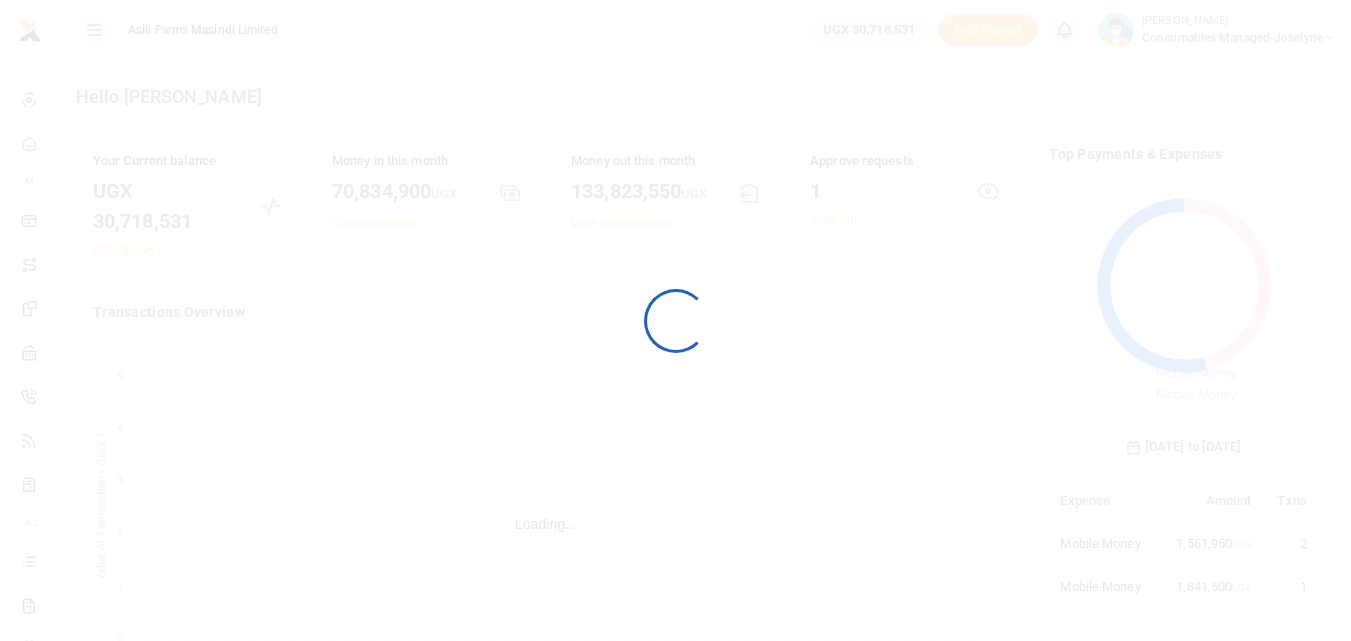scroll, scrollTop: 0, scrollLeft: 0, axis: both 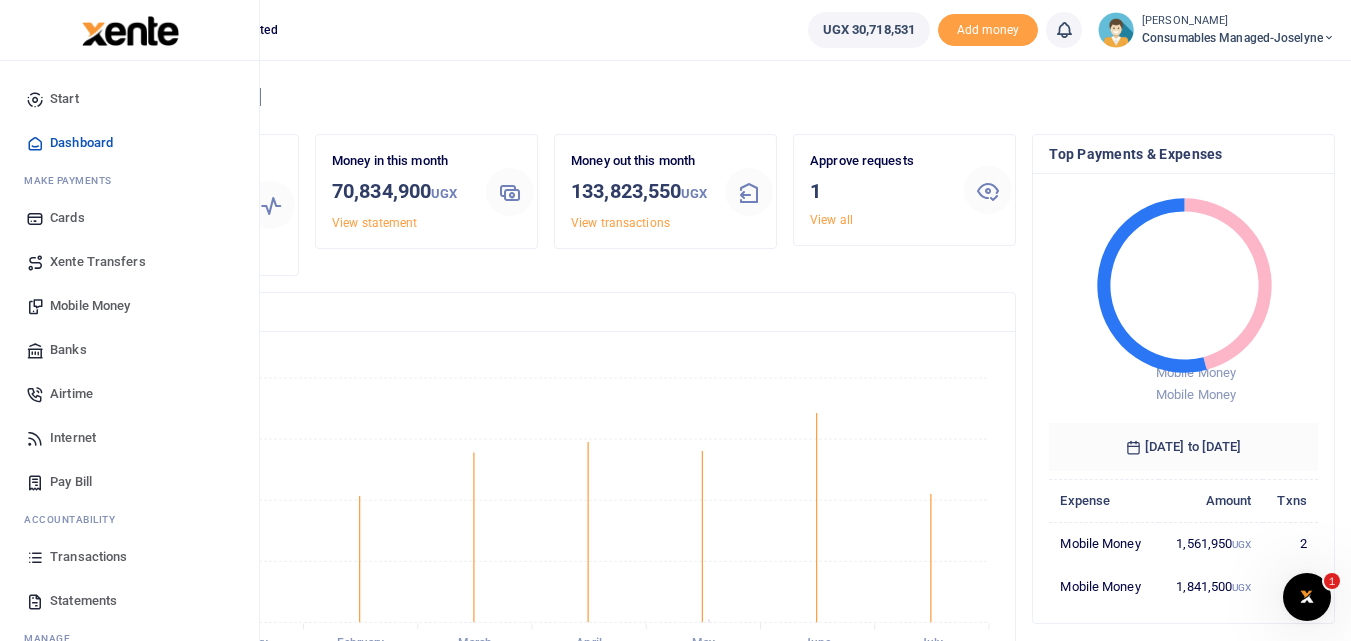 click at bounding box center (35, 557) 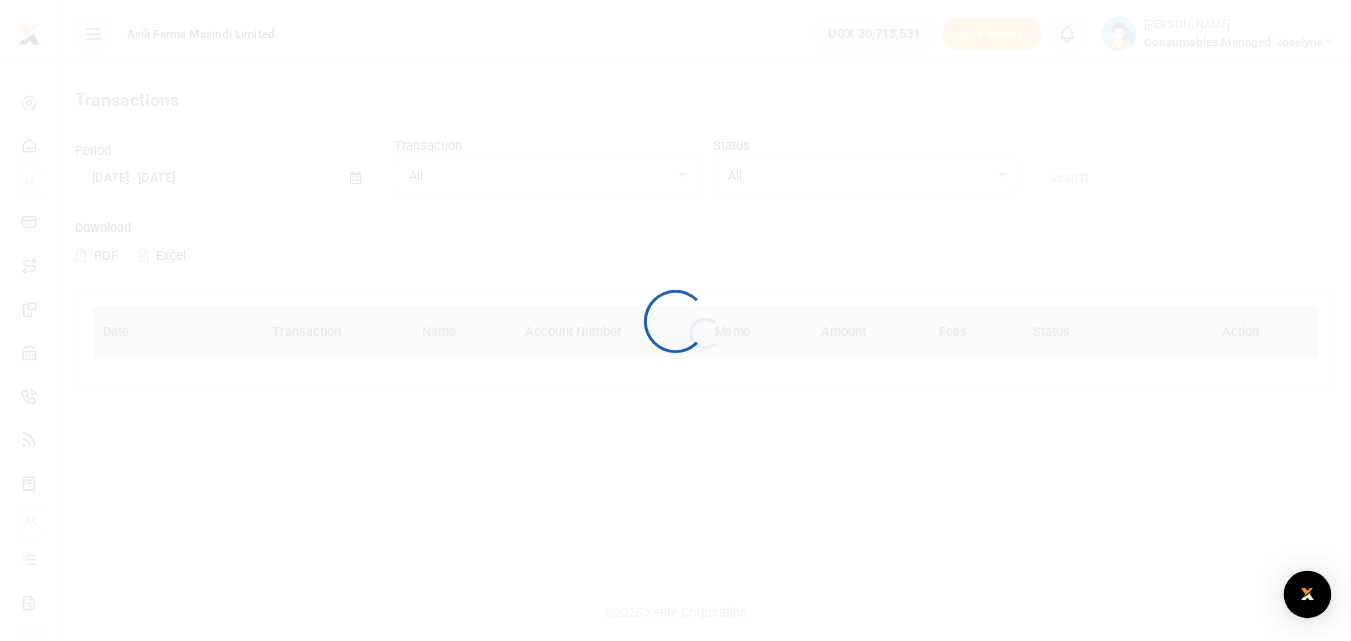 scroll, scrollTop: 0, scrollLeft: 0, axis: both 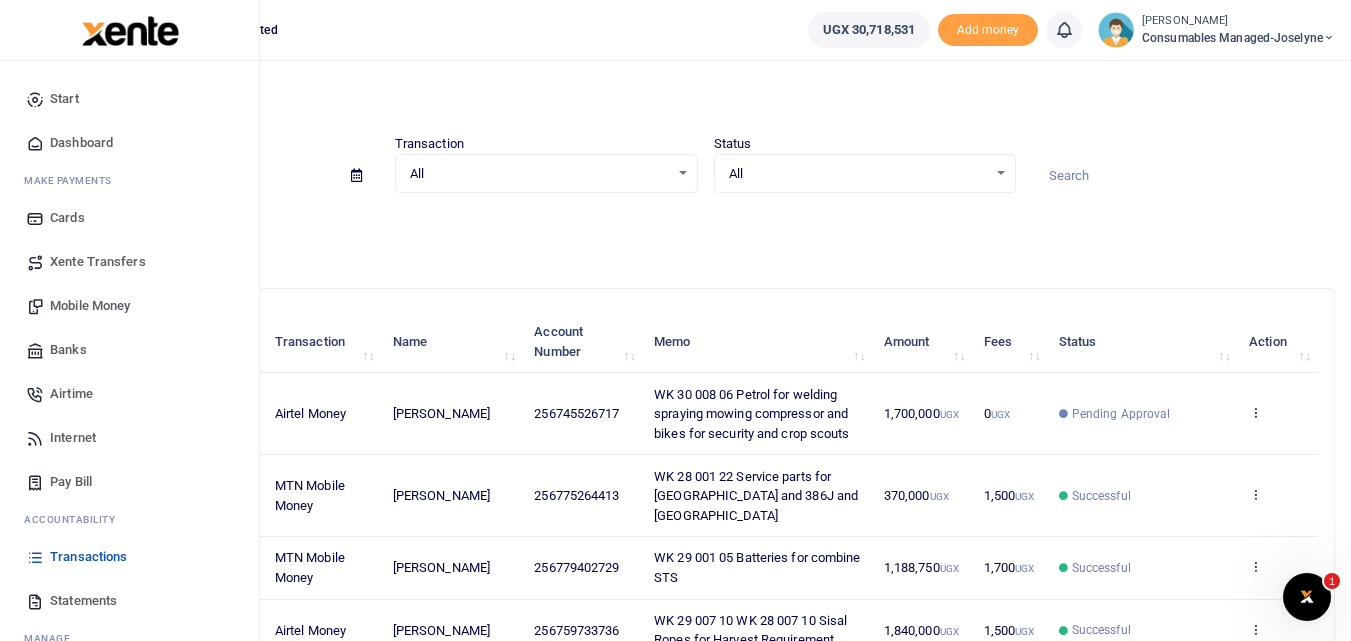 click on "Mobile Money" at bounding box center [90, 306] 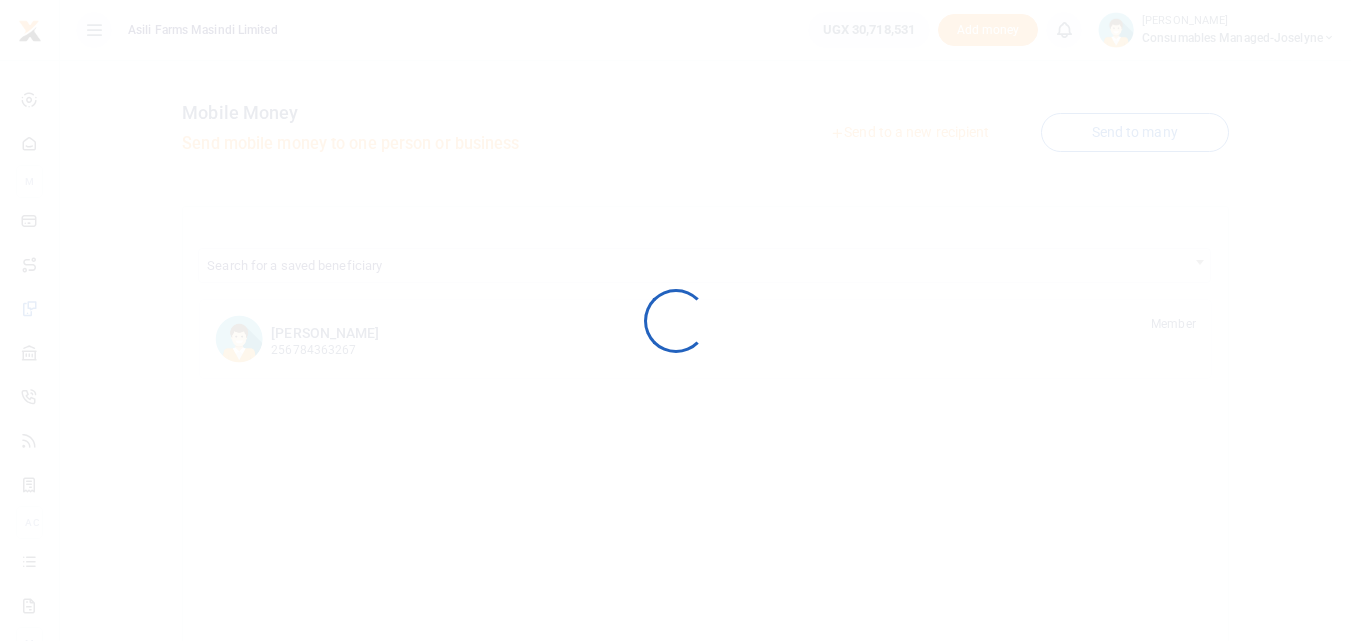 scroll, scrollTop: 0, scrollLeft: 0, axis: both 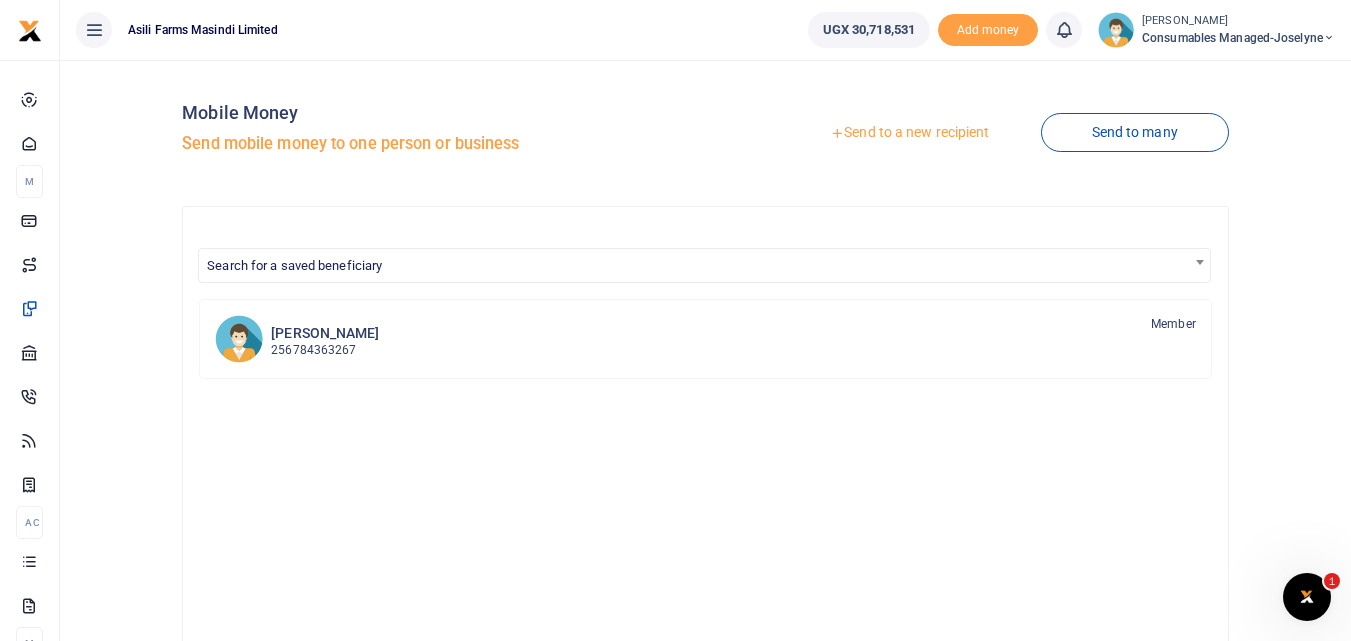 click on "Send to a new recipient" at bounding box center (909, 133) 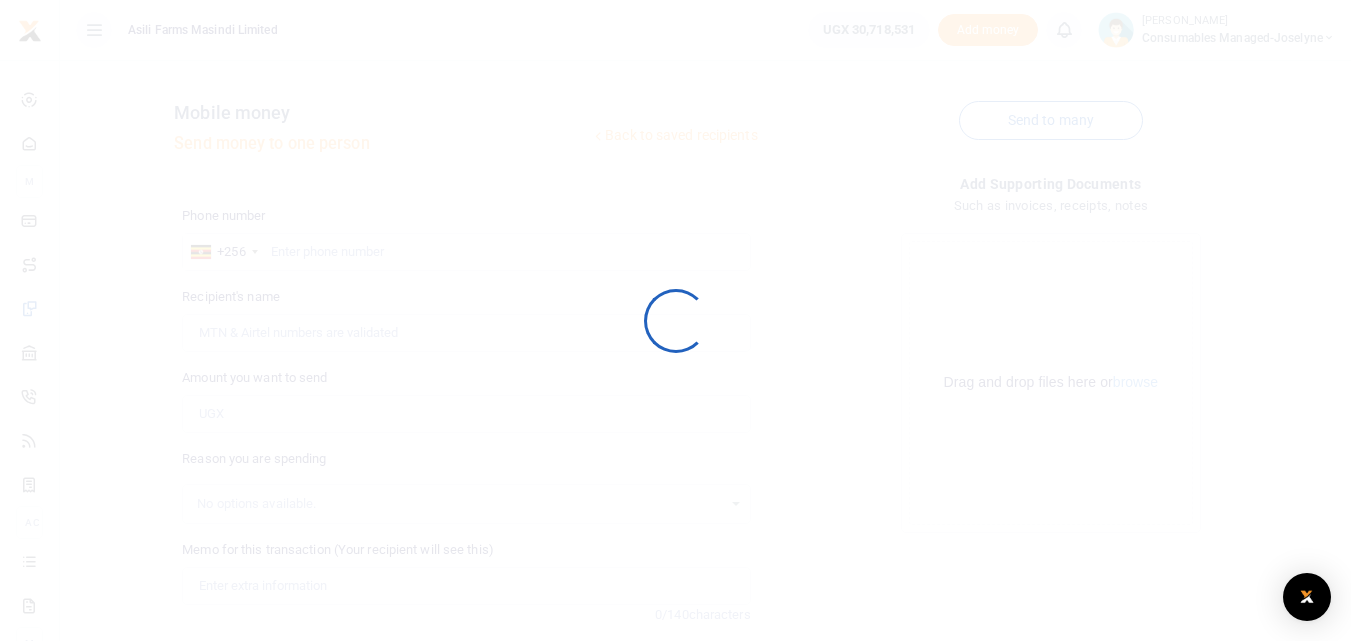 scroll, scrollTop: 0, scrollLeft: 0, axis: both 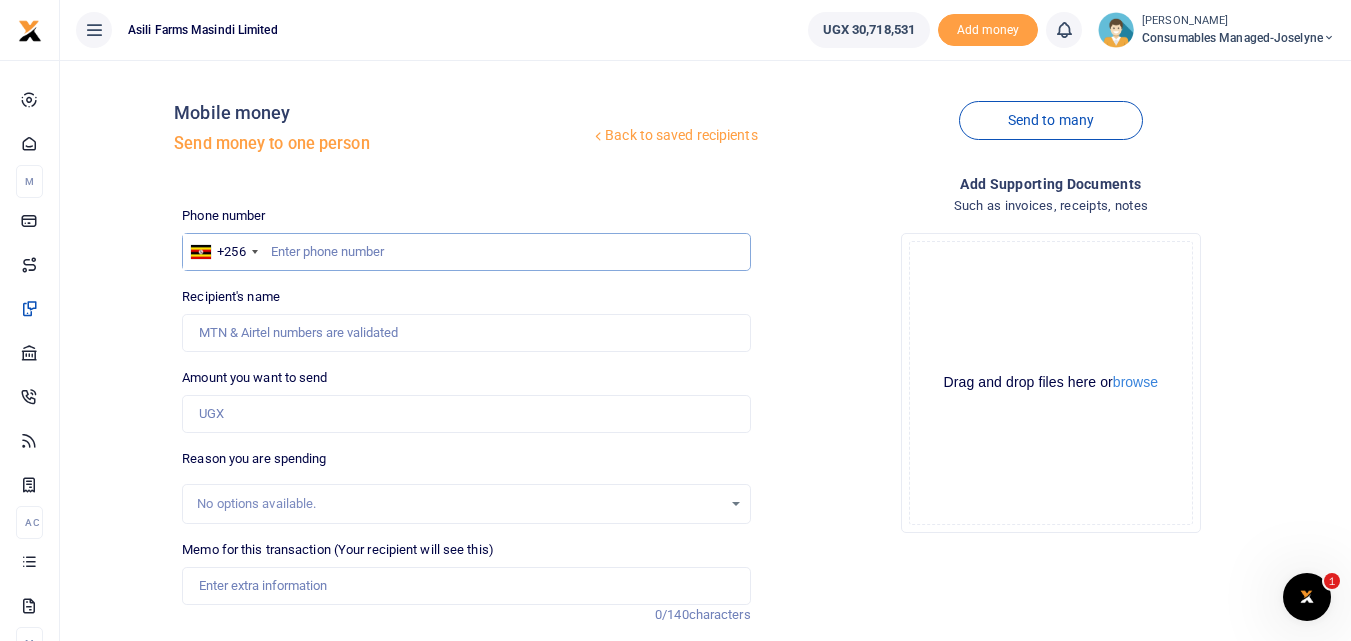 click at bounding box center (466, 252) 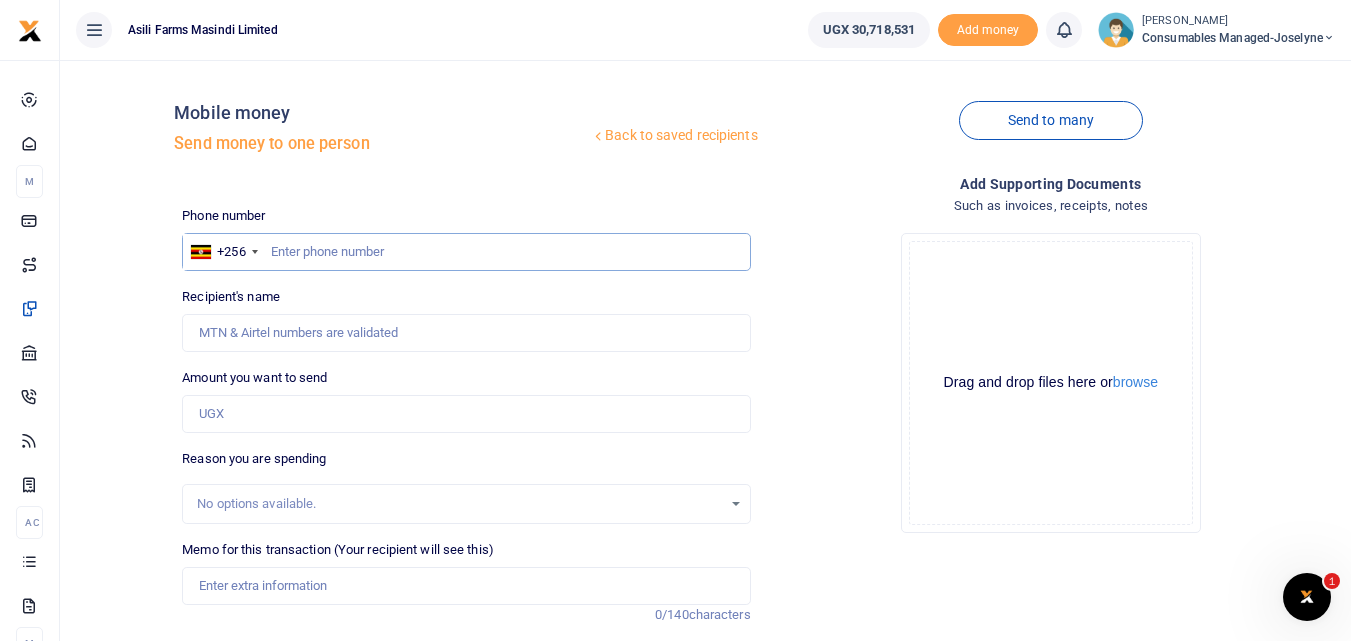 click at bounding box center [466, 252] 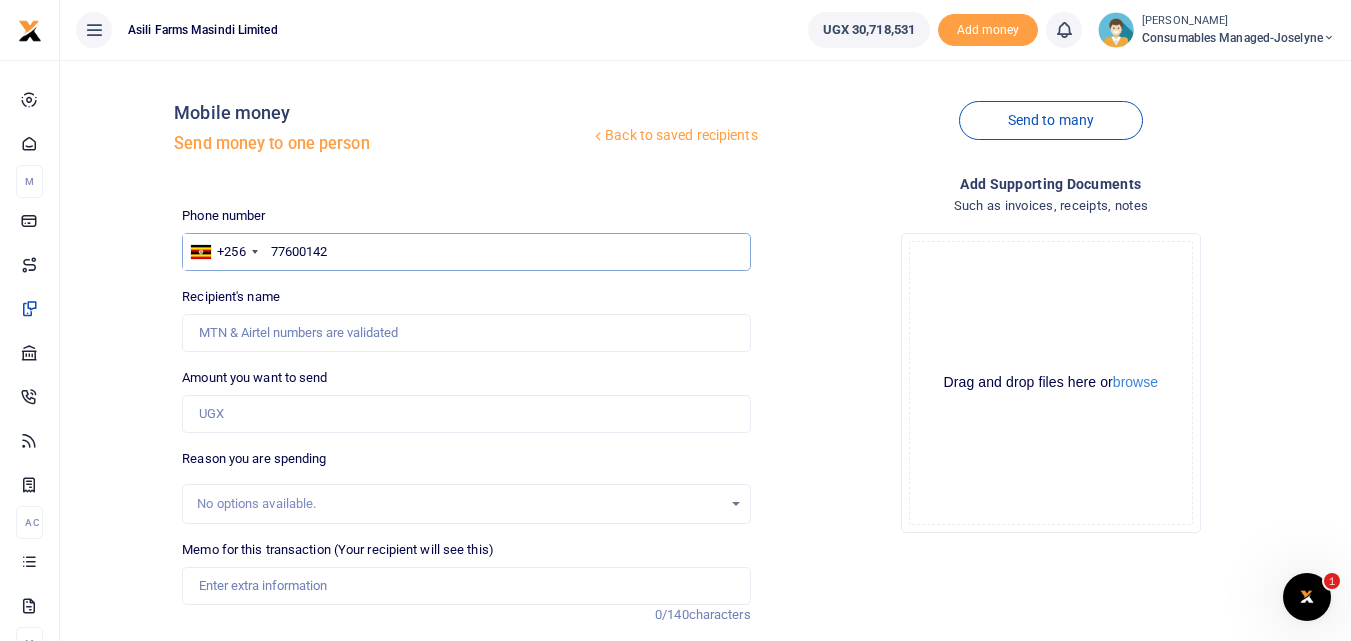 type on "776001421" 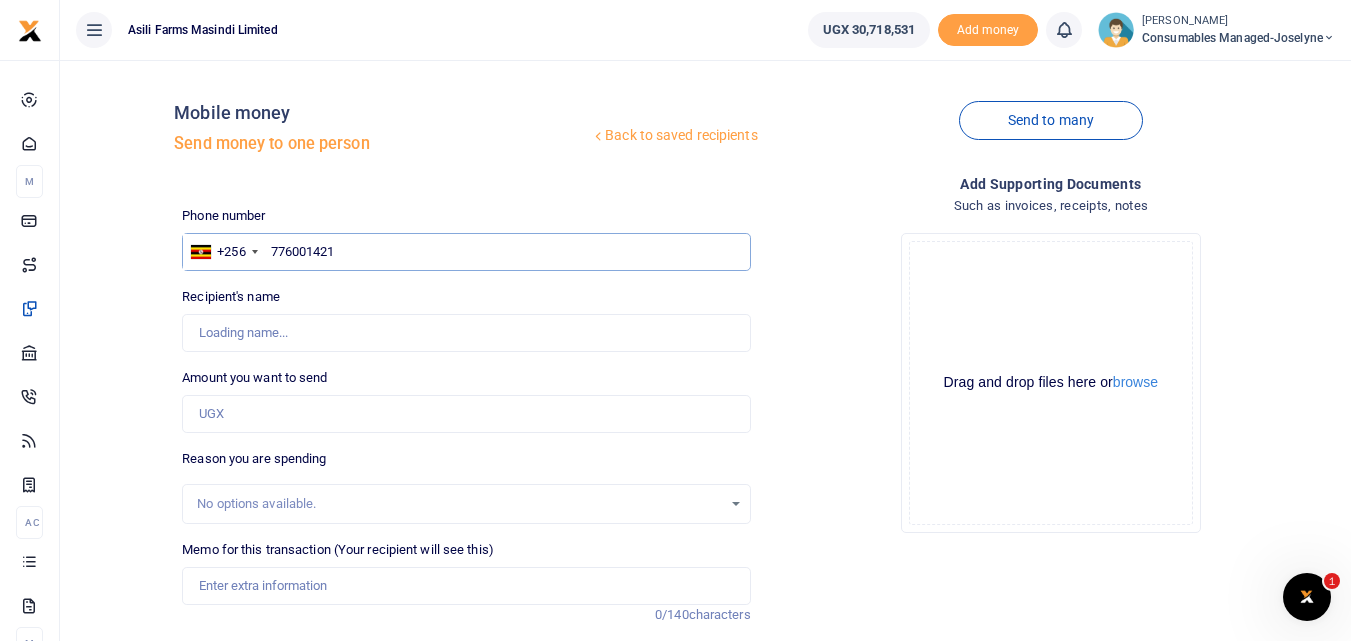 type on "Jane Aruho" 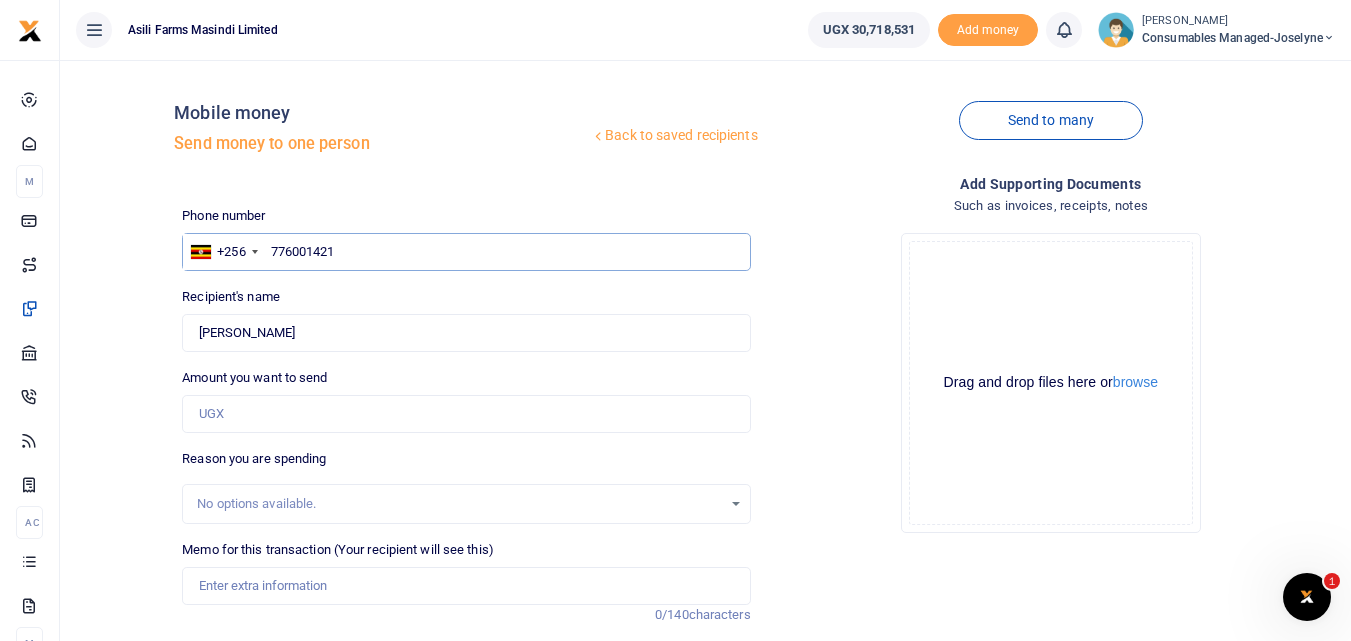 type on "776001421" 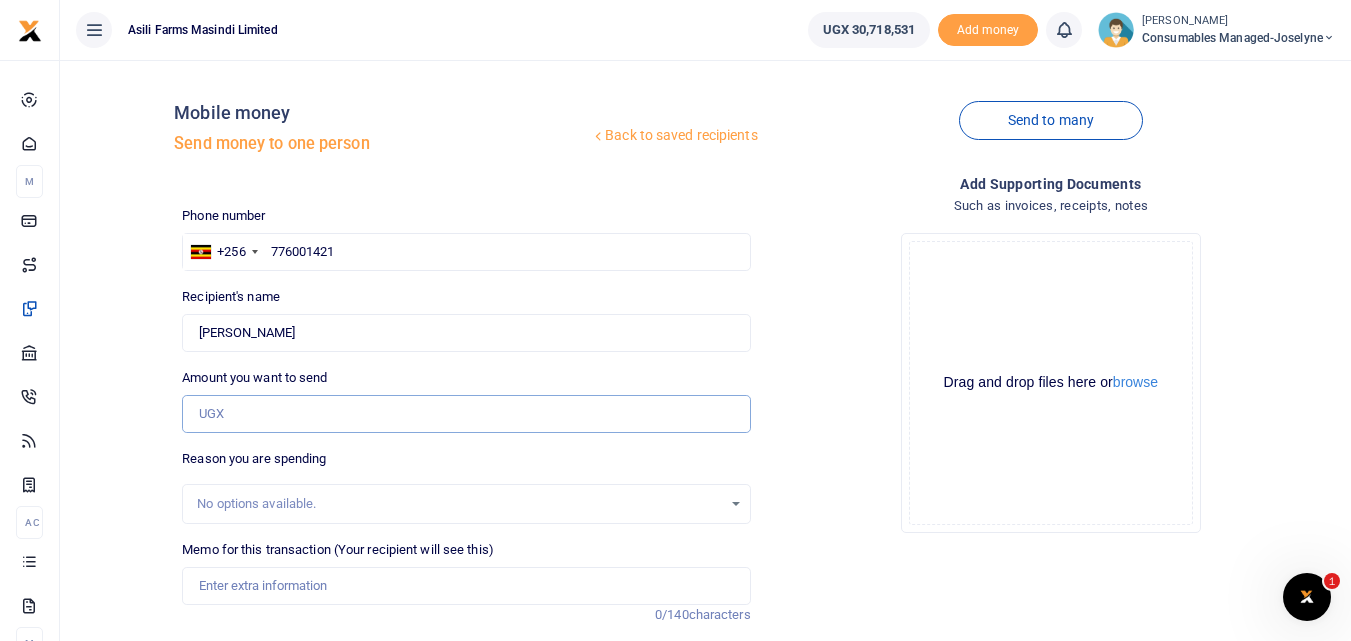 click on "Amount you want to send" at bounding box center (466, 414) 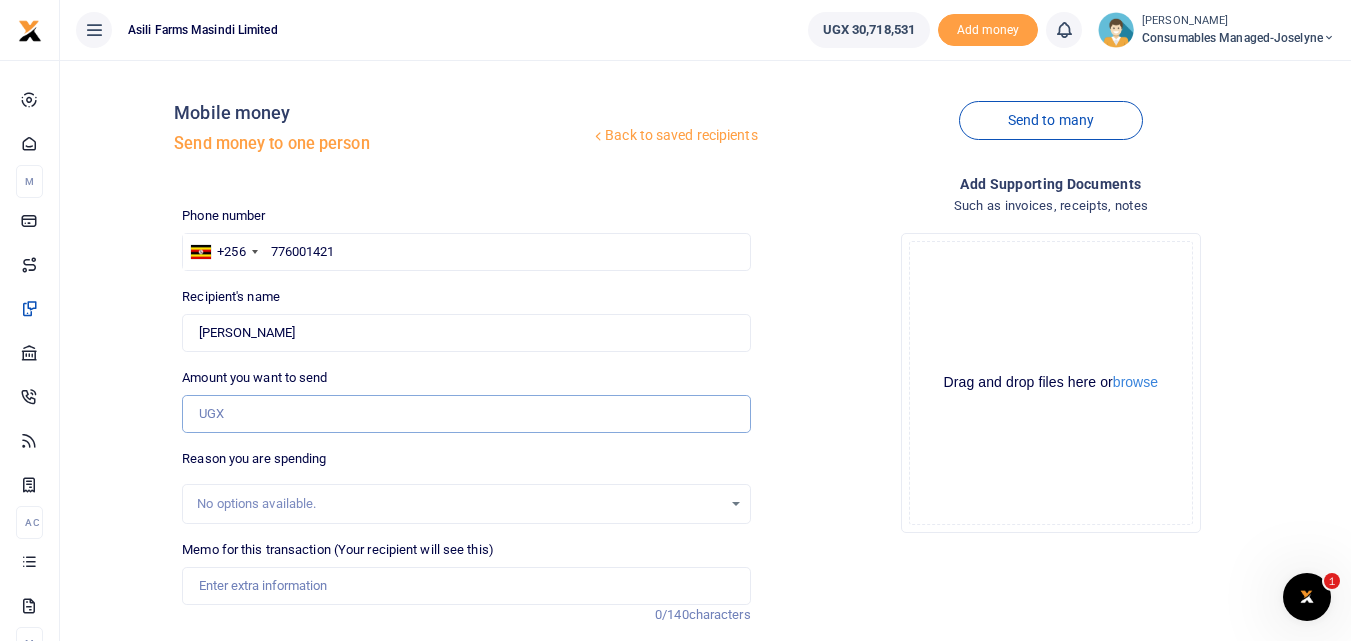 click on "Amount you want to send" at bounding box center [466, 414] 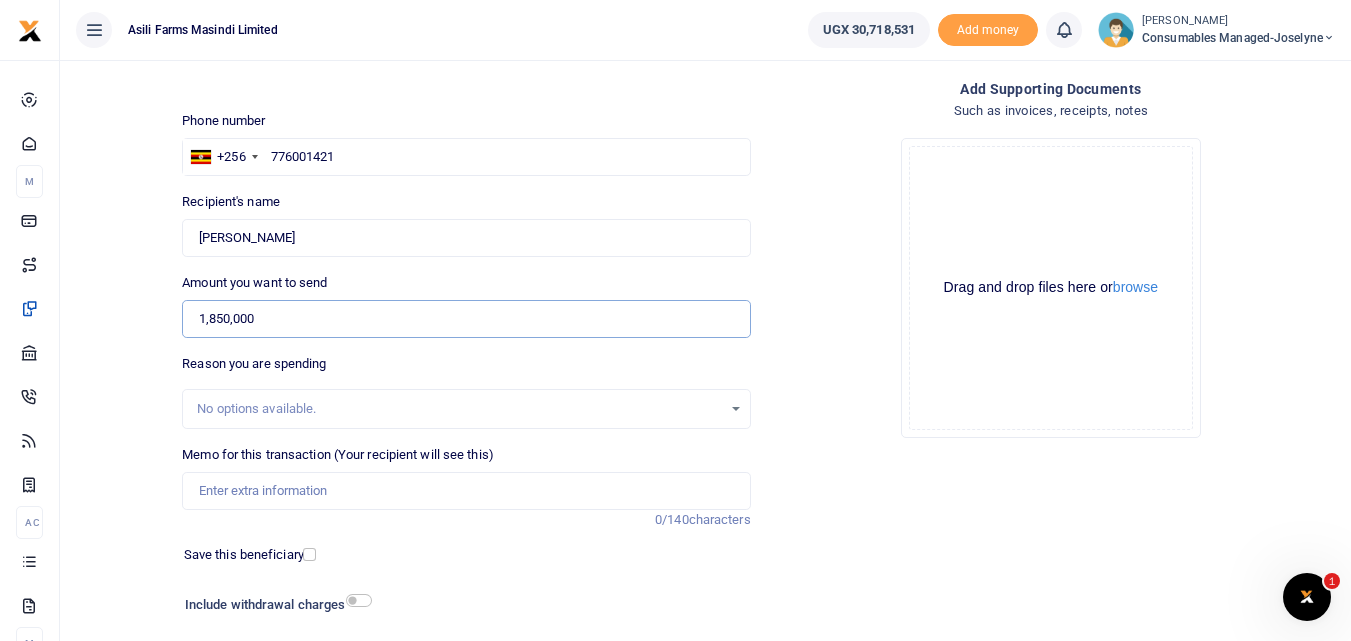 scroll, scrollTop: 99, scrollLeft: 0, axis: vertical 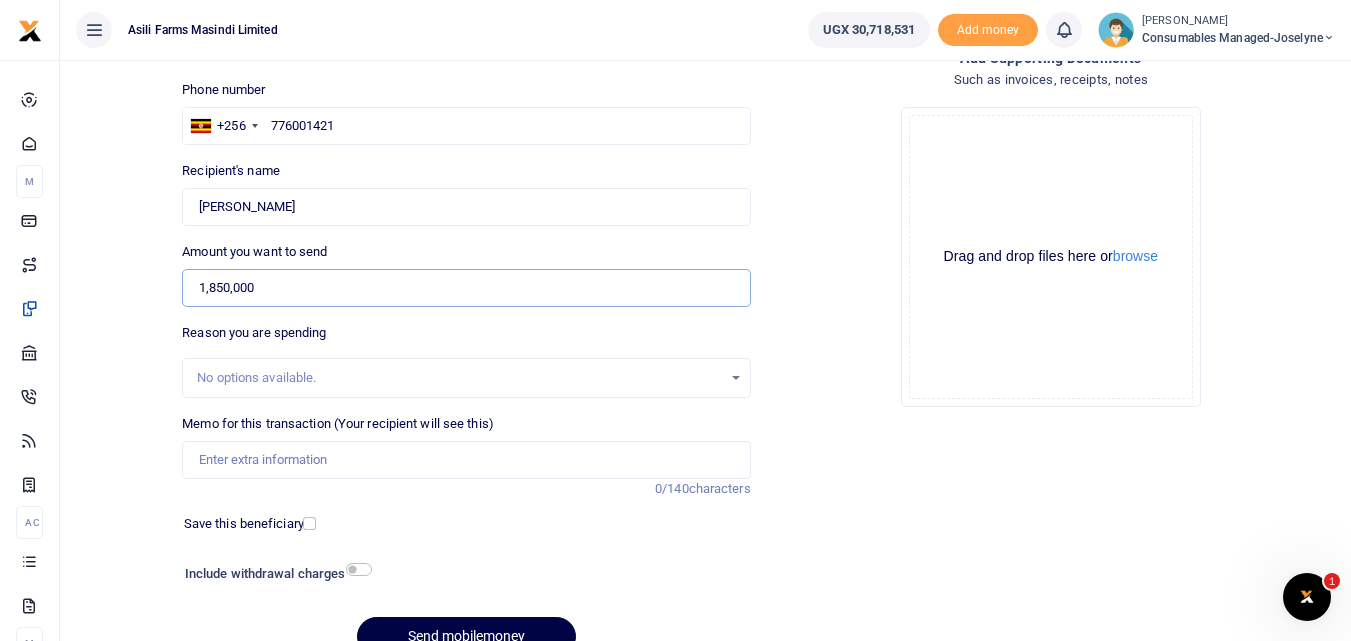 type on "1,850,000" 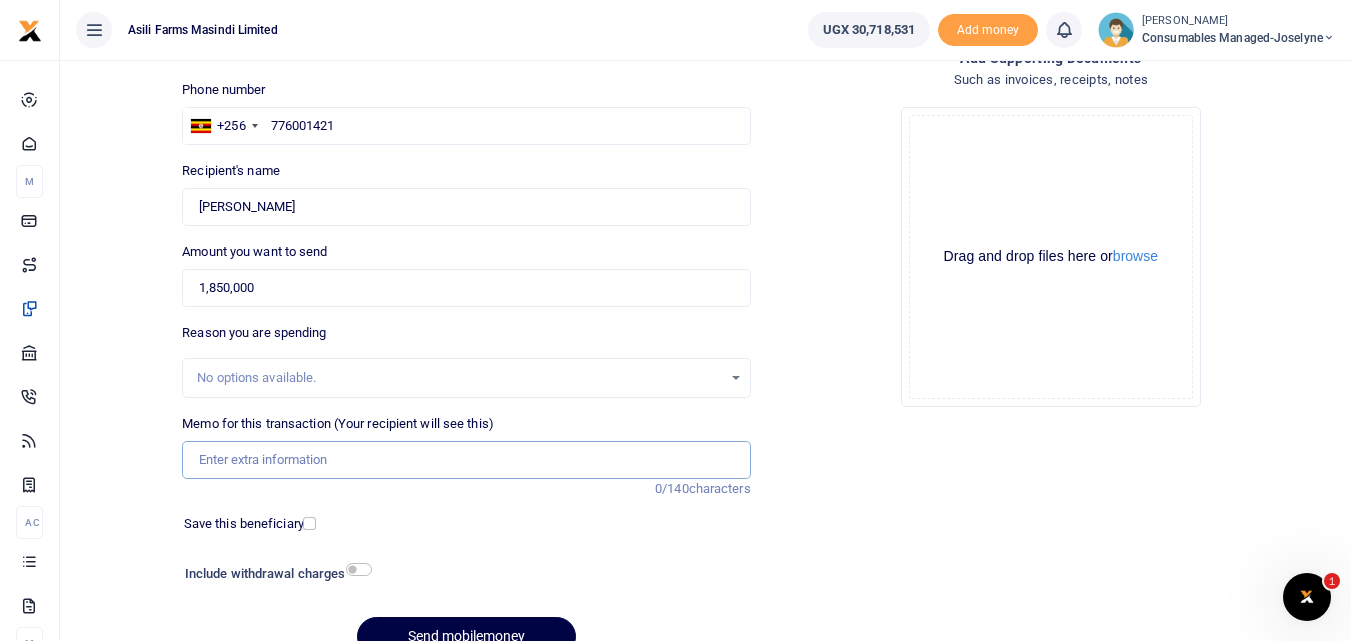 click on "Memo for this transaction (Your recipient will see this)" at bounding box center [466, 460] 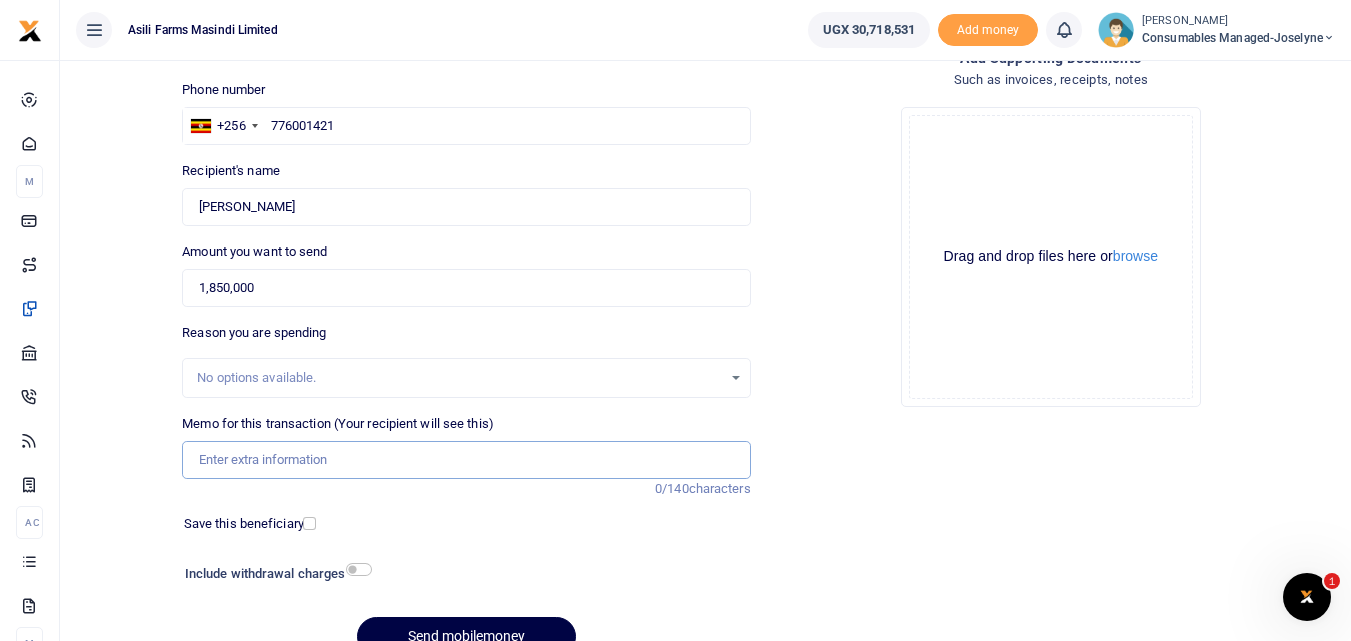 click on "Memo for this transaction (Your recipient will see this)" at bounding box center [466, 460] 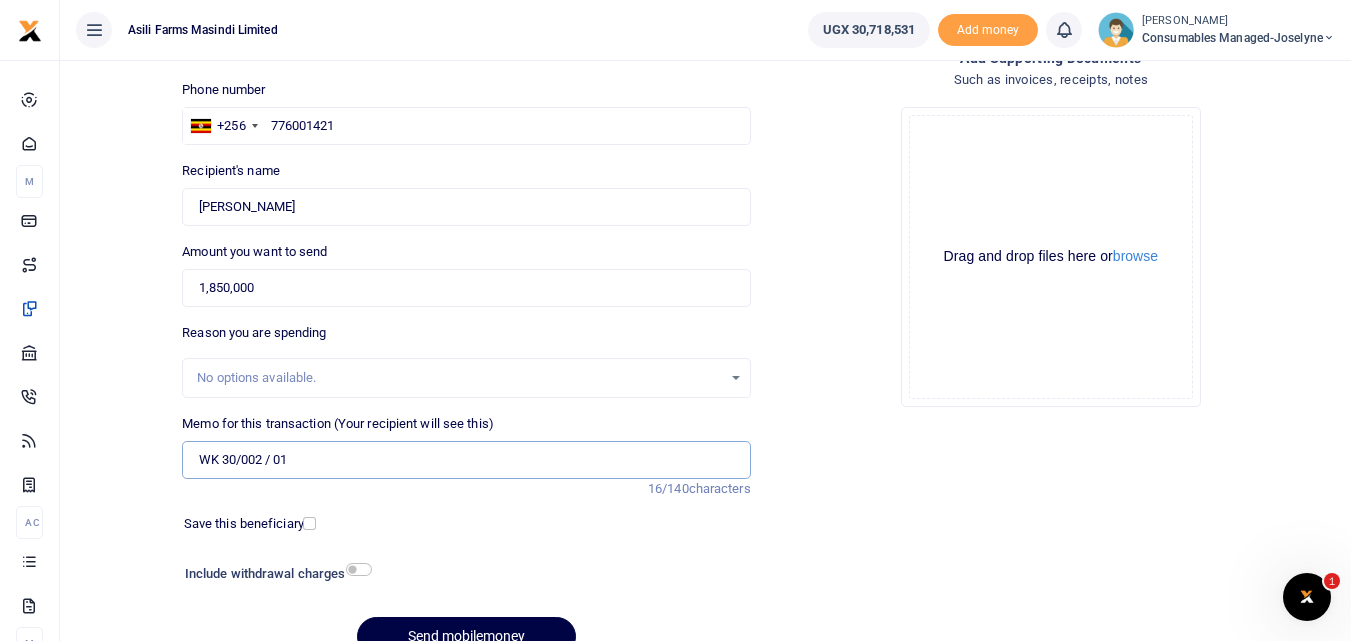click on "WK 30/002 / 01" at bounding box center [466, 460] 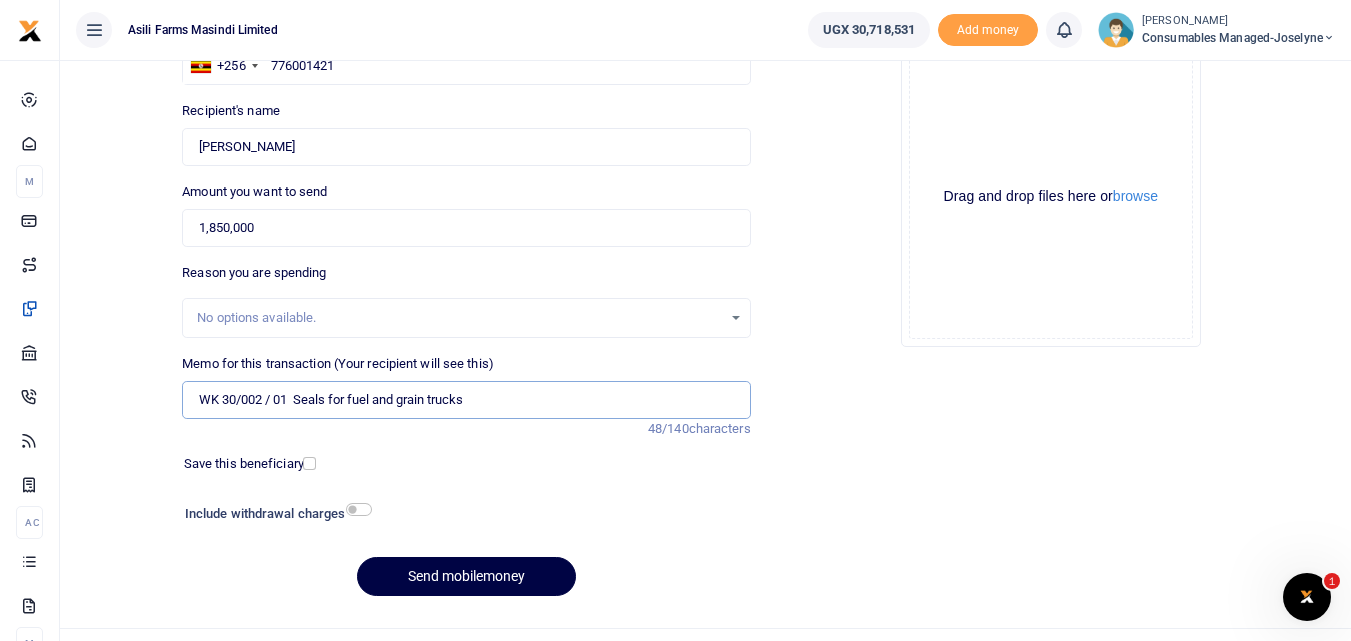 scroll, scrollTop: 225, scrollLeft: 0, axis: vertical 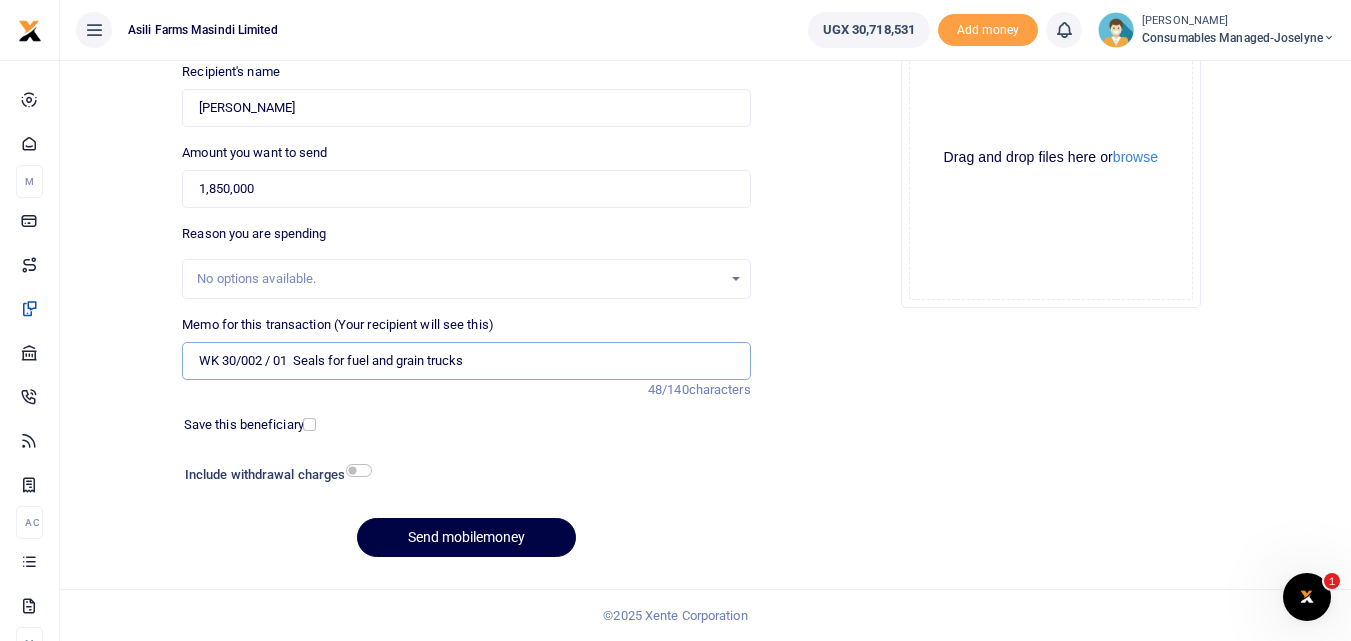 click on "WK 30/002 / 01  Seals for fuel and grain trucks" at bounding box center [466, 361] 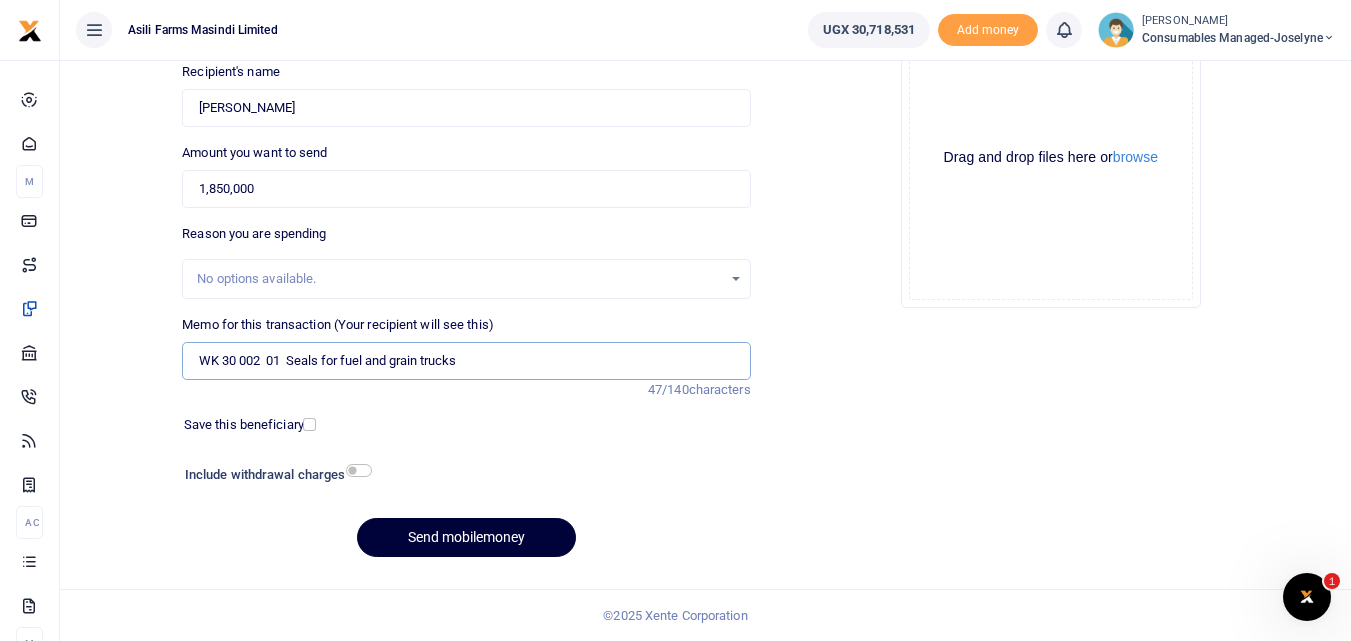 type on "WK 30 002  01  Seals for fuel and grain trucks" 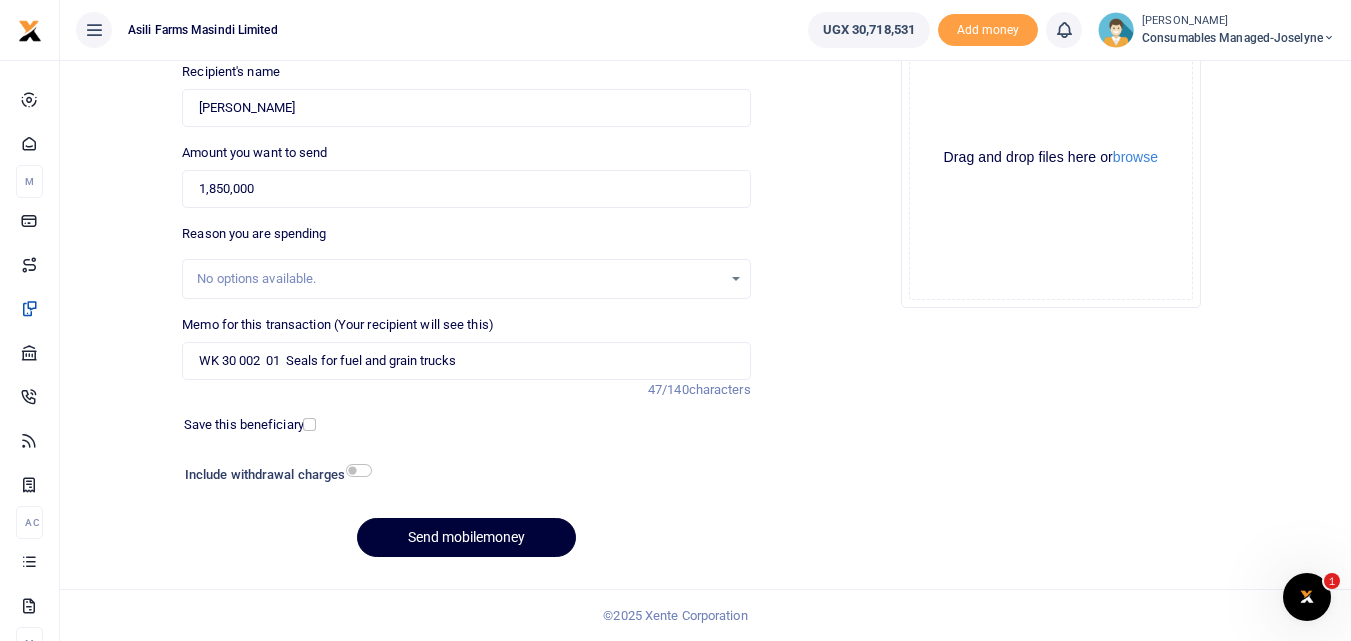 click on "Send mobilemoney" at bounding box center (466, 537) 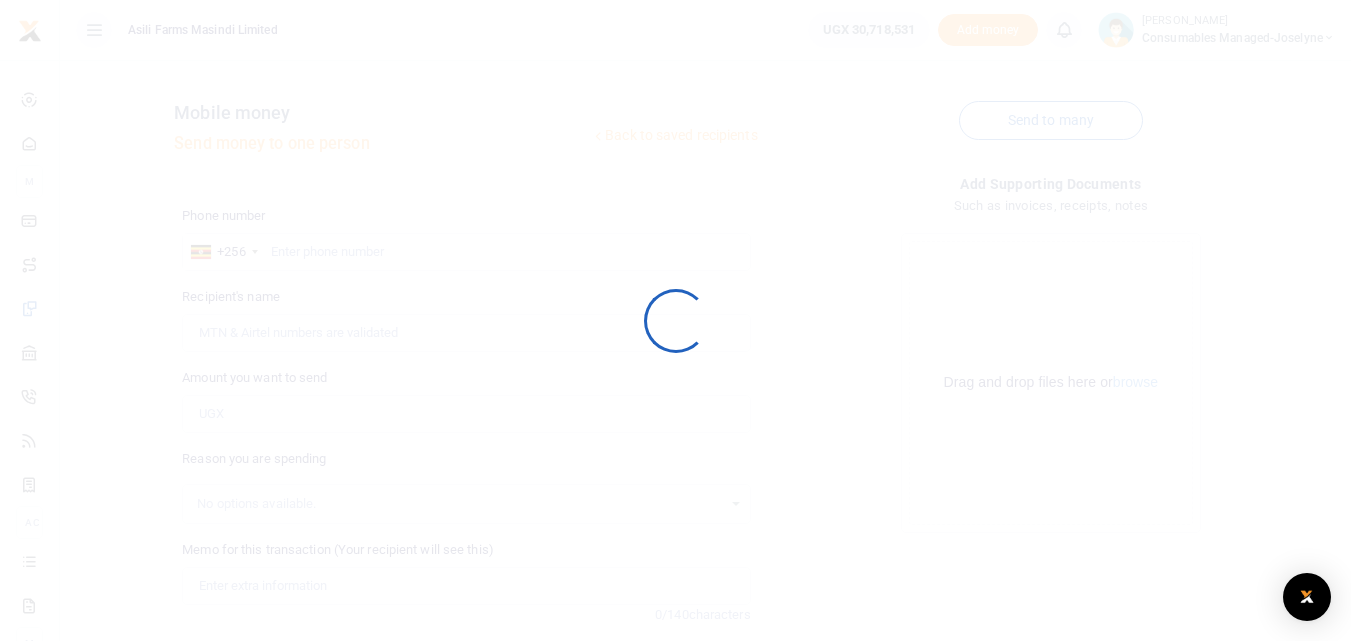 scroll, scrollTop: 225, scrollLeft: 0, axis: vertical 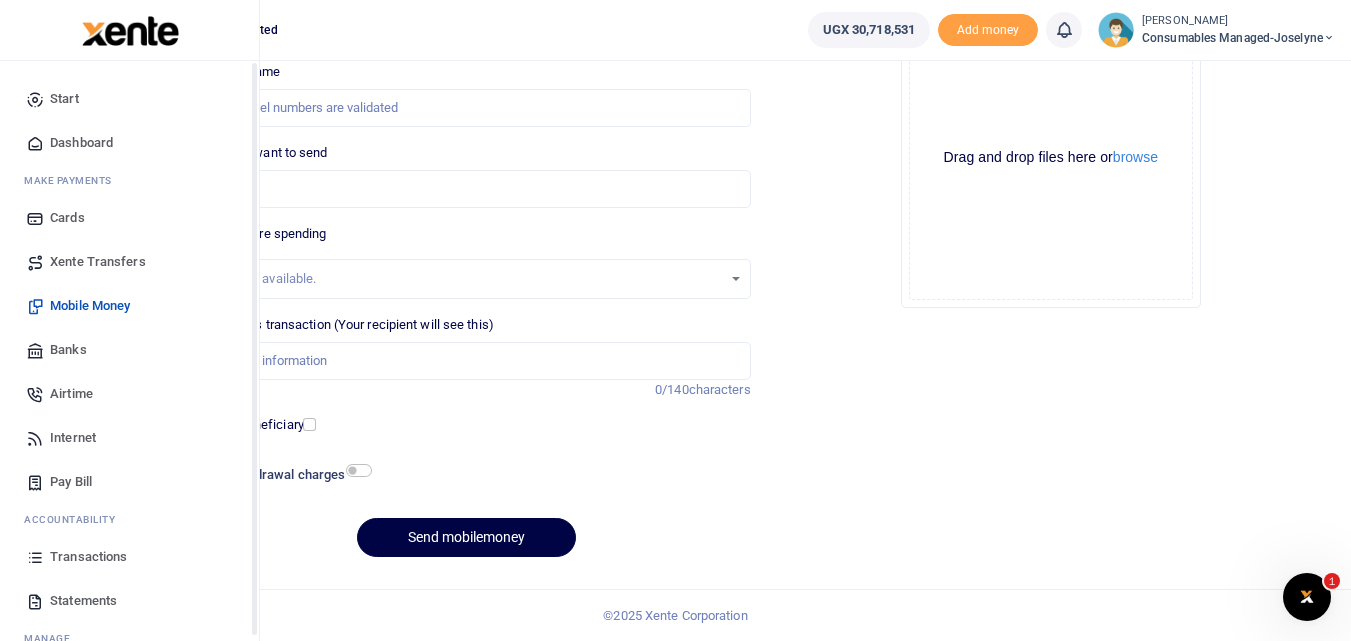 click at bounding box center (35, 557) 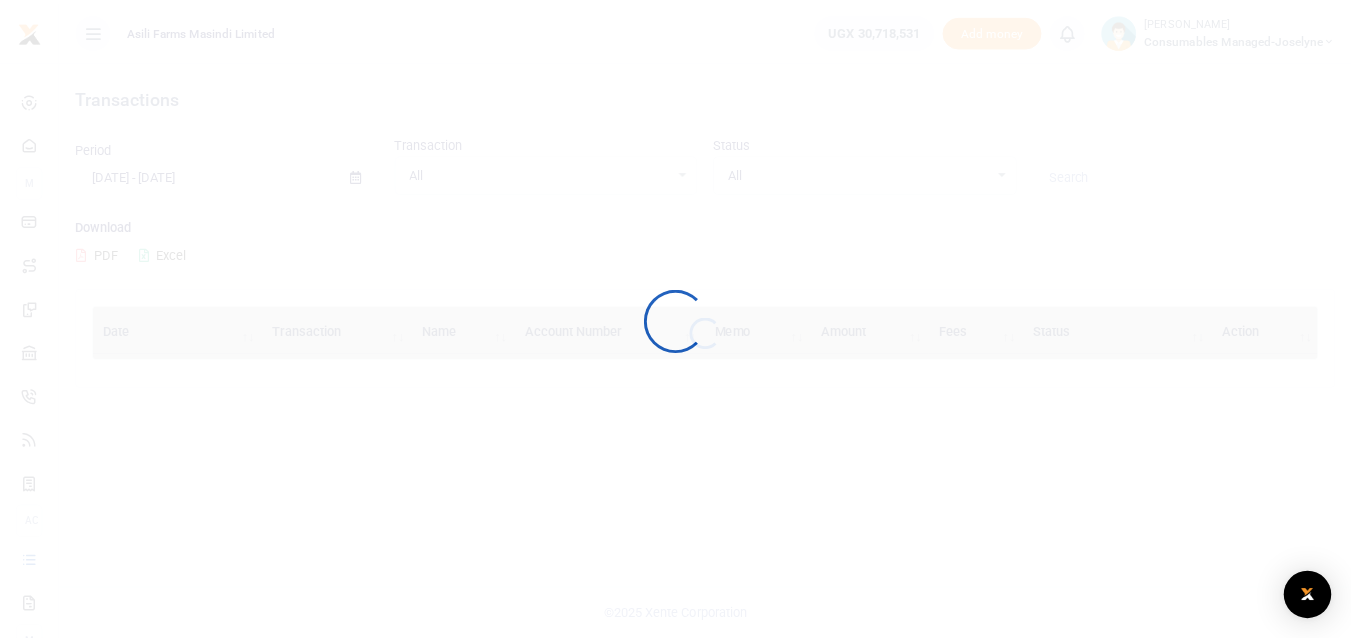 scroll, scrollTop: 0, scrollLeft: 0, axis: both 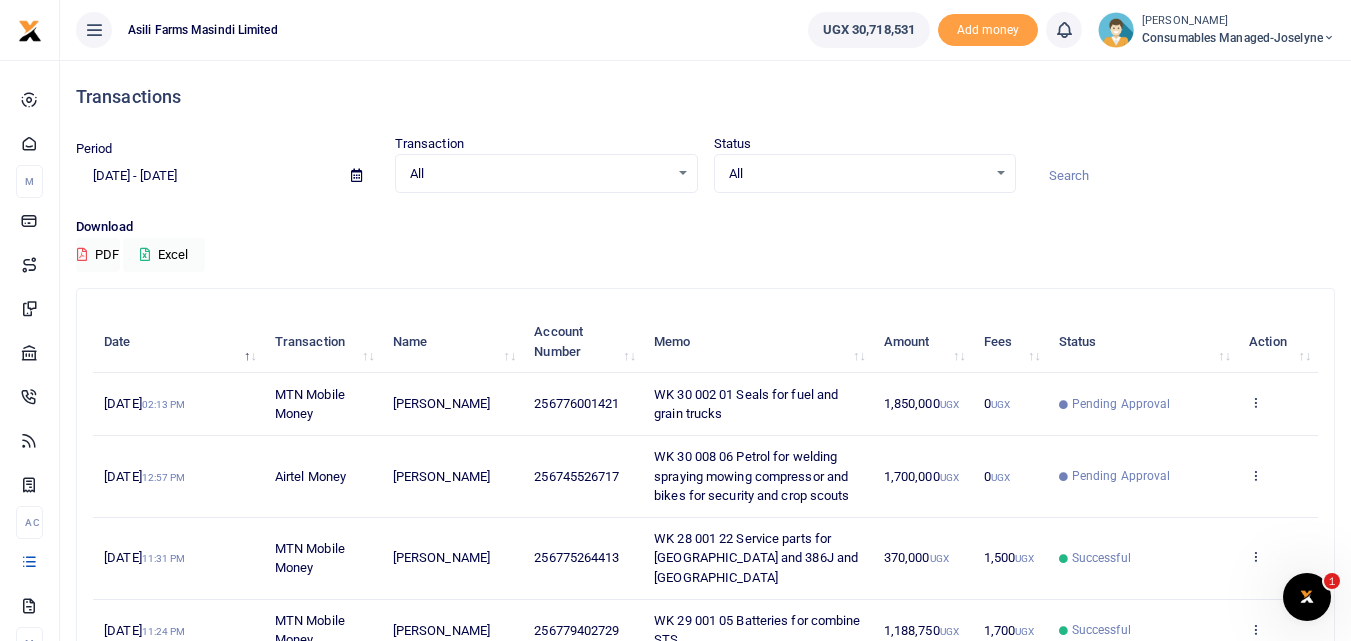 drag, startPoint x: 625, startPoint y: 476, endPoint x: 521, endPoint y: 471, distance: 104.120125 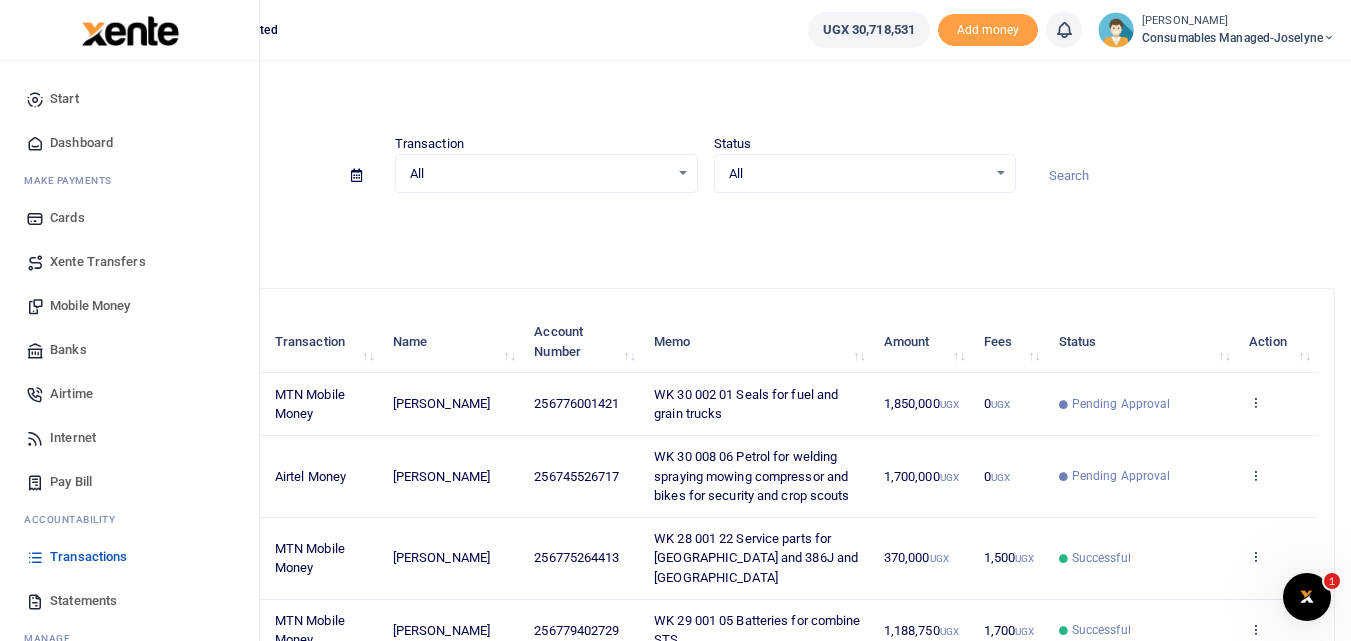 click on "Mobile Money" at bounding box center [90, 306] 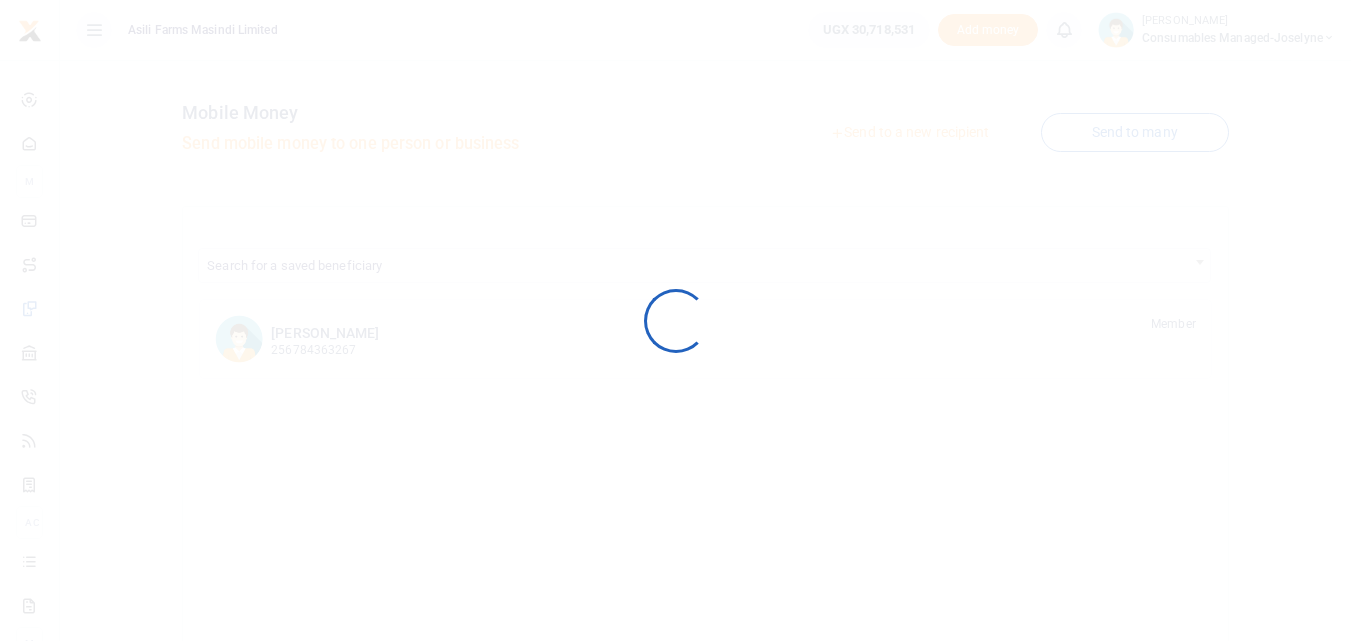 scroll, scrollTop: 0, scrollLeft: 0, axis: both 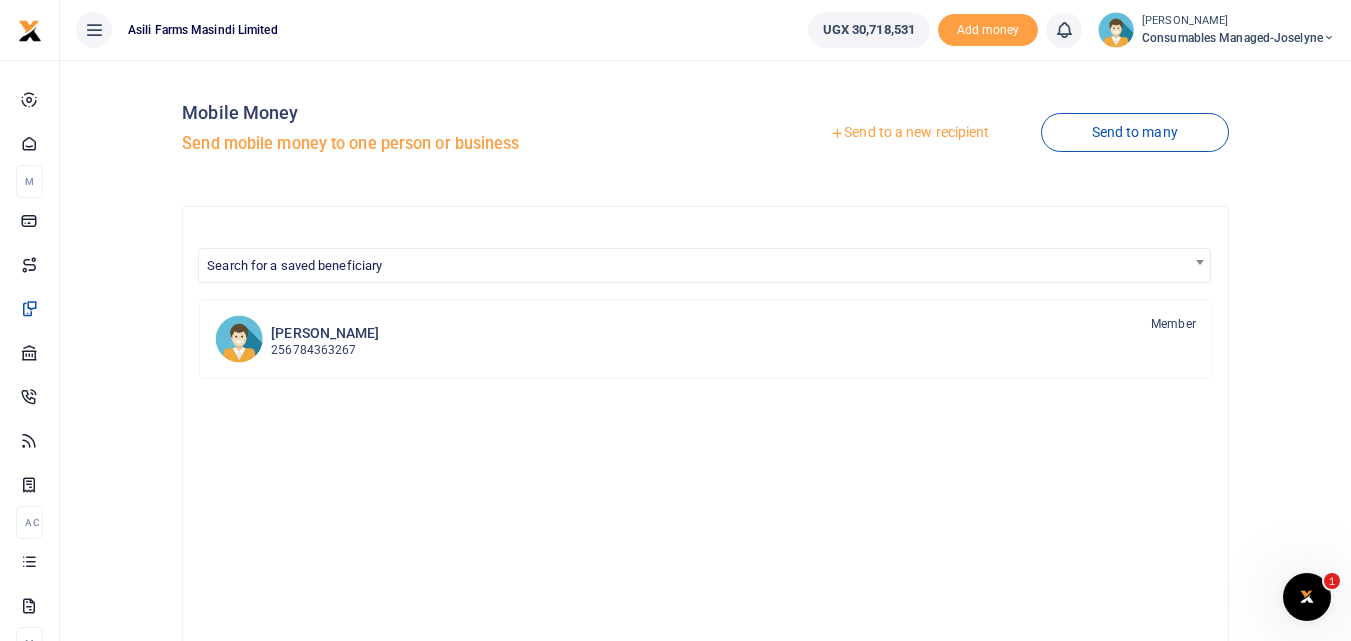 click at bounding box center (675, 320) 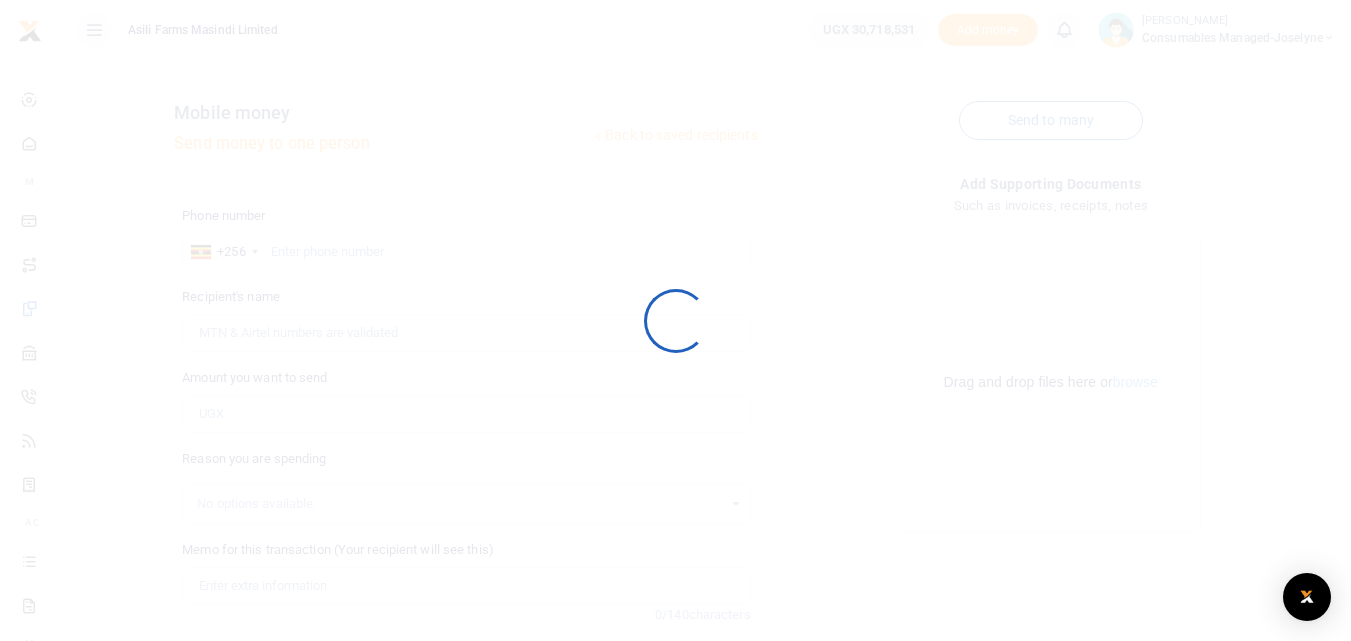 scroll, scrollTop: 0, scrollLeft: 0, axis: both 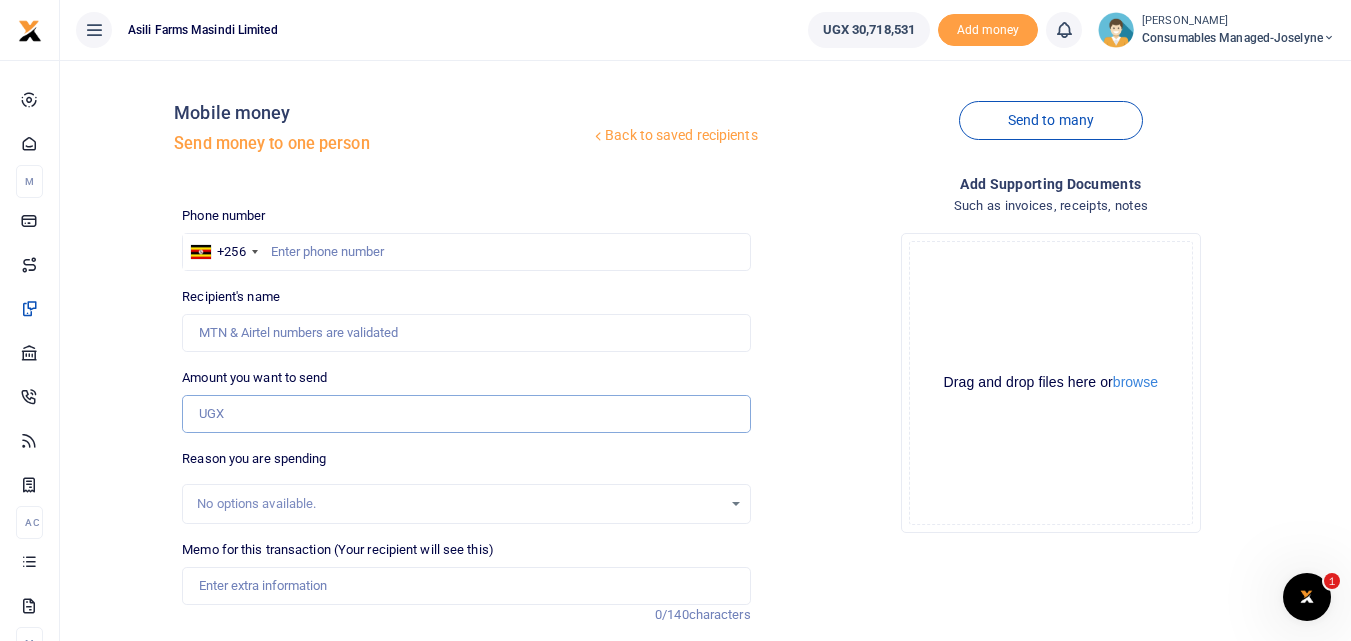 click on "Amount you want to send" at bounding box center (466, 414) 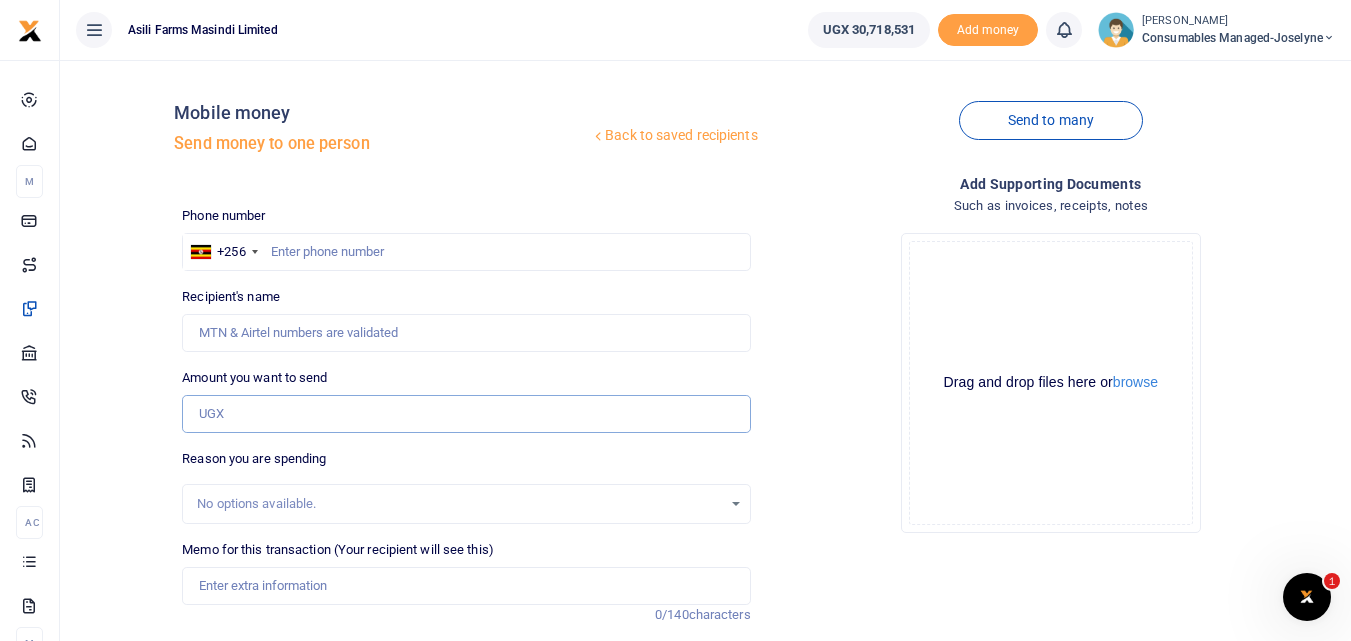 paste on "256745526717" 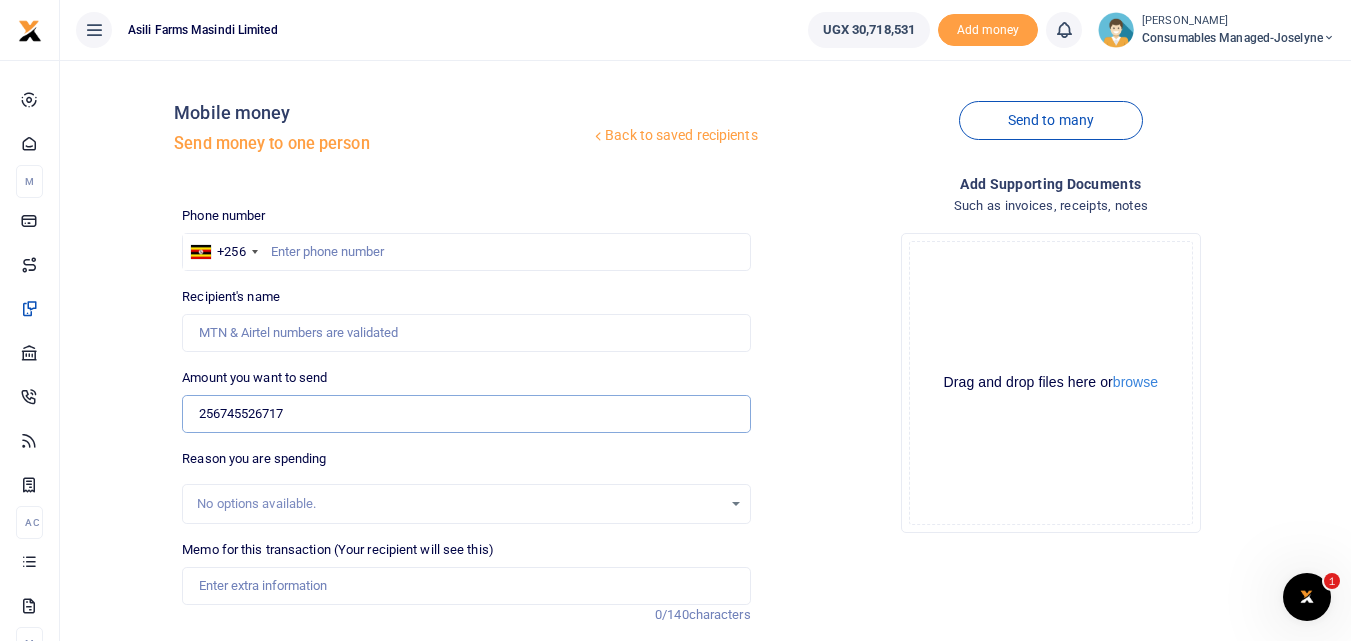 type on "256745526717" 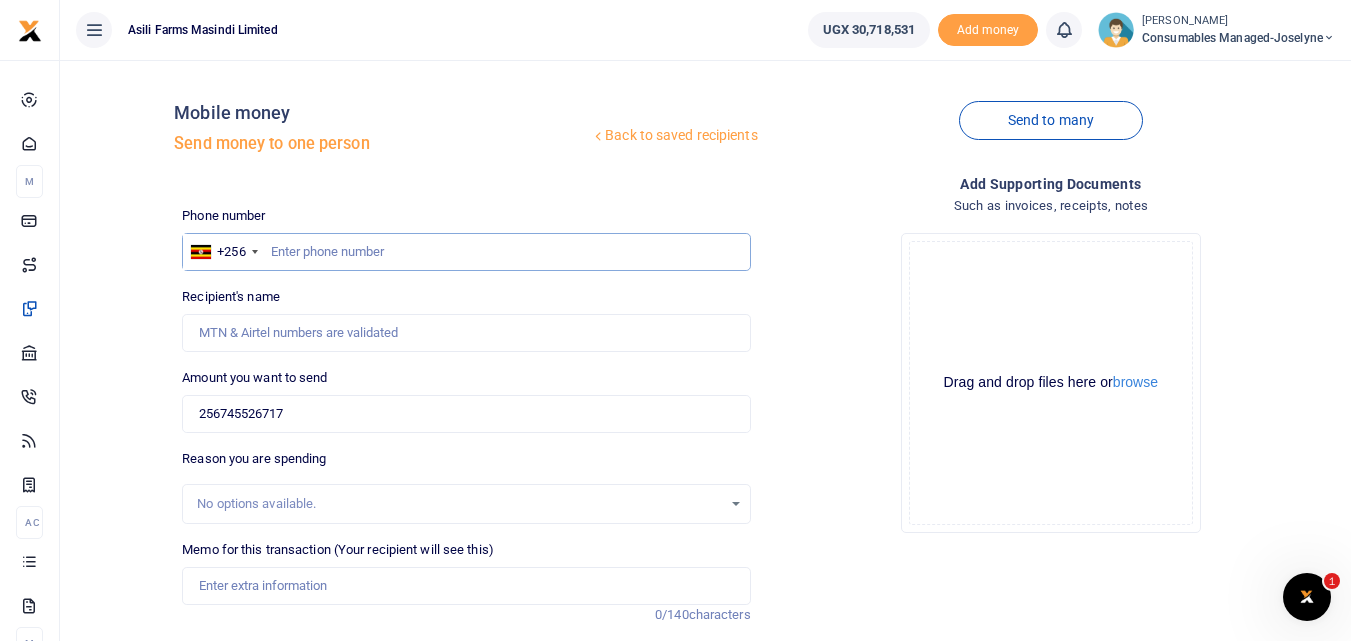 click at bounding box center (466, 252) 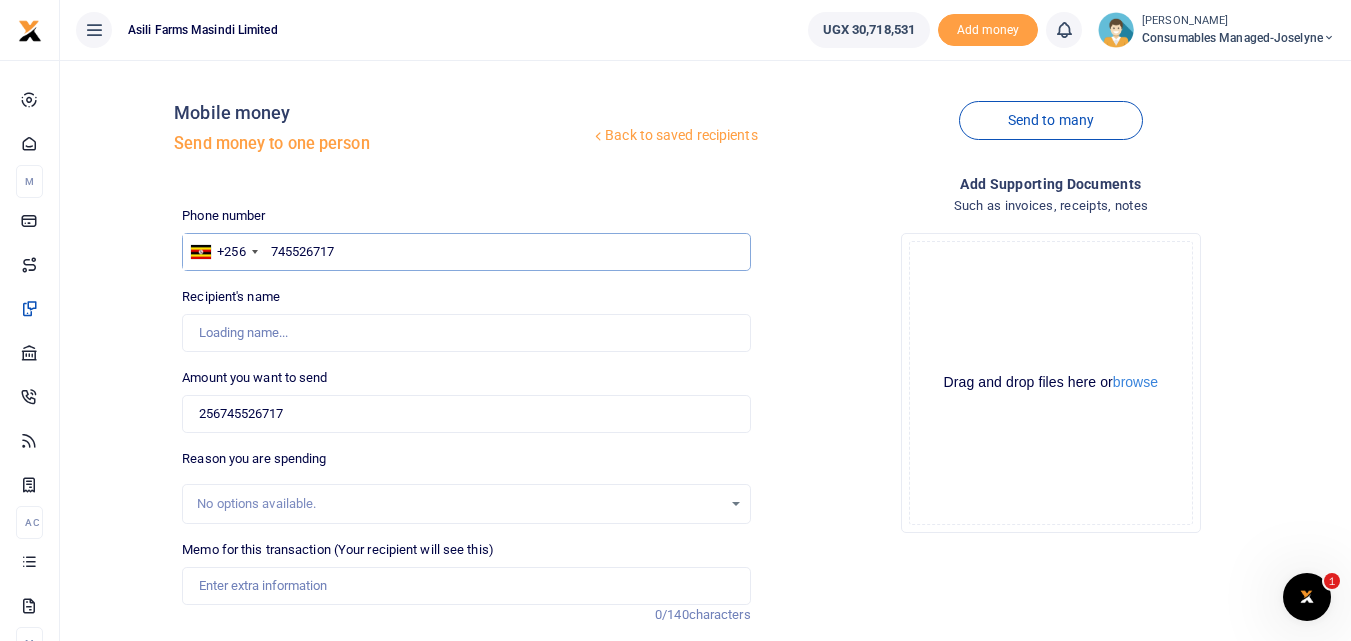 type on "745526717" 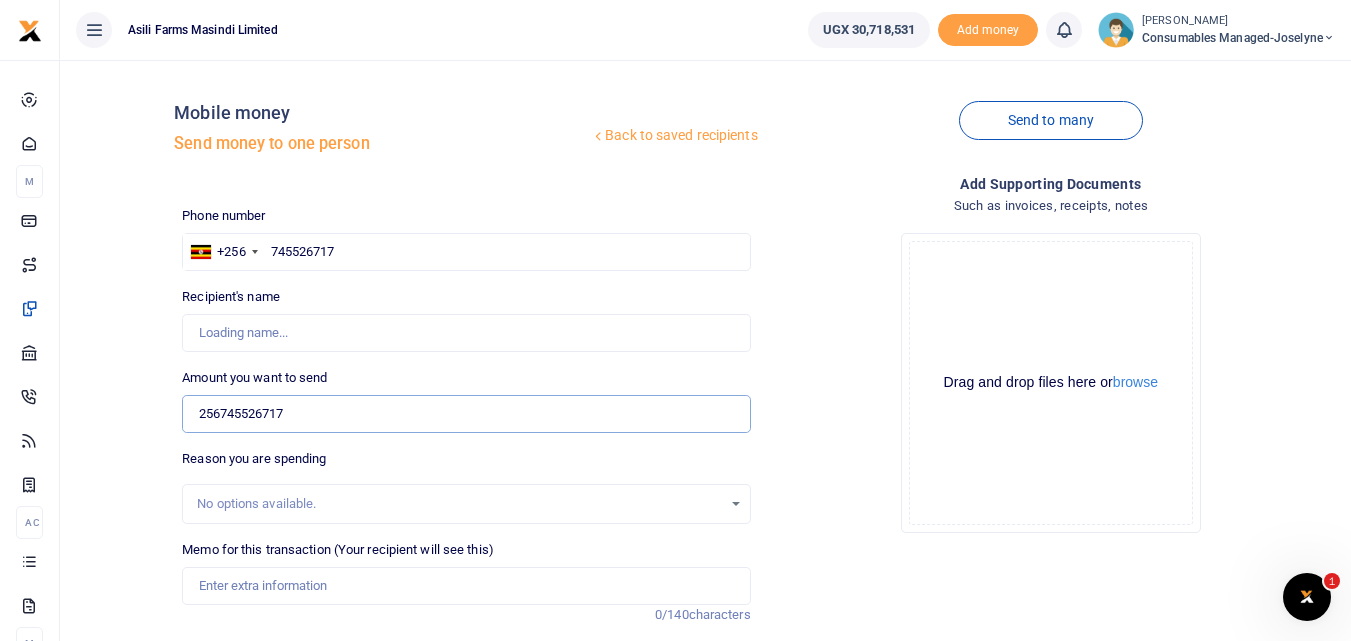 click on "256745526717" at bounding box center [466, 414] 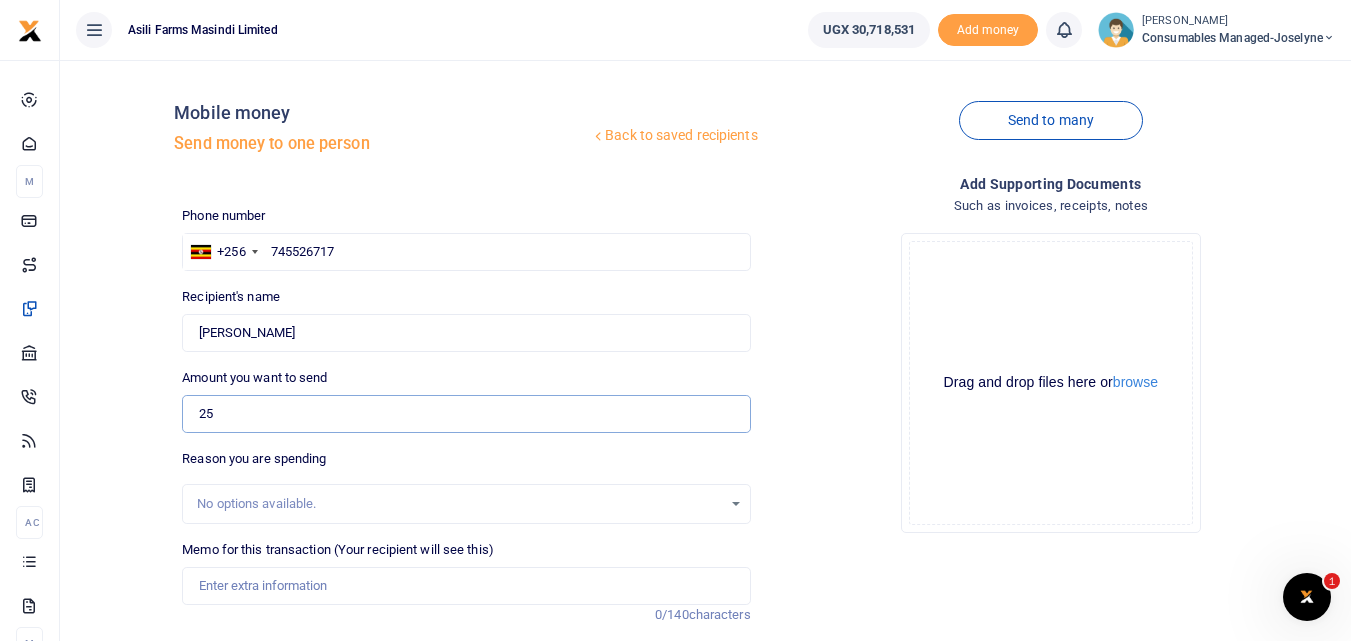 type on "2" 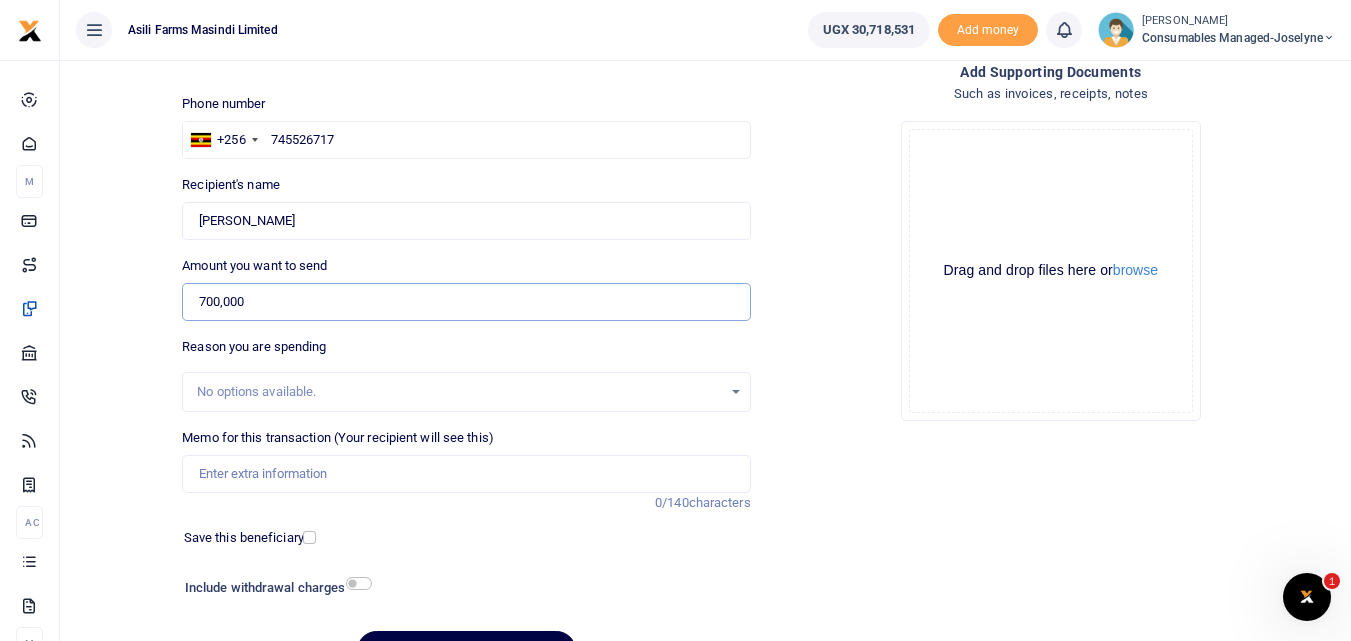 scroll, scrollTop: 140, scrollLeft: 0, axis: vertical 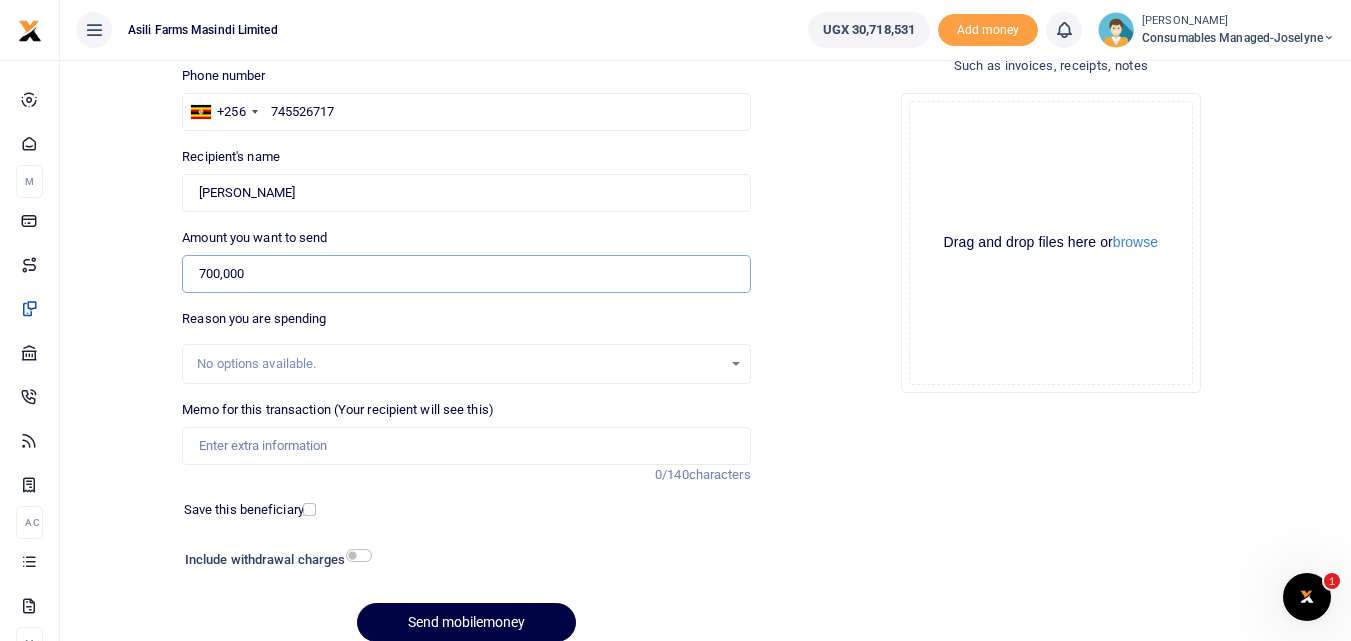 type on "700,000" 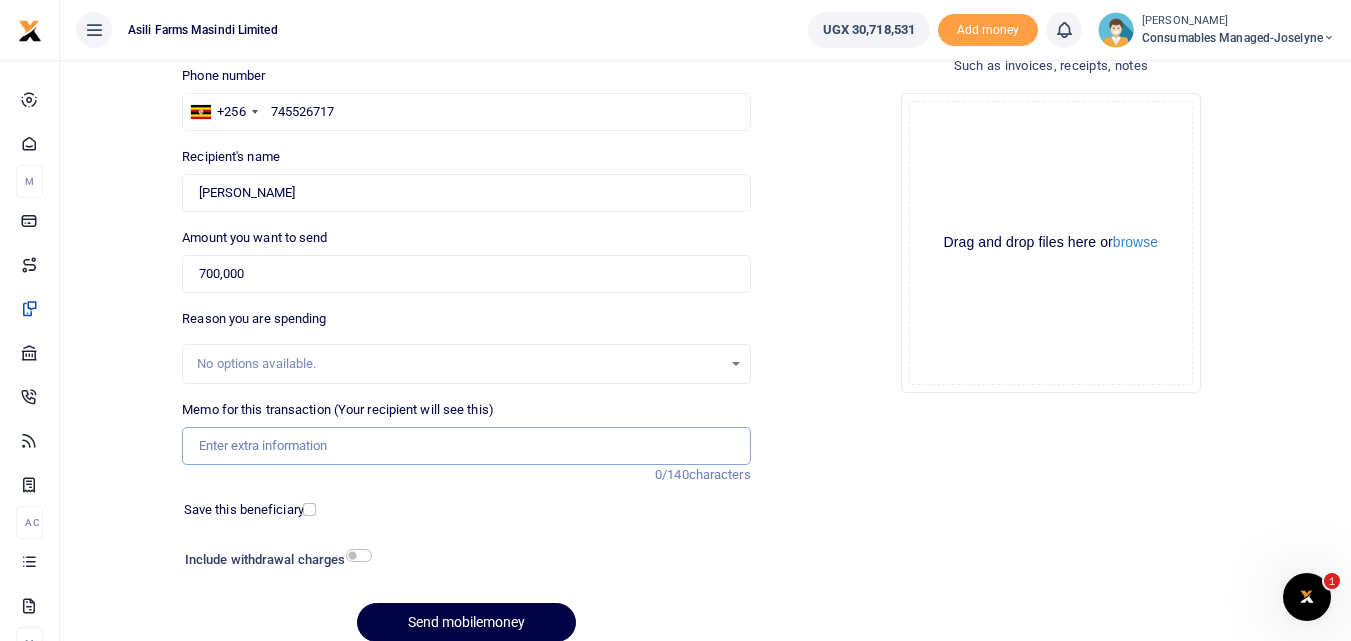 click on "Memo for this transaction (Your recipient will see this)" at bounding box center [466, 446] 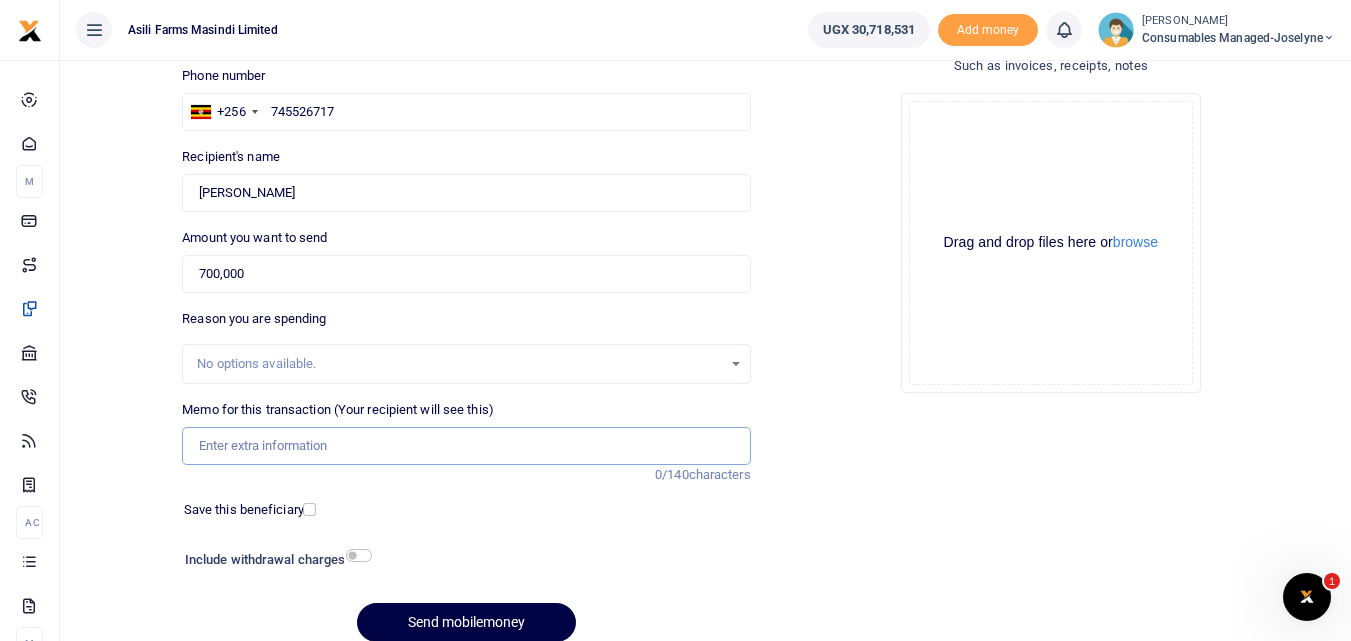 click on "Memo for this transaction (Your recipient will see this)" at bounding box center [466, 446] 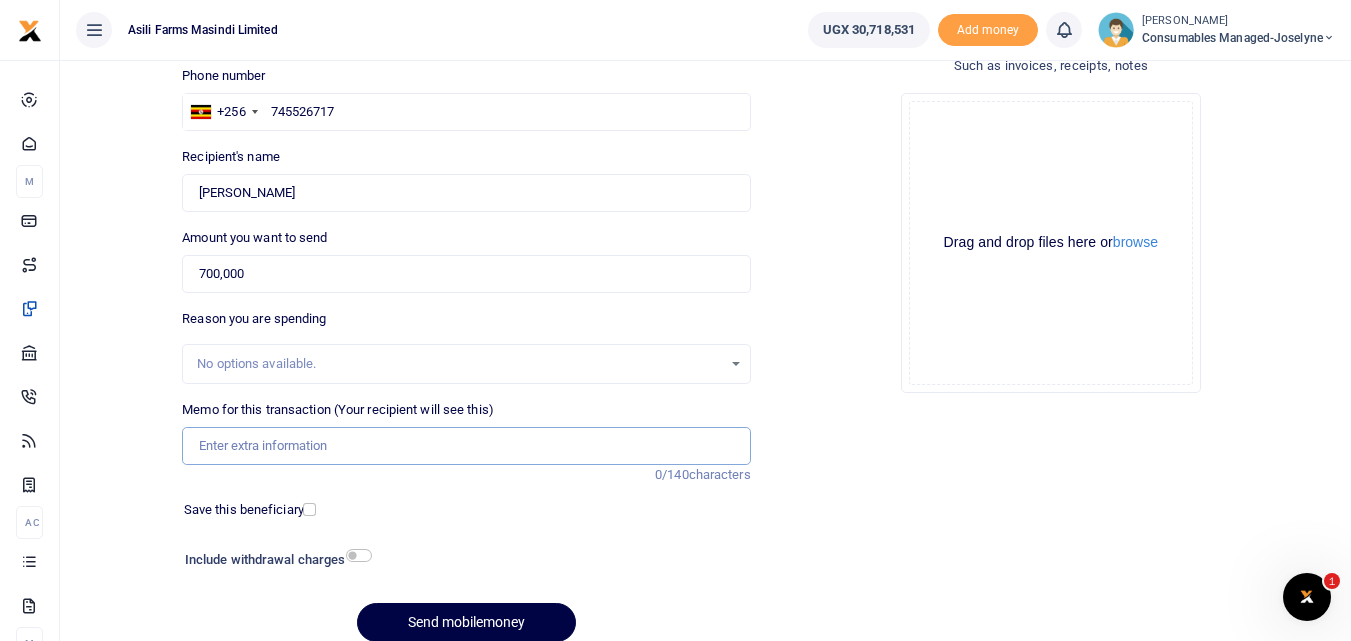 paste on "WK 30 /008 / 05" 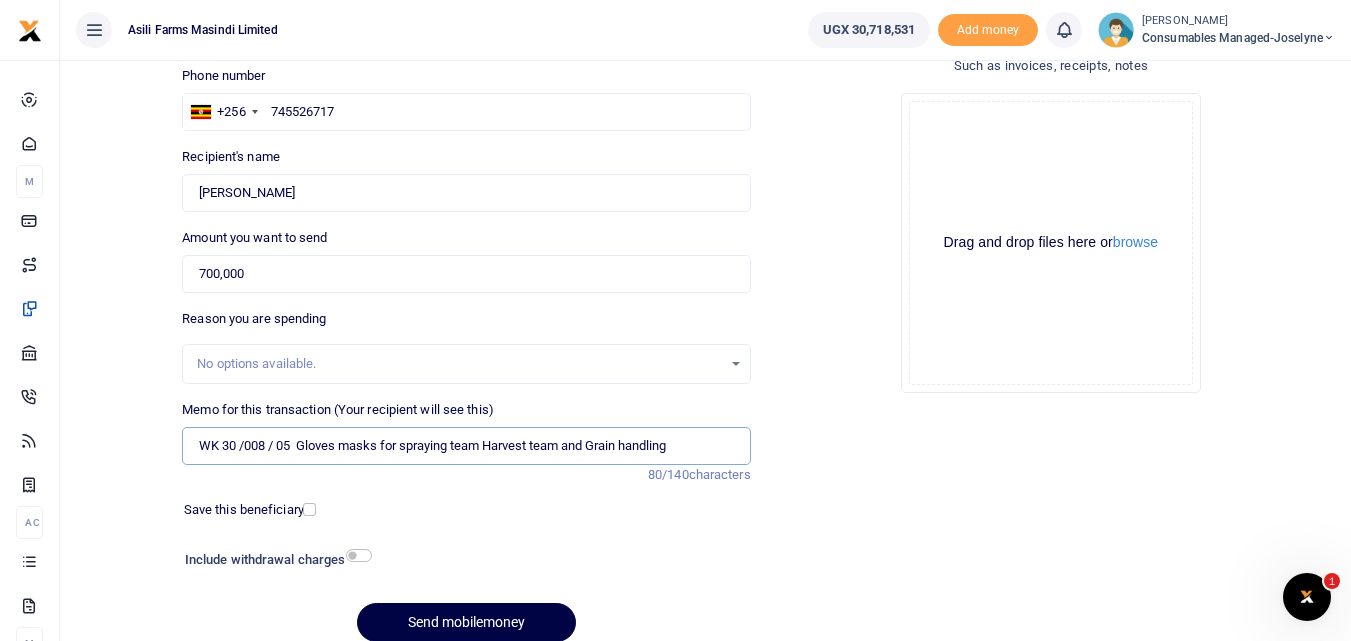 click on "WK 30 /008 / 05  Gloves masks for spraying team Harvest team and Grain handling" at bounding box center [466, 446] 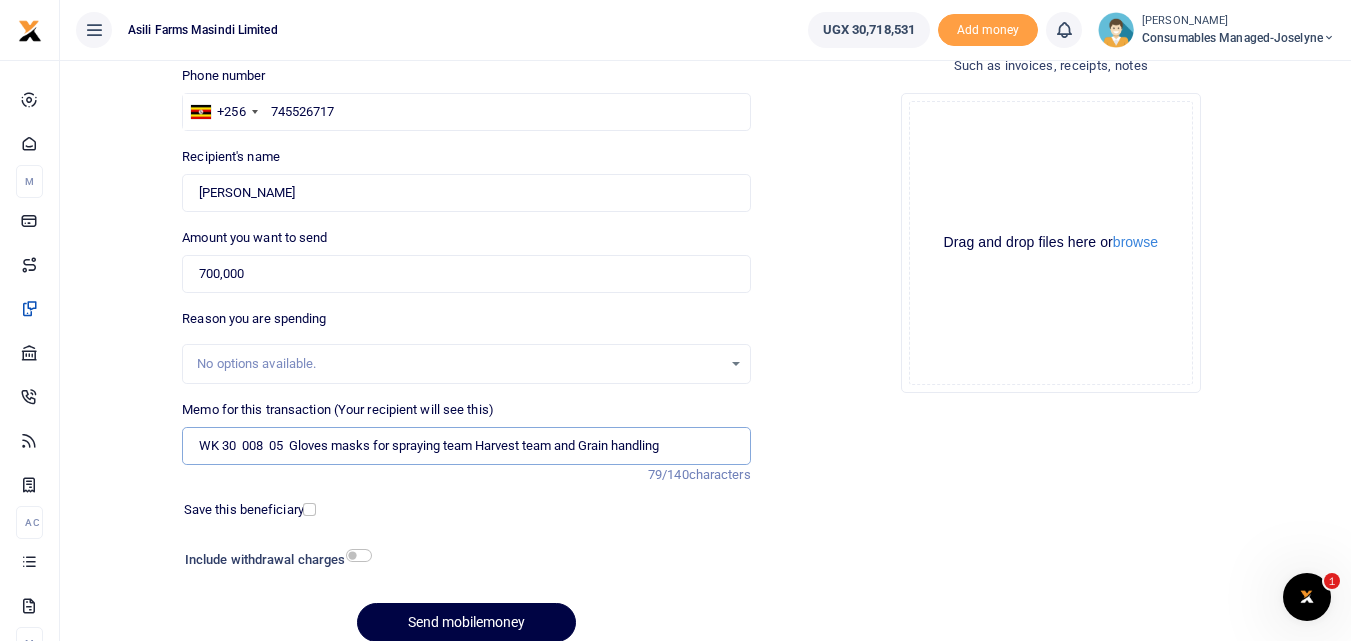 scroll, scrollTop: 225, scrollLeft: 0, axis: vertical 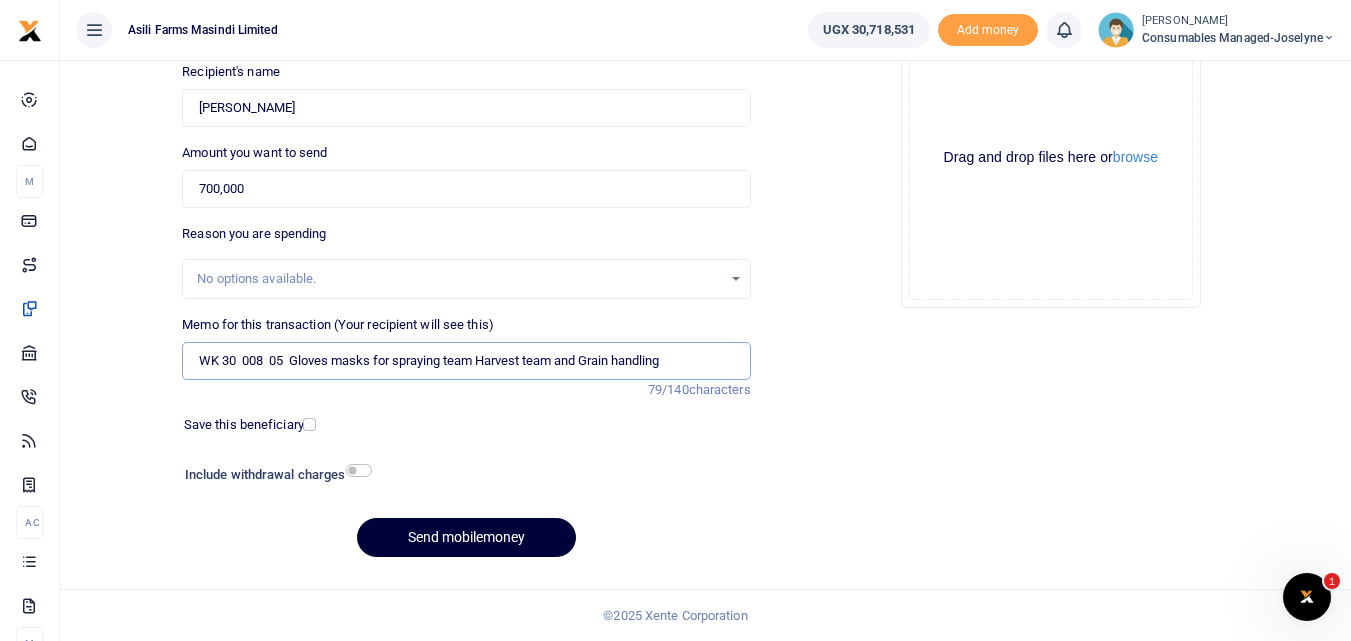 type on "WK 30  008  05  Gloves masks for spraying team Harvest team and Grain handling" 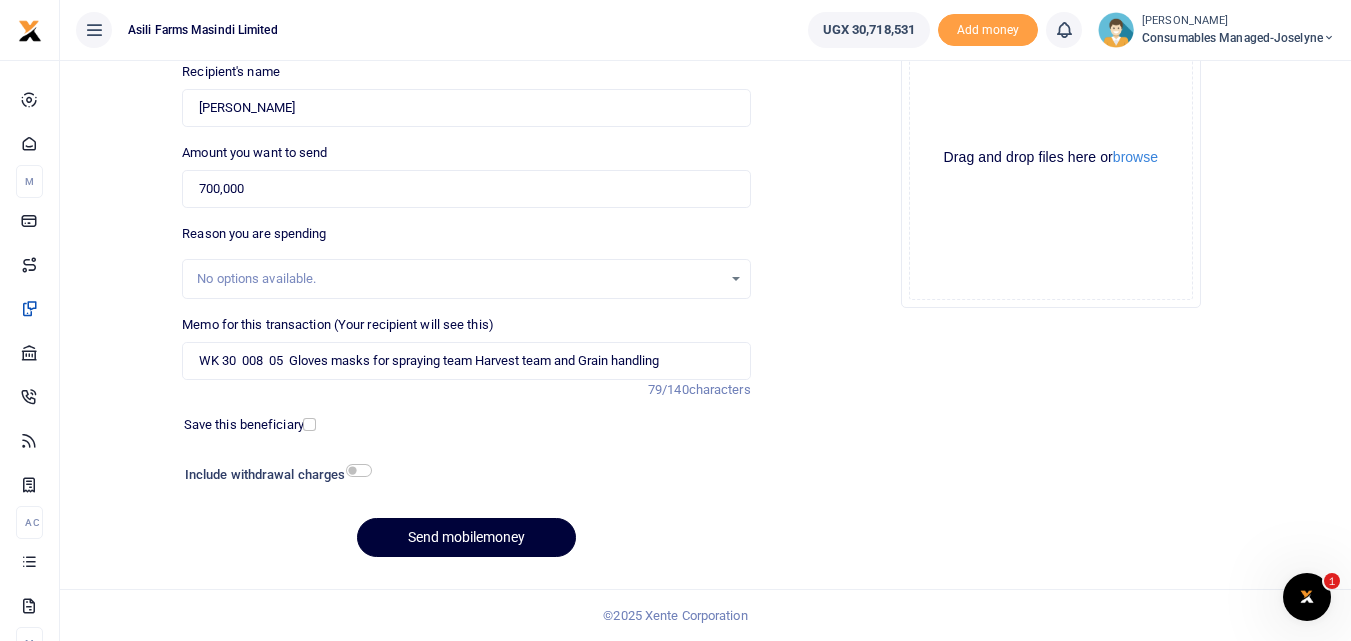 click on "Send mobilemoney" at bounding box center (466, 537) 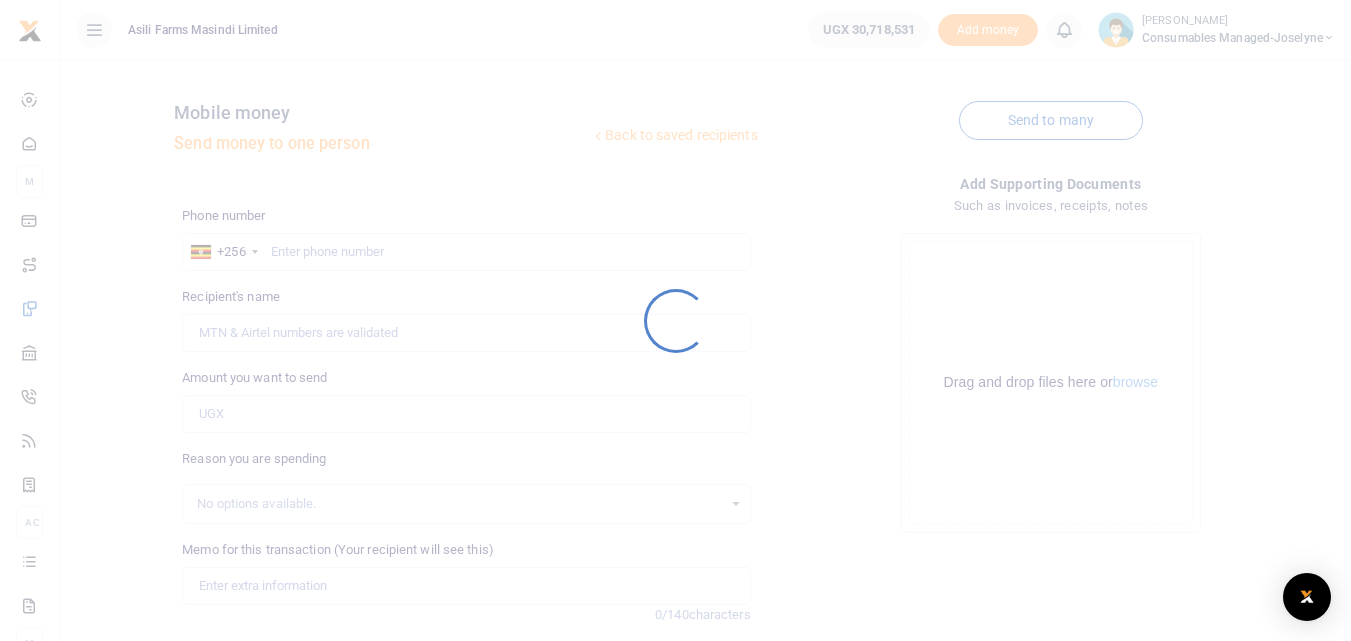 scroll, scrollTop: 225, scrollLeft: 0, axis: vertical 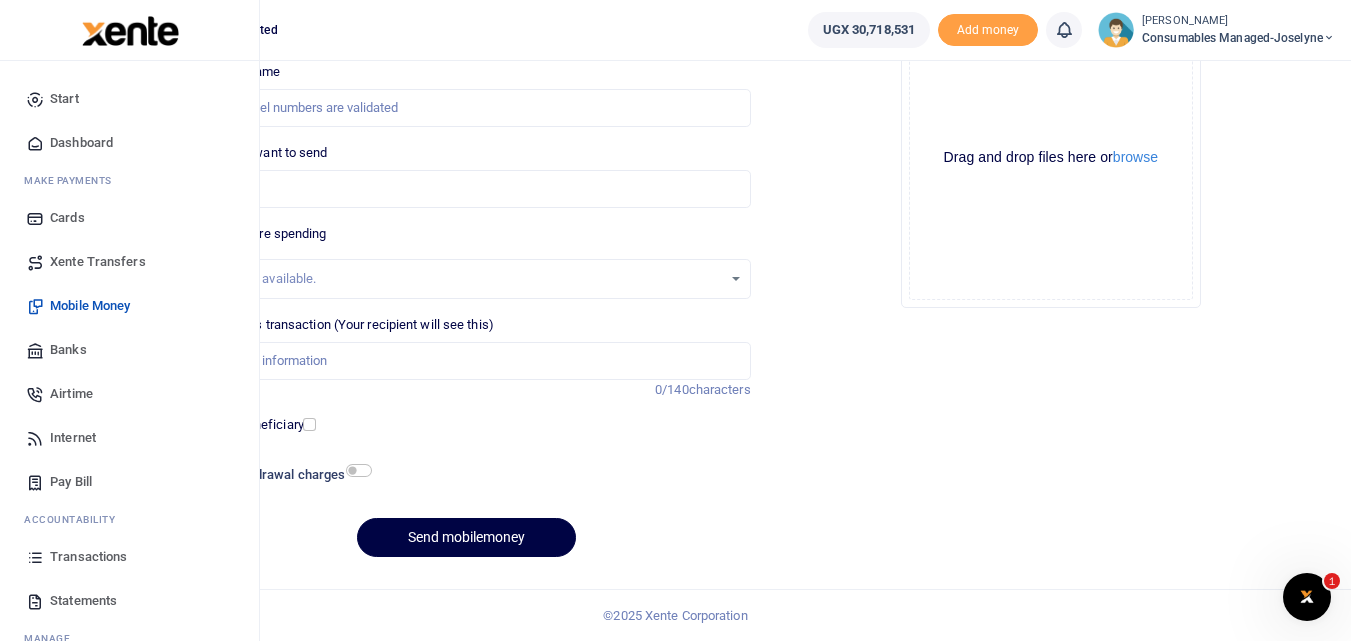 click on "Transactions" at bounding box center (129, 557) 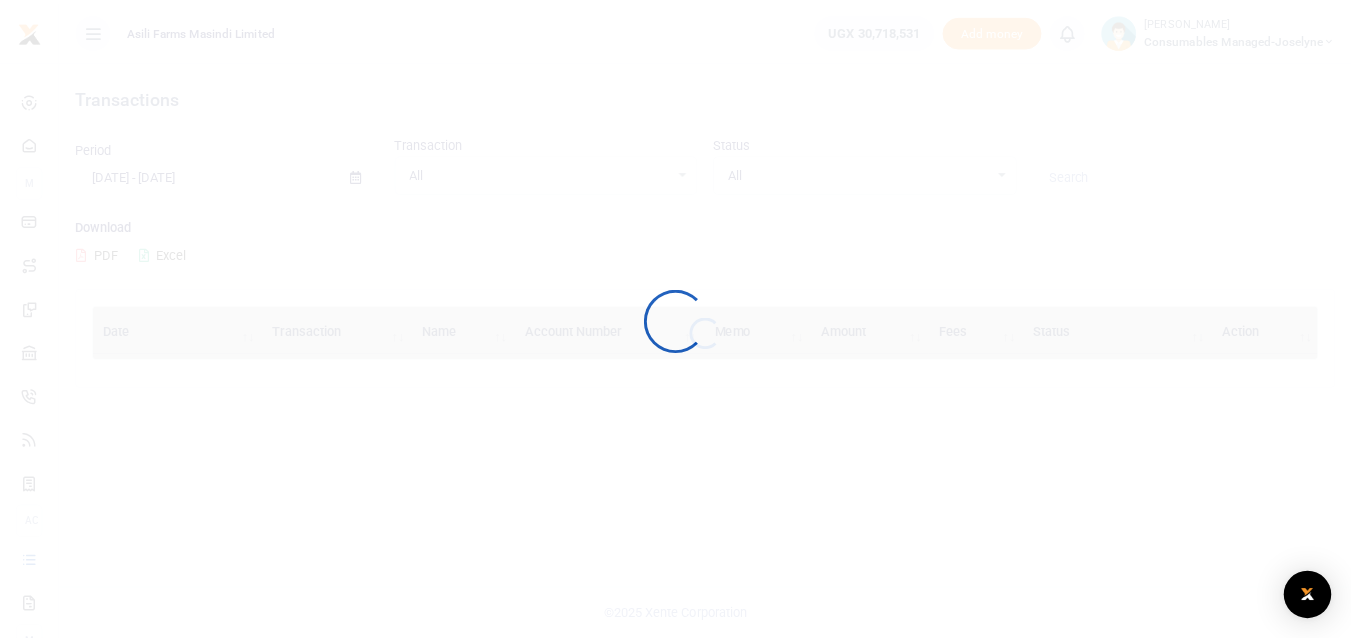 scroll, scrollTop: 0, scrollLeft: 0, axis: both 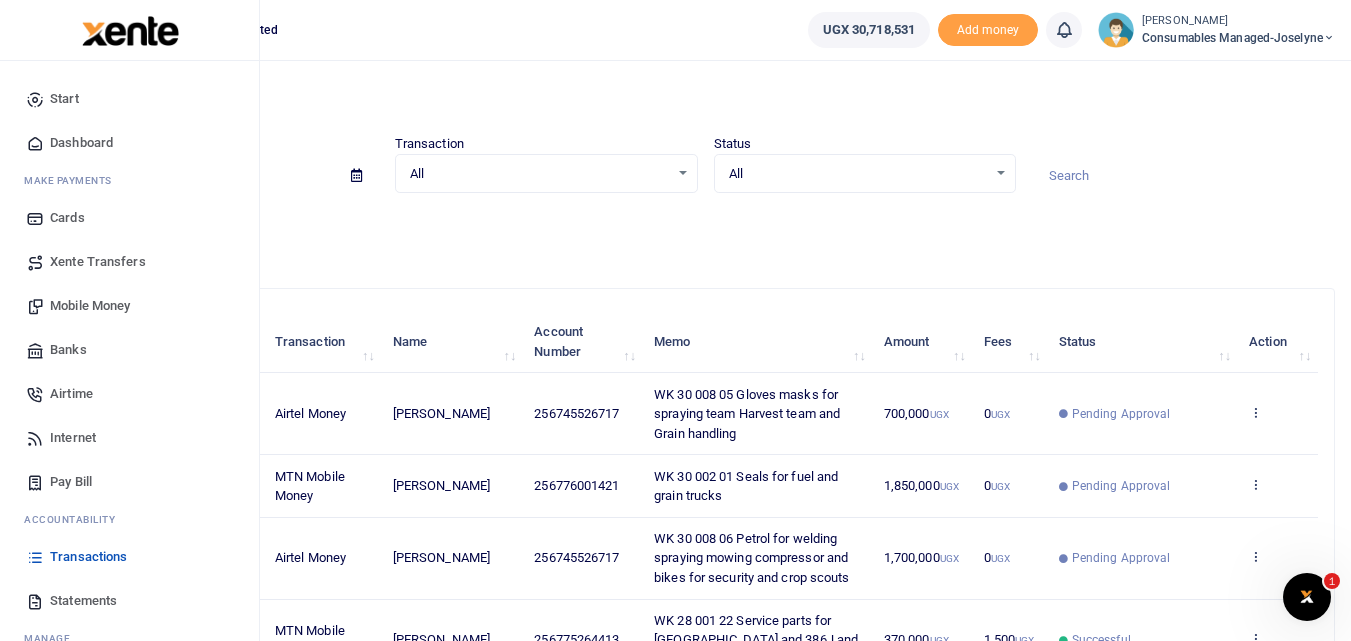 click on "Mobile Money" at bounding box center [90, 306] 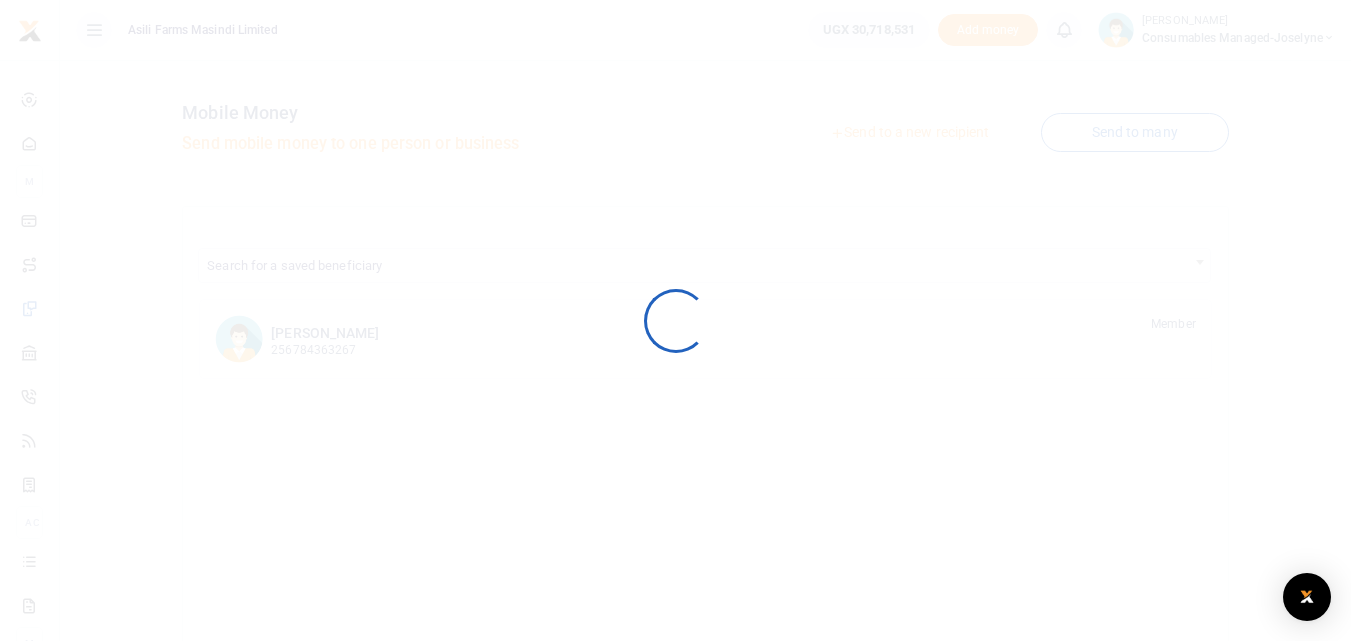 scroll, scrollTop: 0, scrollLeft: 0, axis: both 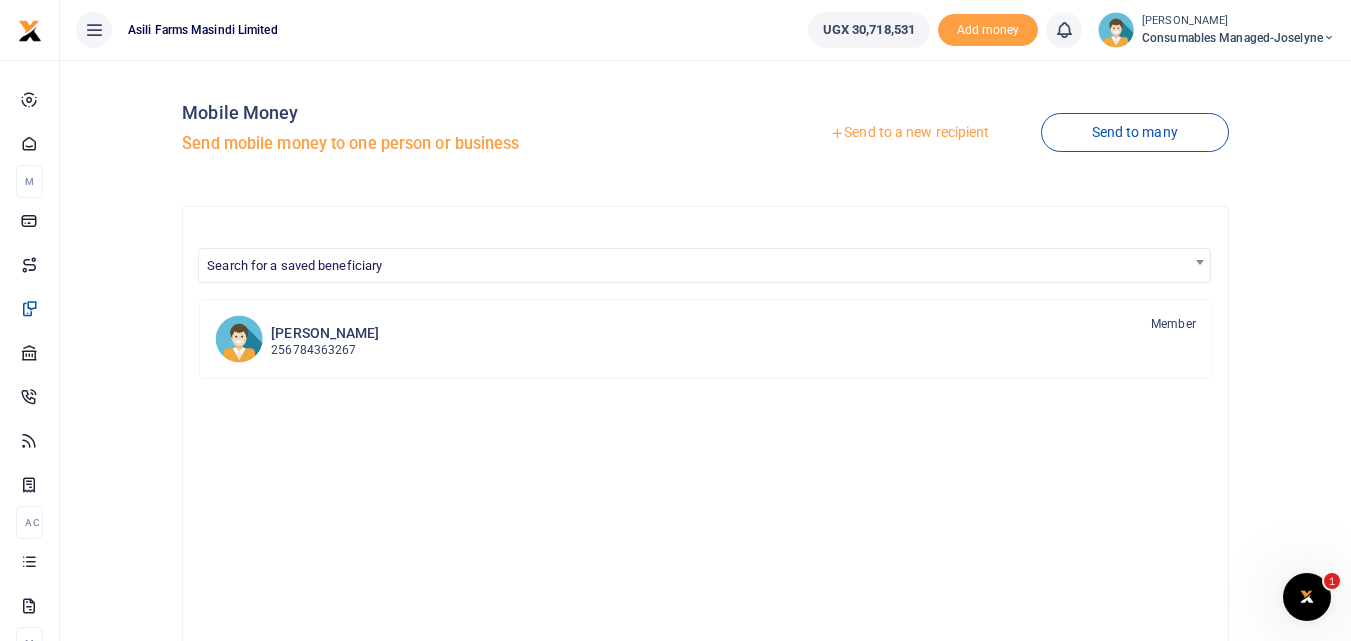 click on "Send to a new recipient" at bounding box center (909, 133) 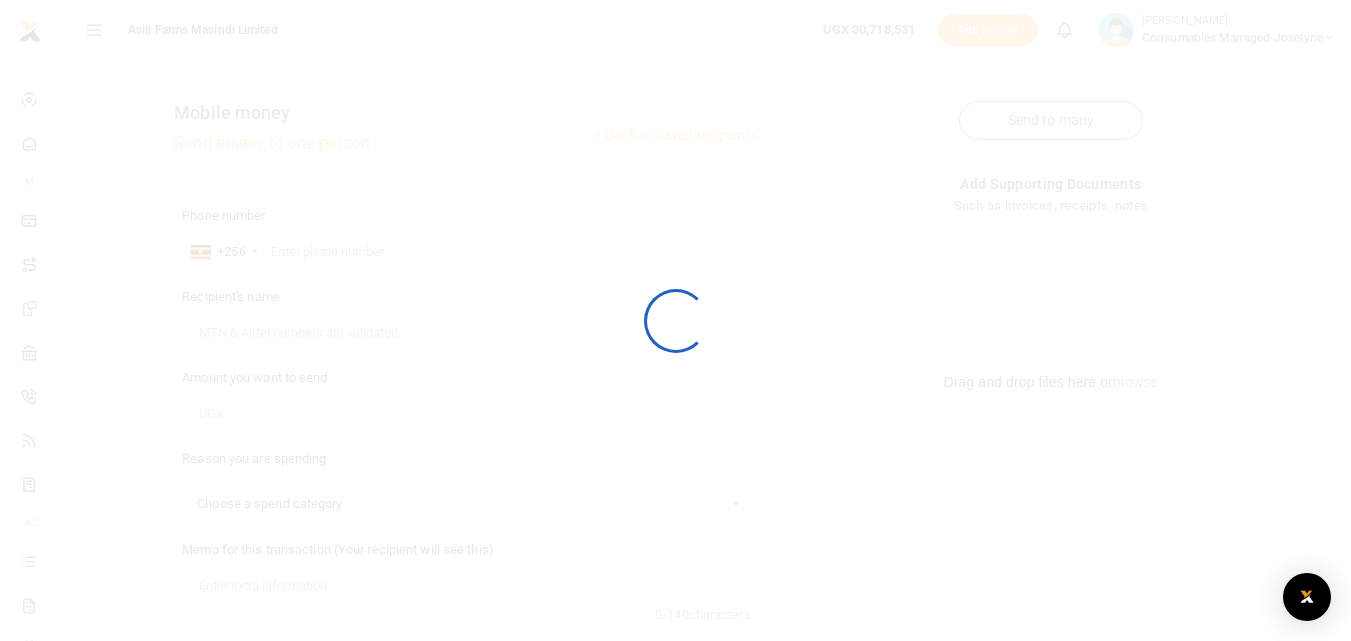 scroll, scrollTop: 0, scrollLeft: 0, axis: both 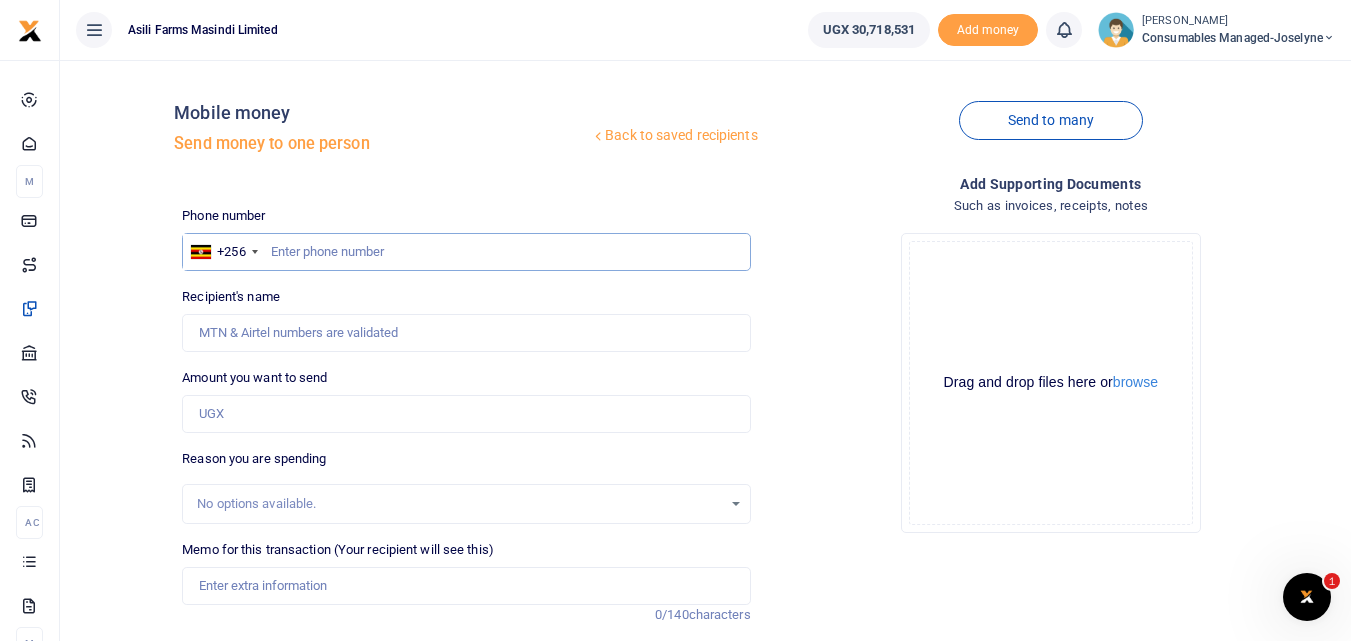 click at bounding box center (466, 252) 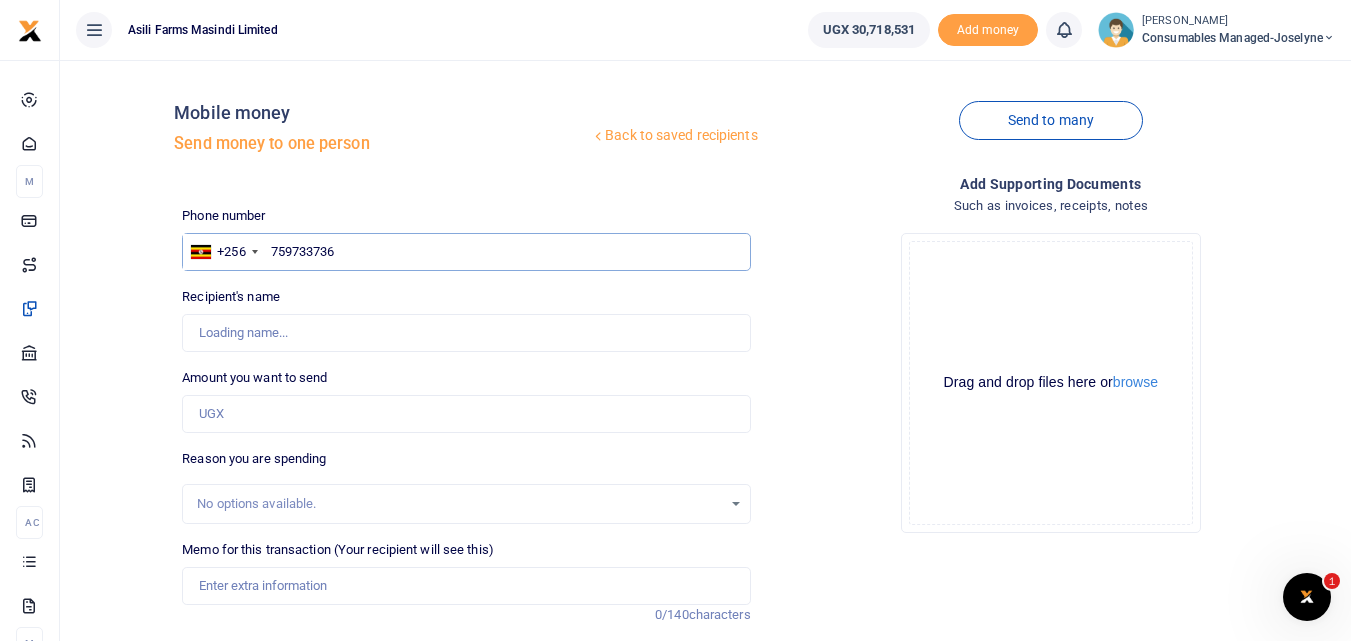 type on "759733736" 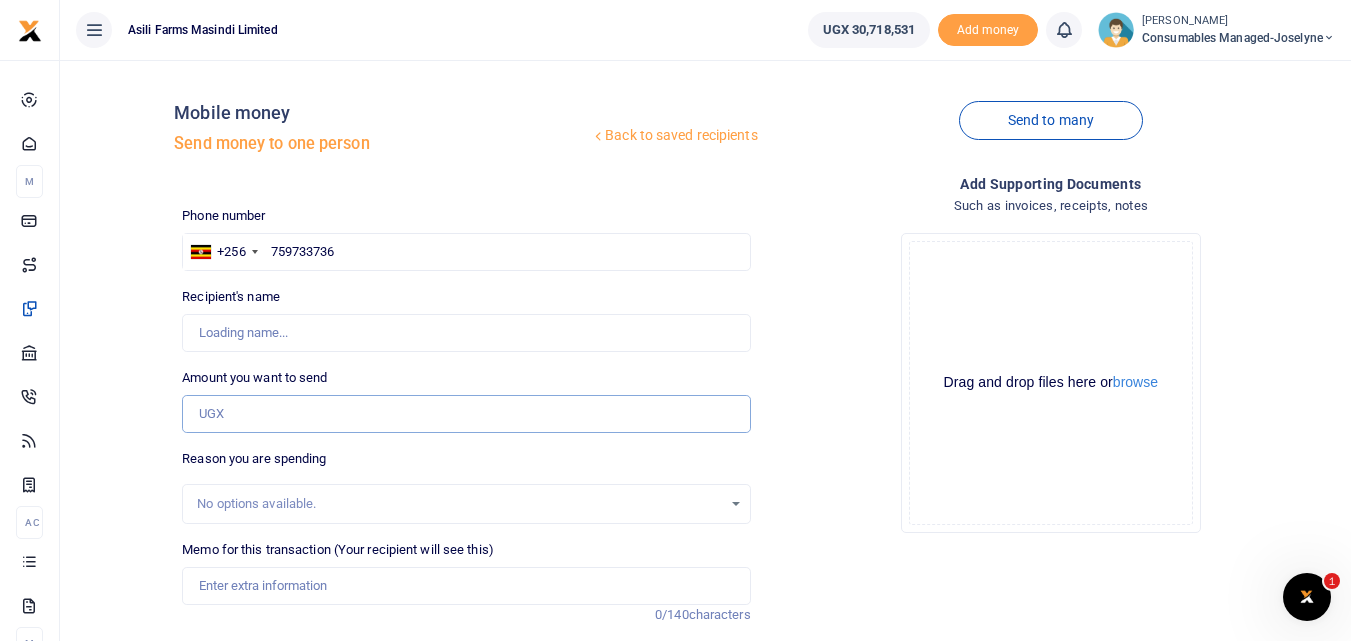 click on "Amount you want to send" at bounding box center [466, 414] 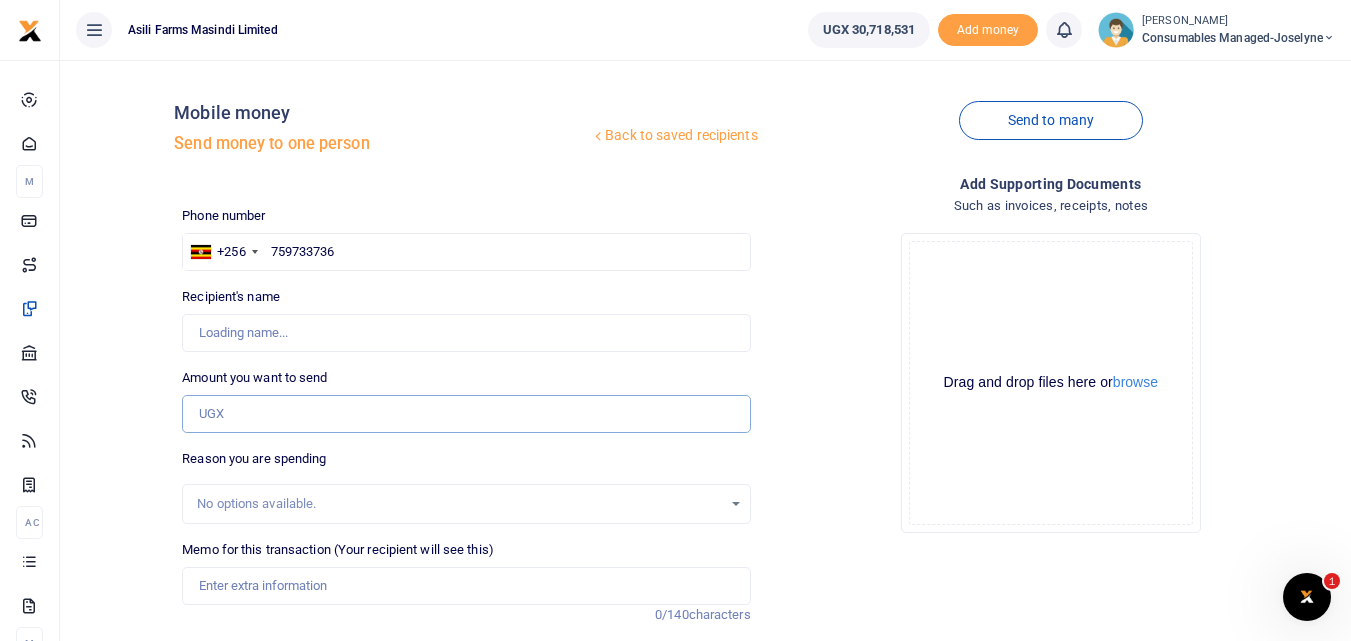 type on "Stephen Mutibwa" 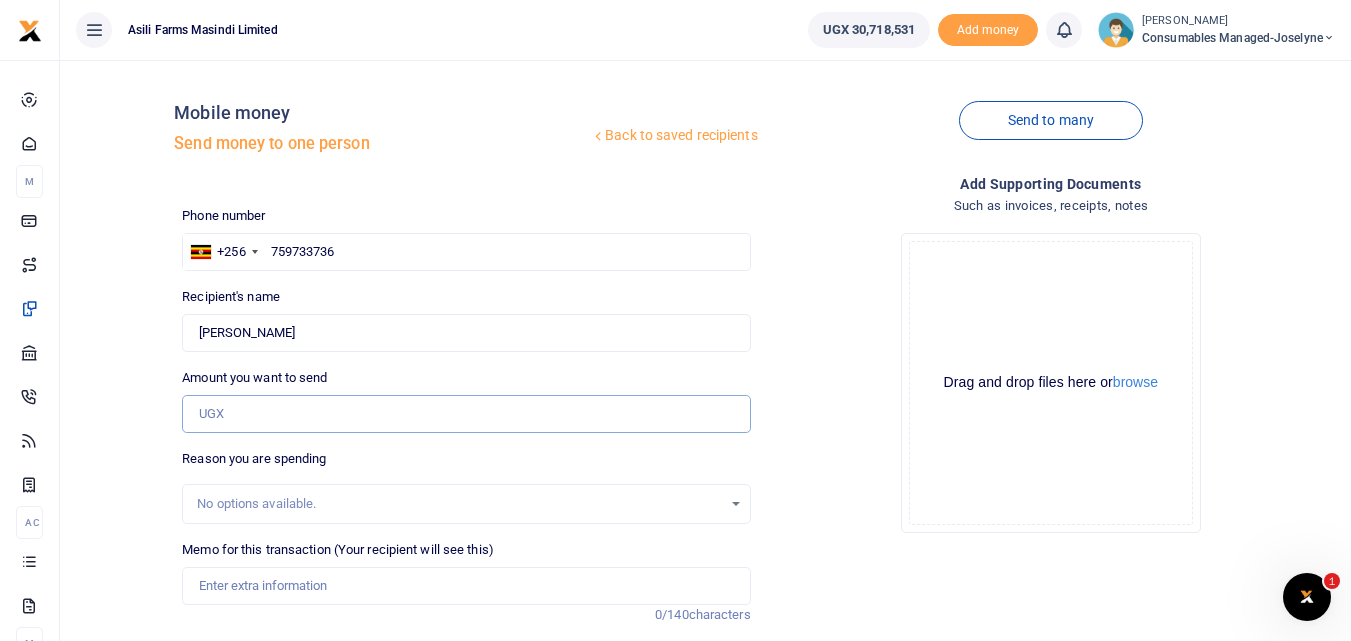 click on "Amount you want to send" at bounding box center [466, 414] 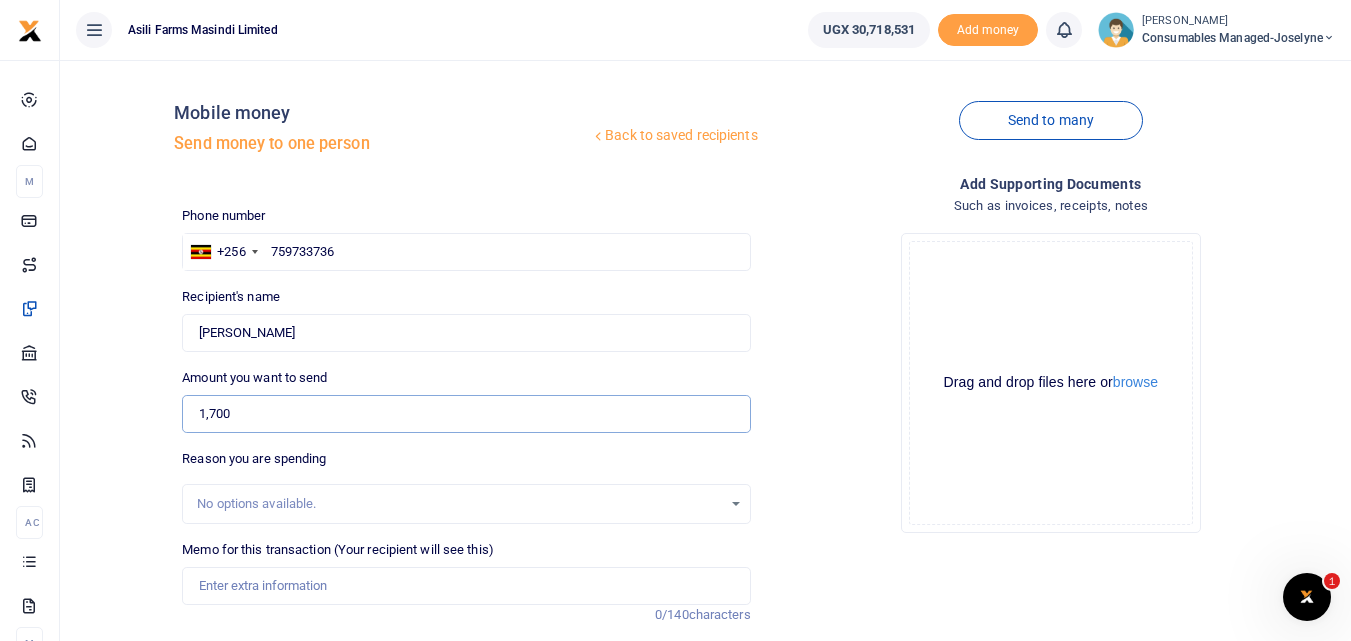 click on "1,700" at bounding box center (466, 414) 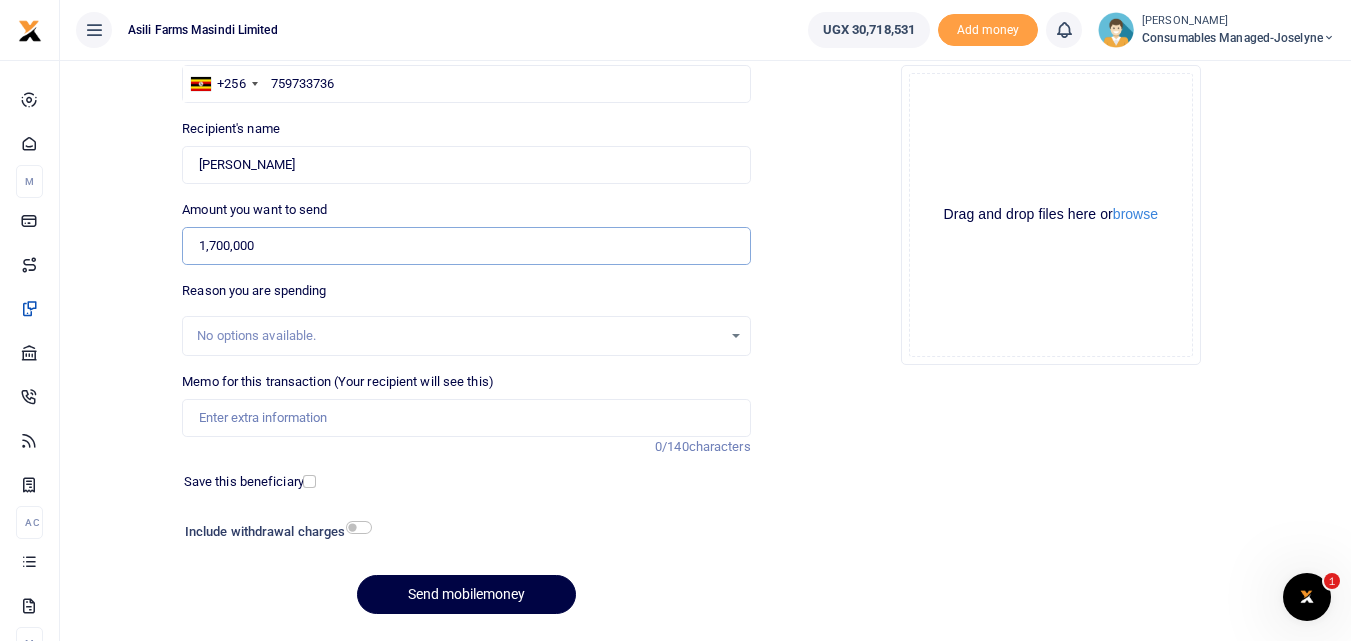 scroll, scrollTop: 225, scrollLeft: 0, axis: vertical 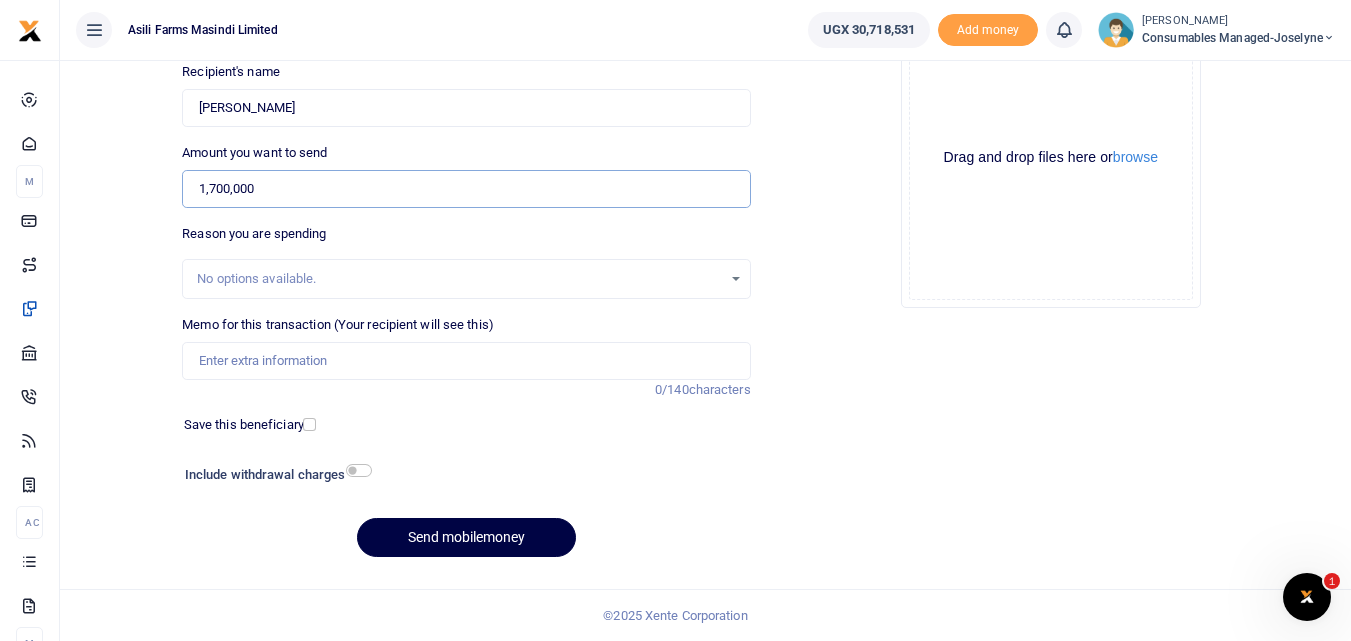 type on "1,700,000" 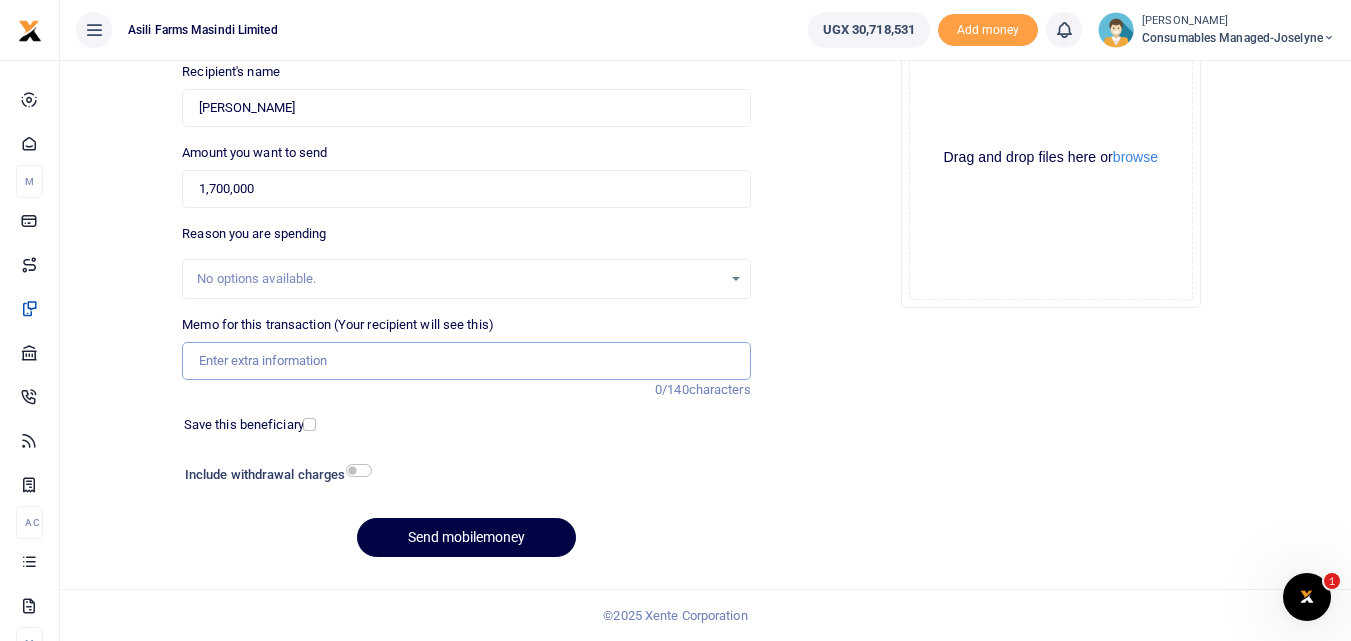 click on "Memo for this transaction (Your recipient will see this)" at bounding box center (466, 361) 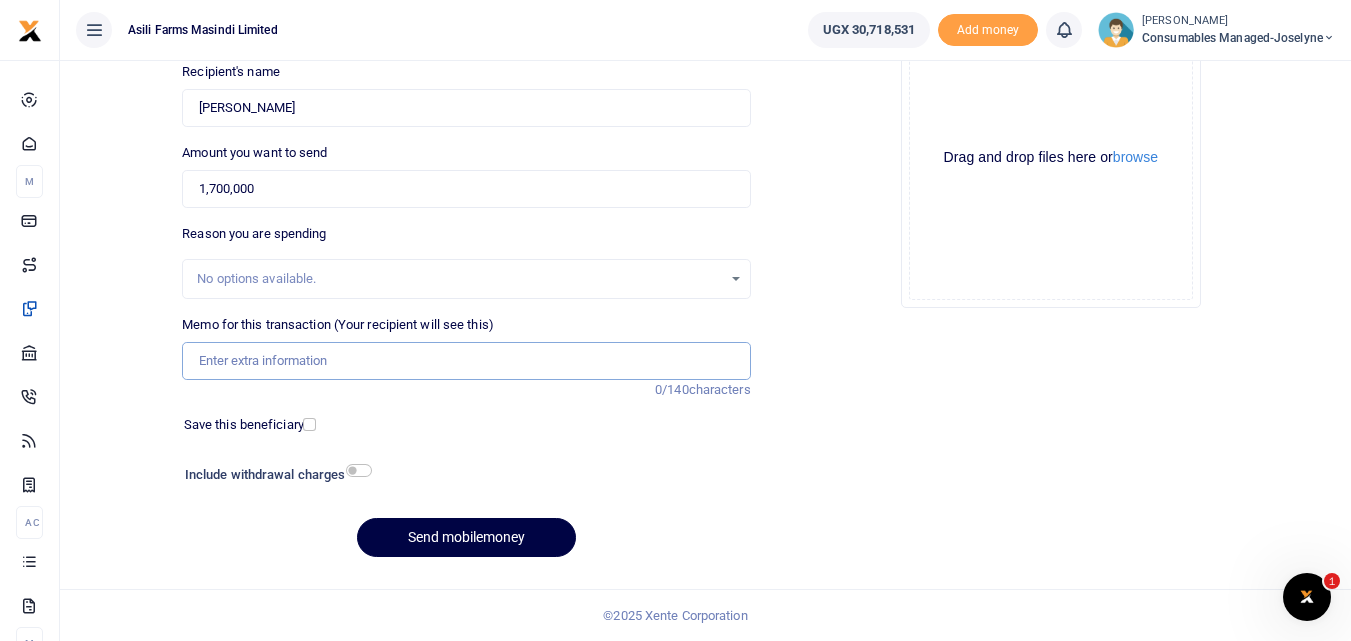click on "Memo for this transaction (Your recipient will see this)" at bounding box center [466, 361] 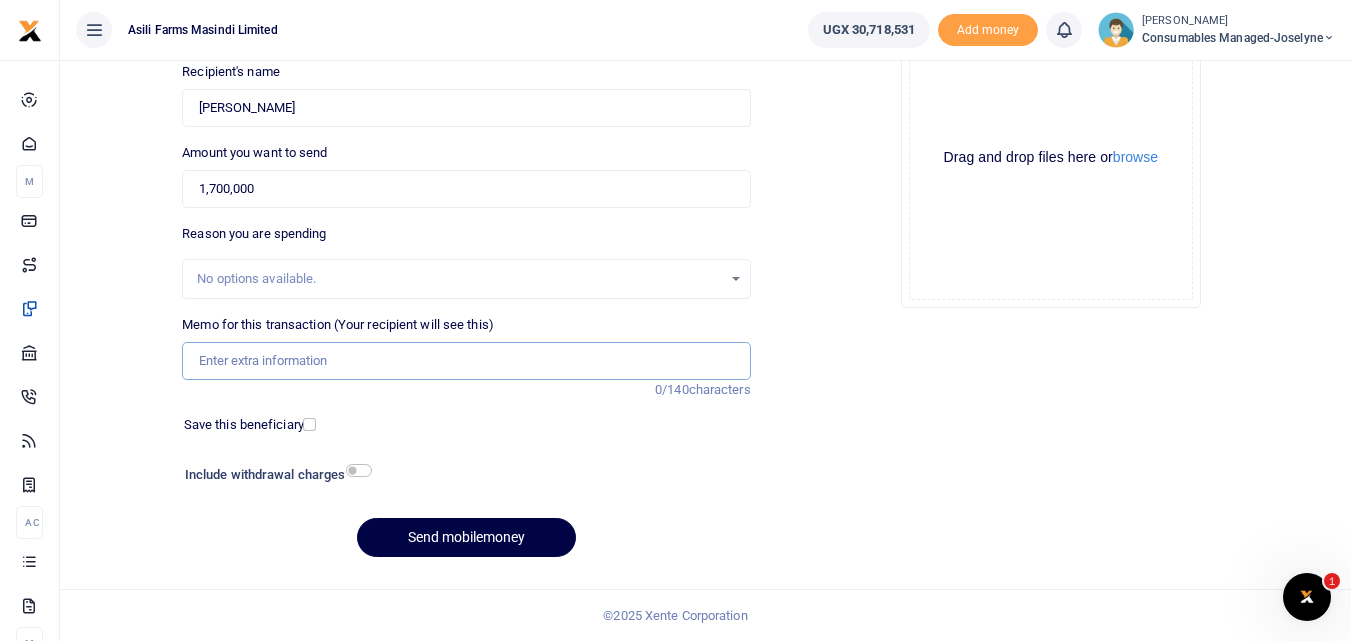 paste on "WK 30 /008 / 05" 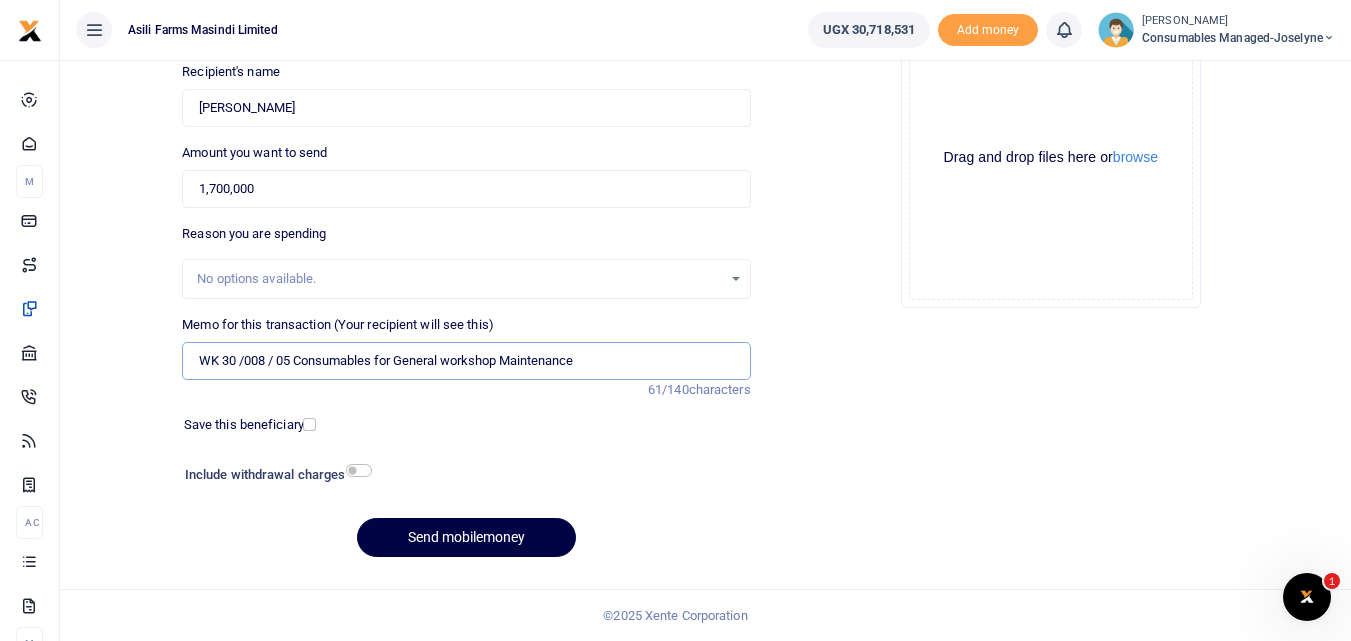 click on "WK 30 /008 / 05 Consumables for General workshop Maintenance" at bounding box center (466, 361) 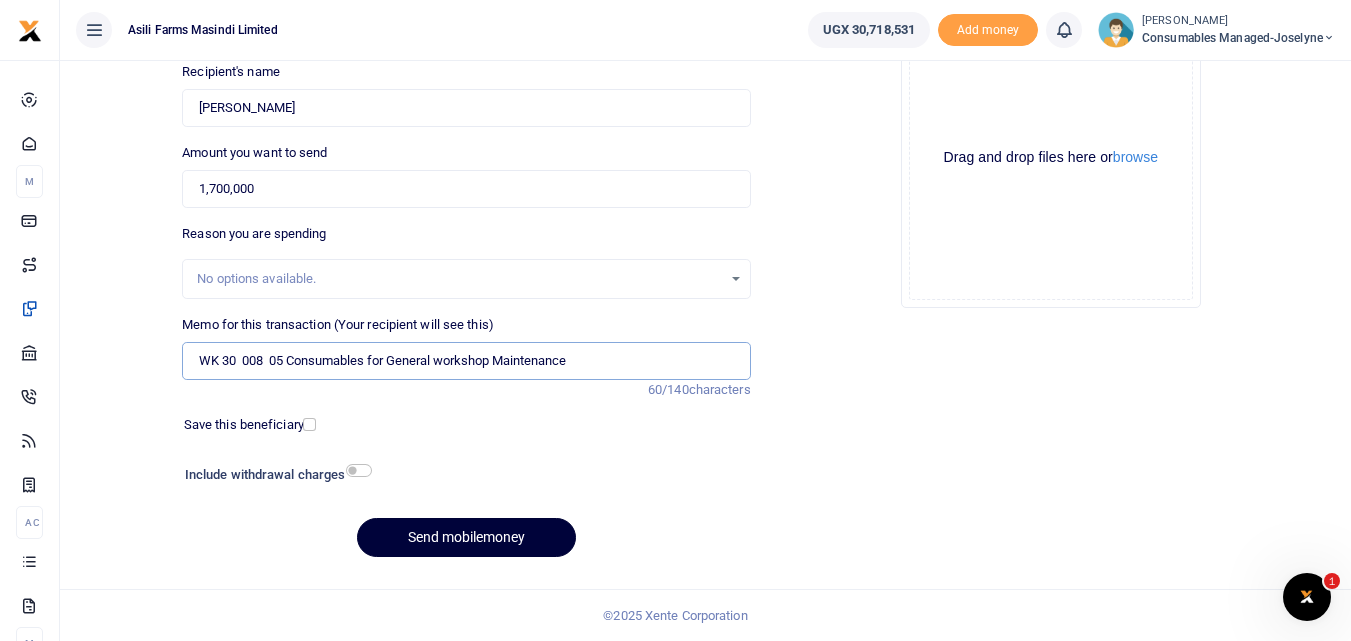 type on "WK 30  008  05 Consumables for General workshop Maintenance" 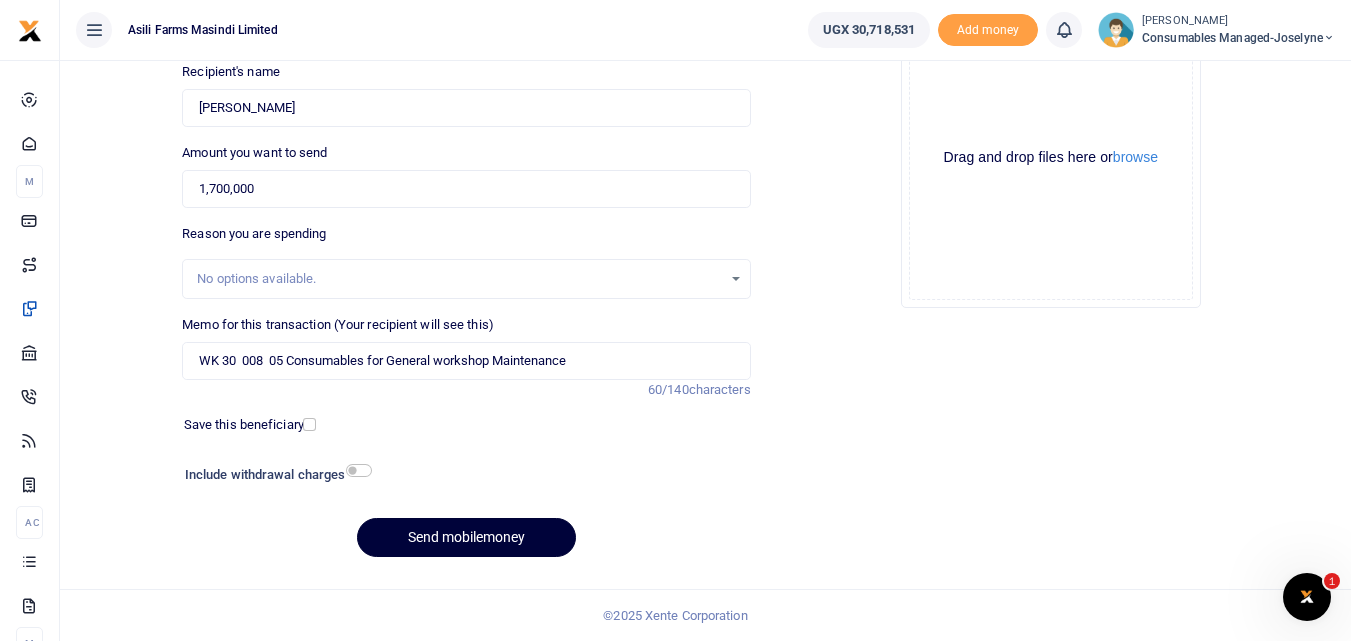 click on "Send mobilemoney" at bounding box center [466, 537] 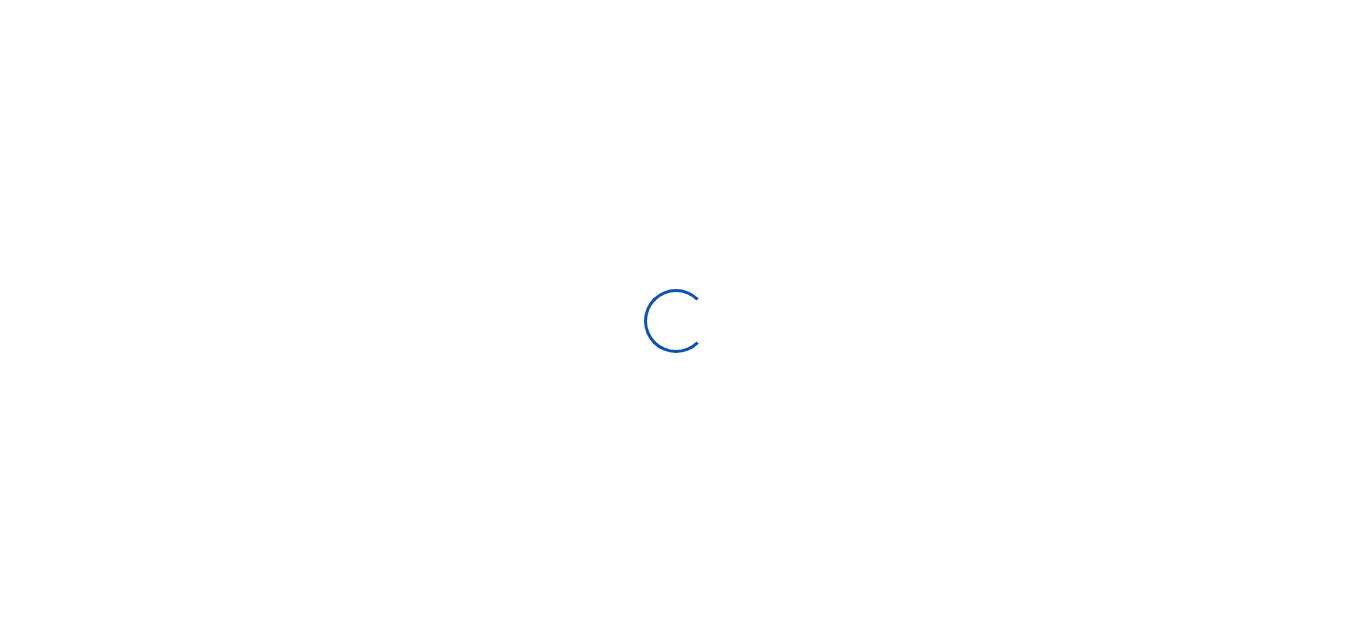 scroll, scrollTop: 225, scrollLeft: 0, axis: vertical 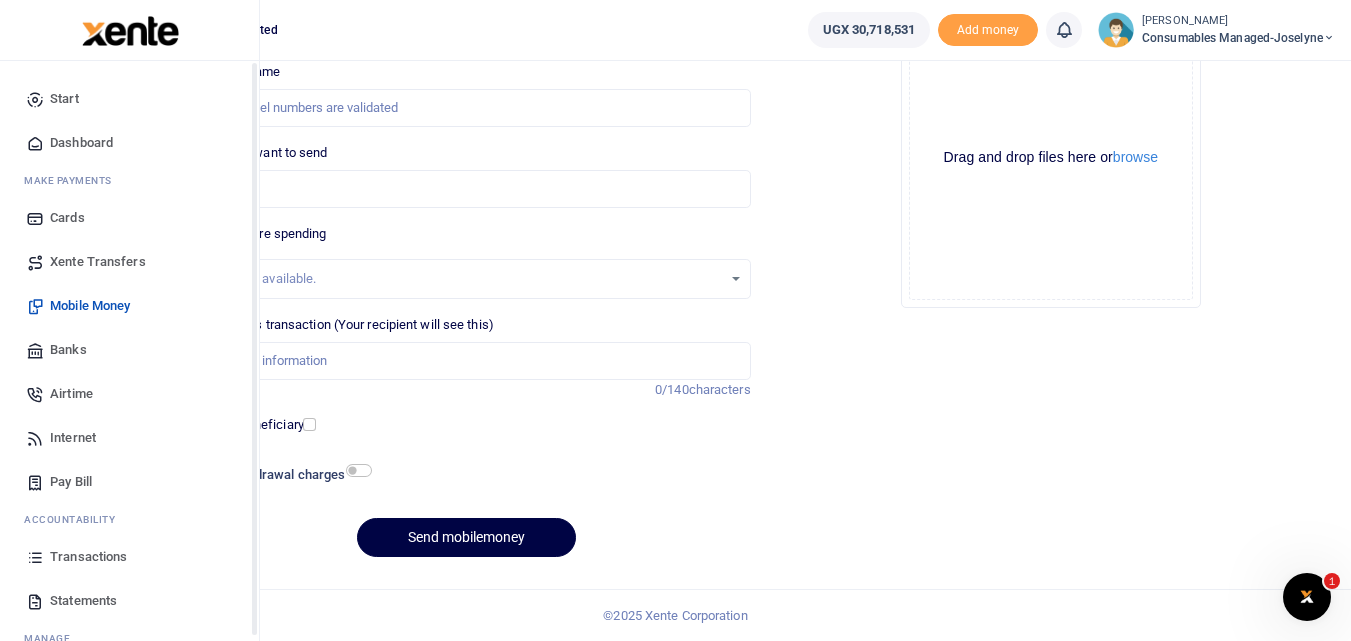 click at bounding box center [35, 557] 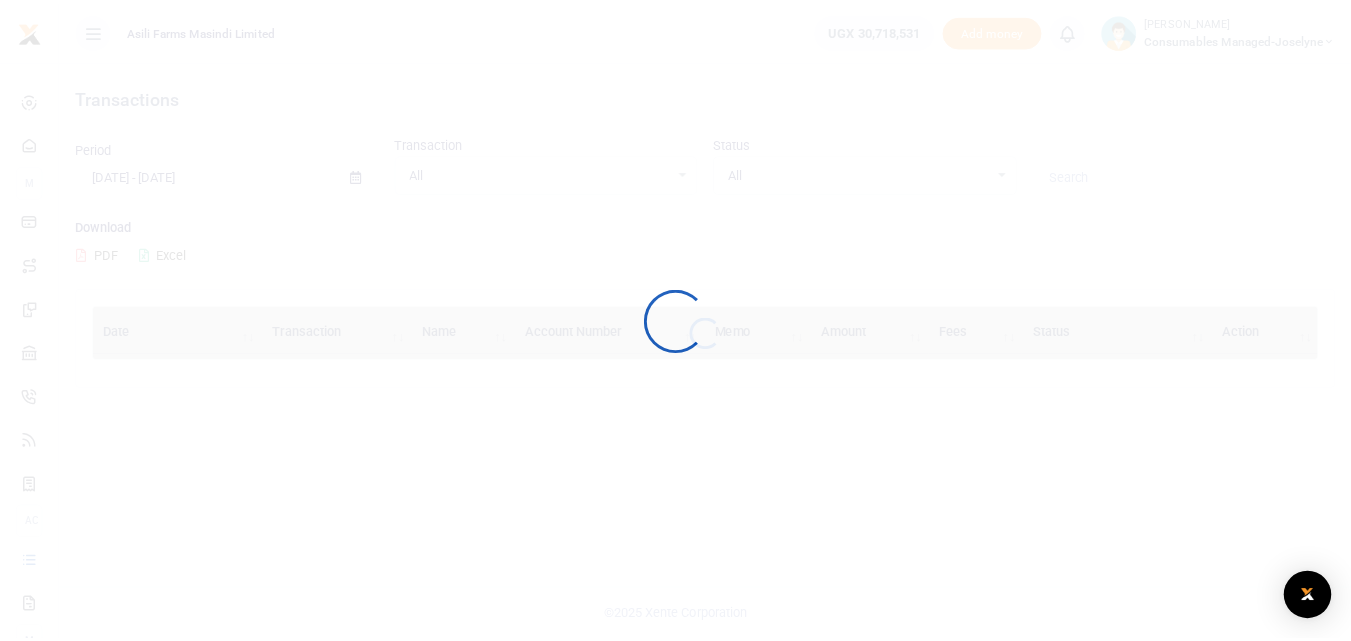 scroll, scrollTop: 0, scrollLeft: 0, axis: both 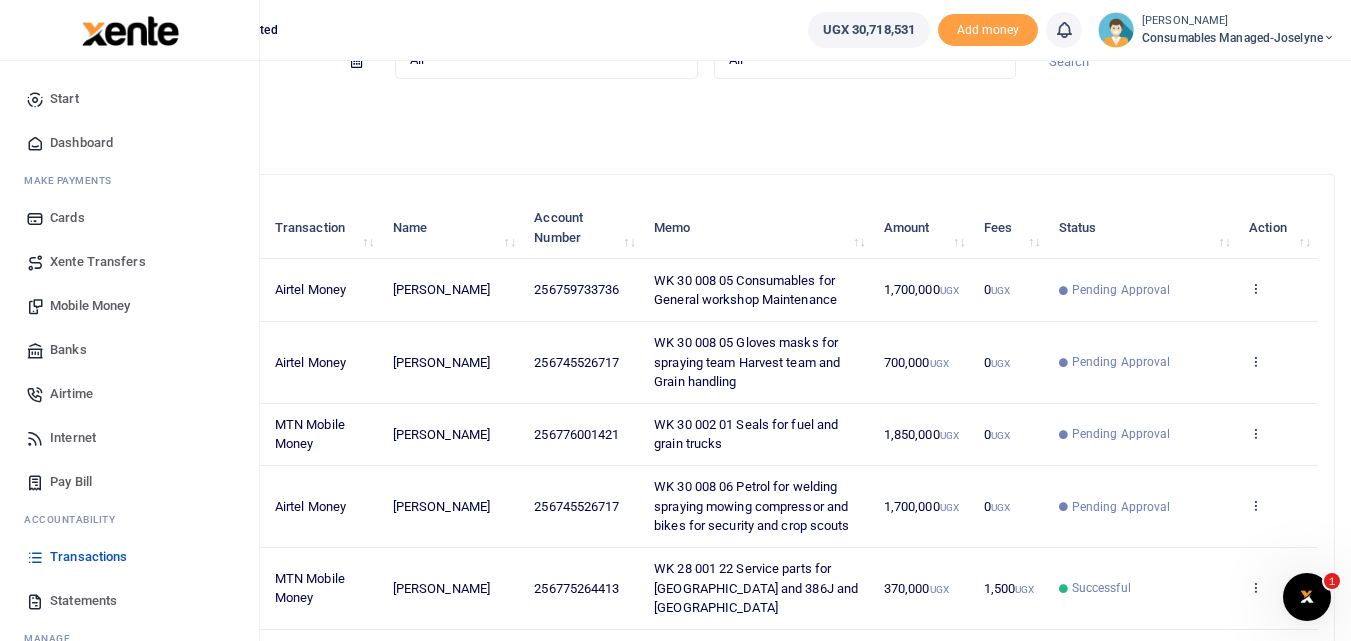 click on "Mobile Money" at bounding box center [90, 306] 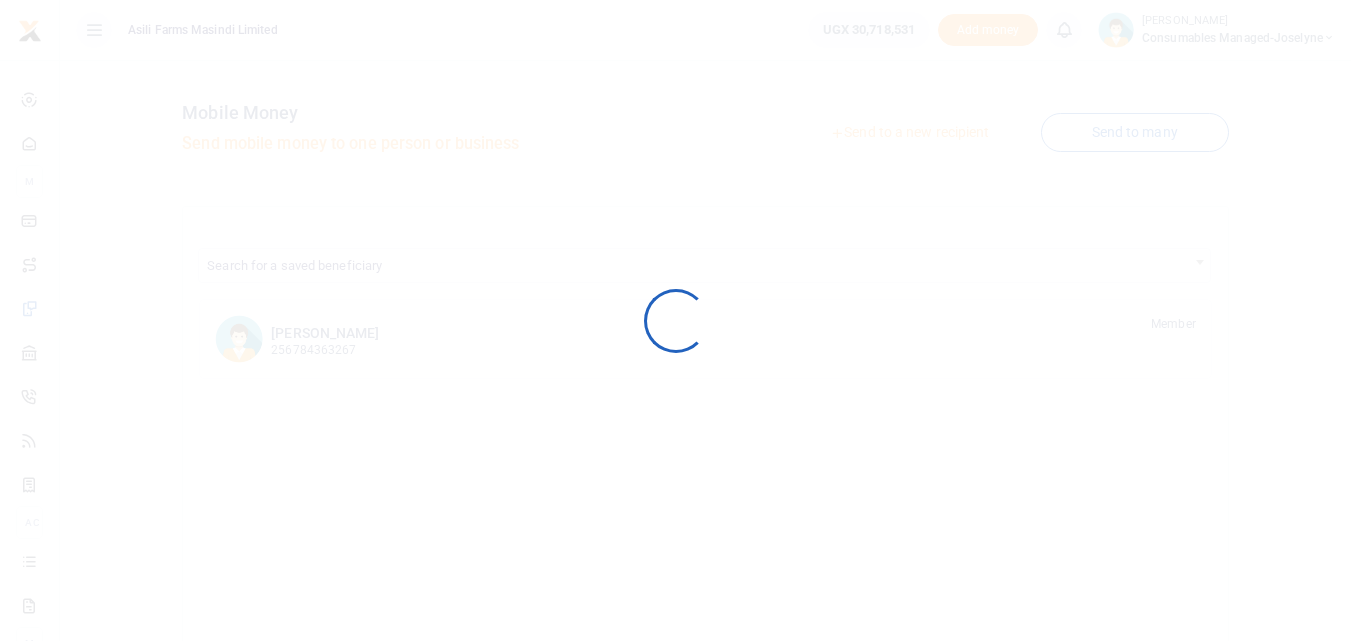 scroll, scrollTop: 0, scrollLeft: 0, axis: both 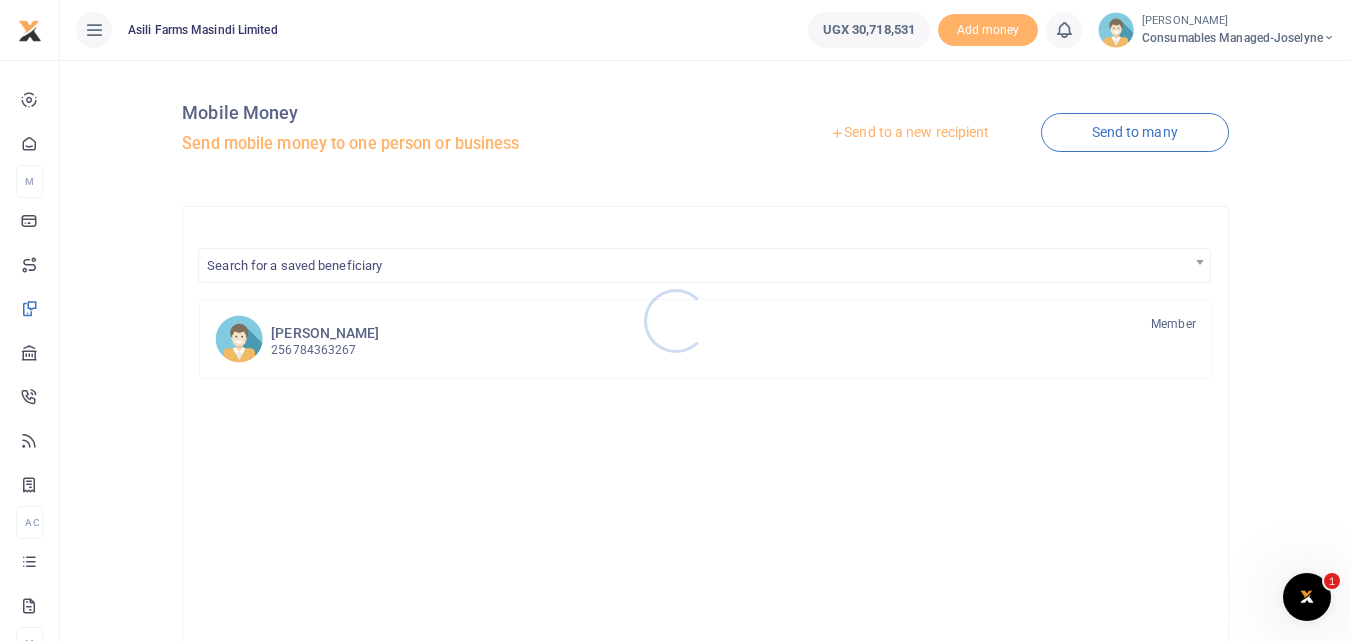 click at bounding box center [675, 320] 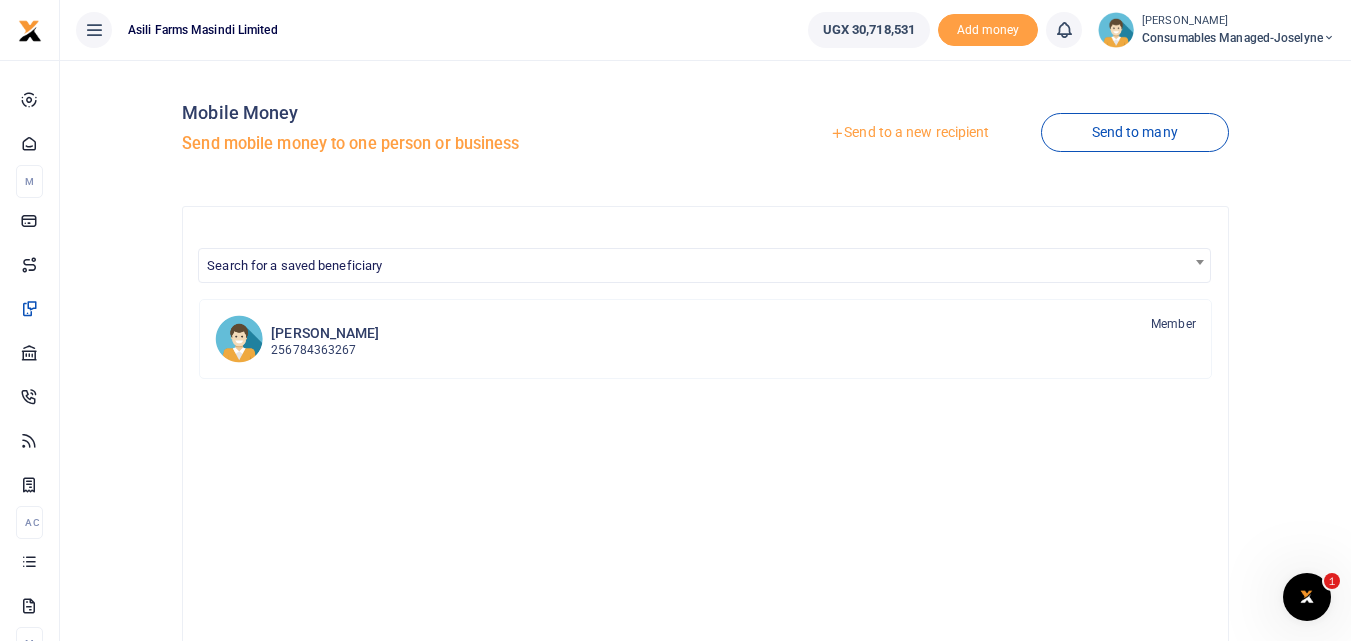 click on "Send to a new recipient" at bounding box center (909, 133) 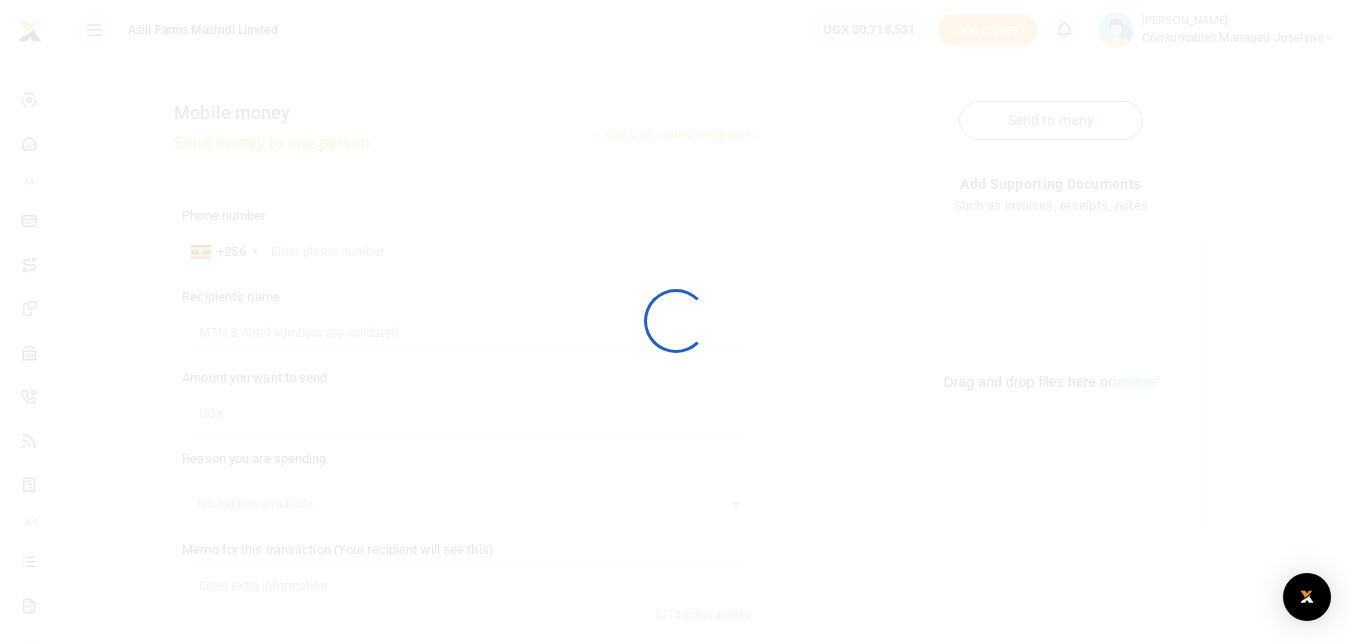 scroll, scrollTop: 0, scrollLeft: 0, axis: both 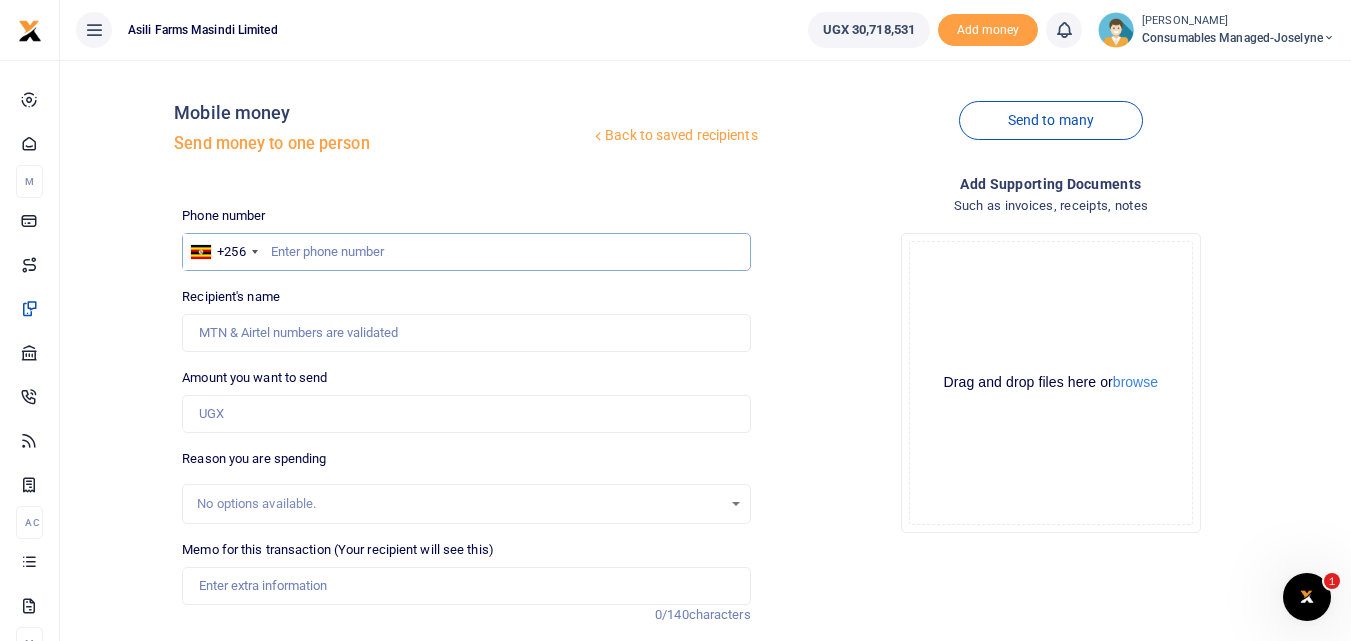click at bounding box center [466, 252] 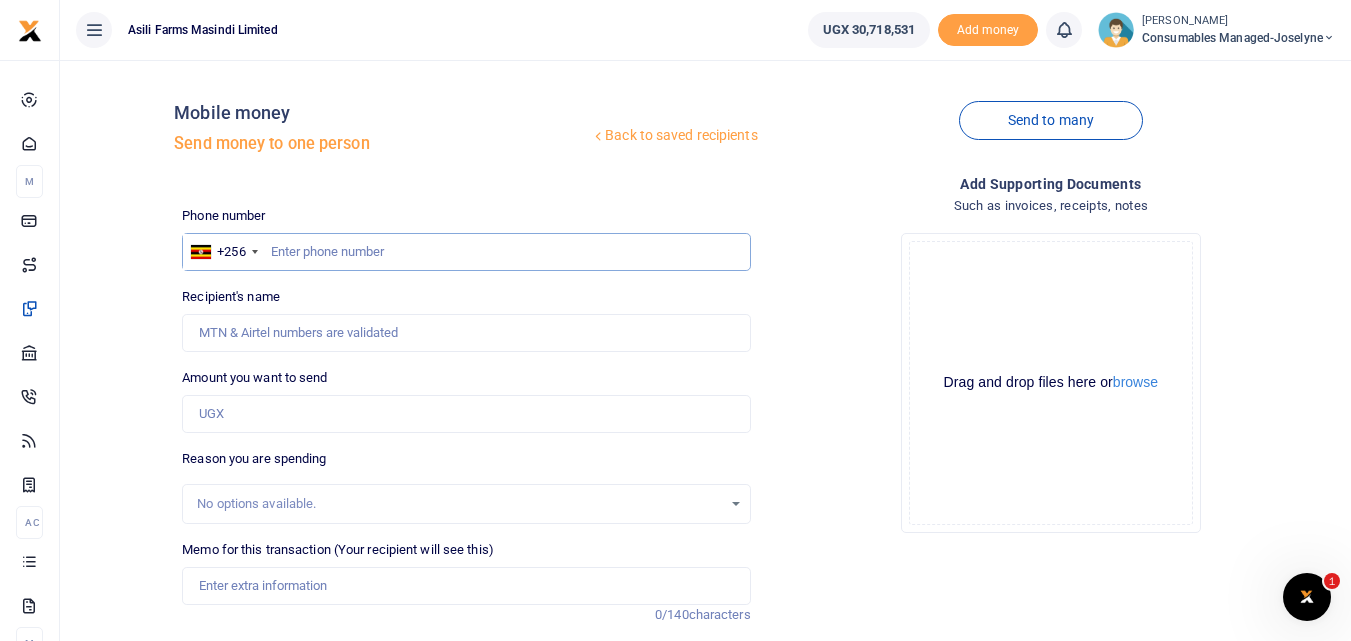 click at bounding box center (466, 252) 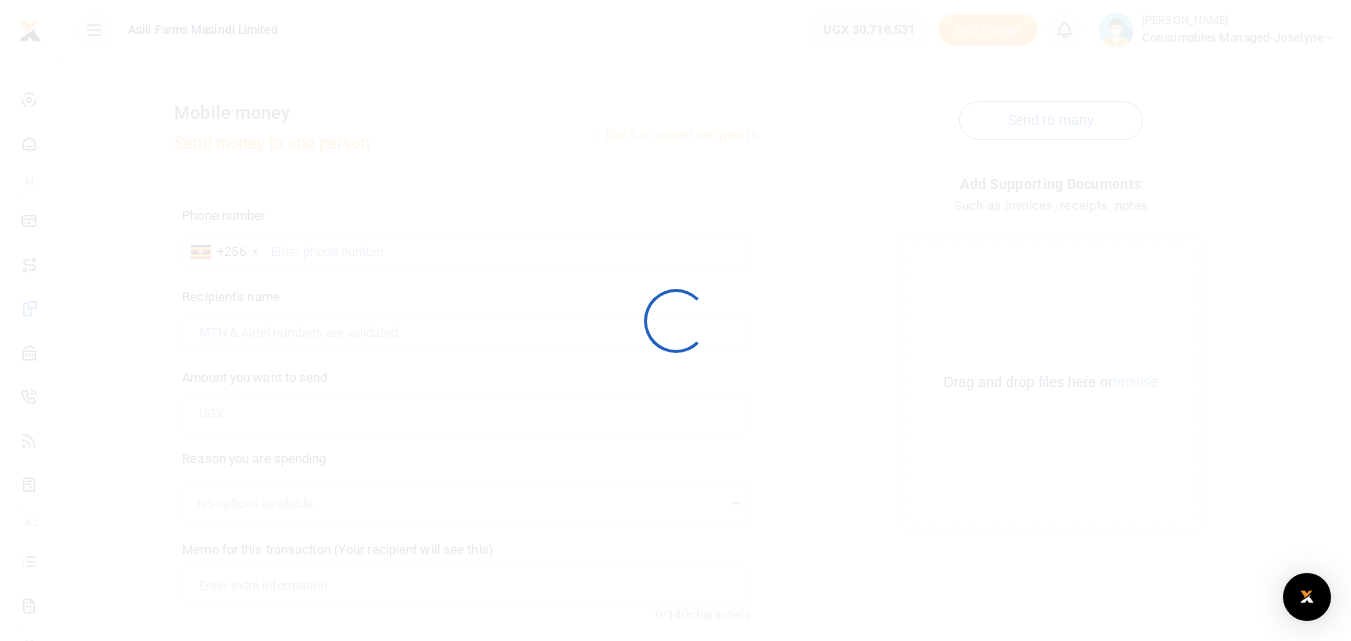 scroll, scrollTop: 0, scrollLeft: 0, axis: both 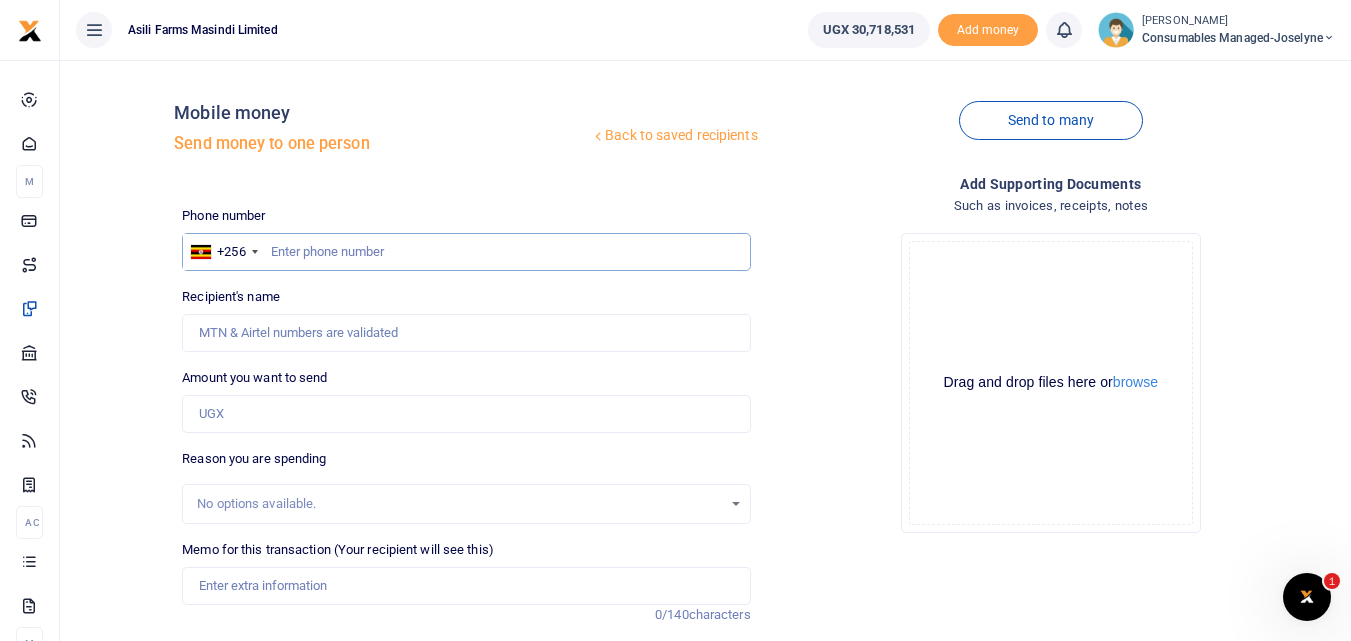 click at bounding box center (466, 252) 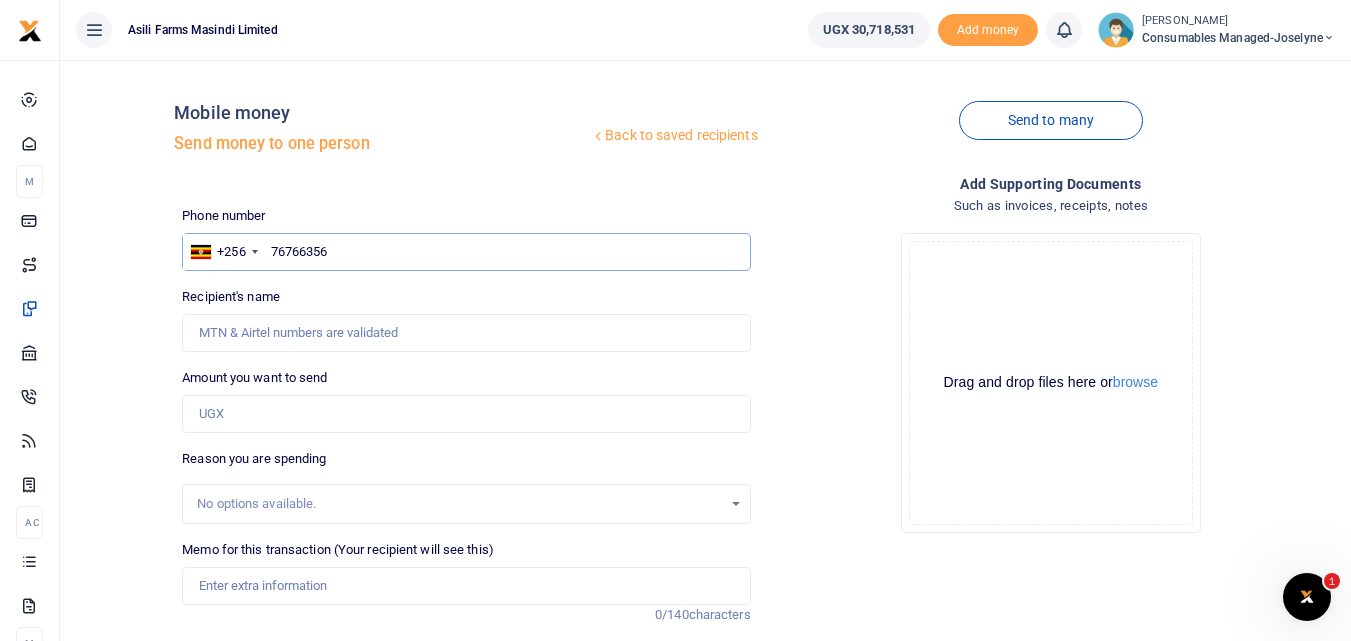 type on "767663560" 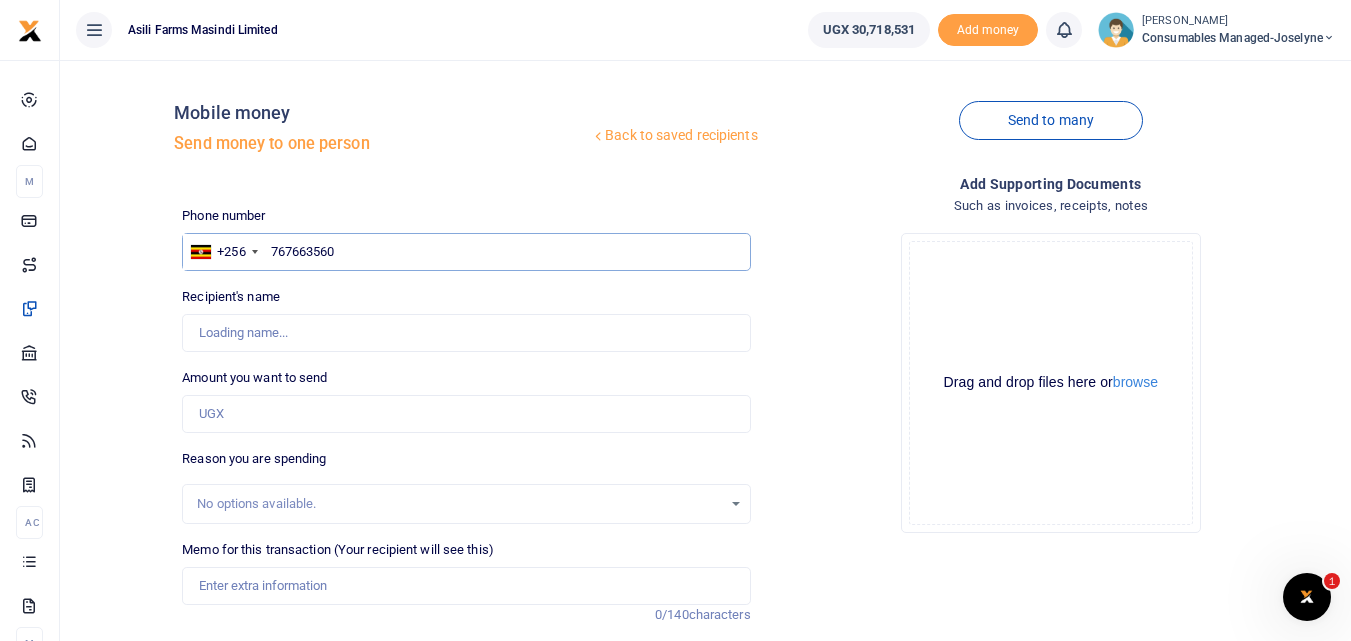 type on "[PERSON_NAME]" 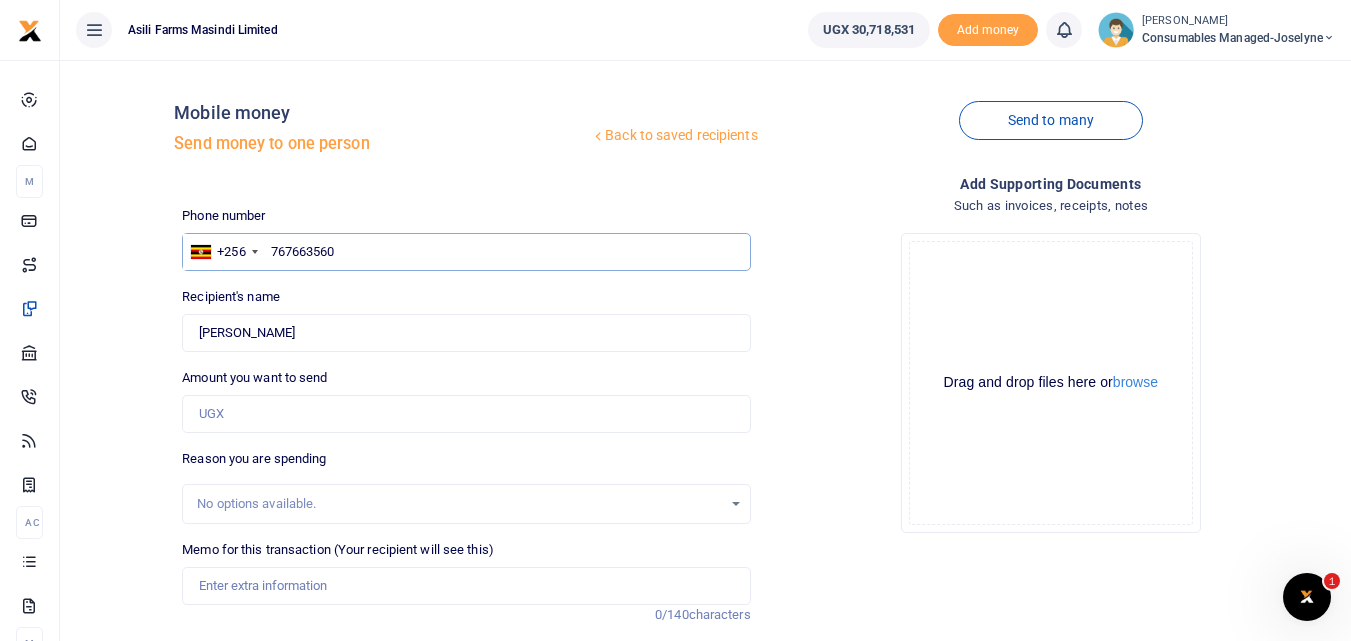type on "767663560" 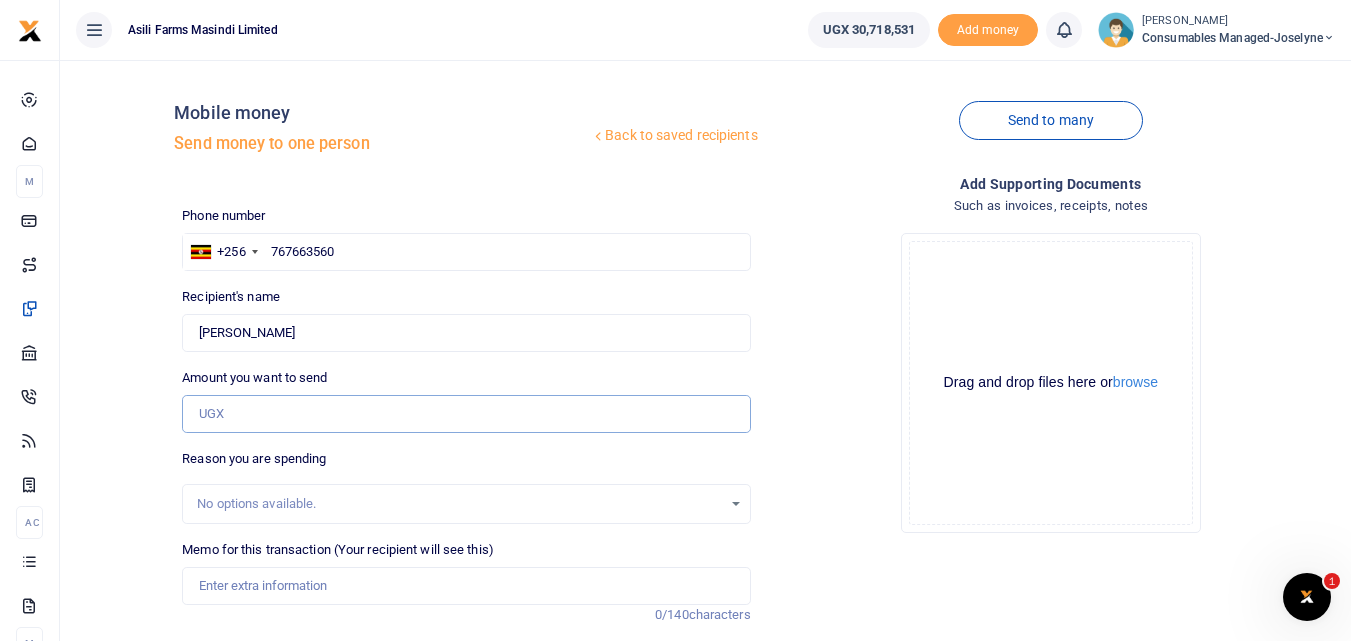 click on "Amount you want to send" at bounding box center [466, 414] 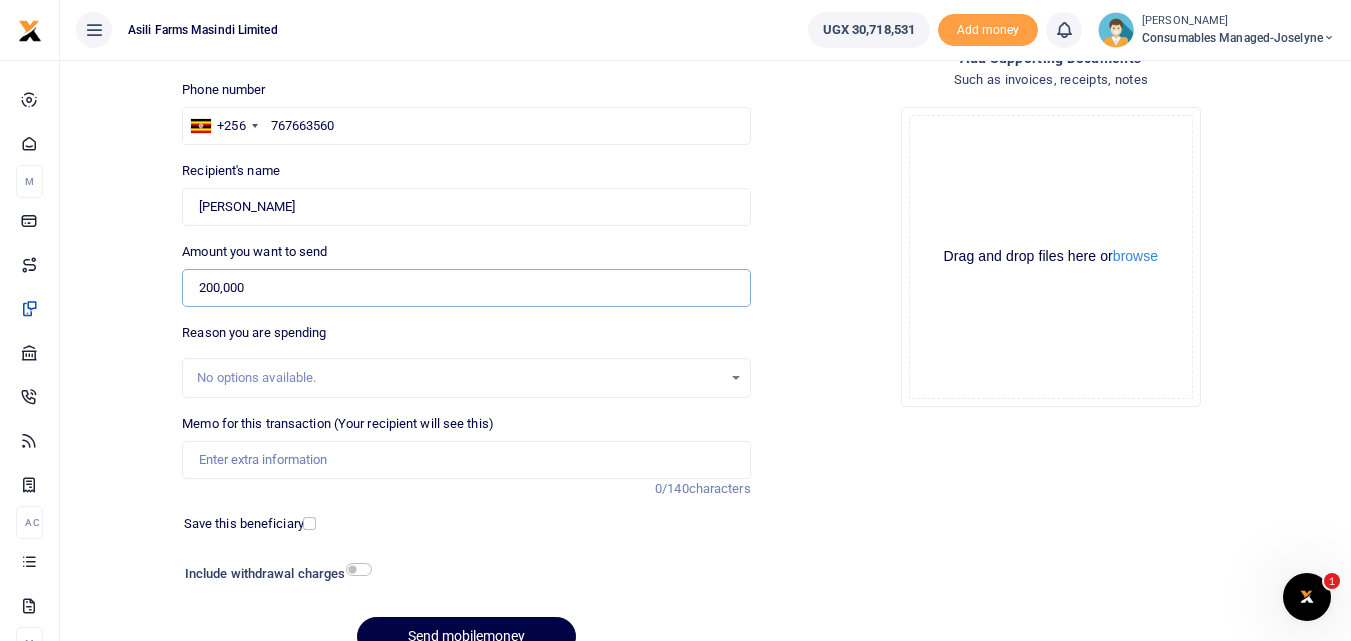 scroll, scrollTop: 143, scrollLeft: 0, axis: vertical 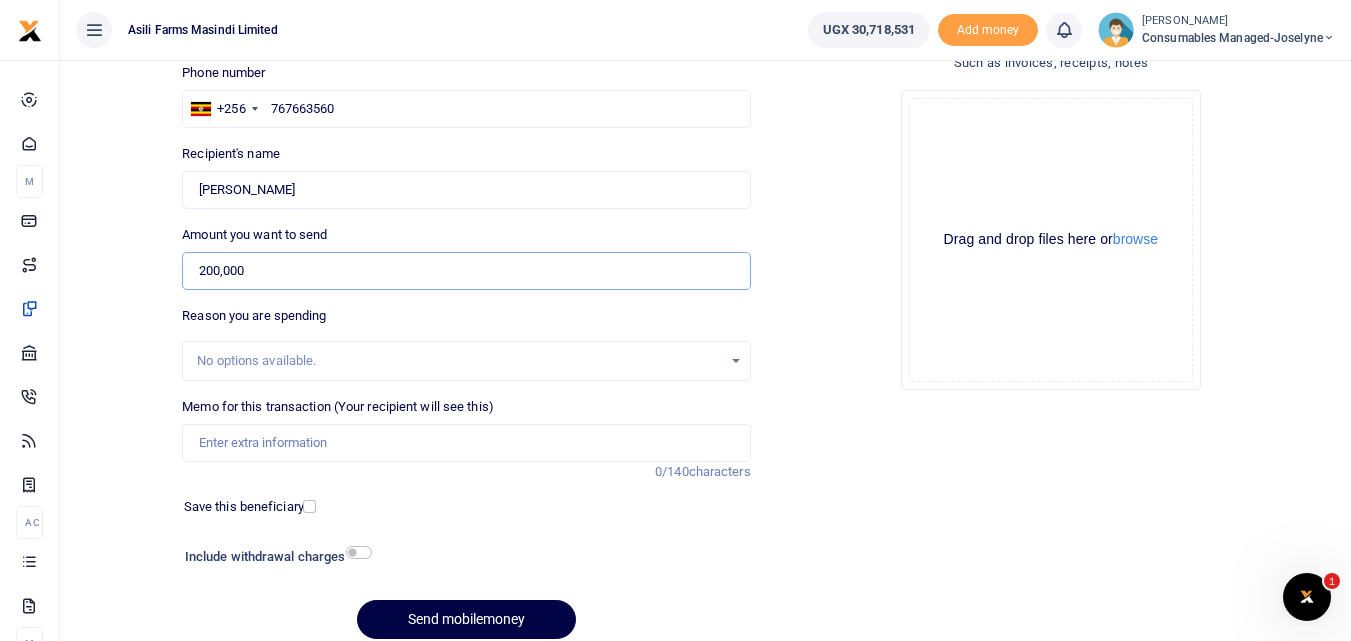 type on "200,000" 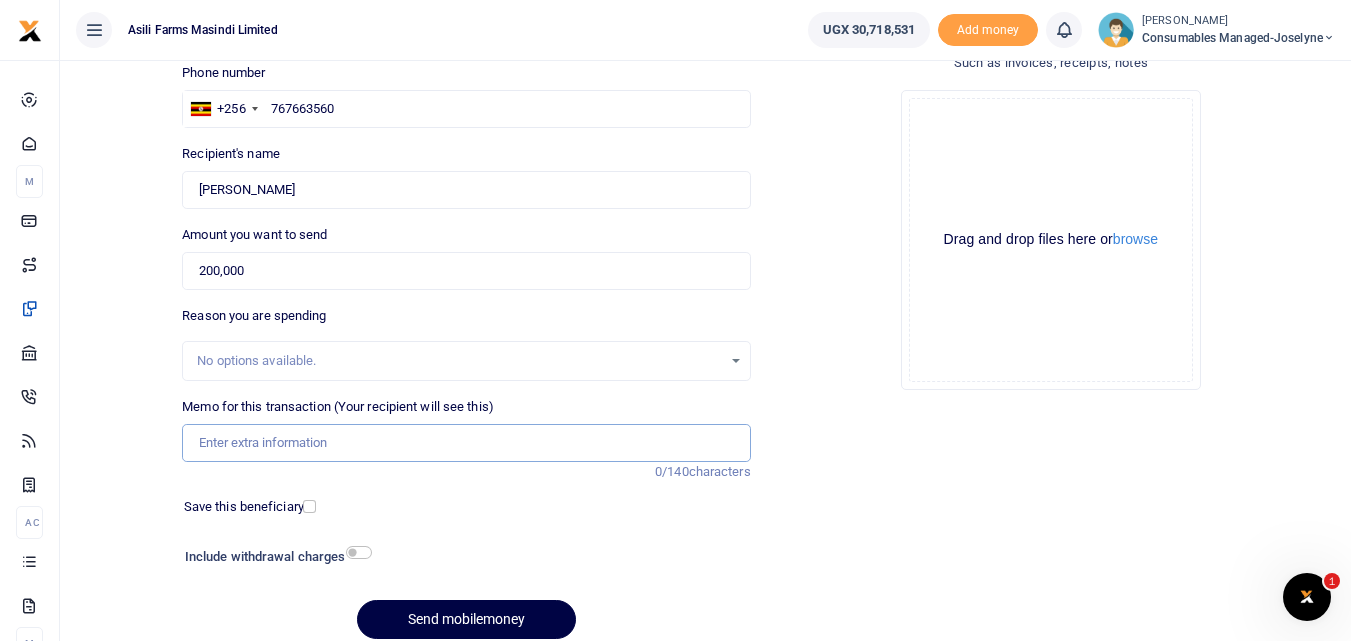click on "Memo for this transaction (Your recipient will see this)" at bounding box center (466, 443) 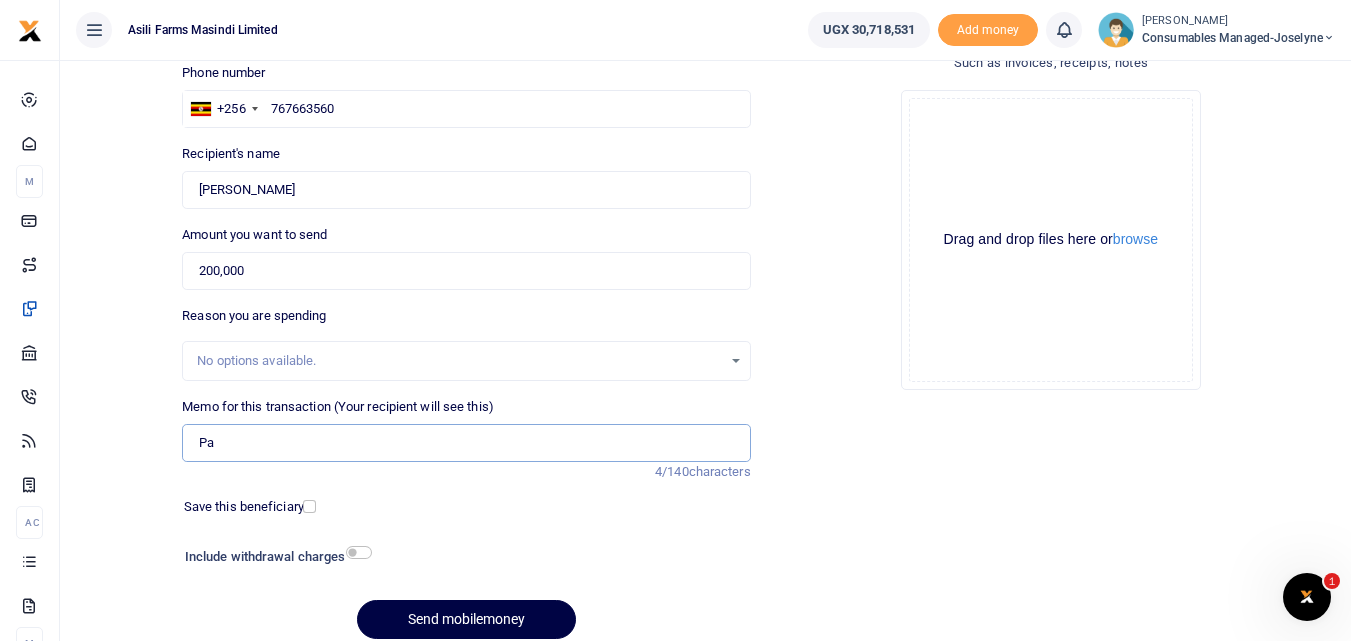 type on "P" 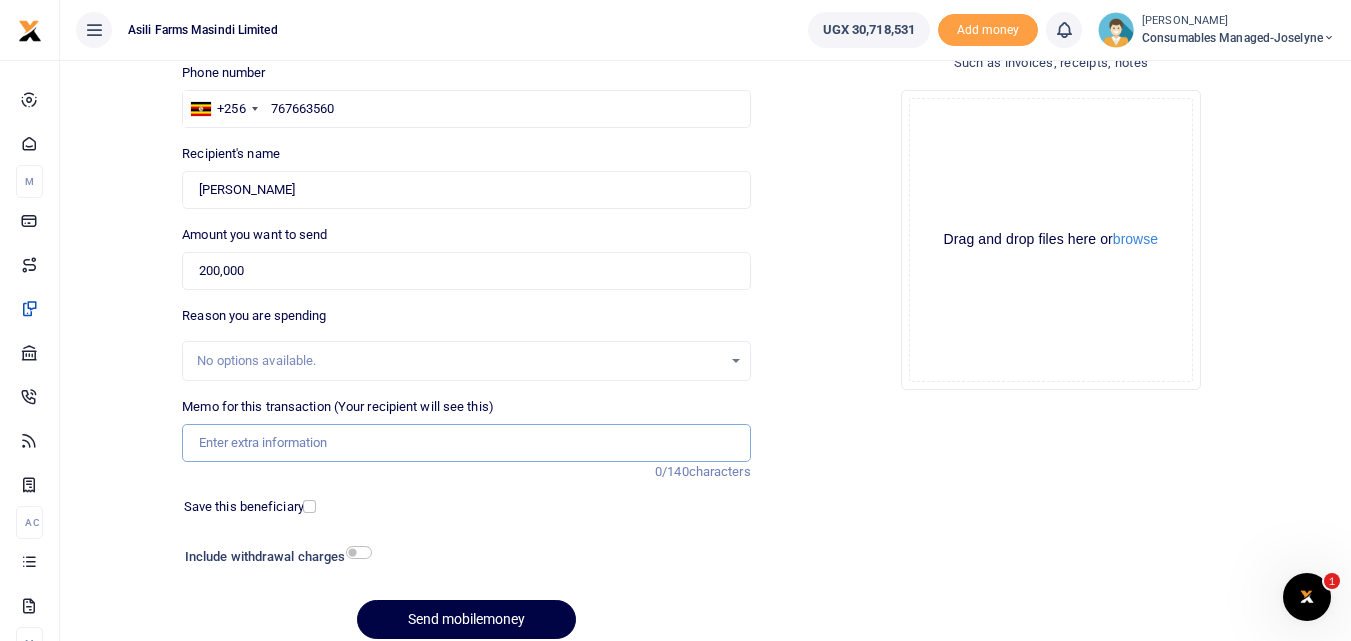 click on "Memo for this transaction (Your recipient will see this)" at bounding box center (466, 443) 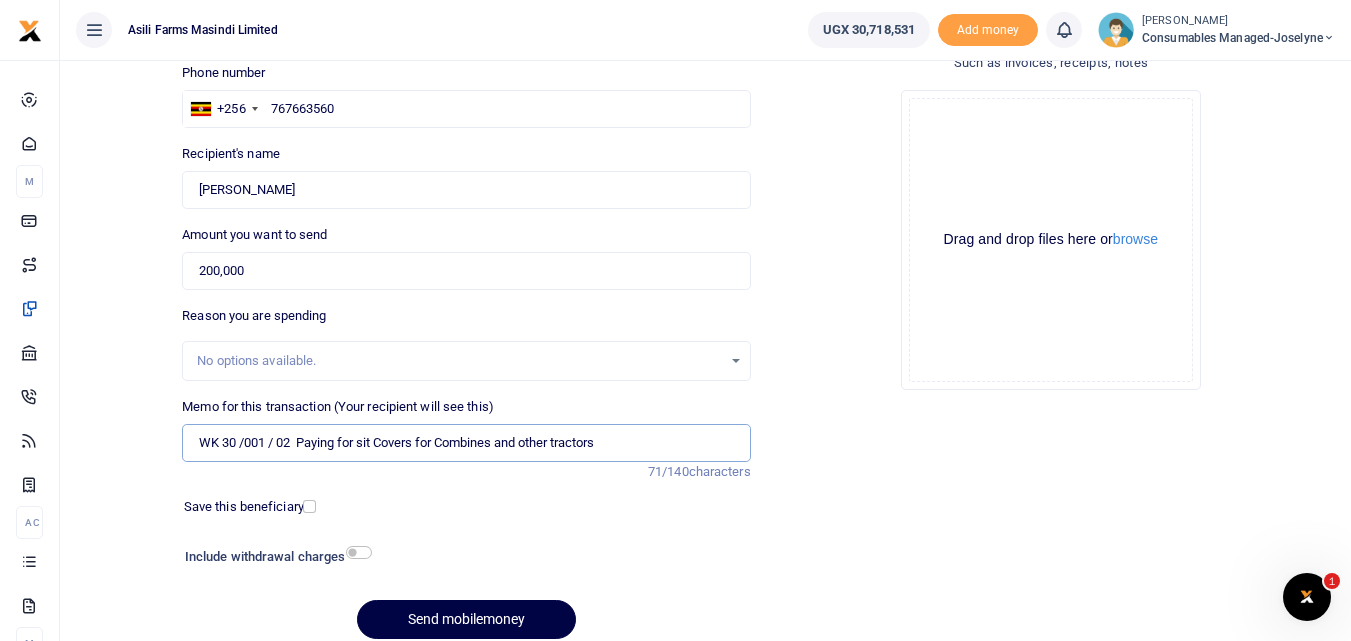click on "WK 30 /001 / 02  Paying for sit Covers for Combines and other tractors" at bounding box center [466, 443] 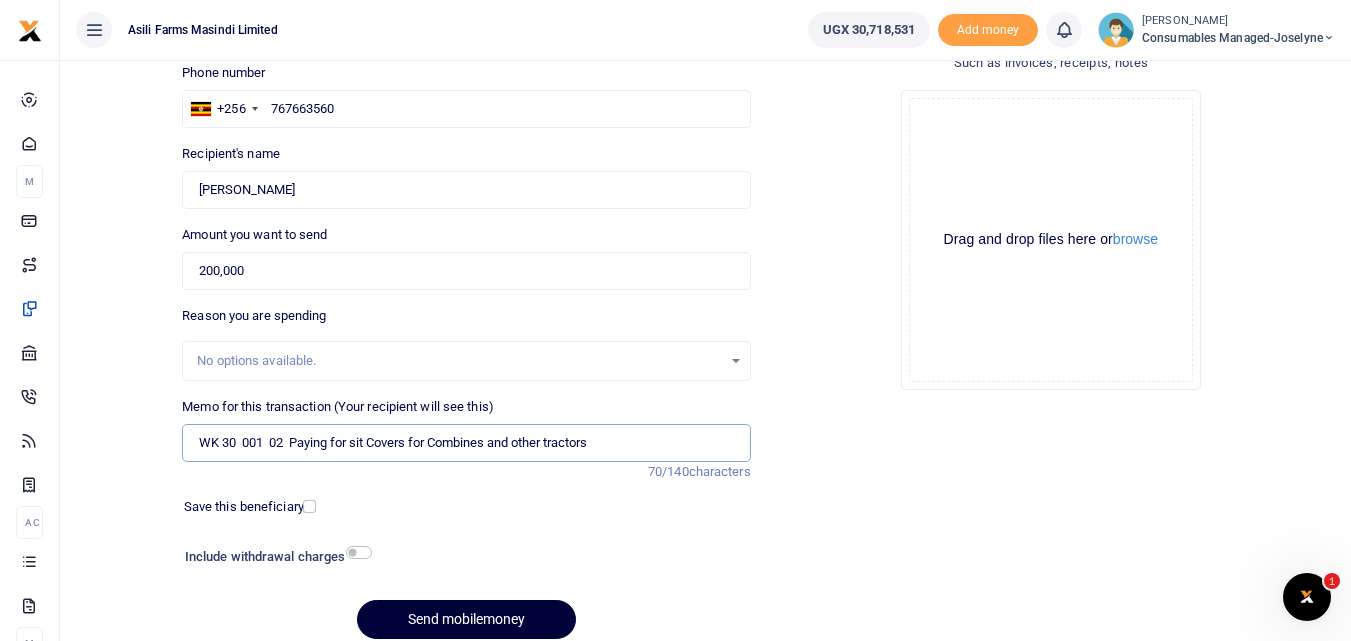 type on "WK 30  001  02  Paying for sit Covers for Combines and other tractors" 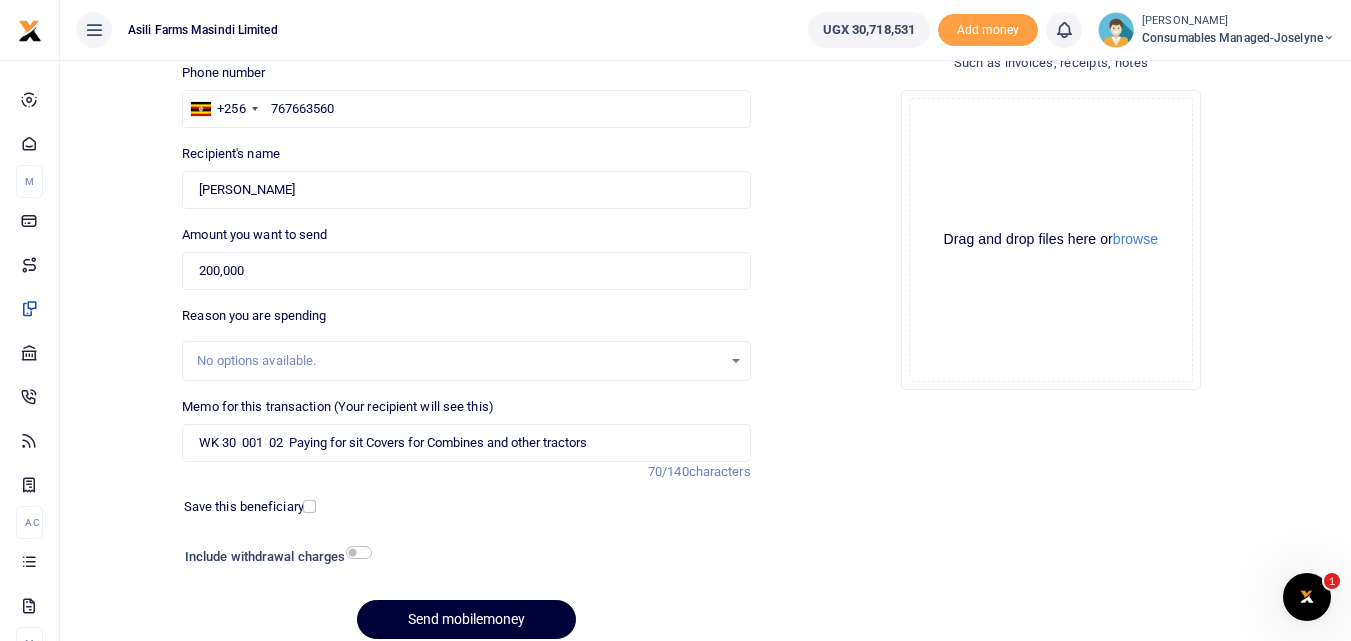 click on "Send mobilemoney" at bounding box center (466, 619) 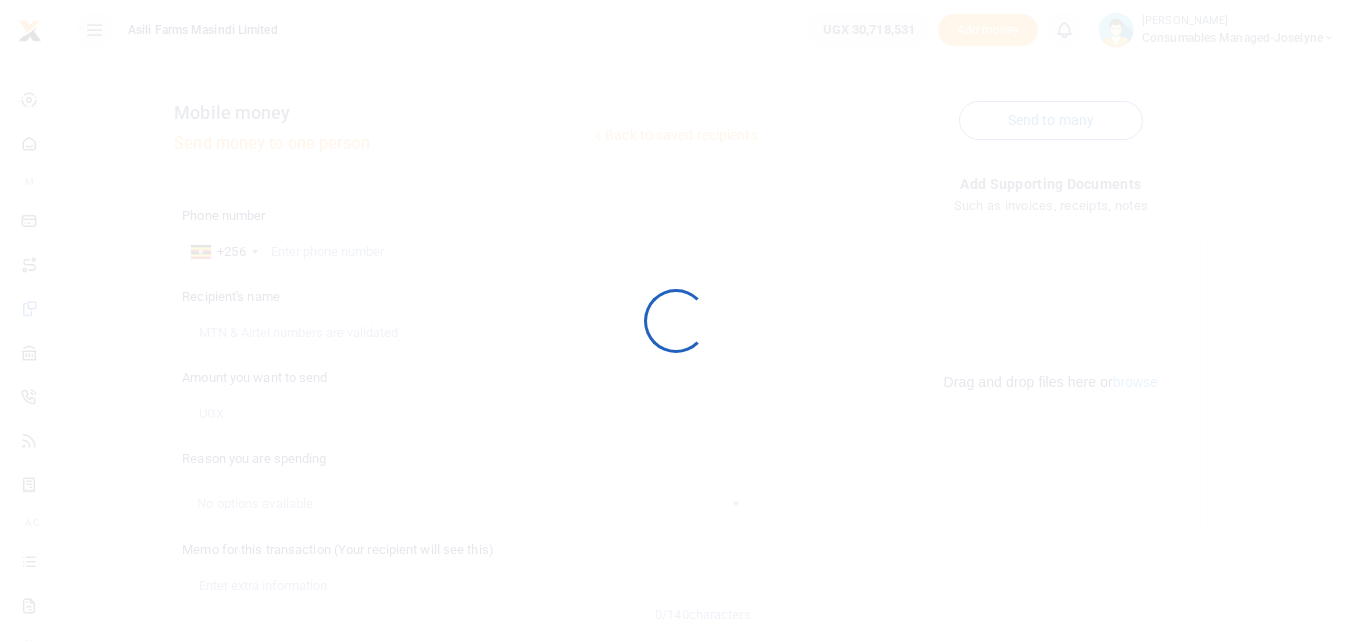 scroll, scrollTop: 134, scrollLeft: 0, axis: vertical 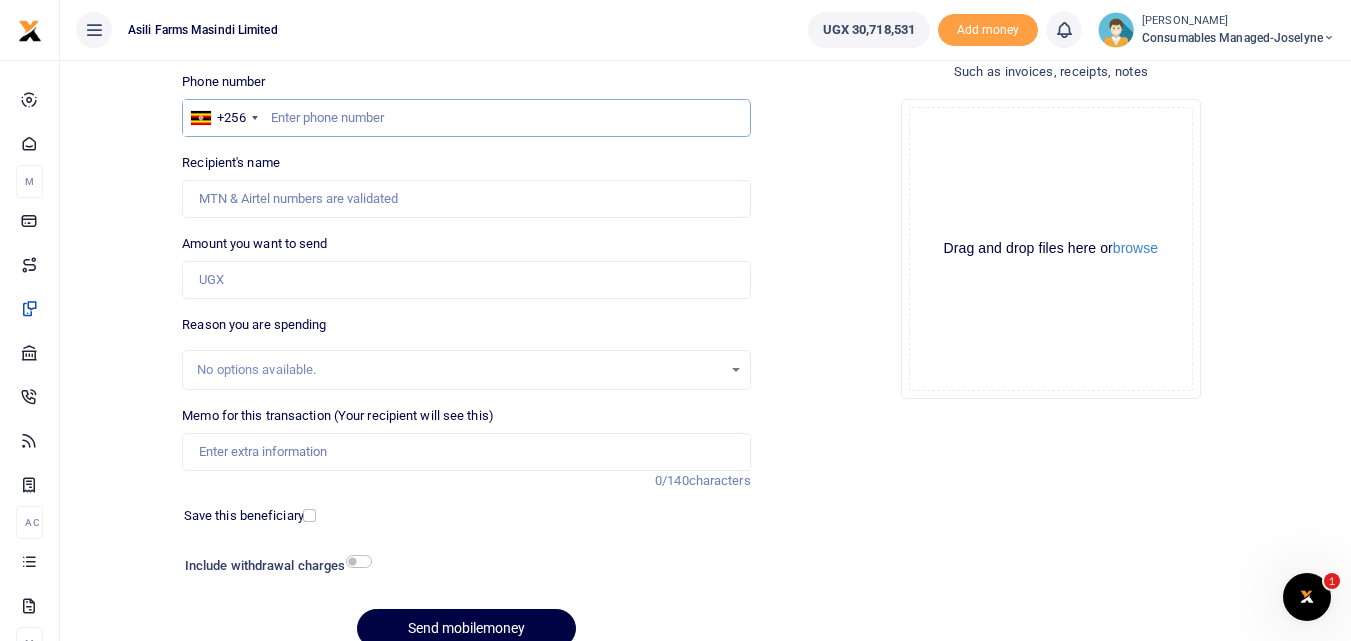 click at bounding box center (466, 118) 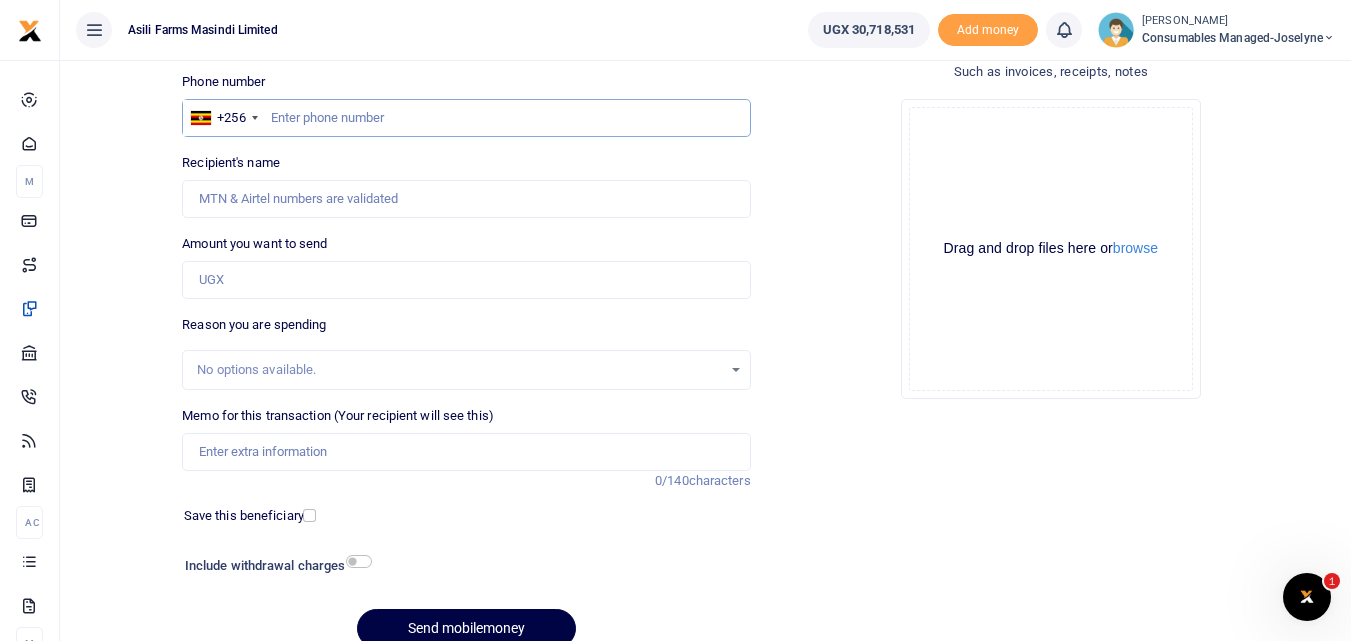 click at bounding box center [466, 118] 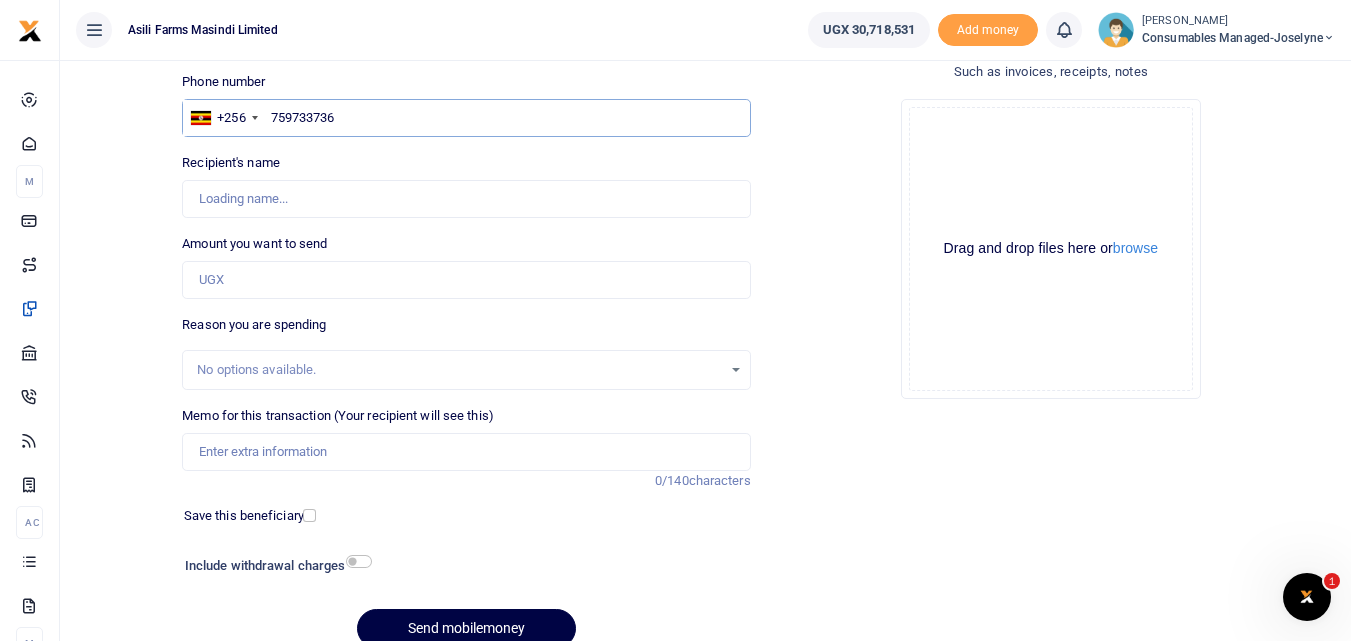 type on "759733736" 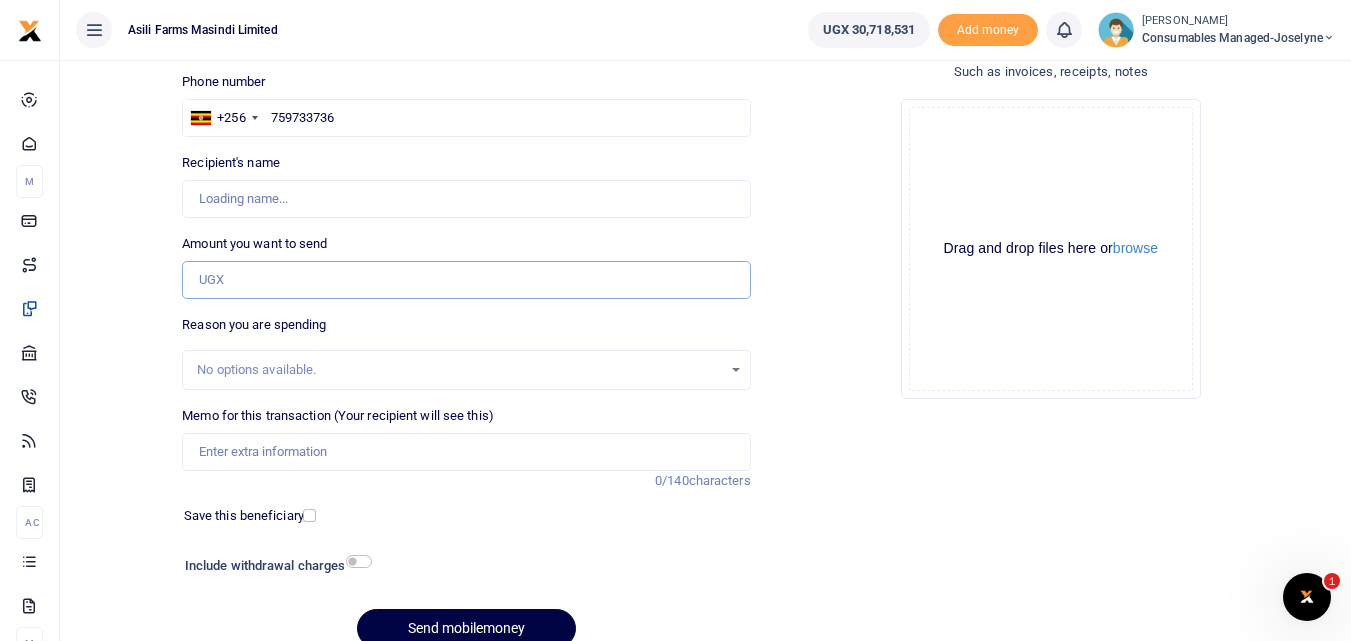 click on "Amount you want to send" at bounding box center [466, 280] 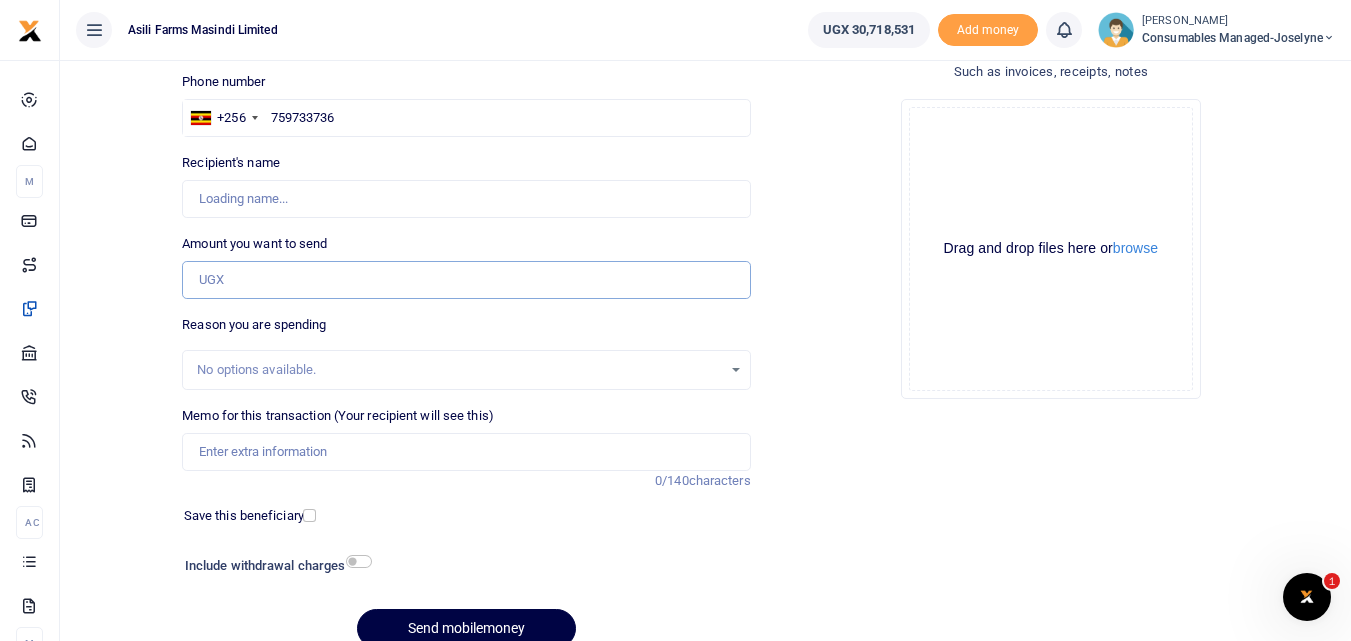 type on "[PERSON_NAME]" 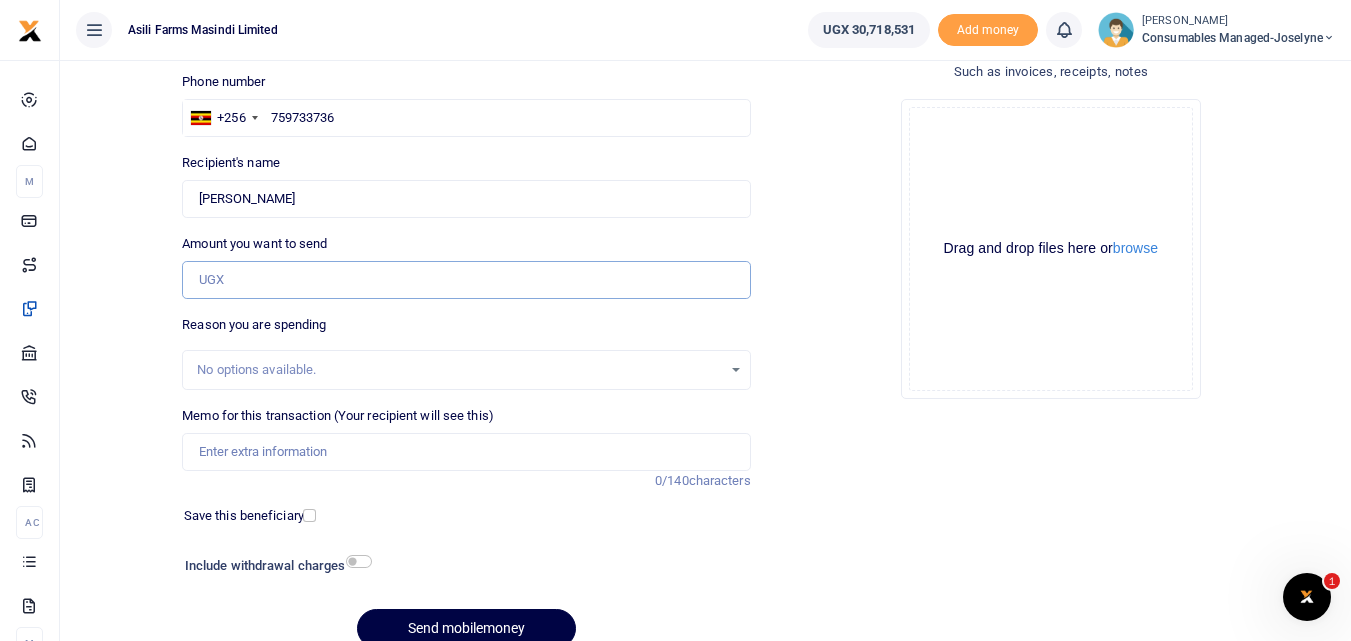 click on "Amount you want to send" at bounding box center [466, 280] 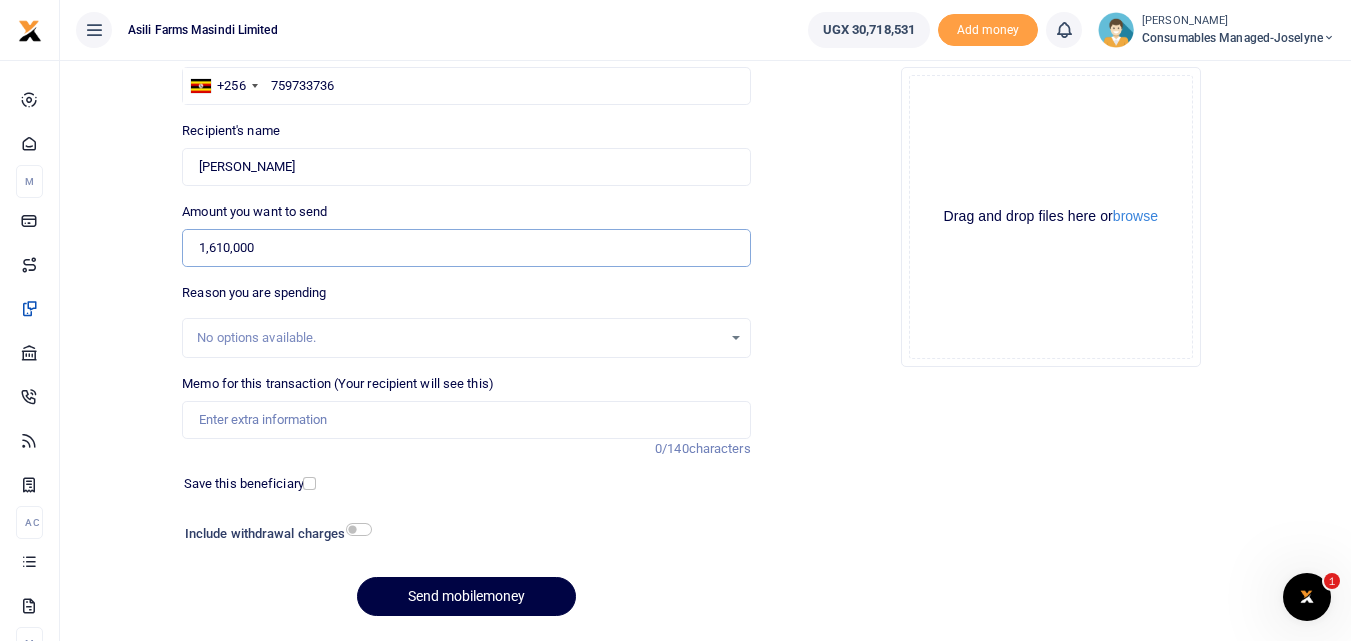 scroll, scrollTop: 171, scrollLeft: 0, axis: vertical 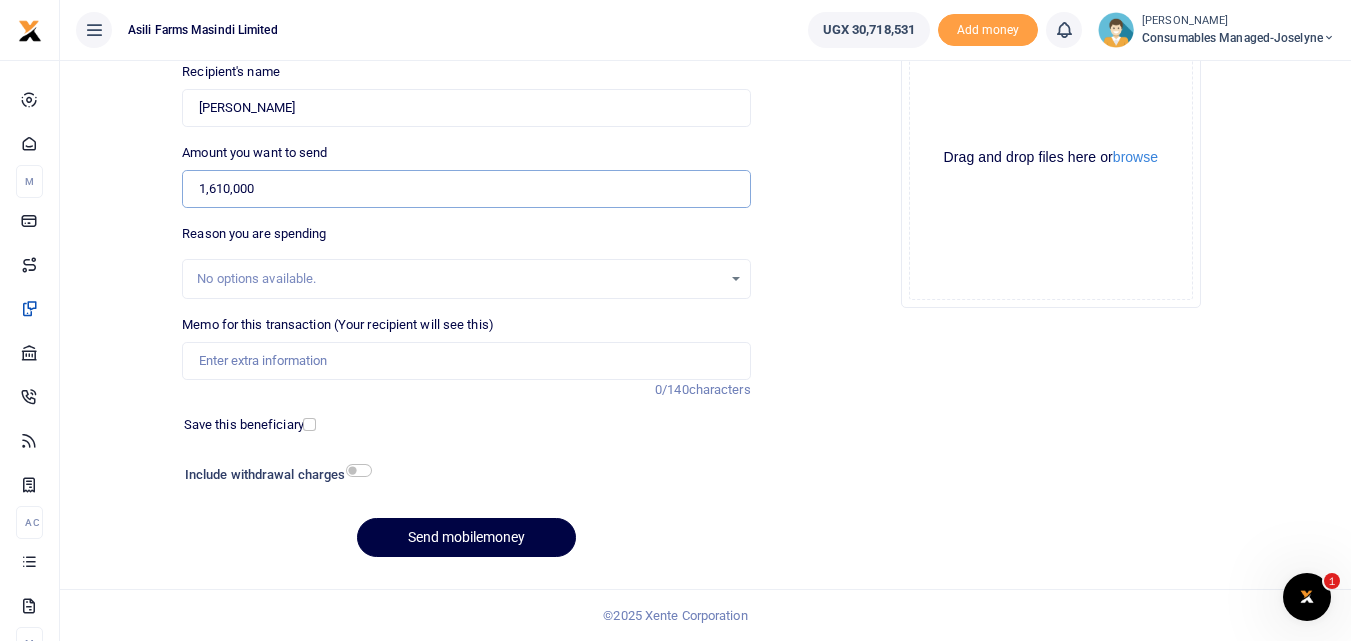 type on "1,610,000" 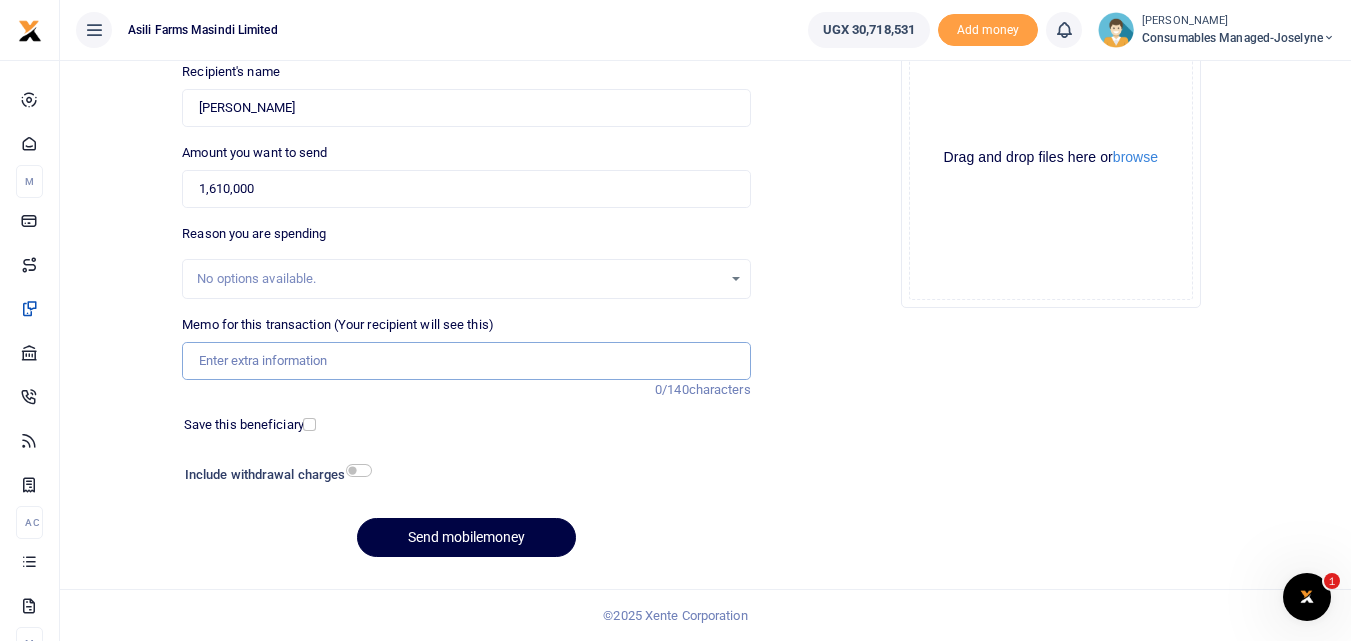 click on "Memo for this transaction (Your recipient will see this)" at bounding box center (466, 361) 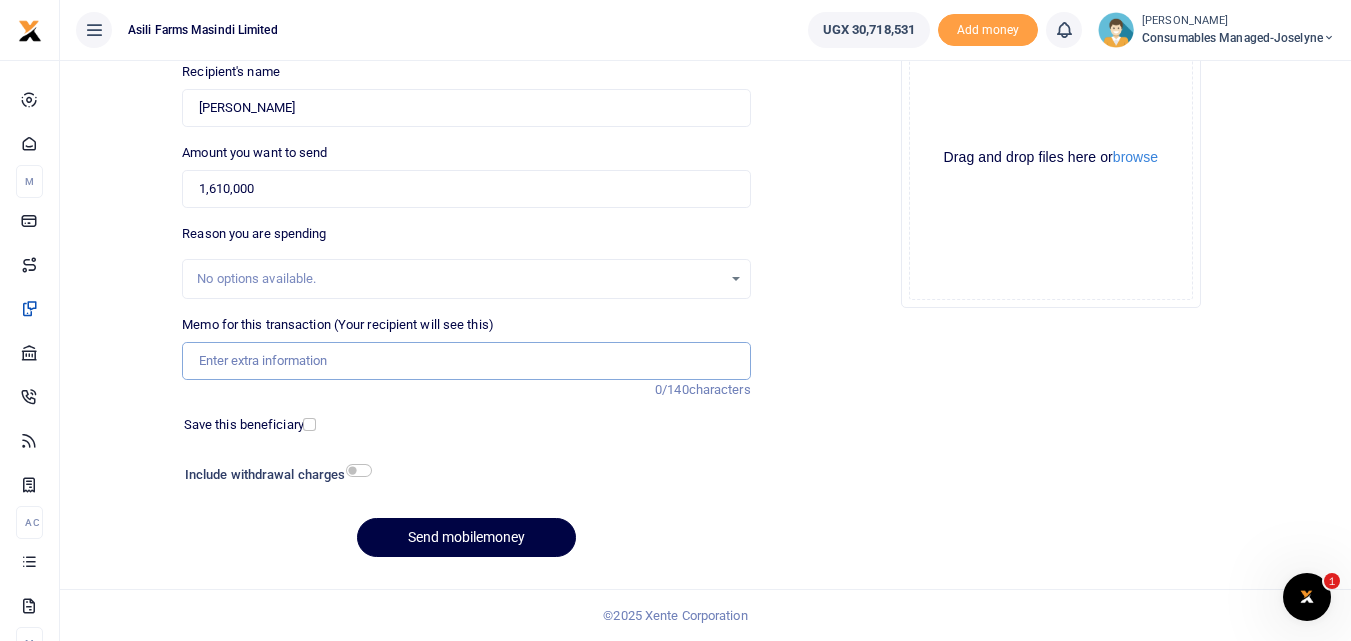 click on "Memo for this transaction (Your recipient will see this)" at bounding box center (466, 361) 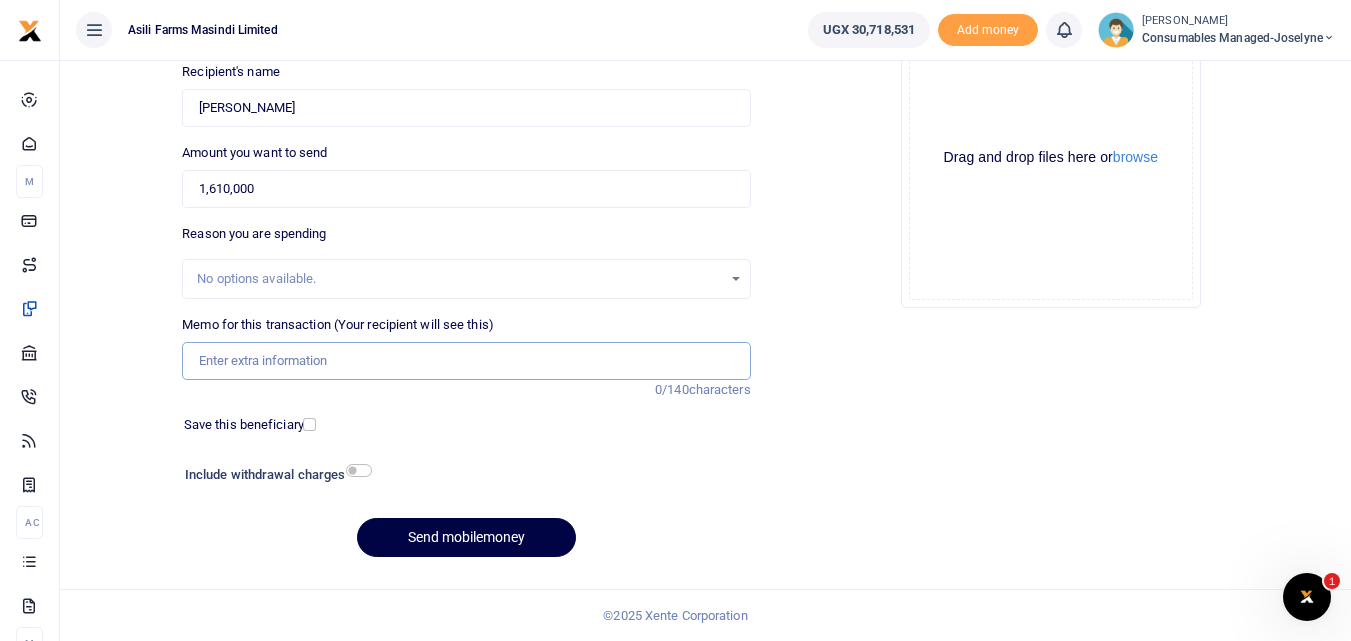 paste on "WK 30 /001 / 10" 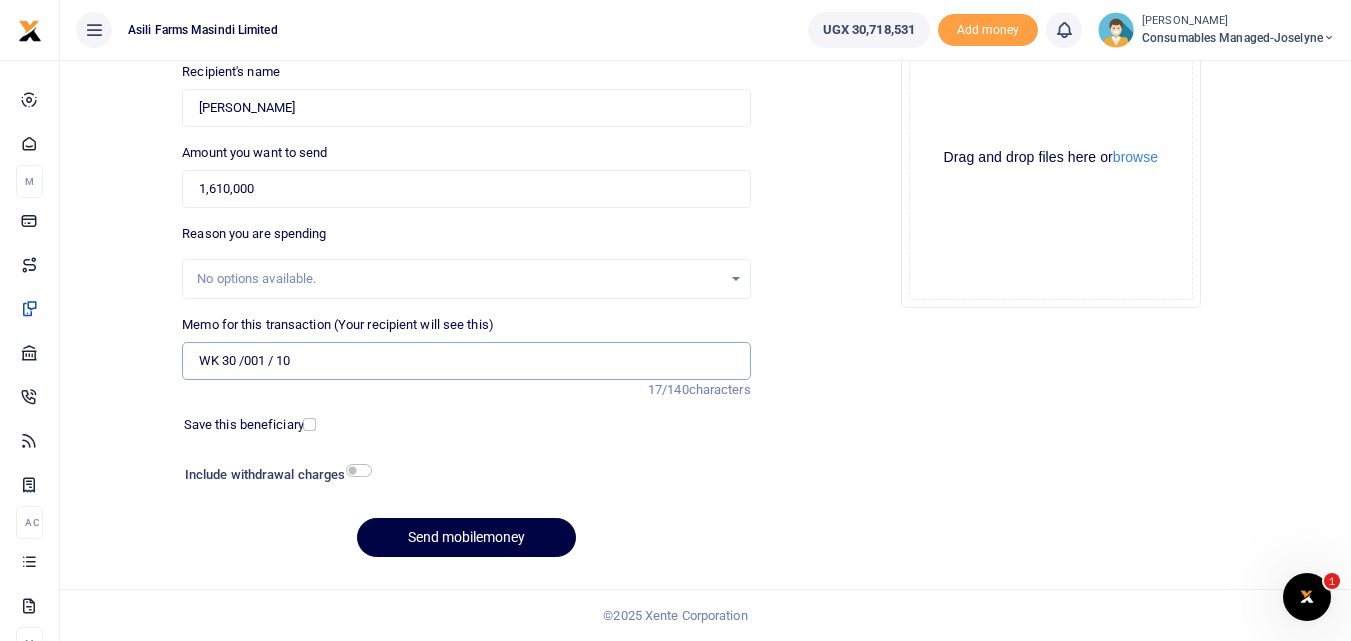 click on "WK 30 /001 / 10" at bounding box center (466, 361) 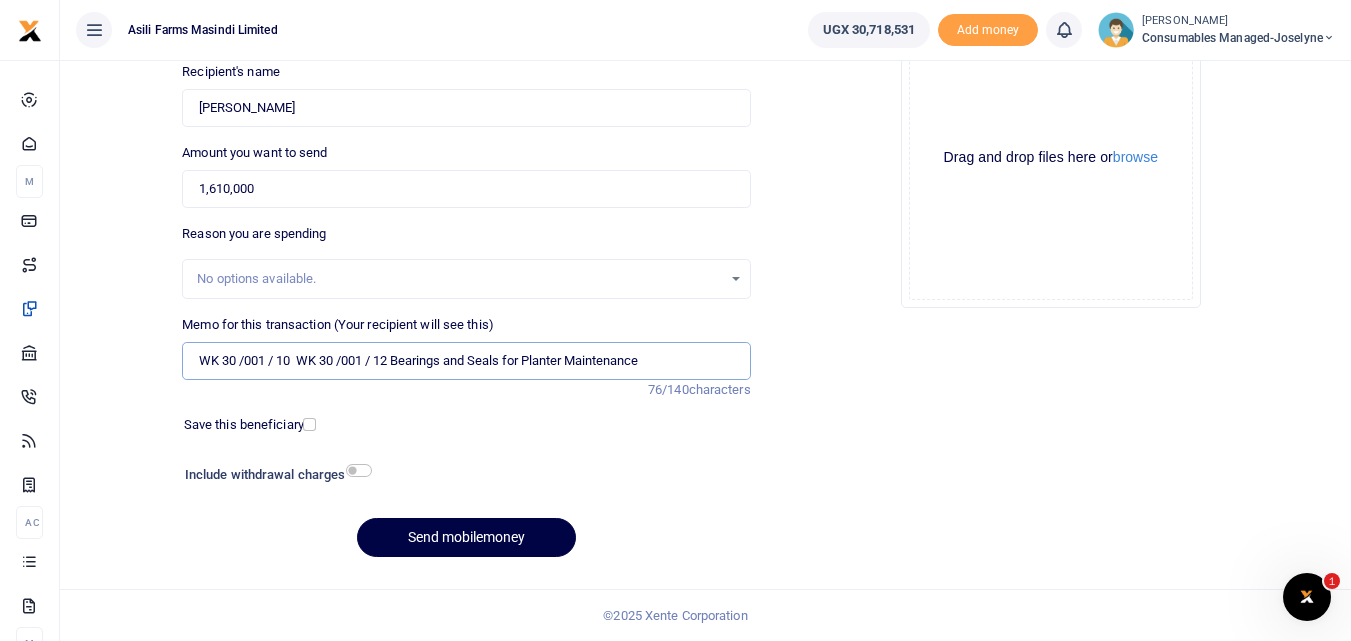 click on "WK 30 /001 / 10  WK 30 /001 / 12 Bearings and Seals for Planter Maintenance" at bounding box center (466, 361) 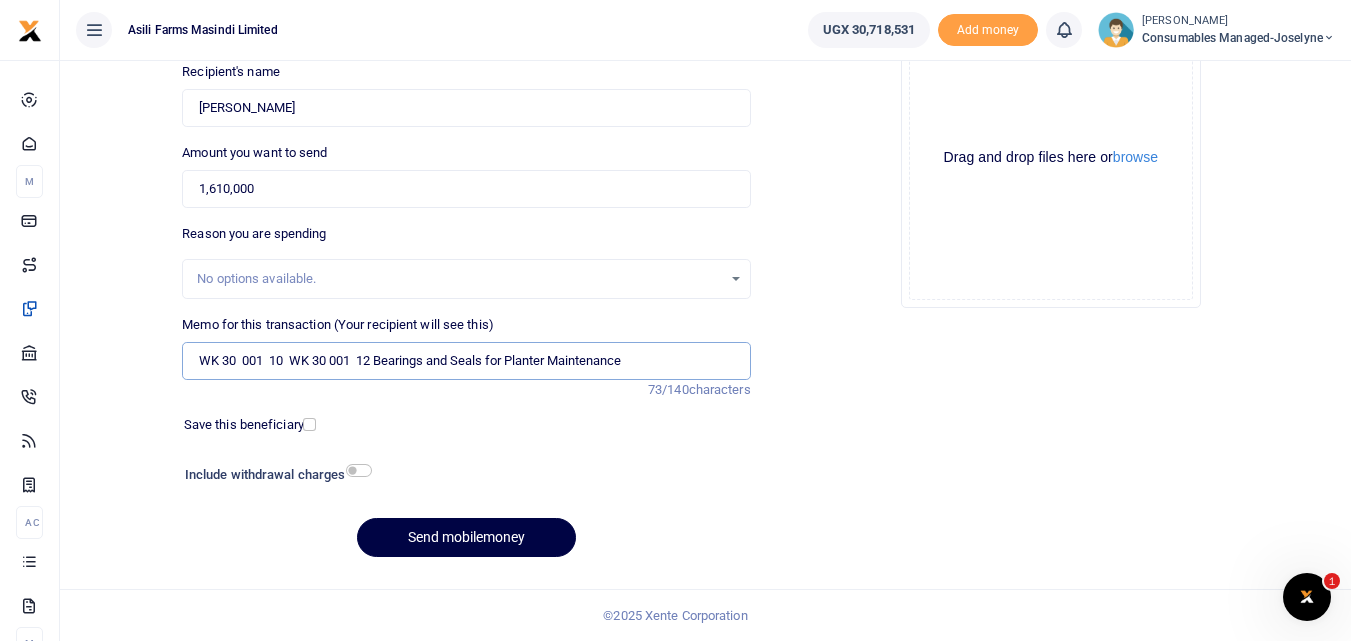 click on "WK 30  001  10  WK 30 001  12 Bearings and Seals for Planter Maintenance" at bounding box center [466, 361] 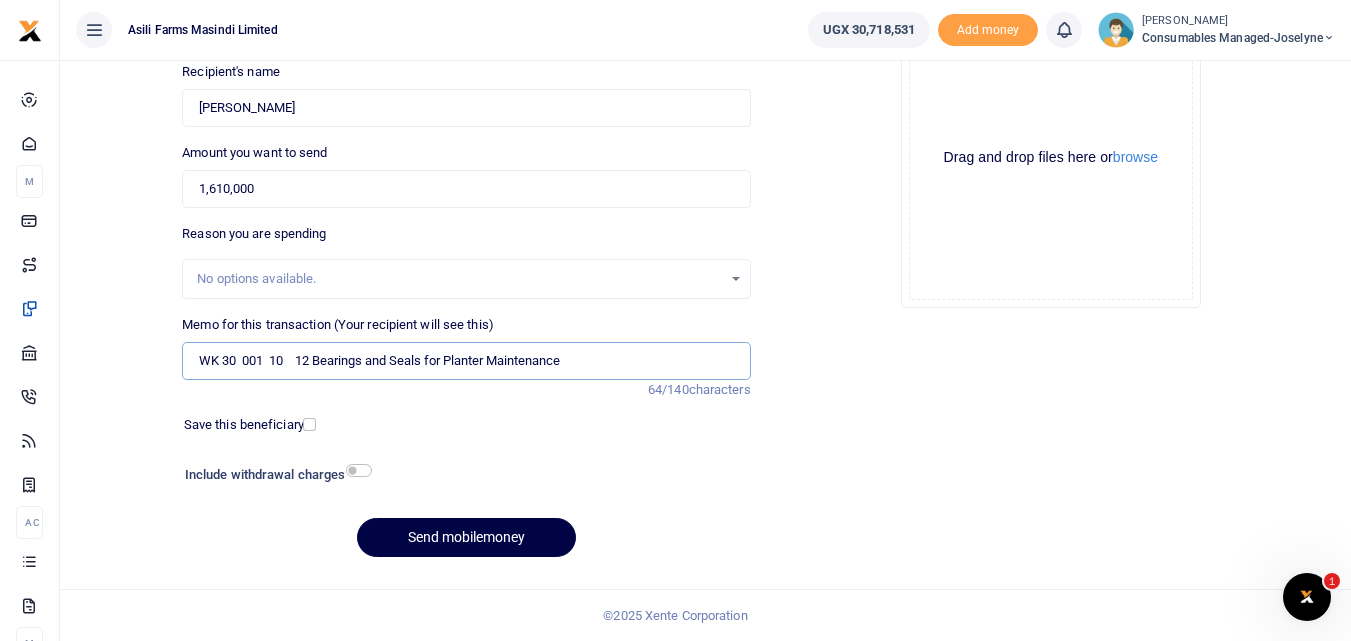 click on "WK 30  001  10    12 Bearings and Seals for Planter Maintenance" at bounding box center [466, 361] 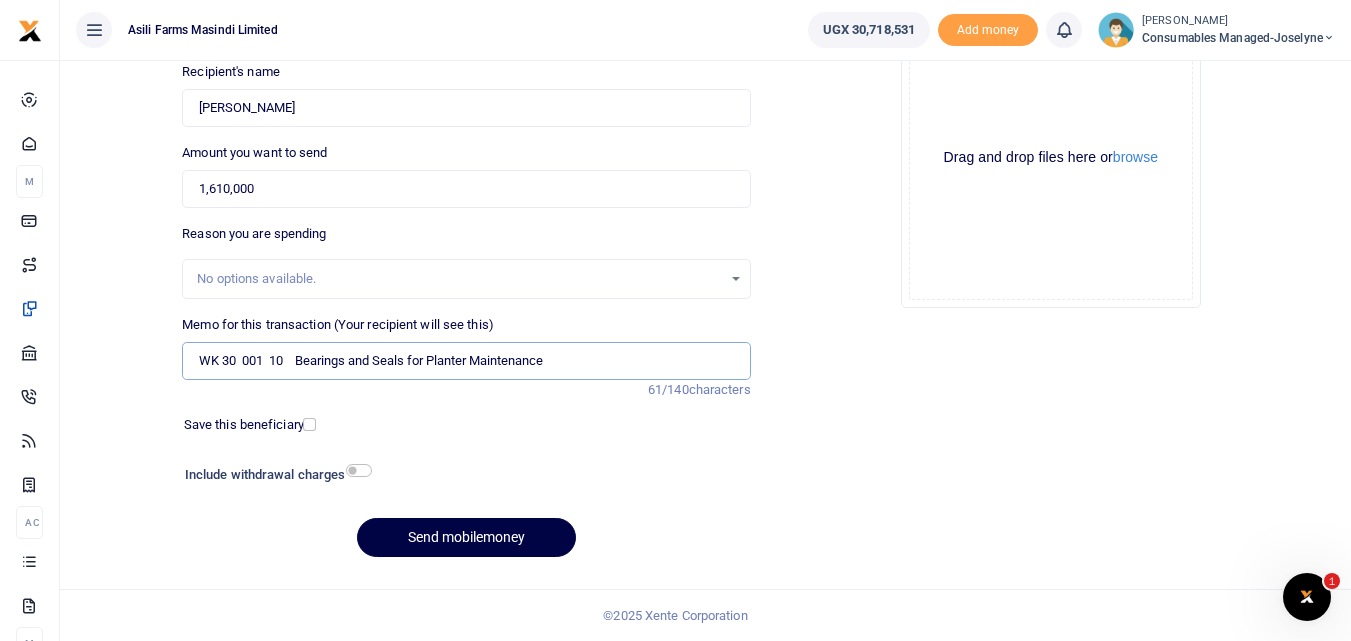 click on "WK 30  001  10    Bearings and Seals for Planter Maintenance" at bounding box center (466, 361) 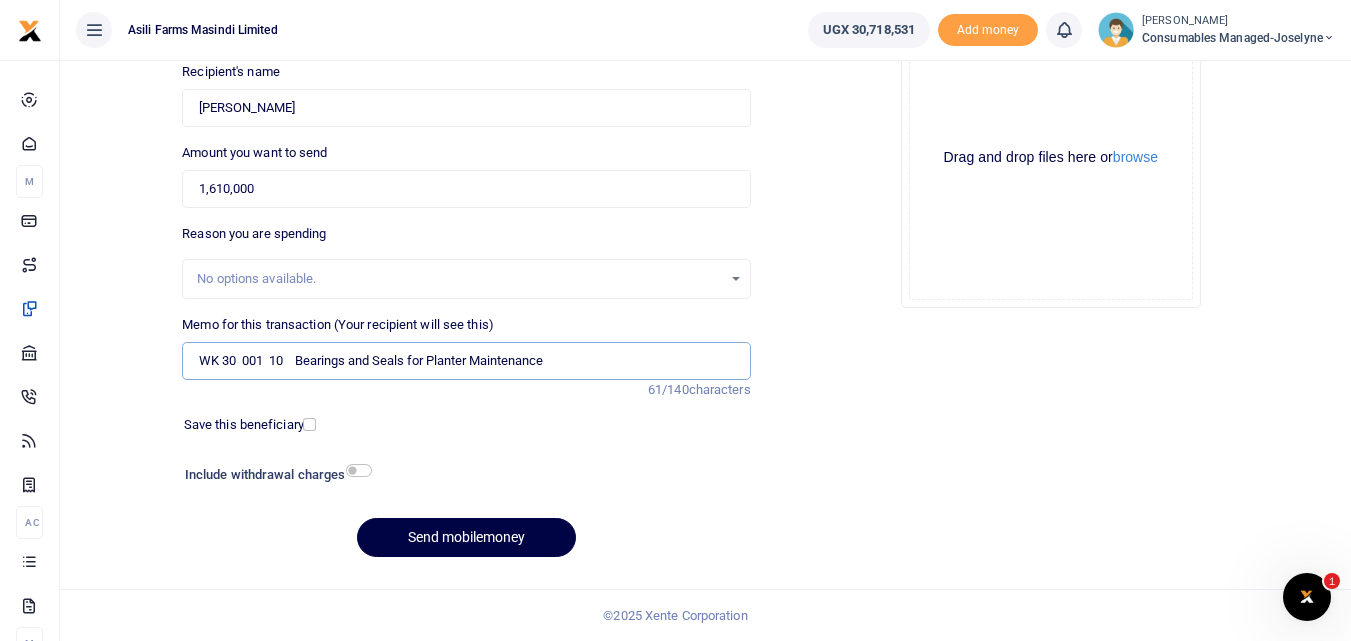 paste on "WK 30 /001 / 12" 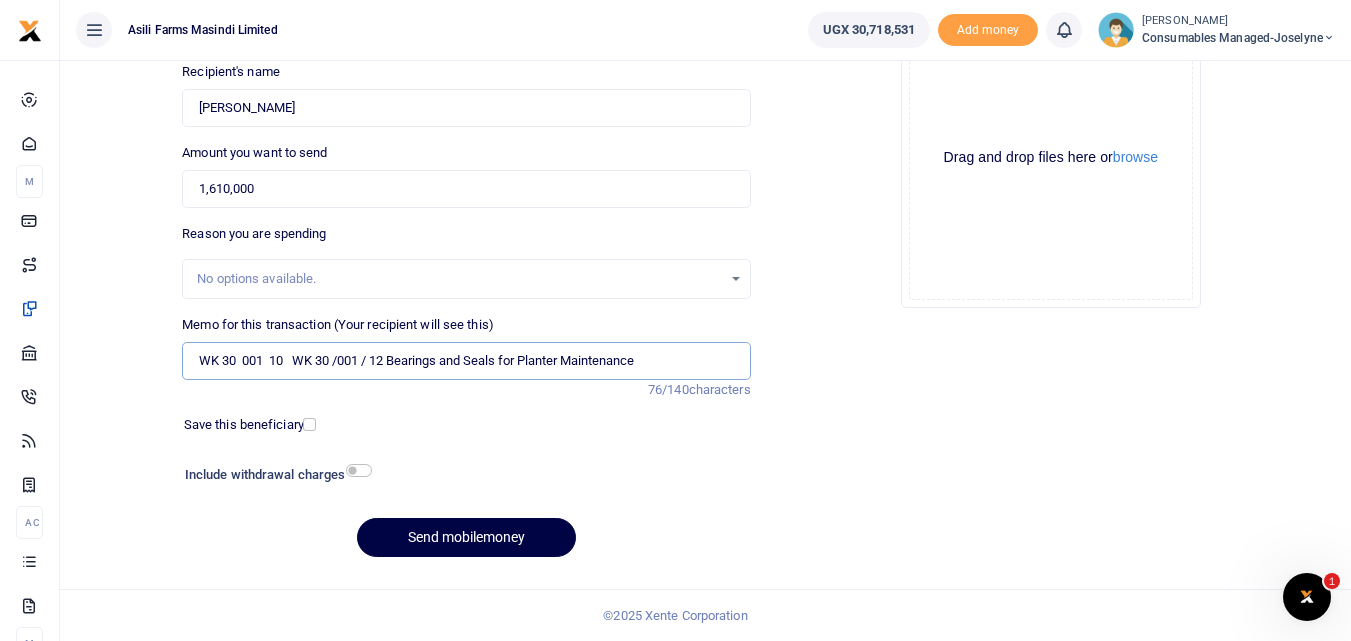 click on "WK 30  001  10   WK 30 /001 / 12 Bearings and Seals for Planter Maintenance" at bounding box center [466, 361] 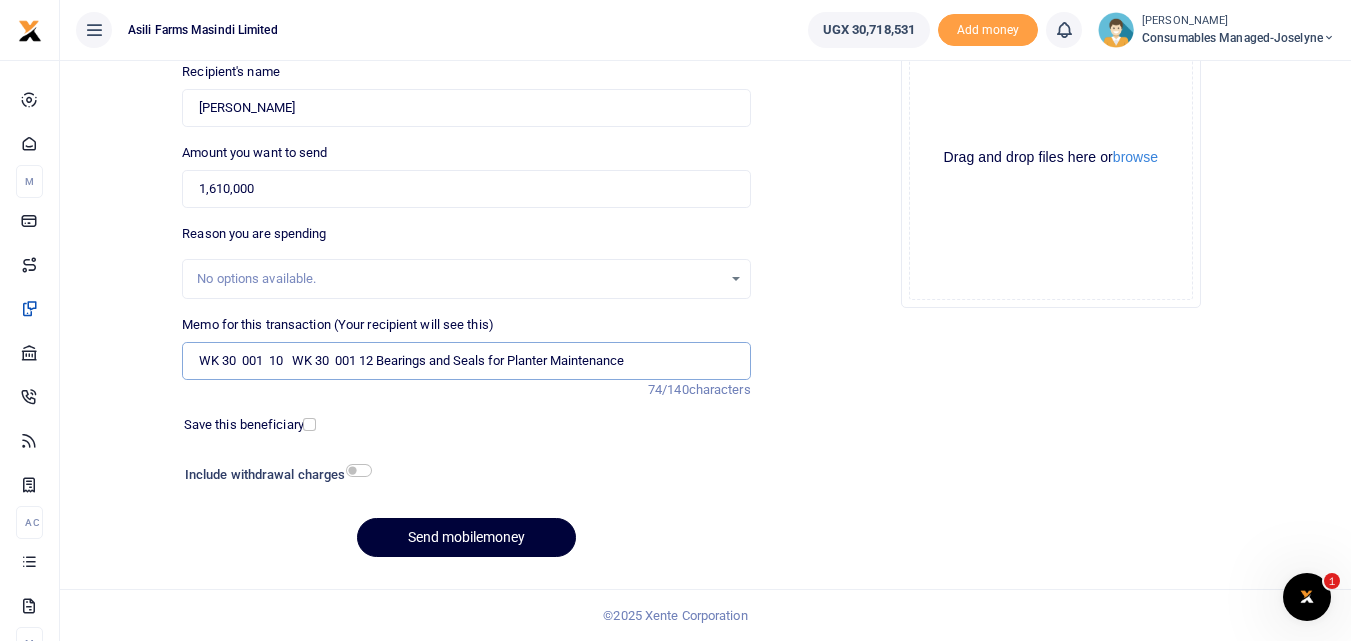 type on "WK 30  001  10   WK 30  001 12 Bearings and Seals for Planter Maintenance" 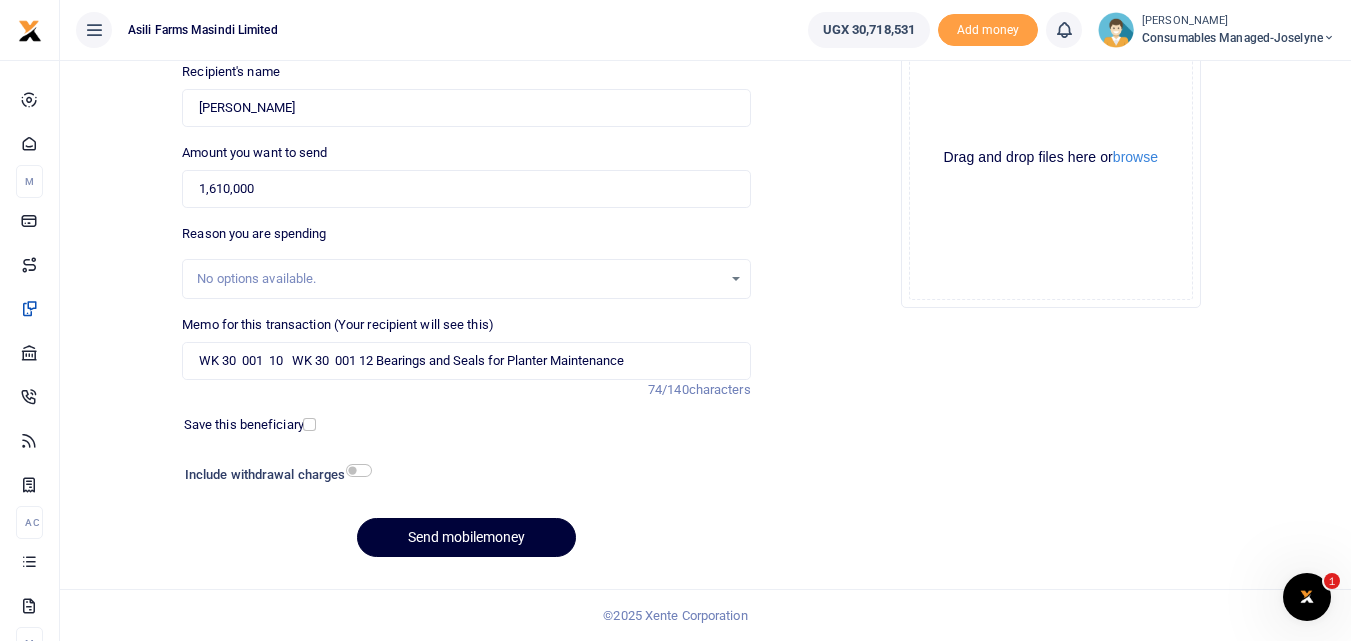 click on "Send mobilemoney" at bounding box center [466, 537] 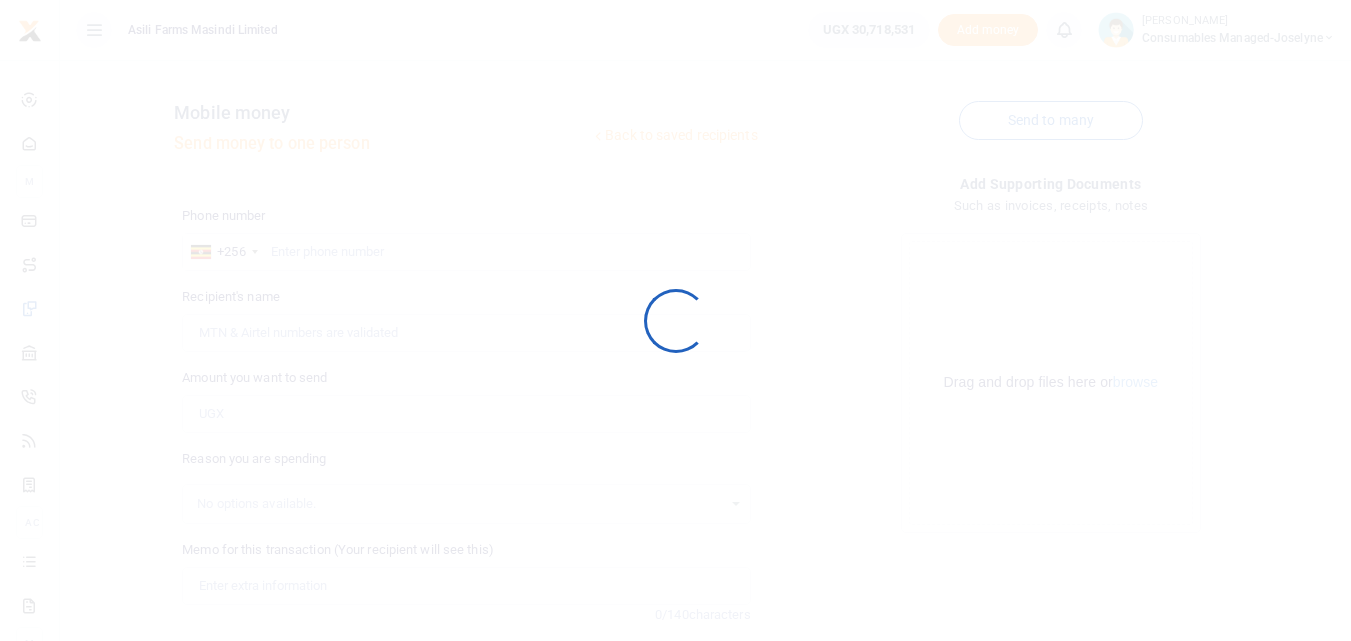 scroll, scrollTop: 225, scrollLeft: 0, axis: vertical 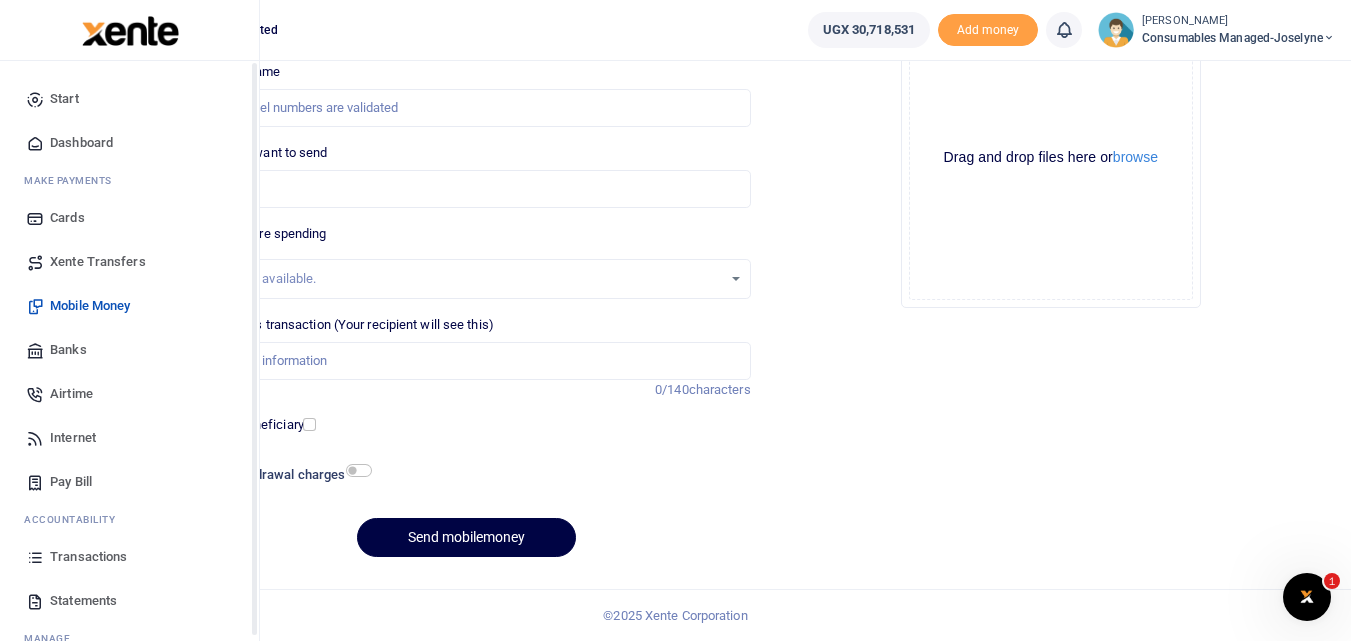 click at bounding box center [35, 557] 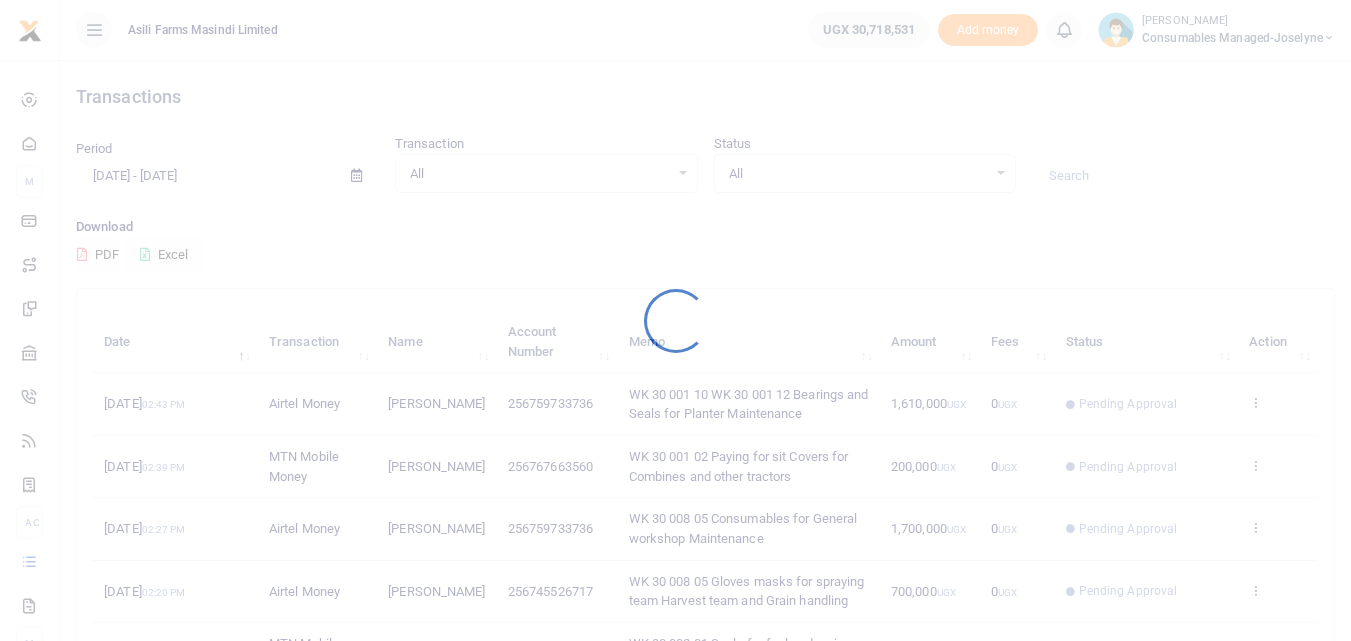 scroll, scrollTop: 0, scrollLeft: 0, axis: both 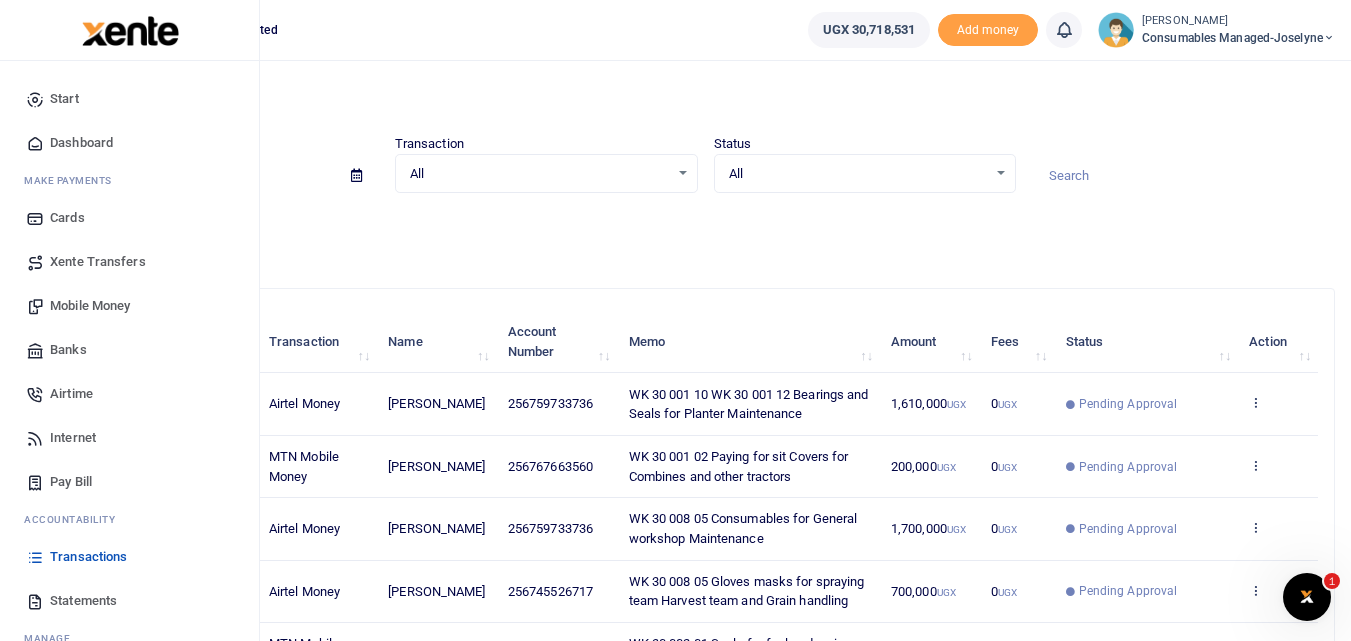 click on "Mobile Money" at bounding box center (90, 306) 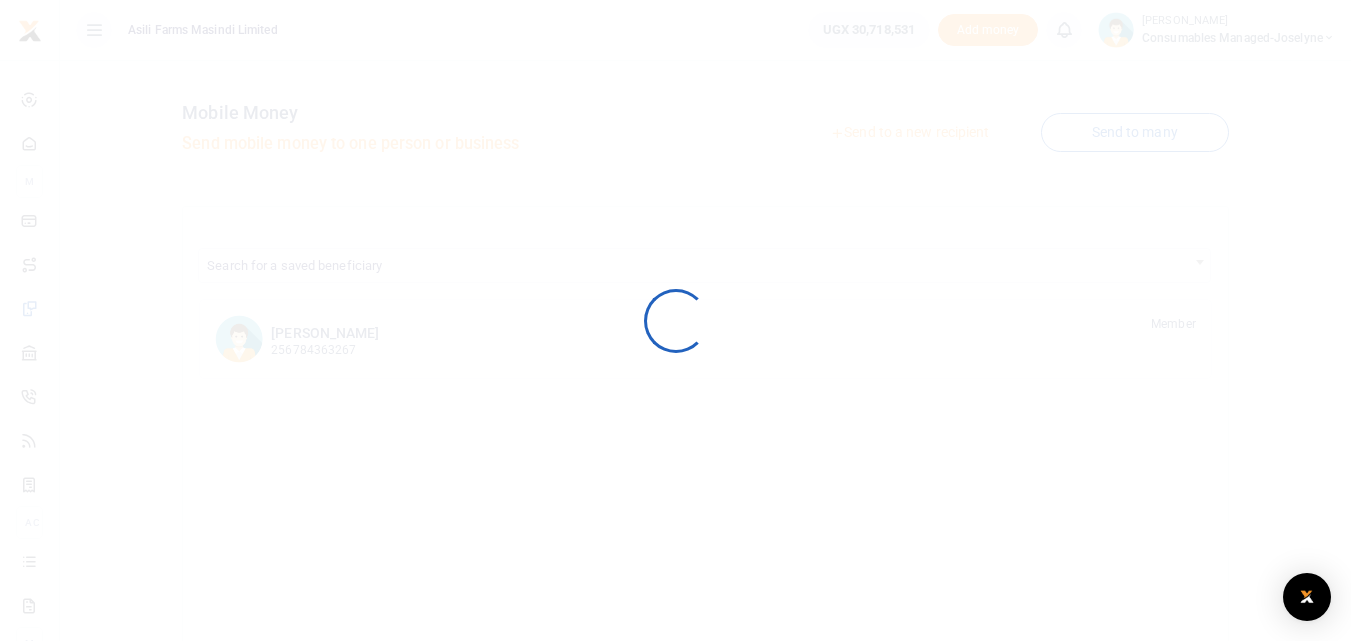 scroll, scrollTop: 0, scrollLeft: 0, axis: both 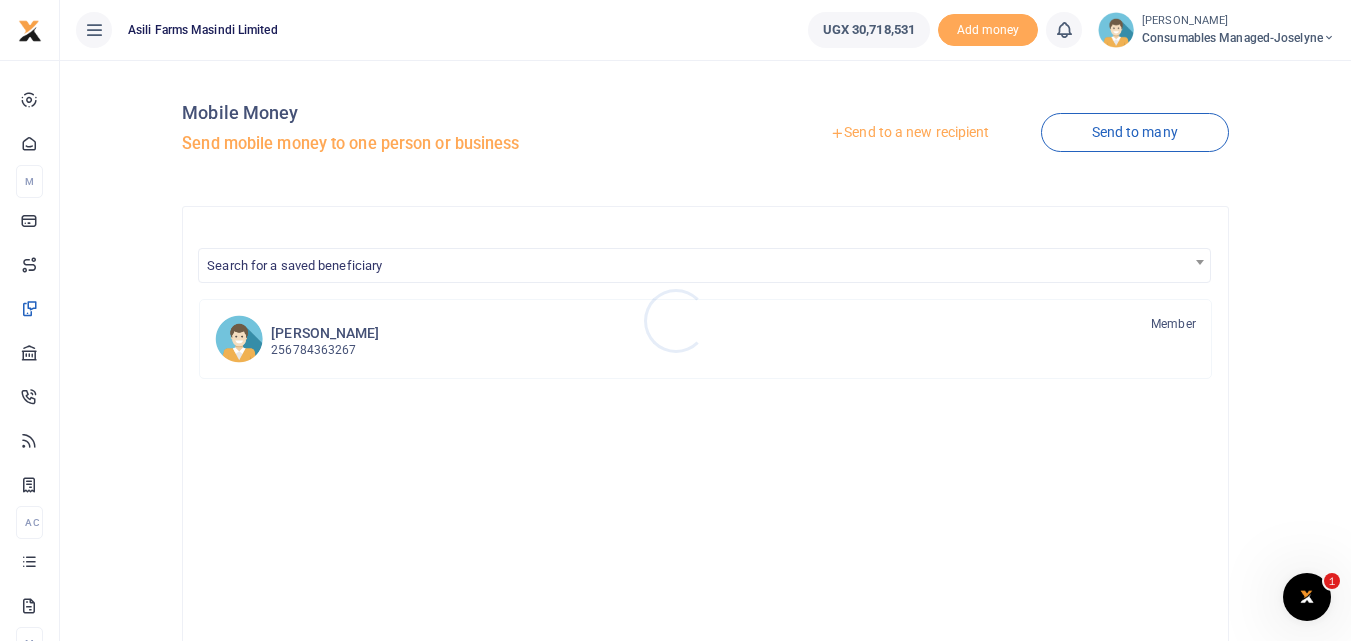 click at bounding box center (675, 320) 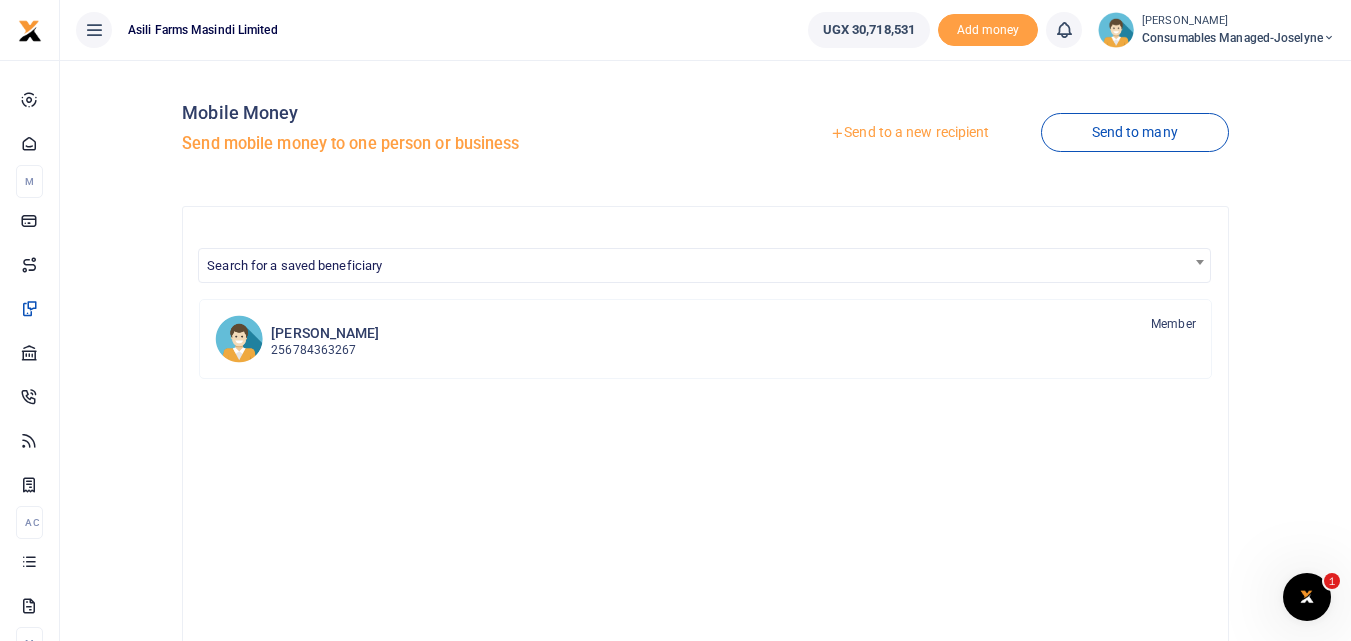 click on "Send to a new recipient" at bounding box center (909, 133) 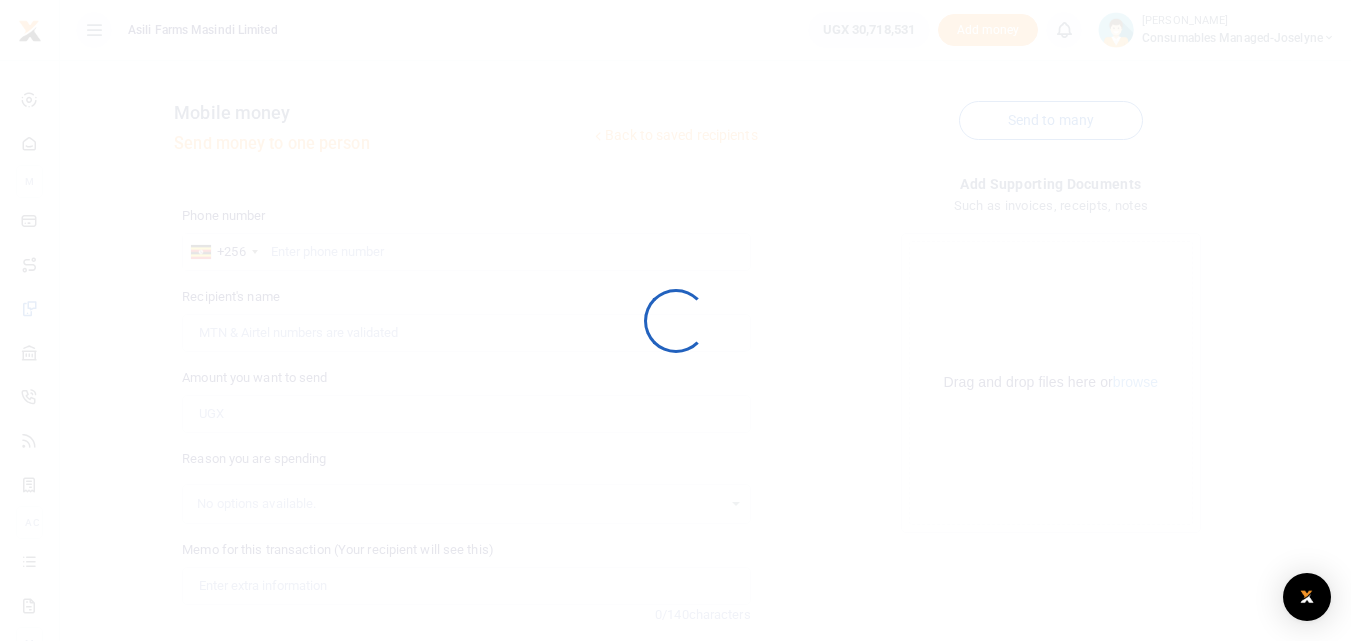 scroll, scrollTop: 0, scrollLeft: 0, axis: both 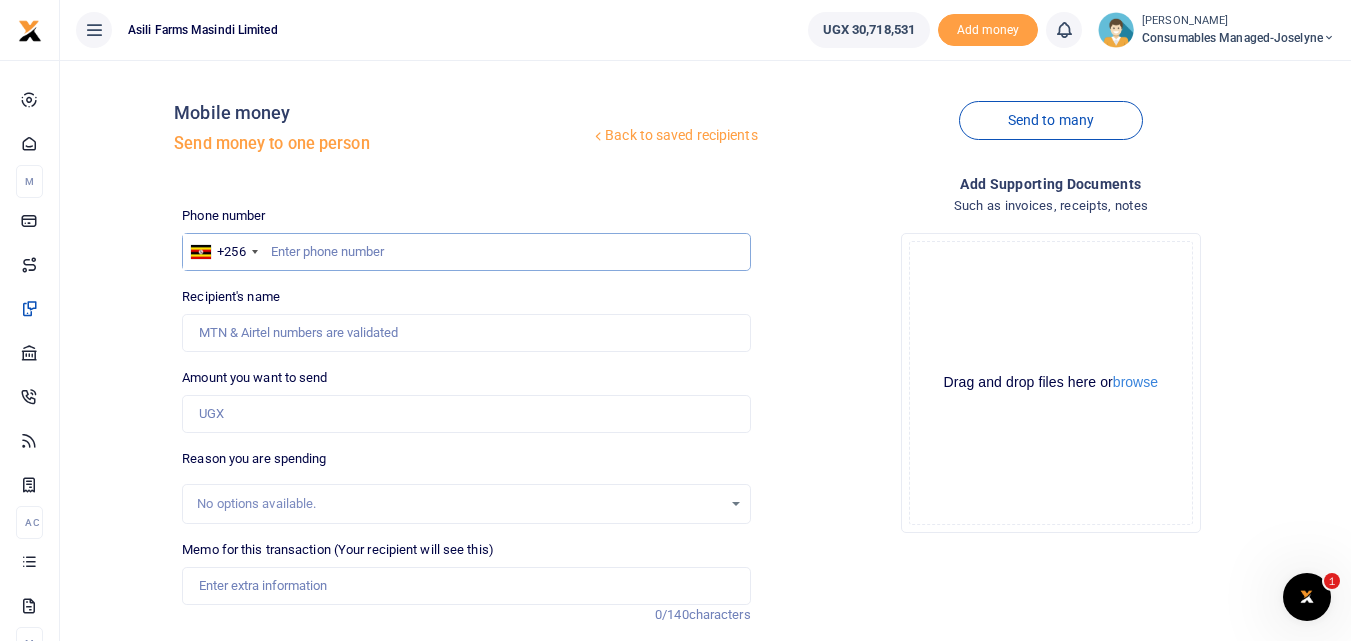 click at bounding box center (466, 252) 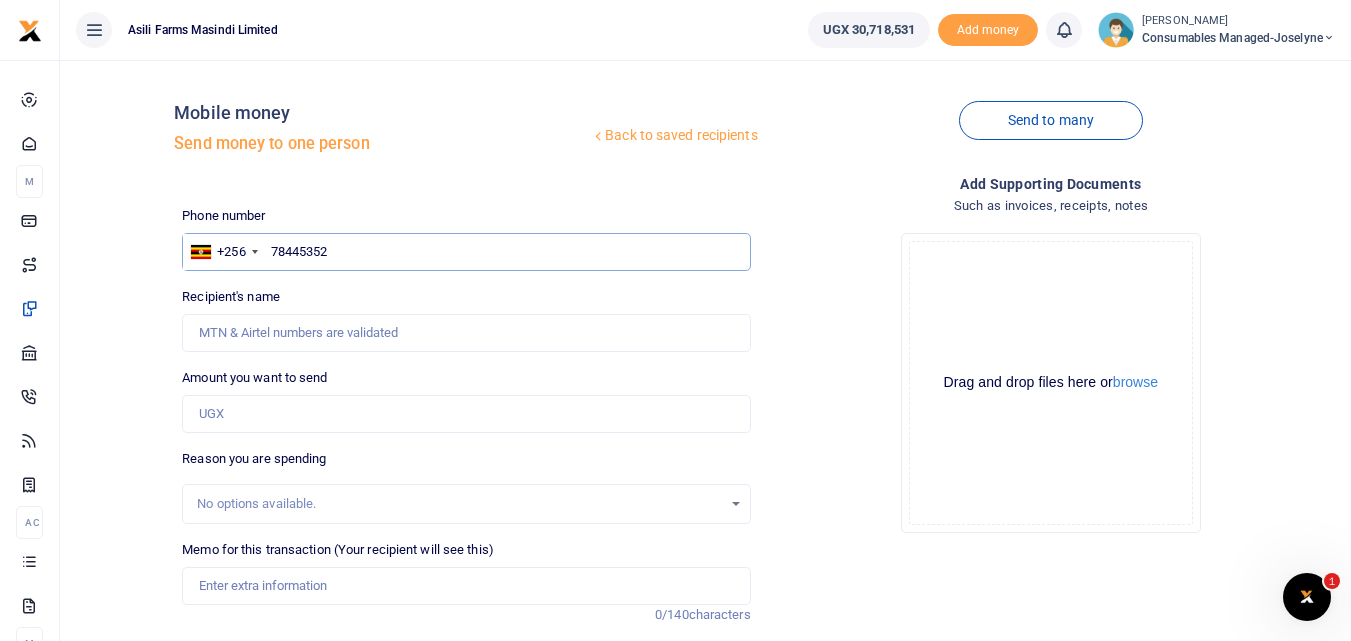 type on "784453524" 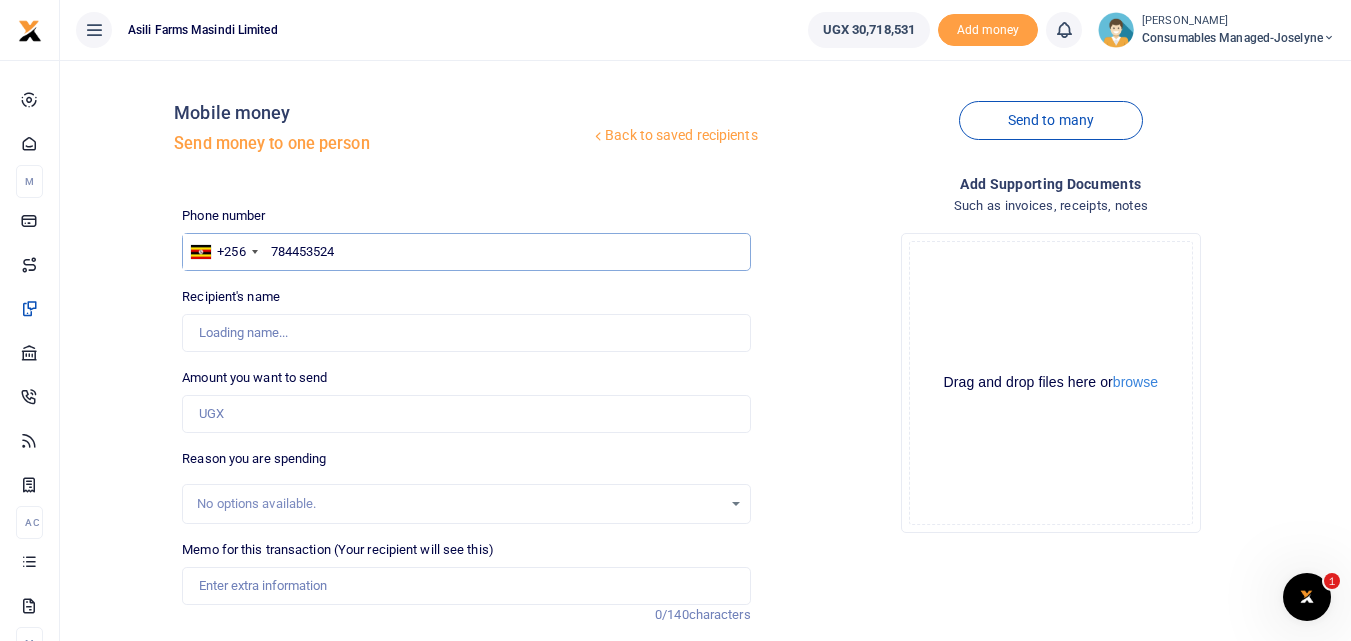 type on "[PERSON_NAME]" 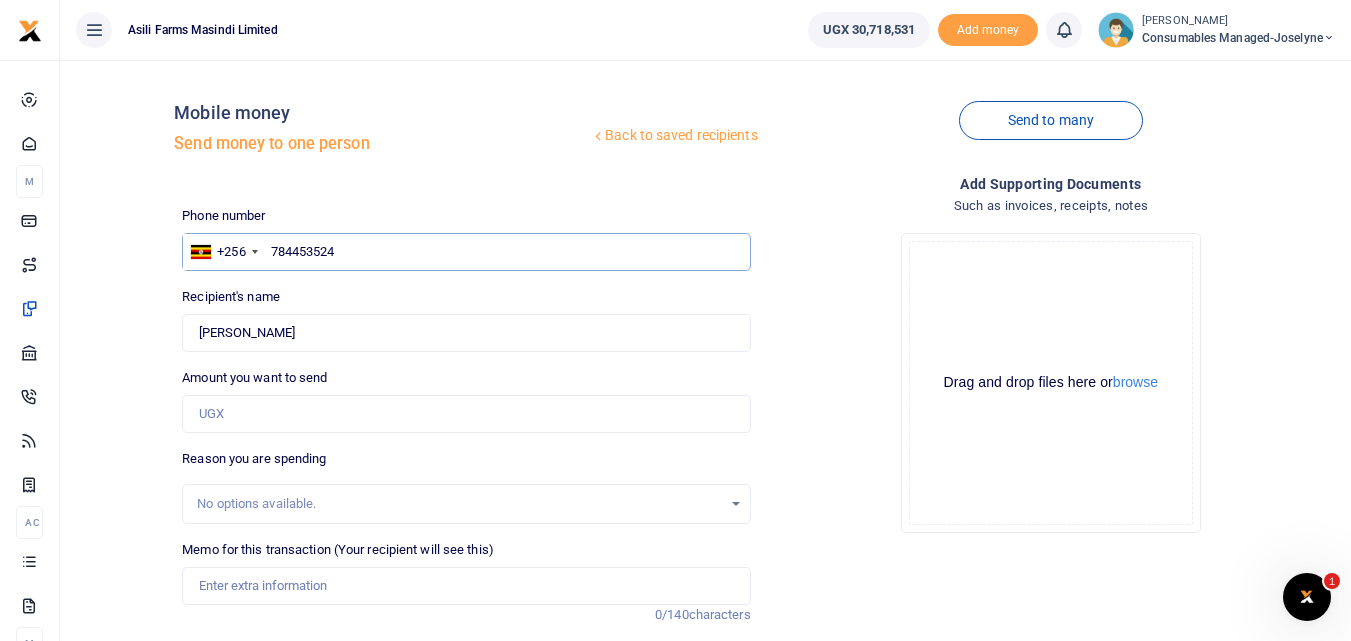 type on "784453524" 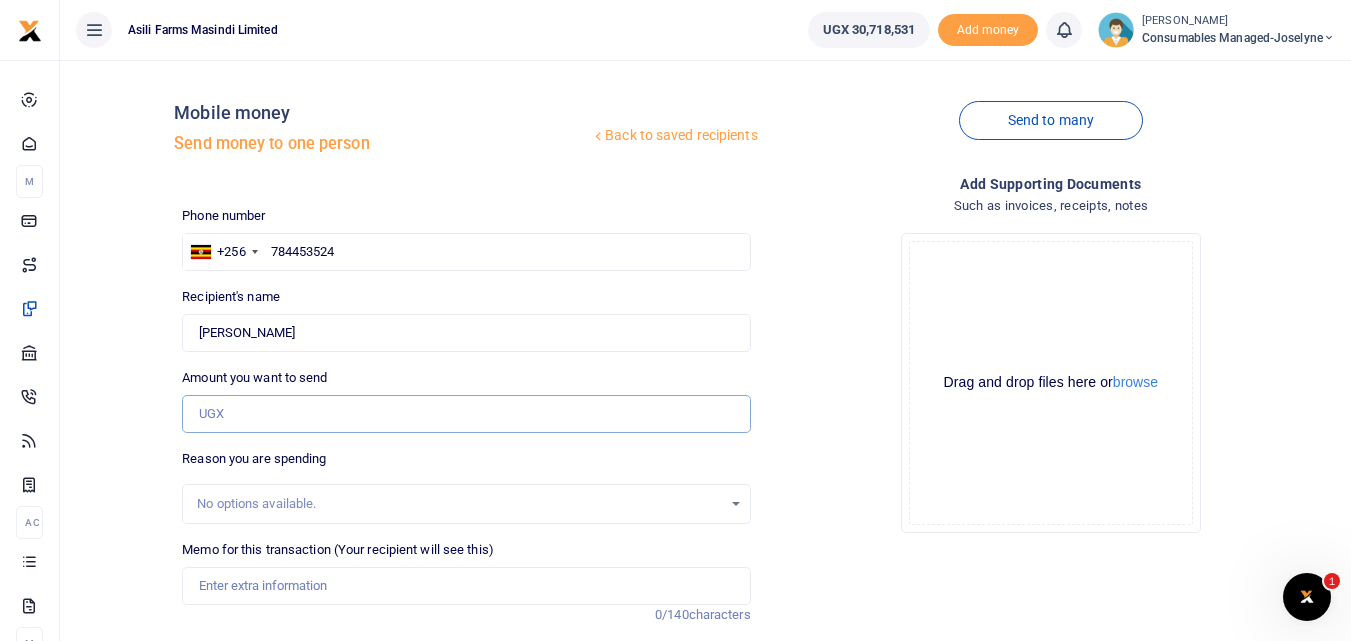 click on "Amount you want to send" at bounding box center [466, 414] 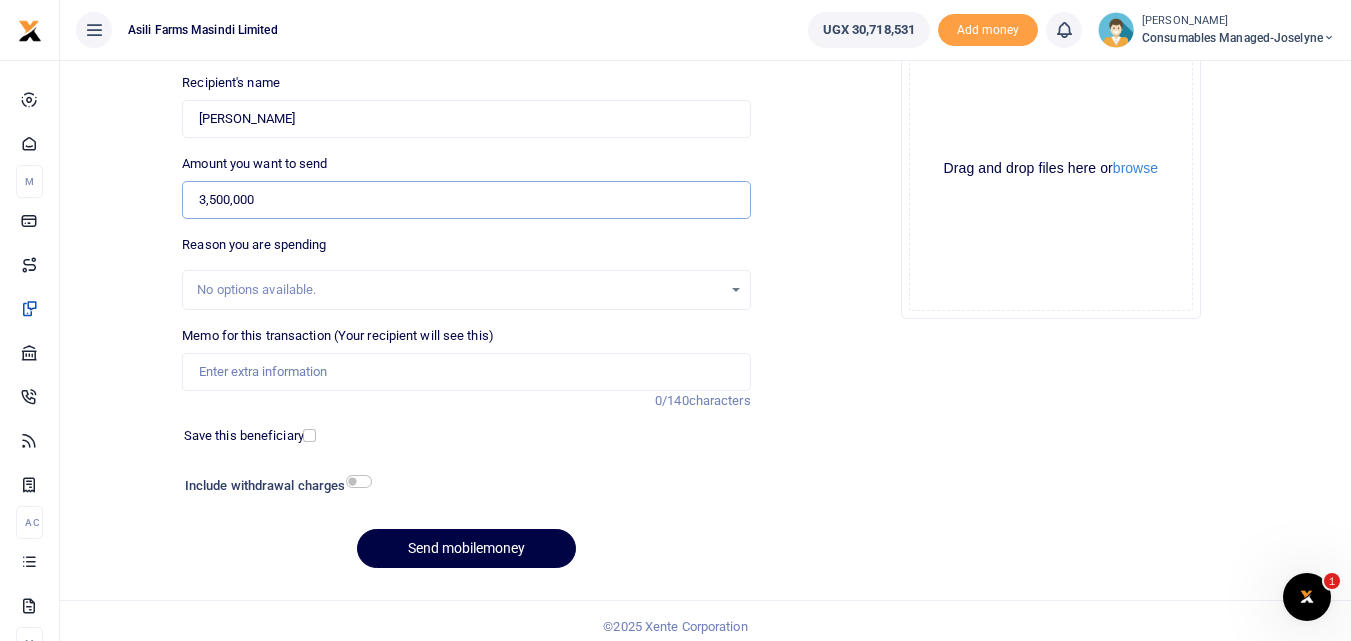 scroll, scrollTop: 225, scrollLeft: 0, axis: vertical 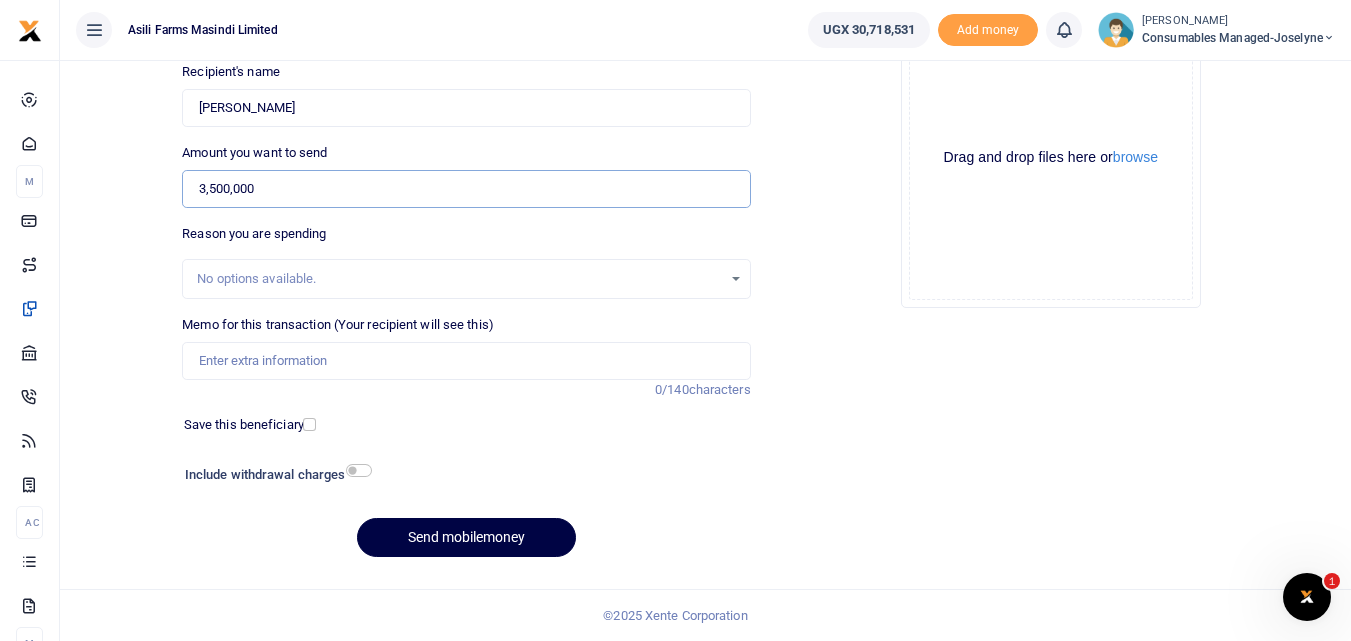 type on "3,500,000" 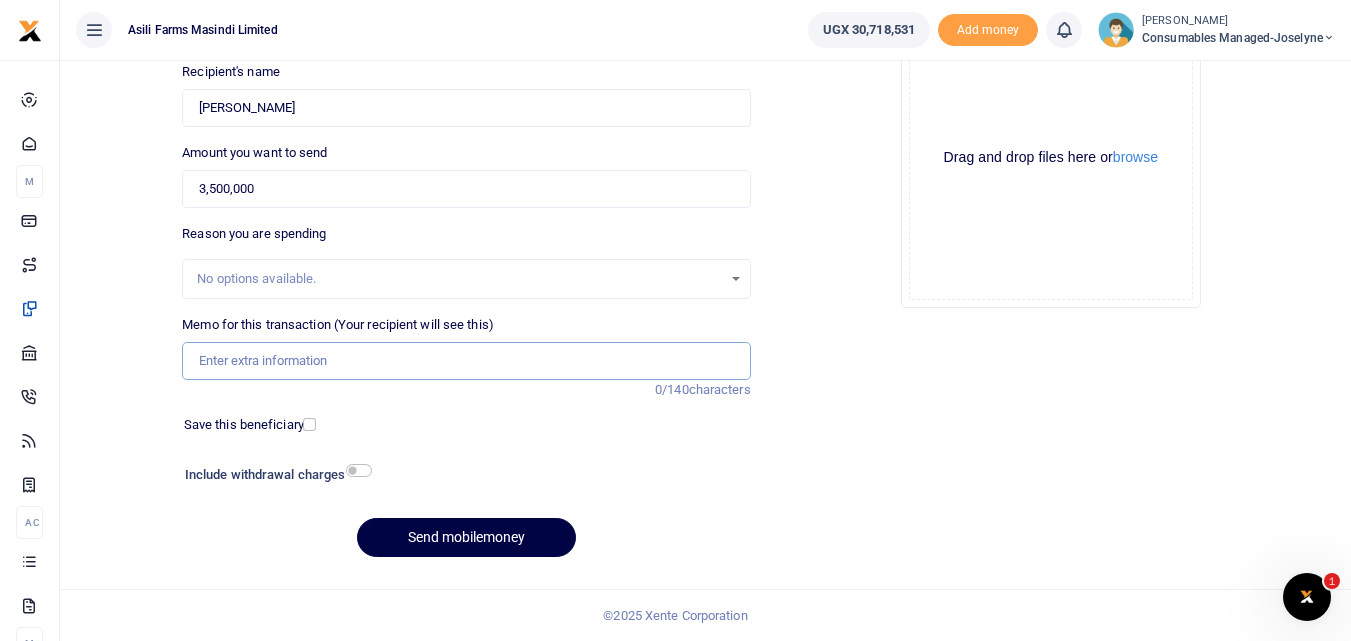 click on "Memo for this transaction (Your recipient will see this)" at bounding box center (466, 361) 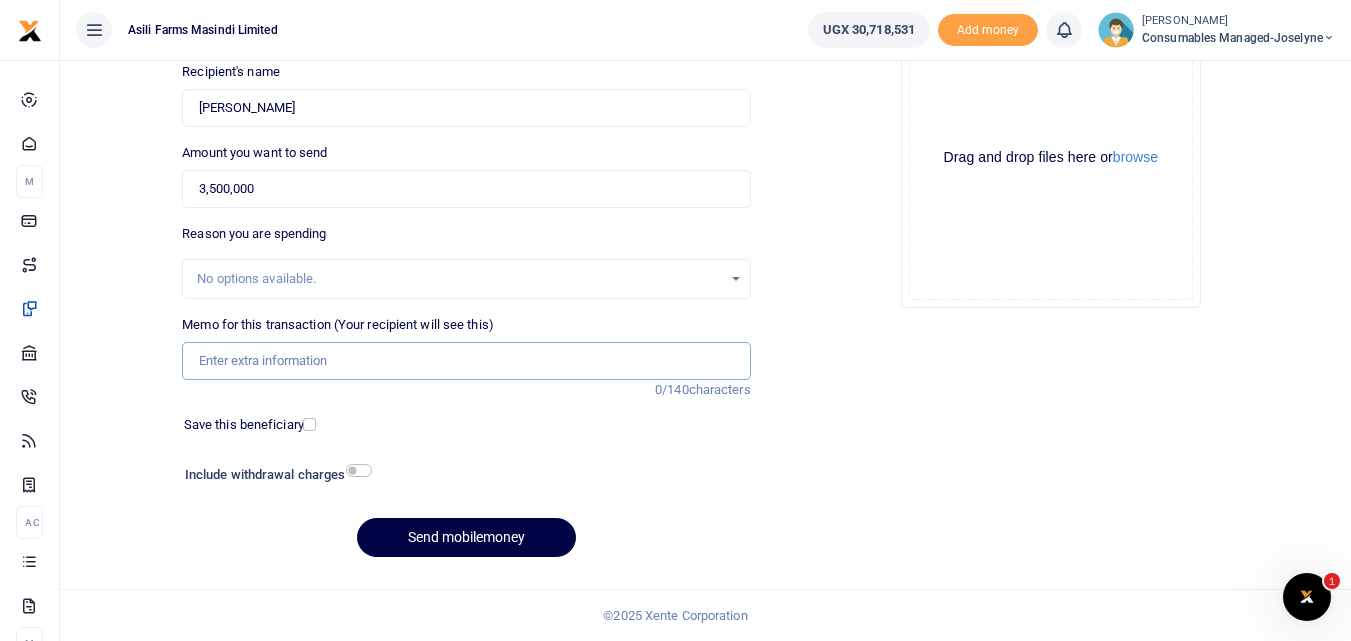 paste on "WK 30 /007 / 05" 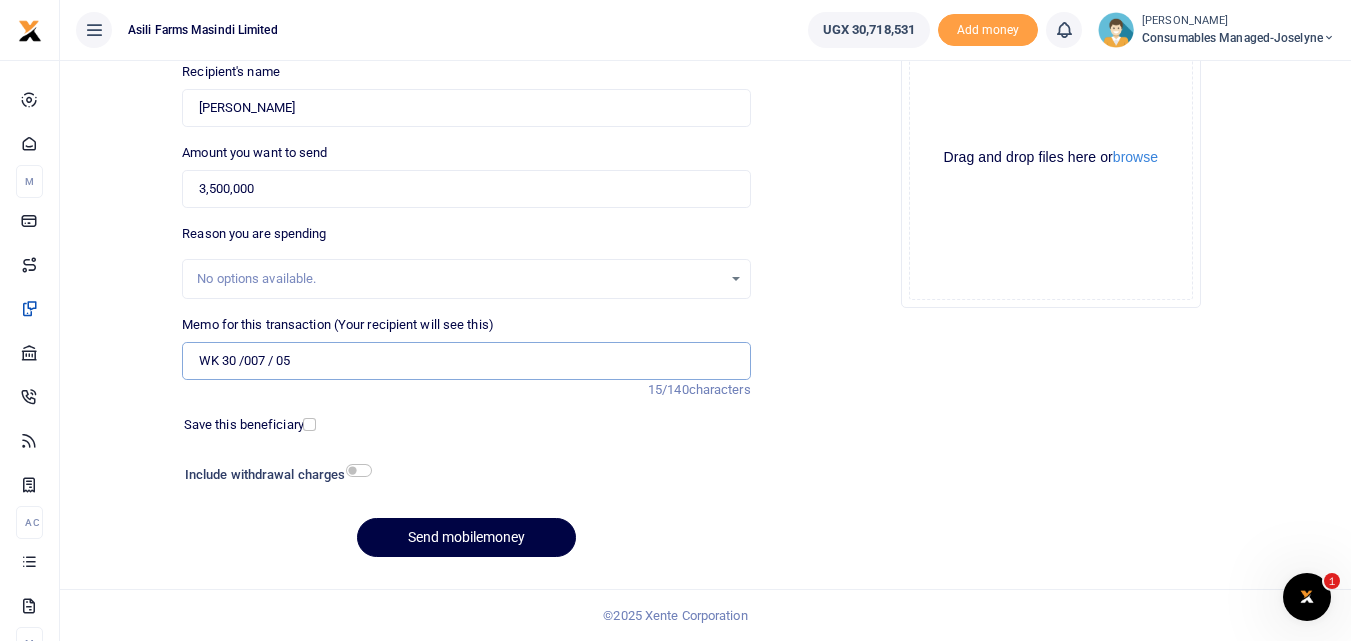 click on "WK 30 /007 / 05" at bounding box center (466, 361) 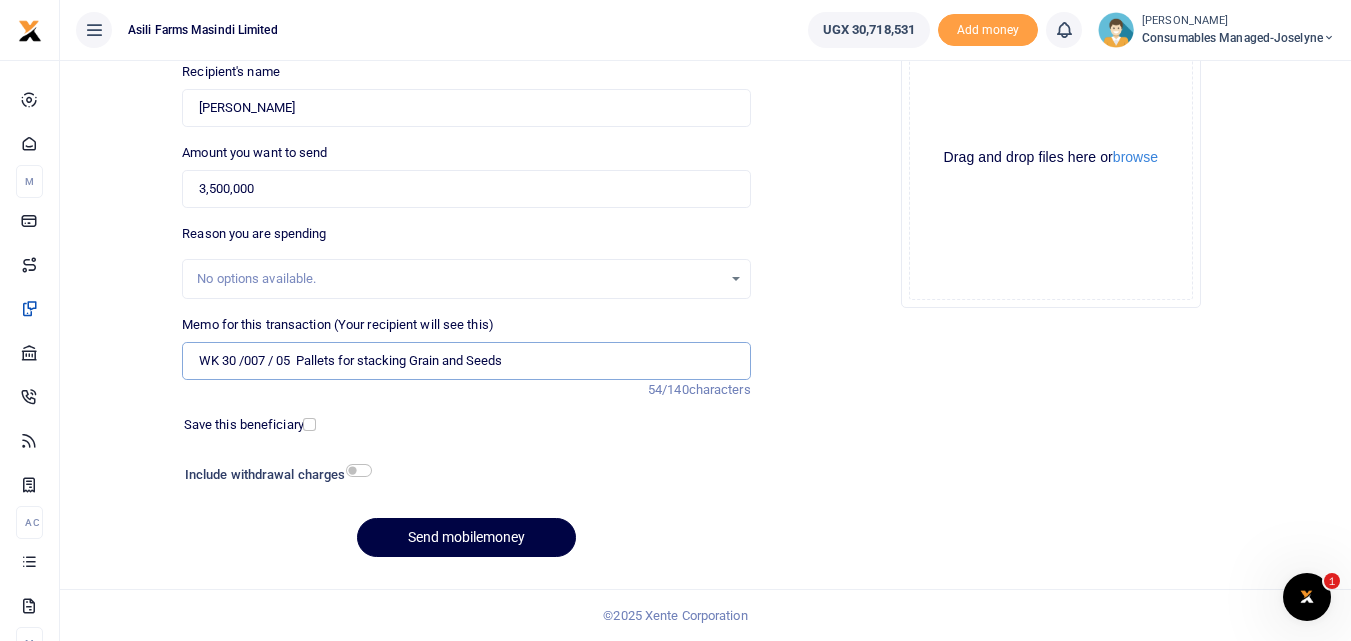 click on "WK 30 /007 / 05  Pallets for stacking Grain and Seeds" at bounding box center (466, 361) 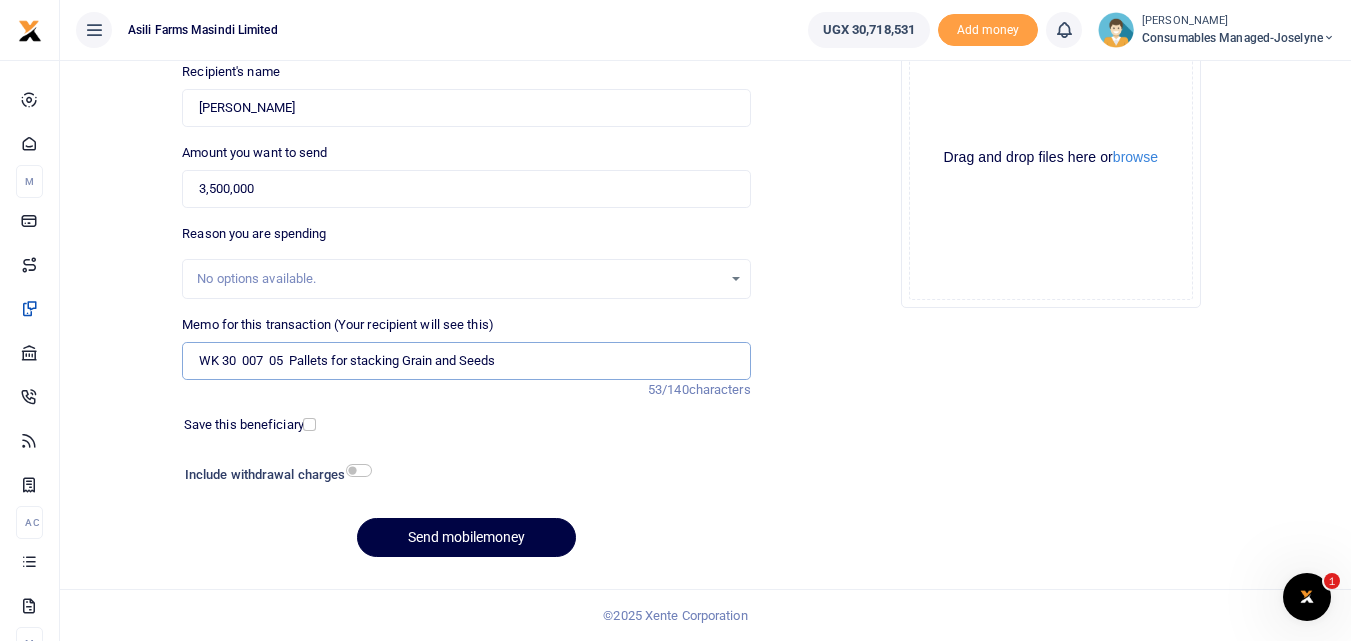 click on "WK 30  007  05  Pallets for stacking Grain and Seeds" at bounding box center (466, 361) 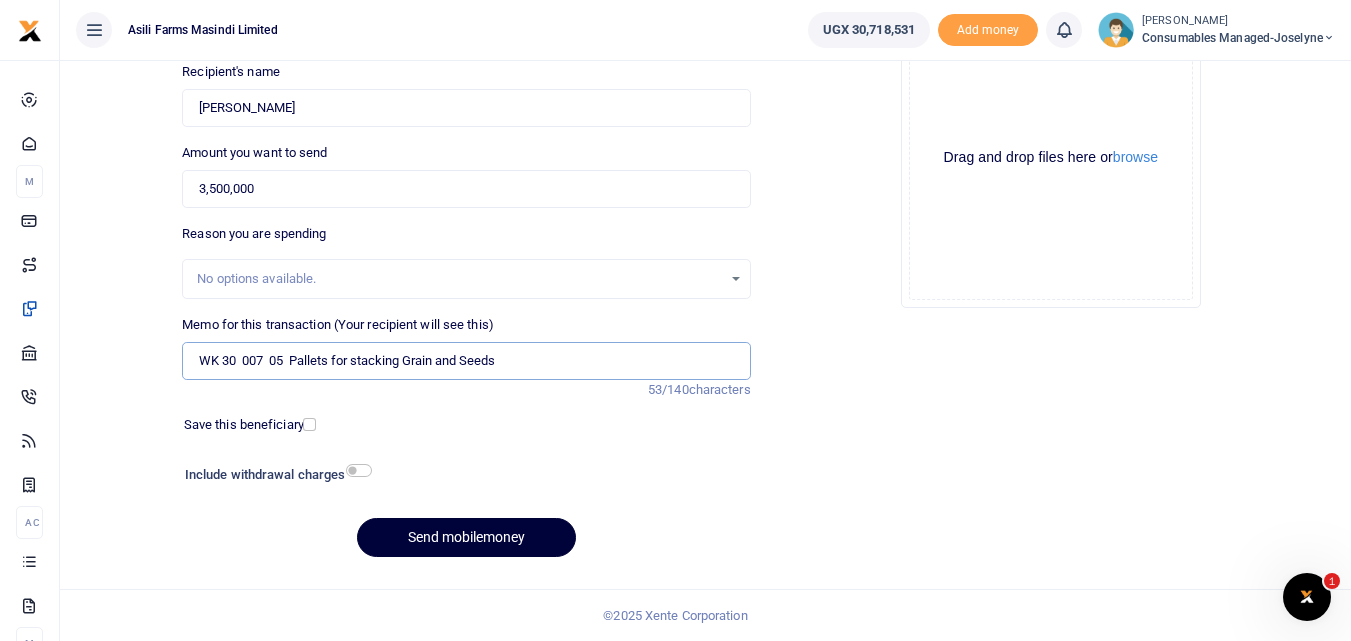 type on "WK 30  007  05  Pallets for stacking Grain and Seeds" 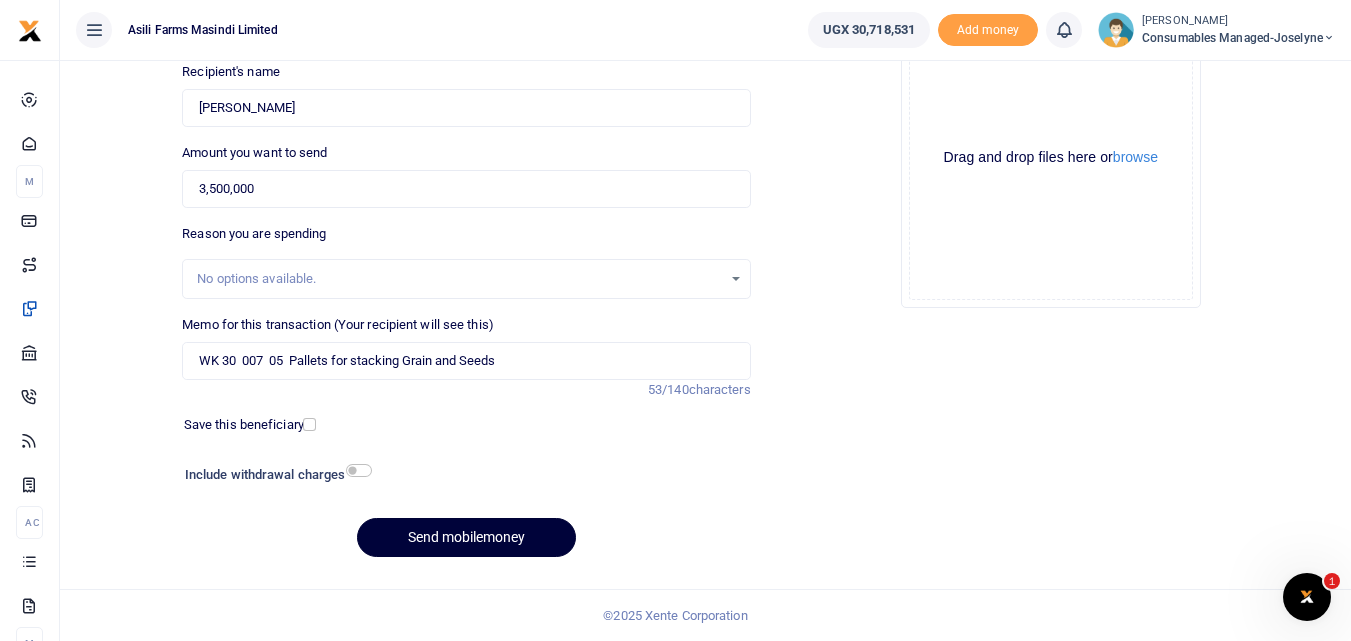 click on "Send mobilemoney" at bounding box center [466, 537] 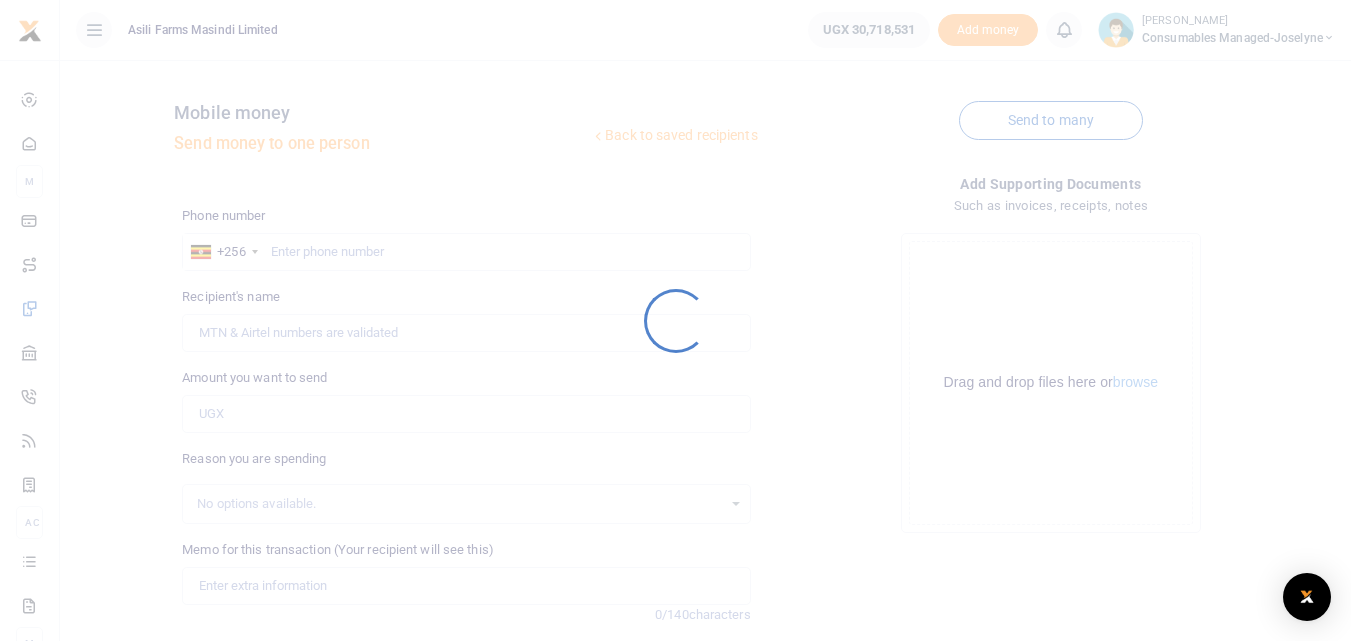 scroll, scrollTop: 225, scrollLeft: 0, axis: vertical 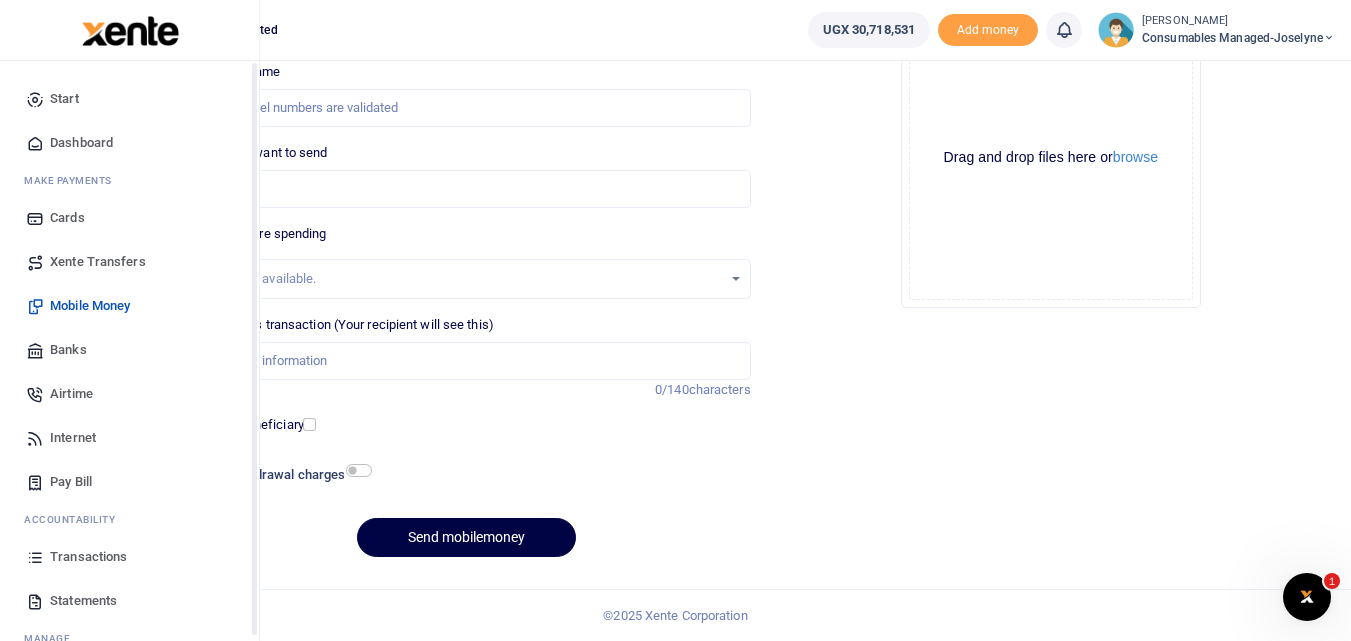 click on "Start
Dashboard
M ake Payments
Cards
Xente Transfers
Mobile Money
Banks
Airtime
Internet
Pay Bill
Ac" at bounding box center (129, 387) 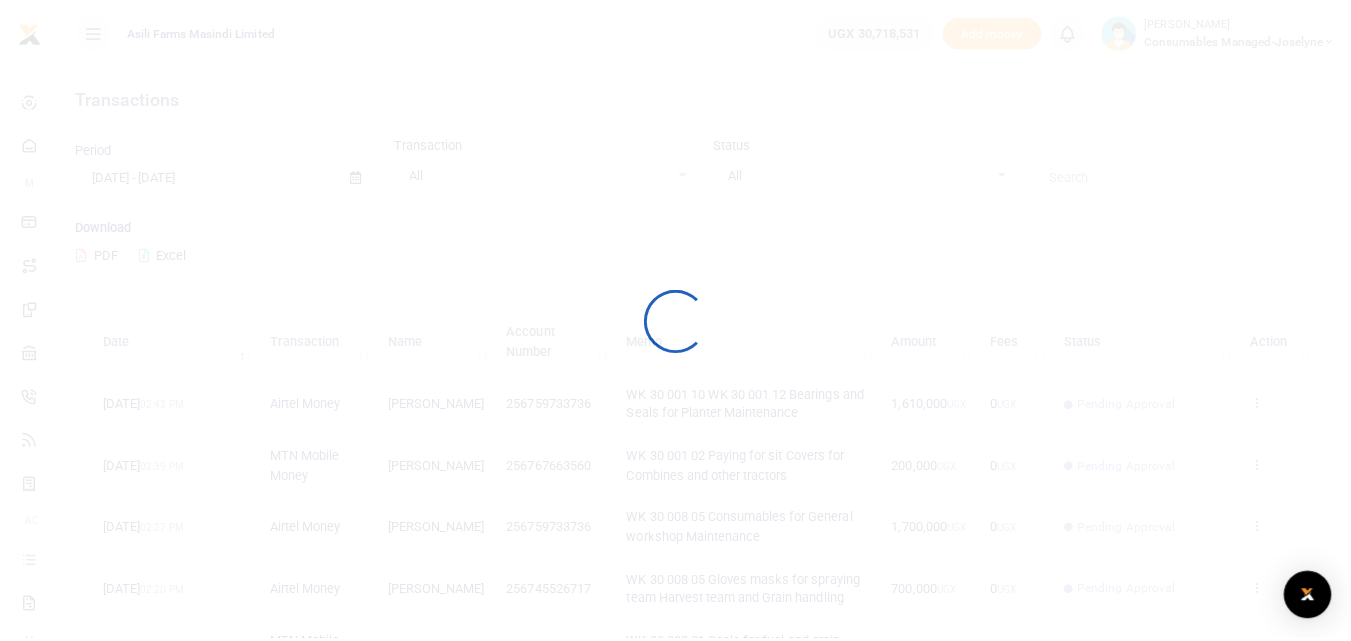scroll, scrollTop: 0, scrollLeft: 0, axis: both 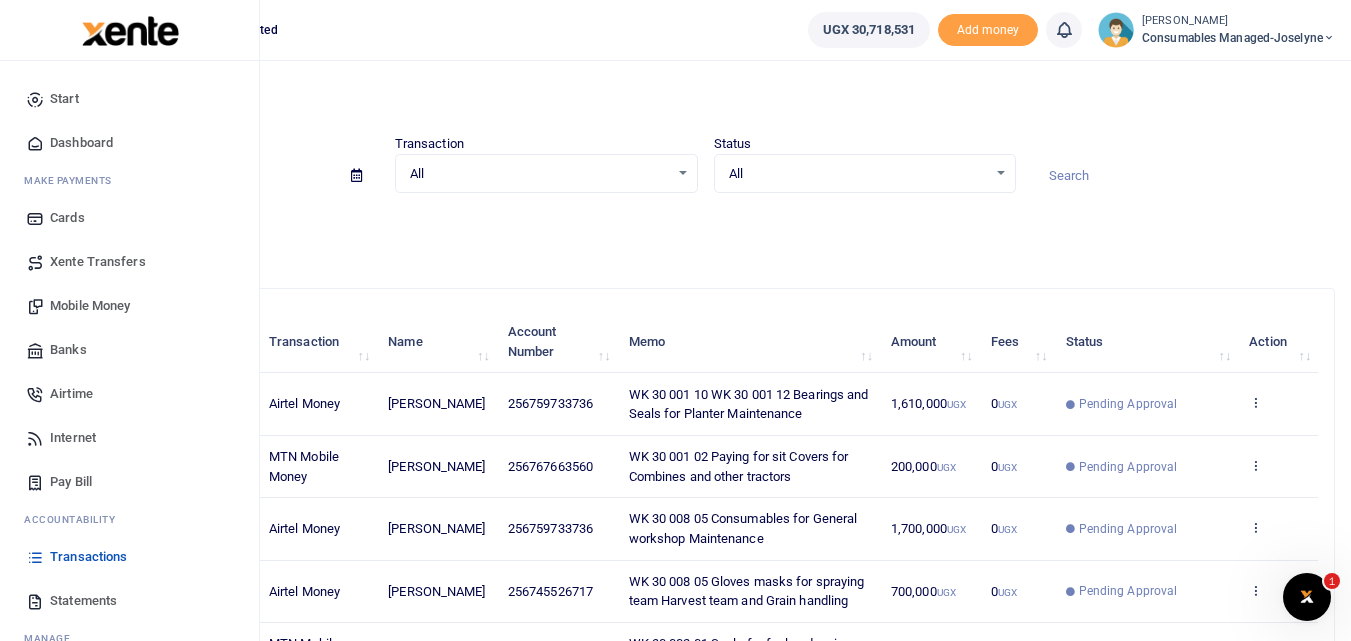 click on "Mobile Money" at bounding box center (90, 306) 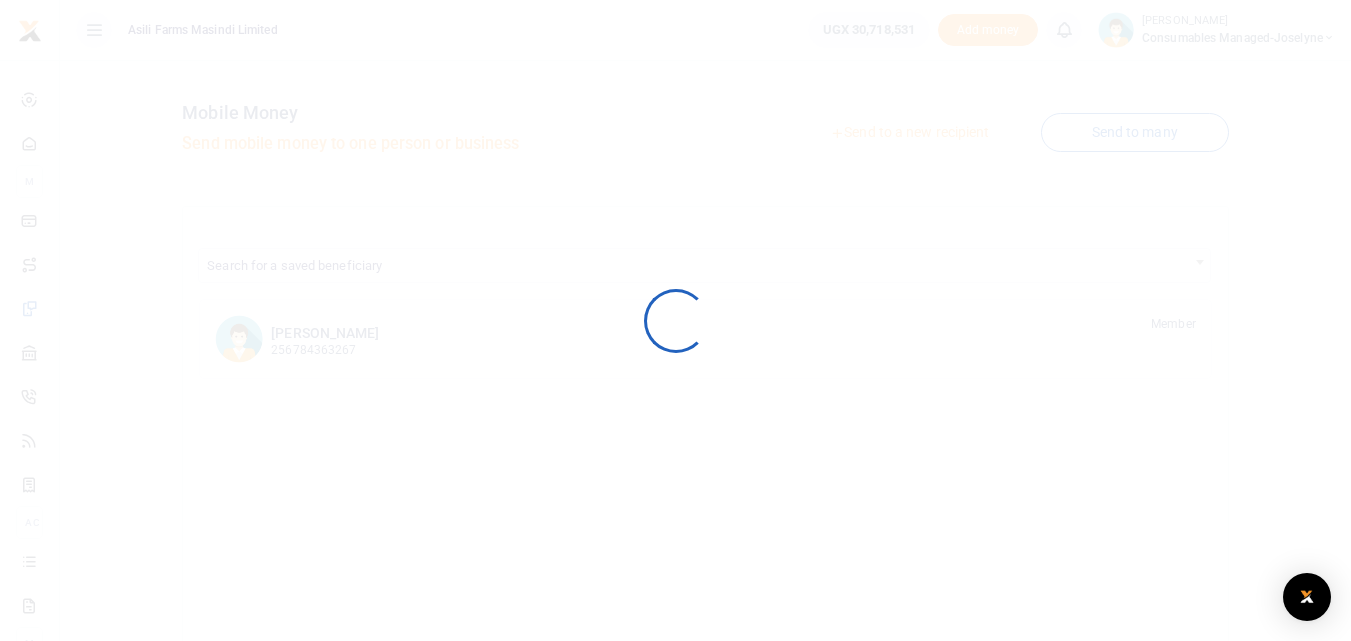 scroll, scrollTop: 0, scrollLeft: 0, axis: both 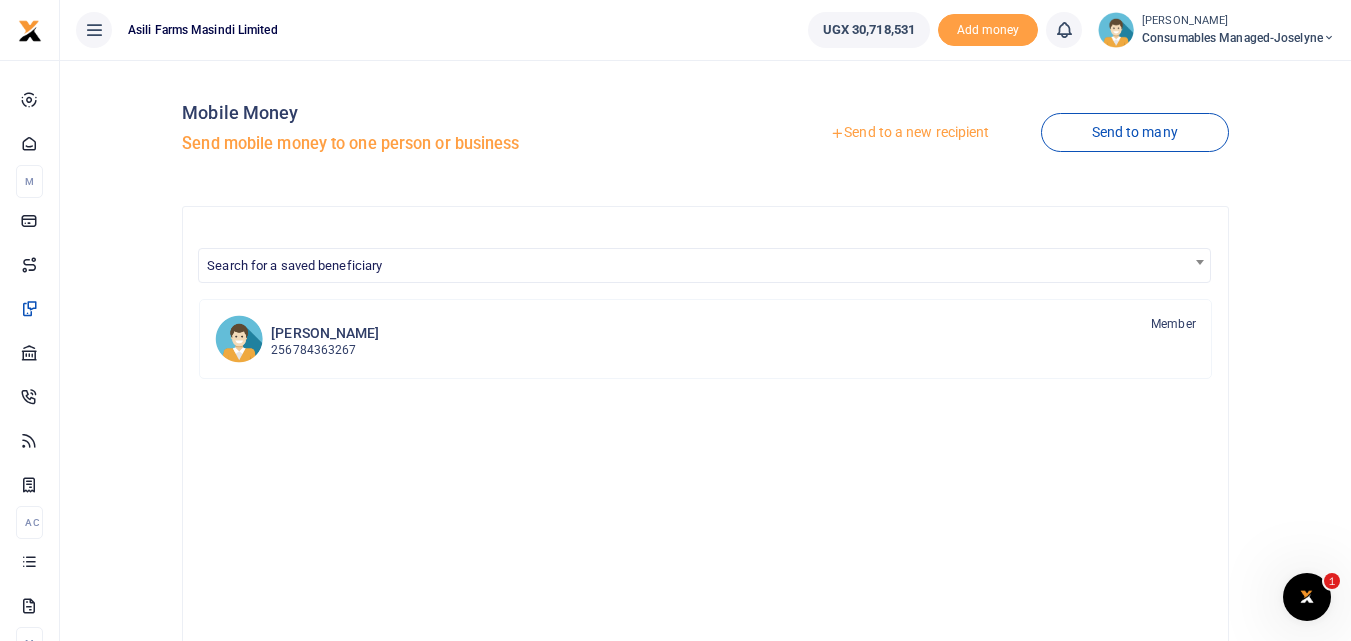 click at bounding box center [675, 320] 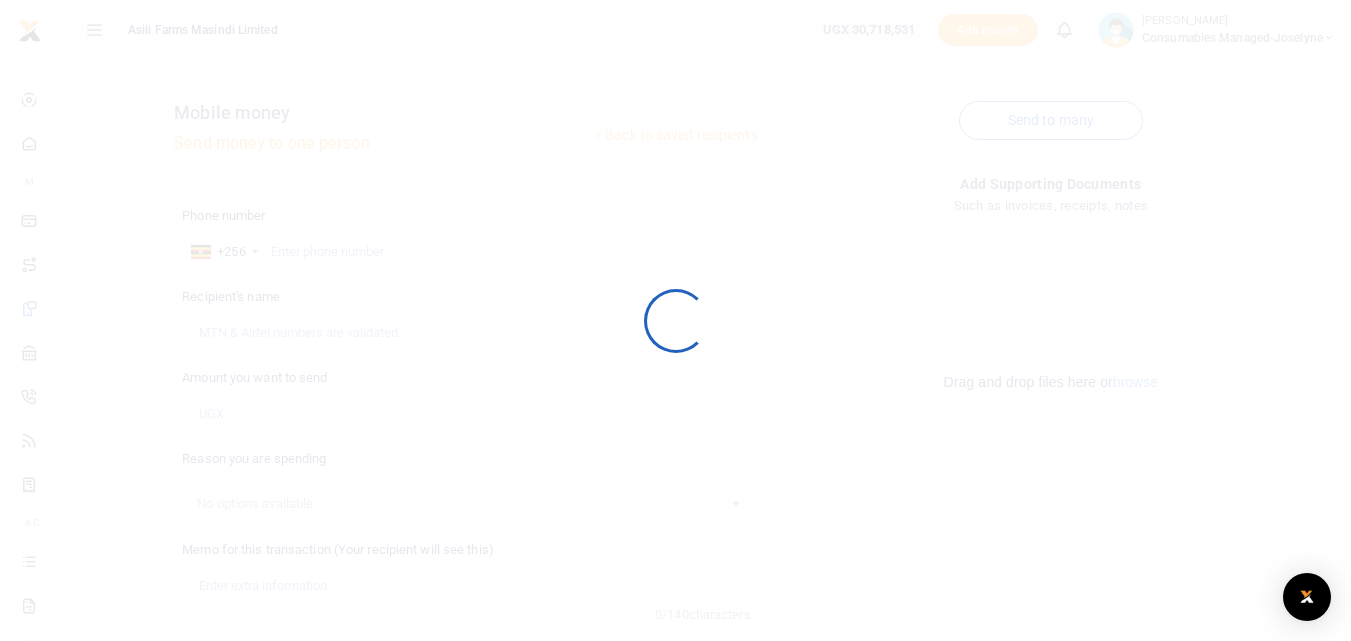 scroll, scrollTop: 0, scrollLeft: 0, axis: both 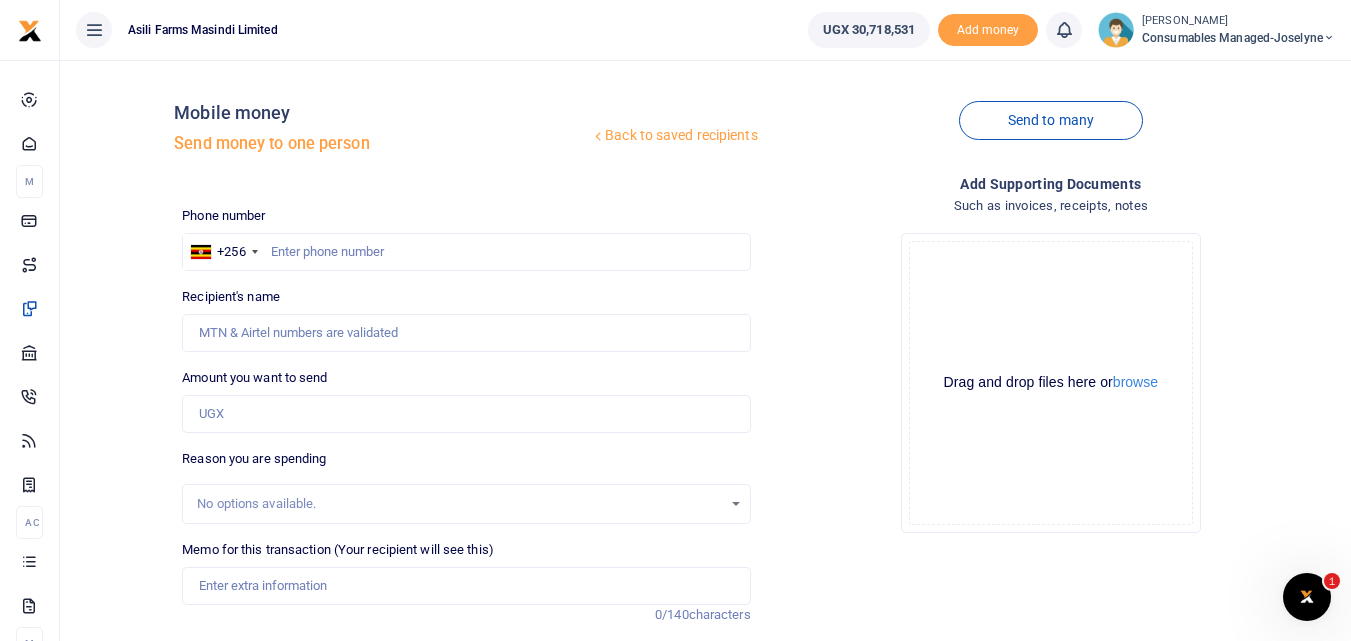 click at bounding box center [675, 320] 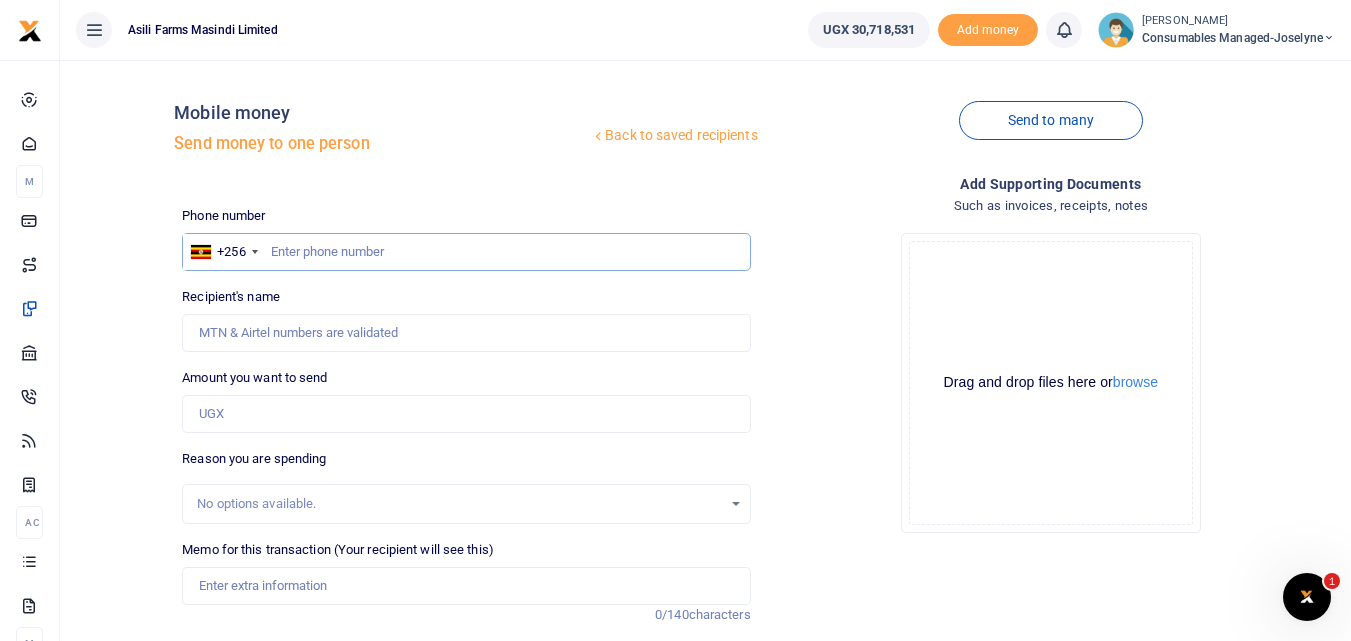 click at bounding box center [466, 252] 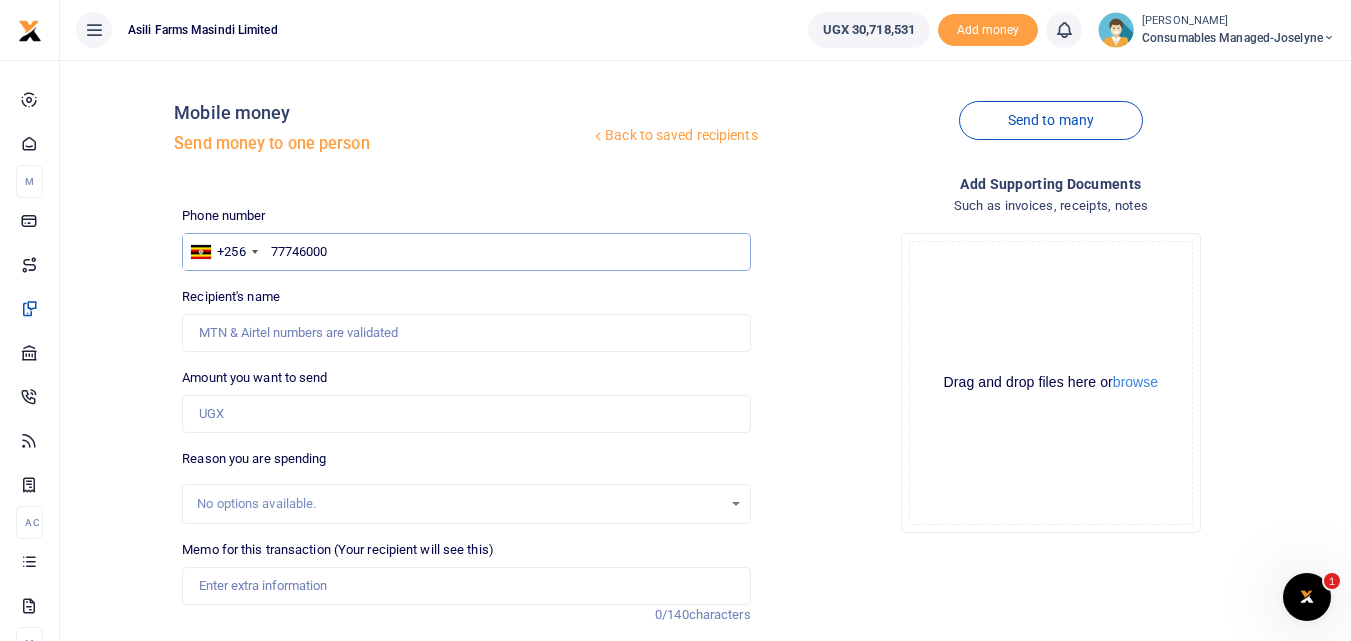 type on "777460006" 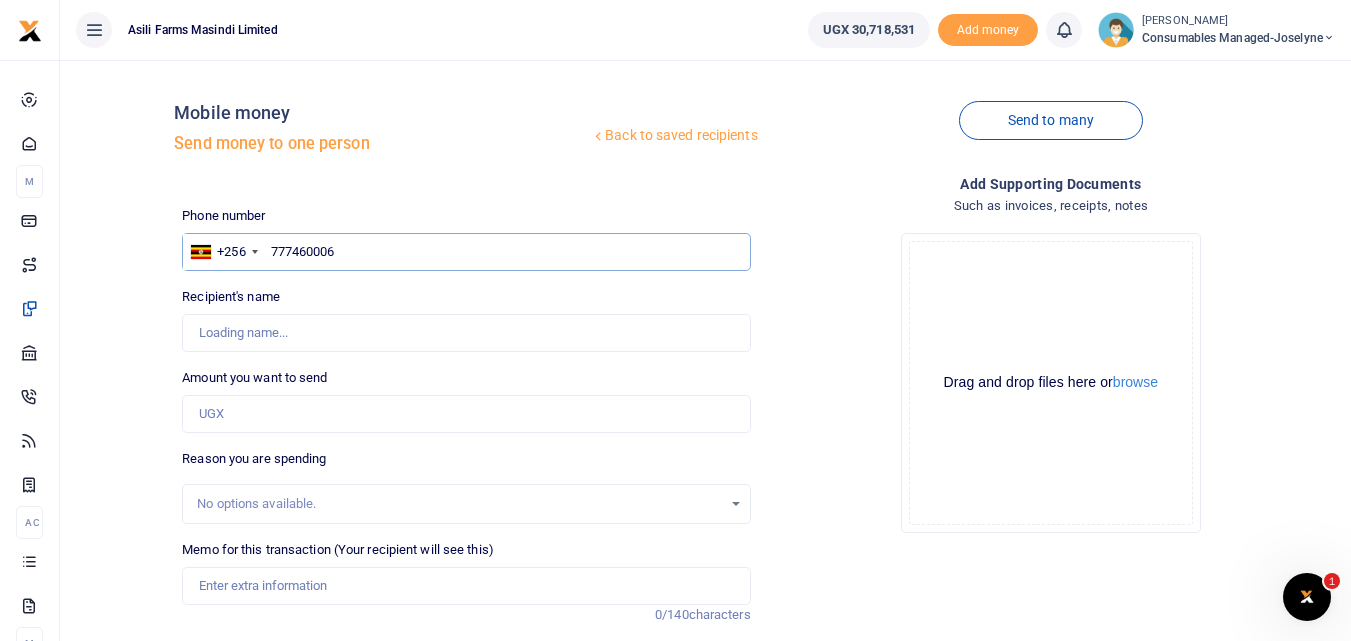 type on "[PERSON_NAME]" 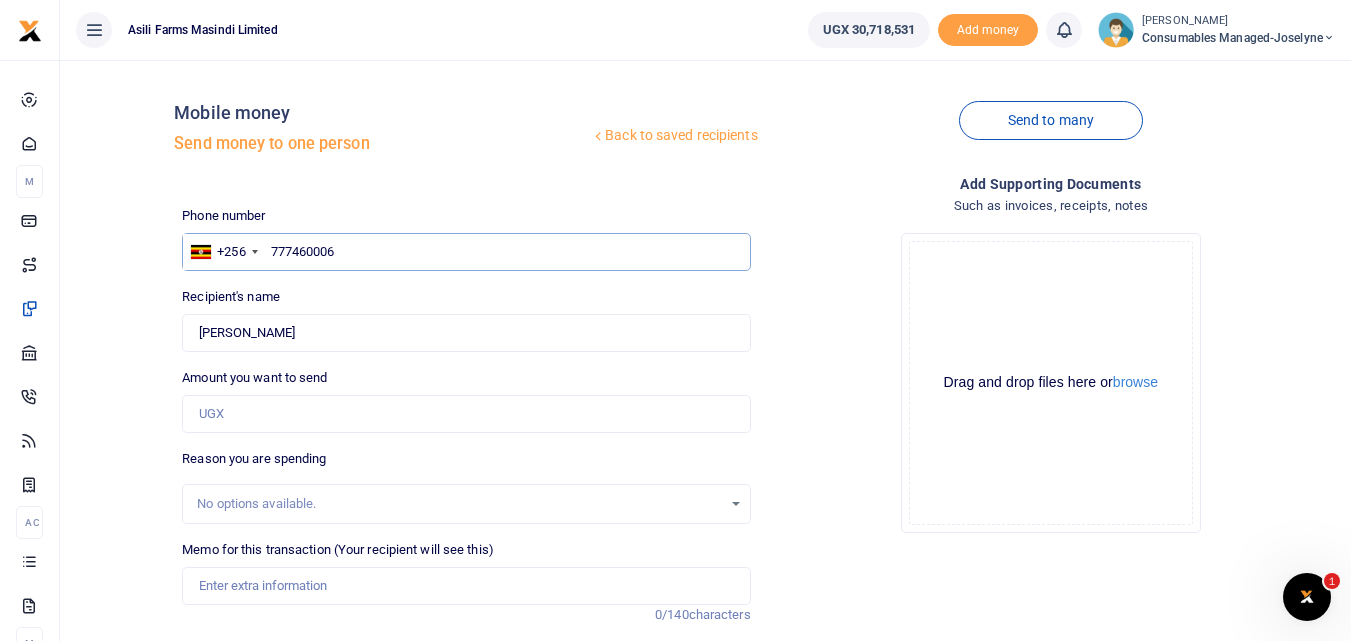 type on "777460006" 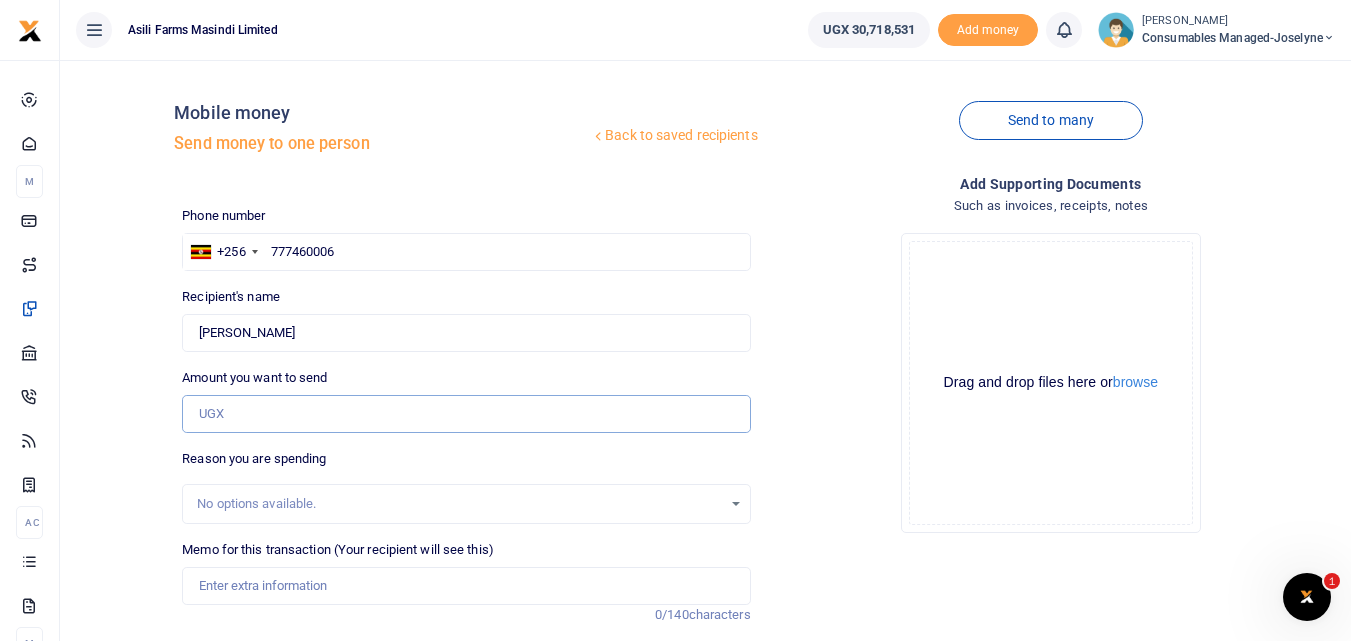 click on "Amount you want to send" at bounding box center (466, 414) 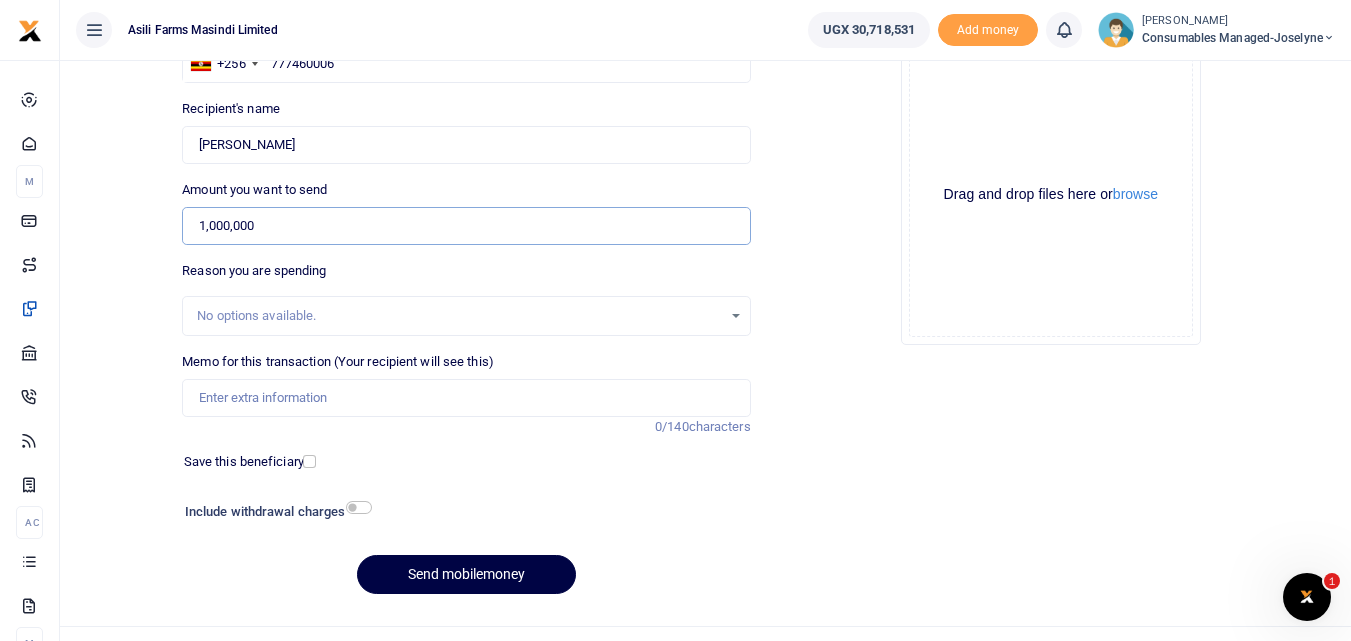 scroll, scrollTop: 225, scrollLeft: 0, axis: vertical 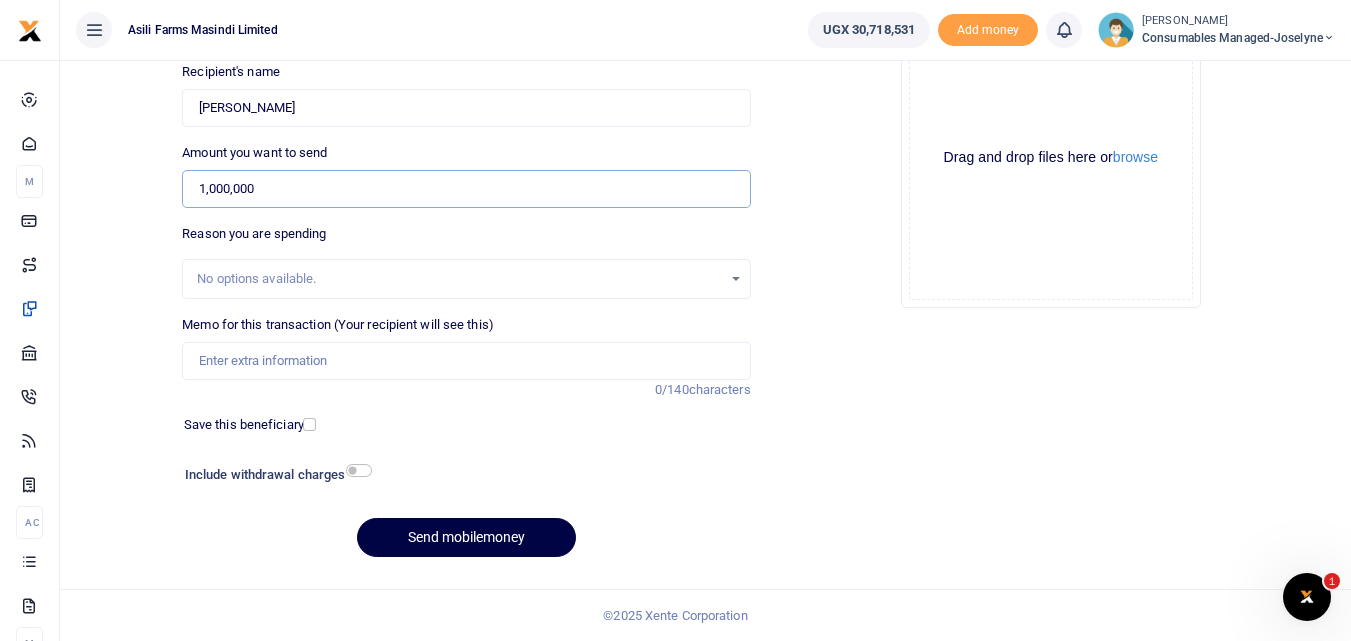 type on "1,000,000" 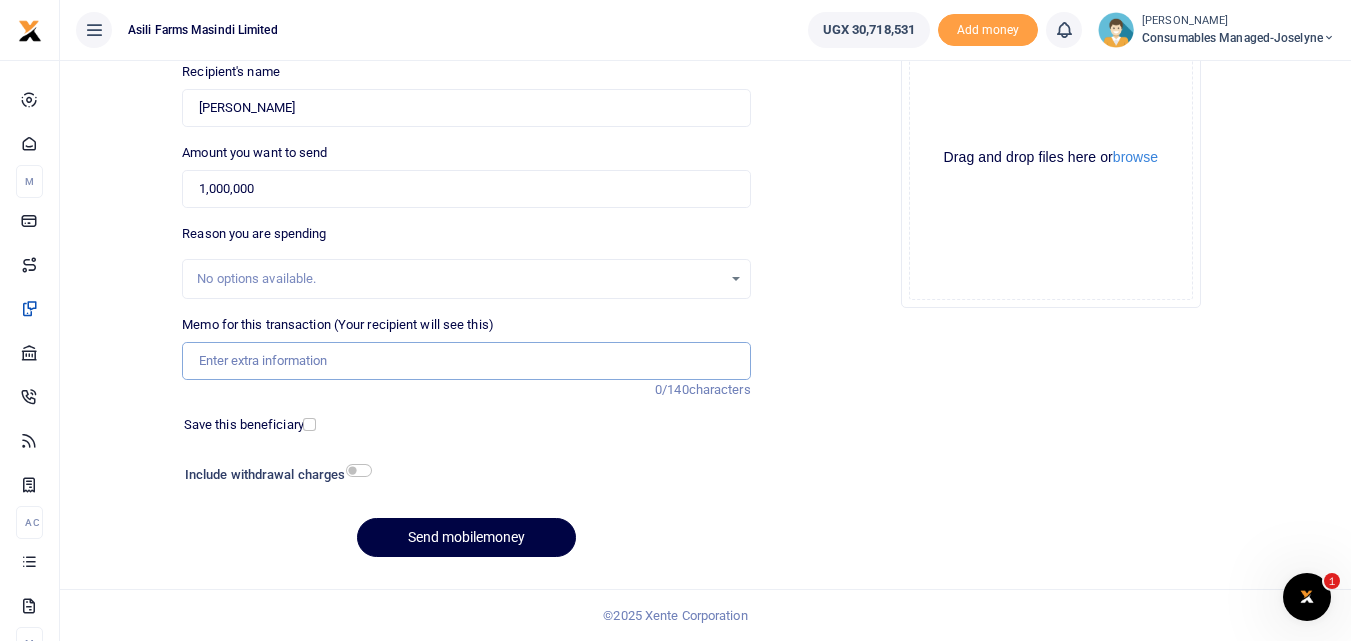 click on "Memo for this transaction (Your recipient will see this)" at bounding box center (466, 361) 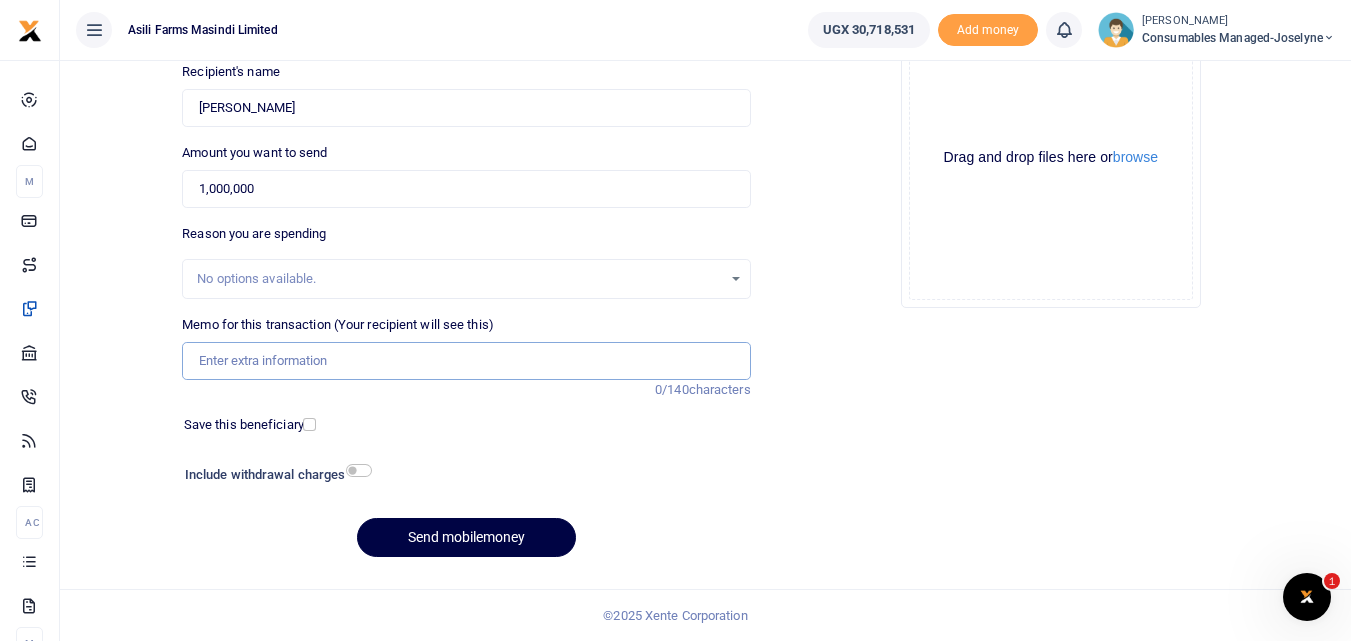 click on "Memo for this transaction (Your recipient will see this)" at bounding box center [466, 361] 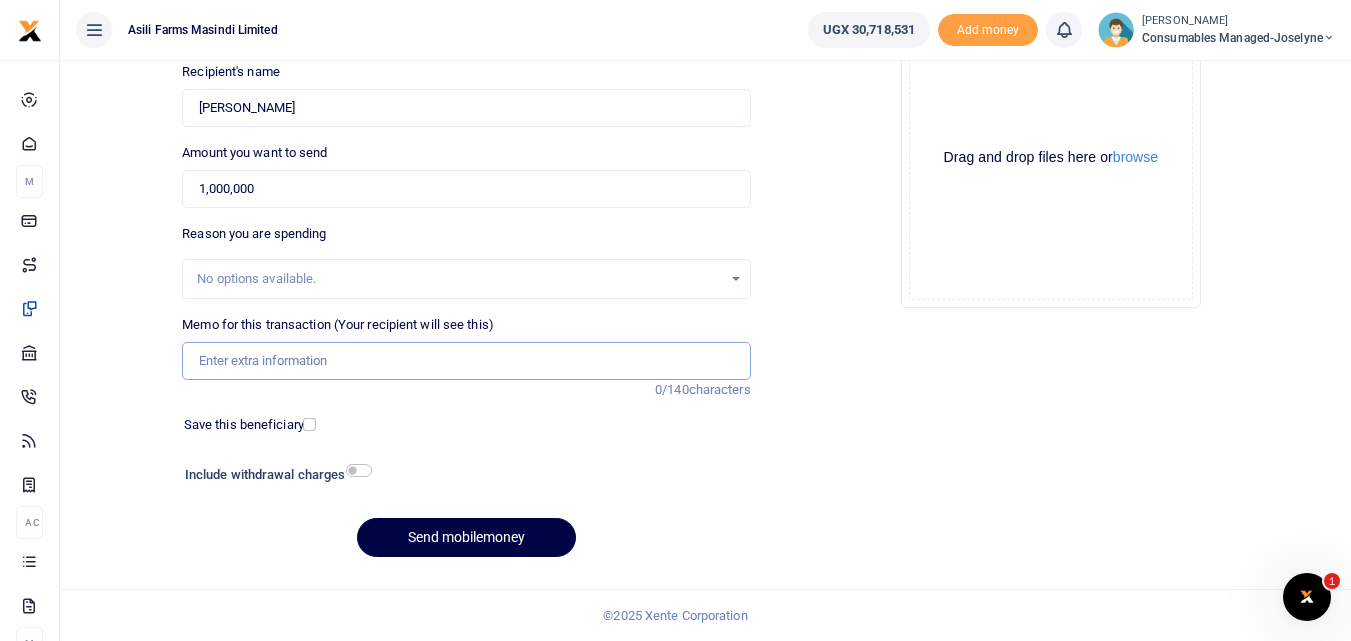 paste on "WK 30 /008 / 06" 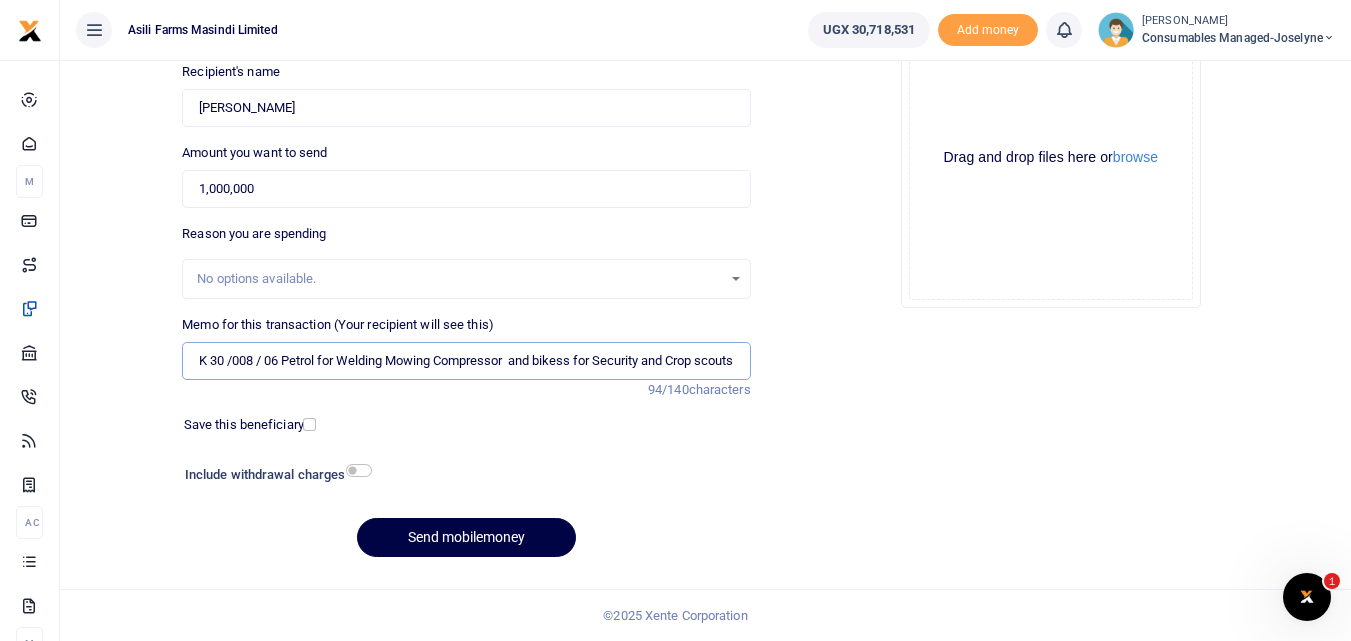 scroll, scrollTop: 0, scrollLeft: 29, axis: horizontal 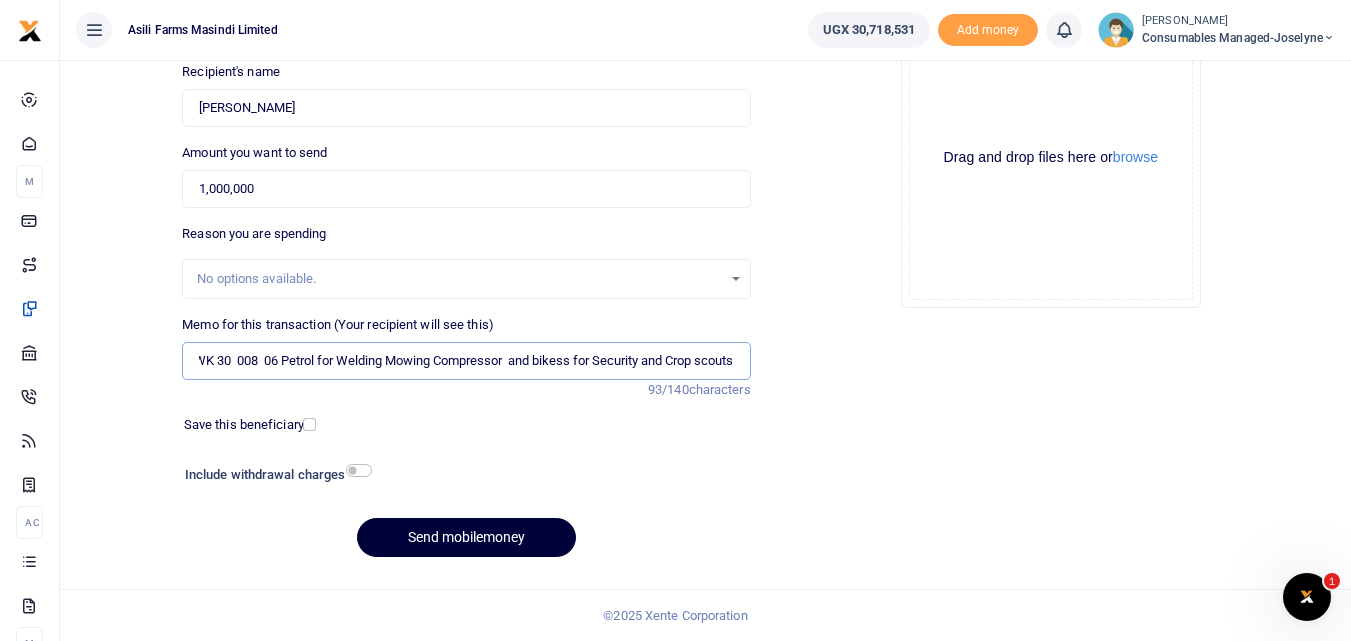 type on "WK 30  008  06 Petrol for Welding Mowing Compressor  and bikess for Security and Crop scouts" 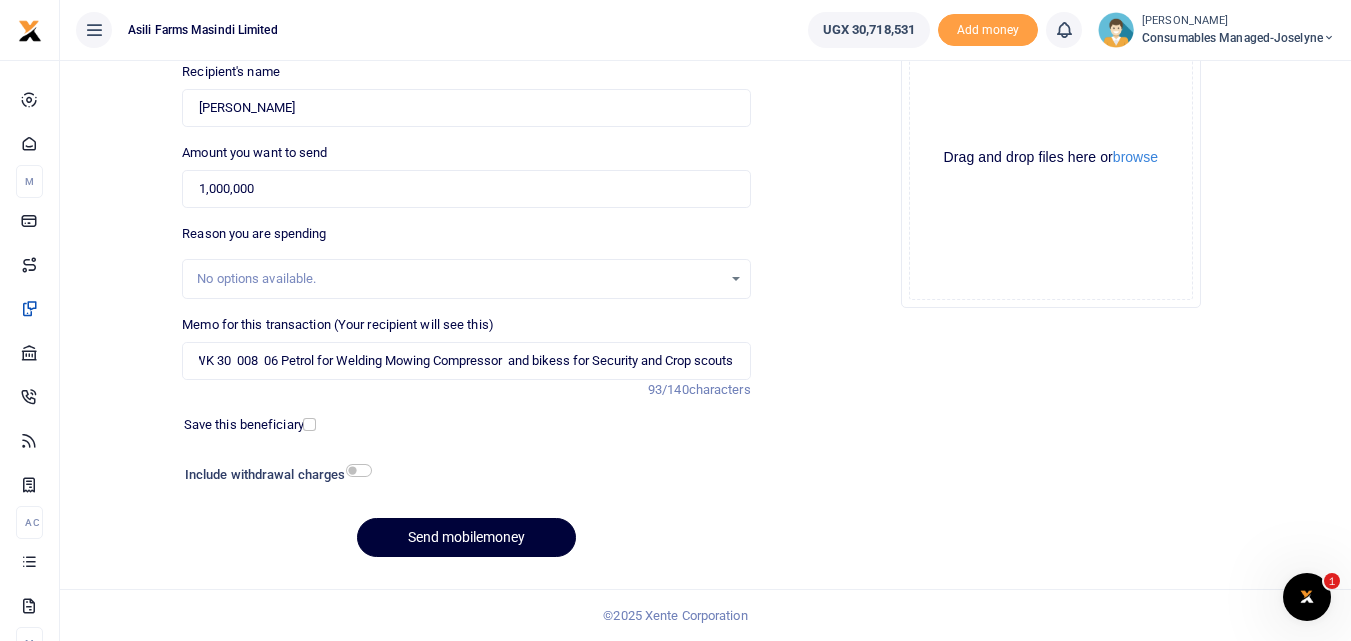scroll, scrollTop: 0, scrollLeft: 0, axis: both 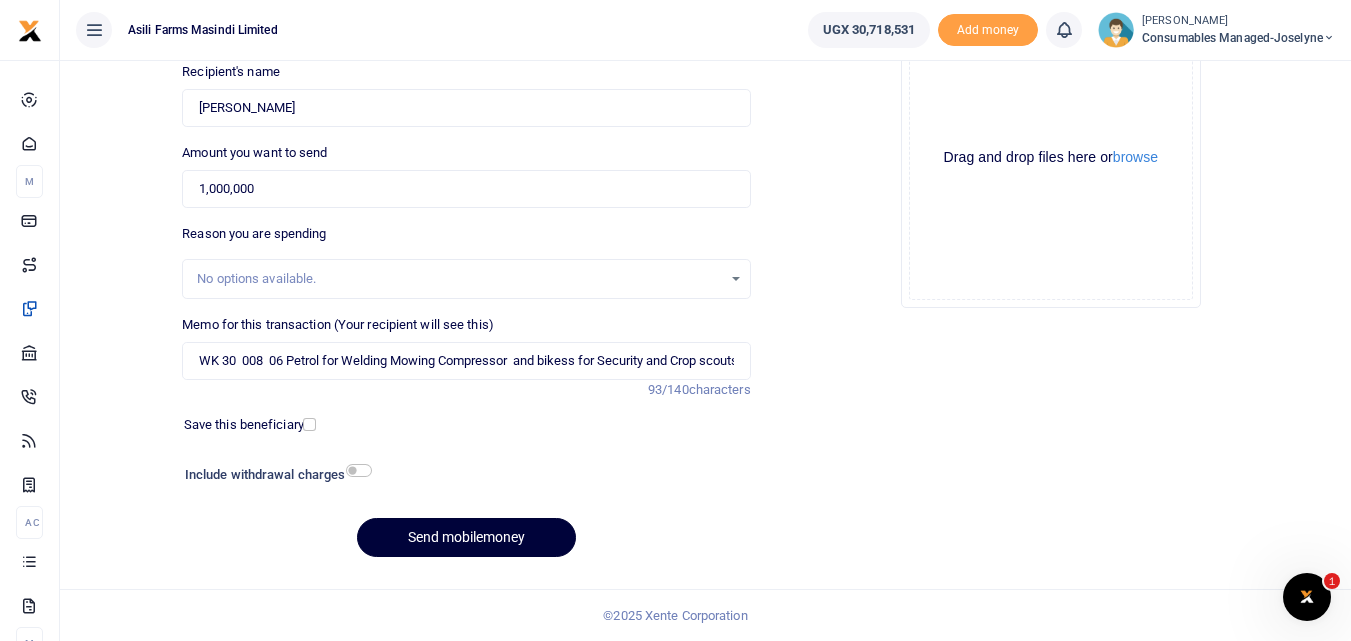 click on "Send mobilemoney" at bounding box center [466, 537] 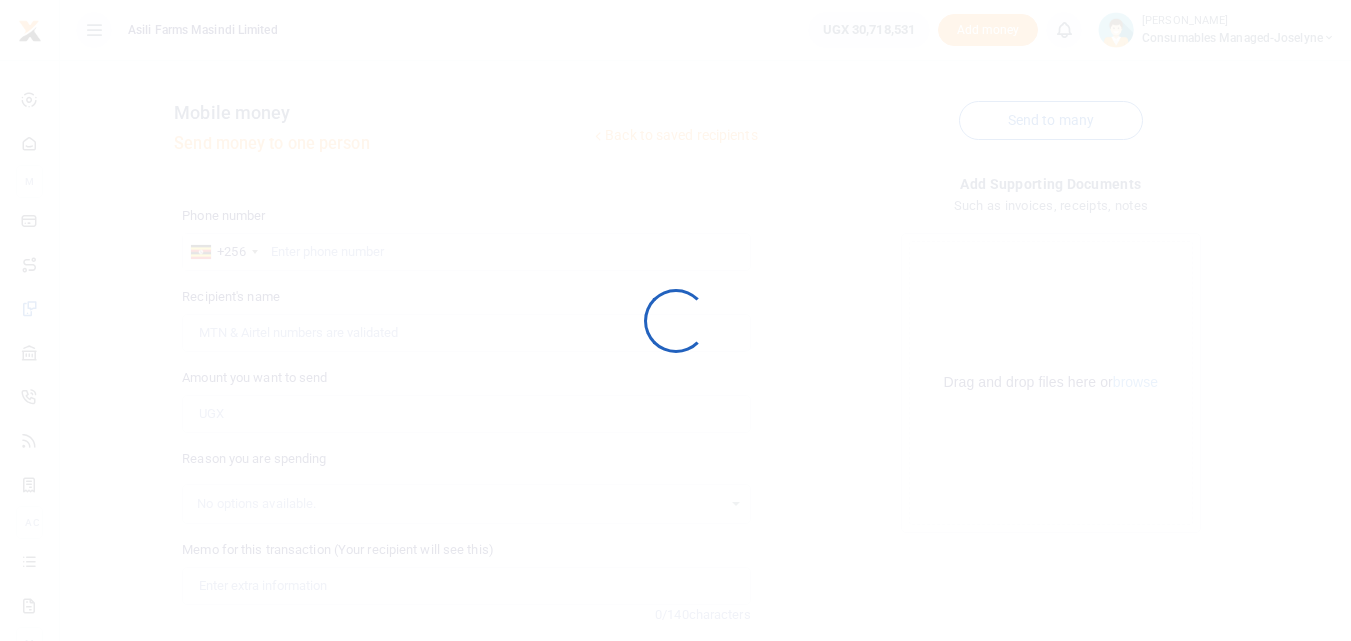 scroll, scrollTop: 225, scrollLeft: 0, axis: vertical 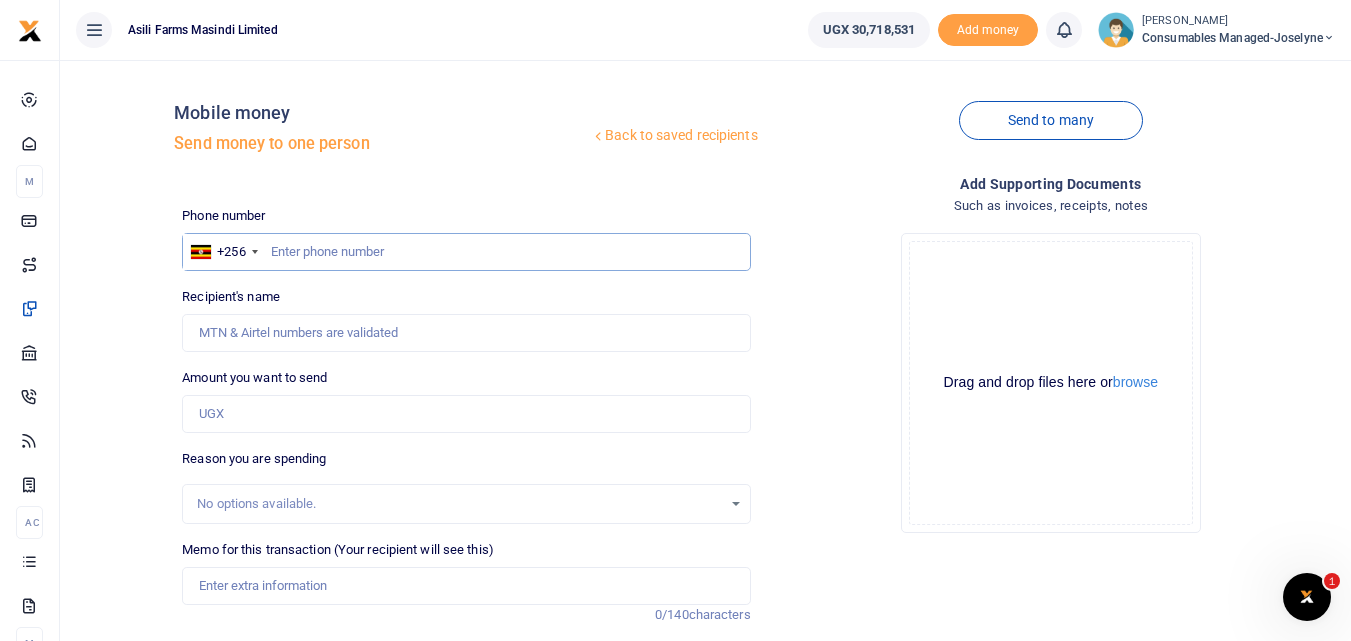 click at bounding box center [466, 252] 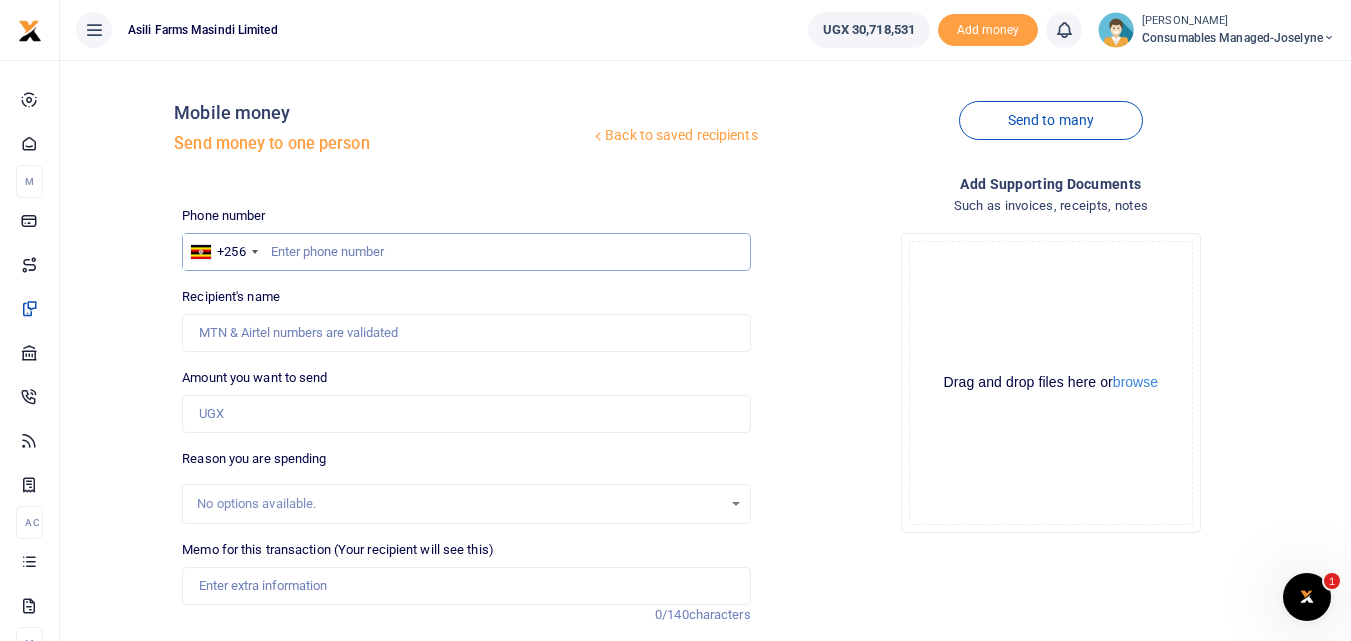 click at bounding box center (466, 252) 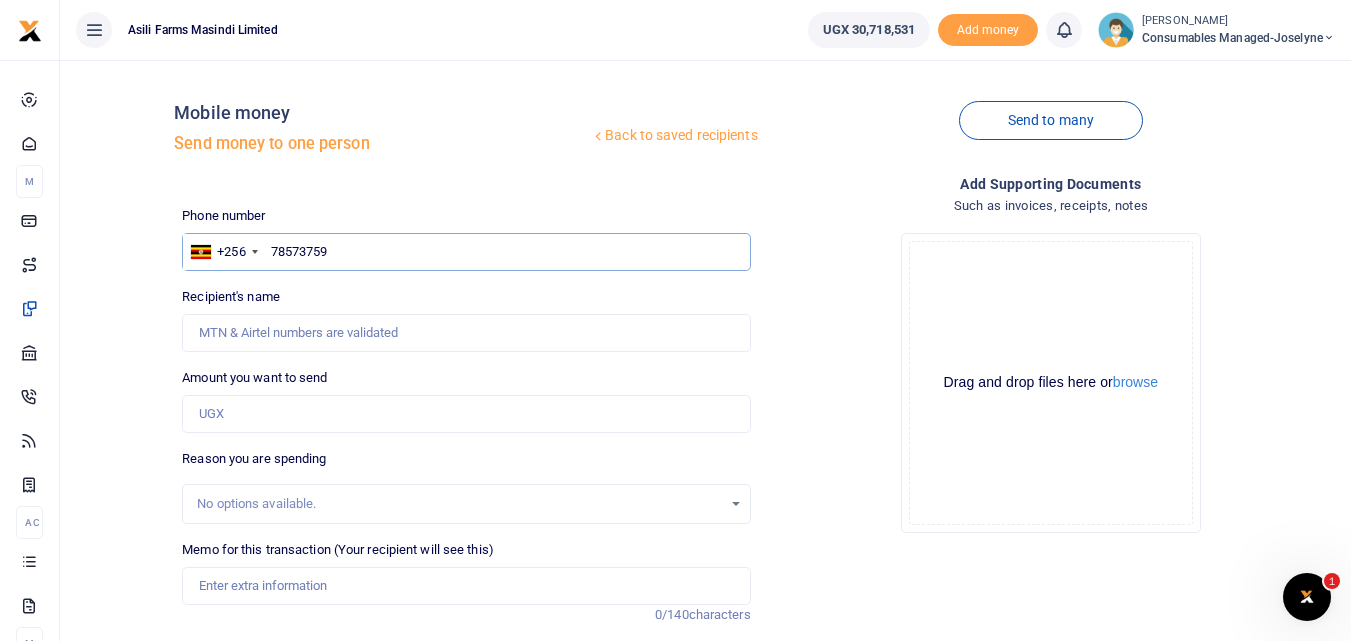 type on "785737592" 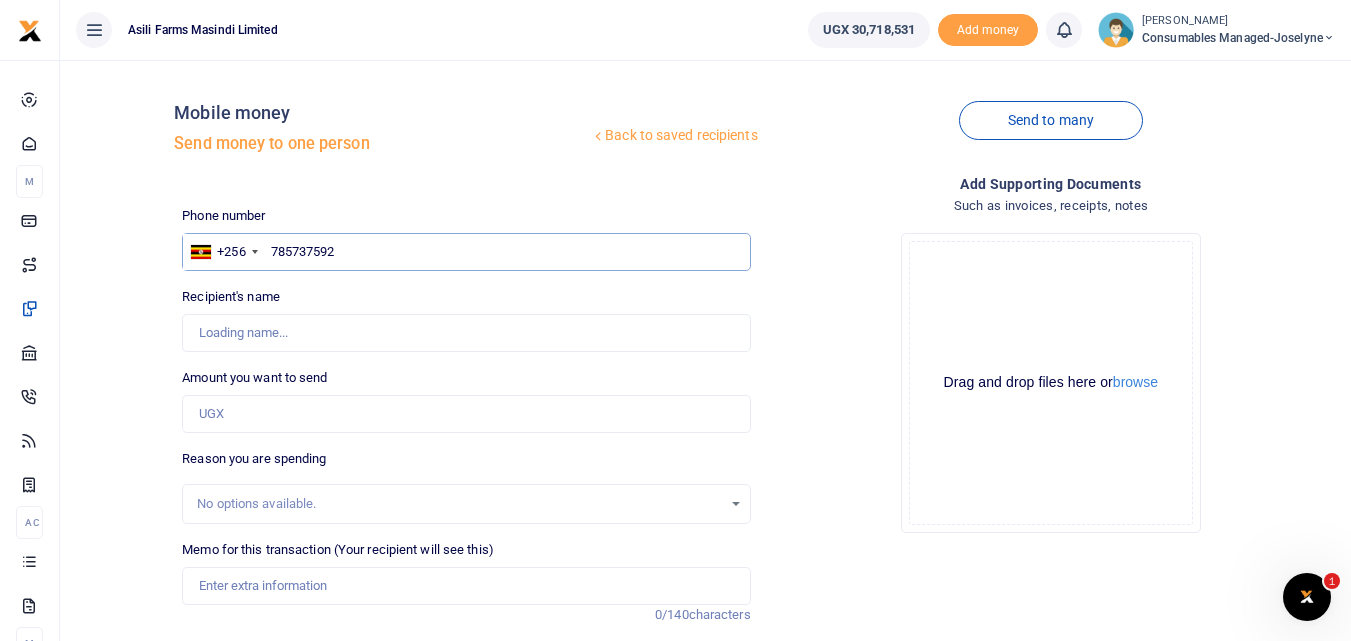 type on "Godfrey Balikata" 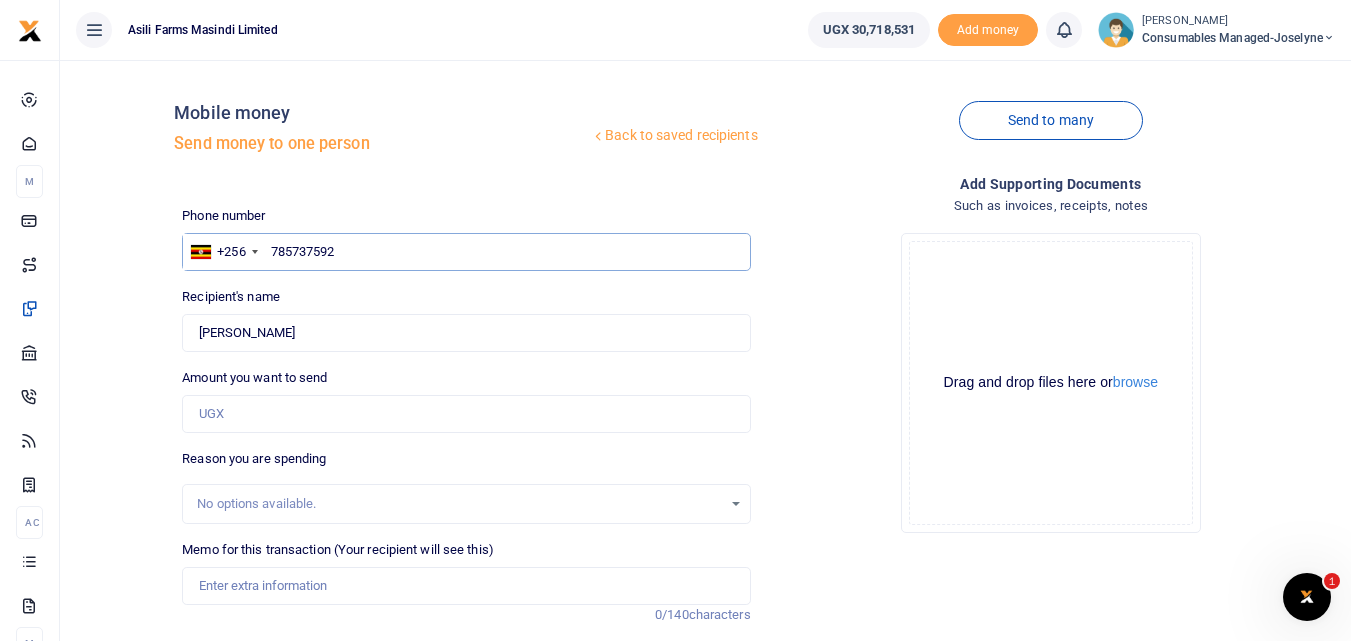 type on "785737592" 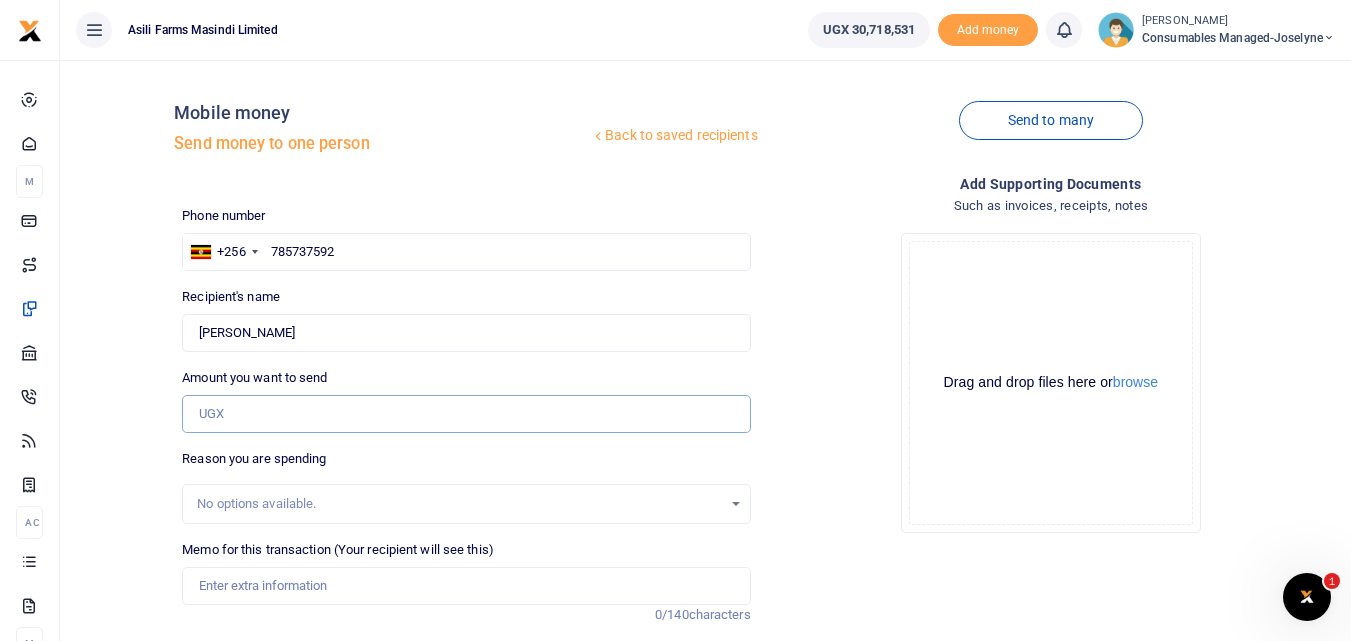 click on "Amount you want to send" at bounding box center [466, 414] 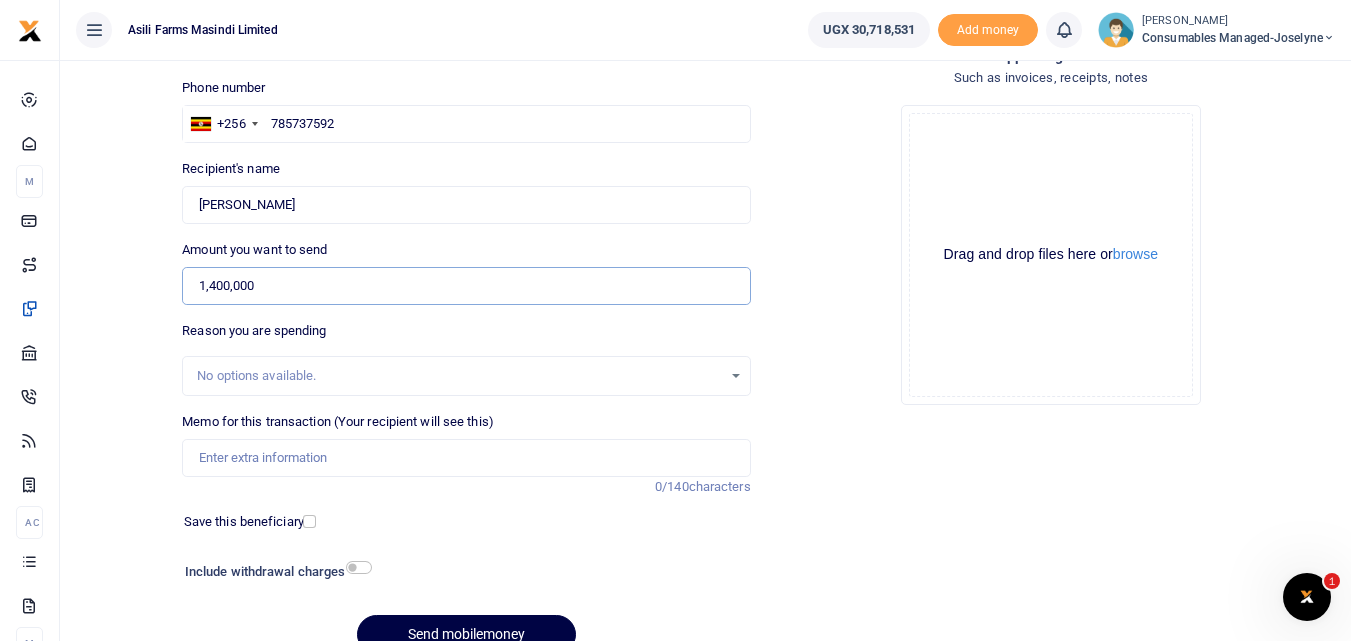 scroll, scrollTop: 225, scrollLeft: 0, axis: vertical 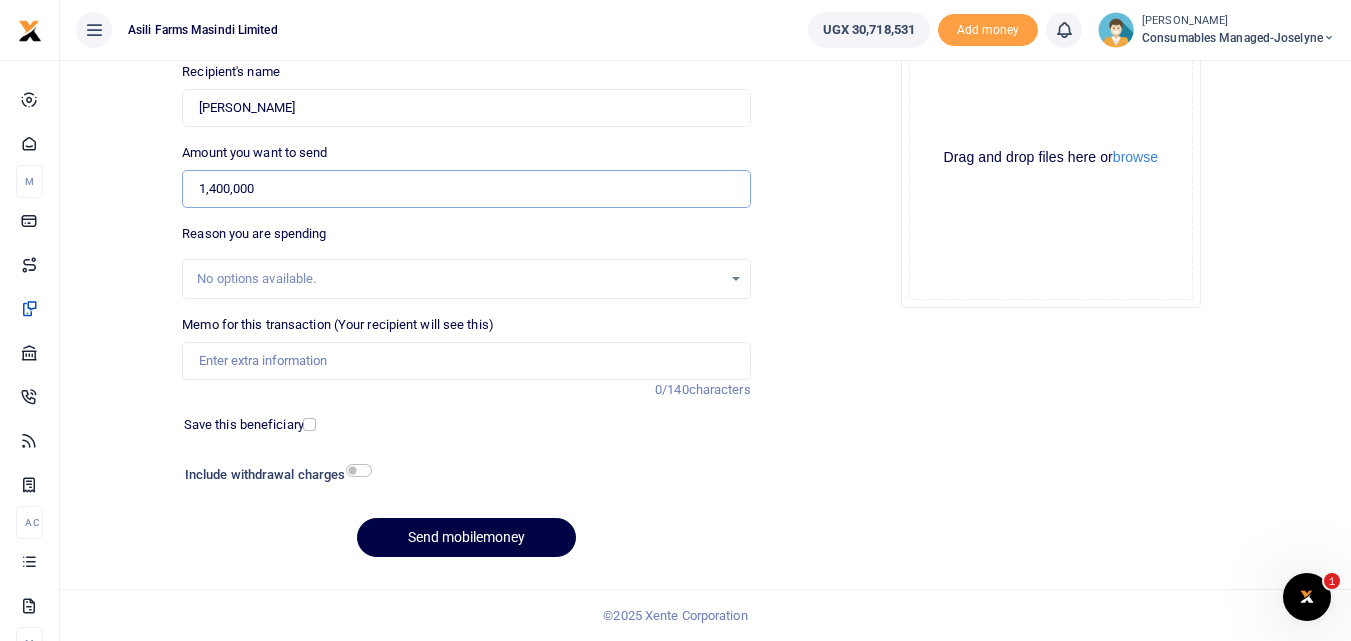 type on "1,400,000" 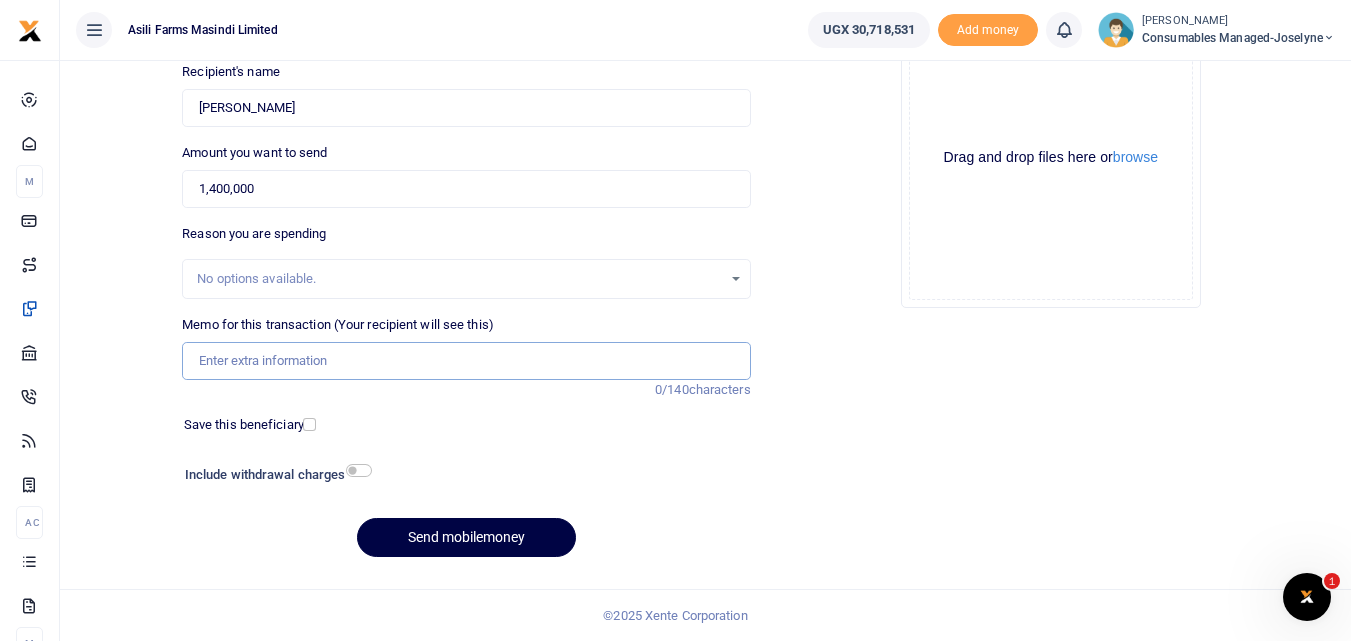 click on "Memo for this transaction (Your recipient will see this)" at bounding box center [466, 361] 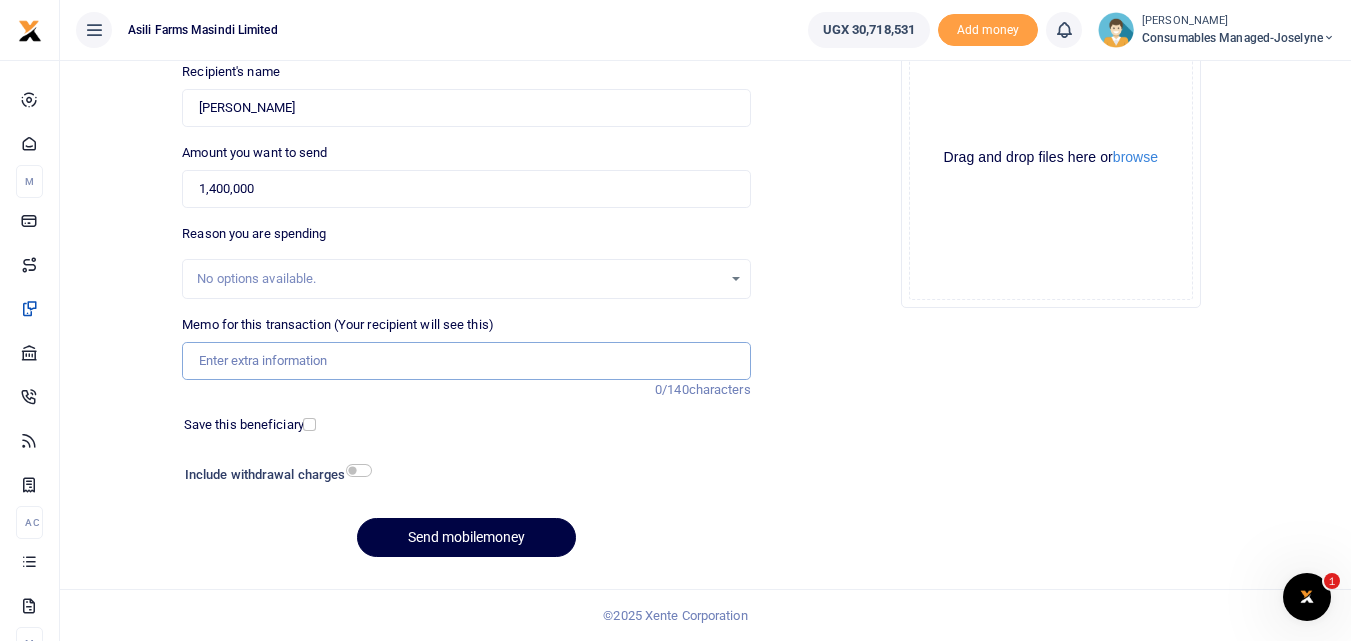 click on "Memo for this transaction (Your recipient will see this)" at bounding box center (466, 361) 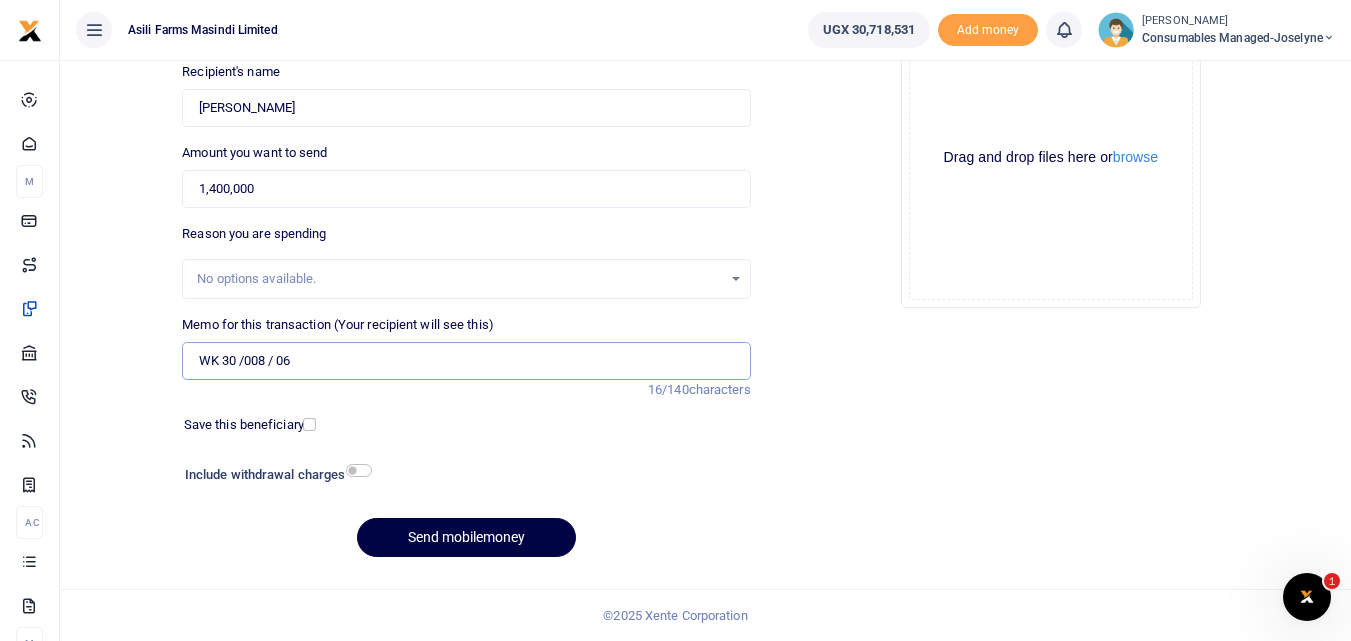 click on "WK 30 /008 / 06" at bounding box center [466, 361] 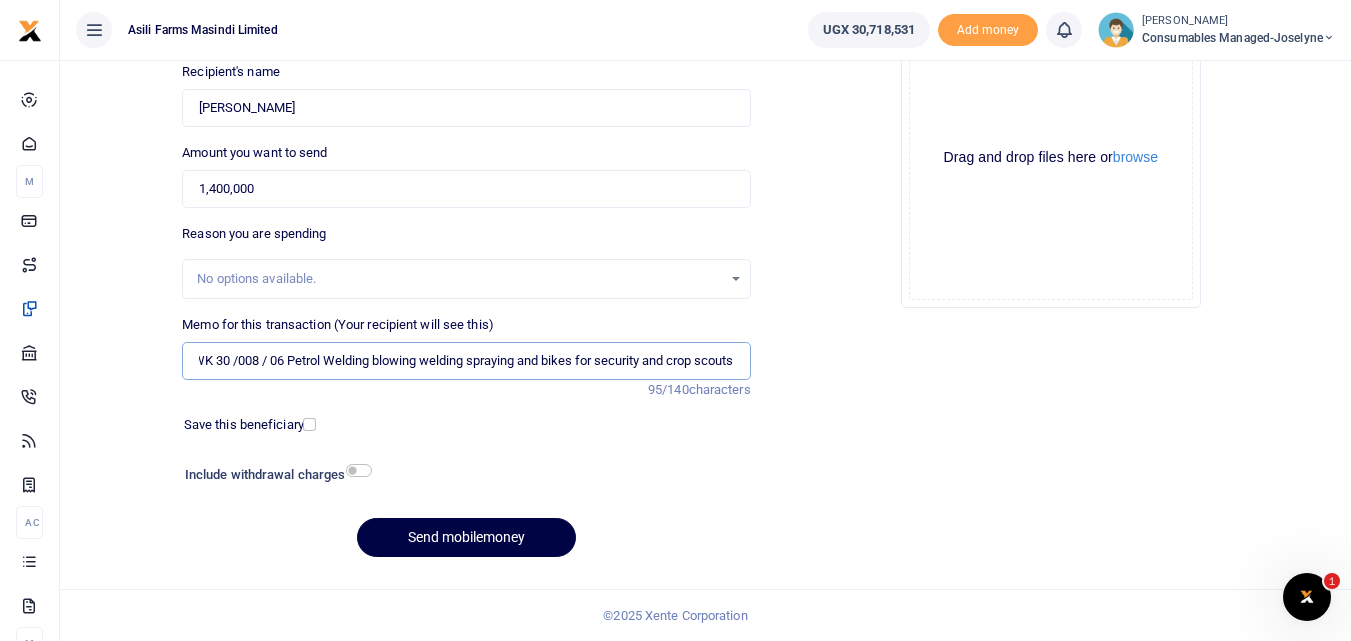 scroll, scrollTop: 0, scrollLeft: 22, axis: horizontal 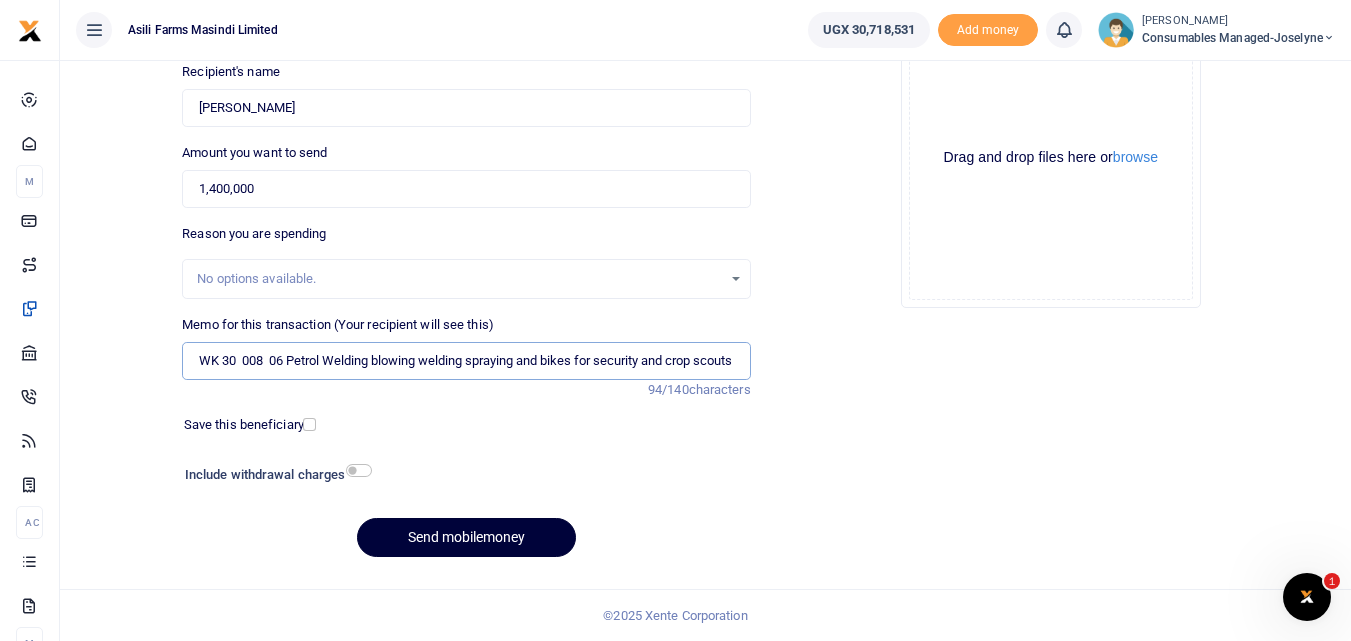 type on "WK 30  008  06 Petrol Welding blowing welding spraying and bikes for security and crop scouts" 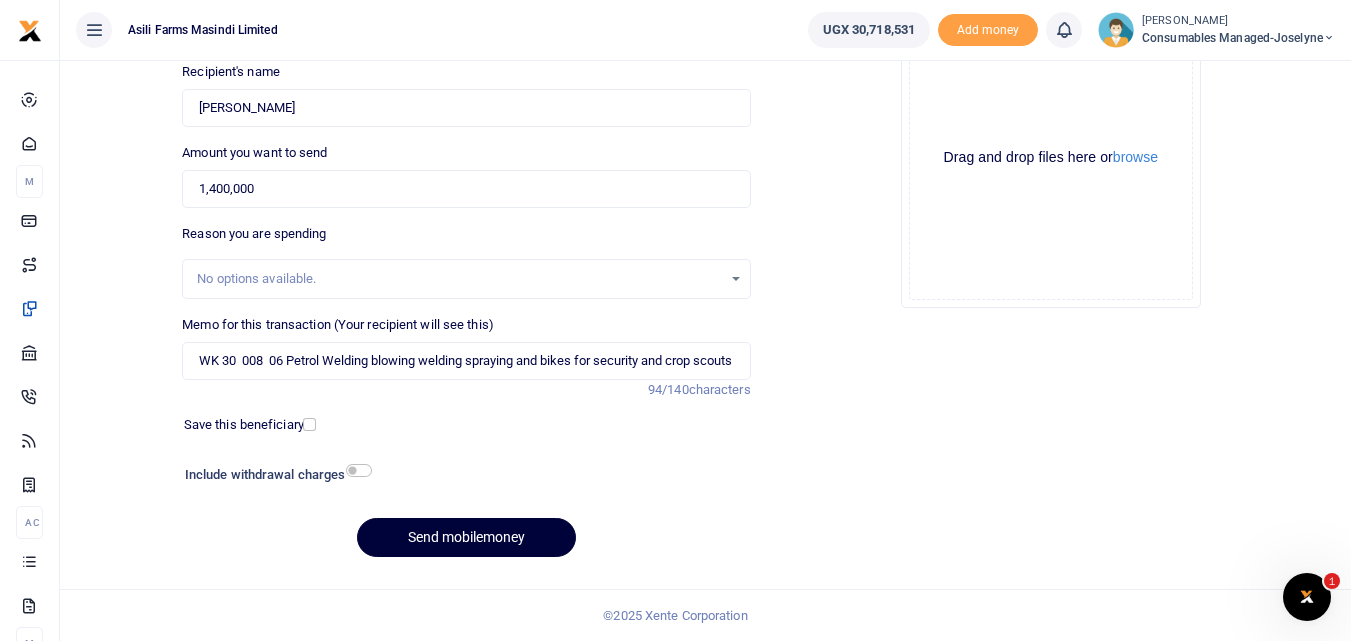 scroll, scrollTop: 0, scrollLeft: 0, axis: both 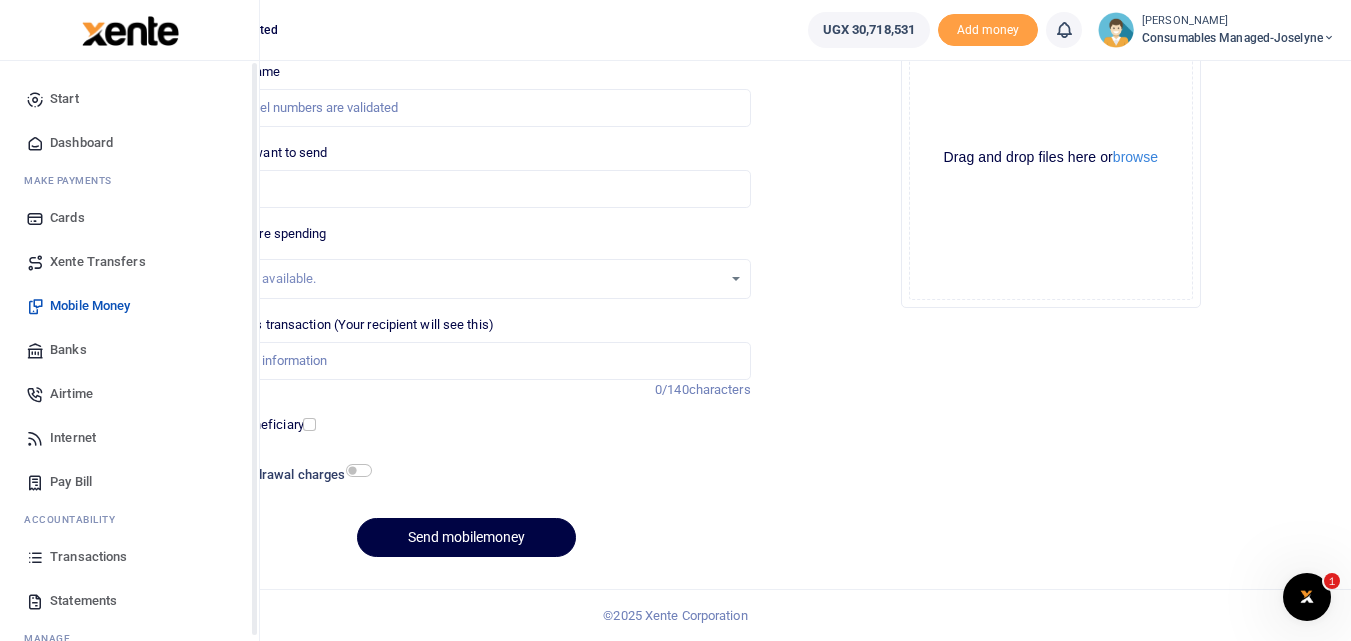 click at bounding box center (35, 557) 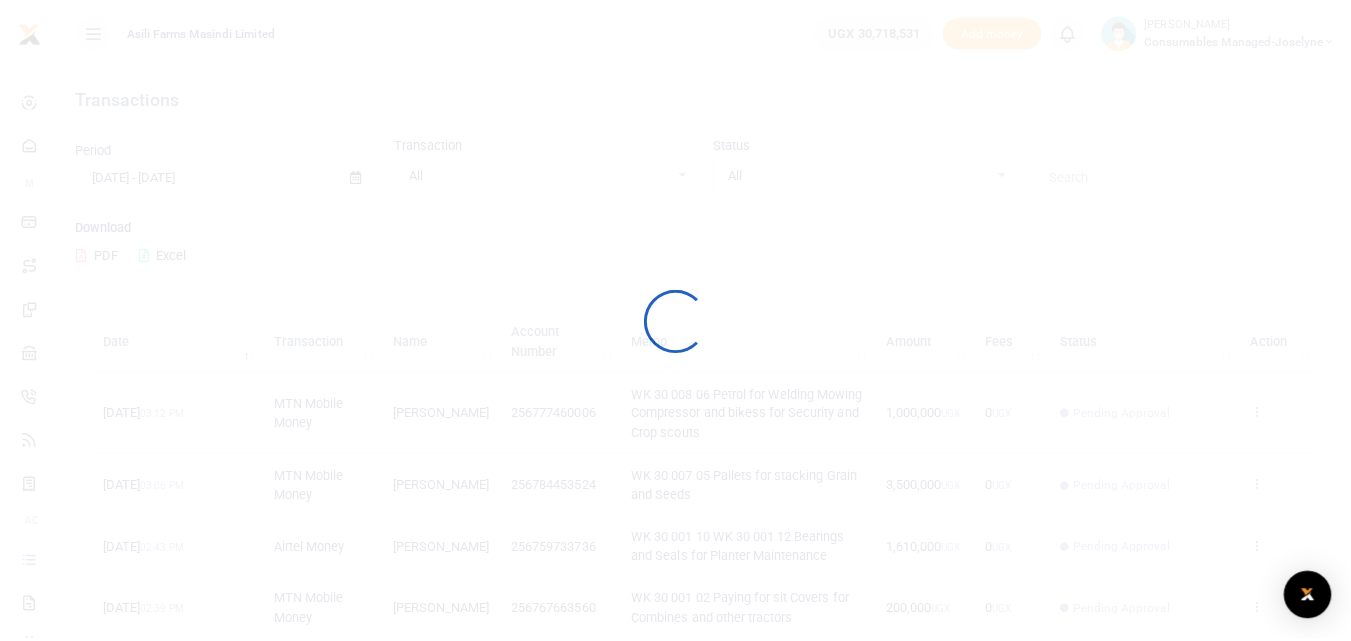 scroll, scrollTop: 0, scrollLeft: 0, axis: both 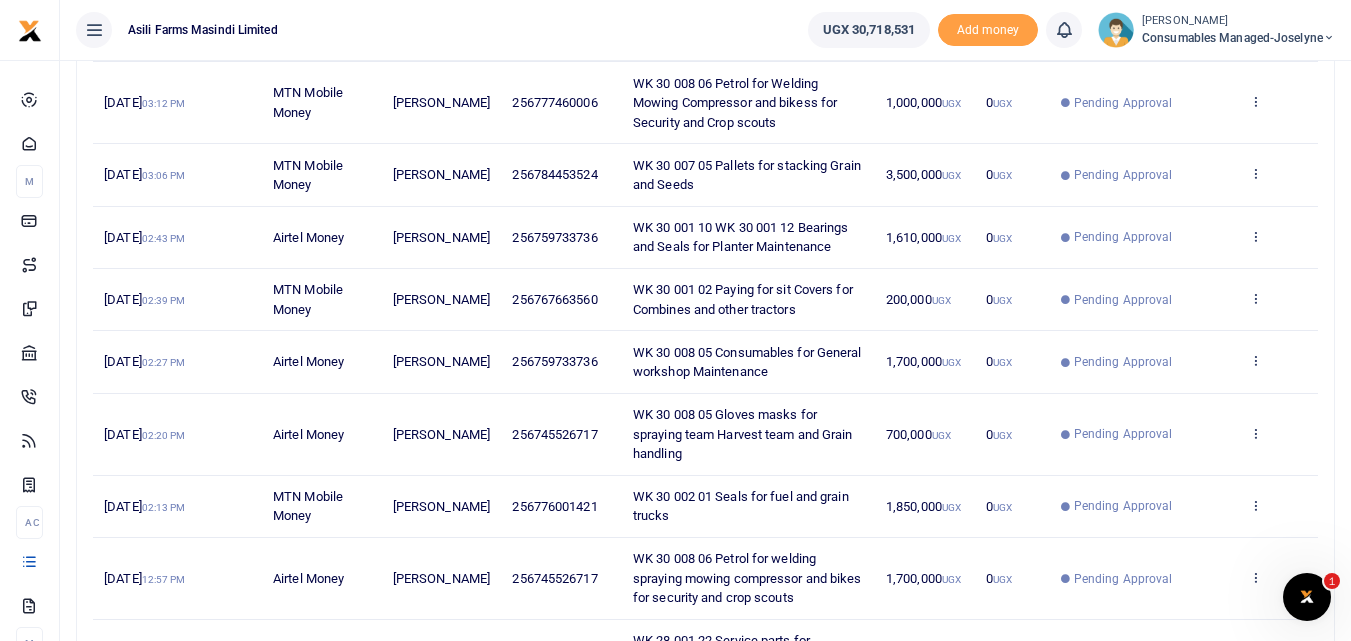 click on "View details
Send again" at bounding box center (1278, 435) 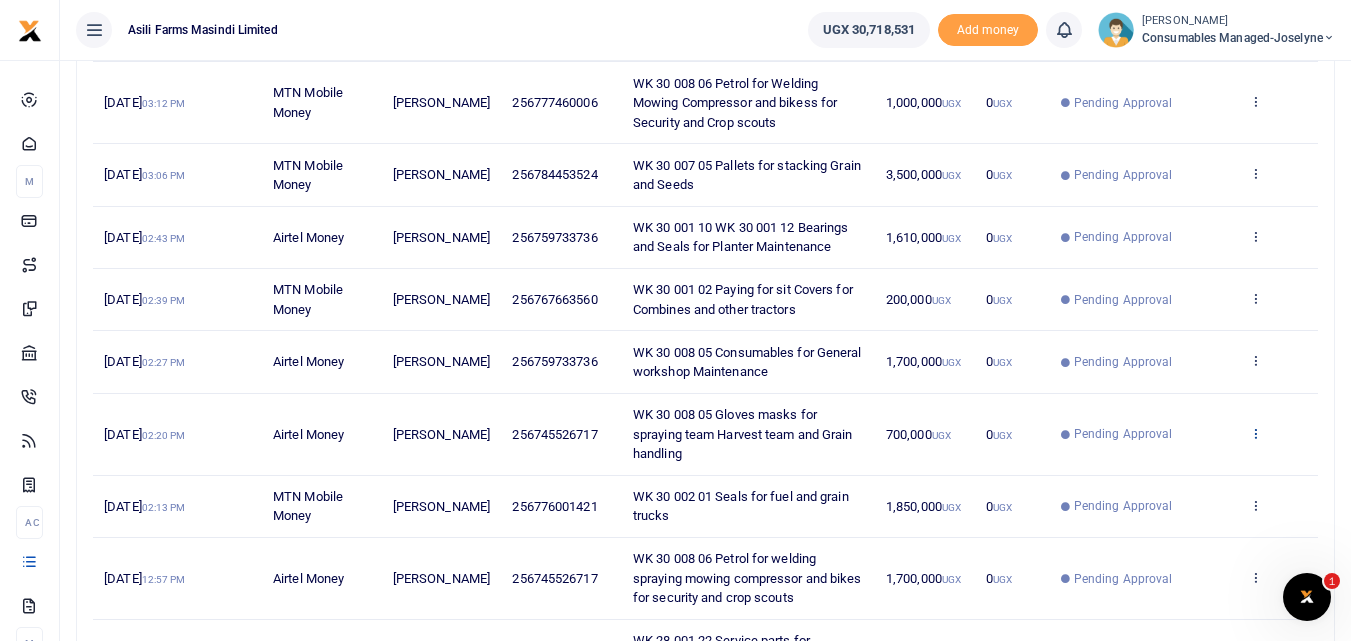 click at bounding box center [1255, 433] 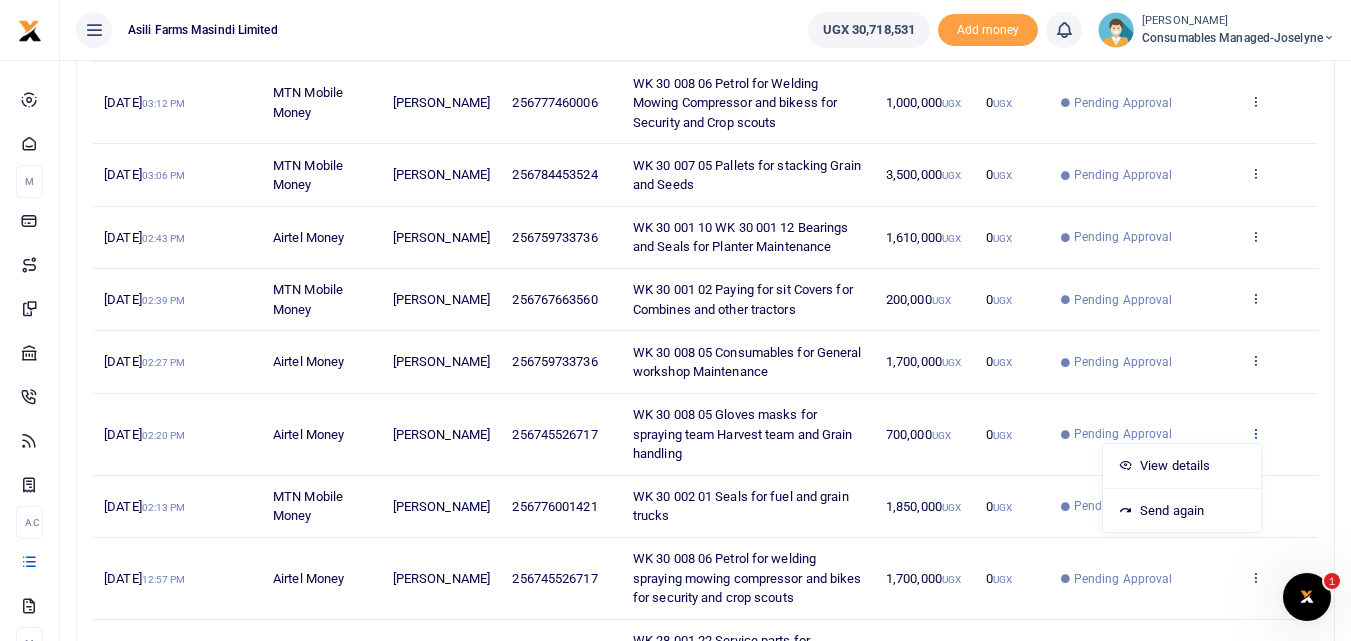 click at bounding box center [1255, 433] 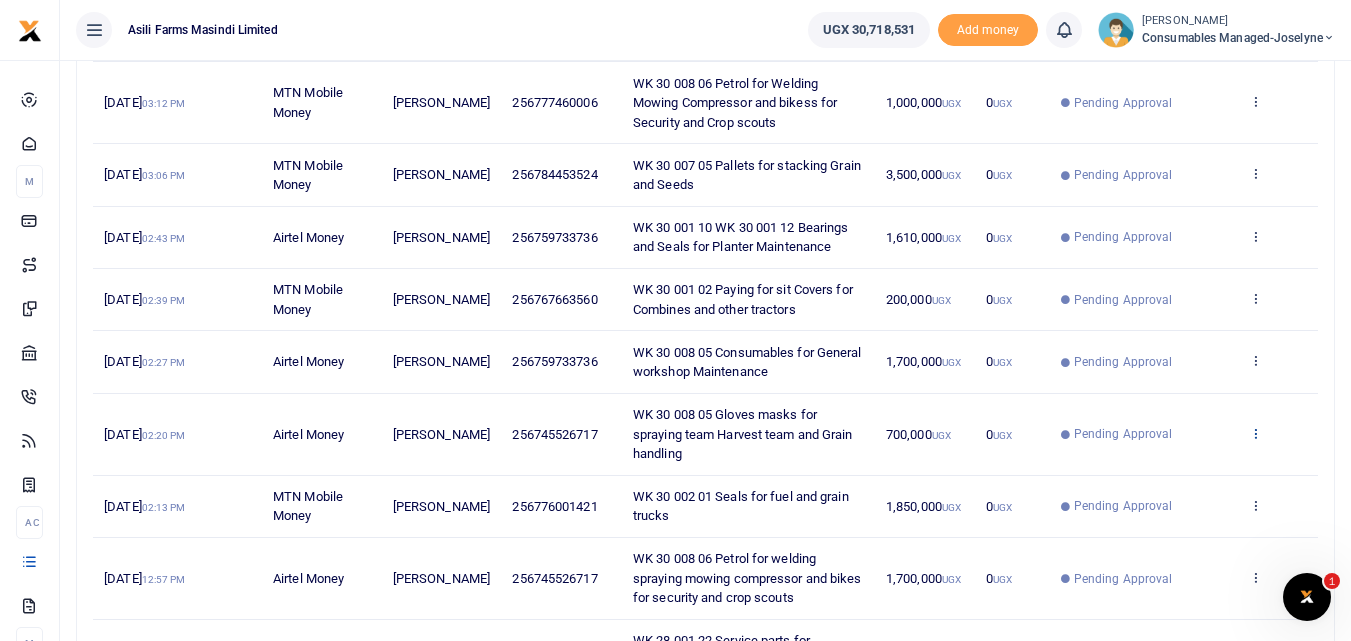 click at bounding box center [1255, 433] 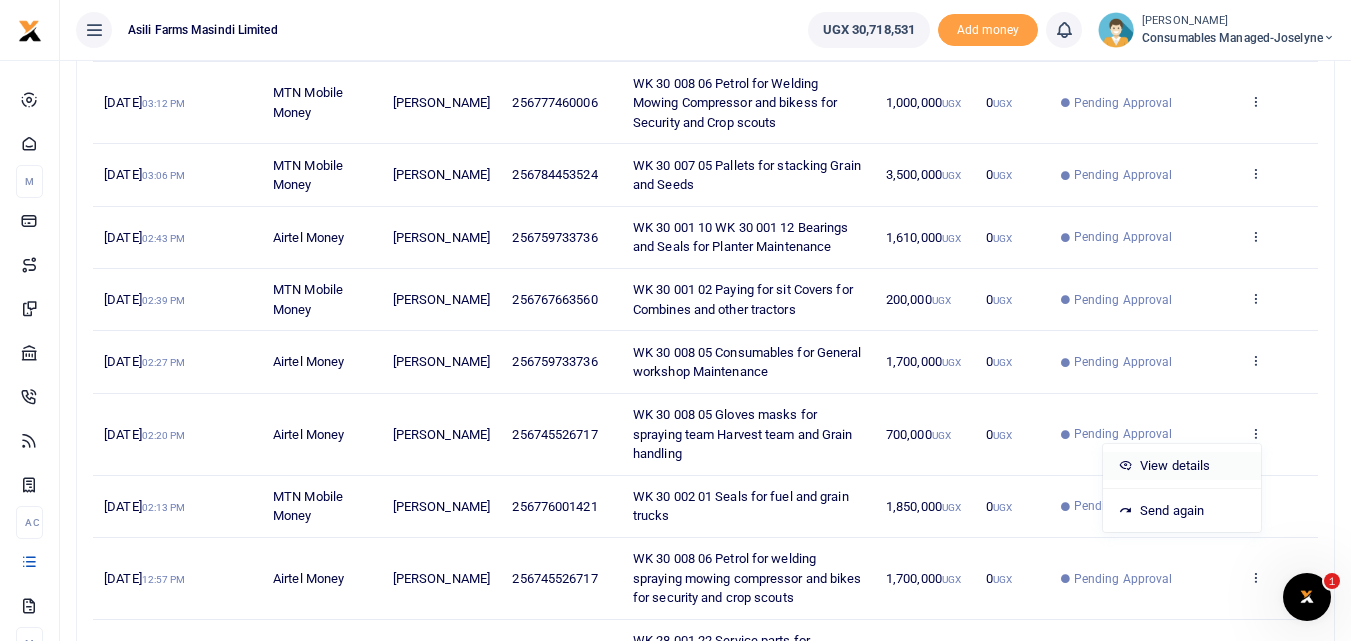 click on "View details" at bounding box center (1182, 466) 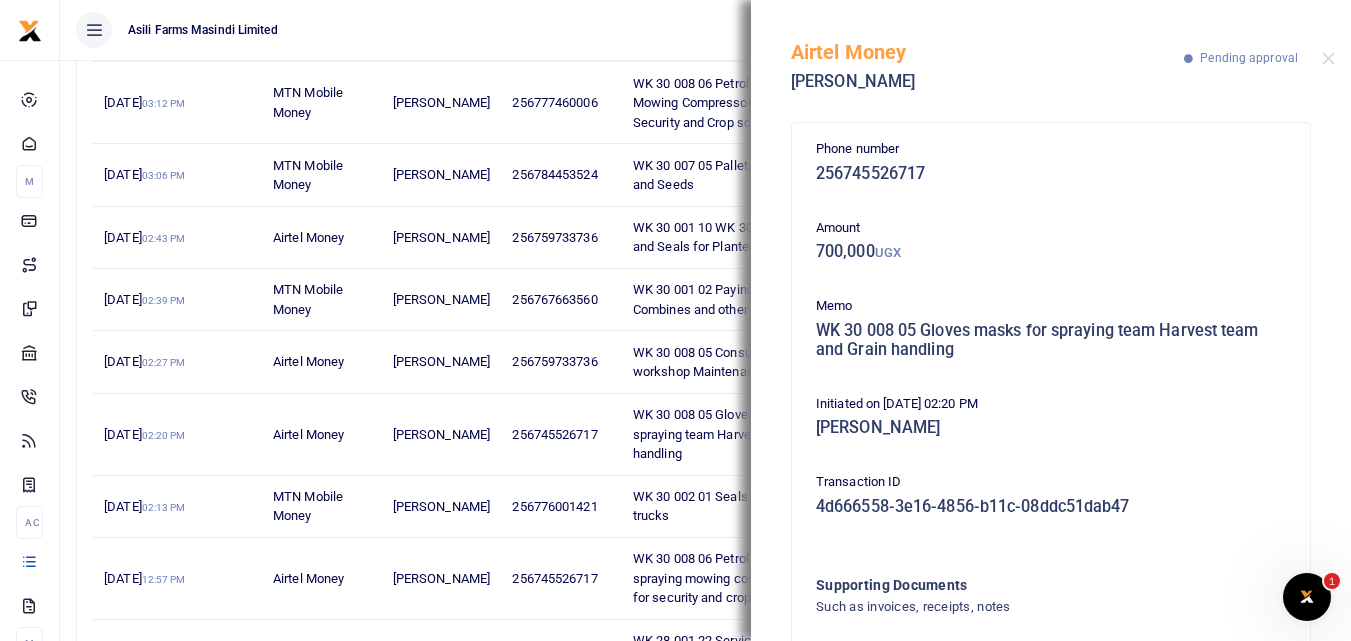 scroll, scrollTop: 139, scrollLeft: 0, axis: vertical 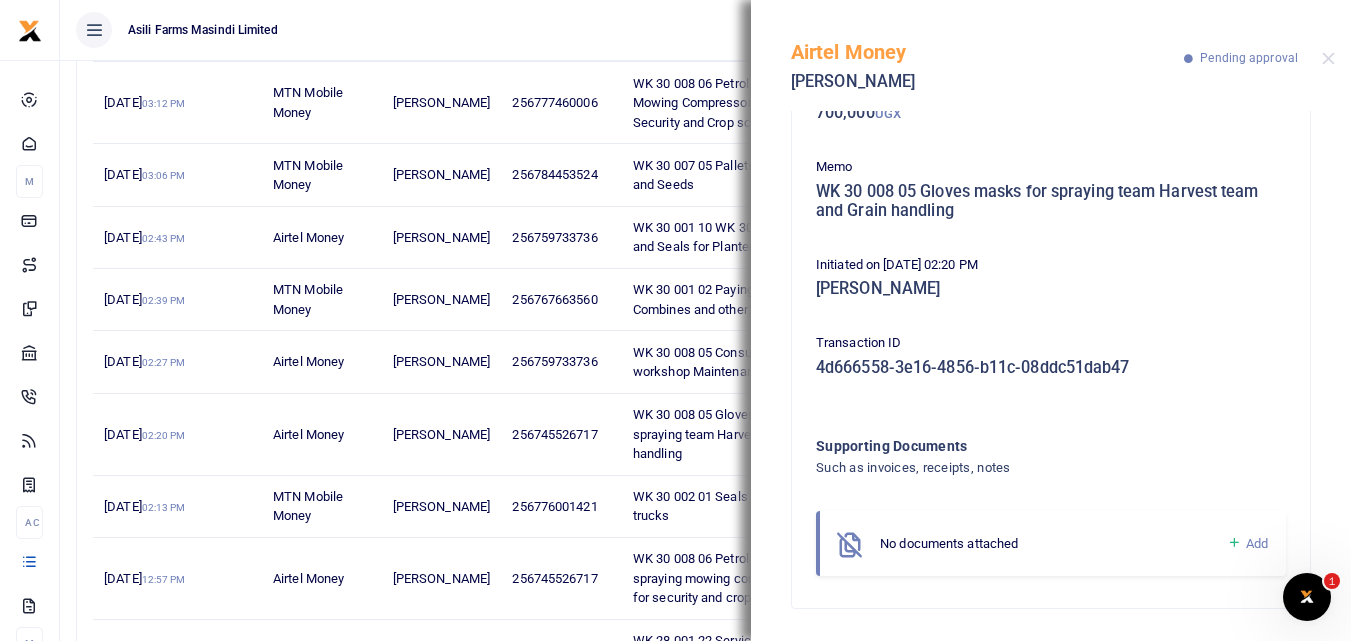 click at bounding box center [1234, 543] 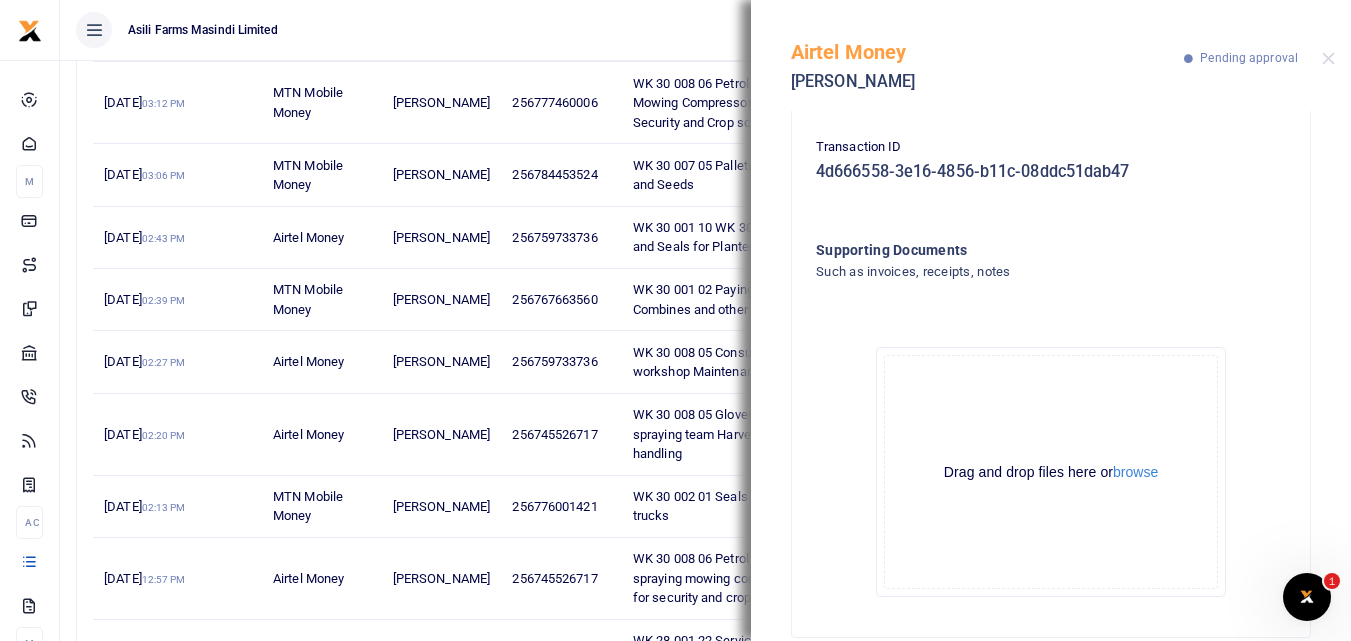 scroll, scrollTop: 362, scrollLeft: 0, axis: vertical 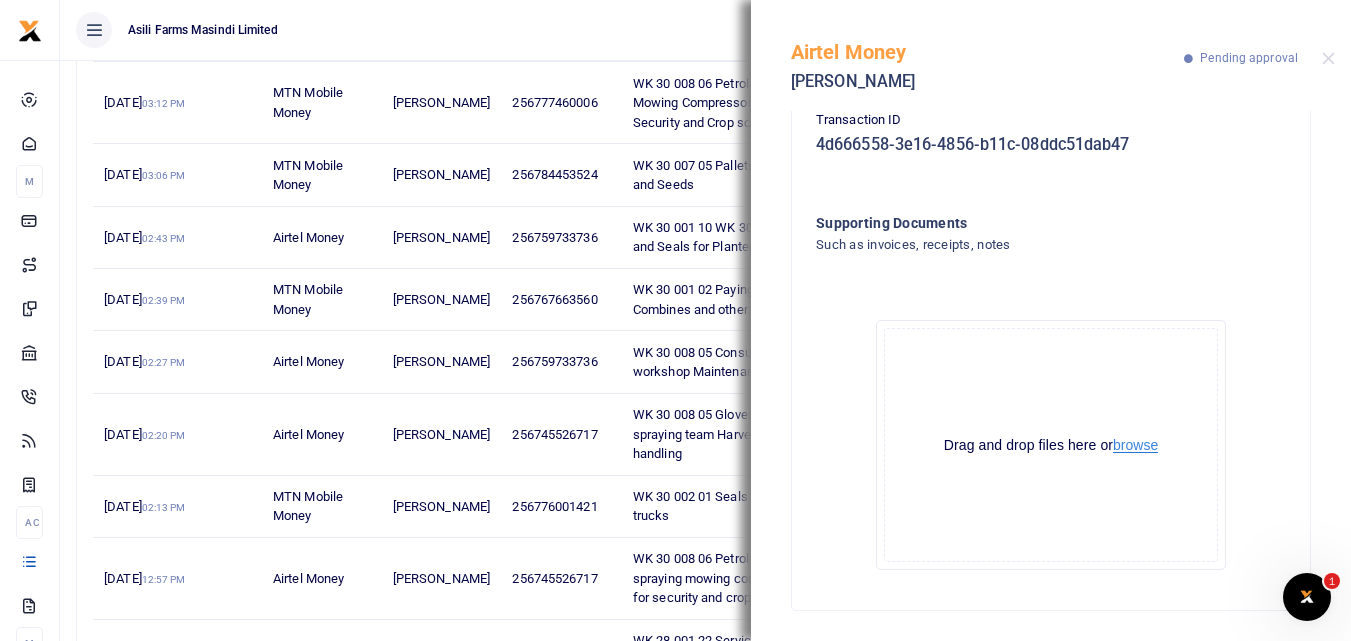 click on "browse" at bounding box center [1135, 445] 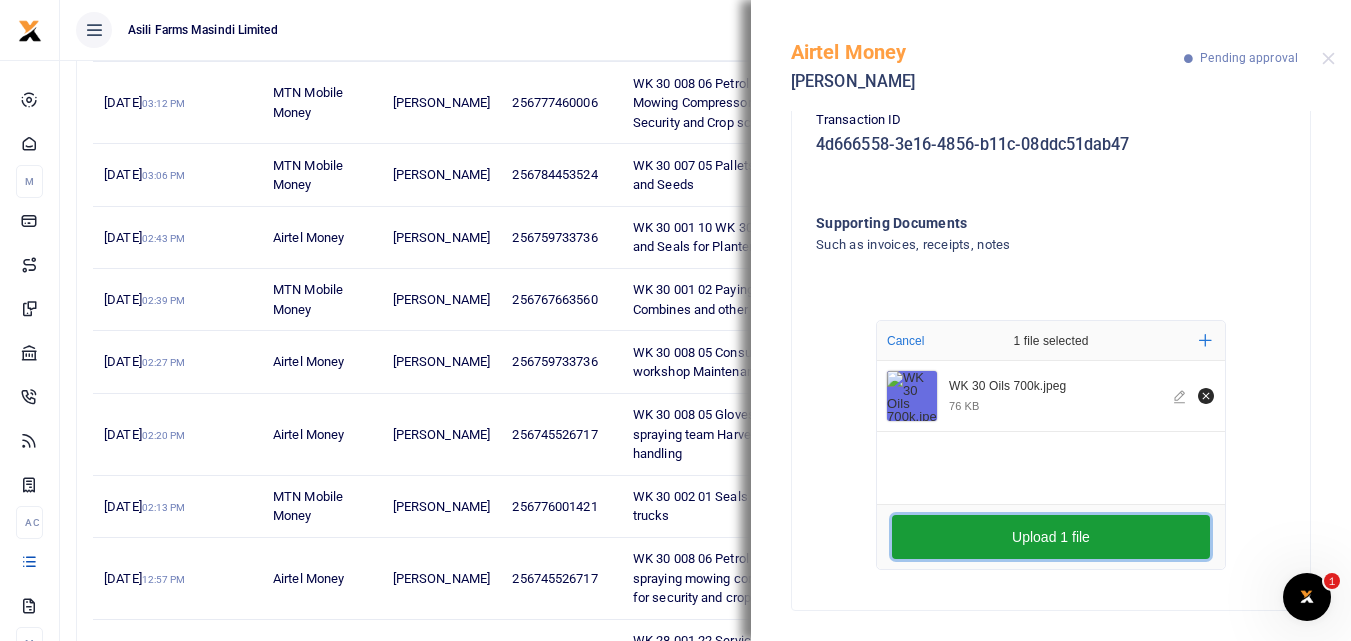 click on "Upload 1 file" at bounding box center [1051, 537] 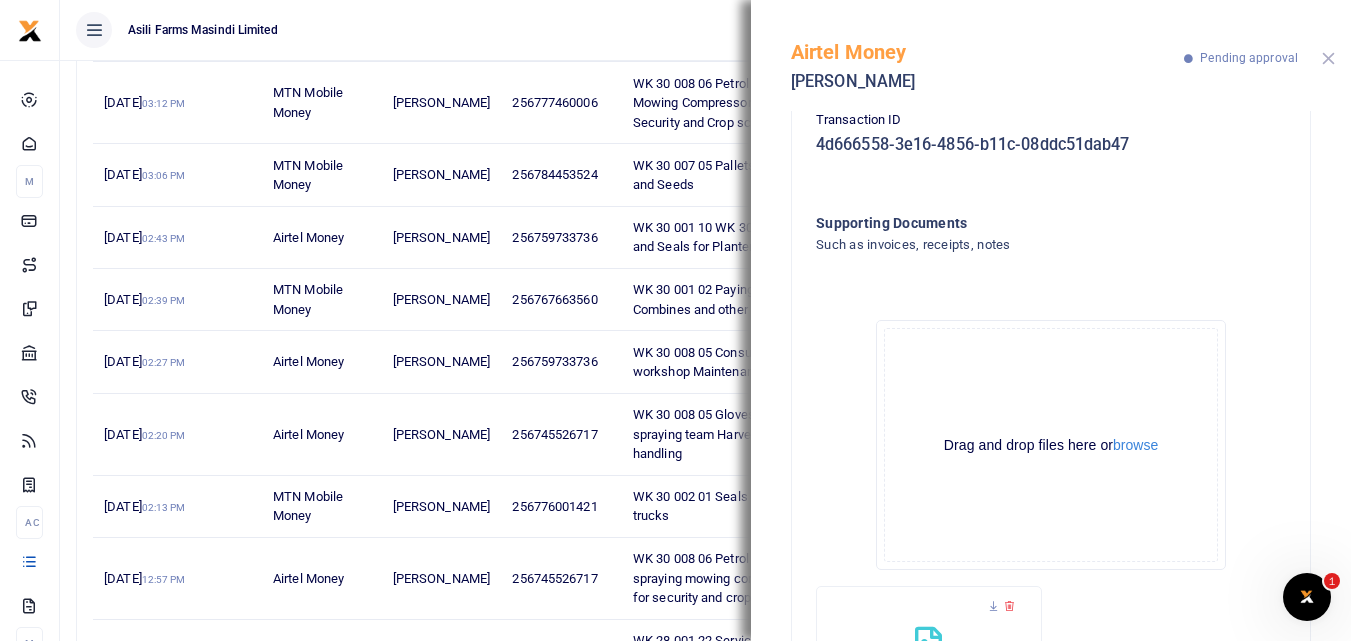 click at bounding box center [1328, 58] 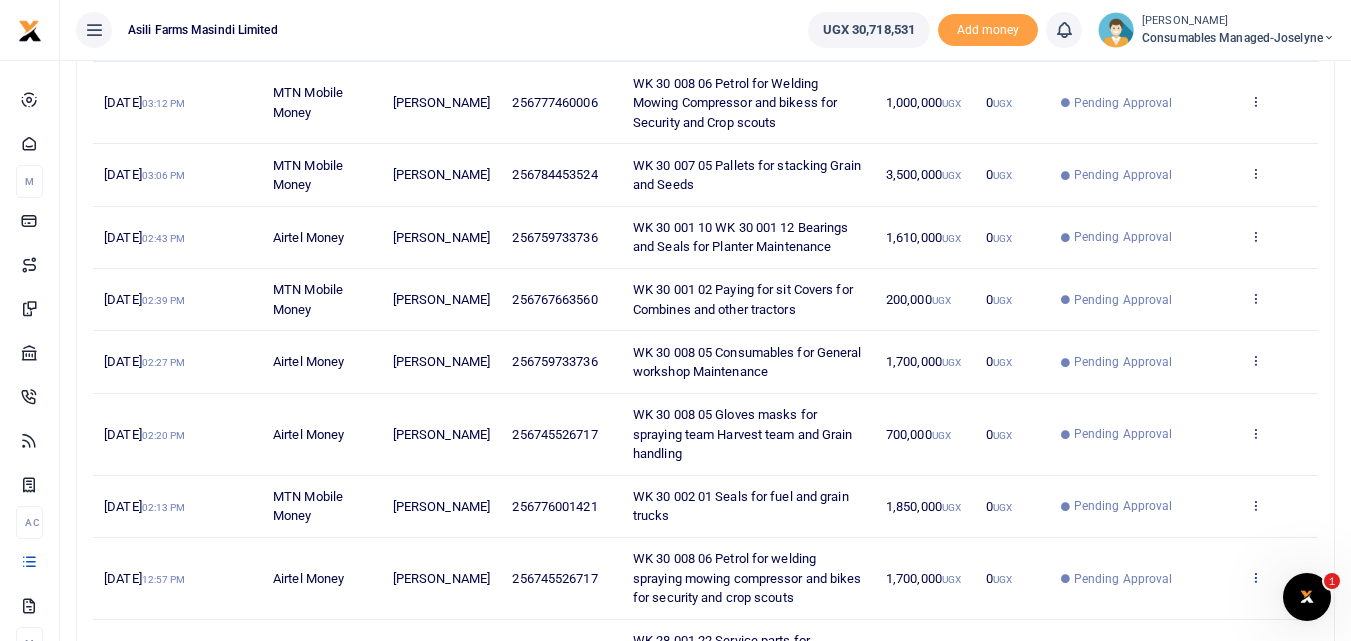 click at bounding box center [1255, 577] 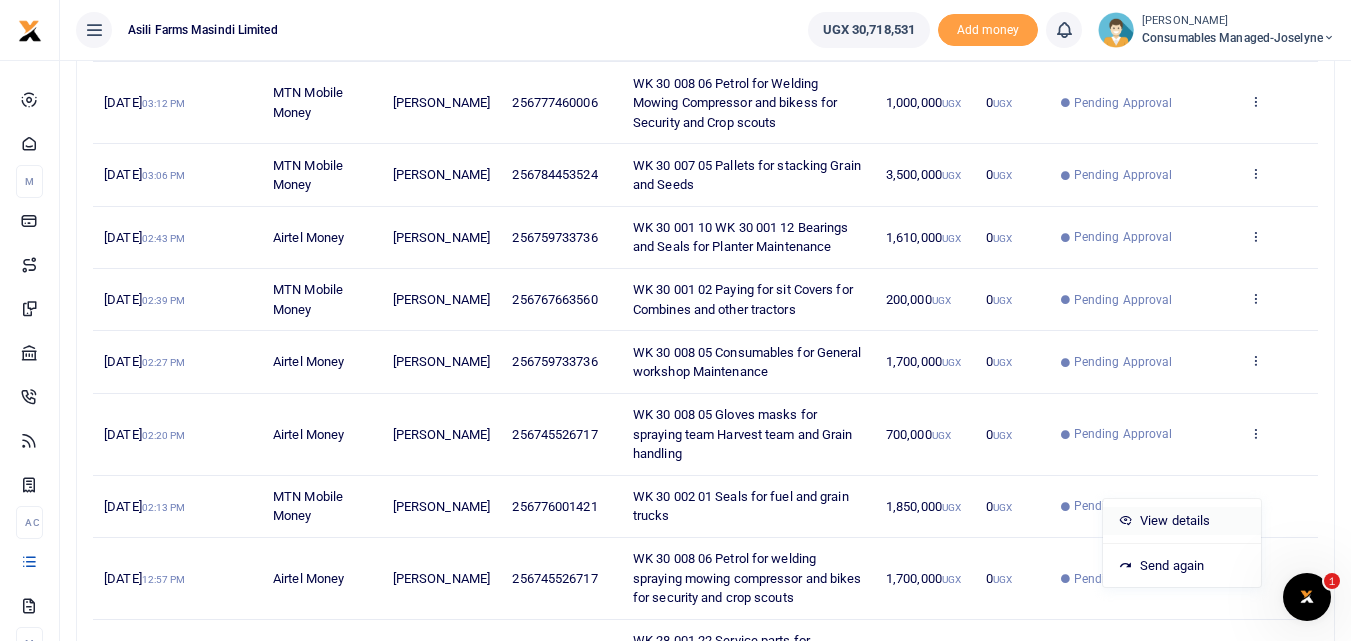 click on "View details" at bounding box center [1182, 521] 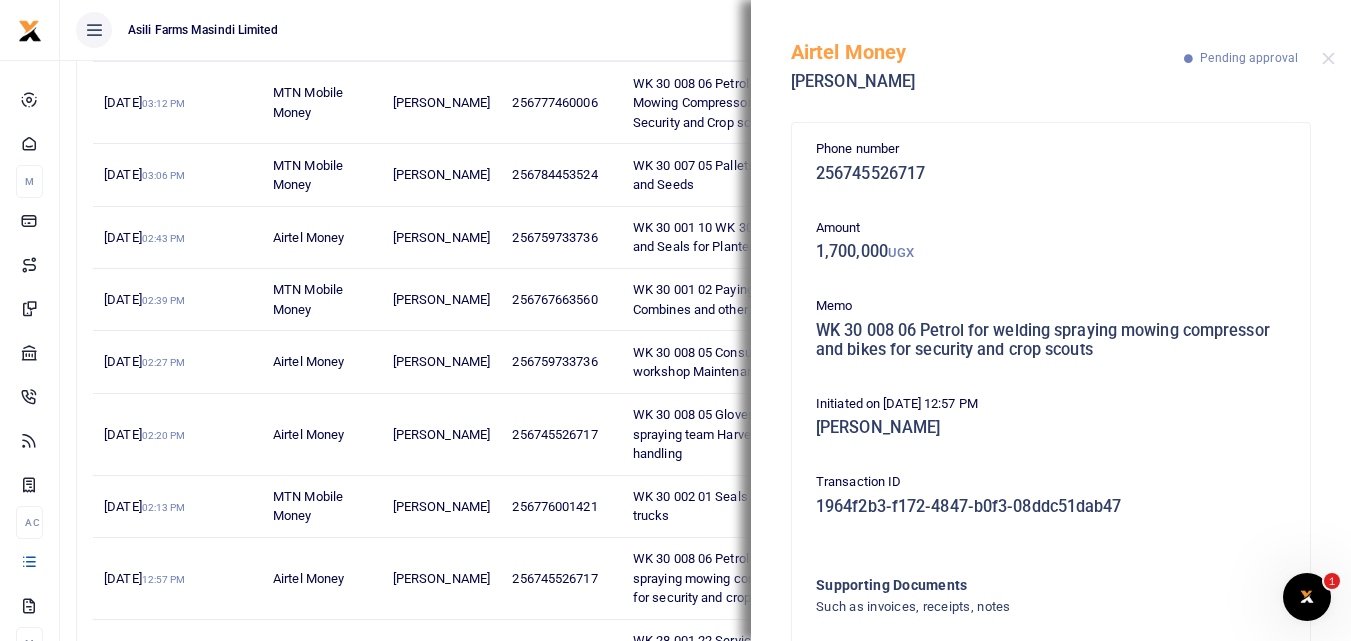 scroll, scrollTop: 139, scrollLeft: 0, axis: vertical 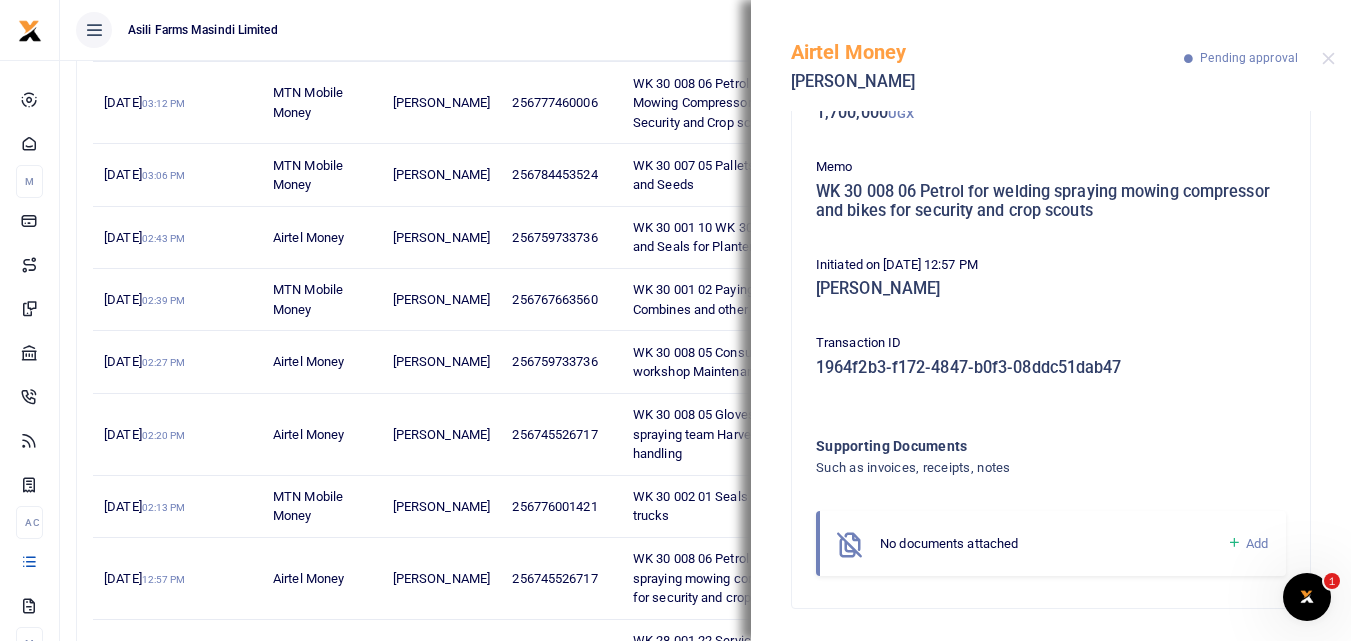 click at bounding box center (1234, 543) 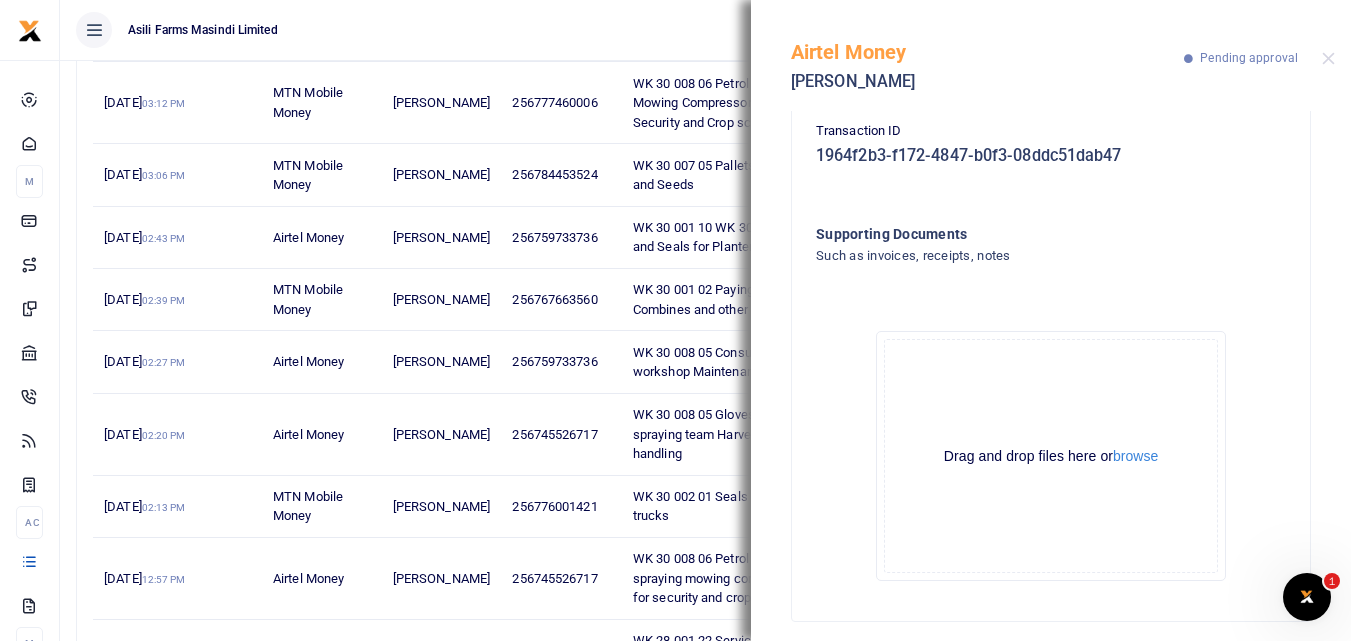 scroll, scrollTop: 364, scrollLeft: 0, axis: vertical 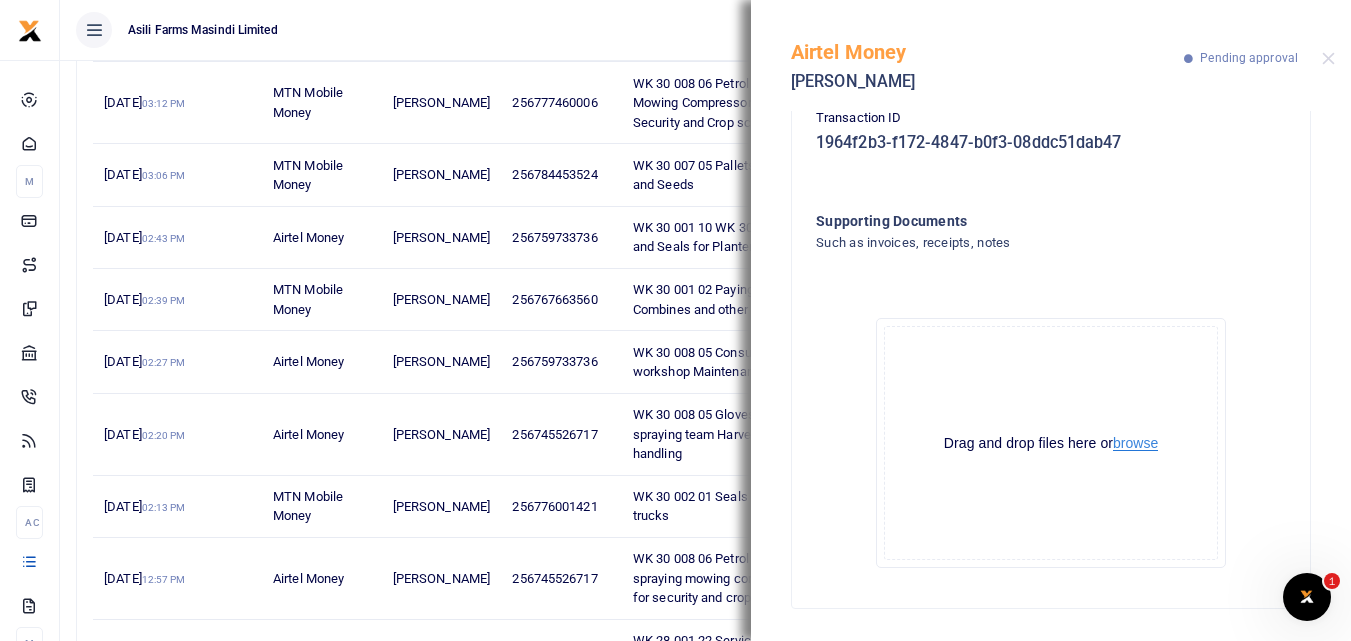 click on "browse" at bounding box center [1135, 443] 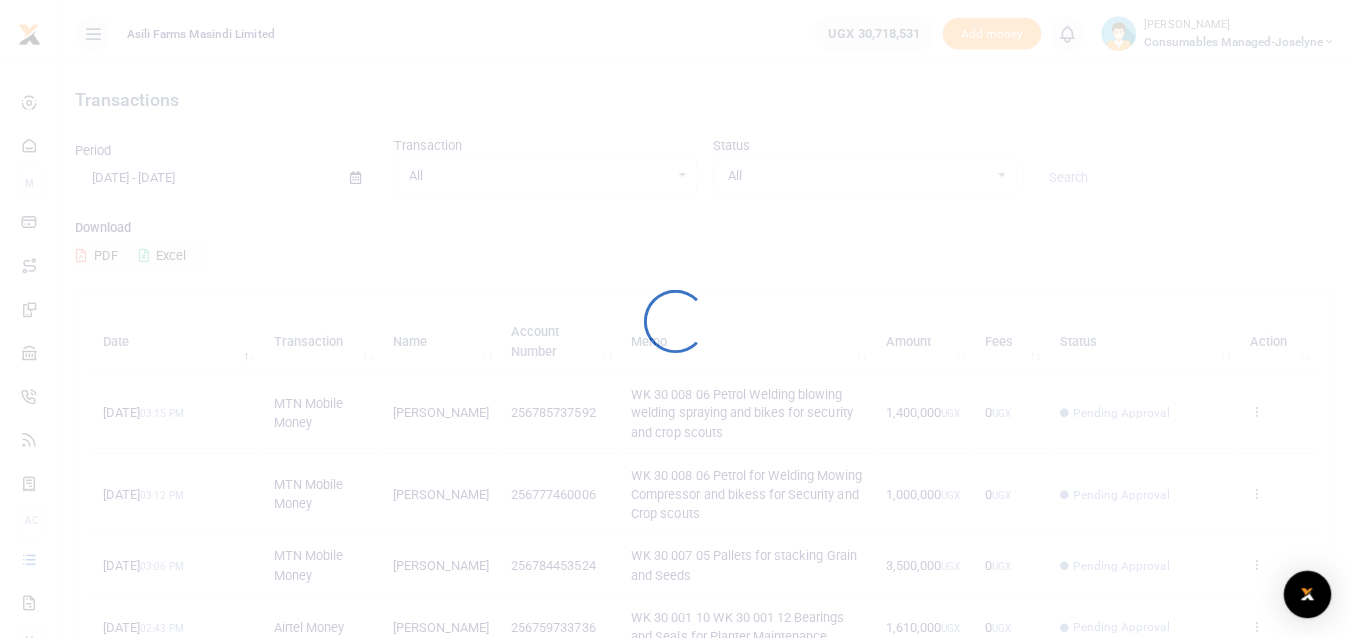 scroll, scrollTop: 0, scrollLeft: 0, axis: both 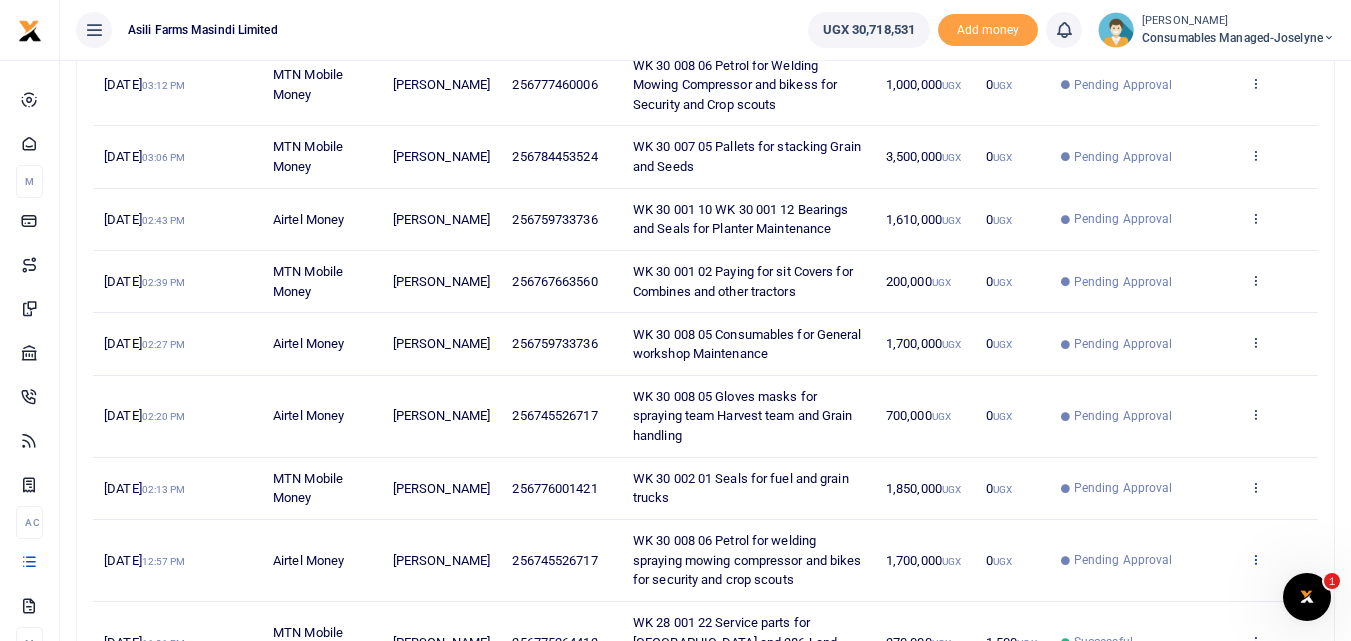 click at bounding box center (1255, 559) 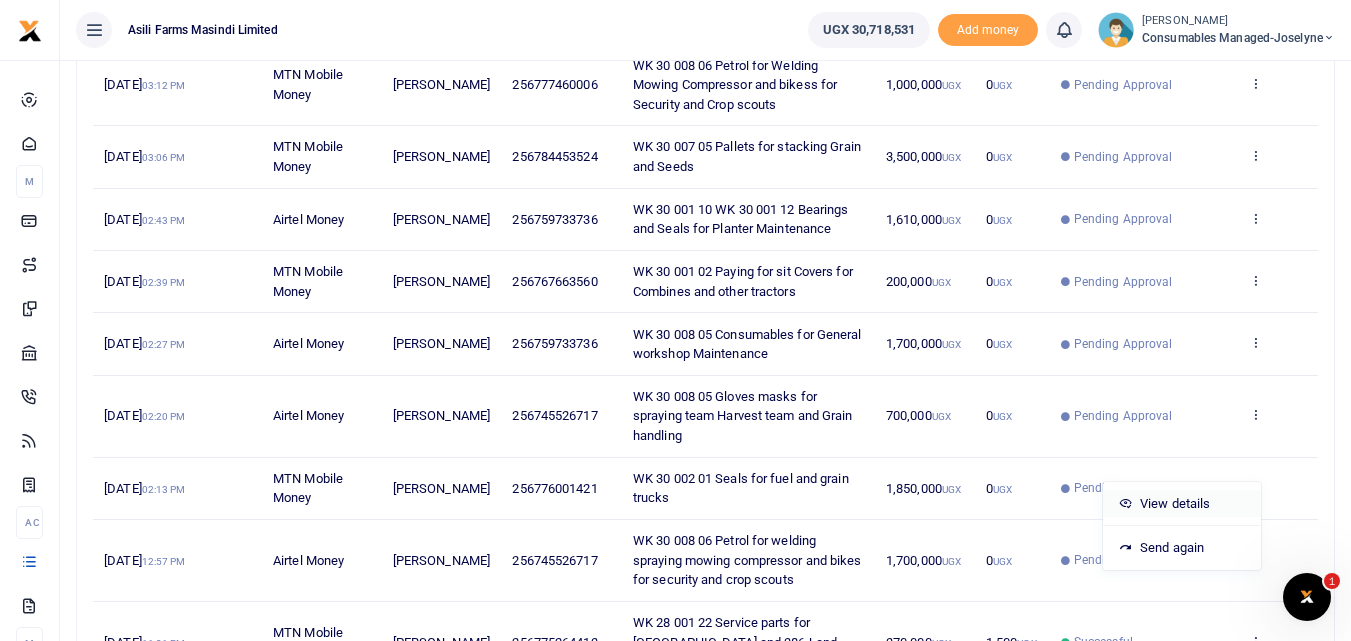 click on "View details" at bounding box center [1182, 504] 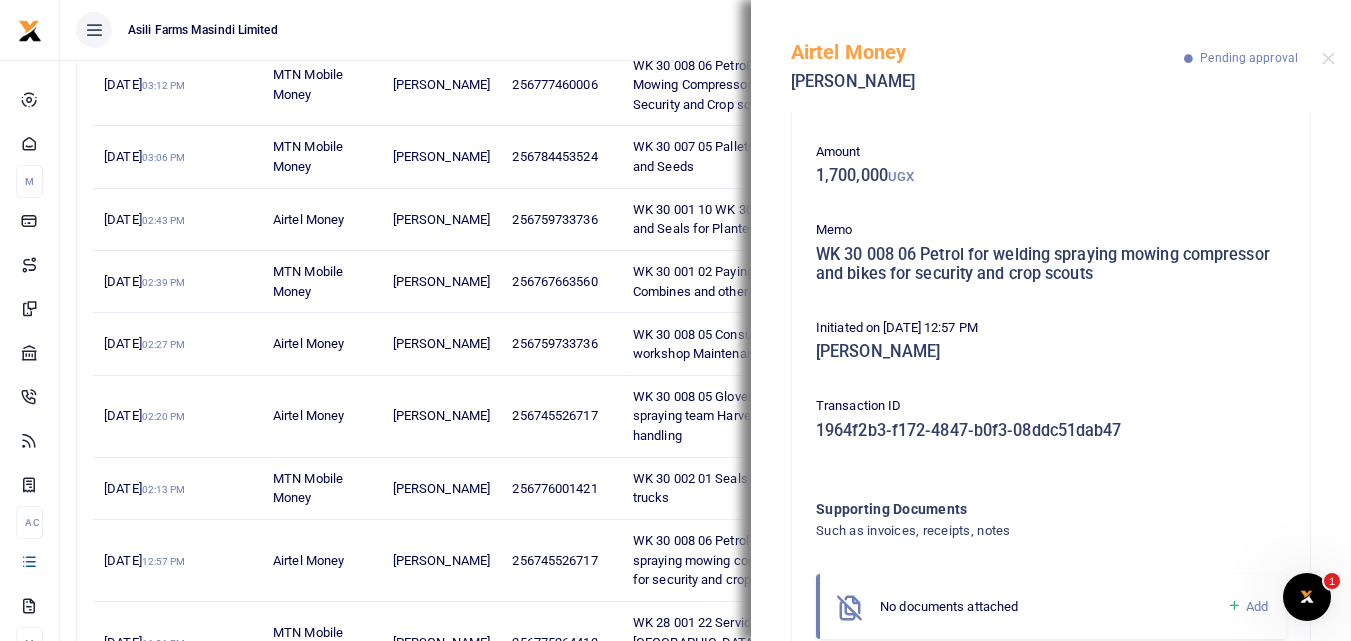 scroll, scrollTop: 139, scrollLeft: 0, axis: vertical 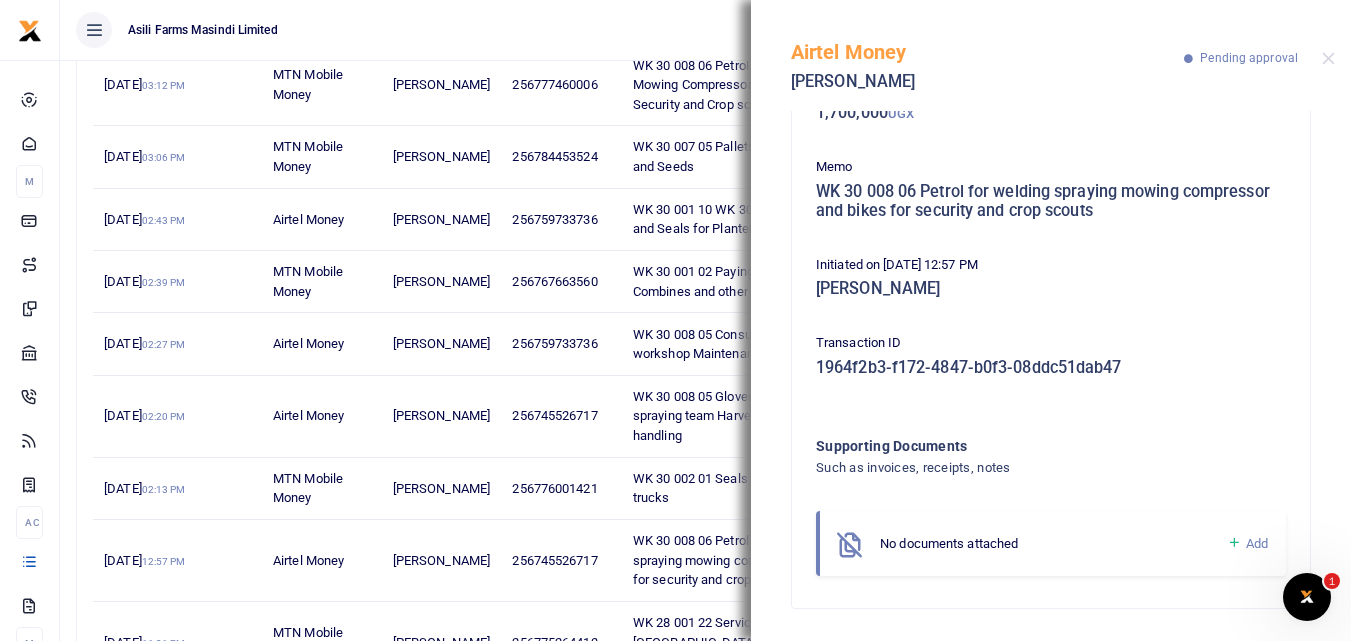 click at bounding box center [1234, 543] 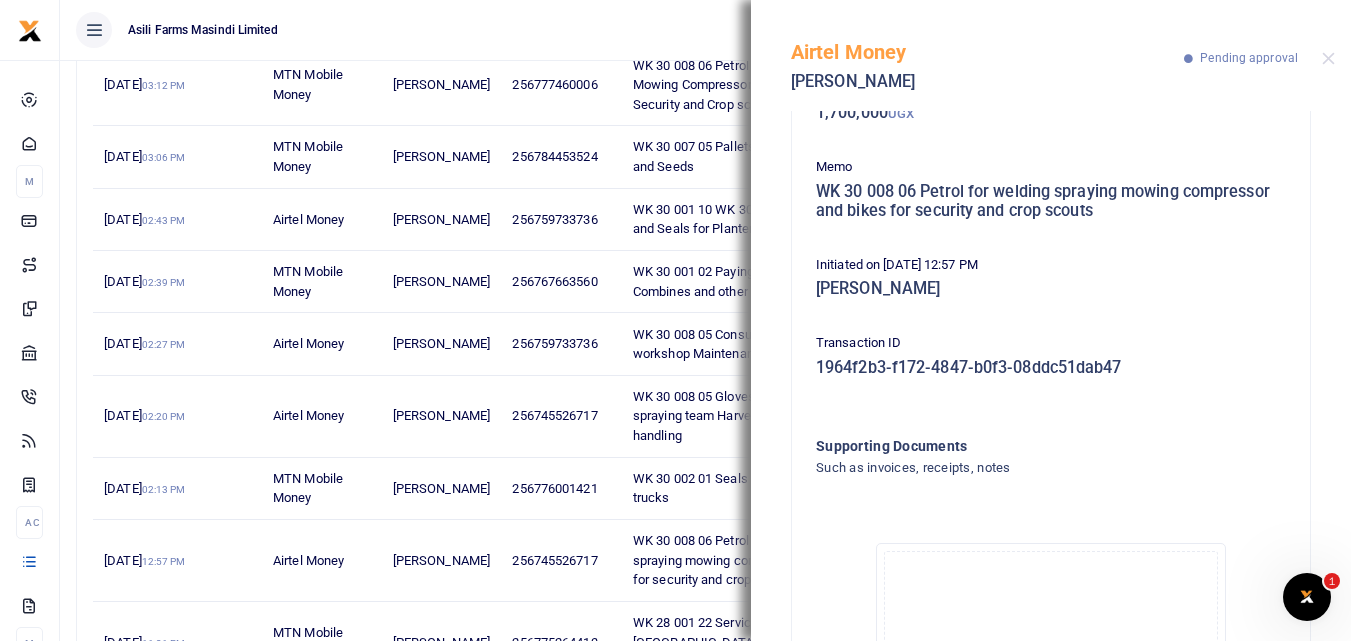 scroll, scrollTop: 364, scrollLeft: 0, axis: vertical 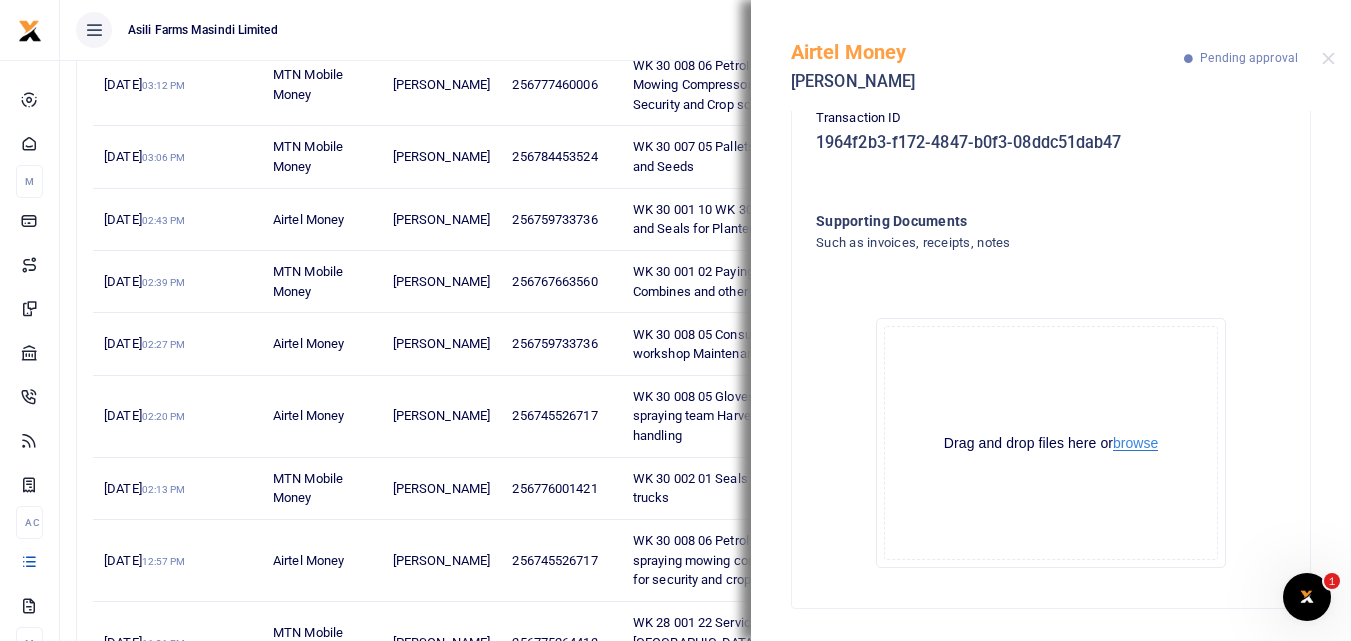 click on "browse" at bounding box center (1135, 443) 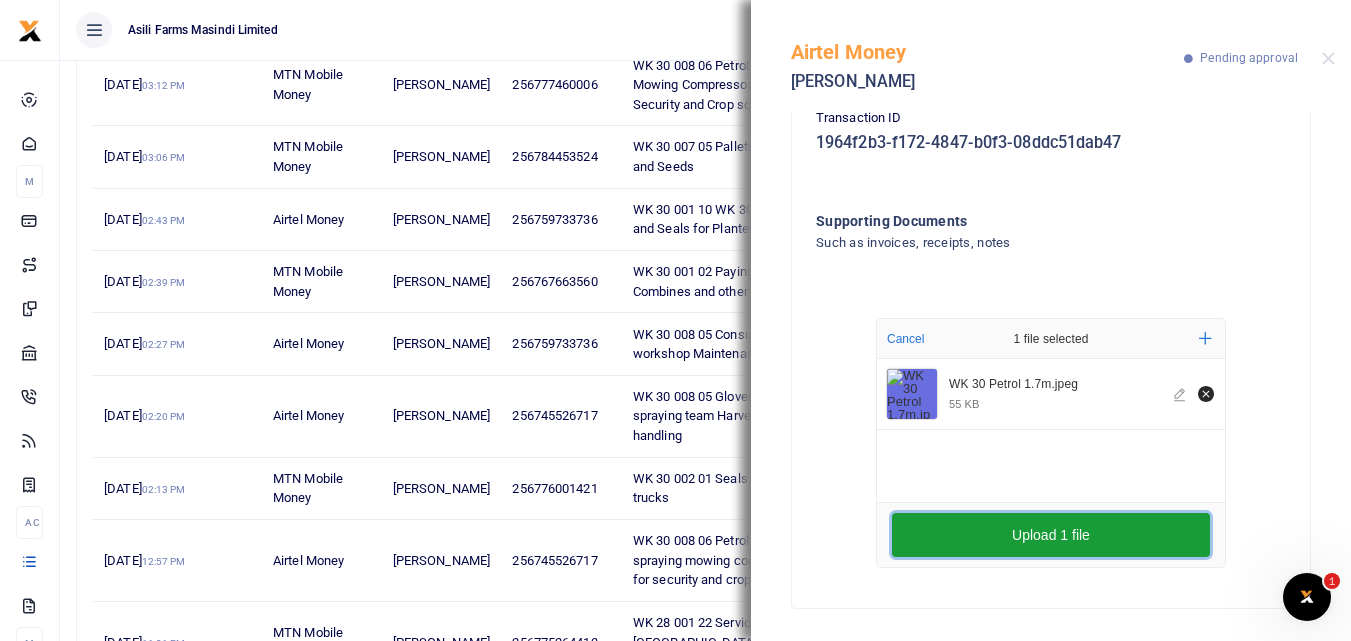 click on "Upload 1 file" at bounding box center (1051, 535) 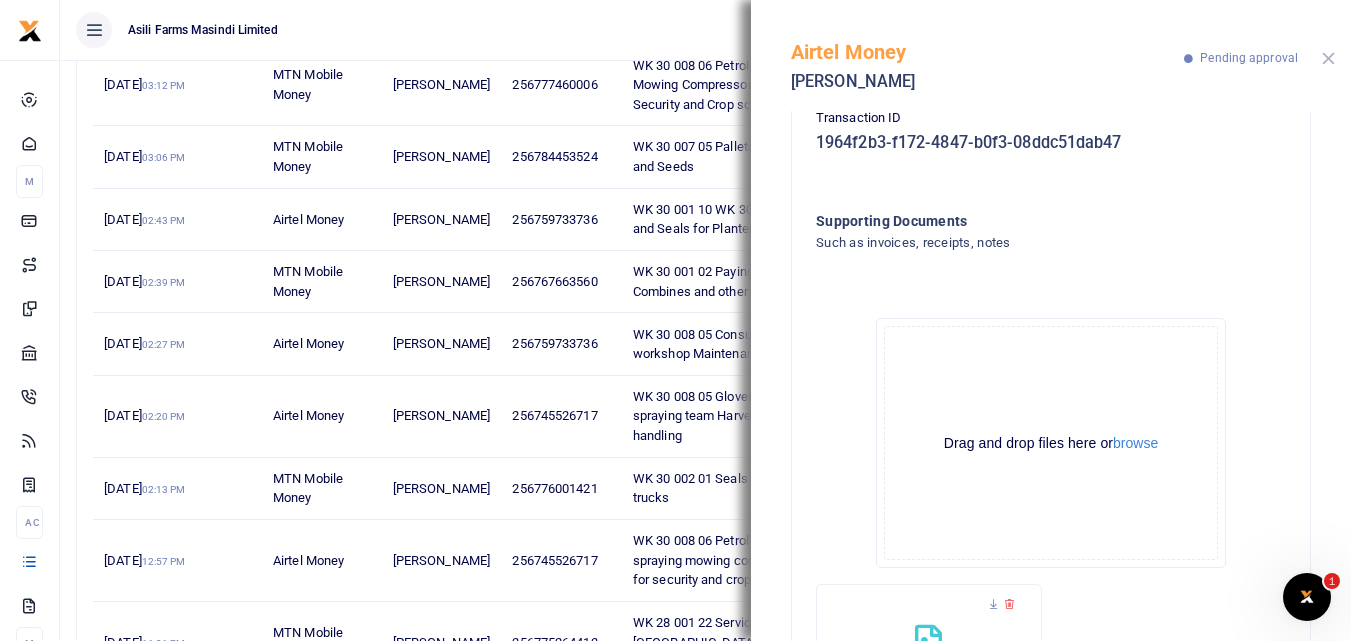 click at bounding box center (1328, 58) 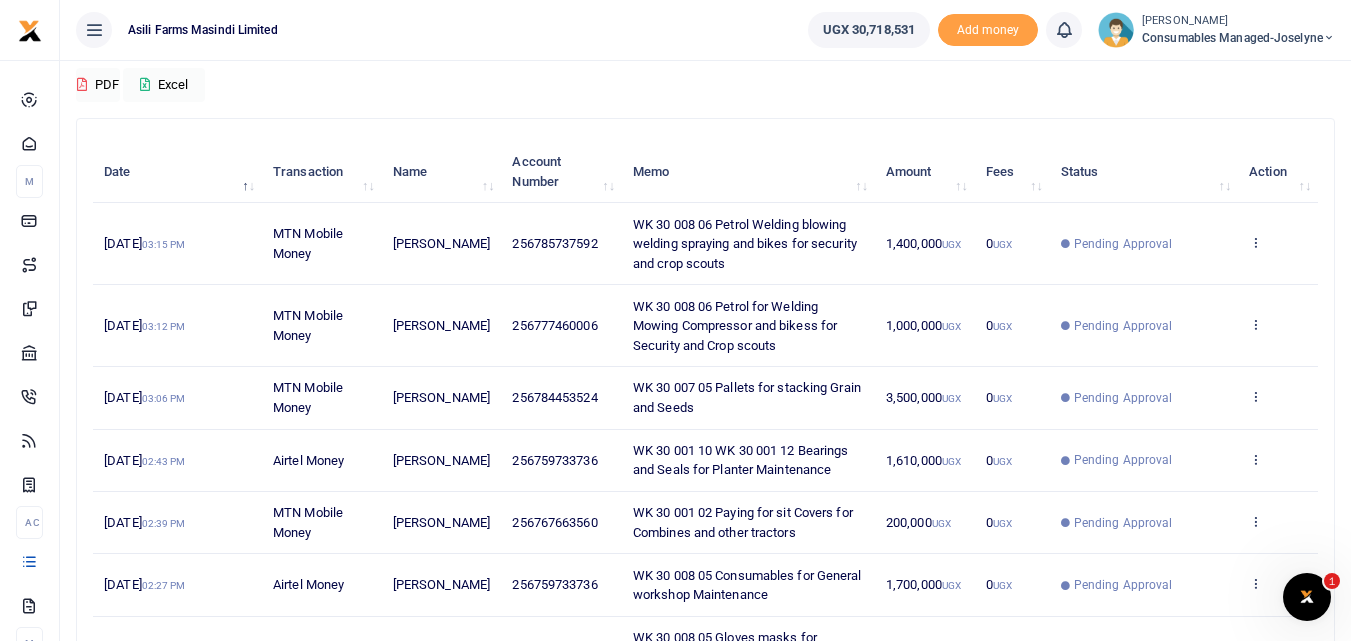 scroll, scrollTop: 168, scrollLeft: 0, axis: vertical 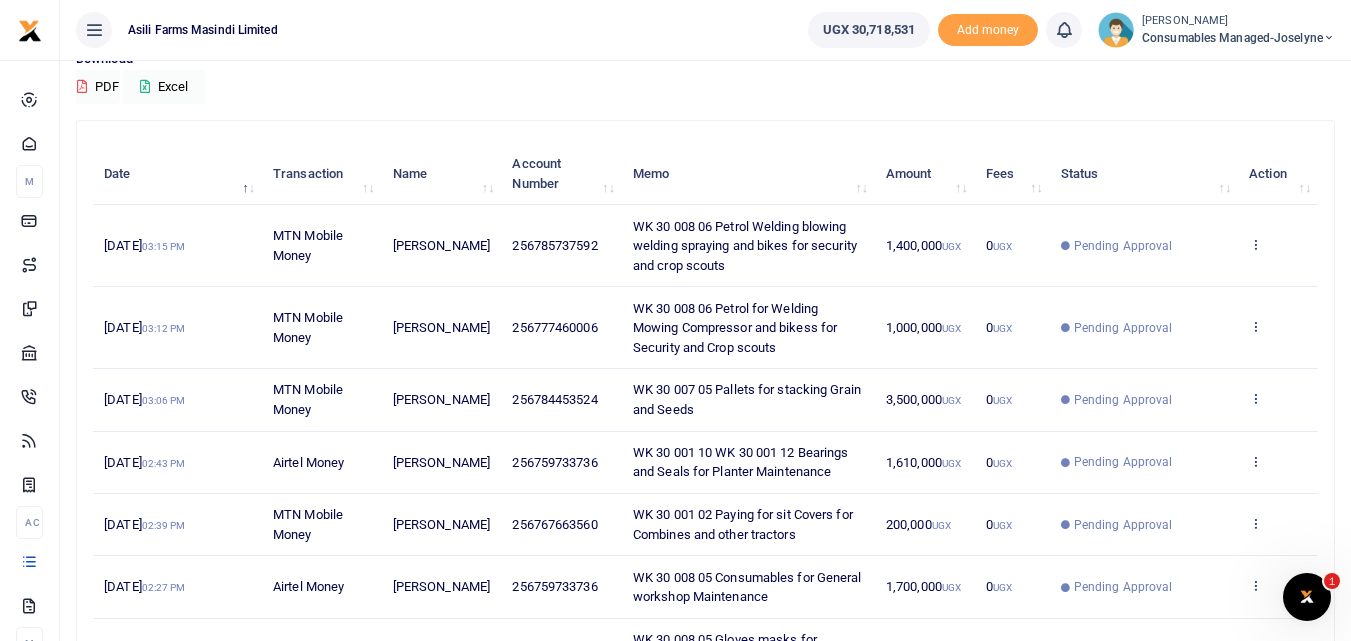 click at bounding box center (1255, 398) 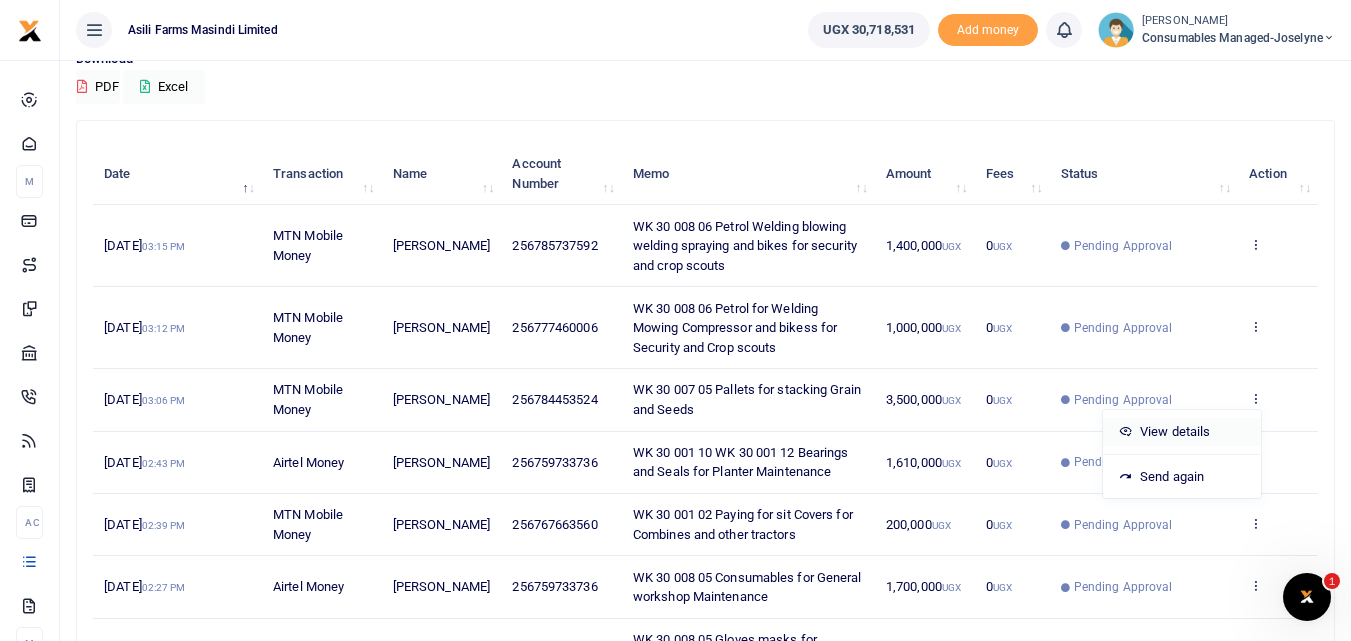 click on "View details" at bounding box center [1182, 432] 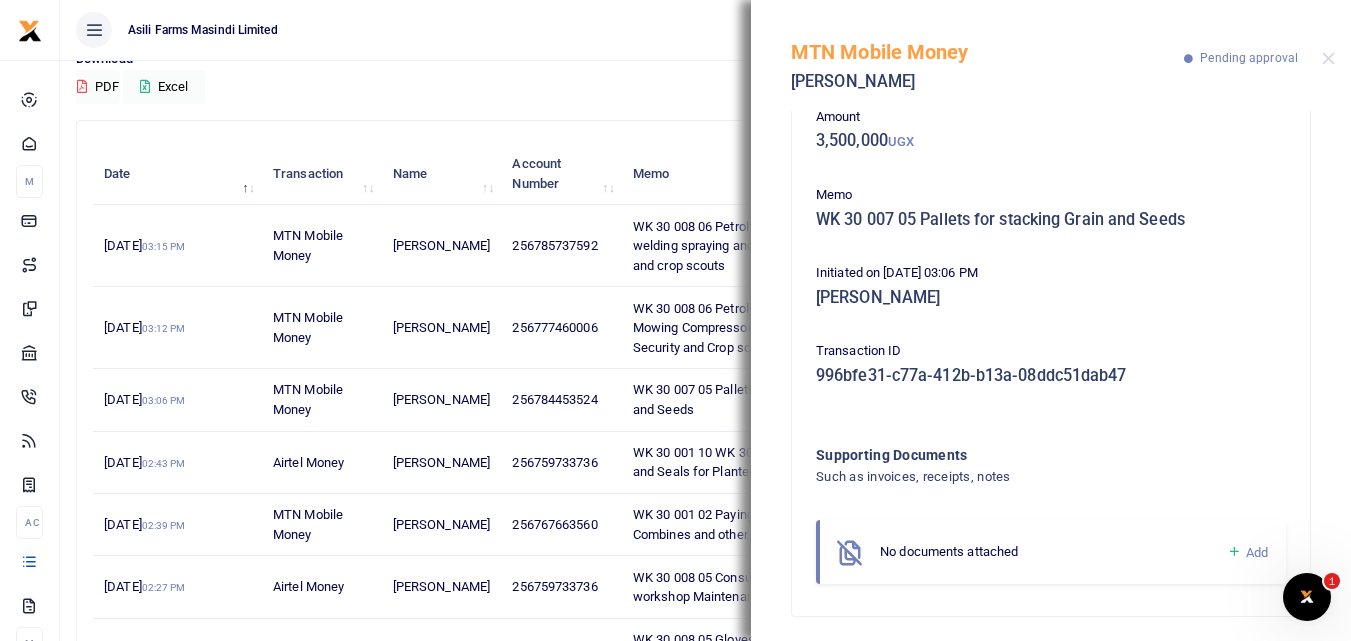 scroll, scrollTop: 119, scrollLeft: 0, axis: vertical 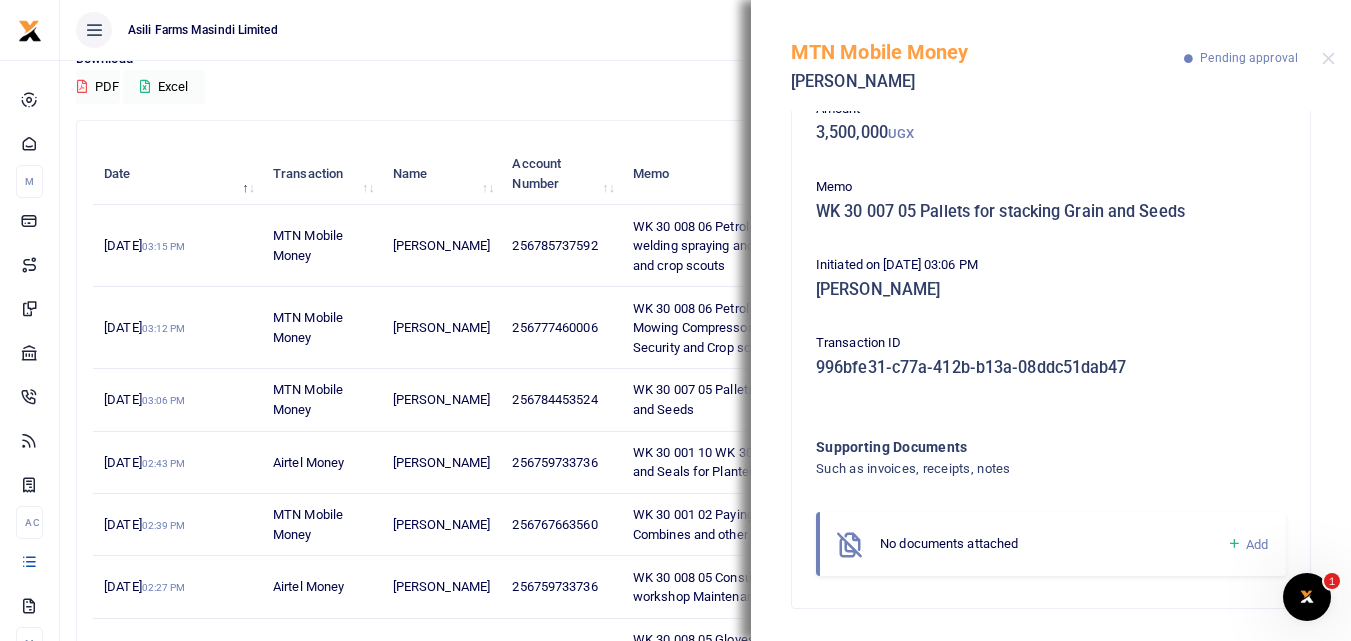 click at bounding box center (1234, 544) 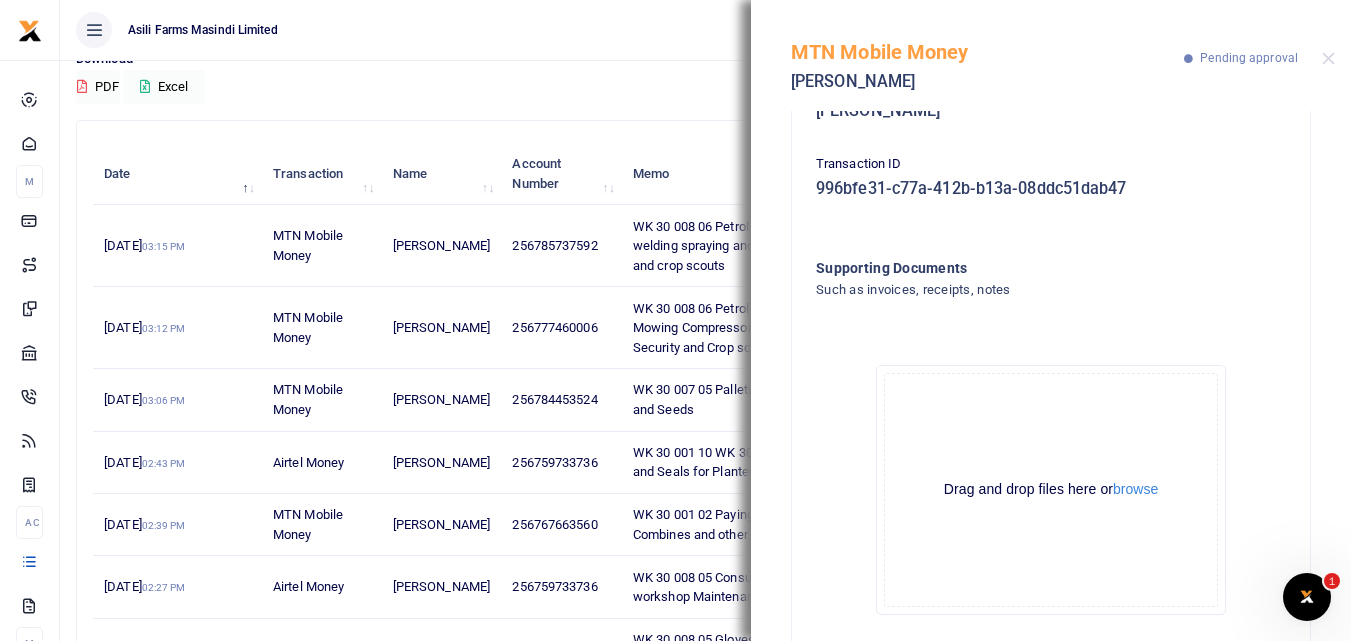 scroll, scrollTop: 345, scrollLeft: 0, axis: vertical 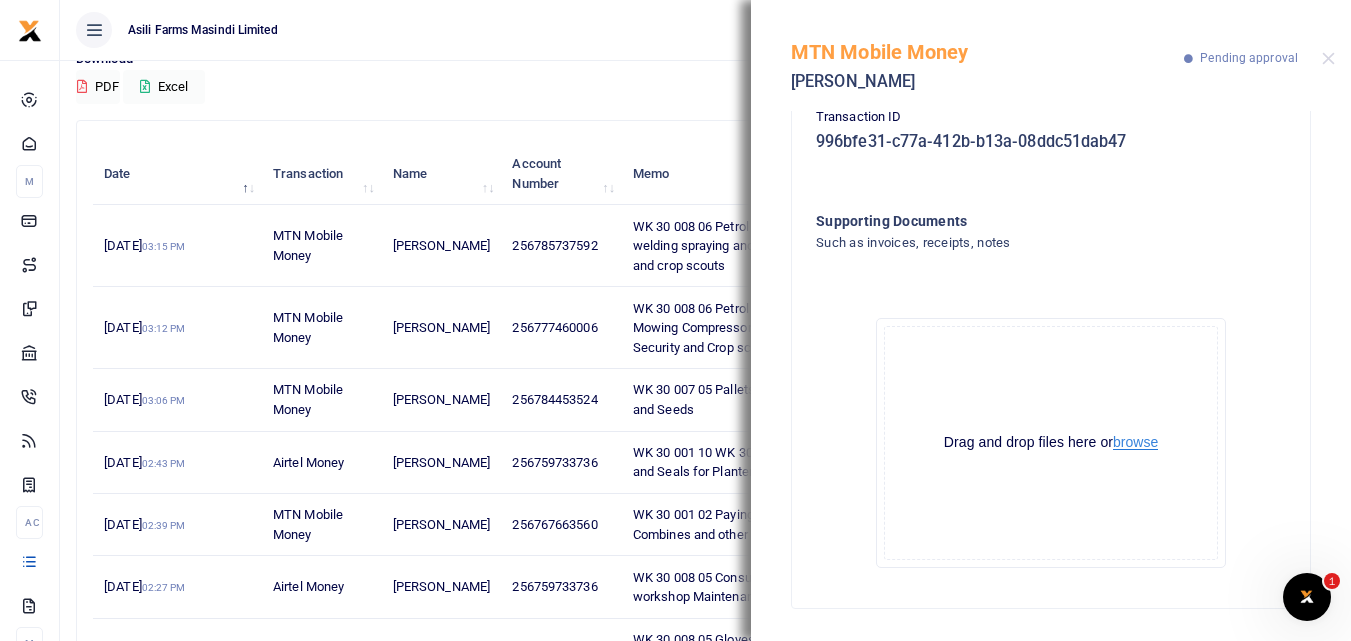 click on "browse" at bounding box center [1135, 442] 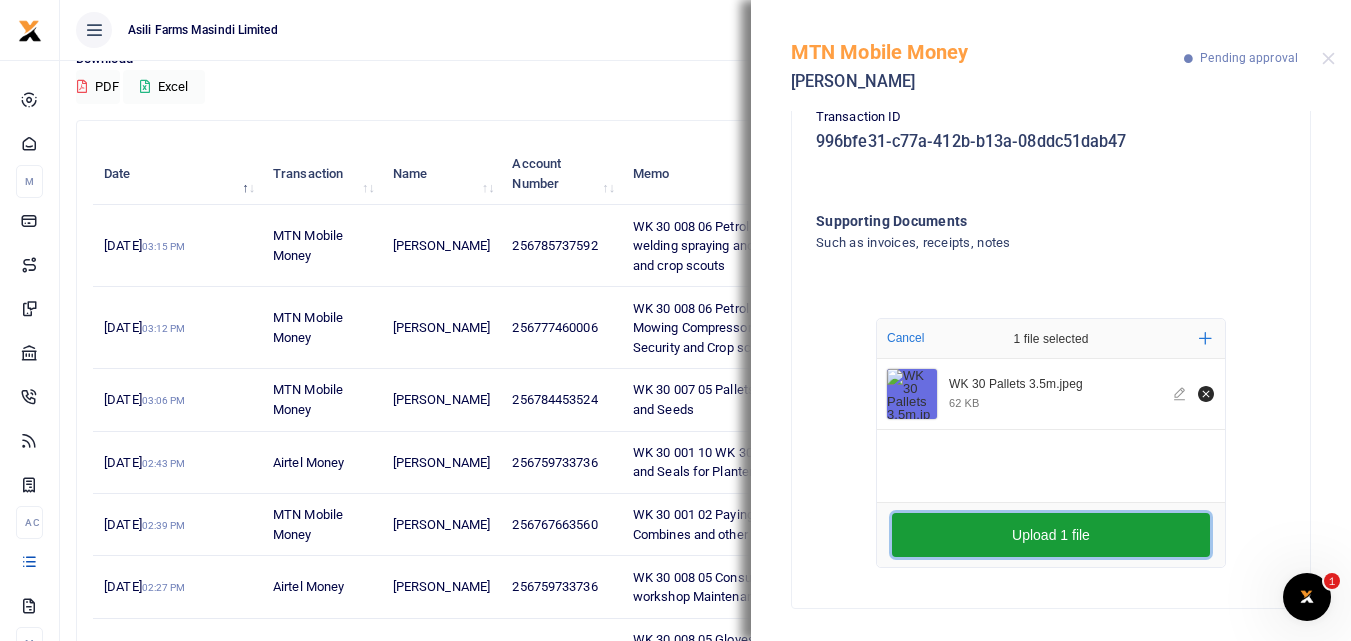click on "Upload 1 file" at bounding box center (1051, 535) 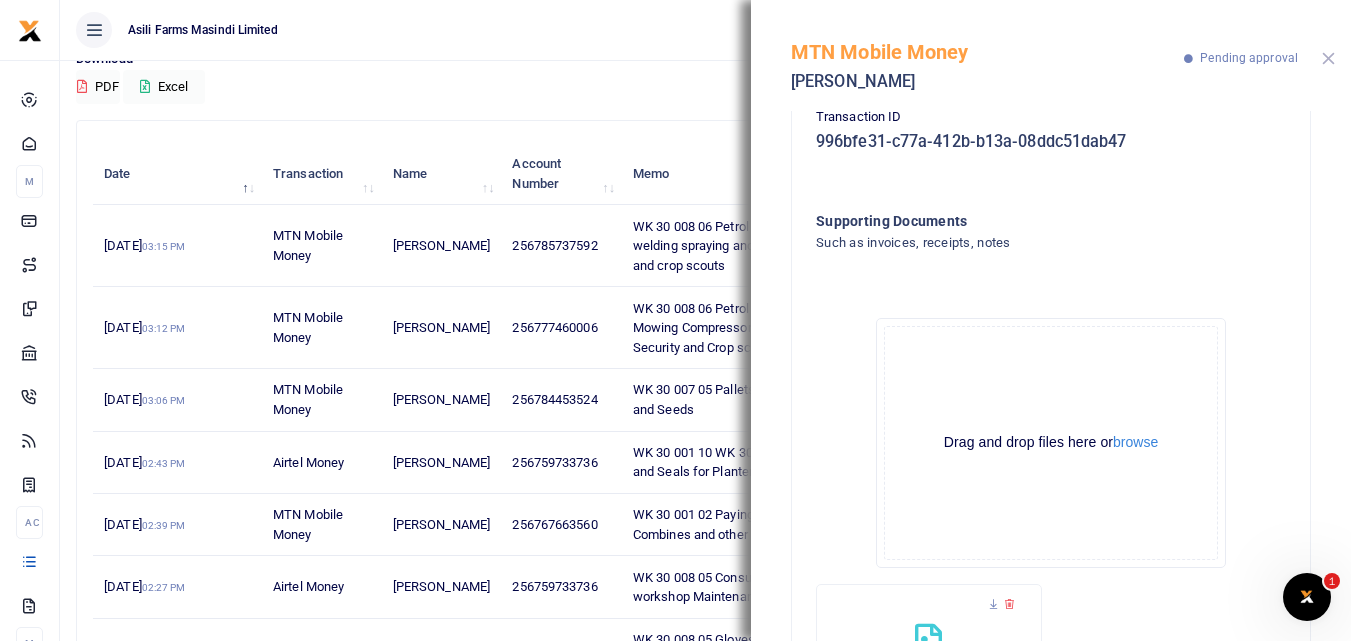 click at bounding box center (1328, 58) 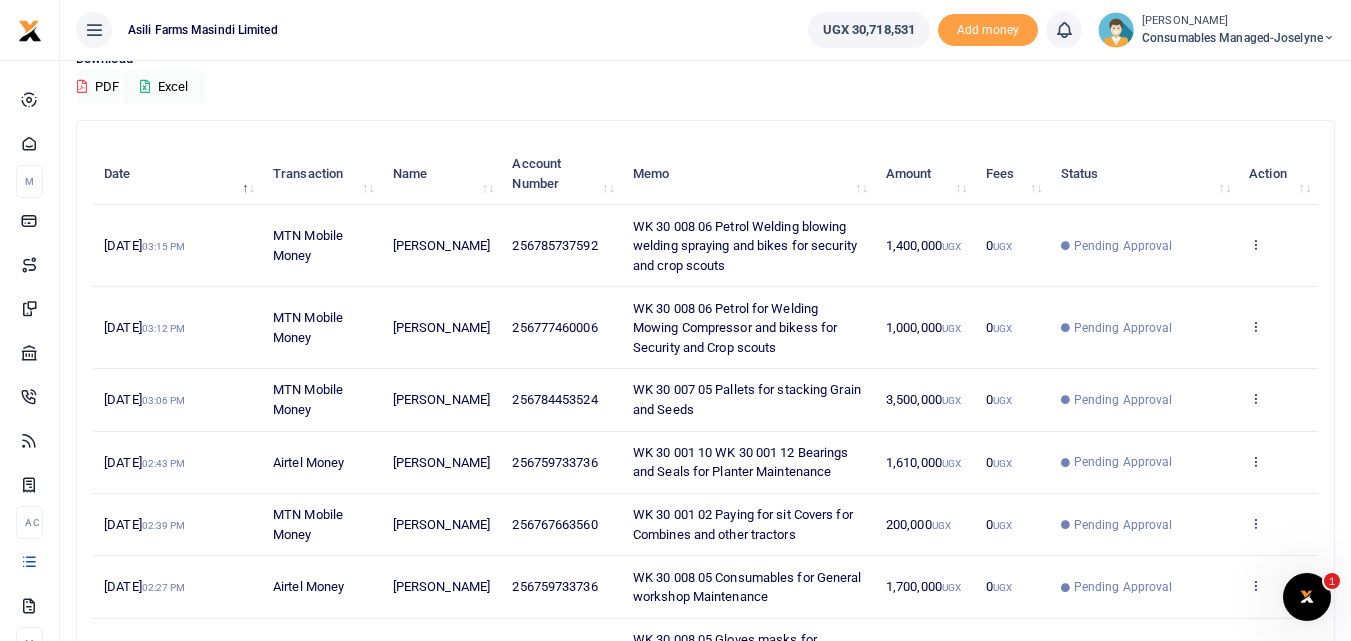 click on "View details
Send again" at bounding box center (1278, 328) 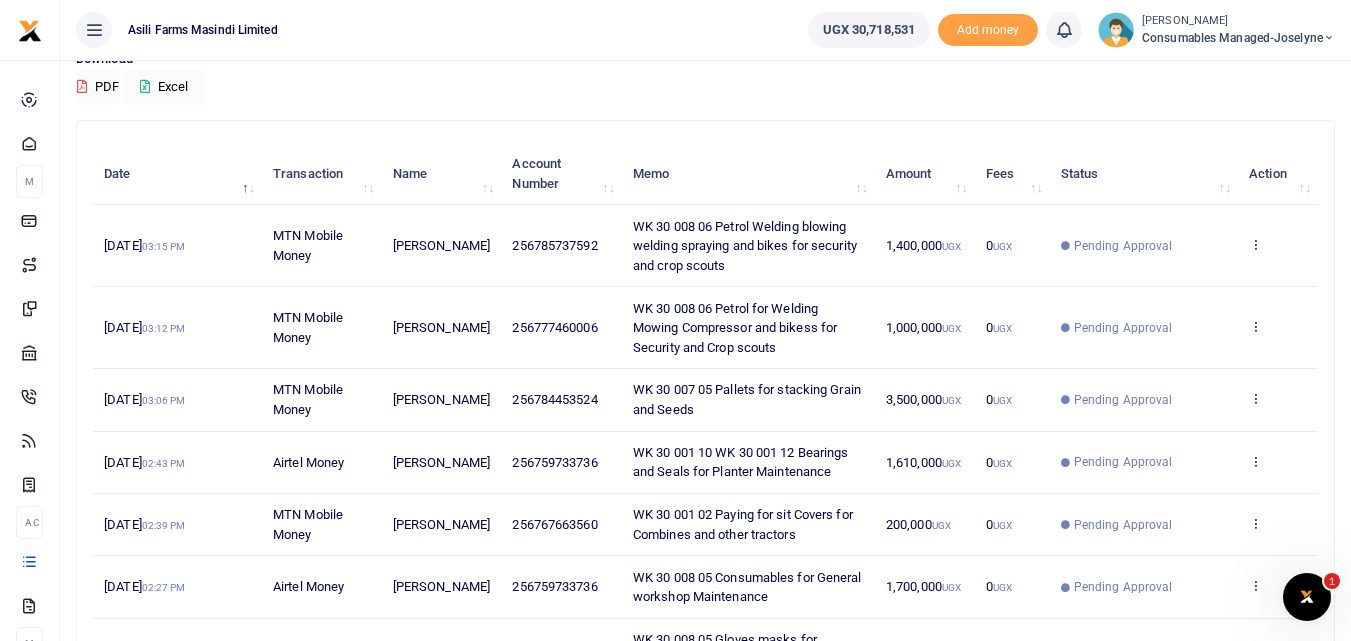click at bounding box center (1255, 326) 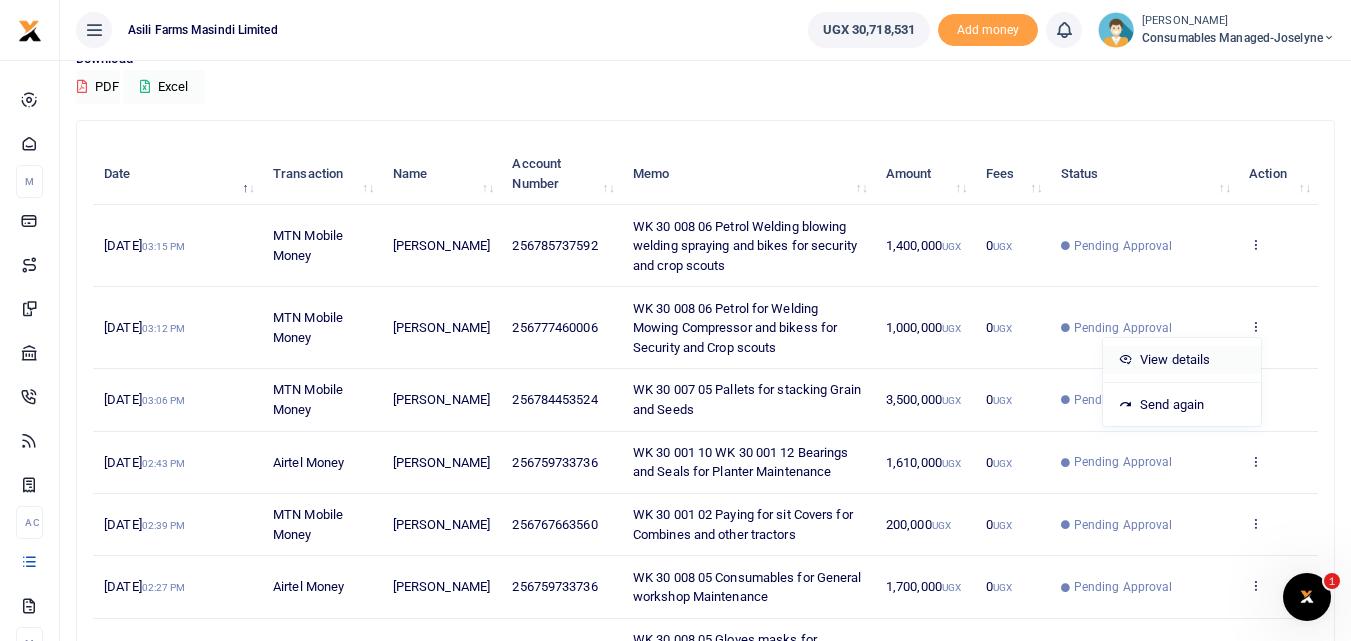 click on "View details" at bounding box center [1182, 360] 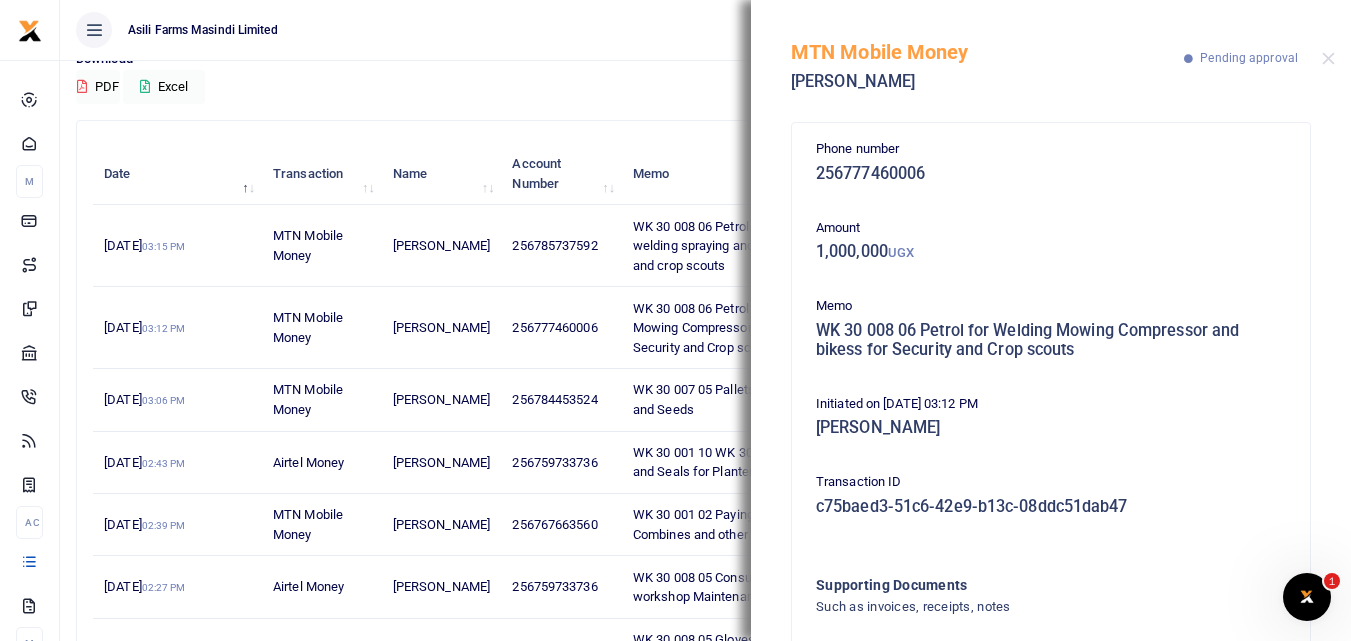 scroll, scrollTop: 139, scrollLeft: 0, axis: vertical 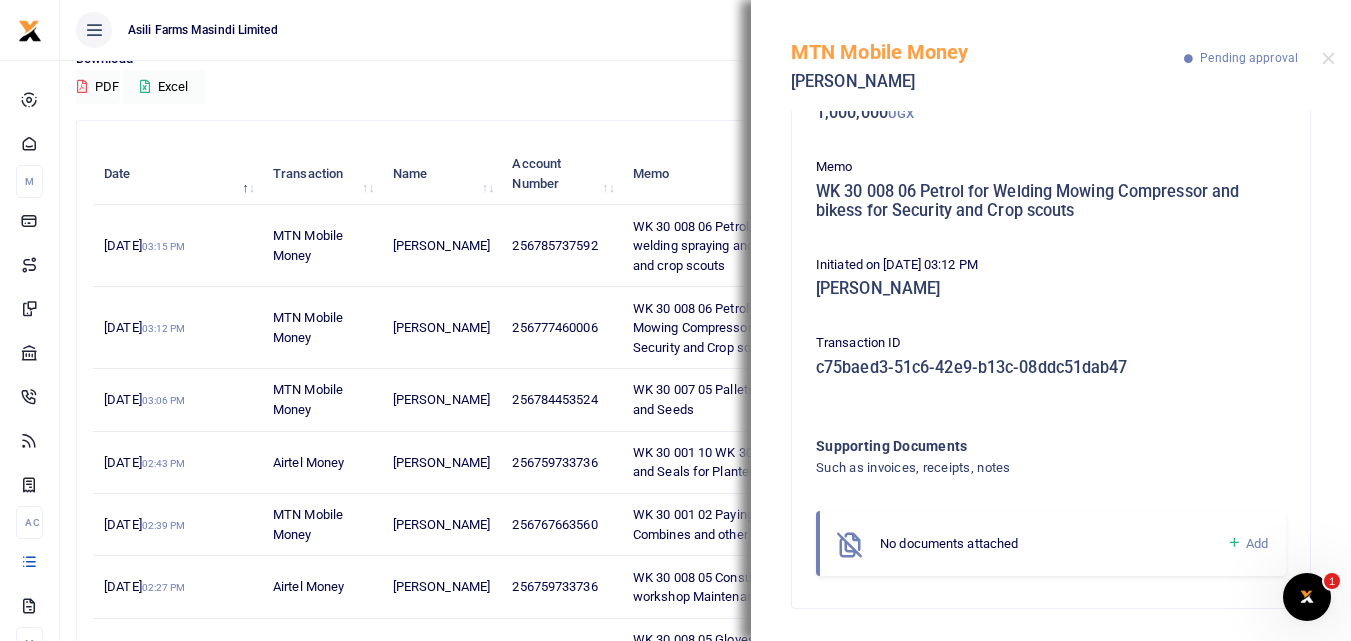 click at bounding box center [1234, 543] 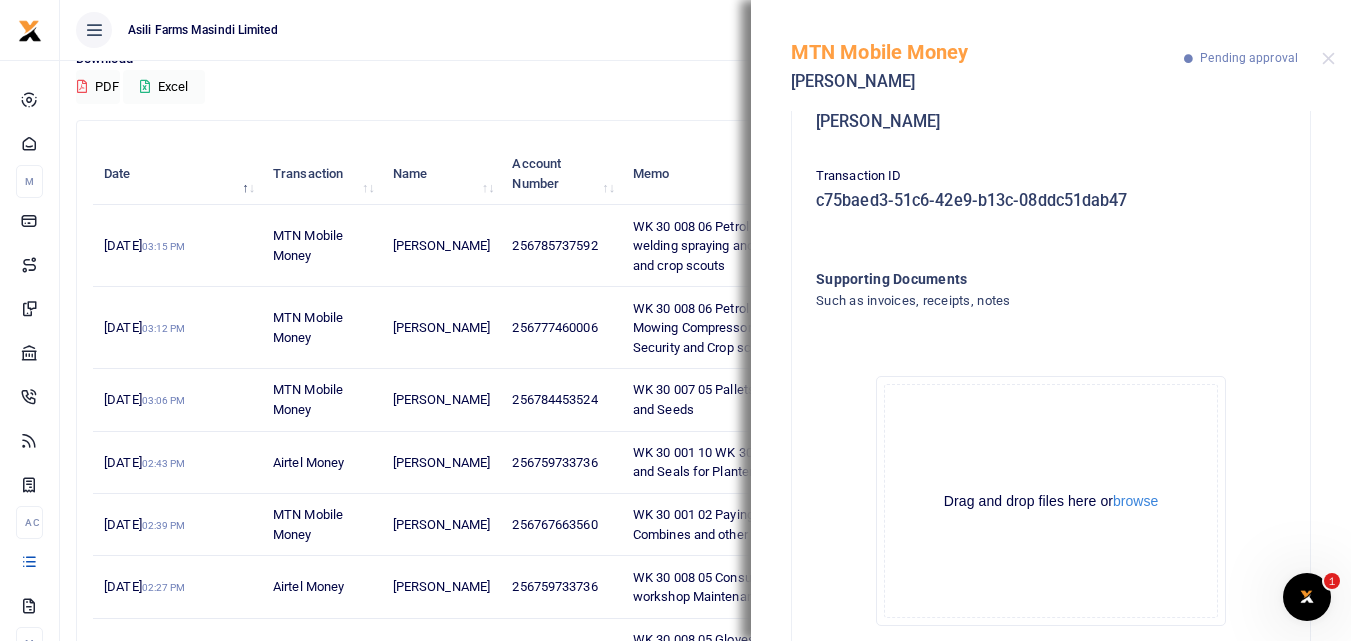 scroll, scrollTop: 364, scrollLeft: 0, axis: vertical 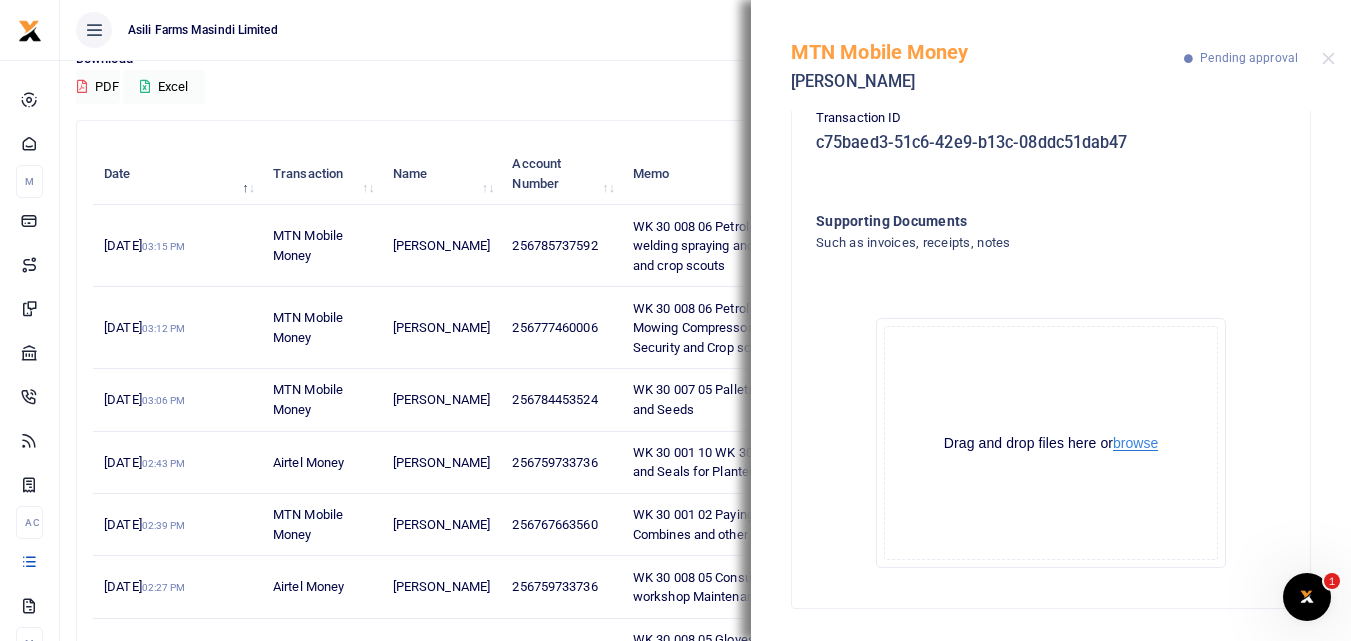 click on "browse" at bounding box center [1135, 443] 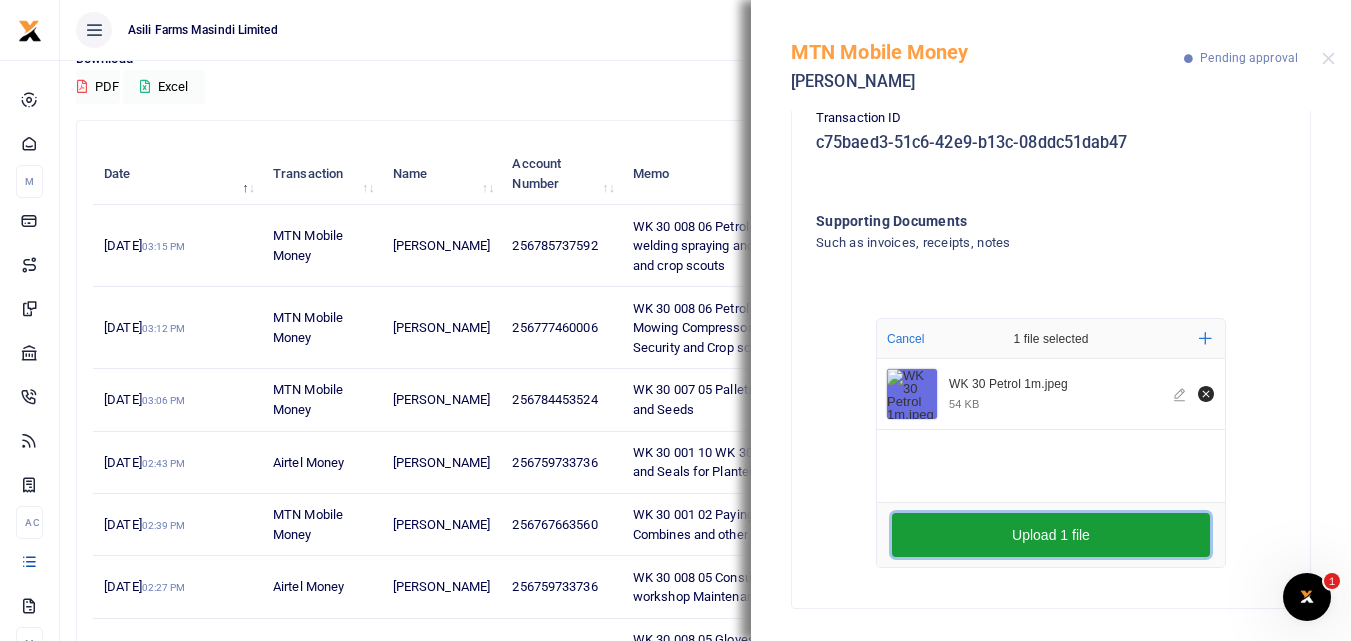 click on "Upload 1 file" at bounding box center (1051, 535) 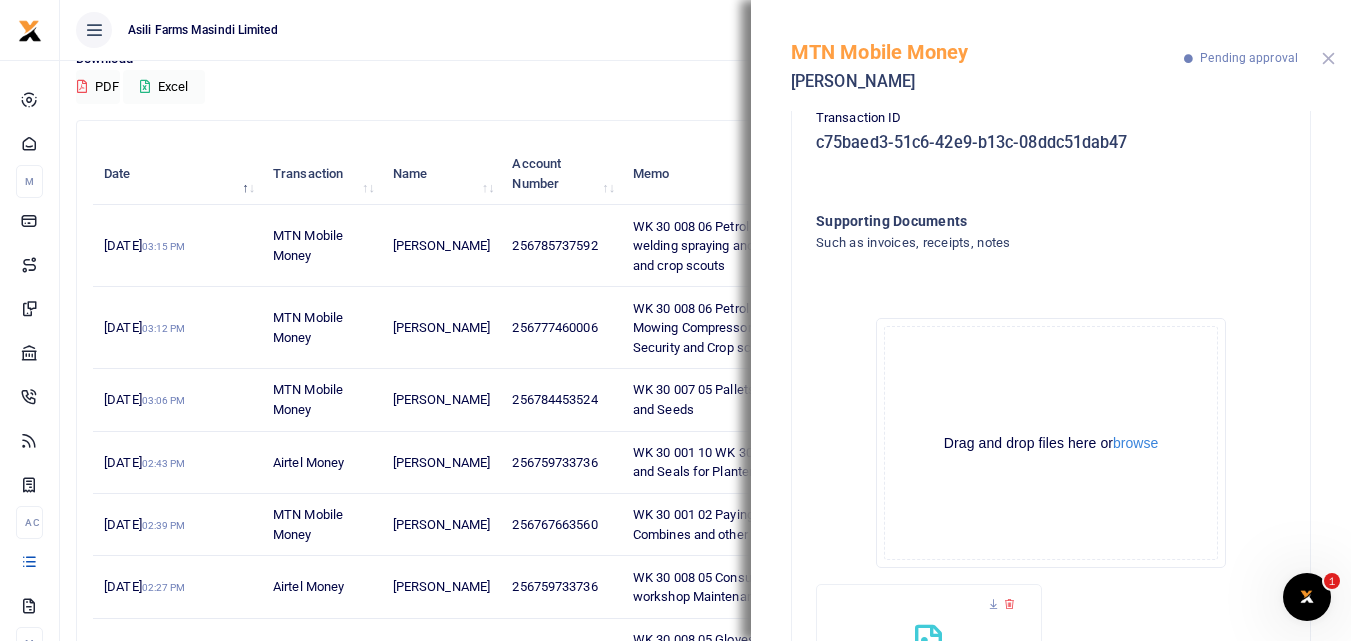 click at bounding box center [1328, 58] 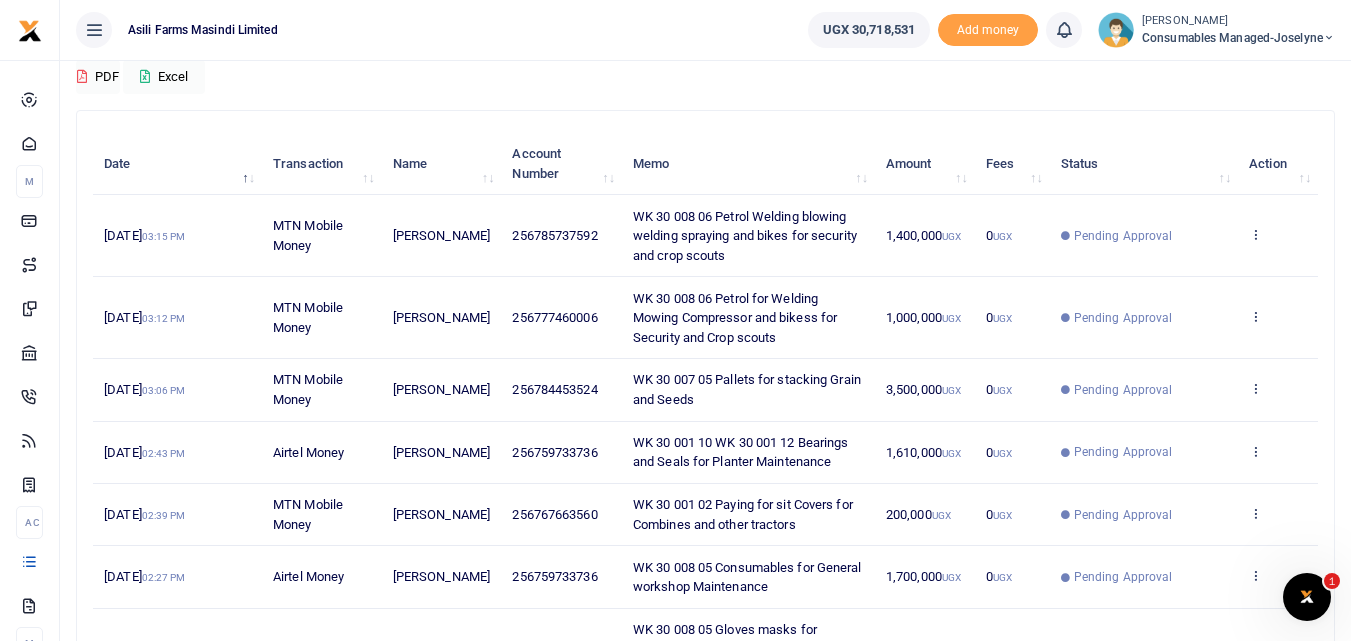 scroll, scrollTop: 186, scrollLeft: 0, axis: vertical 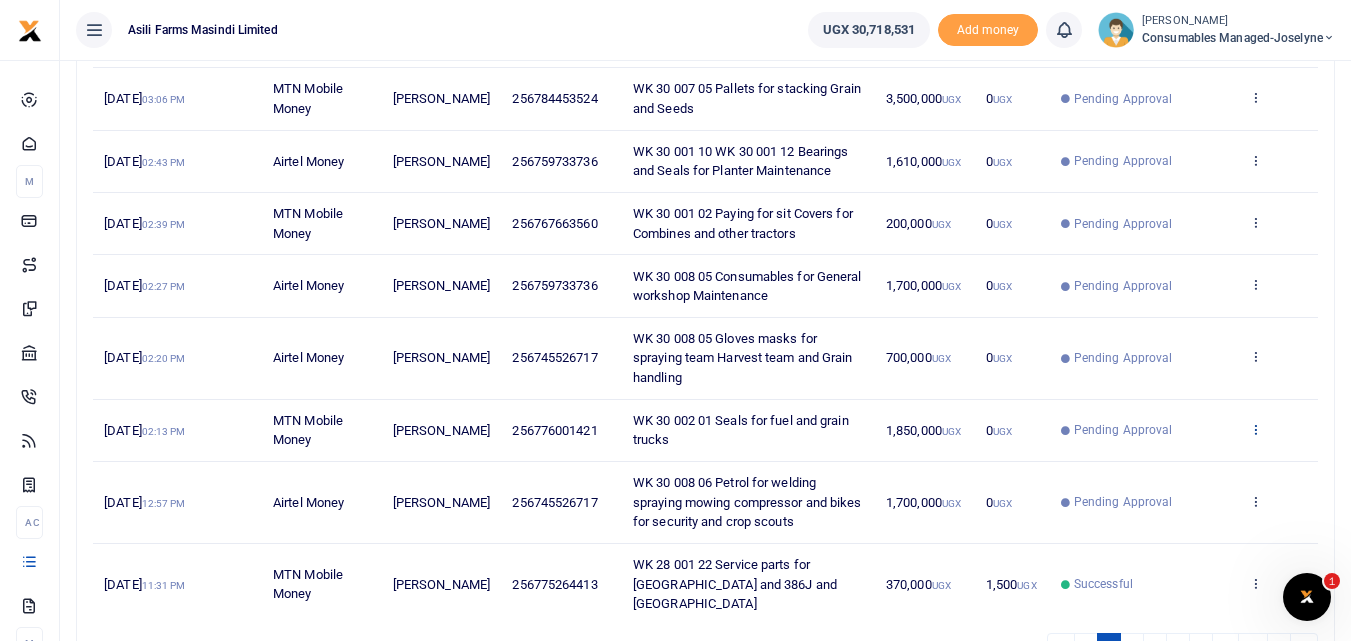 click at bounding box center (1255, 429) 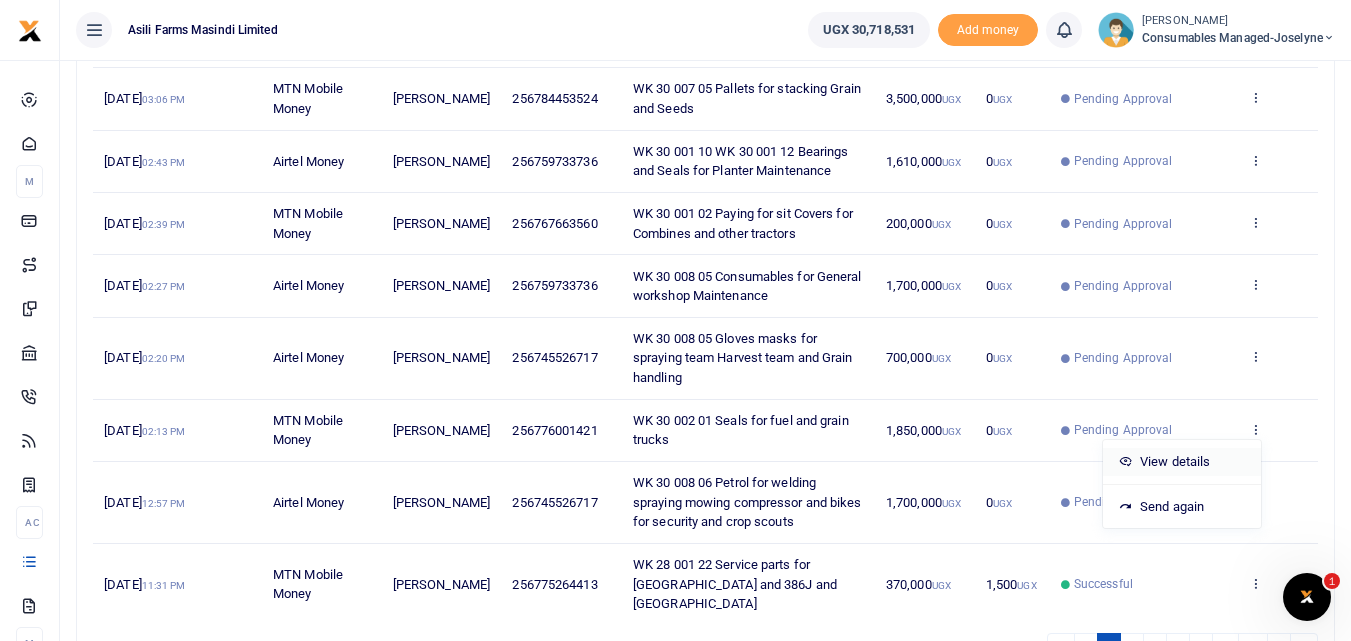 click on "View details" at bounding box center [1182, 462] 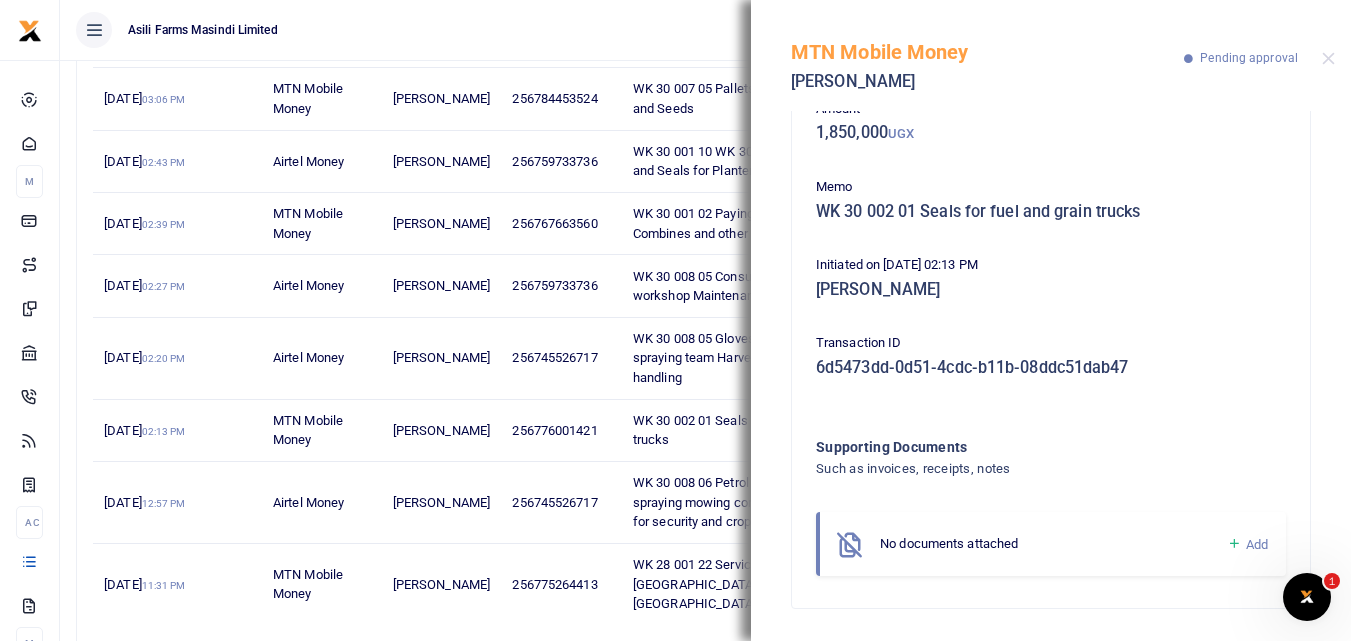 scroll, scrollTop: 0, scrollLeft: 0, axis: both 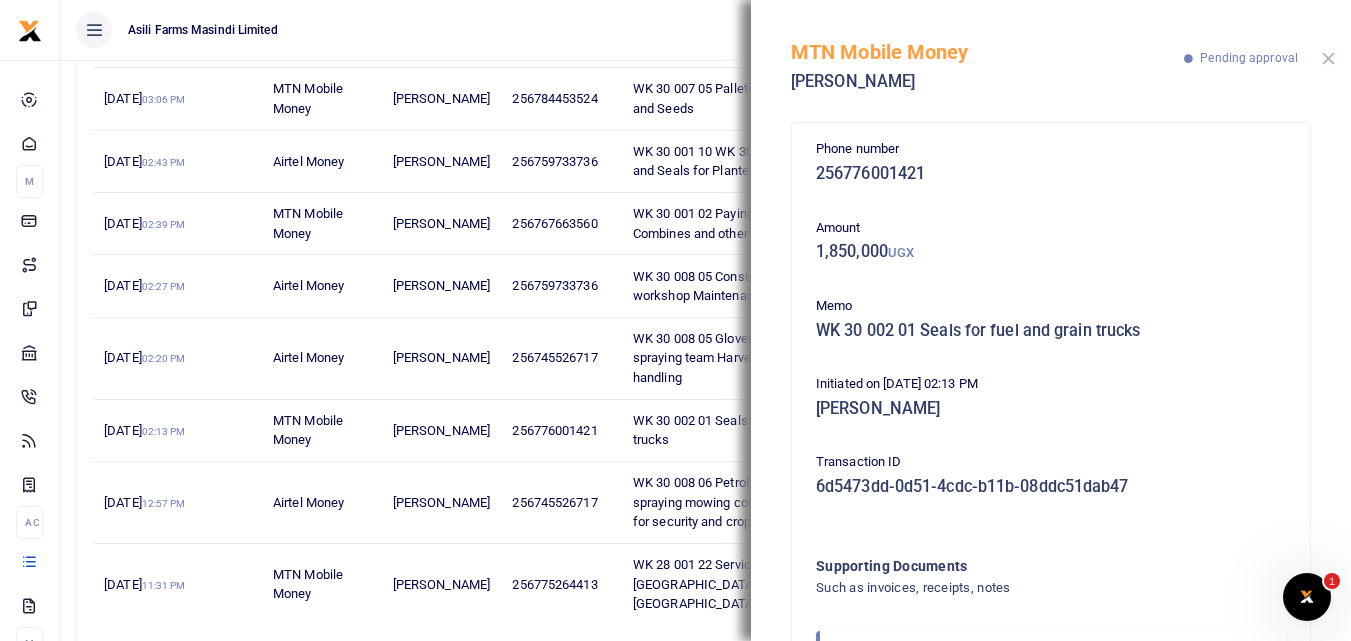 click at bounding box center (1328, 58) 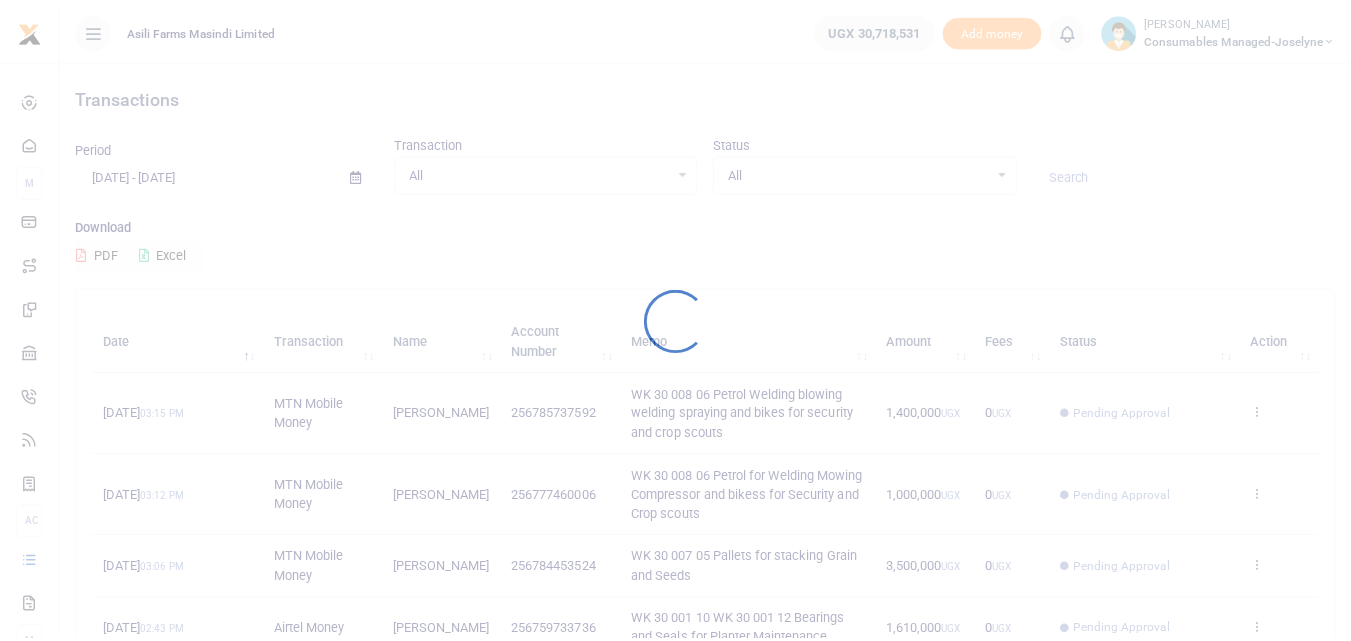 scroll, scrollTop: 0, scrollLeft: 0, axis: both 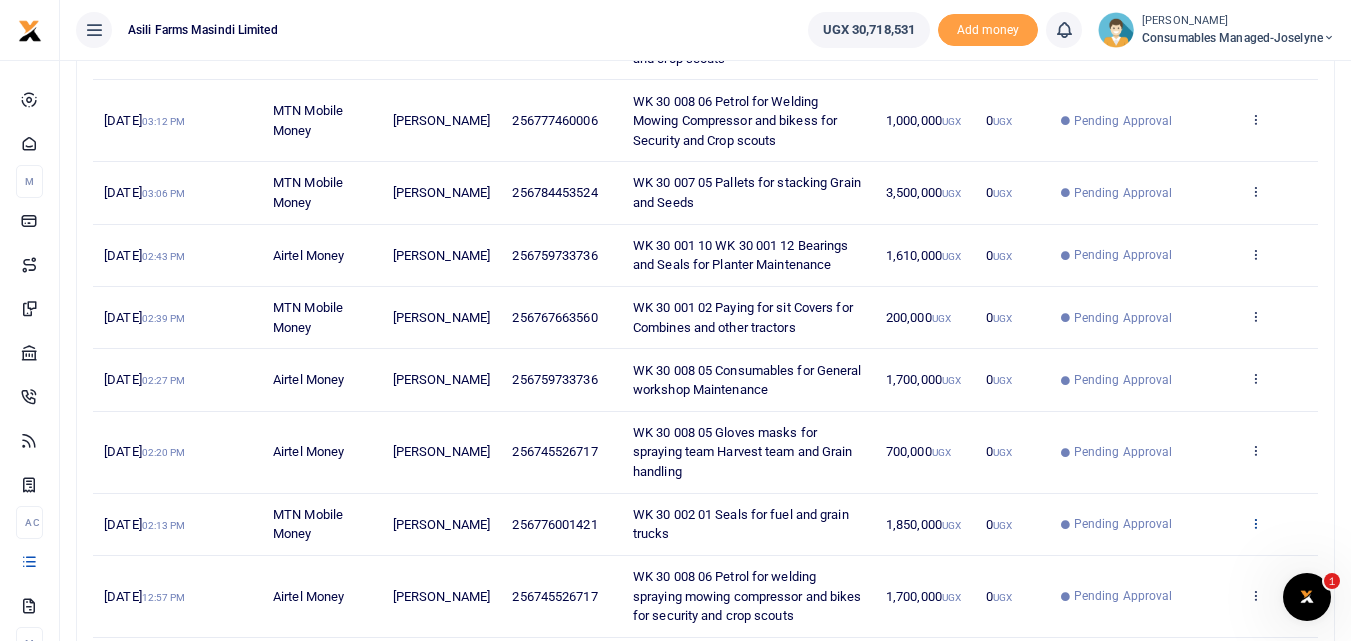 click at bounding box center [1255, 523] 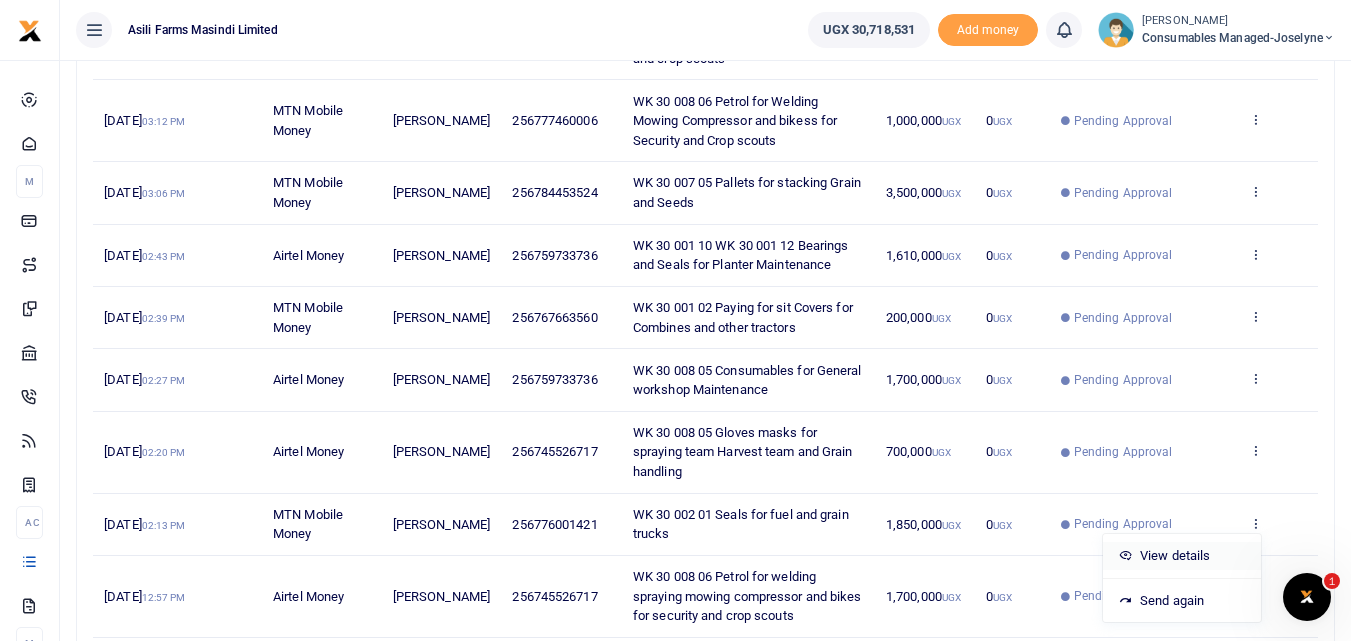 click on "View details" at bounding box center [1182, 556] 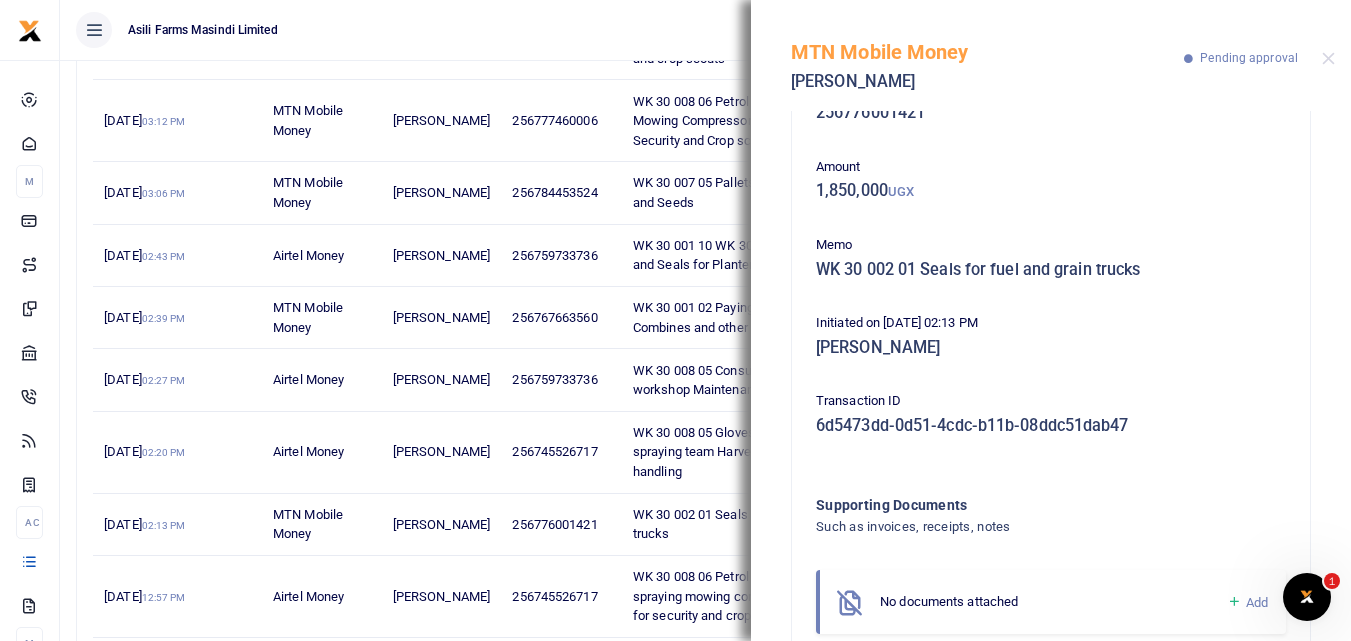 scroll, scrollTop: 119, scrollLeft: 0, axis: vertical 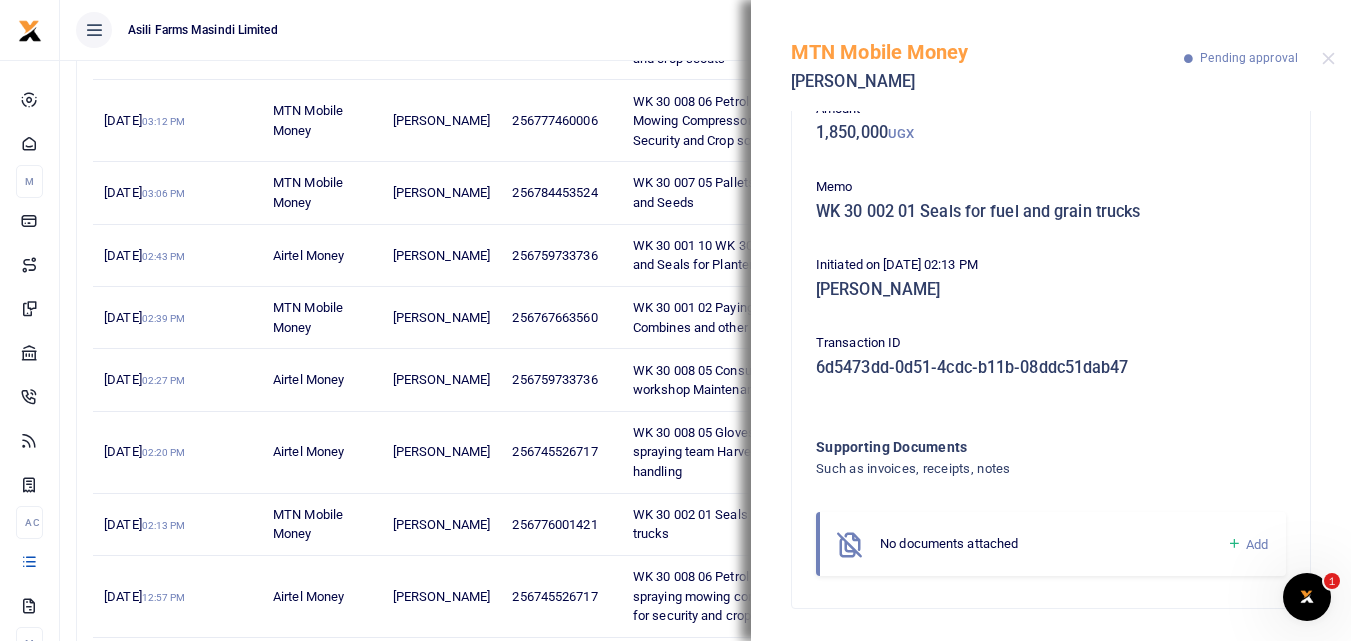 click at bounding box center (1234, 544) 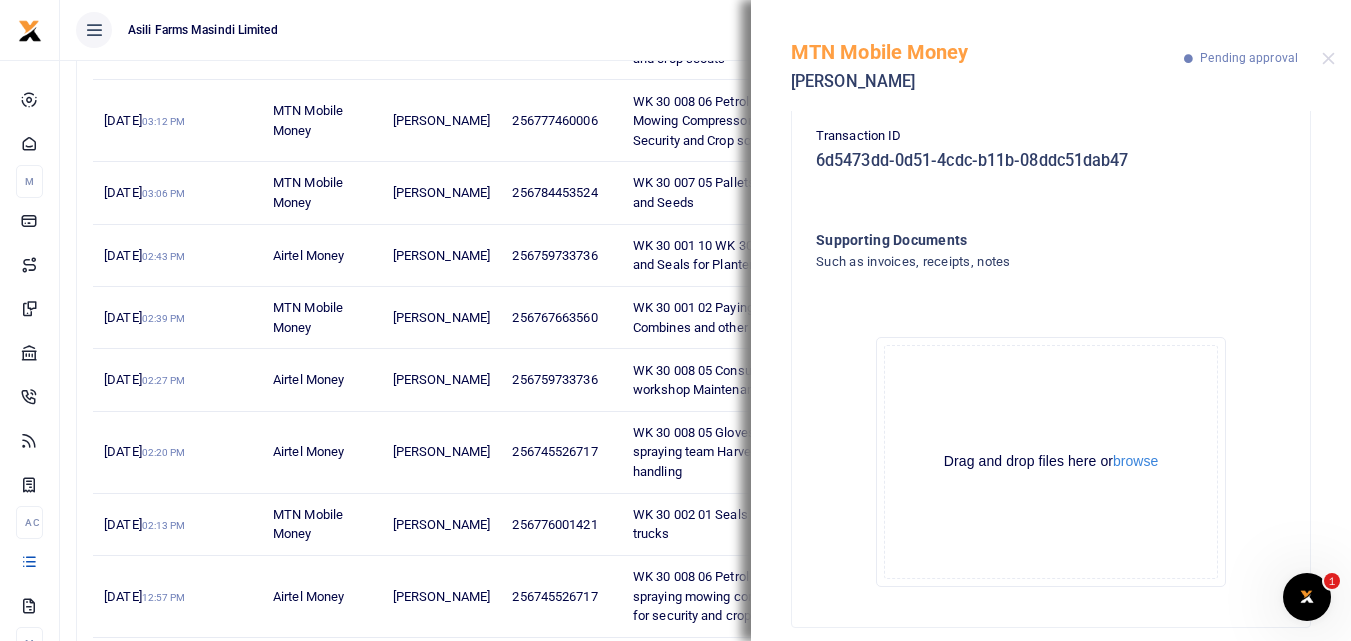 scroll, scrollTop: 345, scrollLeft: 0, axis: vertical 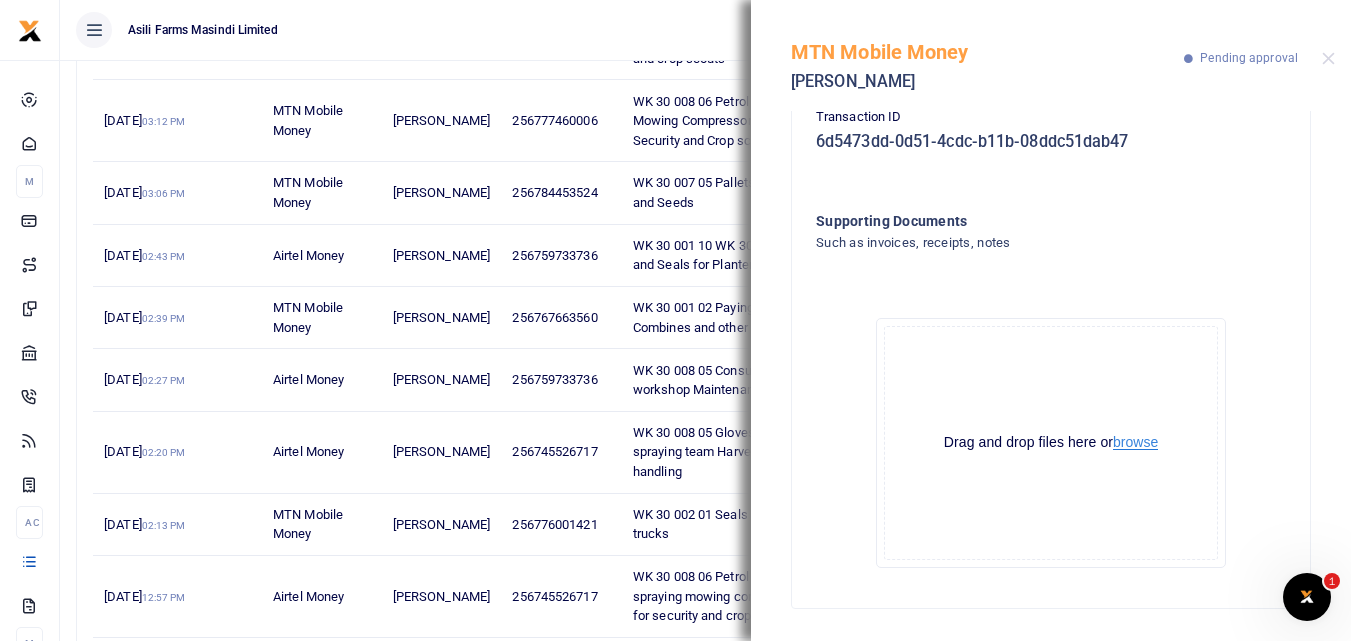 click on "browse" at bounding box center (1135, 442) 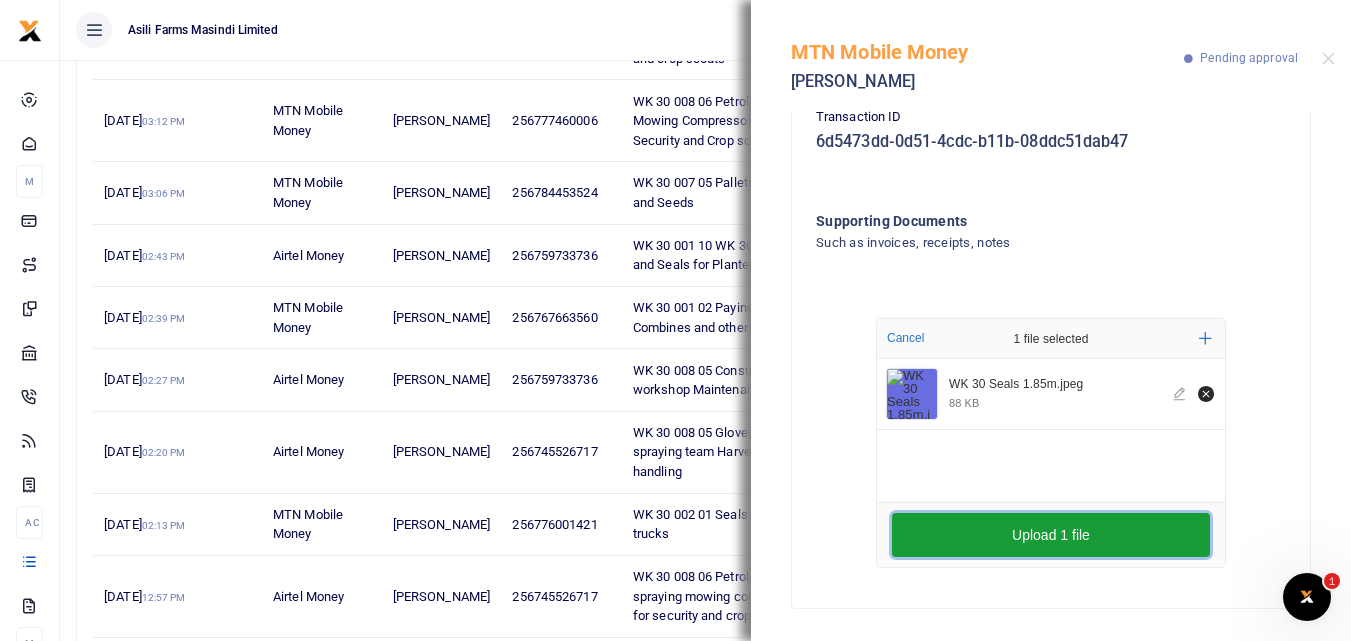 click on "Upload 1 file" at bounding box center (1051, 535) 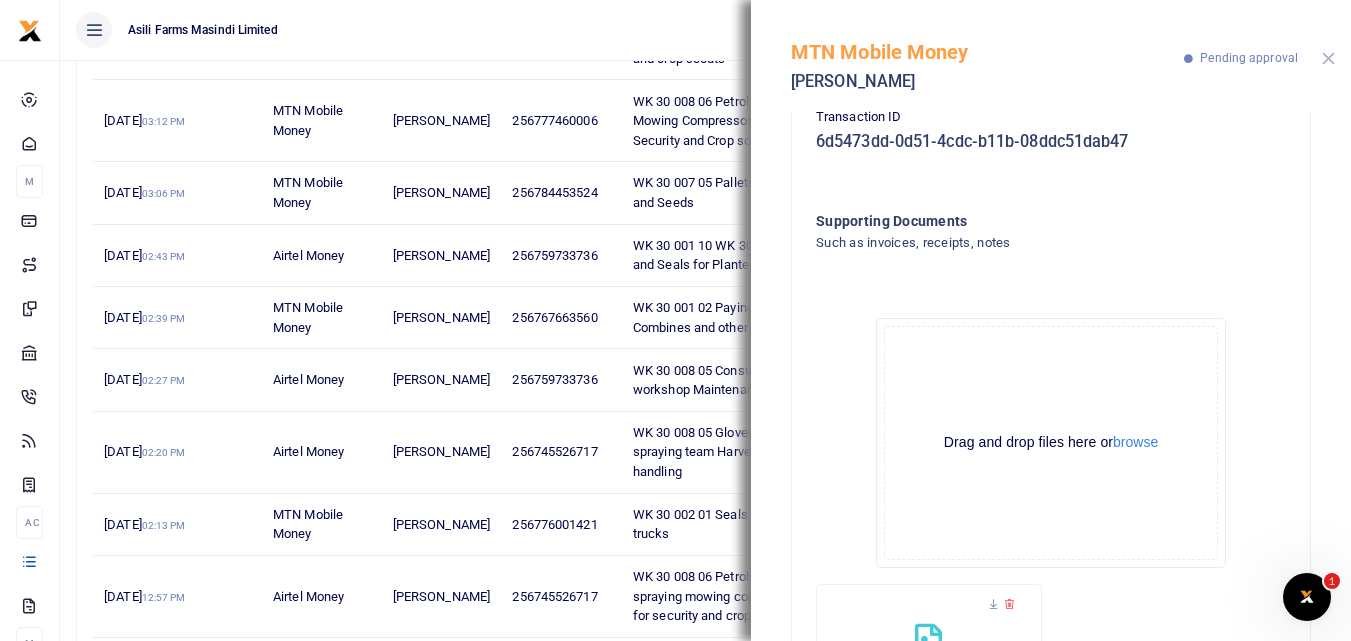click at bounding box center [1328, 58] 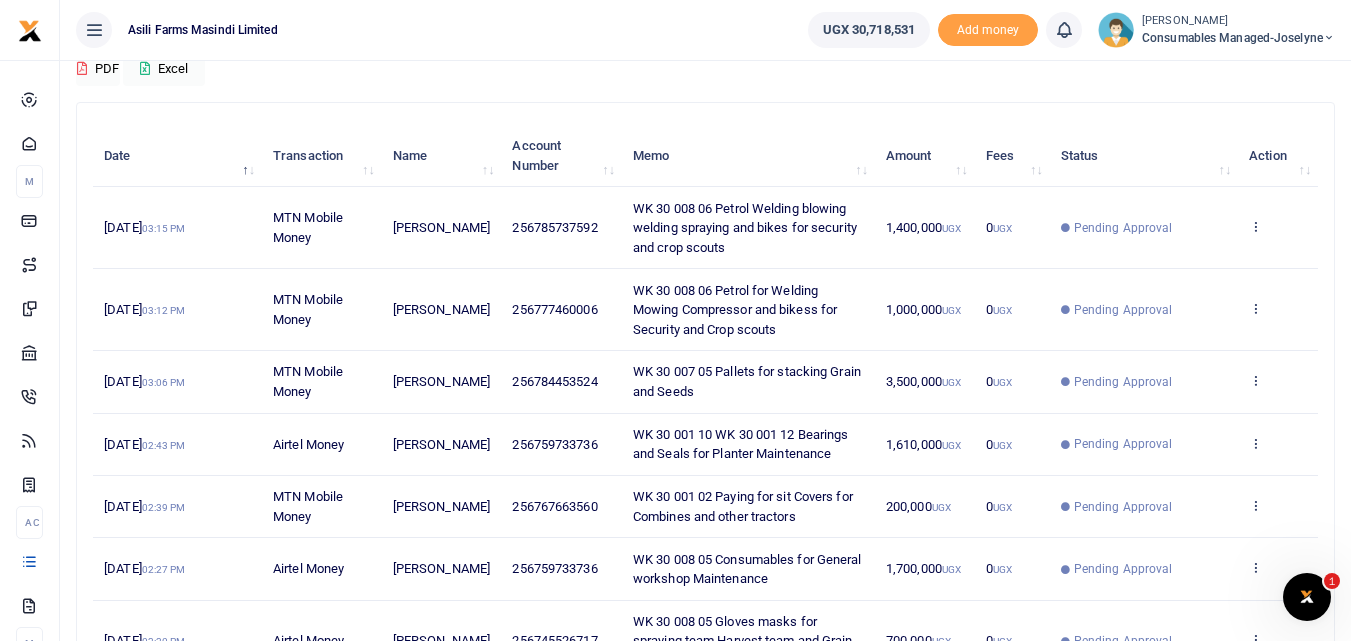 scroll, scrollTop: 176, scrollLeft: 0, axis: vertical 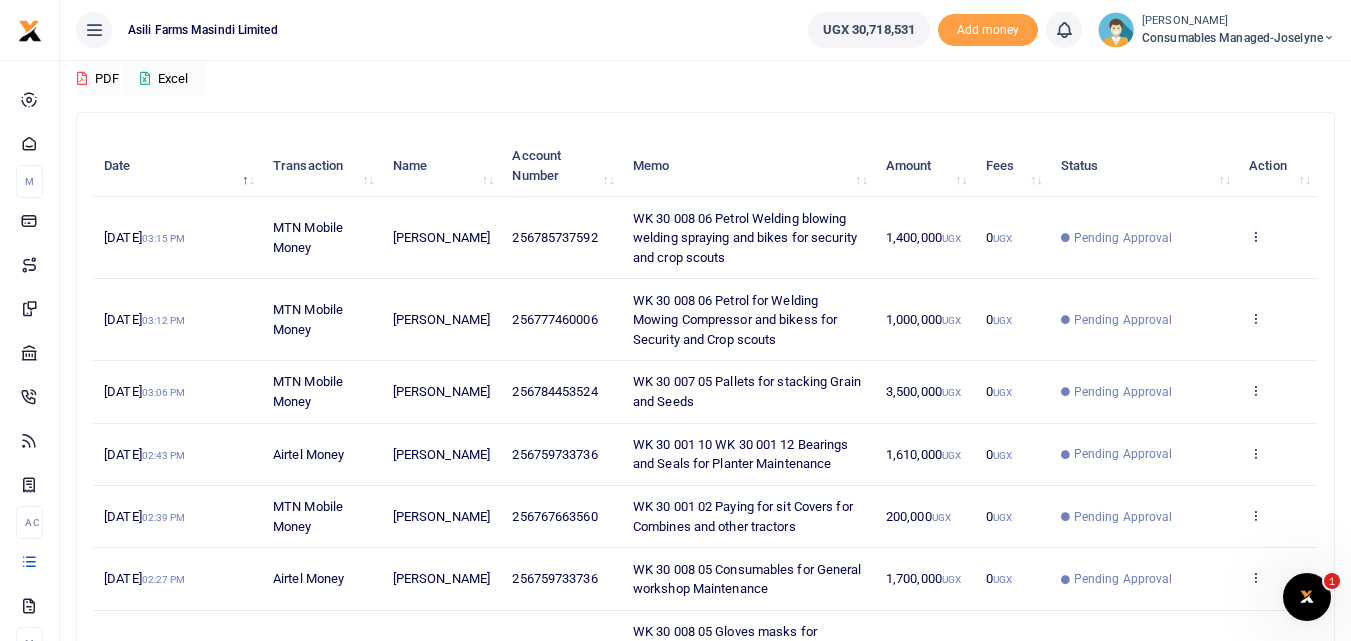 click at bounding box center [1255, 236] 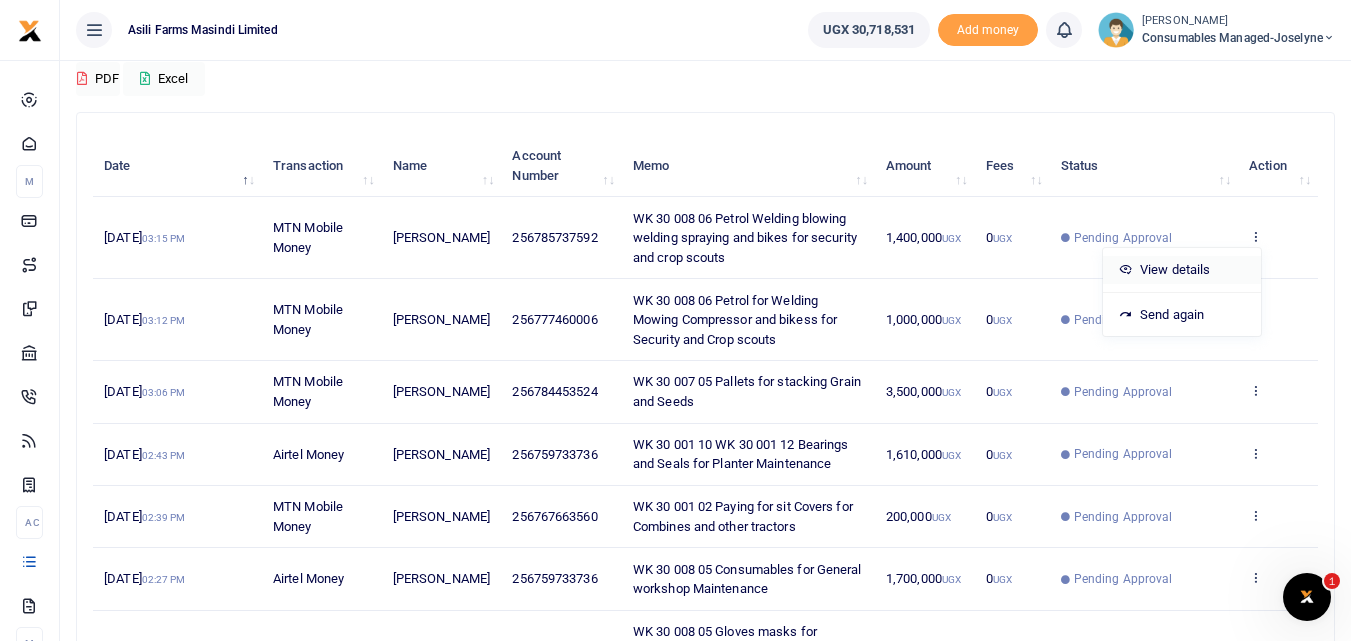 click on "View details" at bounding box center [1182, 270] 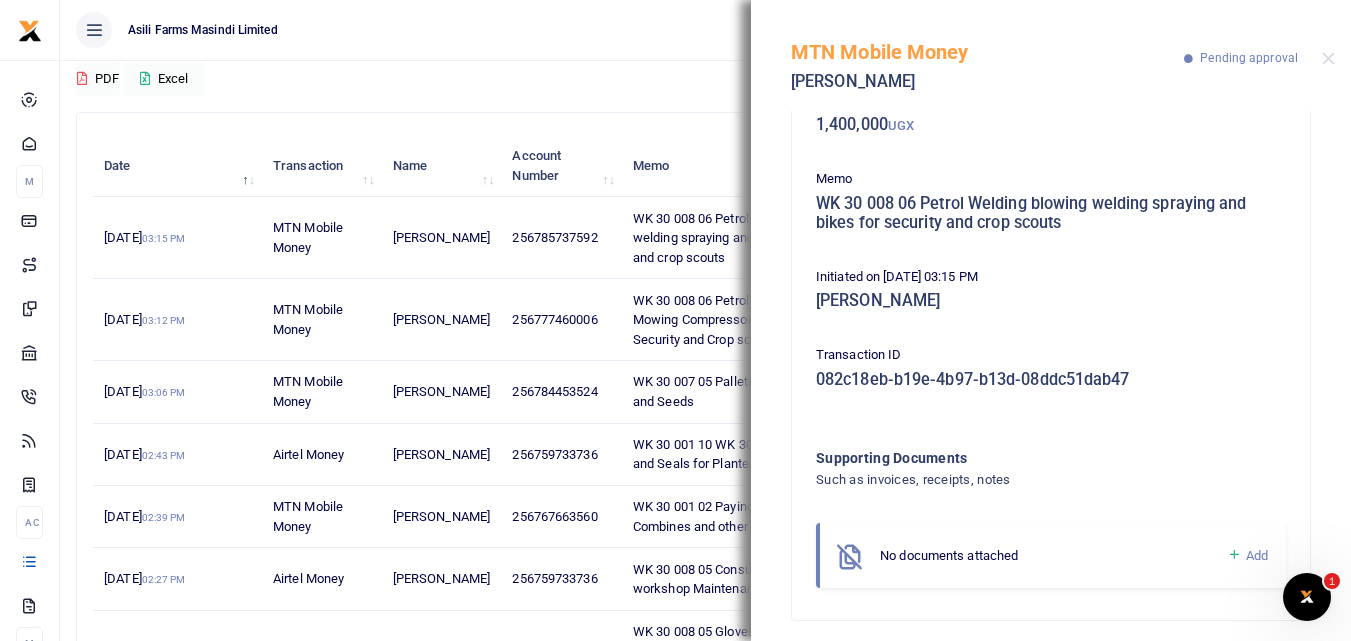 scroll, scrollTop: 139, scrollLeft: 0, axis: vertical 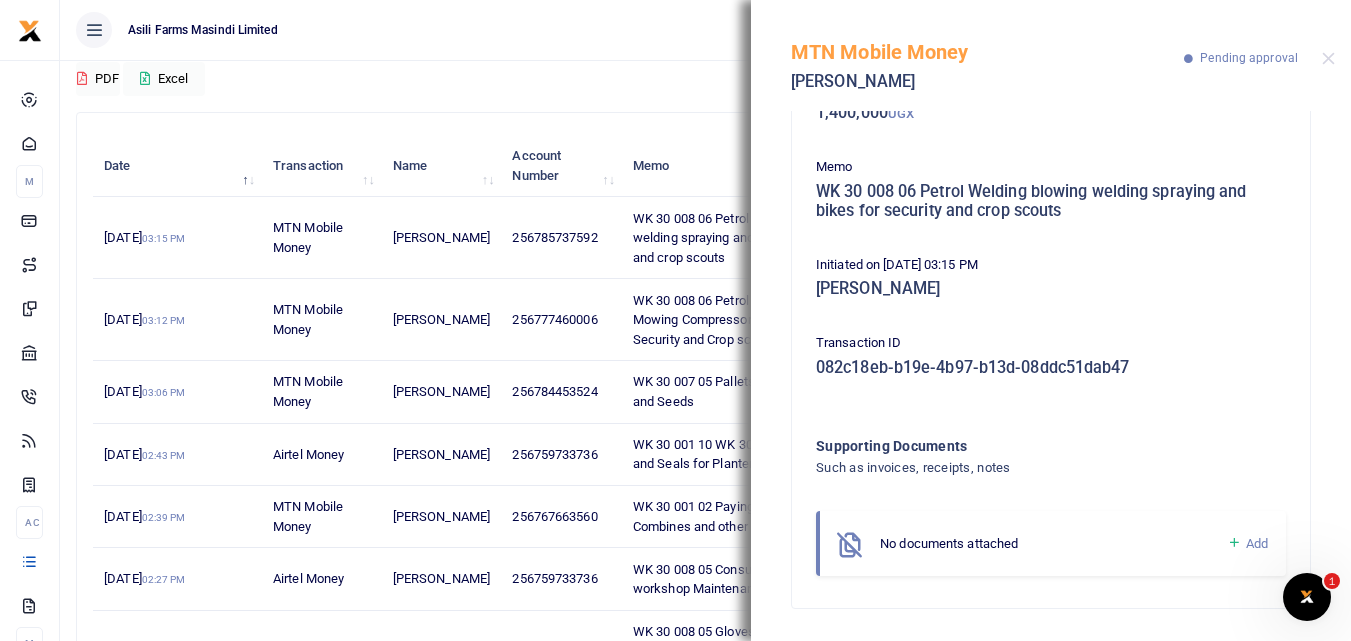 click at bounding box center [1234, 543] 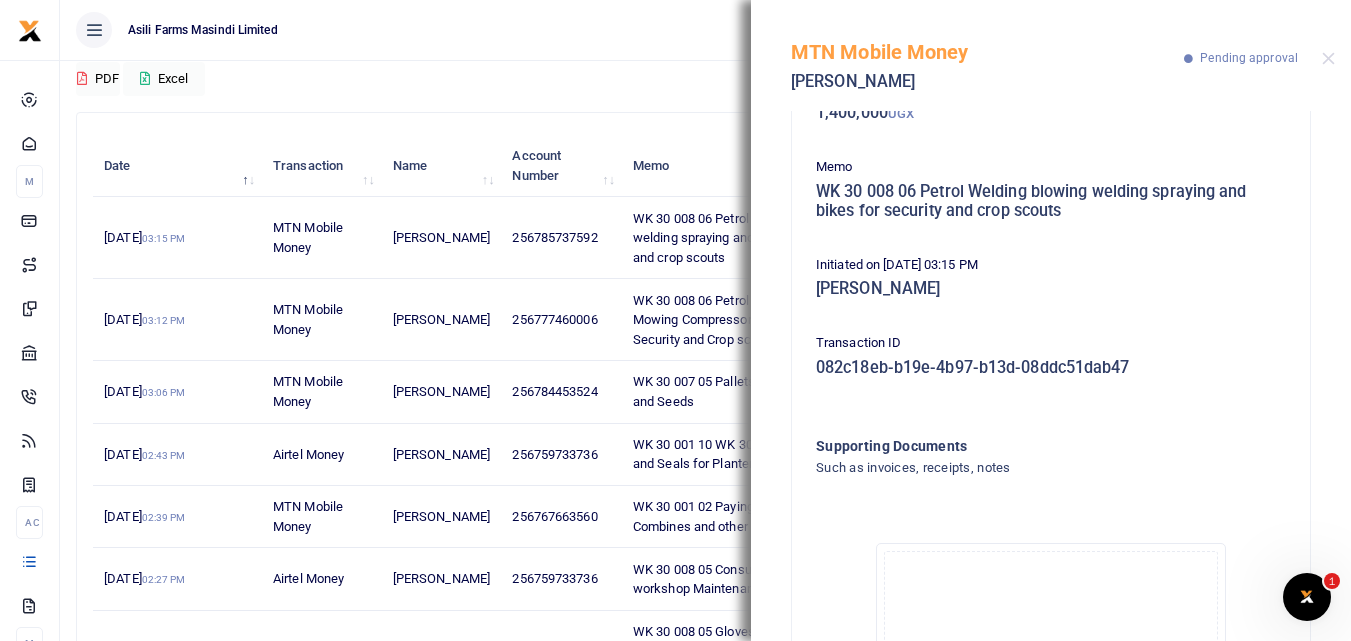 scroll, scrollTop: 364, scrollLeft: 0, axis: vertical 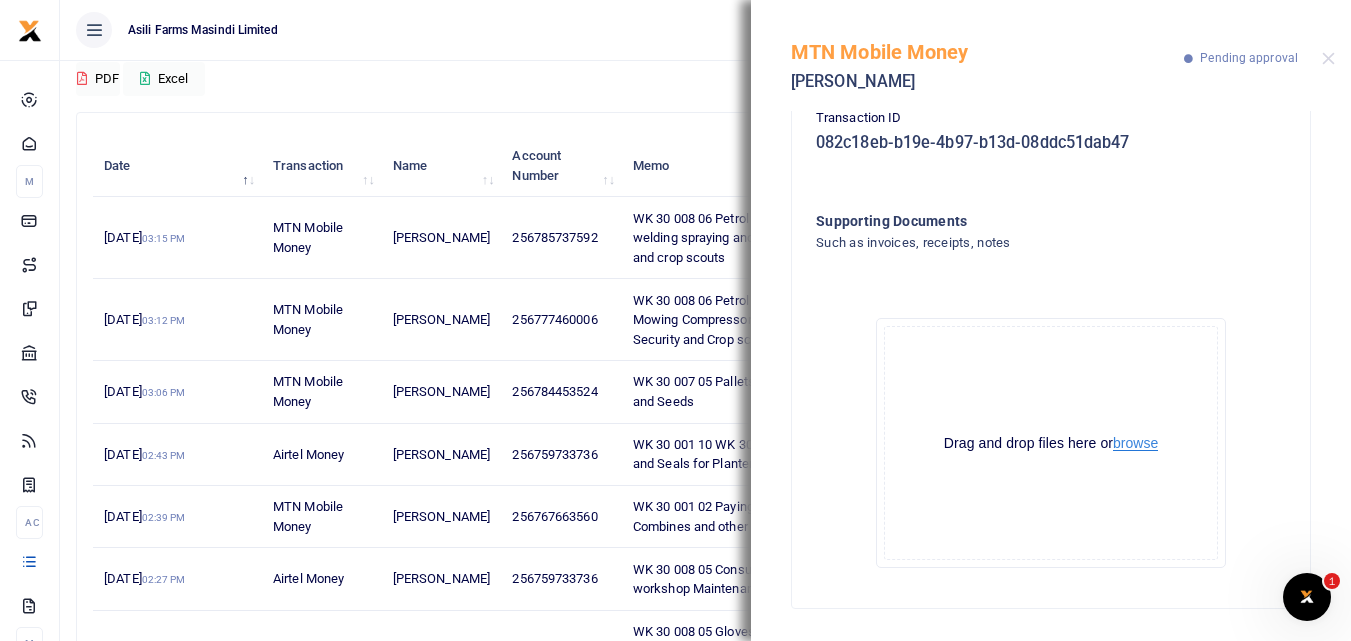 click on "browse" at bounding box center [1135, 443] 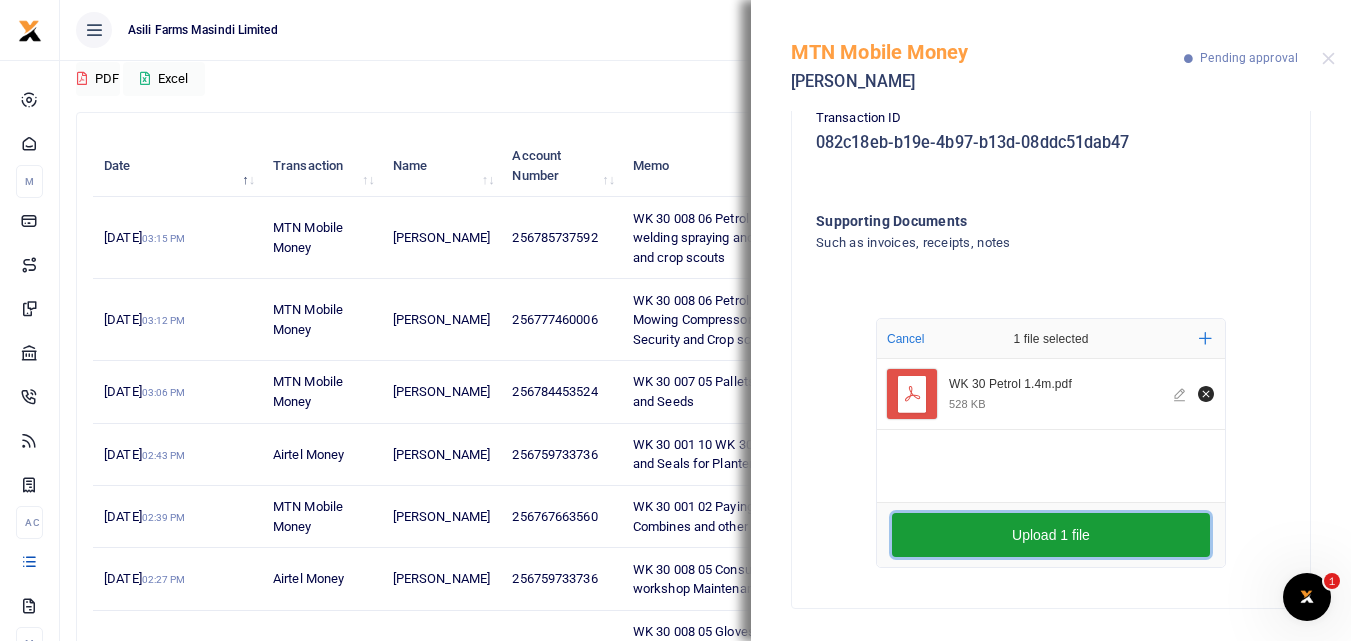 click on "Upload 1 file" at bounding box center [1051, 535] 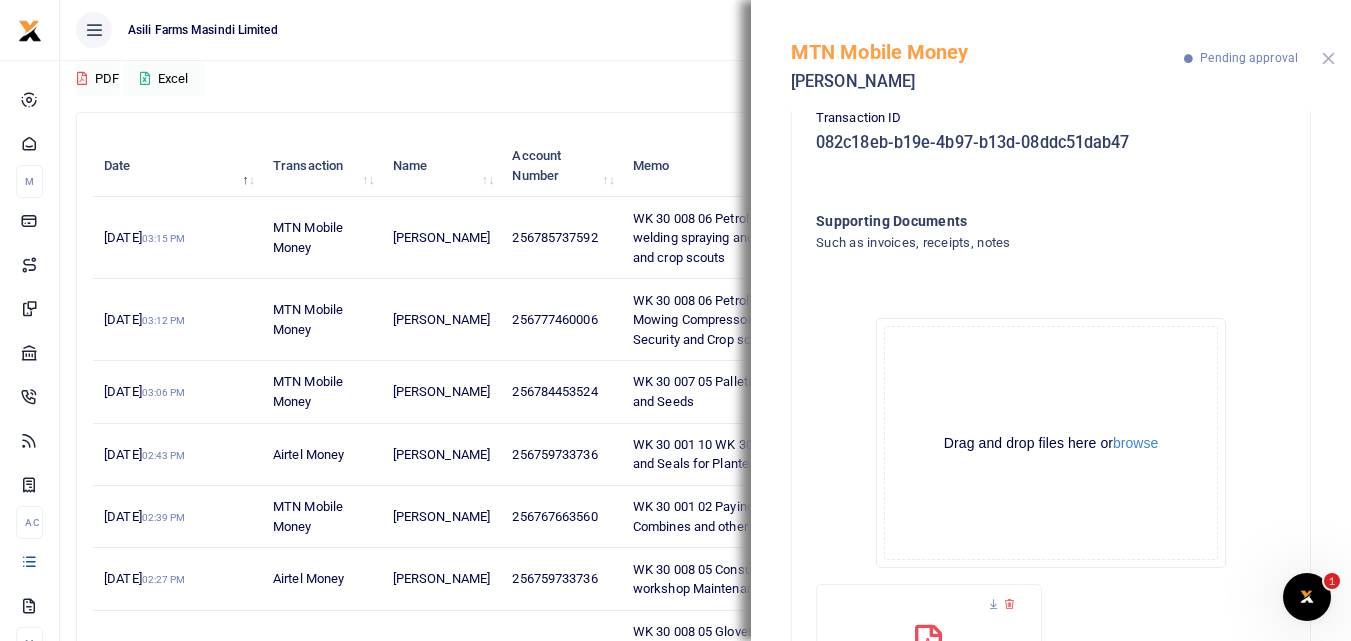 click at bounding box center [1328, 58] 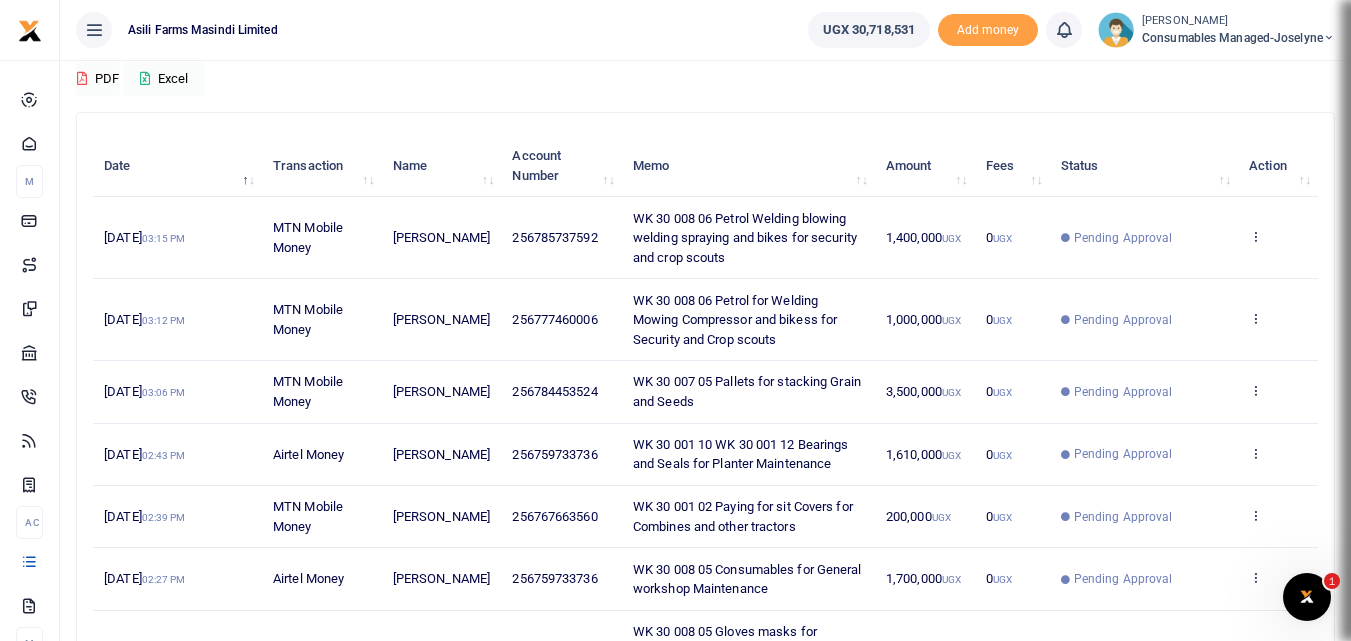 click on "MTN Mobile Money
Godfrey Balikata
Pending approval" at bounding box center (1651, 55) 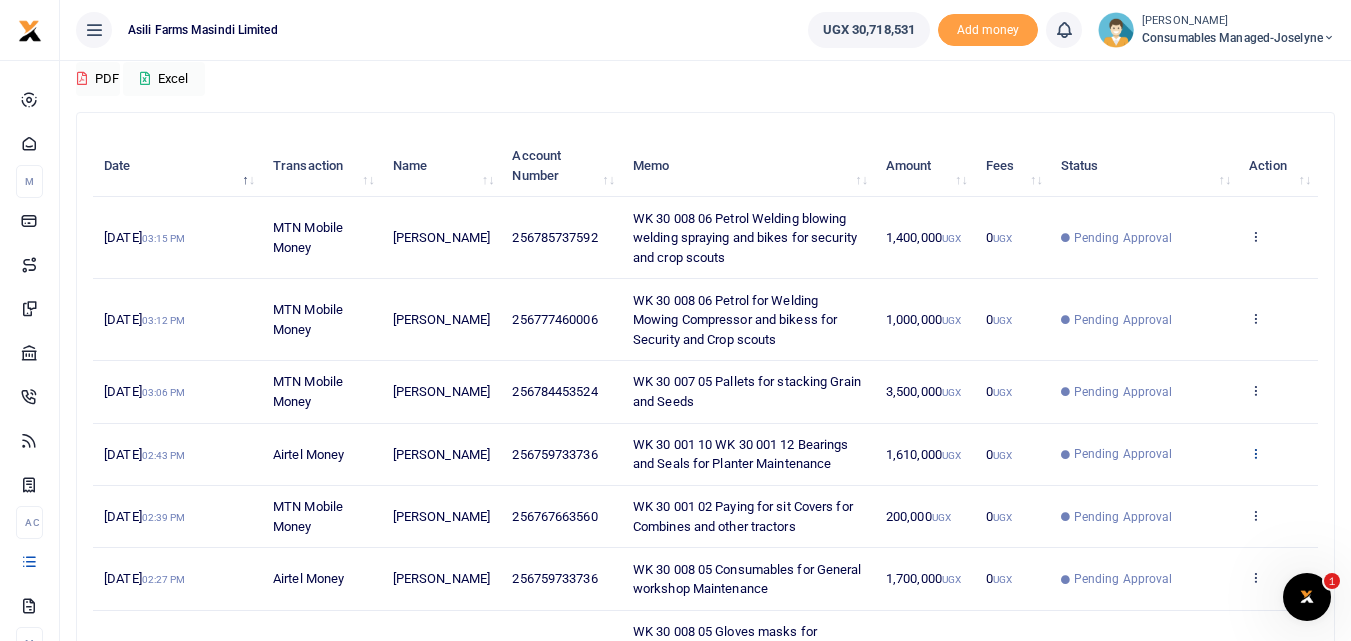 click at bounding box center [1255, 453] 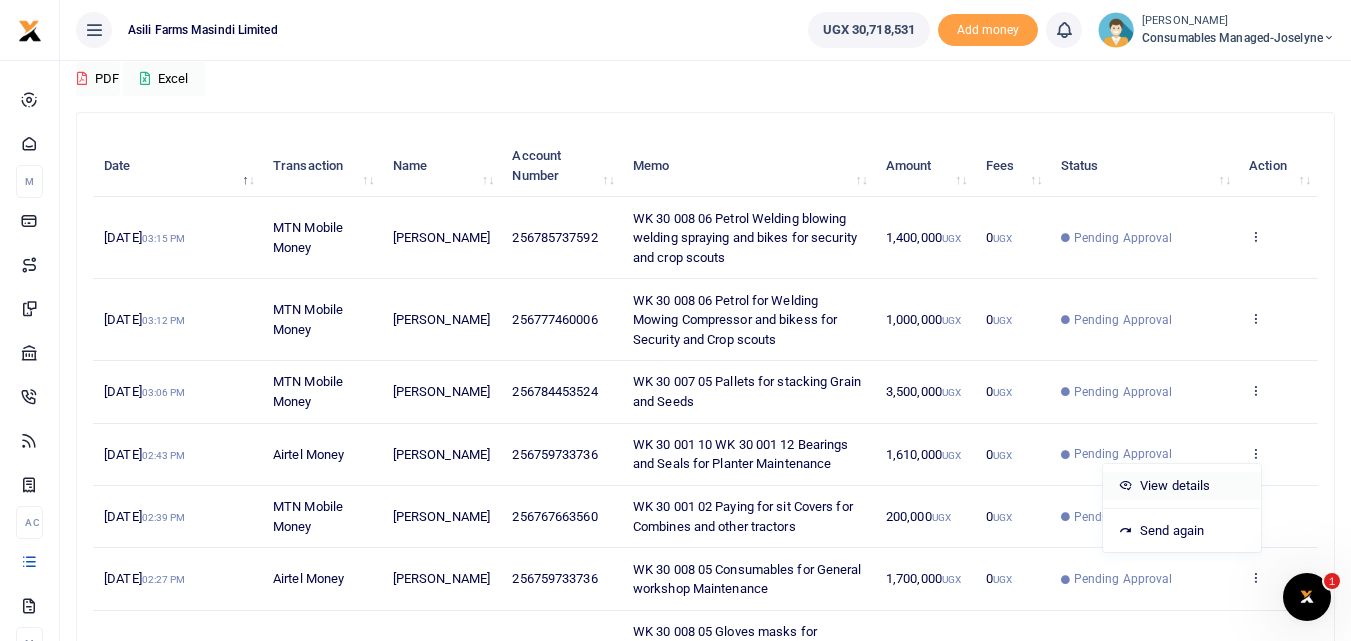 click on "View details" at bounding box center [1182, 486] 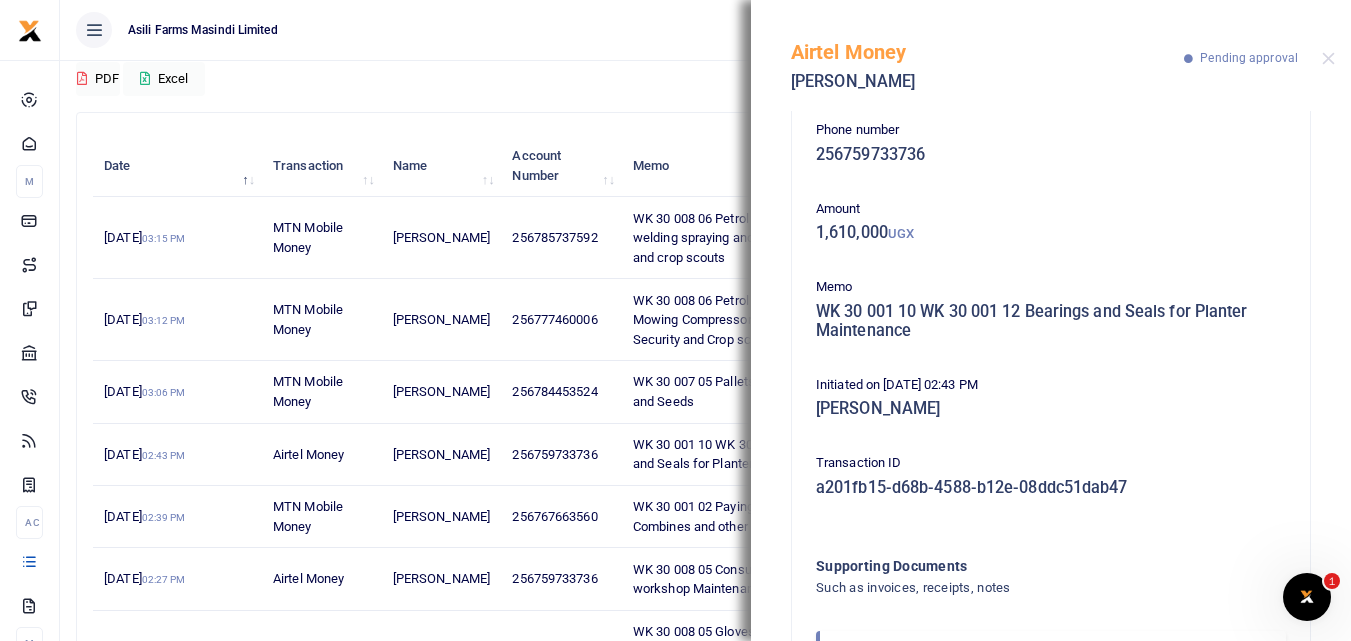 scroll, scrollTop: 0, scrollLeft: 0, axis: both 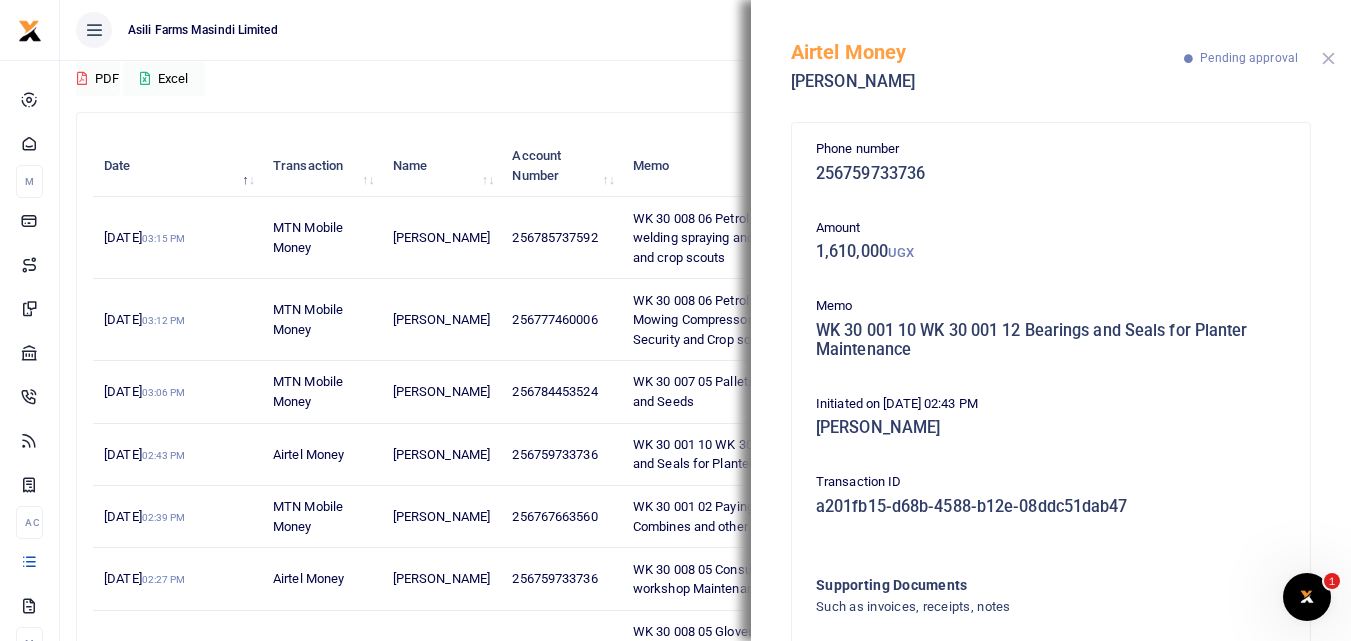 click at bounding box center (1328, 58) 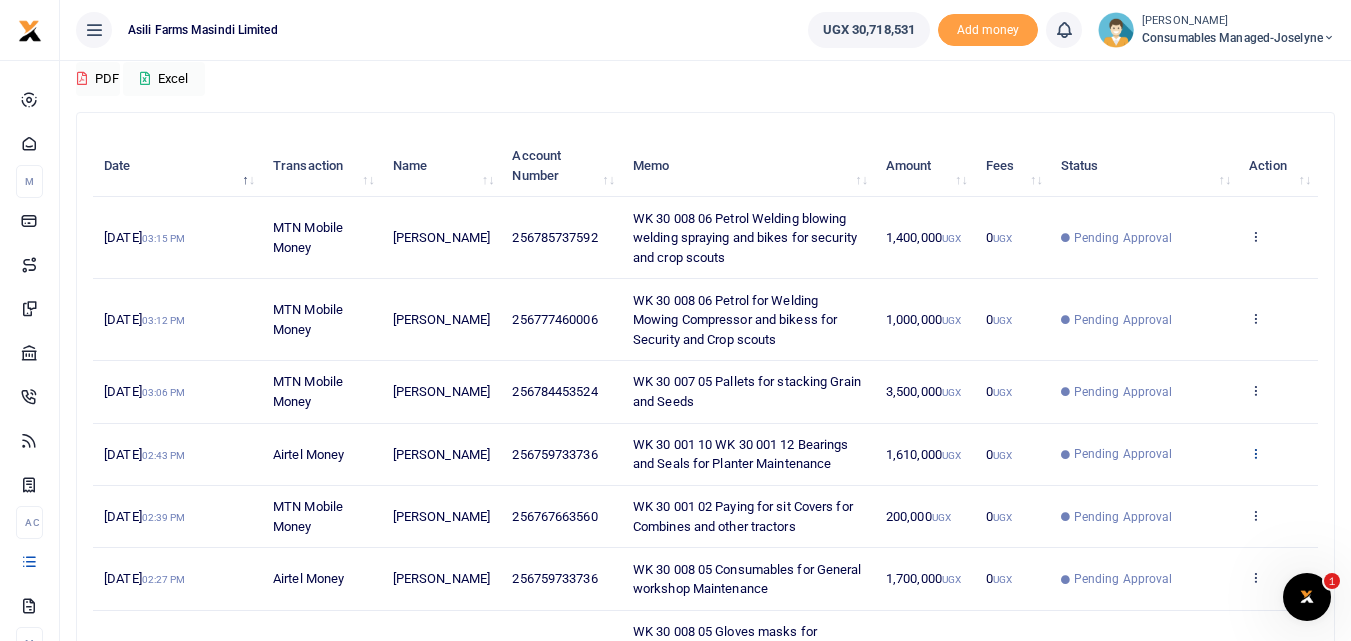 click at bounding box center [1255, 453] 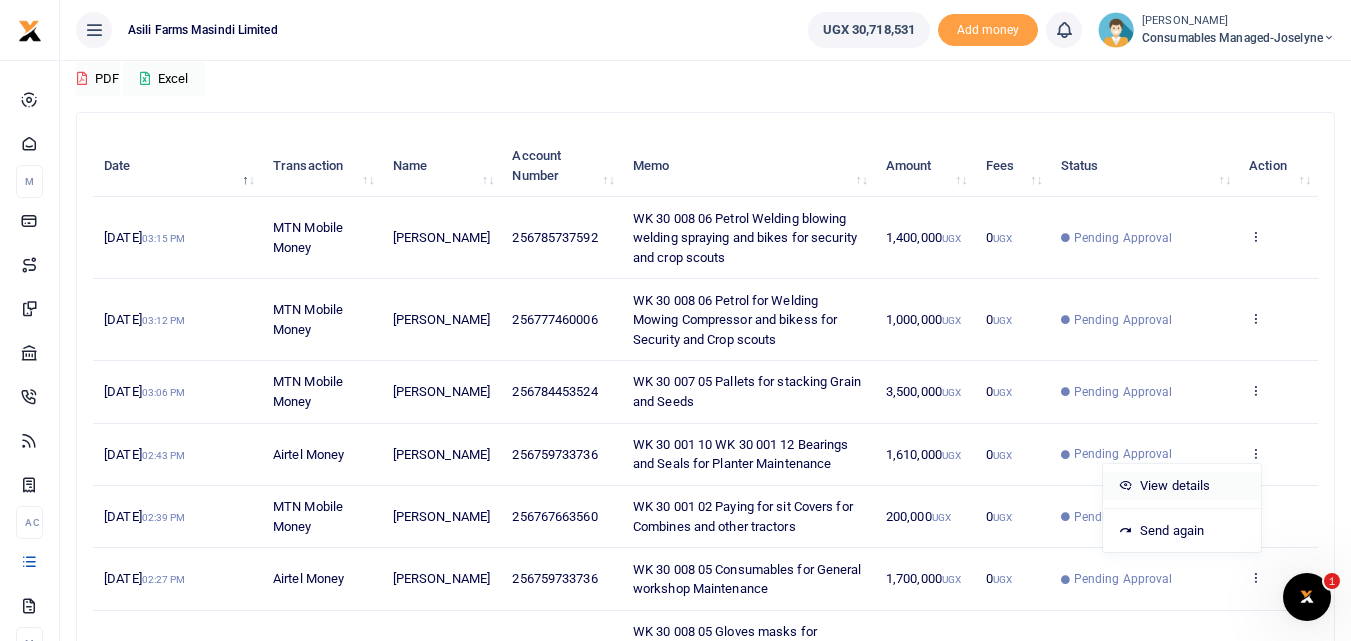click on "View details" at bounding box center (1182, 486) 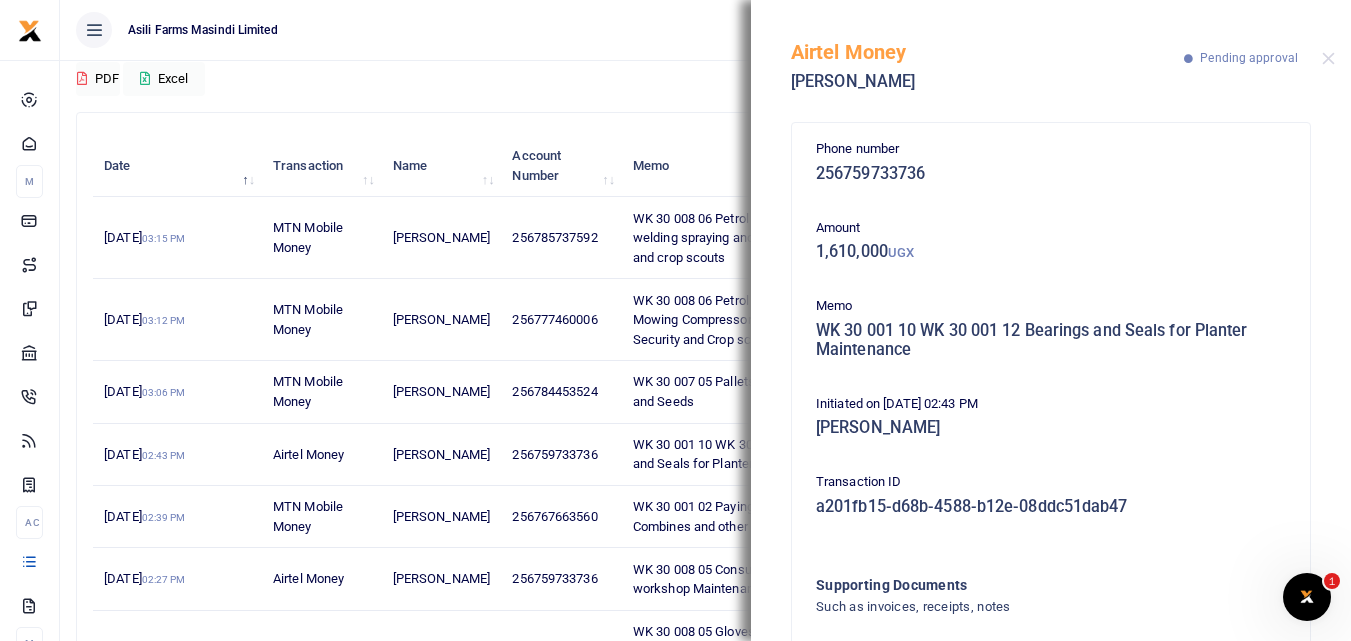 drag, startPoint x: 1333, startPoint y: 330, endPoint x: 1346, endPoint y: 421, distance: 91.92388 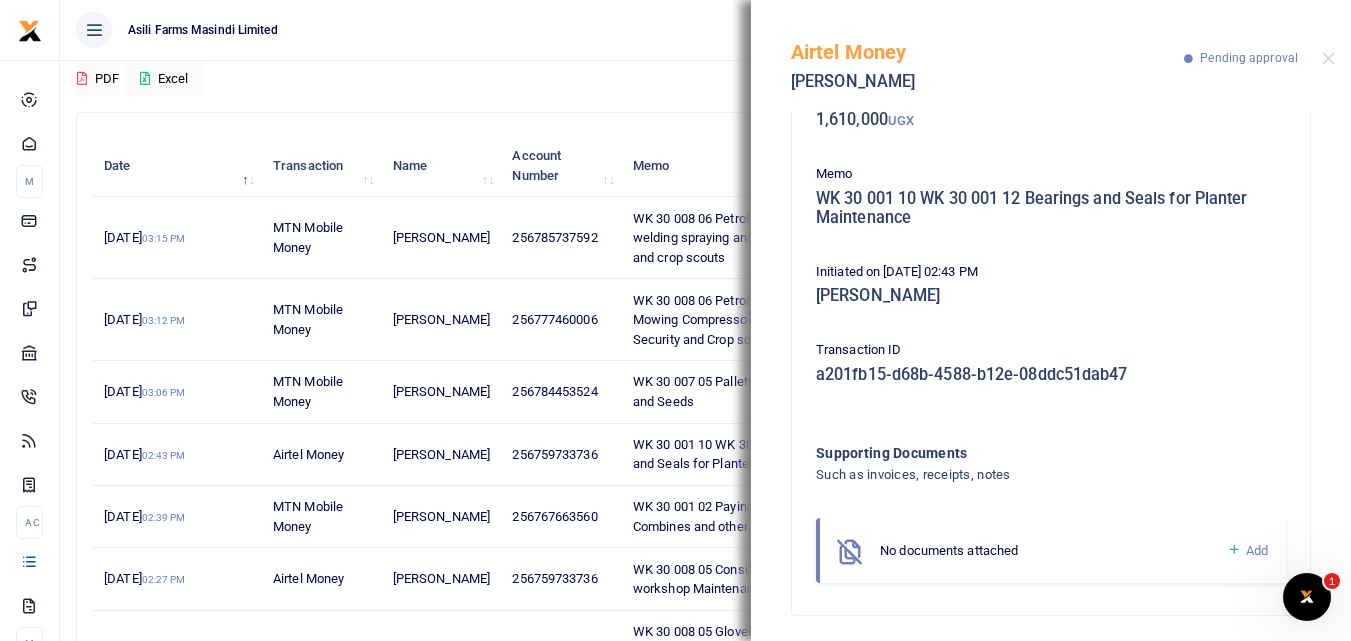 scroll, scrollTop: 139, scrollLeft: 0, axis: vertical 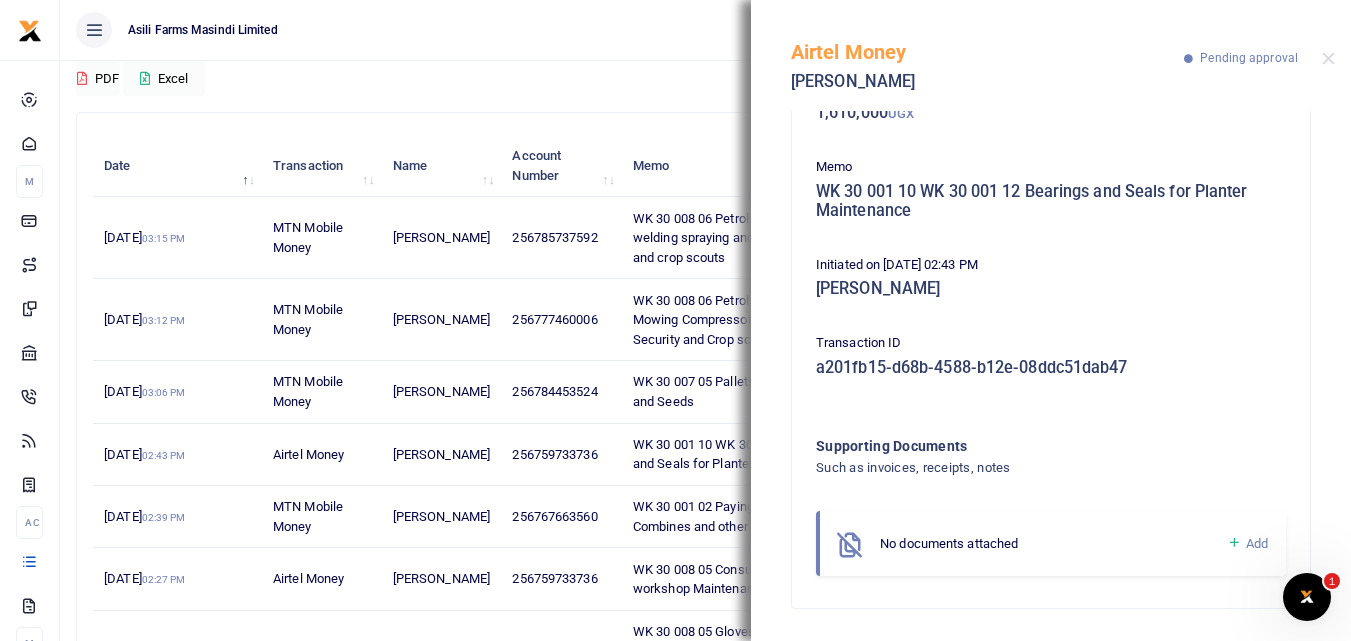 click on "No documents attached" at bounding box center (1053, 544) 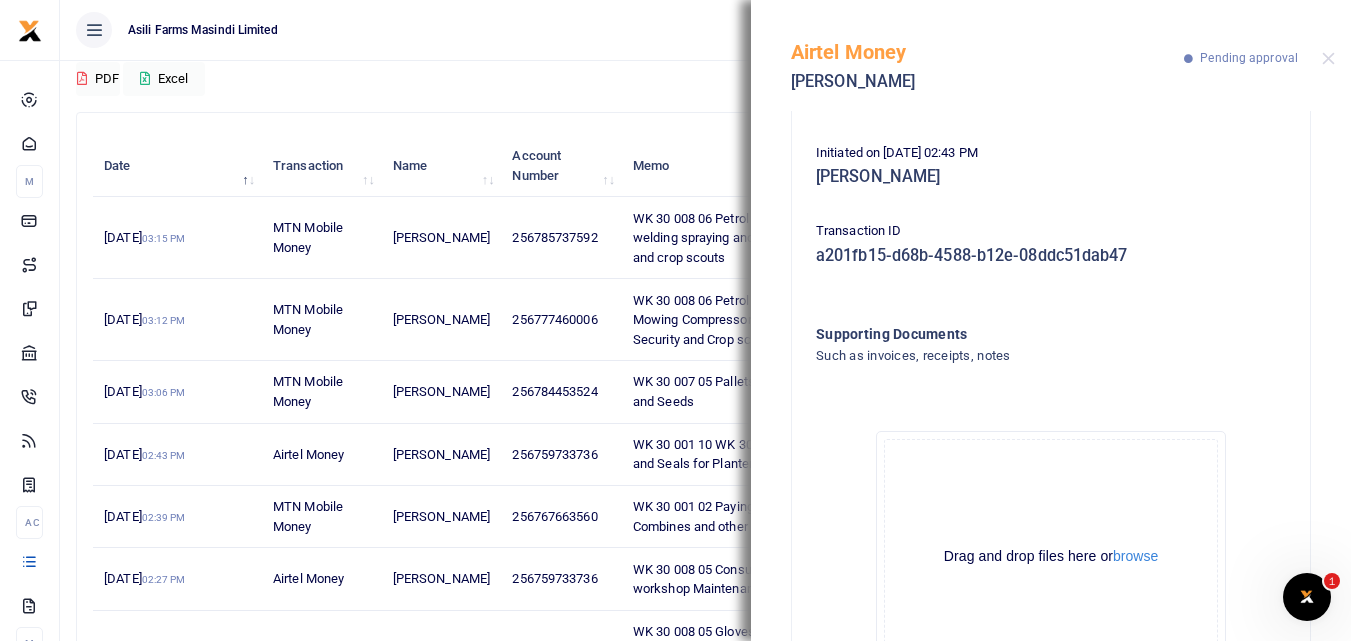 scroll, scrollTop: 364, scrollLeft: 0, axis: vertical 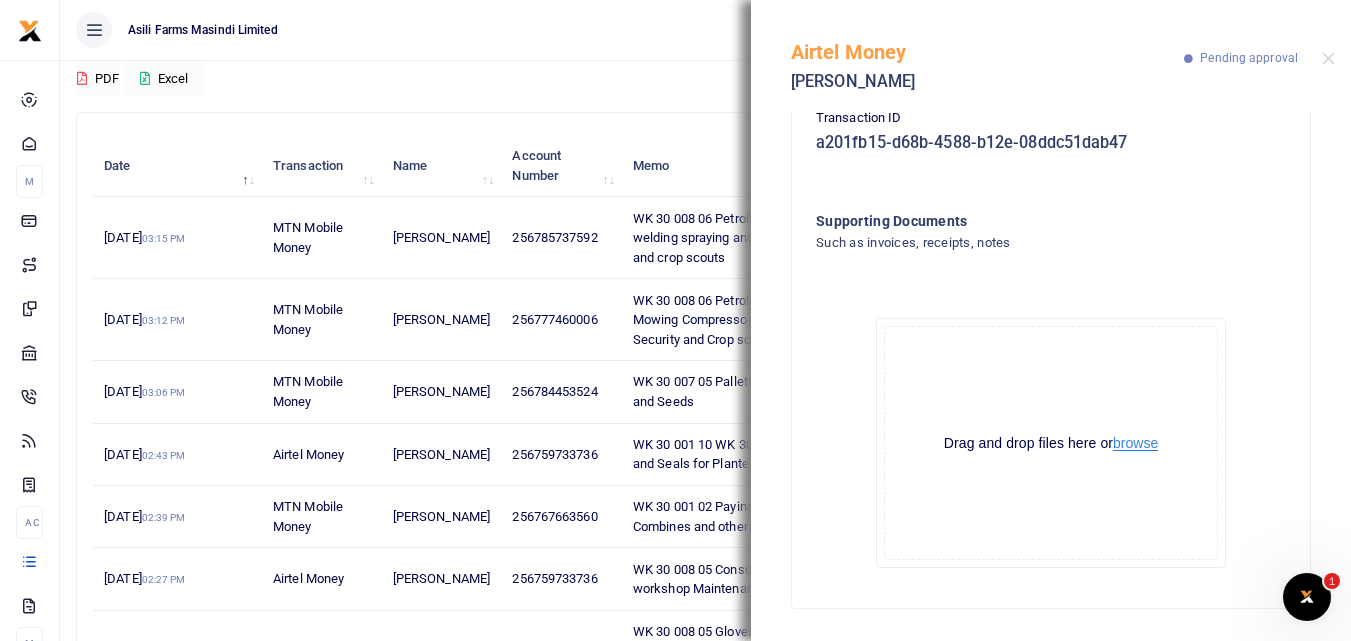click on "browse" at bounding box center (1135, 443) 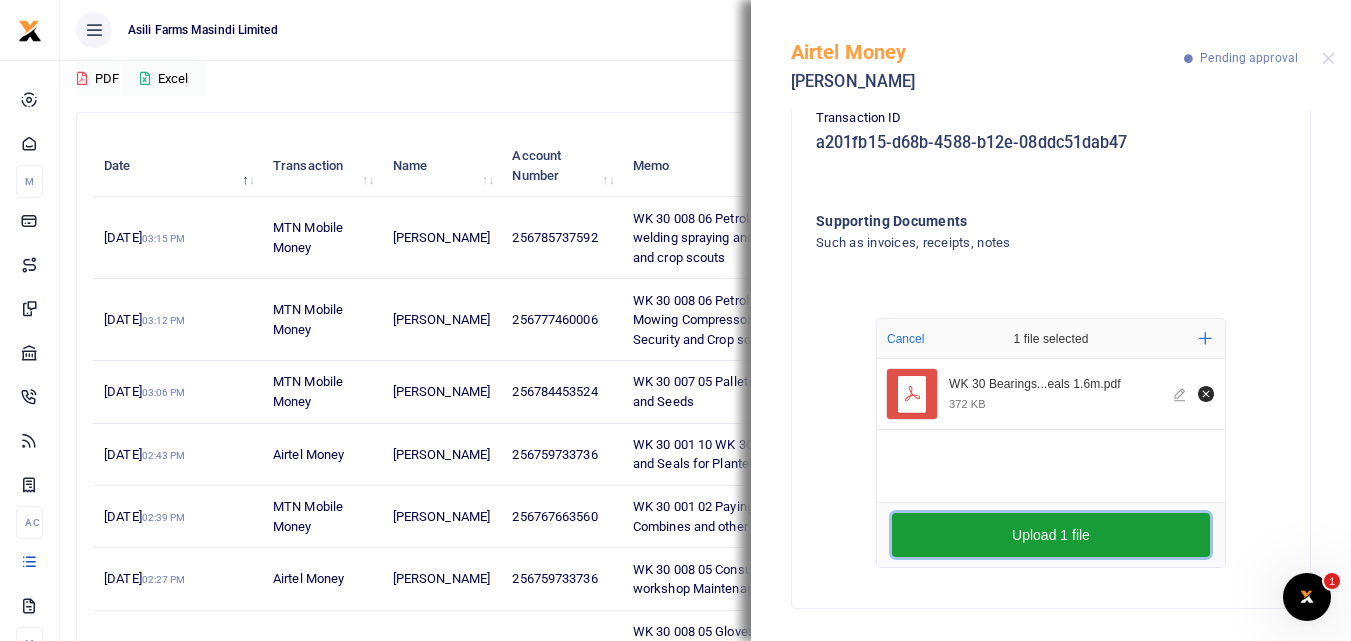 click on "Upload 1 file" at bounding box center (1051, 535) 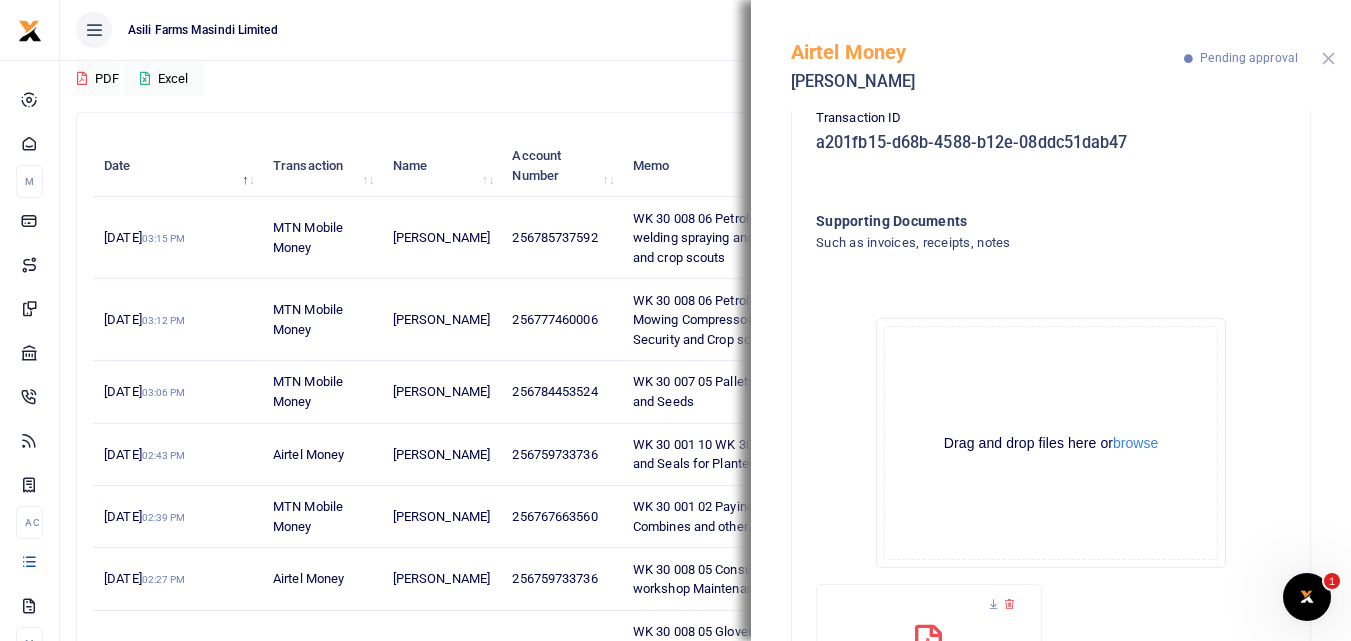 click at bounding box center [1328, 58] 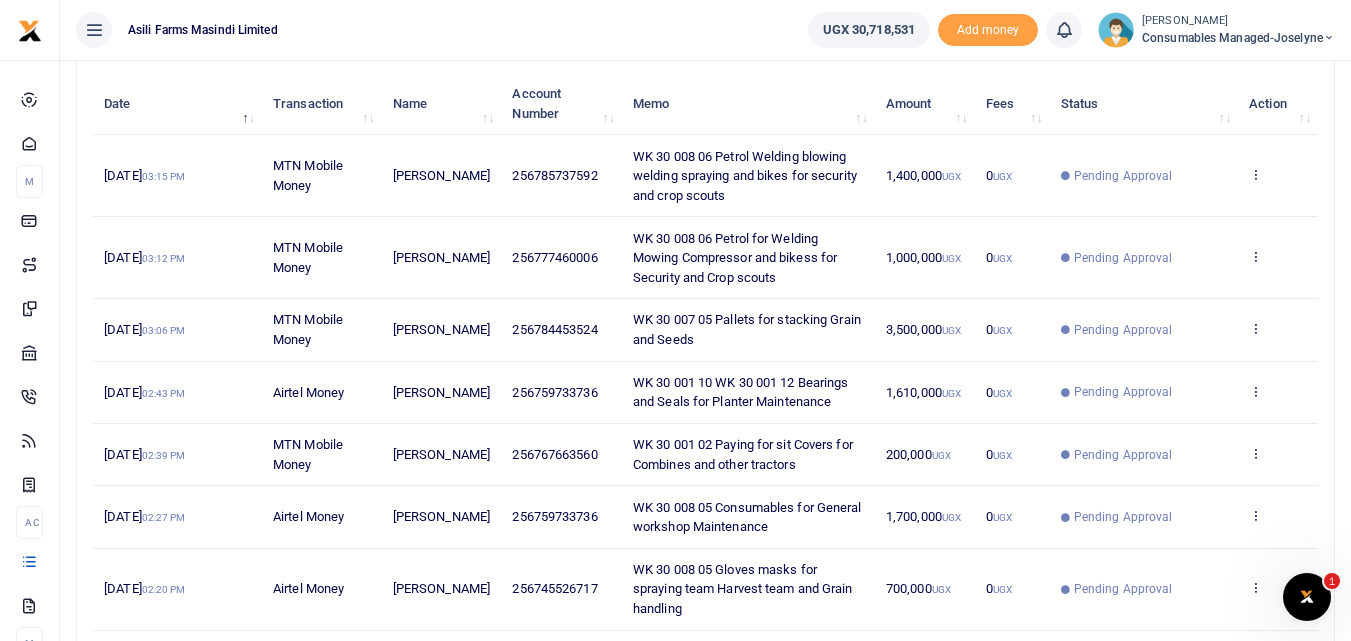 scroll, scrollTop: 250, scrollLeft: 0, axis: vertical 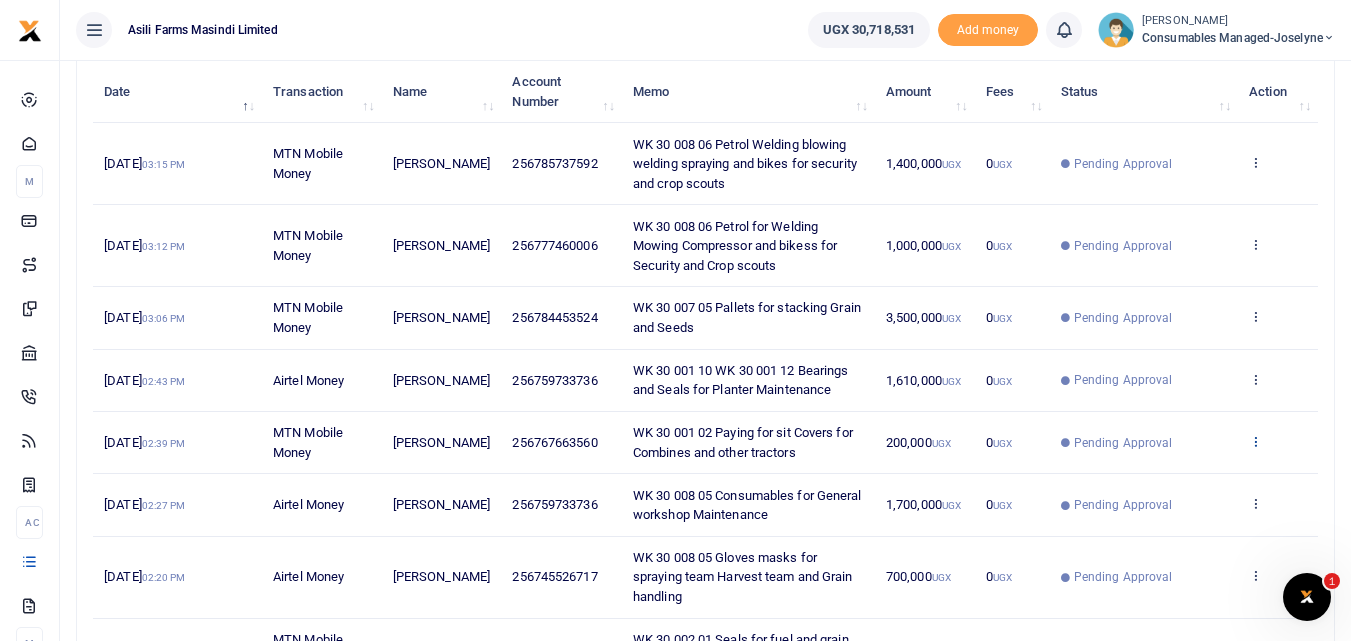 click at bounding box center [1255, 441] 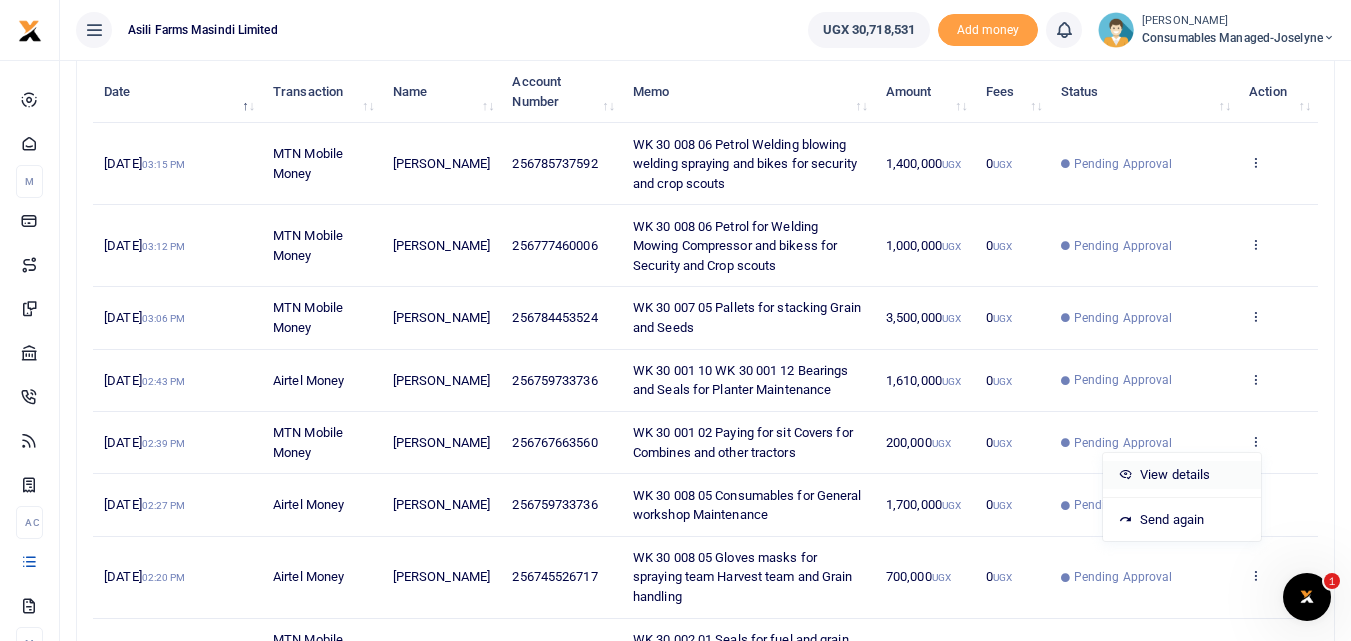 click on "View details" at bounding box center [1182, 475] 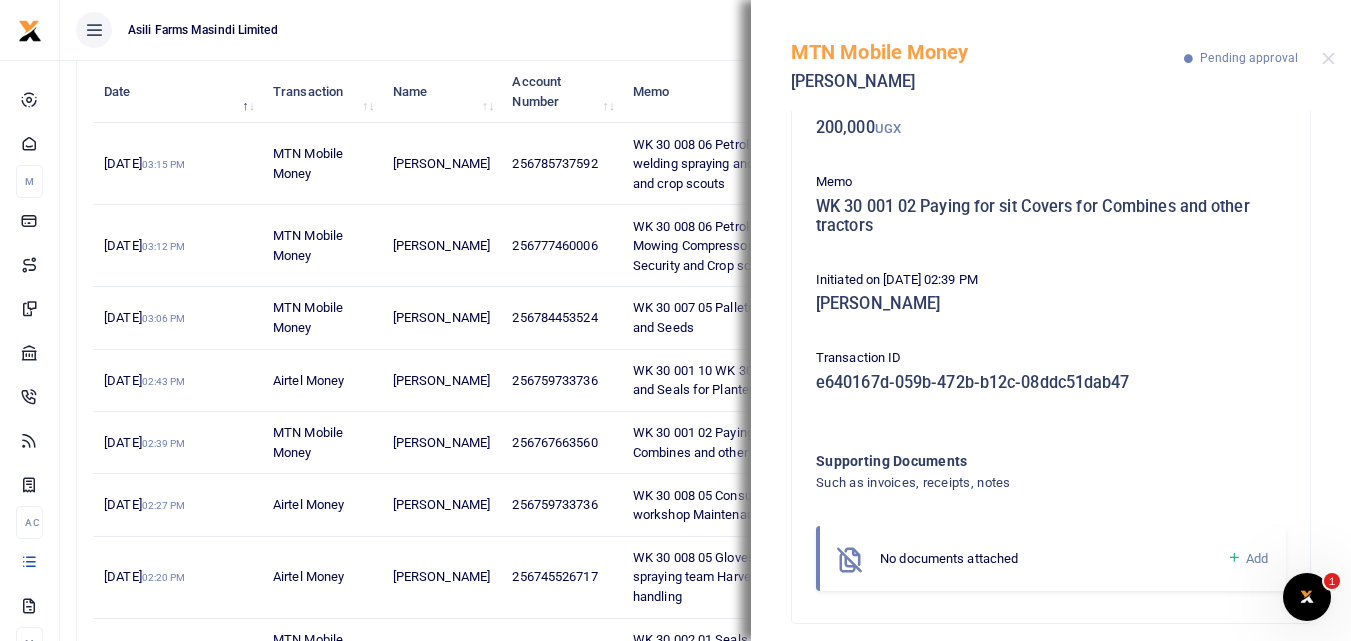 scroll, scrollTop: 139, scrollLeft: 0, axis: vertical 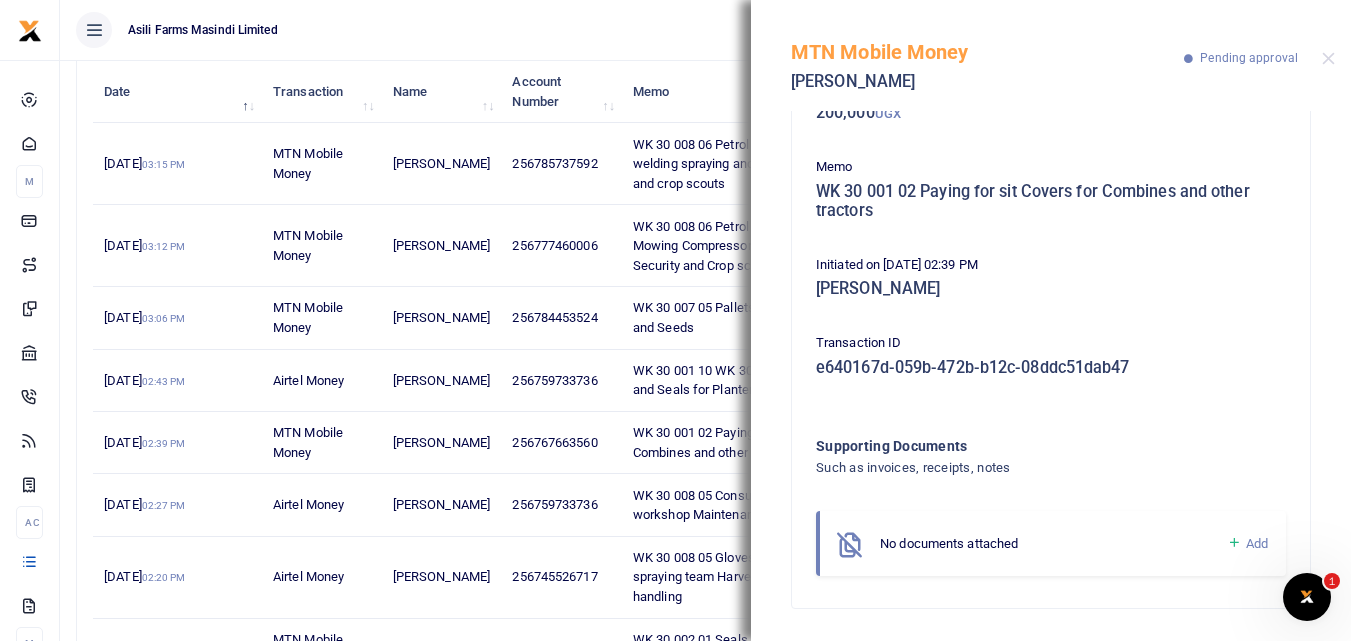 click at bounding box center [1234, 543] 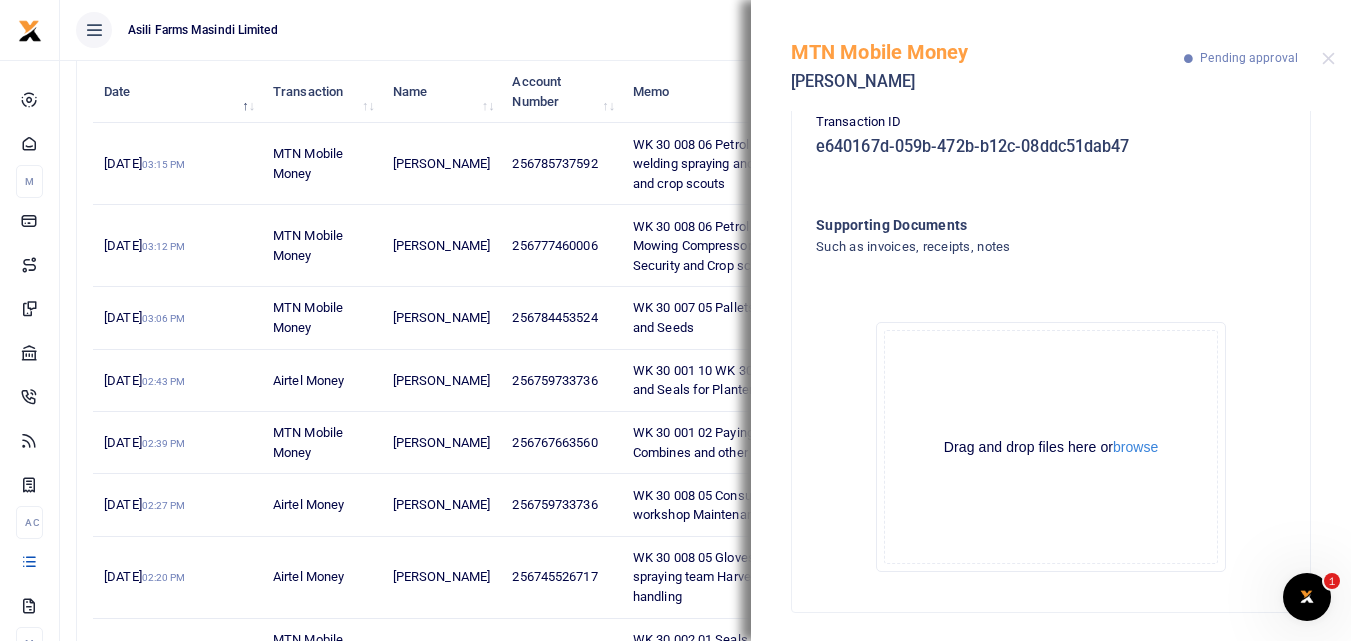 scroll, scrollTop: 364, scrollLeft: 0, axis: vertical 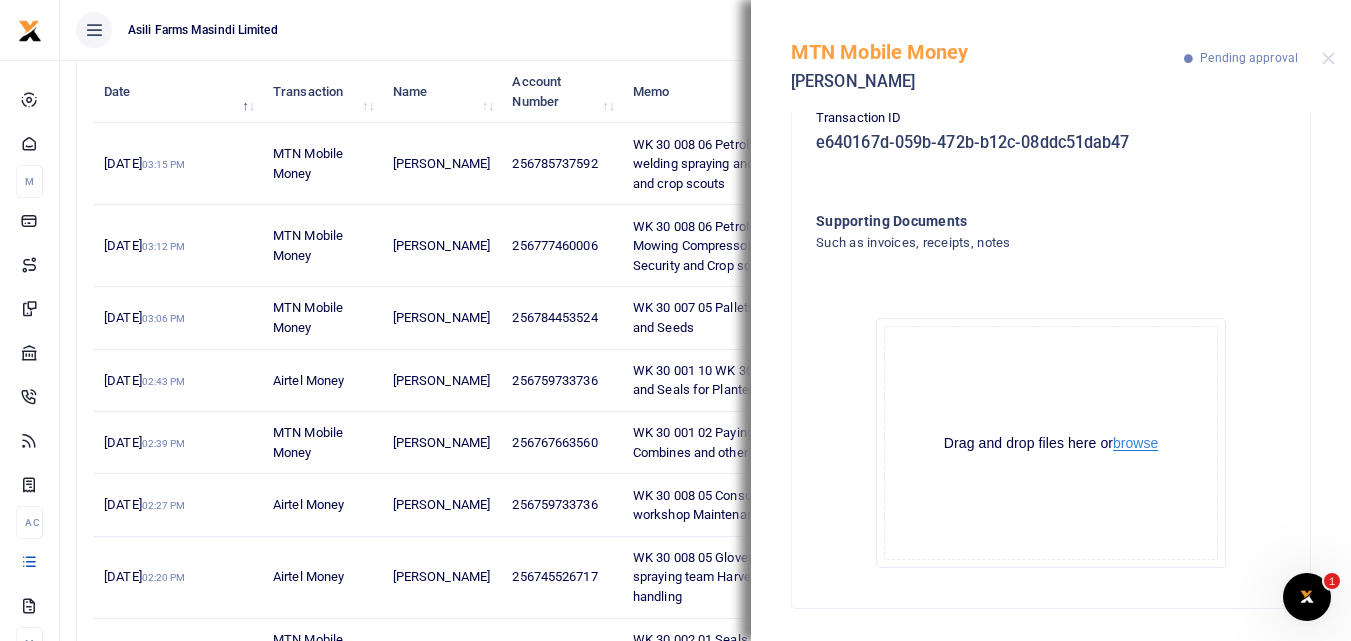 click on "browse" at bounding box center [1135, 443] 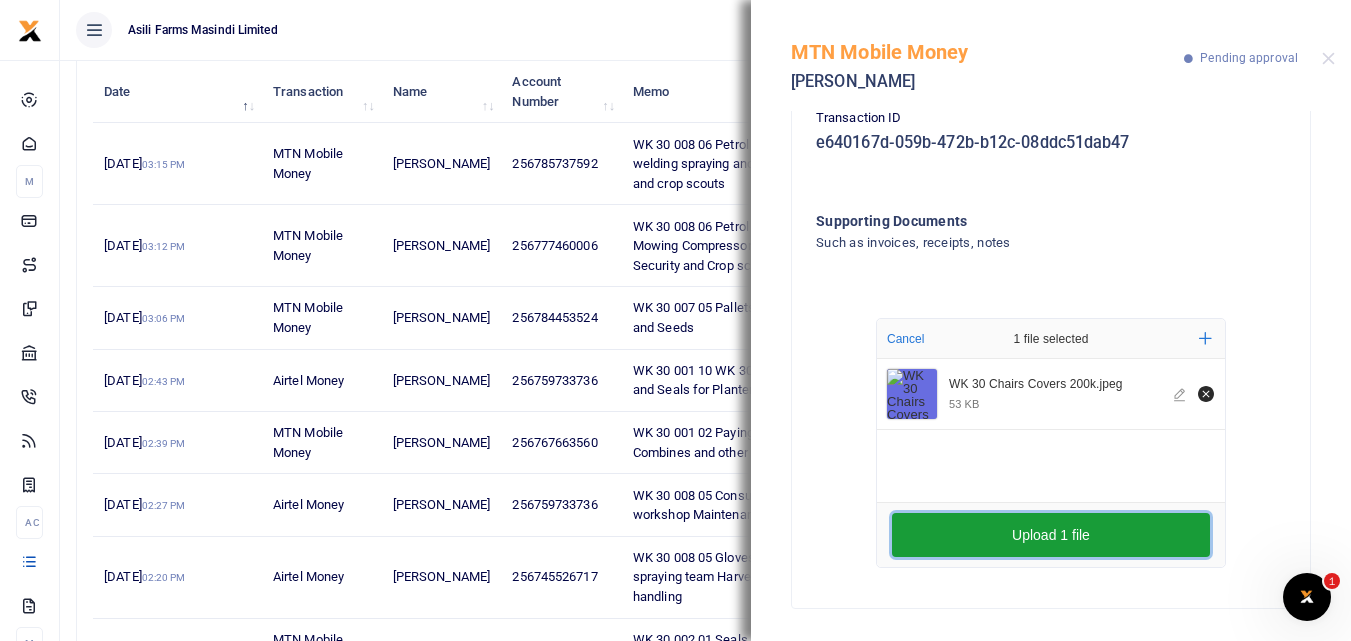 click on "Upload 1 file" at bounding box center [1051, 535] 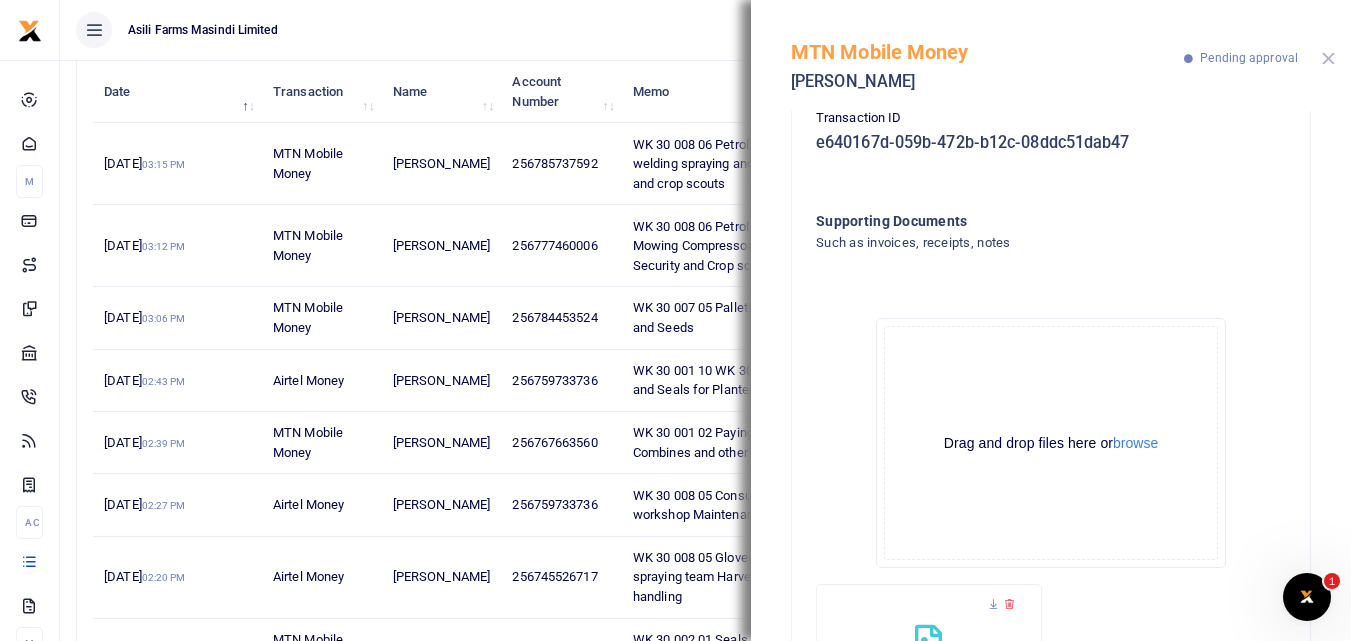 click at bounding box center (1328, 58) 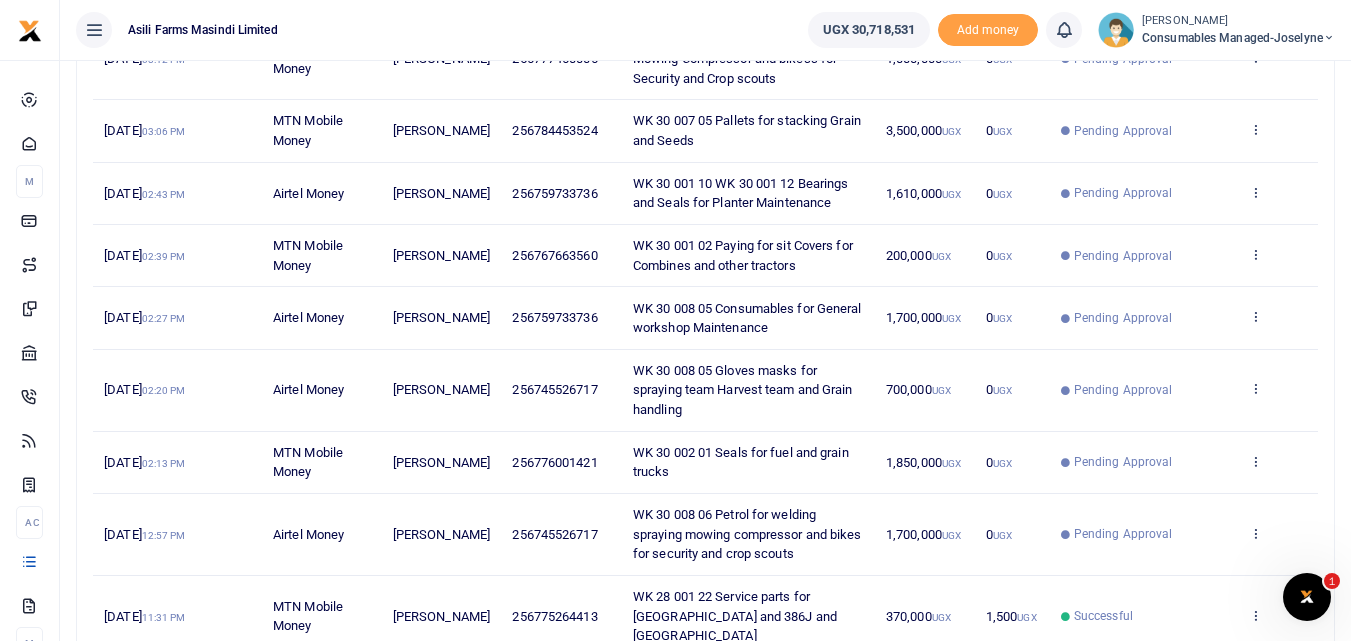 scroll, scrollTop: 435, scrollLeft: 0, axis: vertical 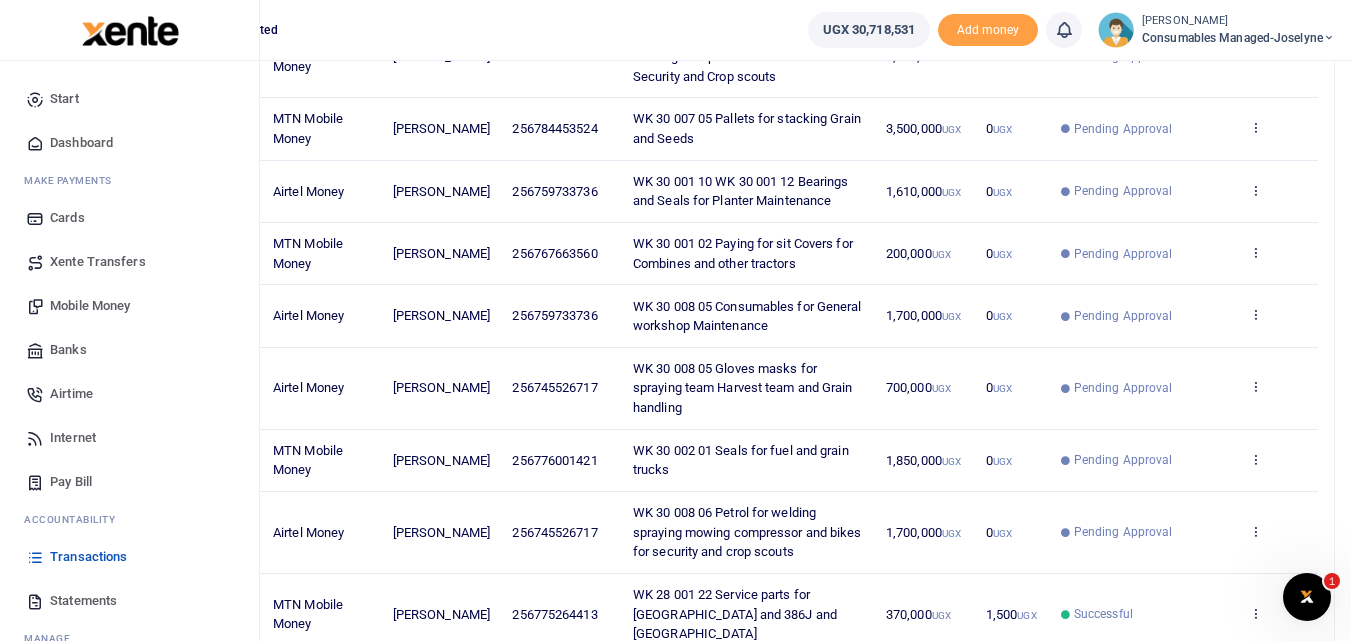 click on "Mobile Money" at bounding box center (90, 306) 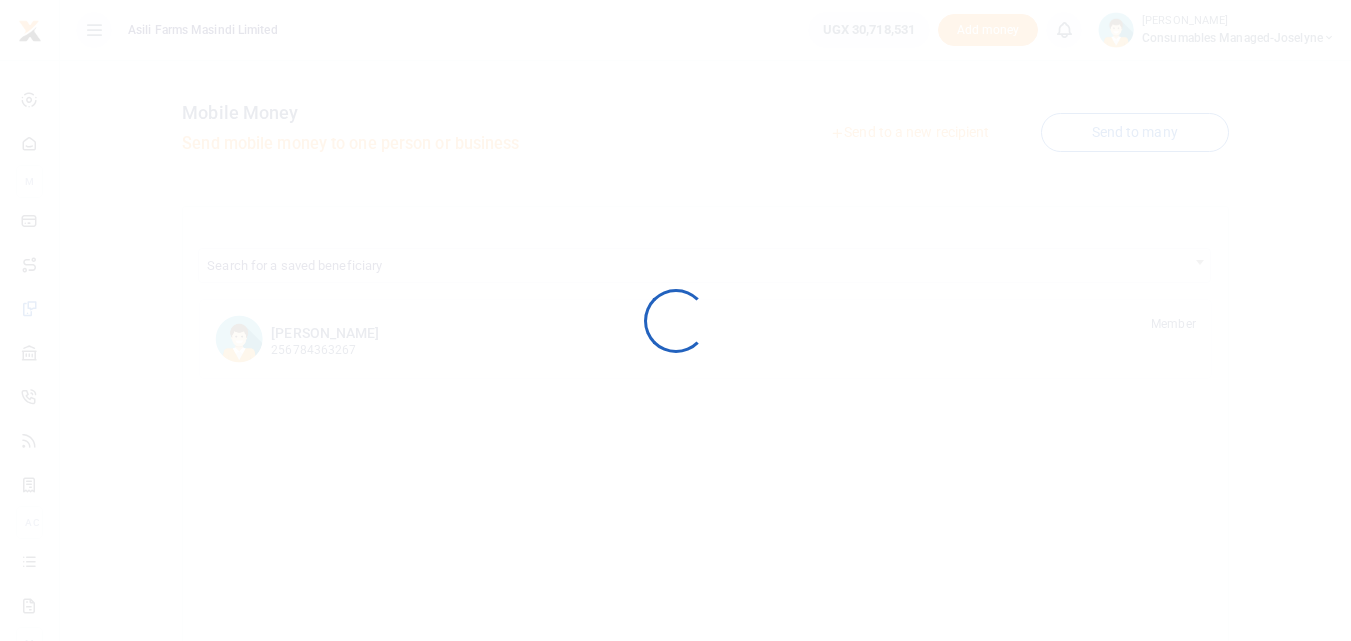 scroll, scrollTop: 0, scrollLeft: 0, axis: both 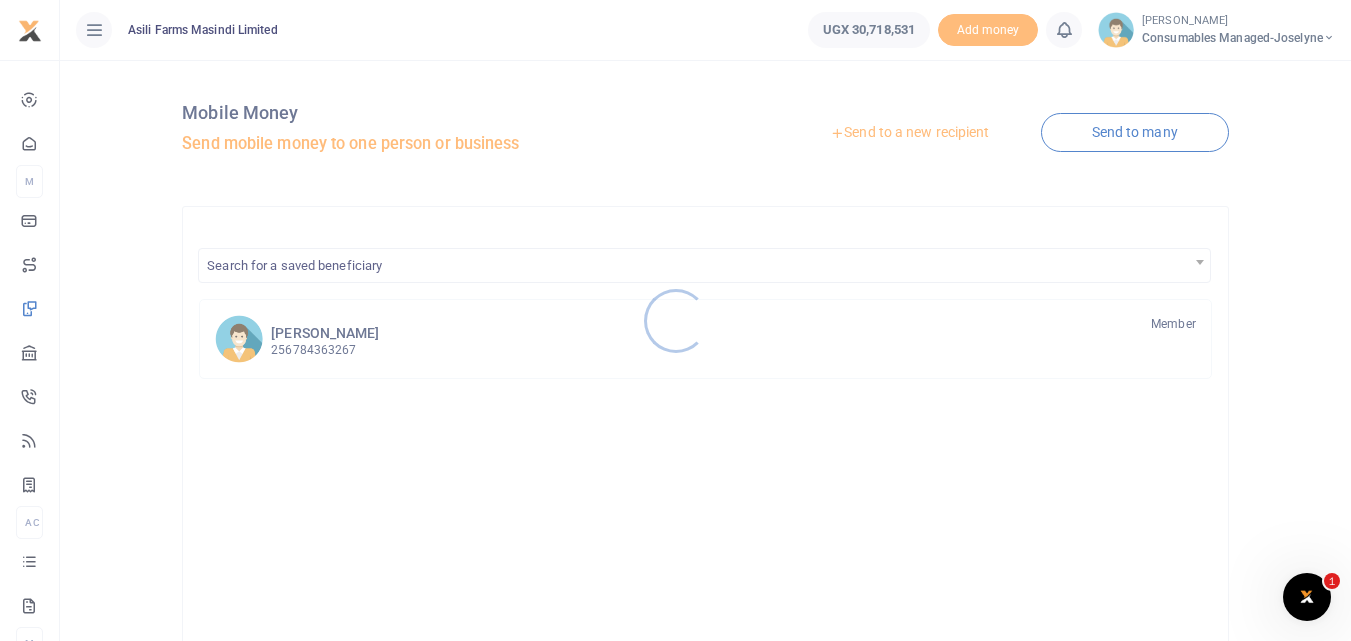 click at bounding box center [675, 320] 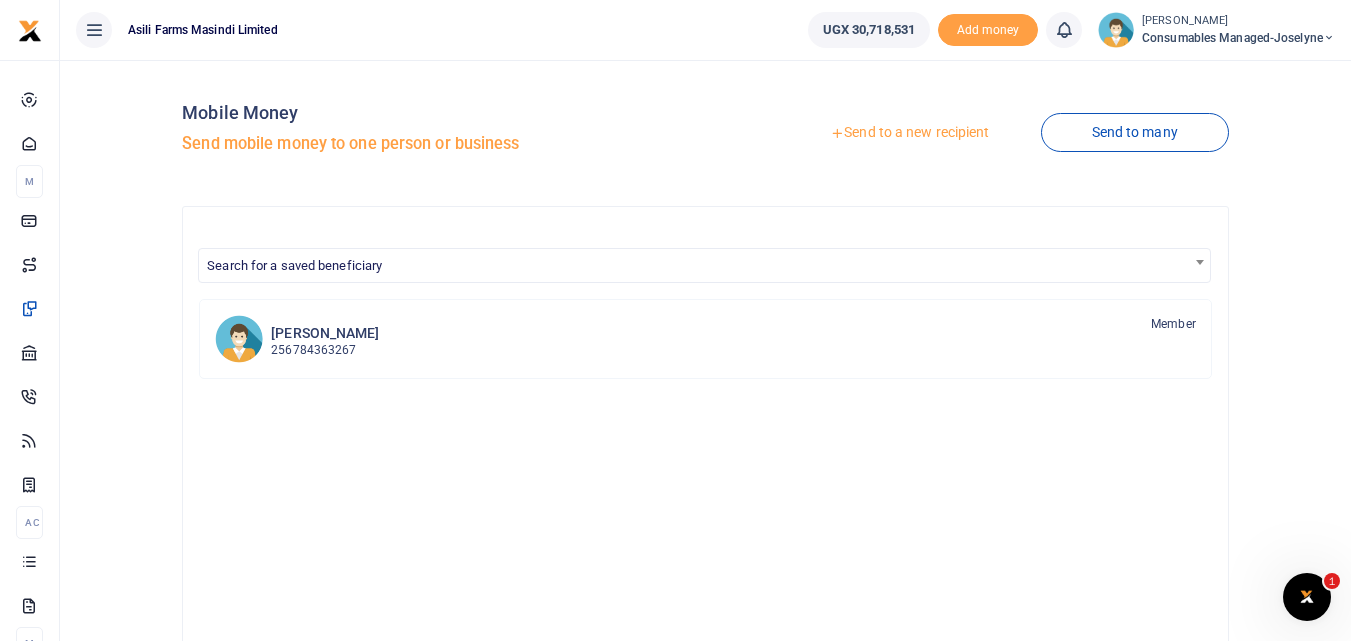click on "Send to a new recipient" at bounding box center [909, 133] 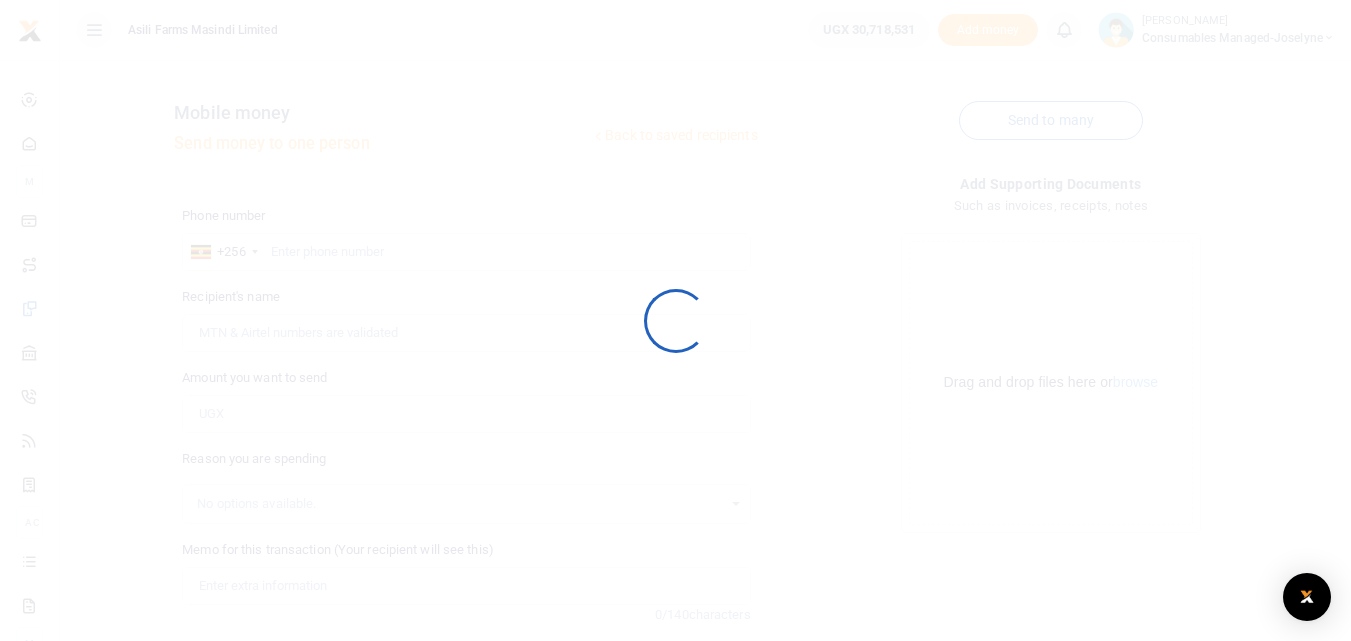 scroll, scrollTop: 0, scrollLeft: 0, axis: both 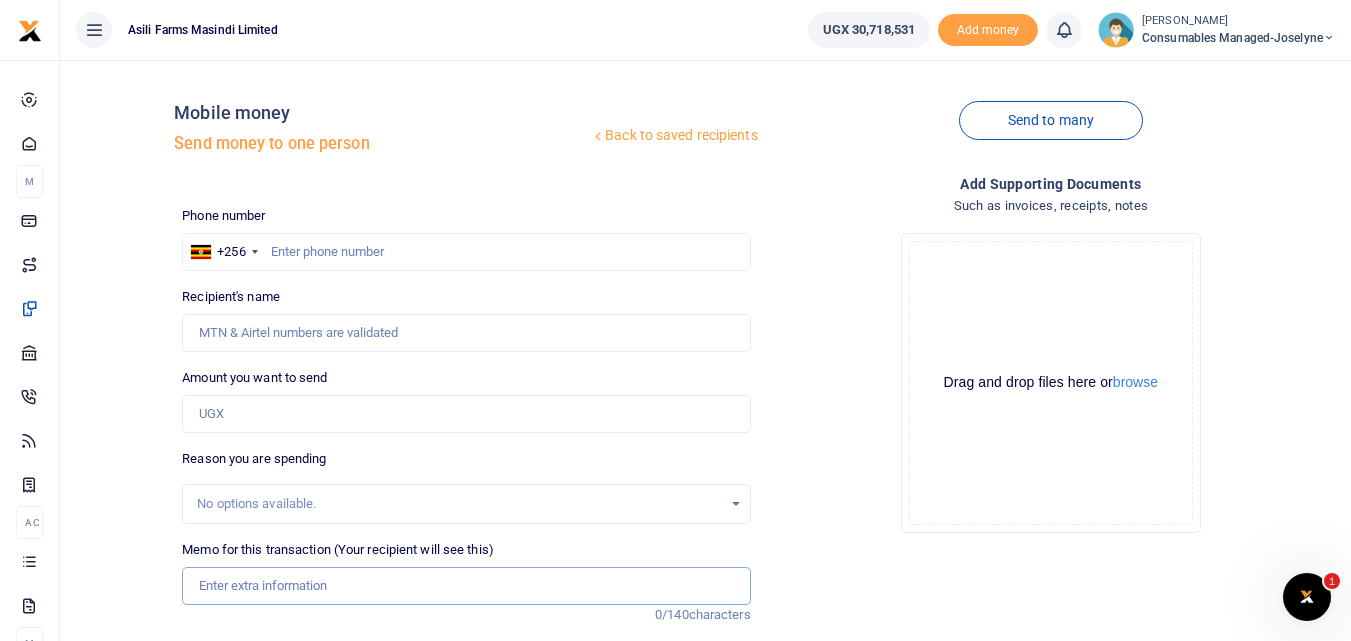 click on "Memo for this transaction (Your recipient will see this)" at bounding box center (466, 586) 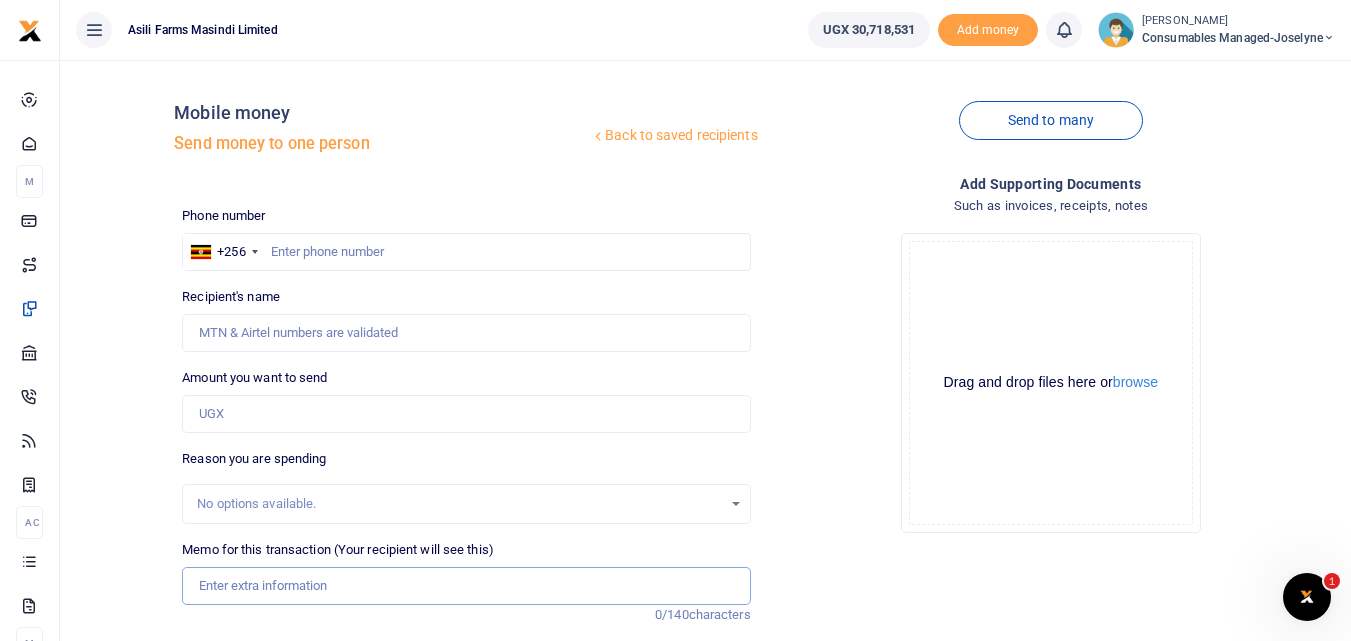paste on "0777044998" 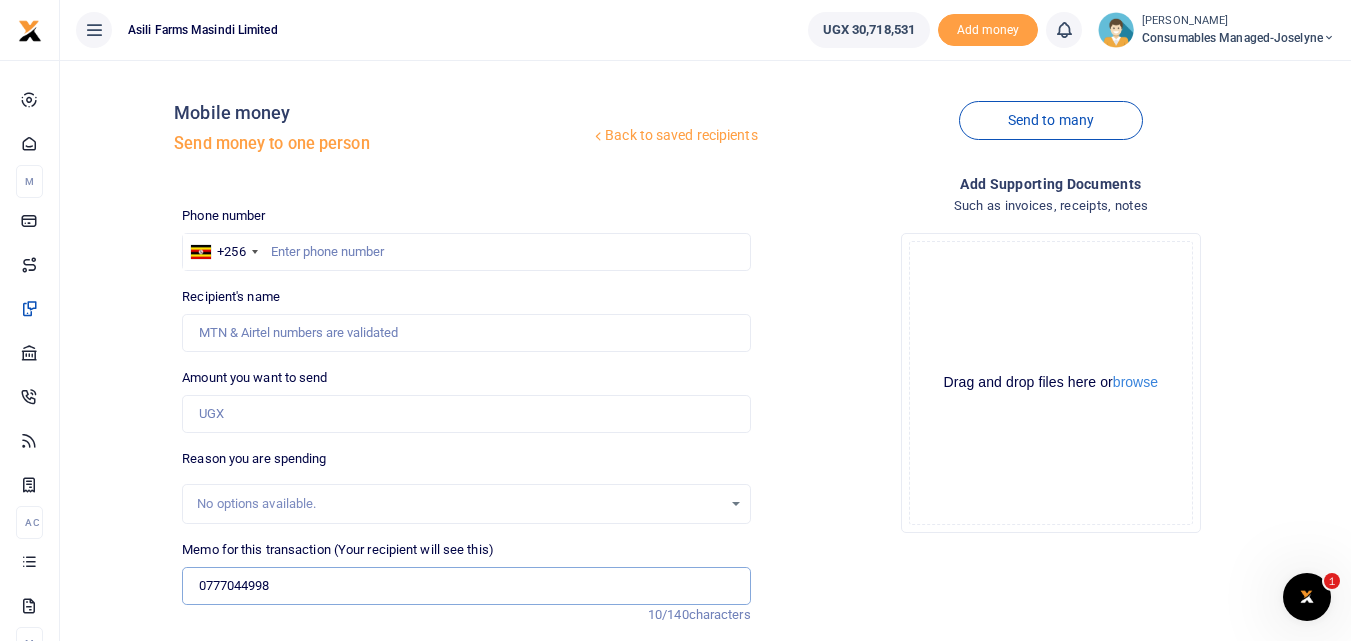 type on "0777044998" 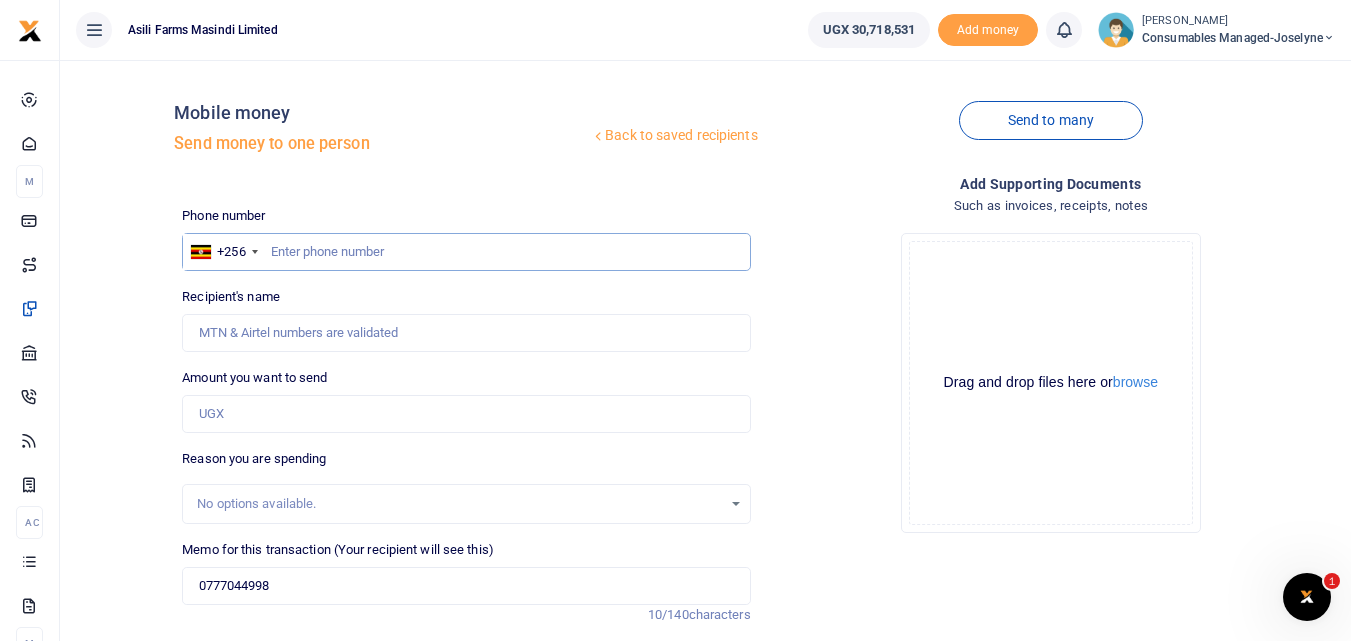 click at bounding box center [466, 252] 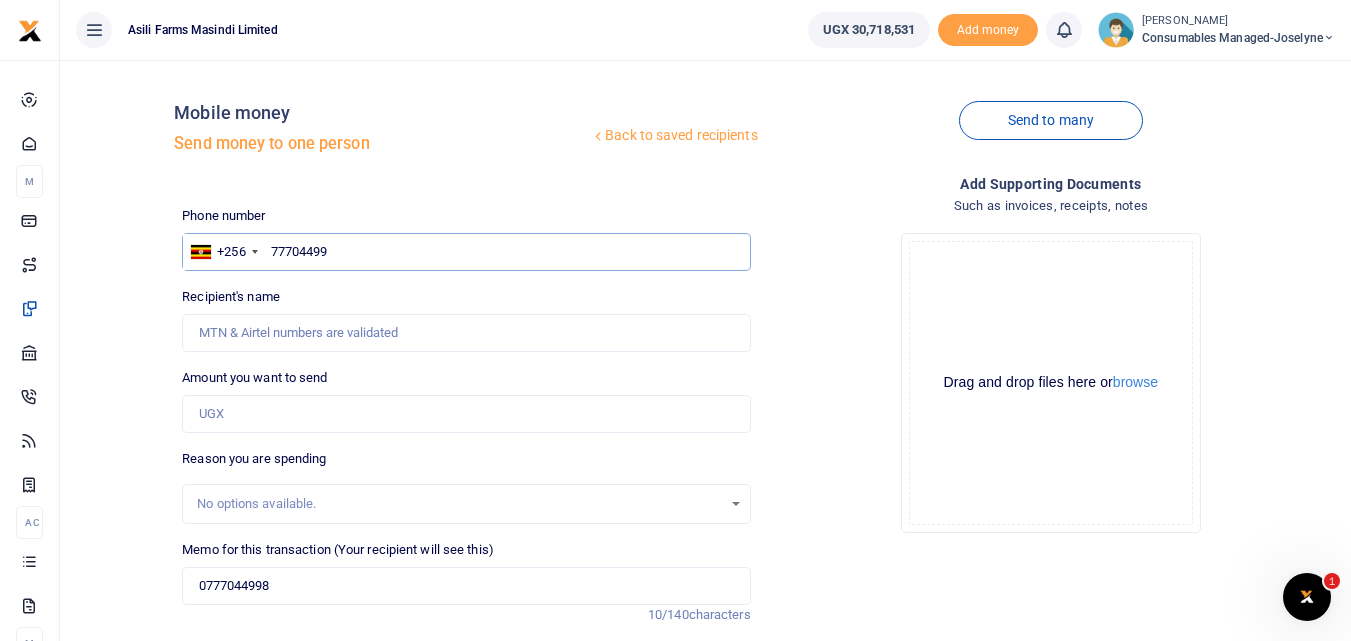 type on "777044998" 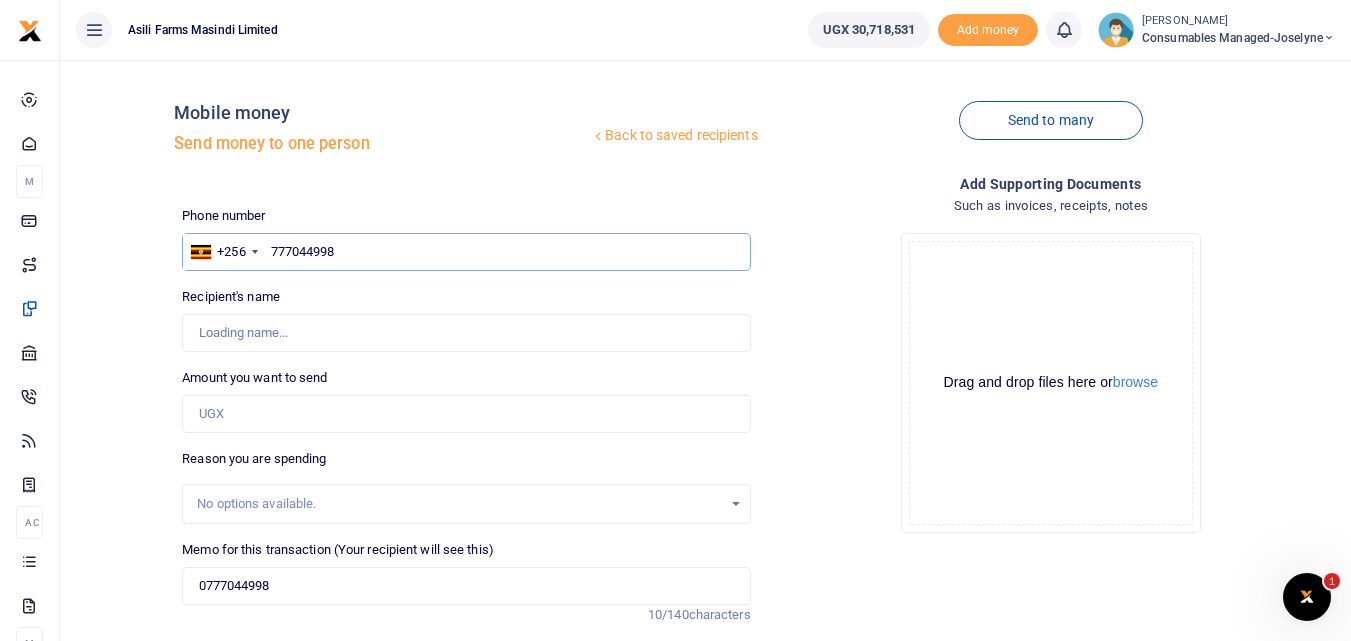 type on "Brickmas Johnbaptist Nsabimana" 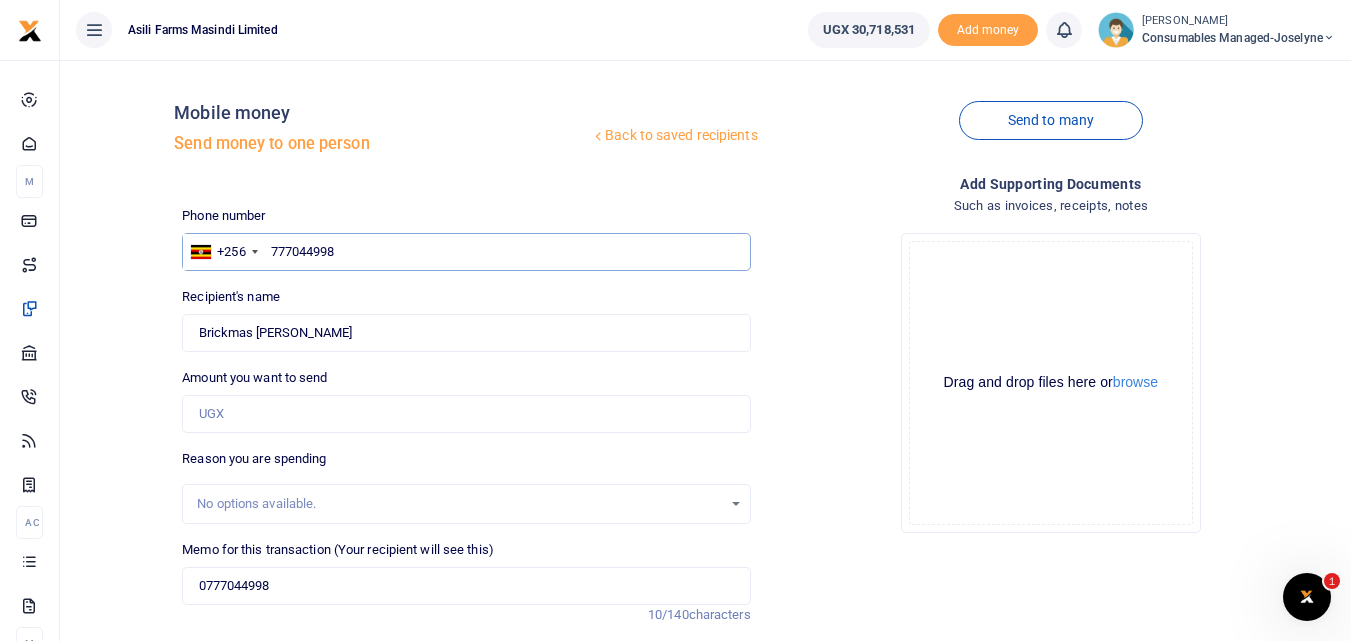 type on "777044998" 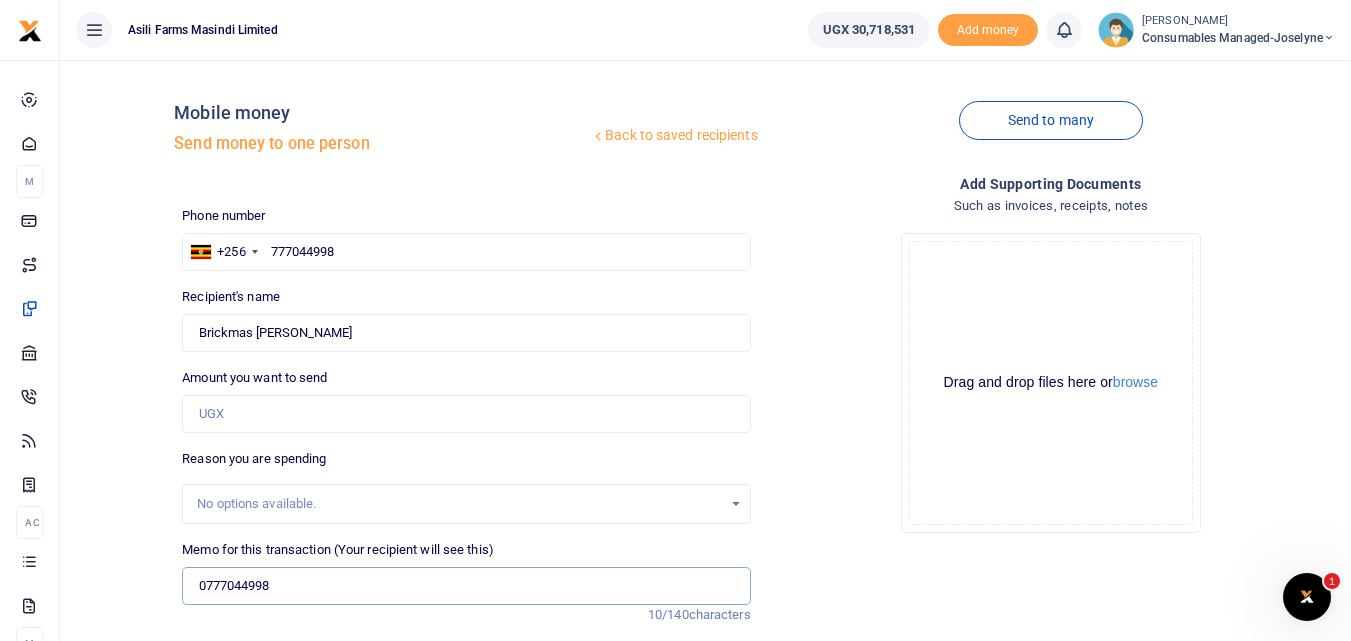 click on "0777044998" at bounding box center (466, 586) 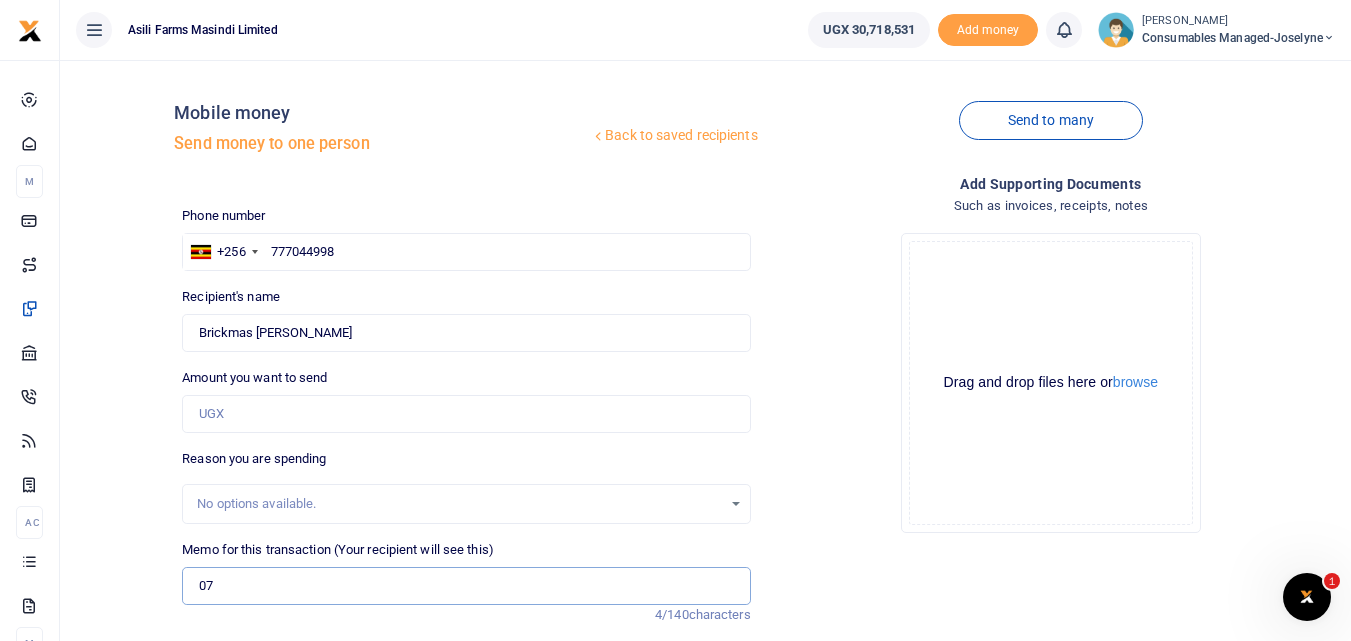 type on "0" 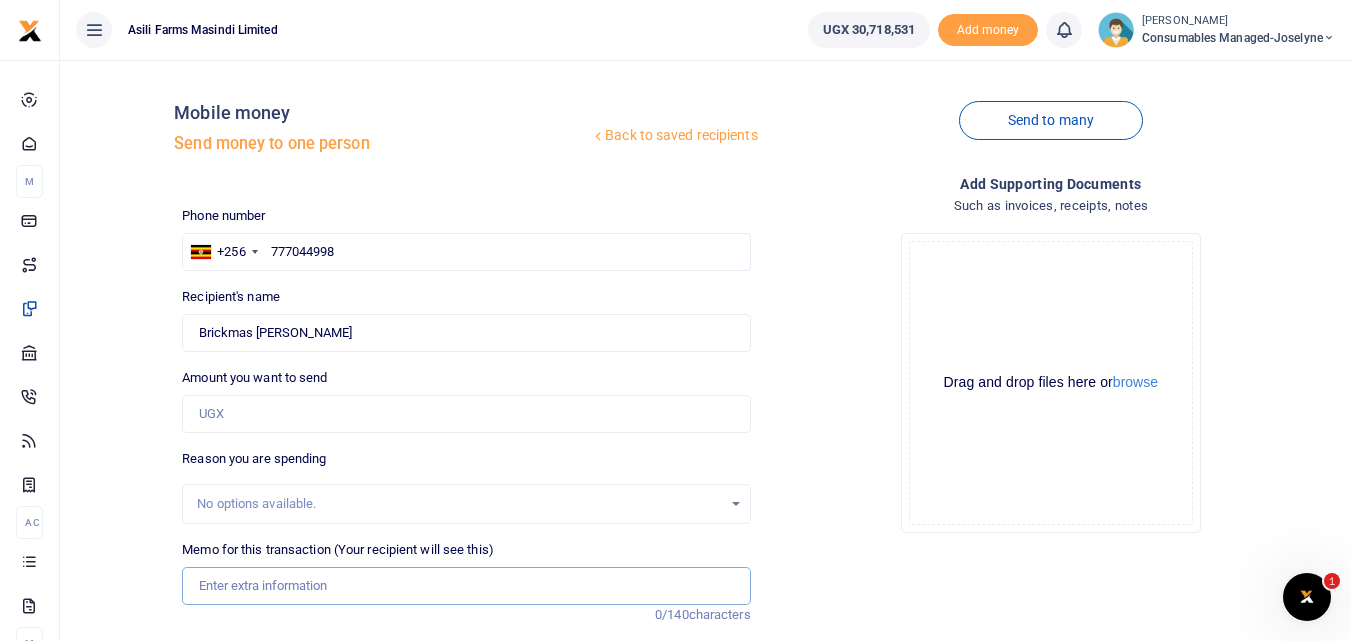 click on "Memo for this transaction (Your recipient will see this)" at bounding box center (466, 586) 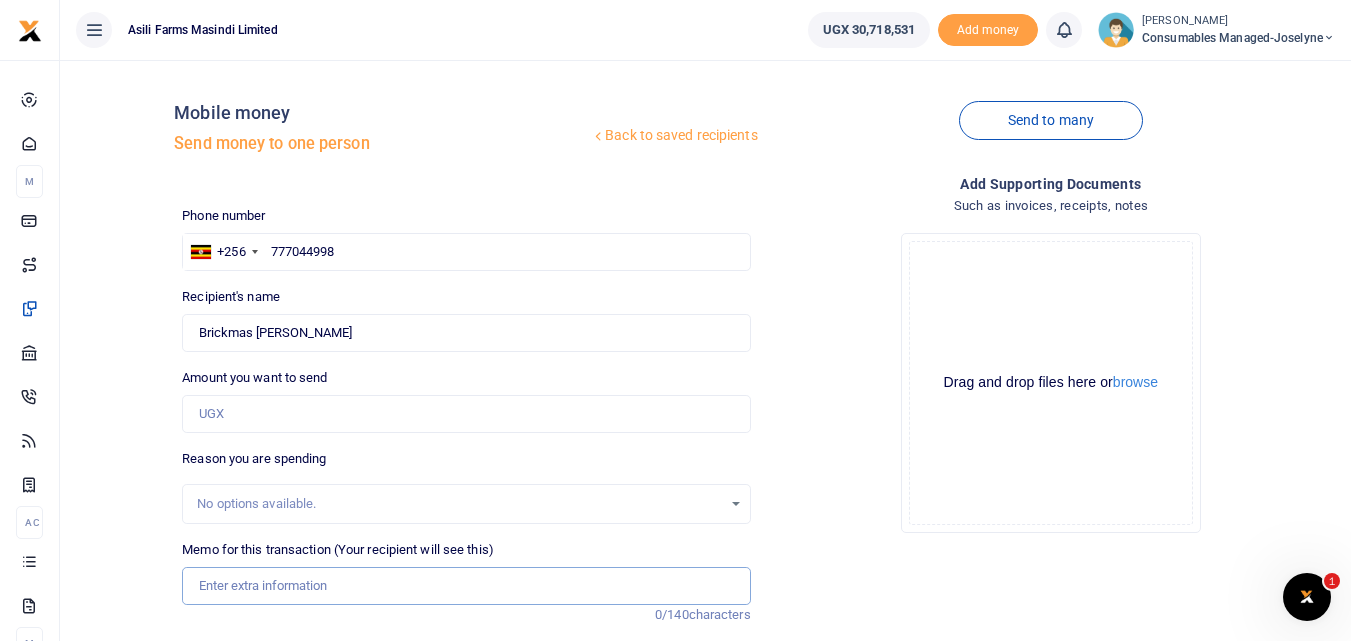 paste on "WK 28 /007 / 06" 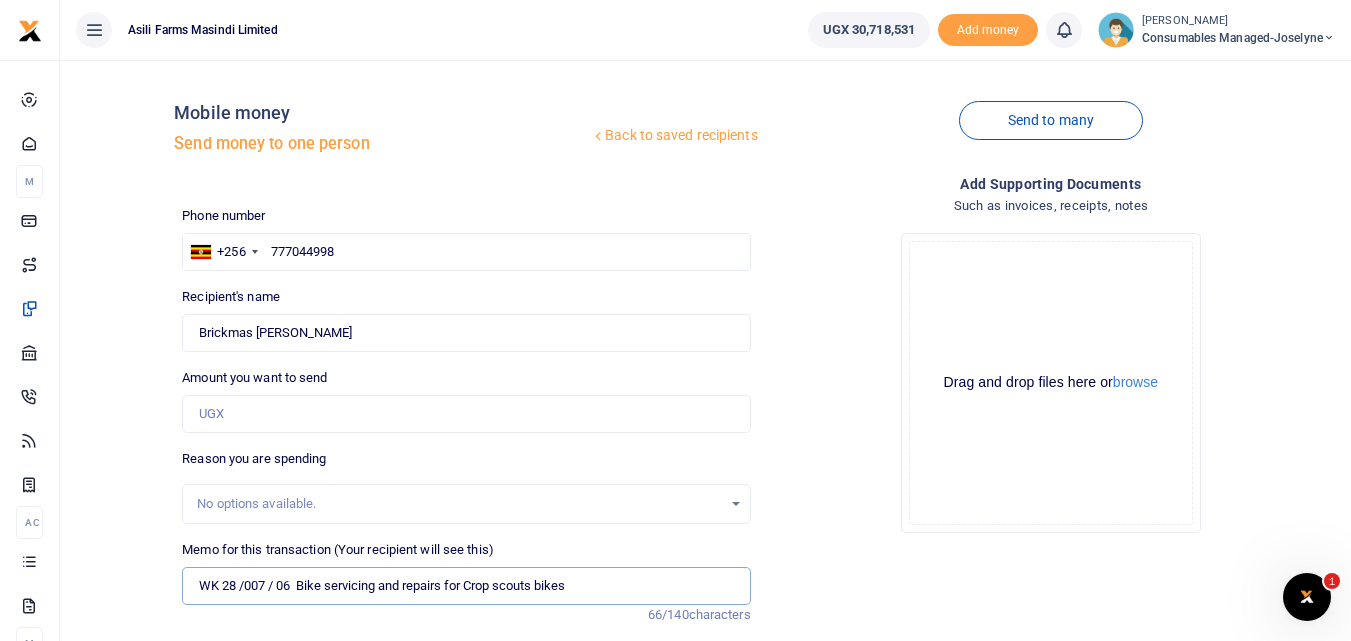 type on "WK 28 /007 / 06  Bike servicing and repairs for Crop scouts bikes" 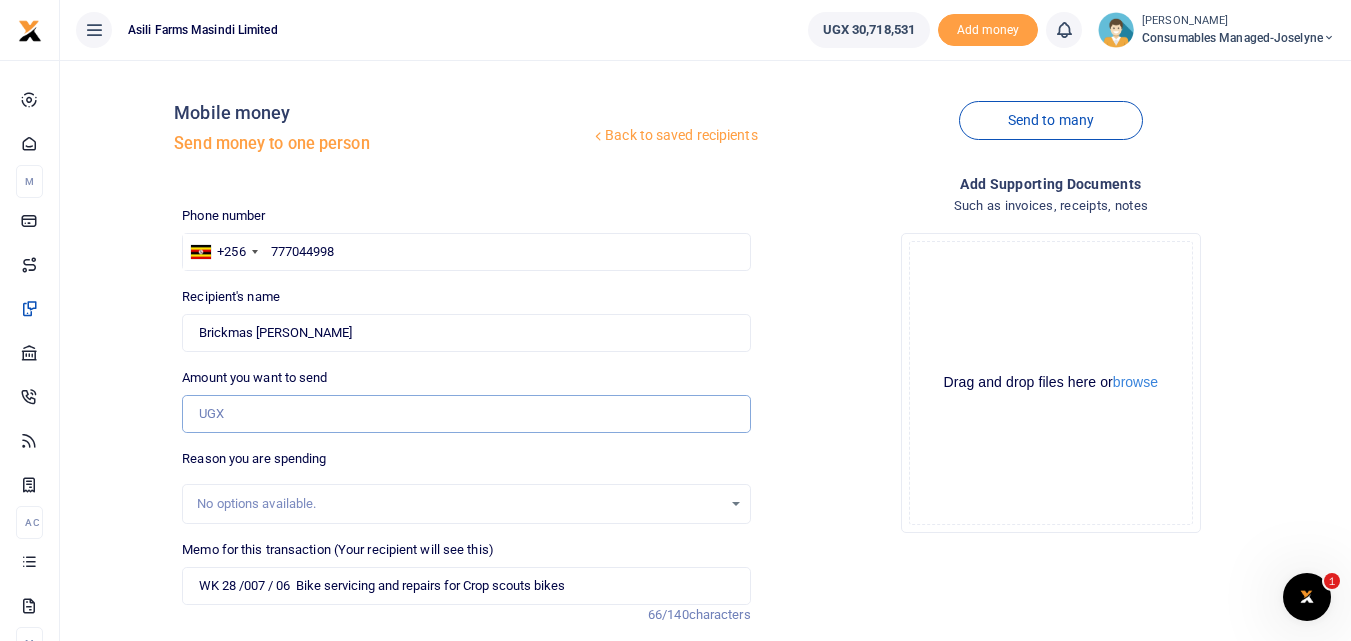 click on "Amount you want to send" at bounding box center [466, 414] 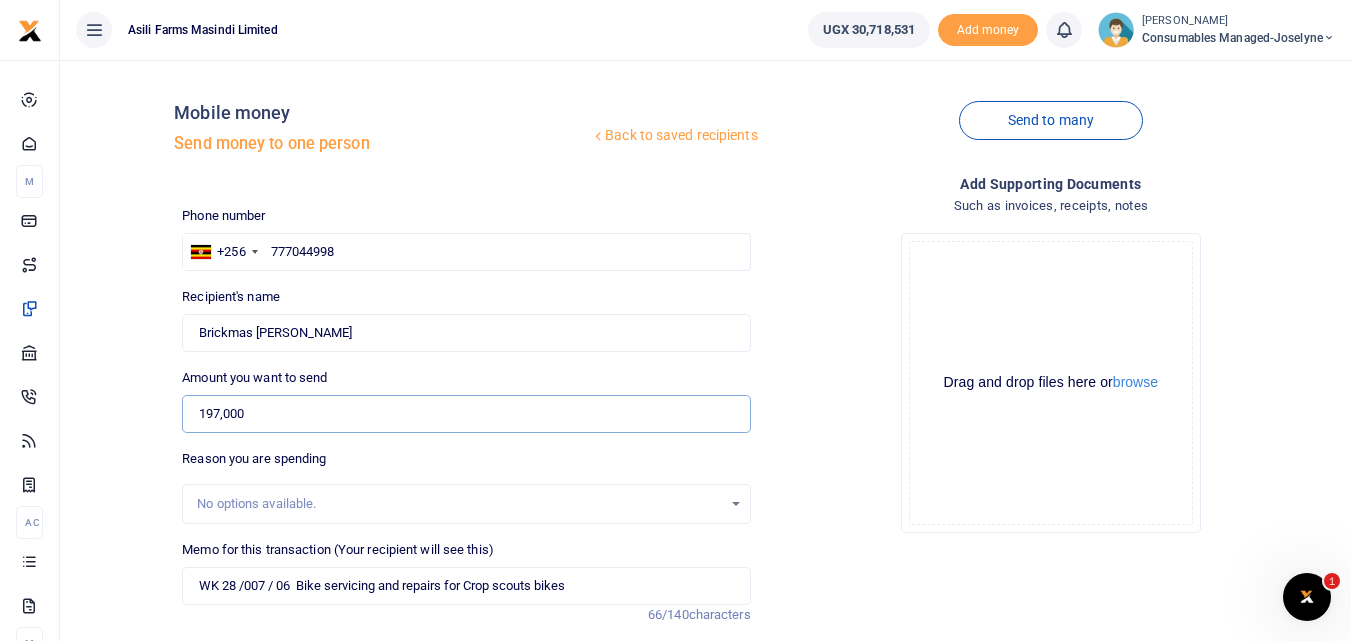type on "197,000" 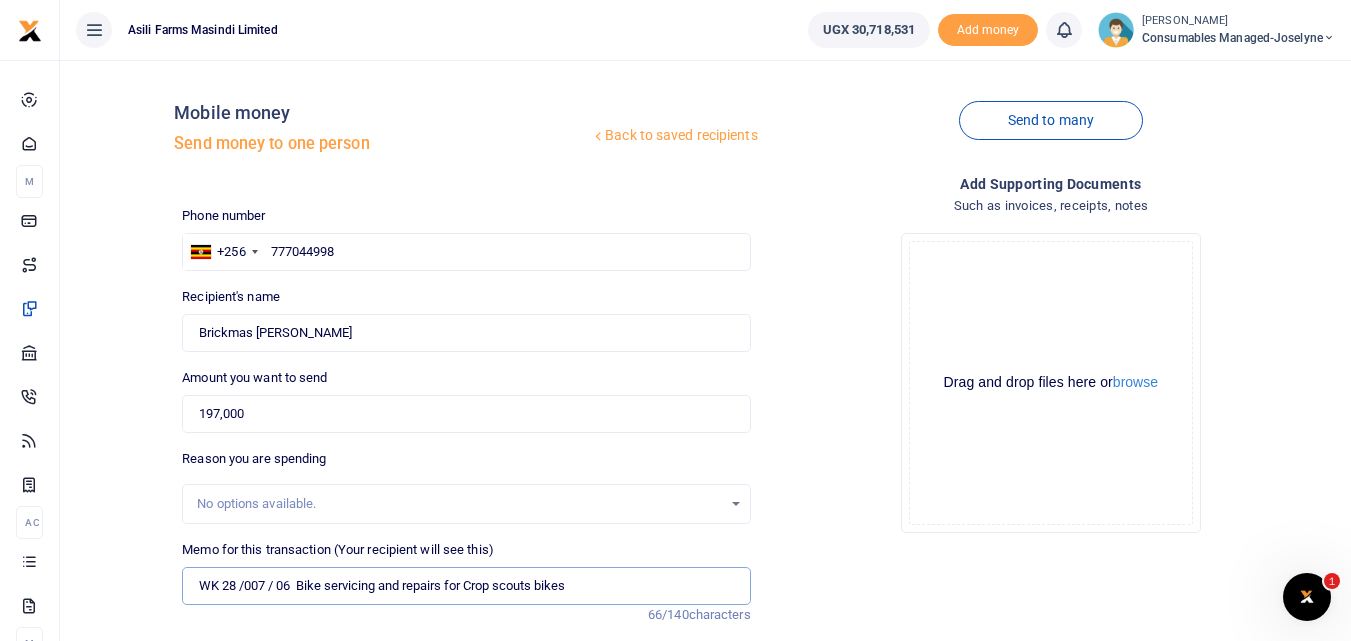 click on "WK 28 /007 / 06  Bike servicing and repairs for Crop scouts bikes" at bounding box center [466, 586] 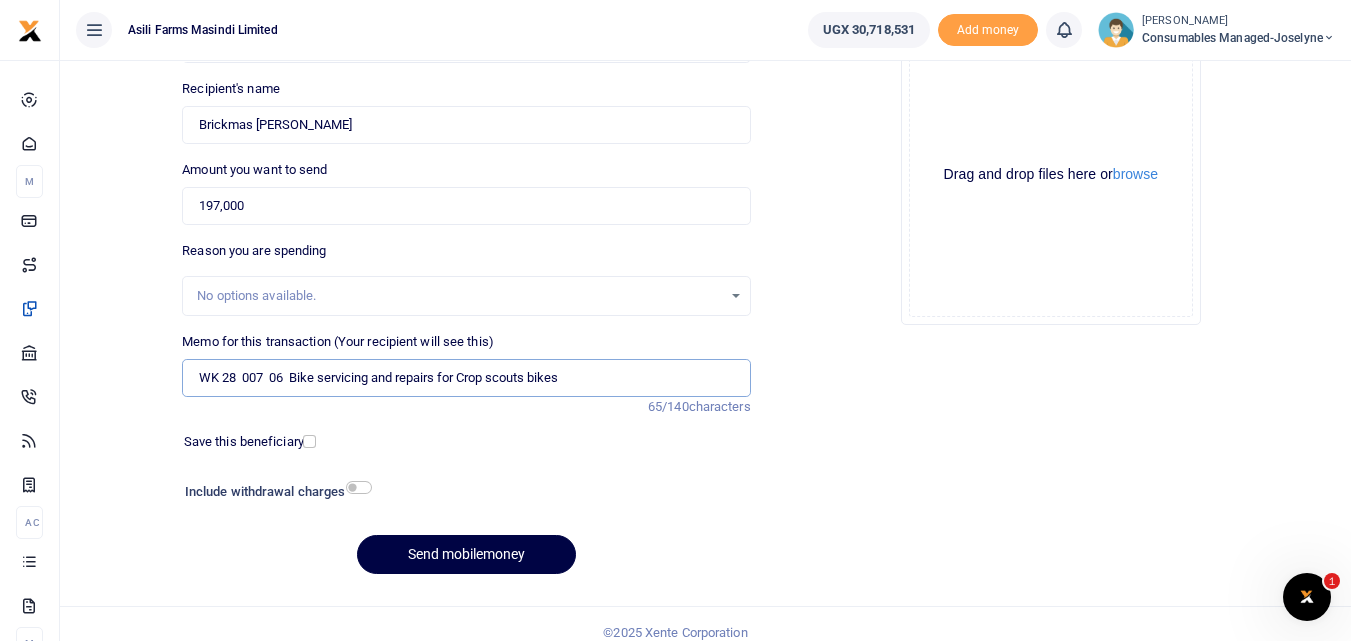 scroll, scrollTop: 211, scrollLeft: 0, axis: vertical 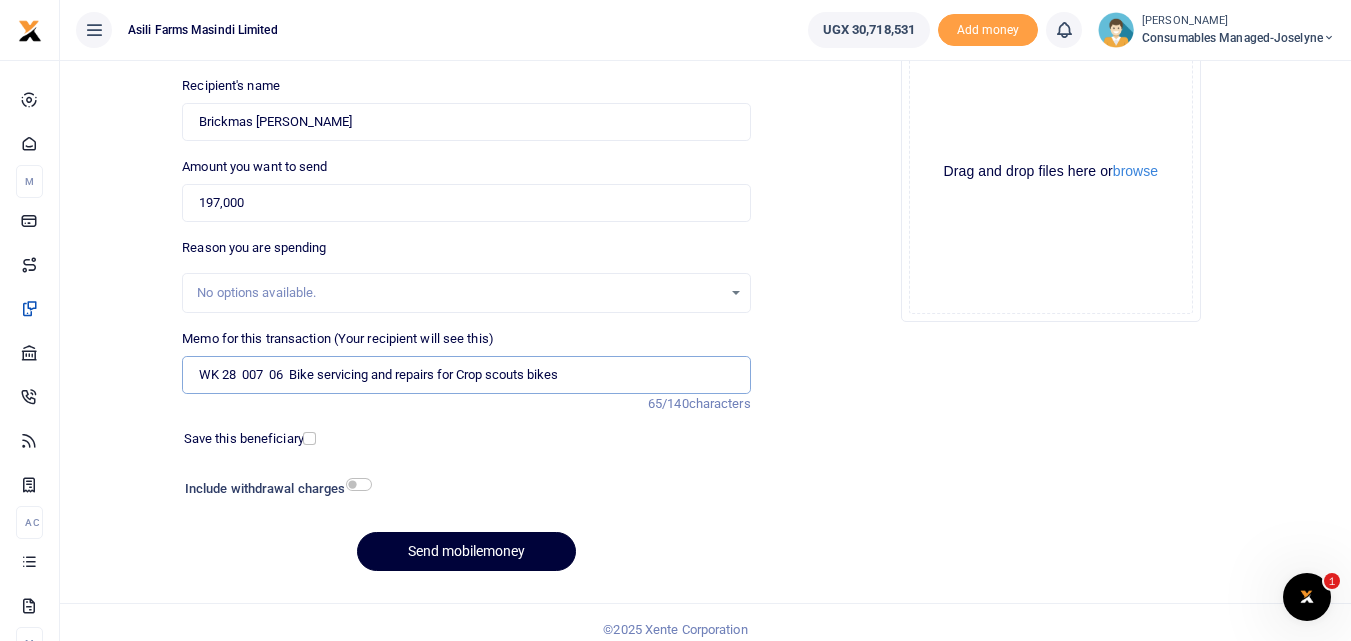type on "WK 28  007  06  Bike servicing and repairs for Crop scouts bikes" 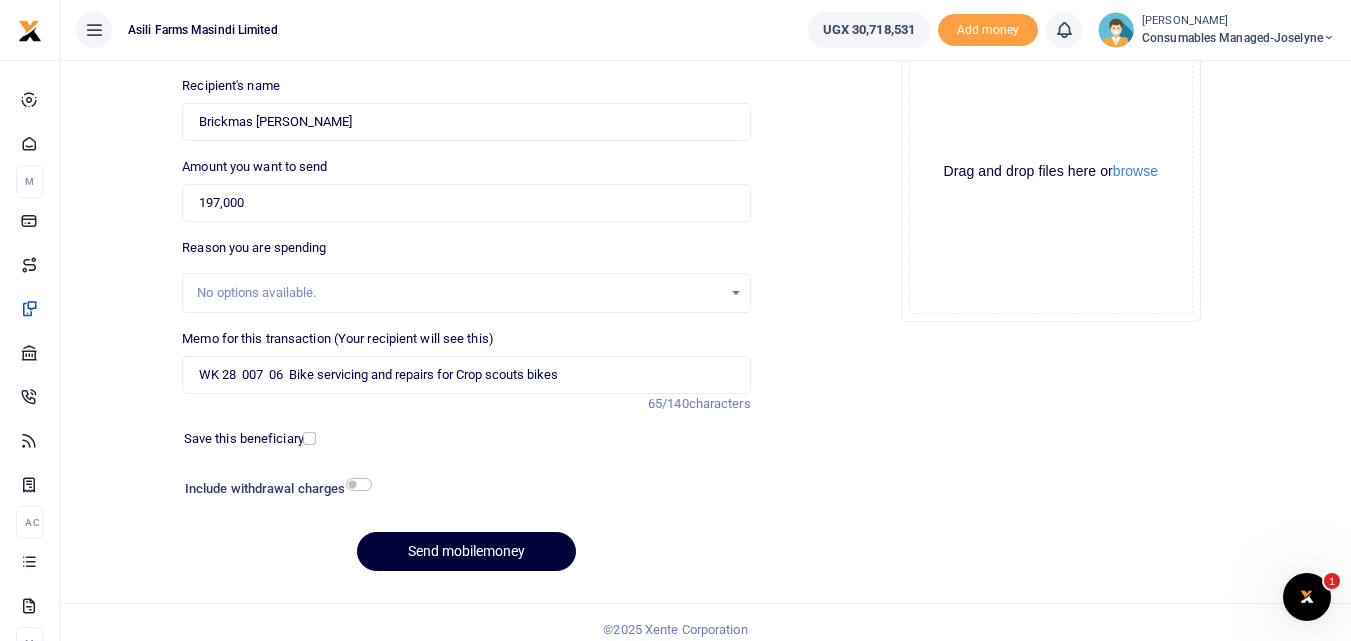 click on "Send mobilemoney" at bounding box center [466, 551] 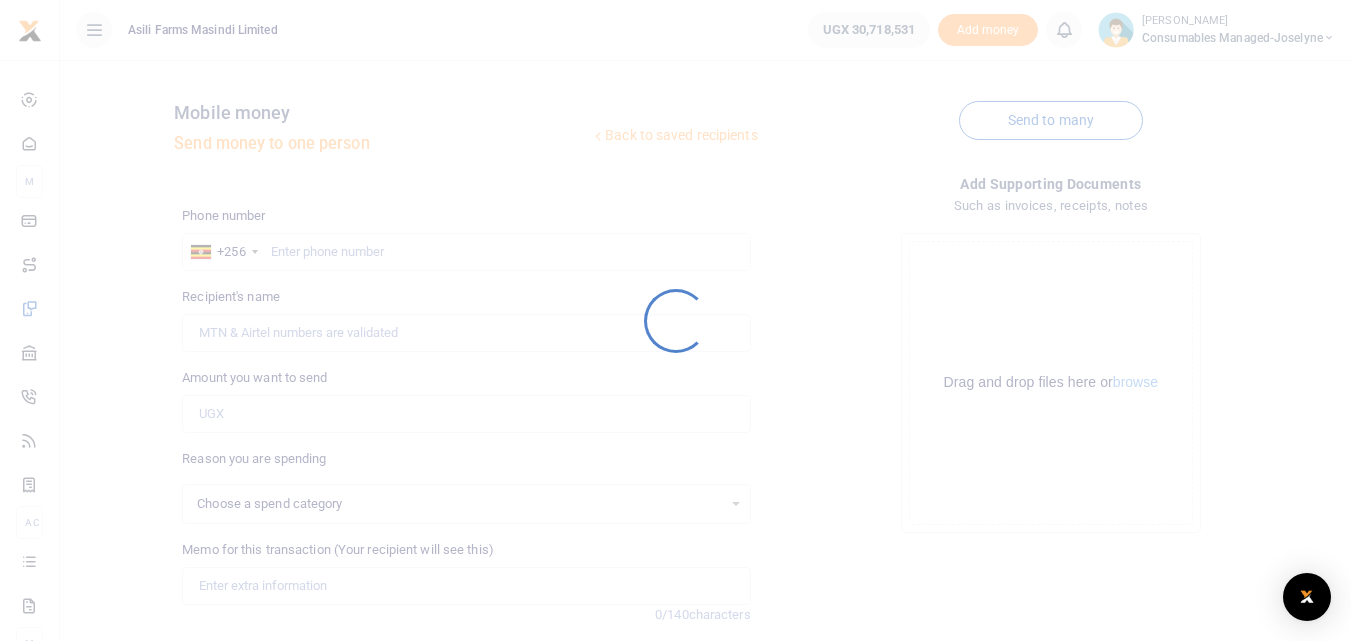scroll, scrollTop: 209, scrollLeft: 0, axis: vertical 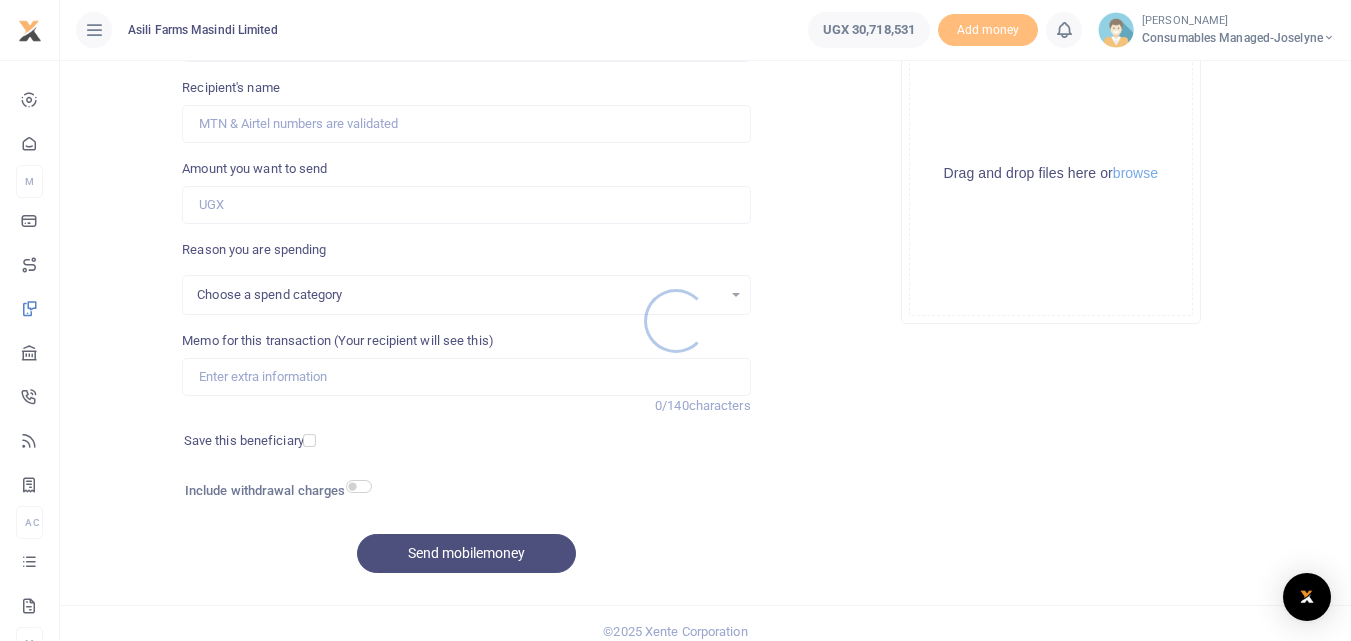 select 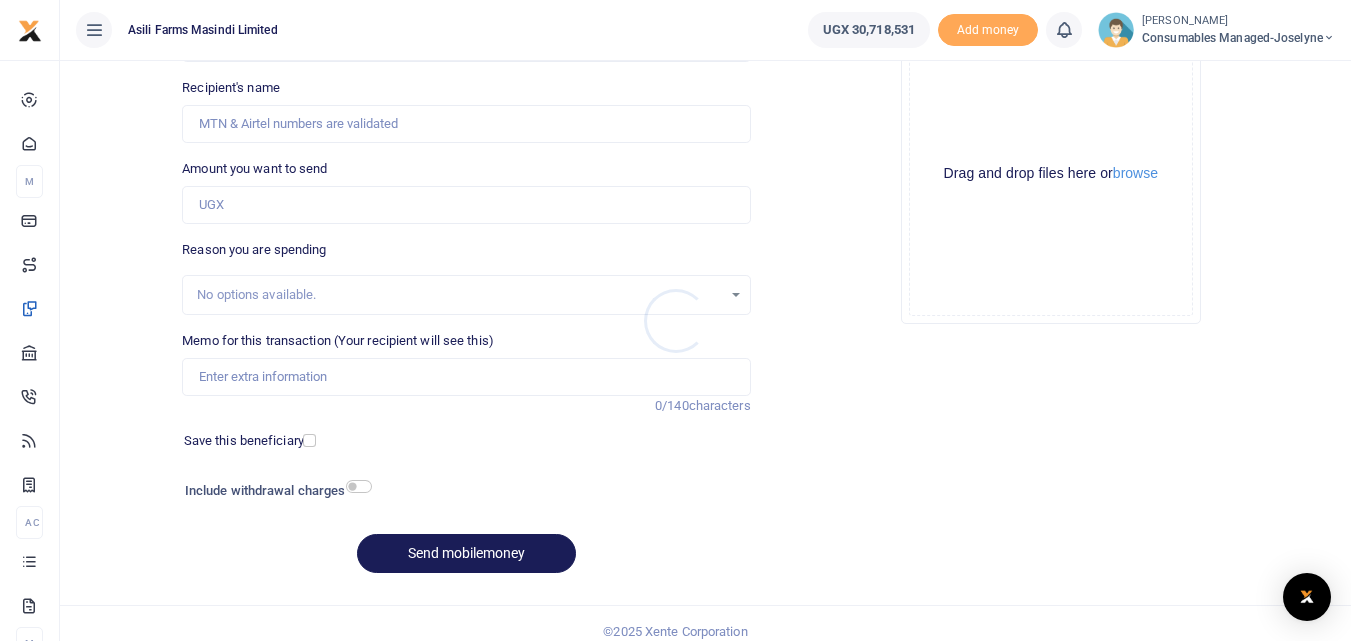 click at bounding box center [675, 320] 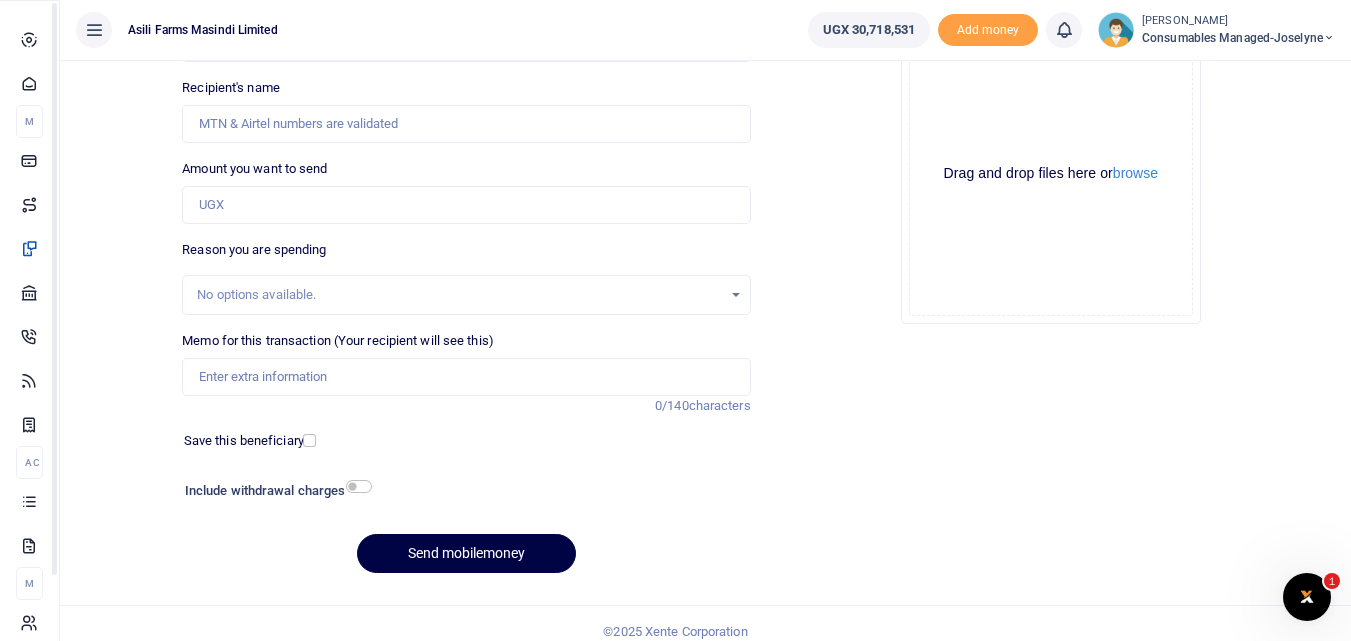 scroll, scrollTop: 0, scrollLeft: 0, axis: both 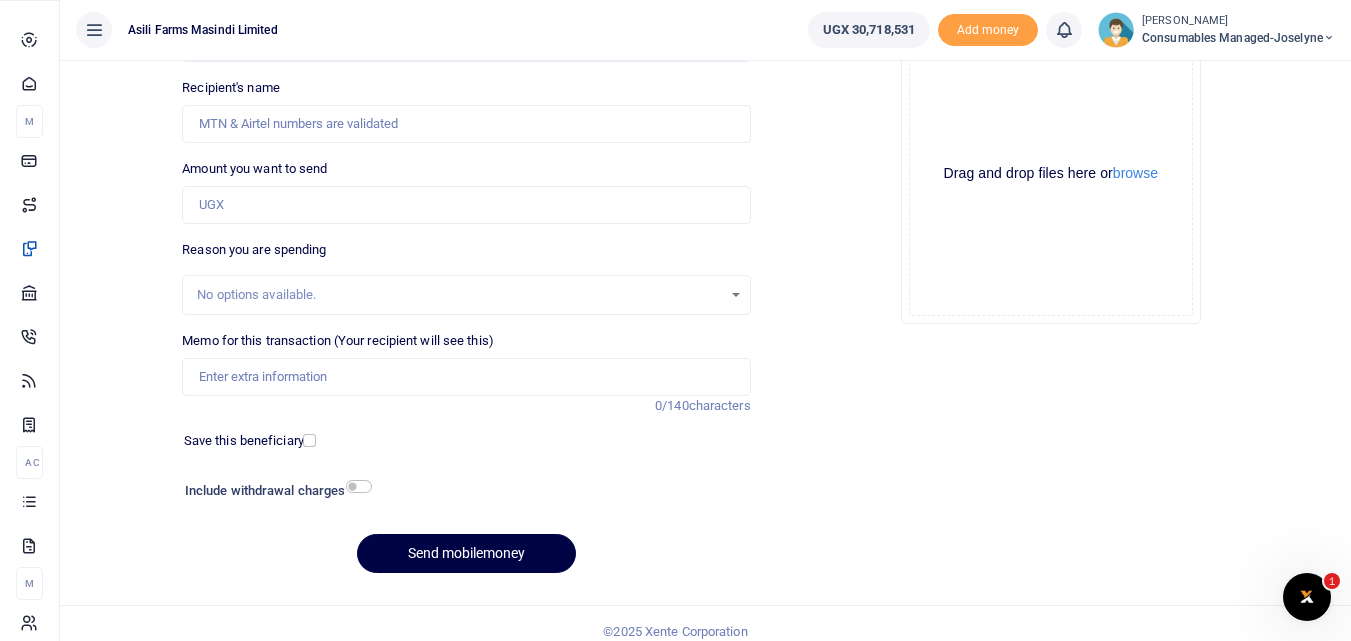 click at bounding box center (29, 501) 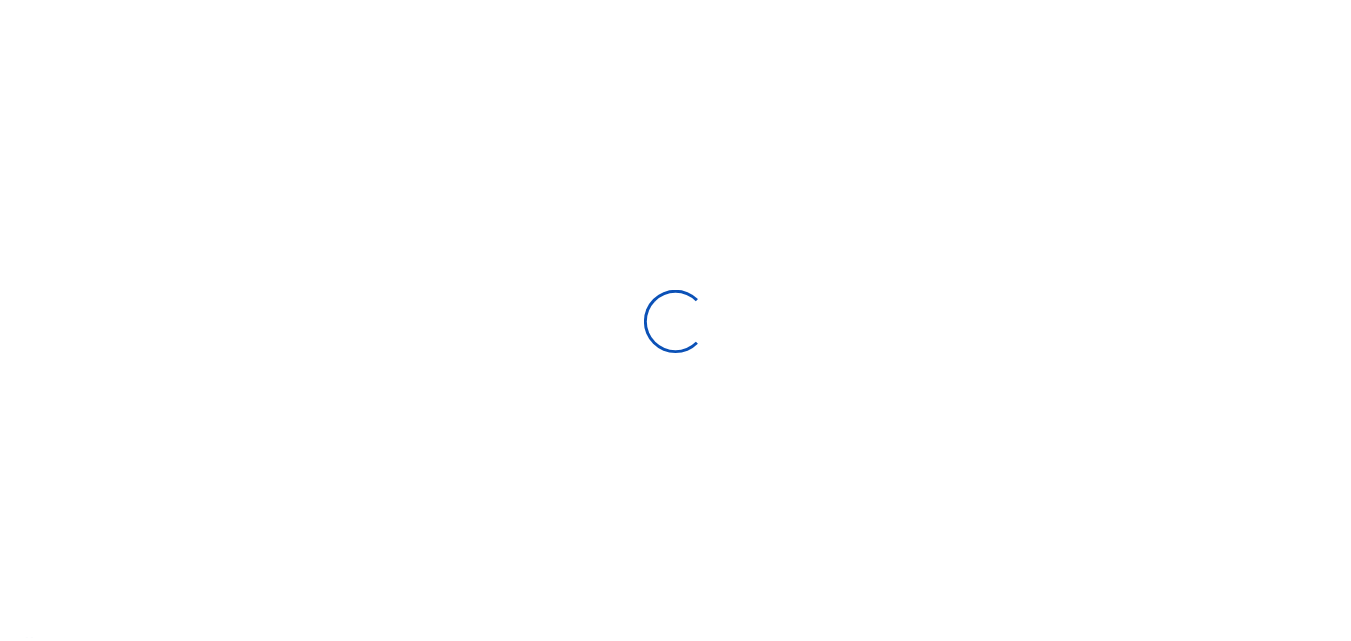 scroll, scrollTop: 0, scrollLeft: 0, axis: both 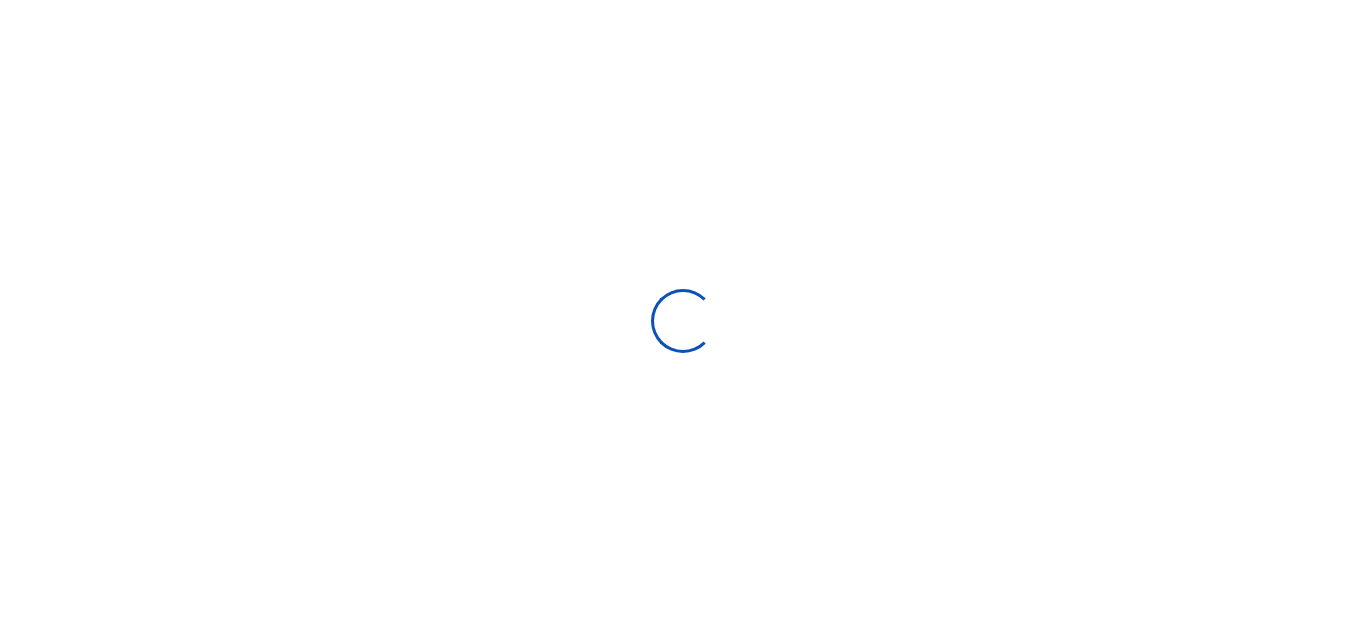 select 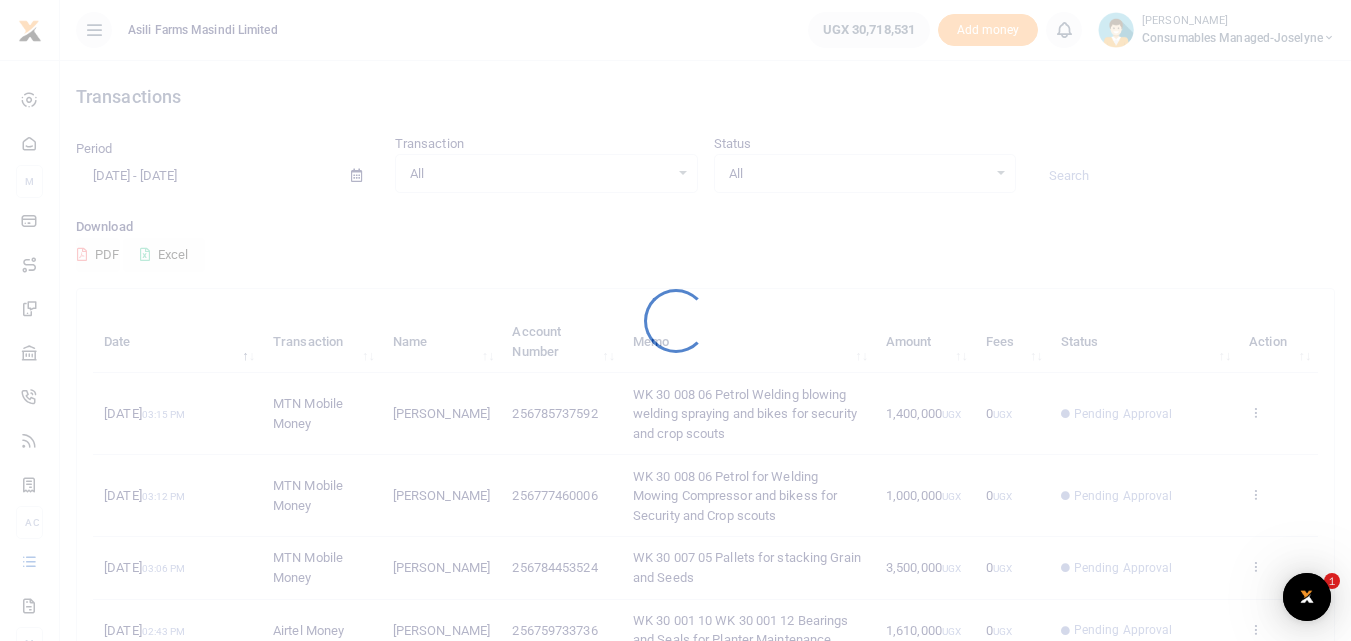 scroll, scrollTop: 0, scrollLeft: 0, axis: both 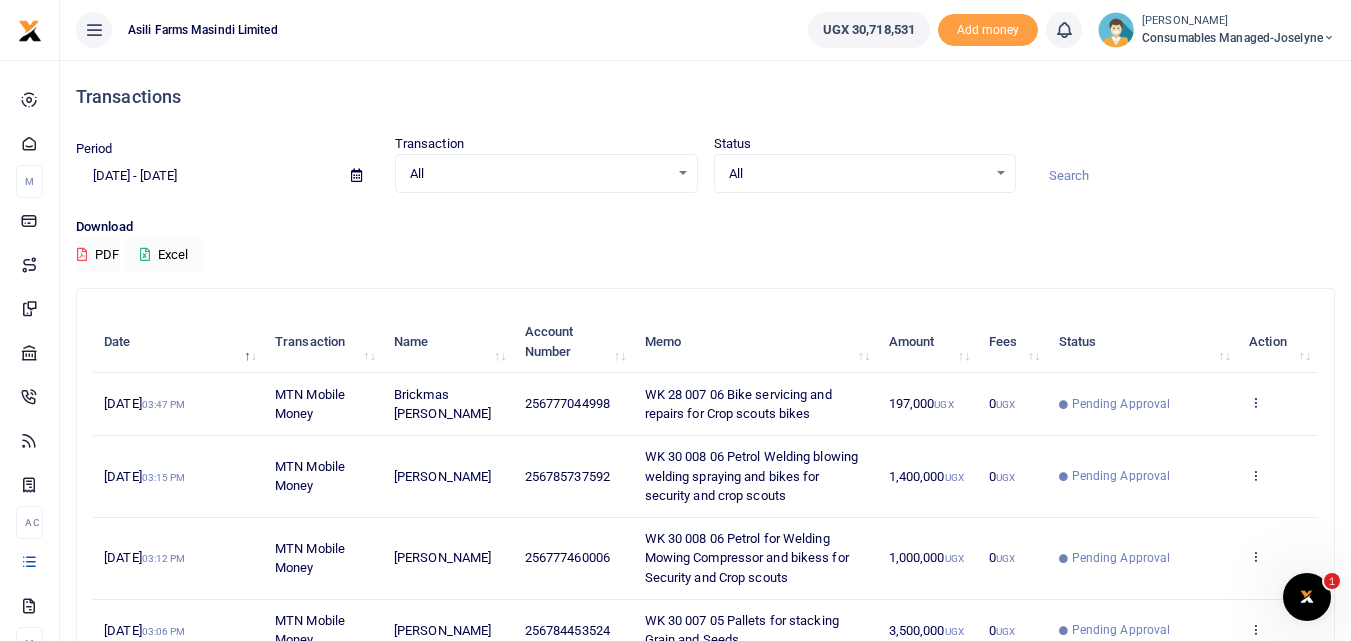 click at bounding box center (1255, 402) 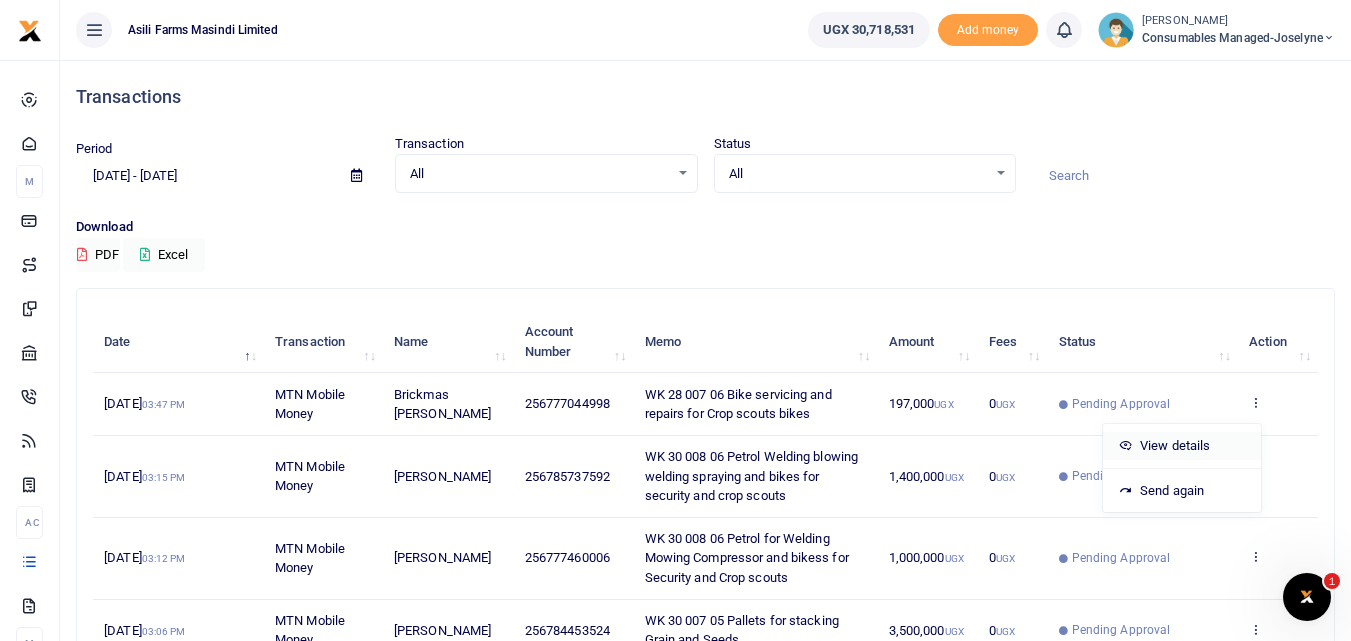 click on "View details" at bounding box center (1182, 446) 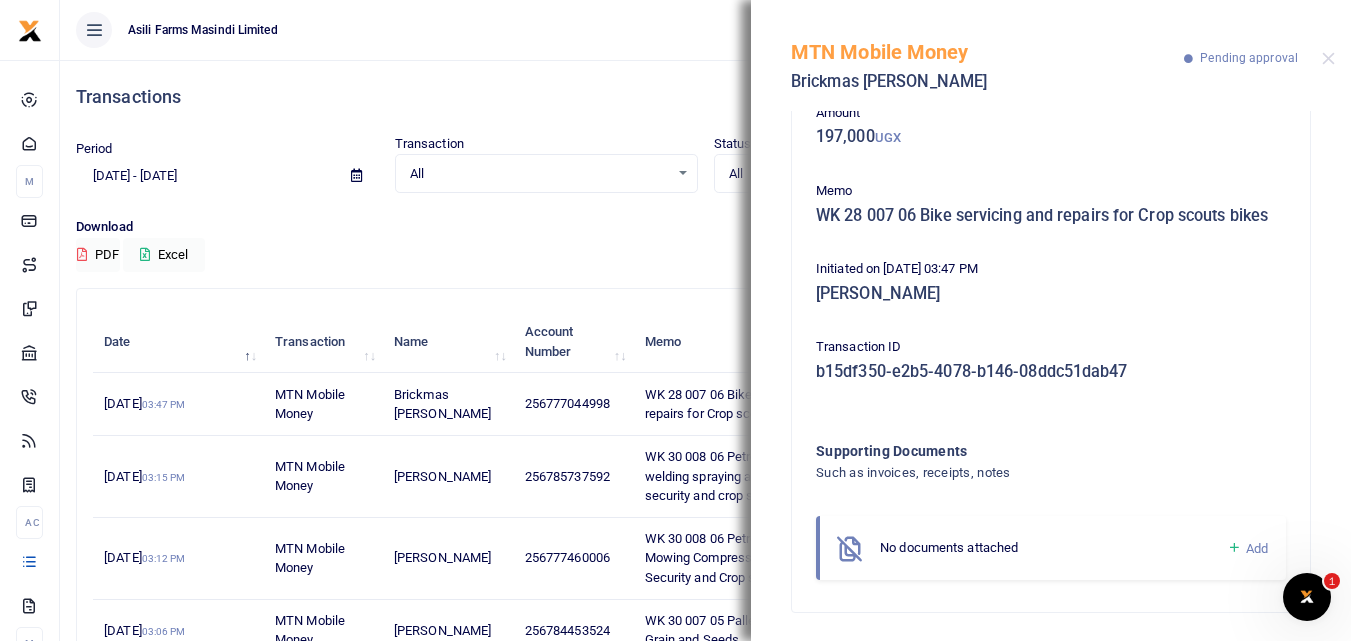 scroll, scrollTop: 139, scrollLeft: 0, axis: vertical 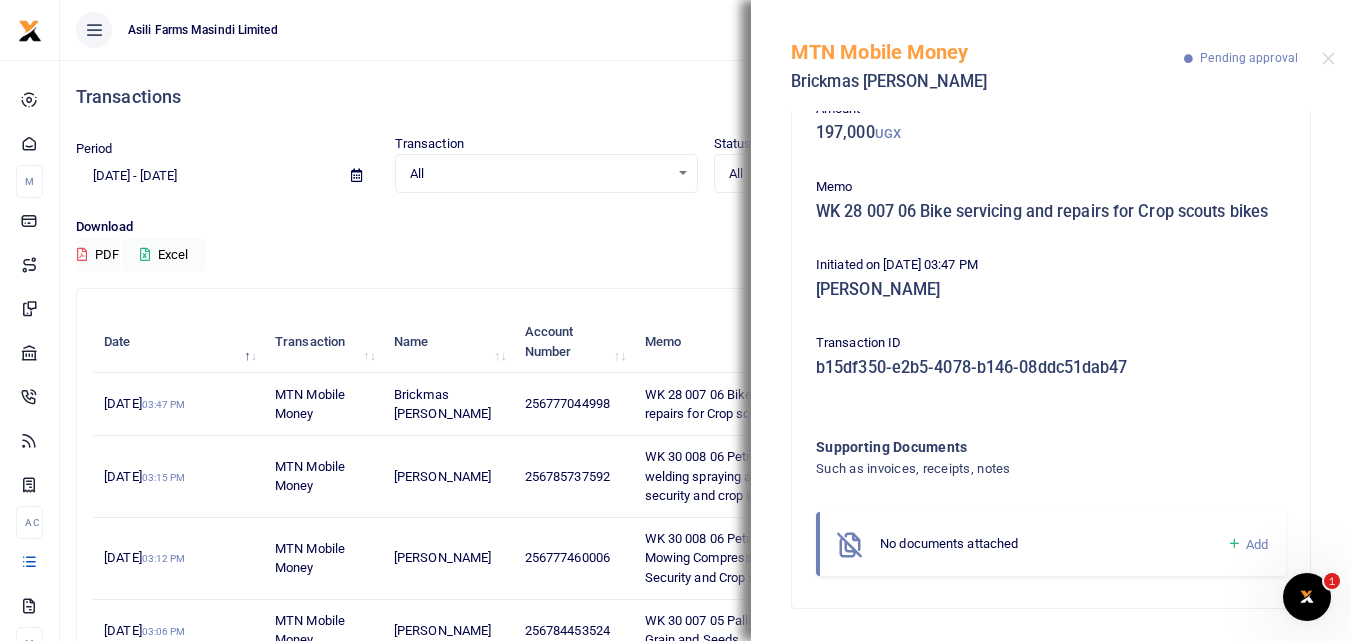 click at bounding box center [1234, 544] 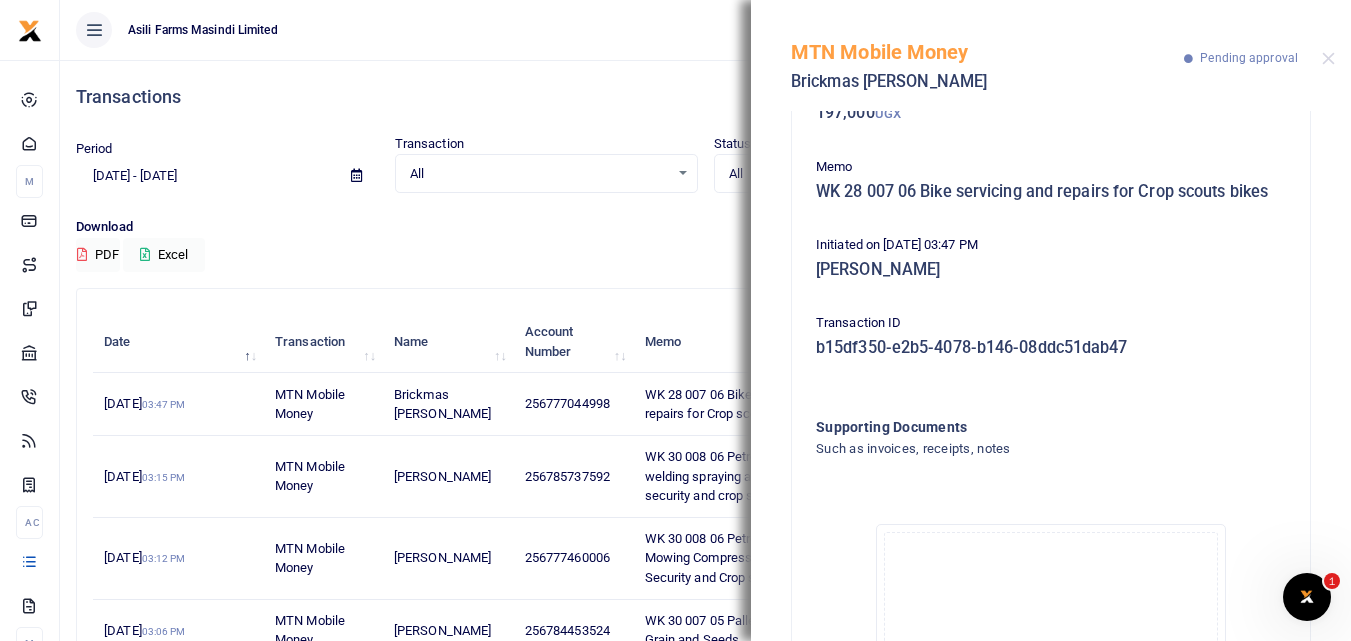 scroll, scrollTop: 364, scrollLeft: 0, axis: vertical 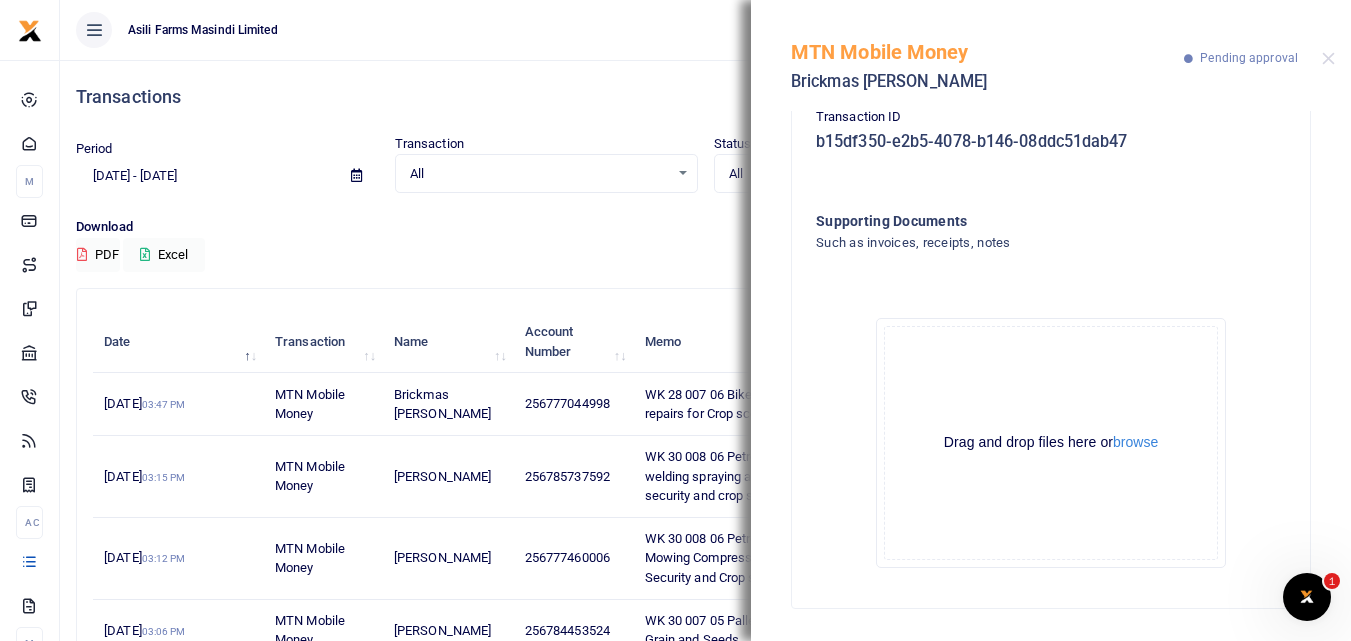 click on "Drag and drop files here or  browse Powered by  Uppy" 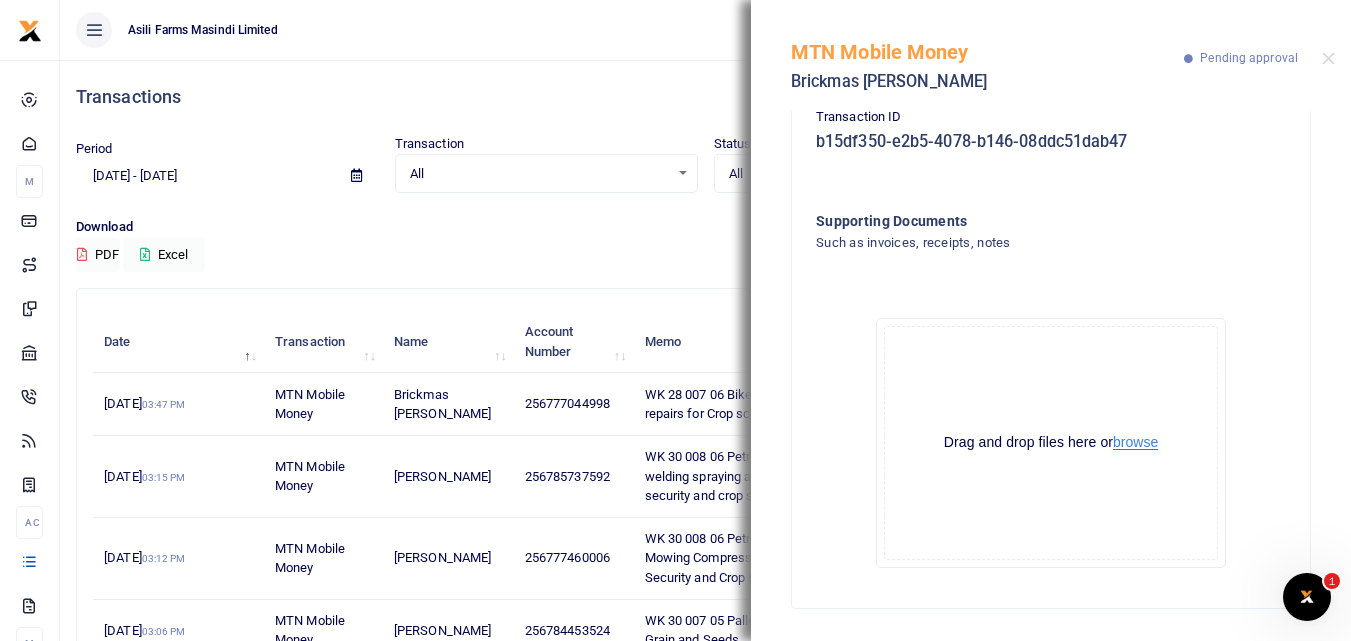 click on "browse" at bounding box center (1135, 442) 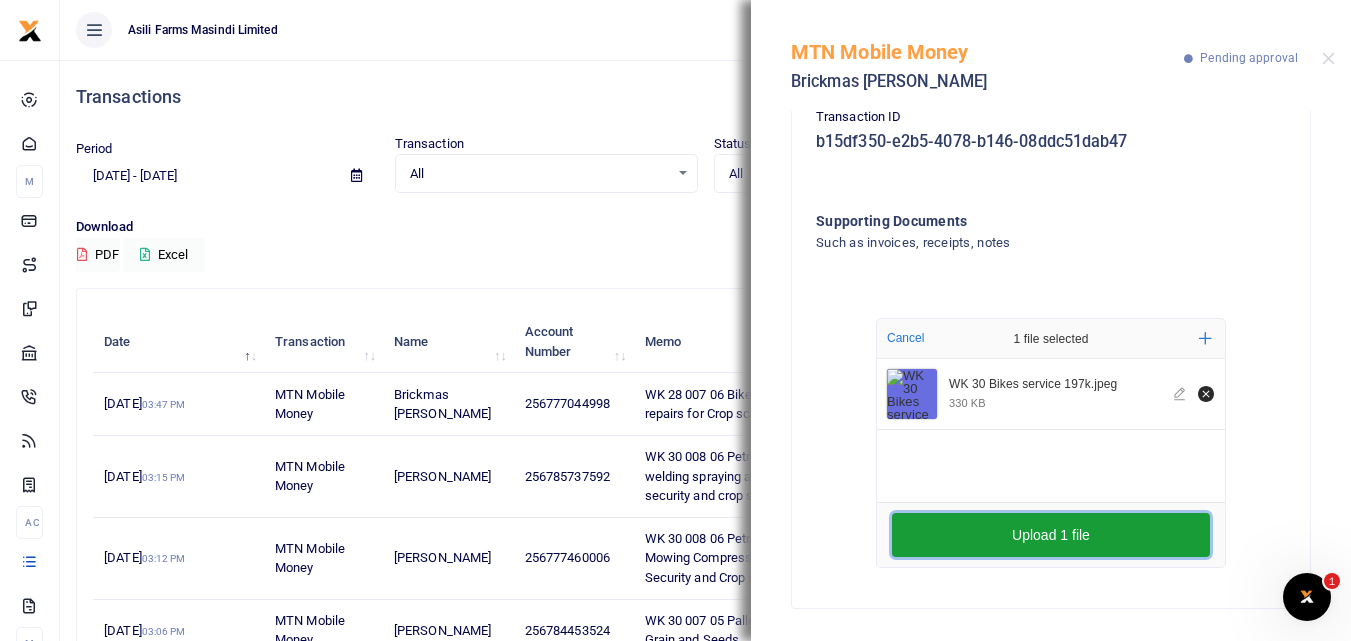 click on "Upload 1 file" at bounding box center [1051, 535] 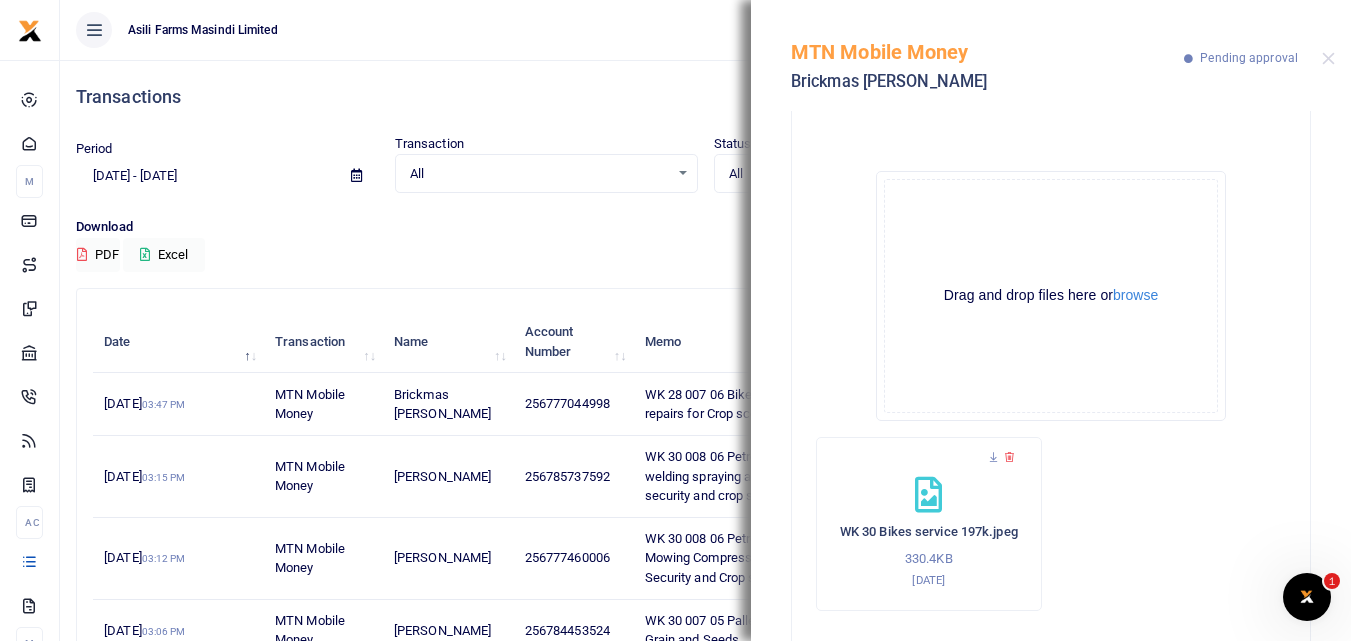 scroll, scrollTop: 554, scrollLeft: 0, axis: vertical 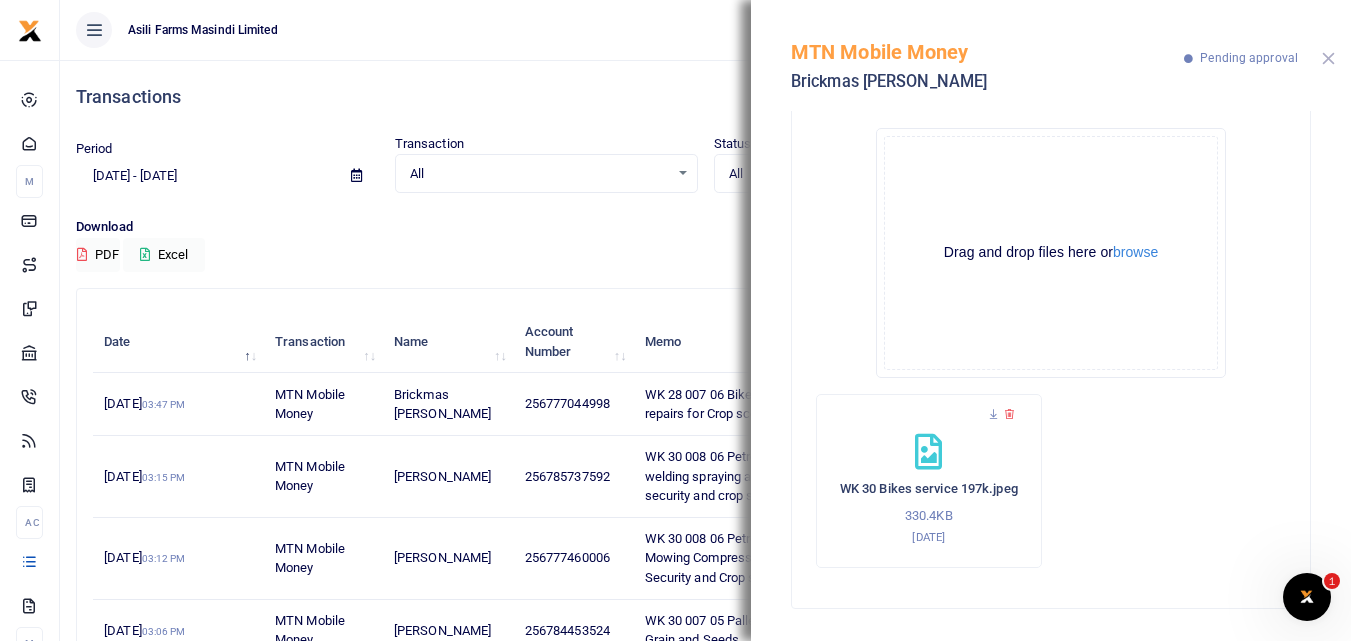 click at bounding box center [1328, 58] 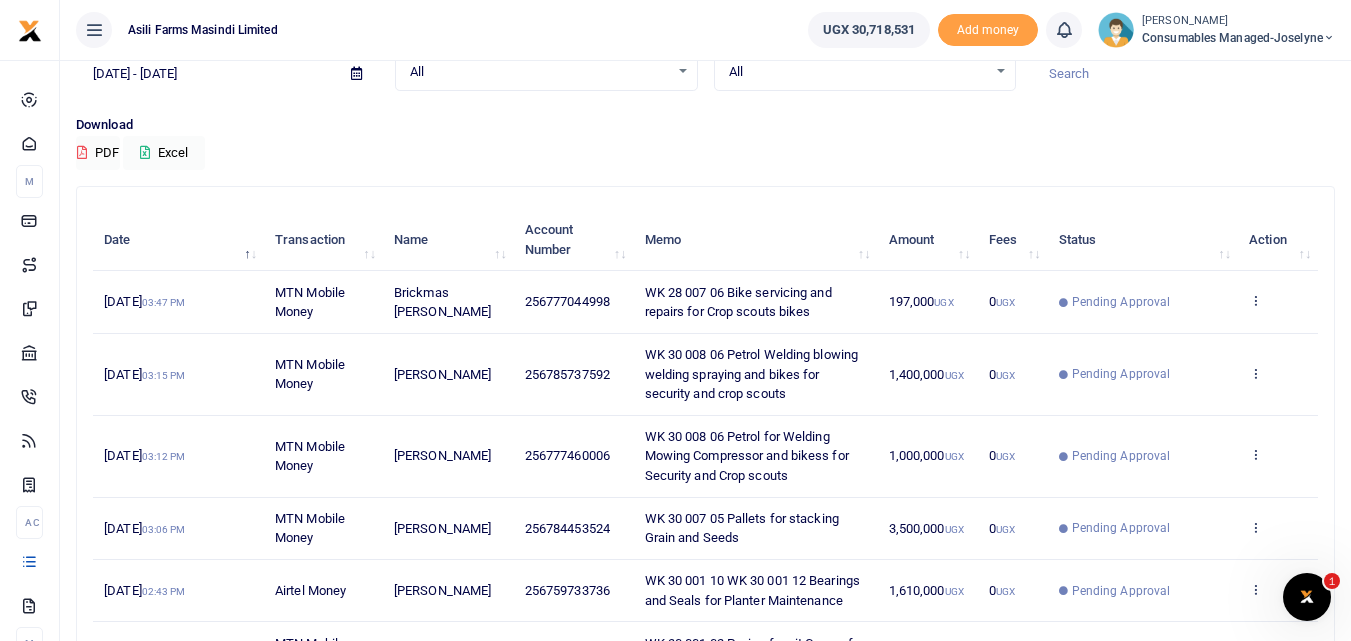 scroll, scrollTop: 49, scrollLeft: 0, axis: vertical 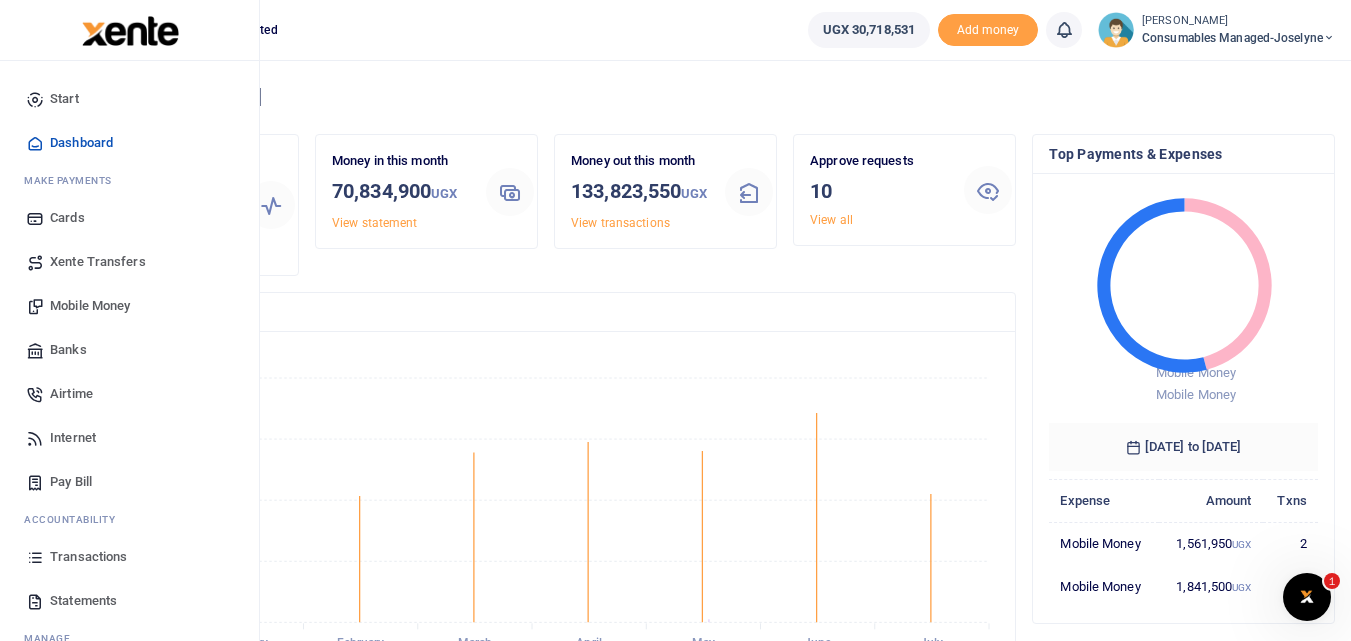 click on "Mobile Money" at bounding box center (90, 306) 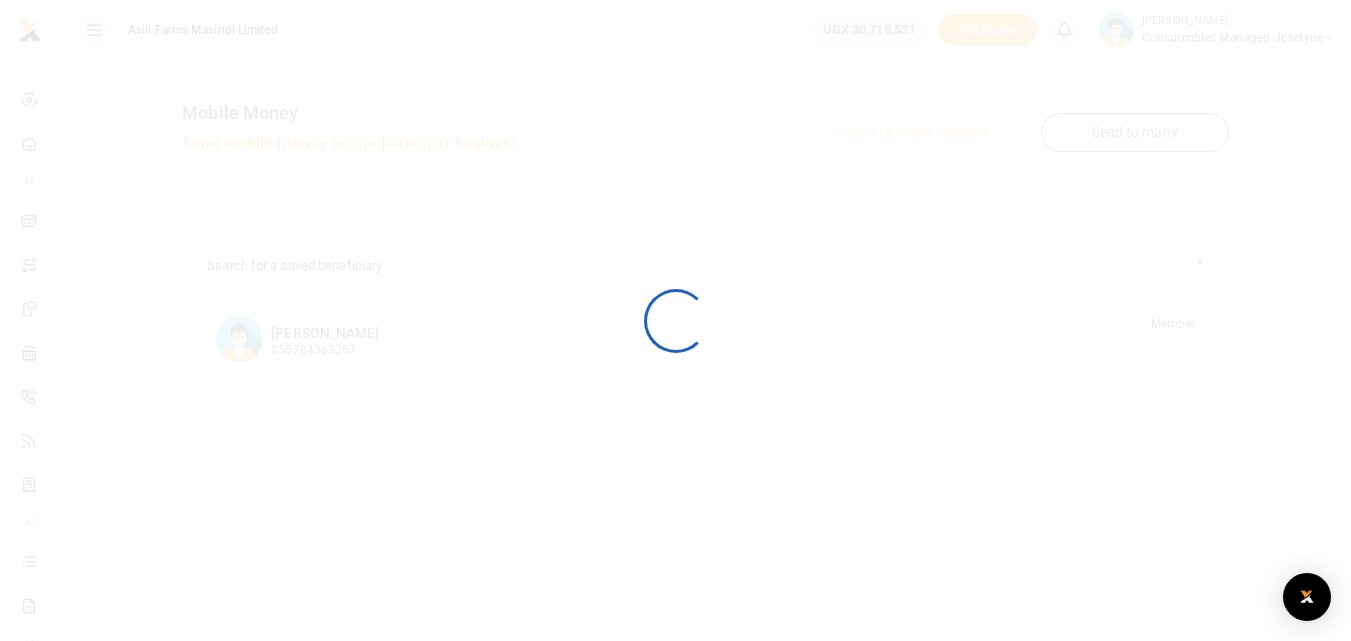 scroll, scrollTop: 0, scrollLeft: 0, axis: both 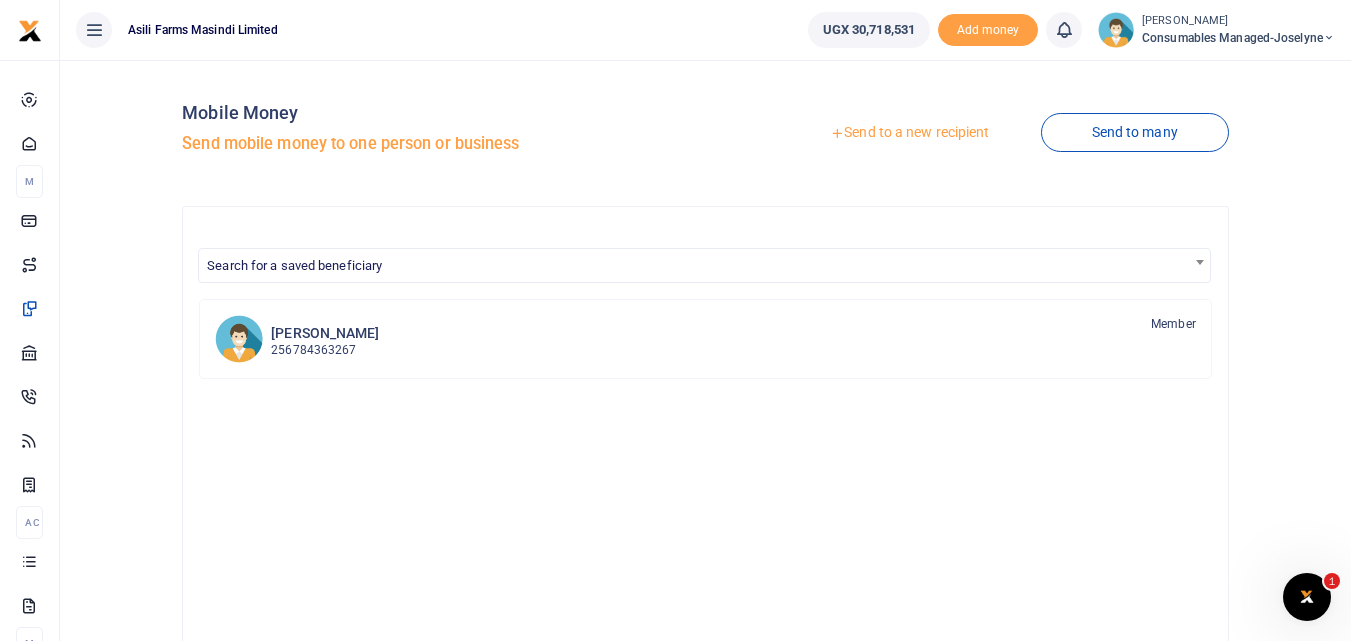 click on "Send to a new recipient" at bounding box center (909, 133) 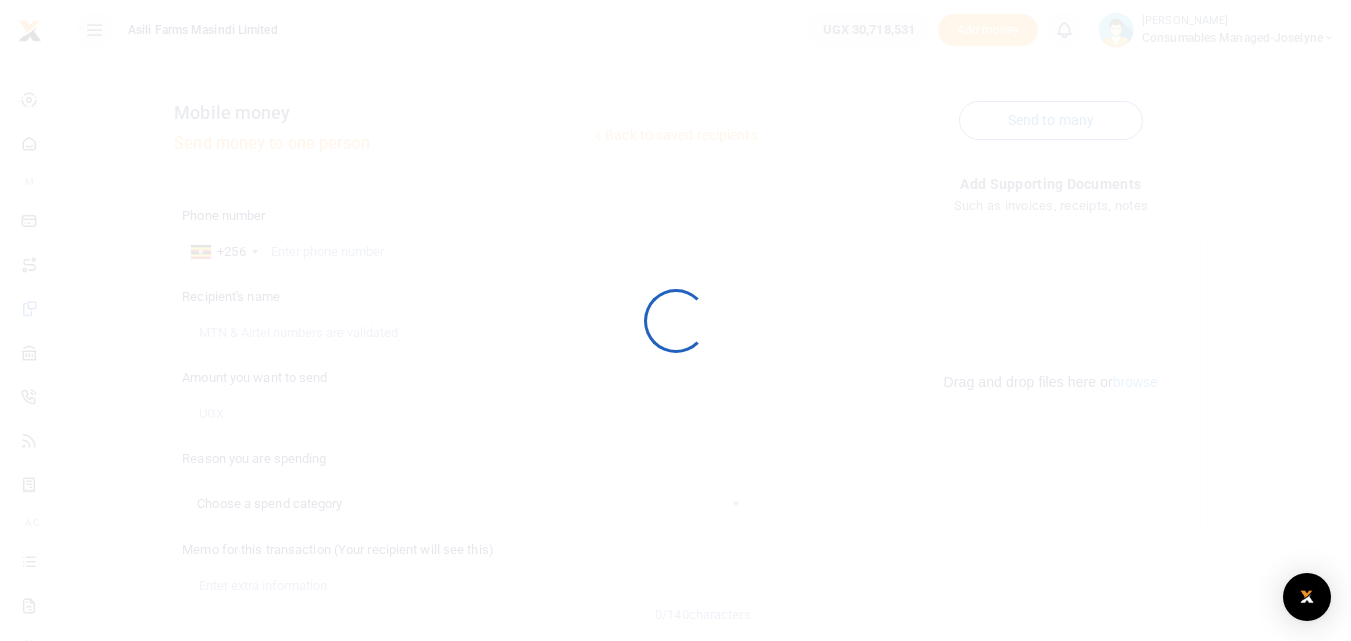 scroll, scrollTop: 0, scrollLeft: 0, axis: both 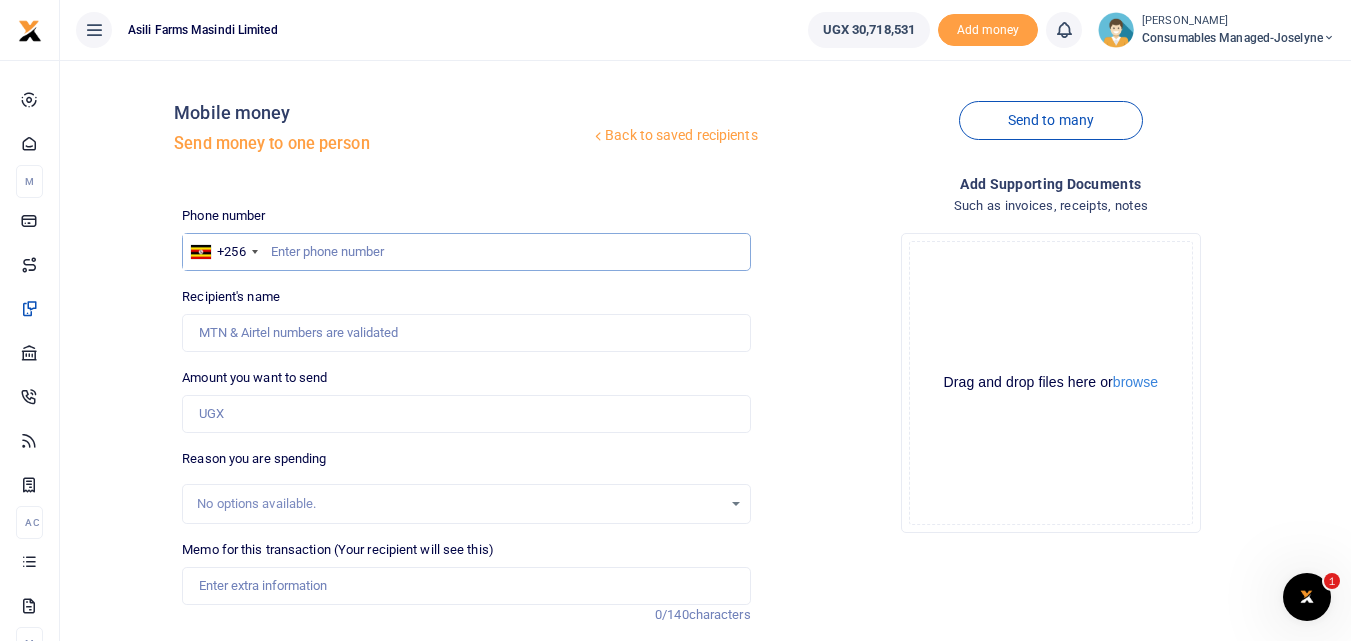 click at bounding box center (466, 252) 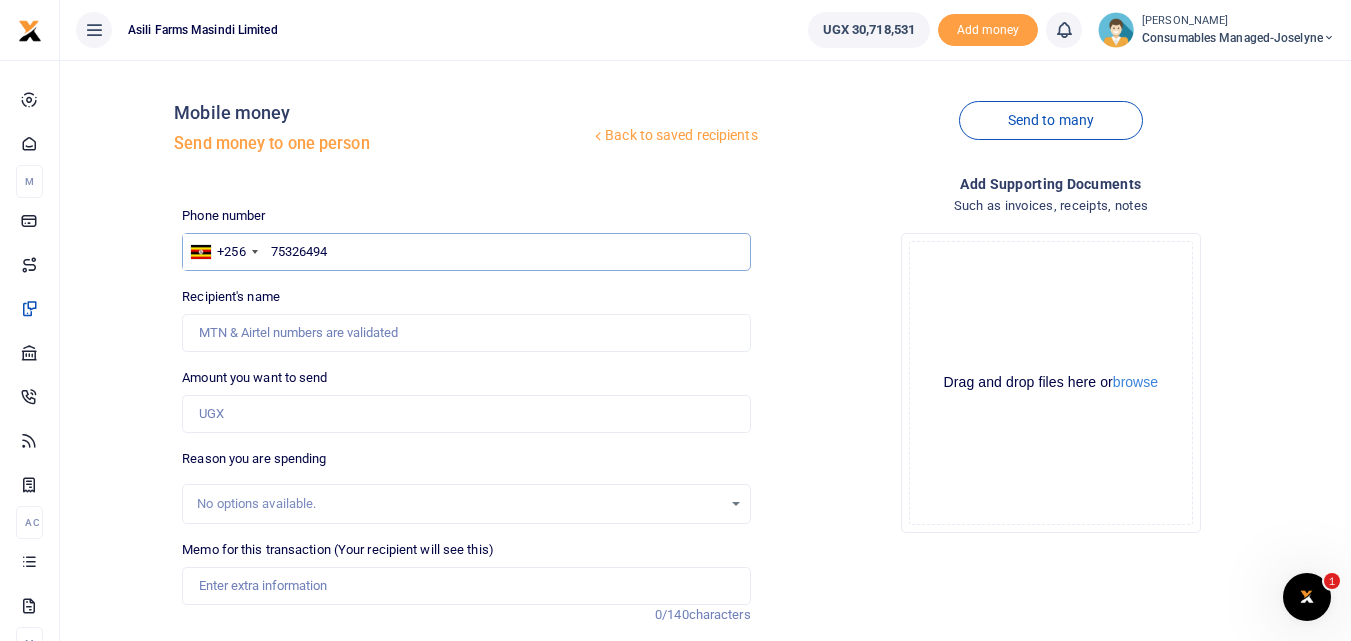 type on "753264942" 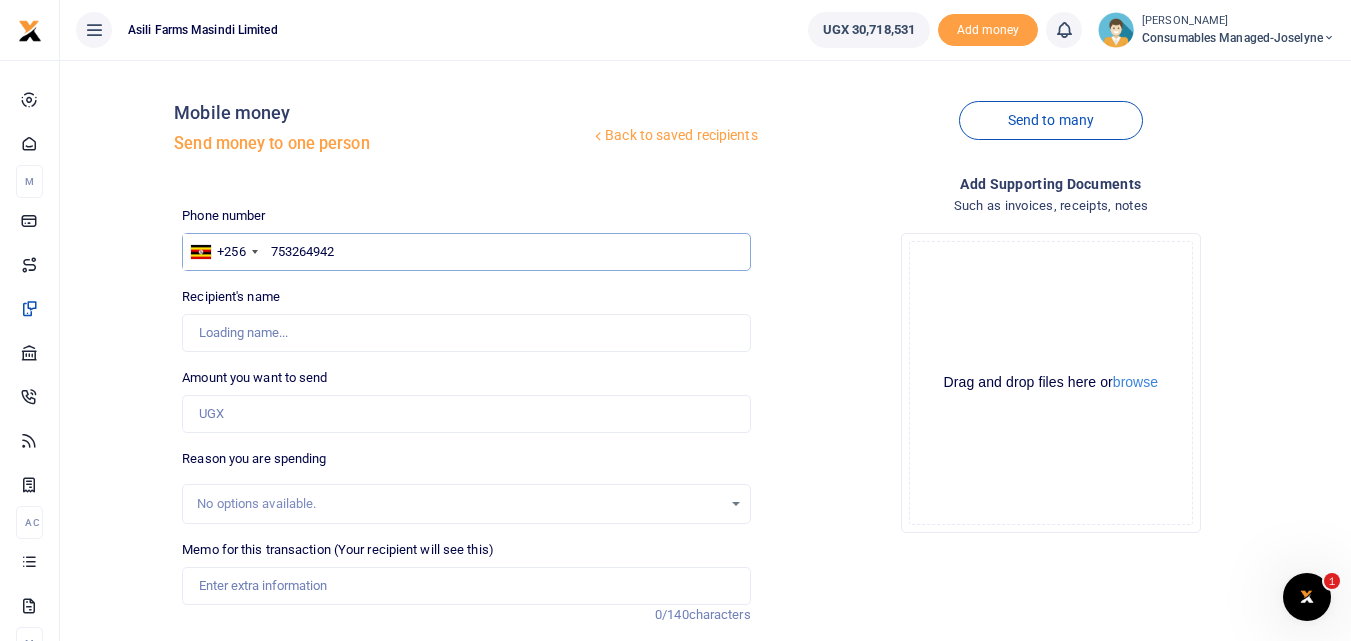 type on "[PERSON_NAME]" 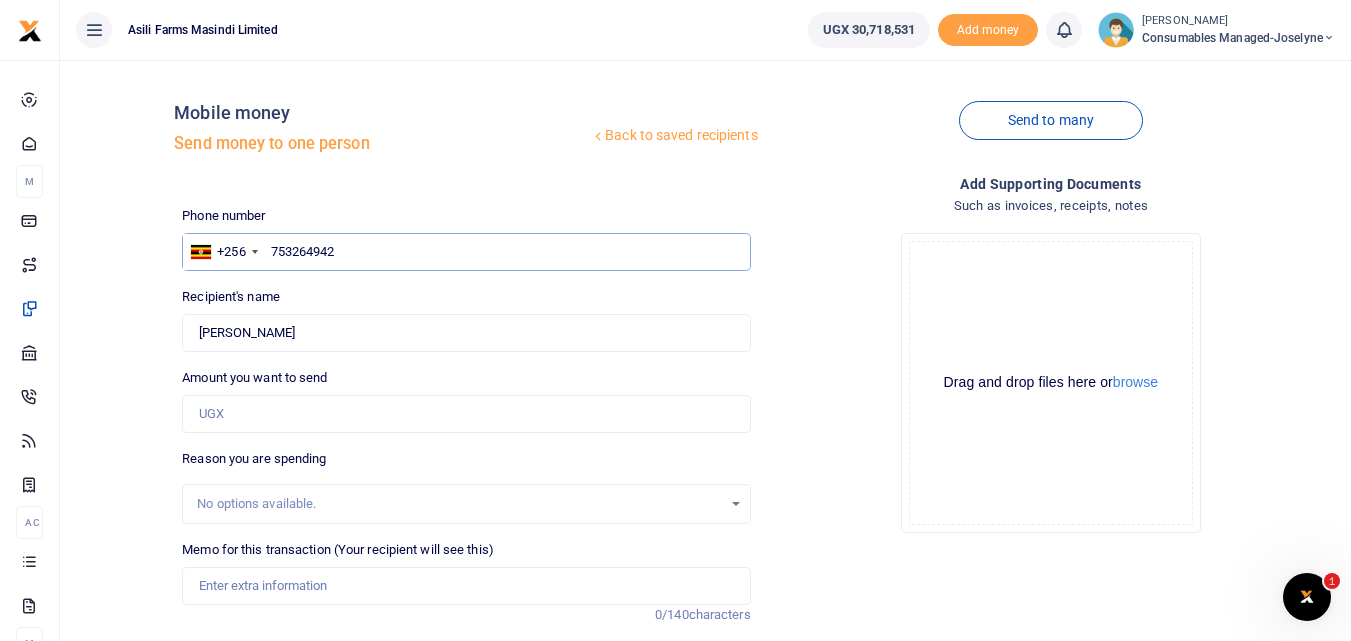 type on "753264942" 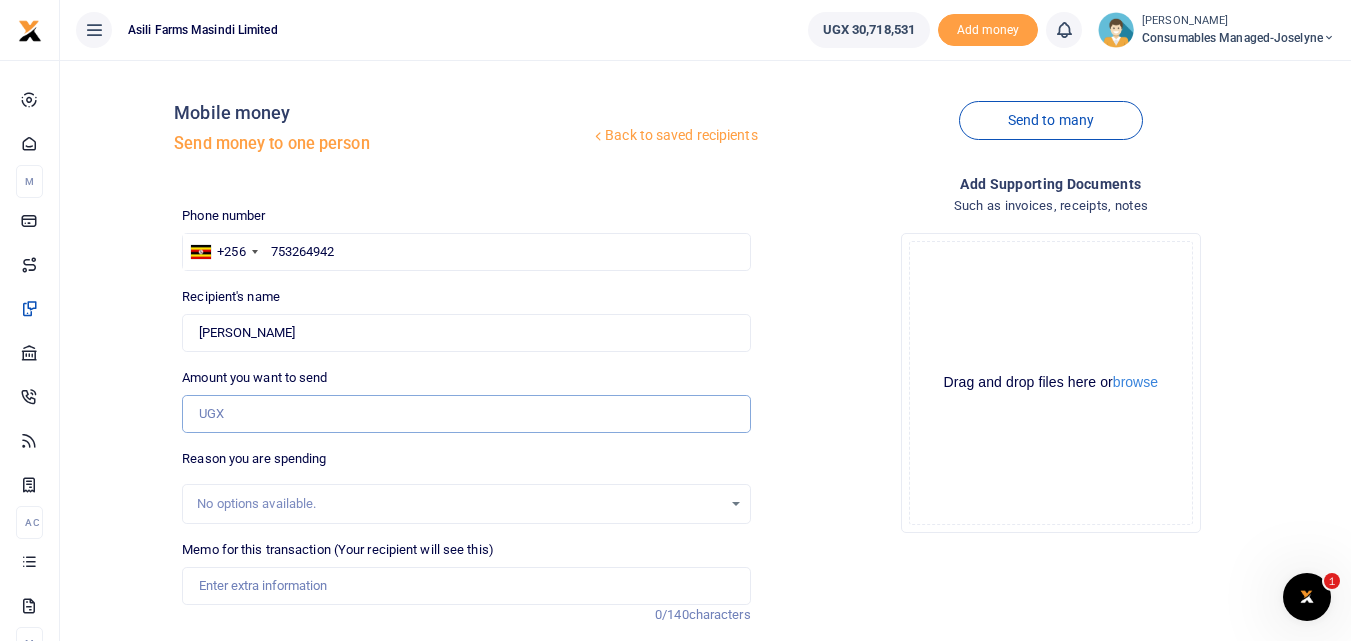 click on "Amount you want to send" at bounding box center [466, 414] 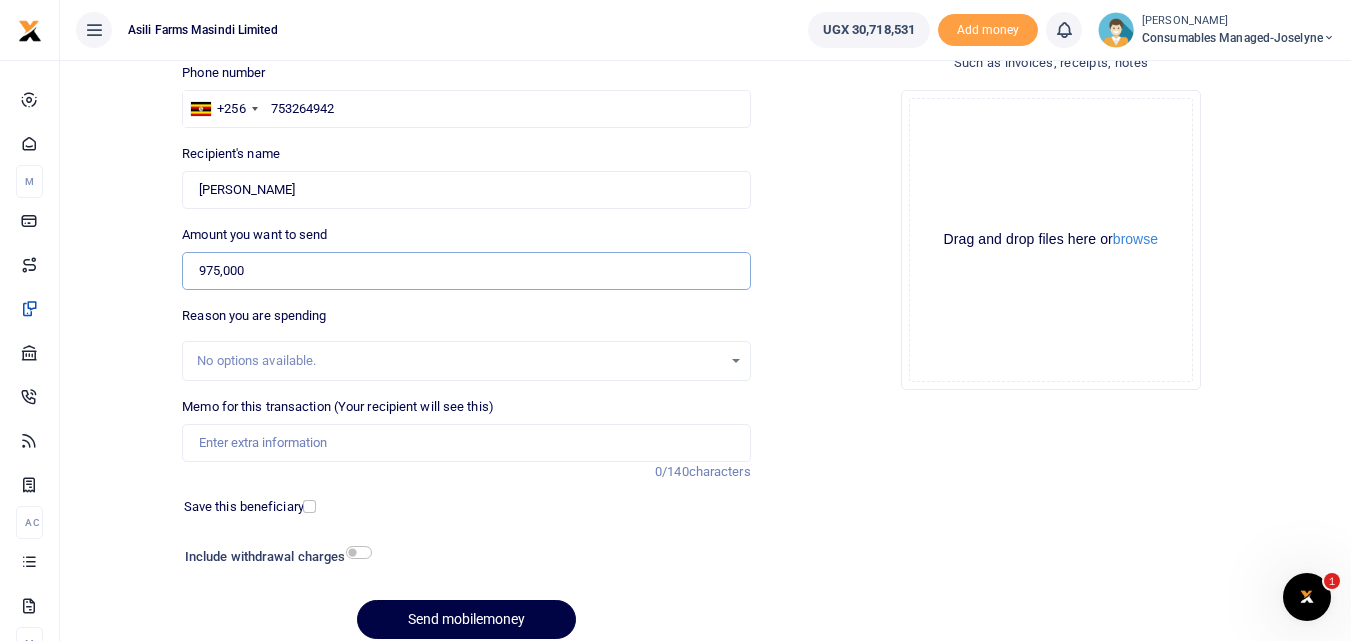 scroll, scrollTop: 225, scrollLeft: 0, axis: vertical 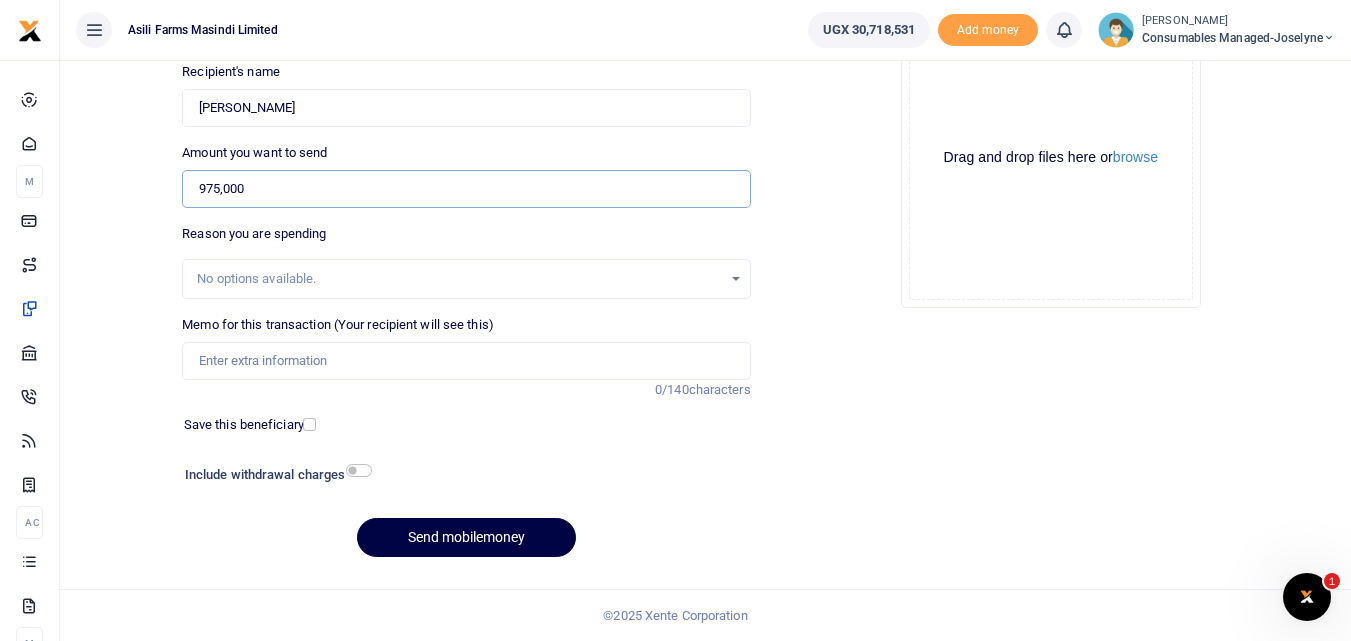 type on "975,000" 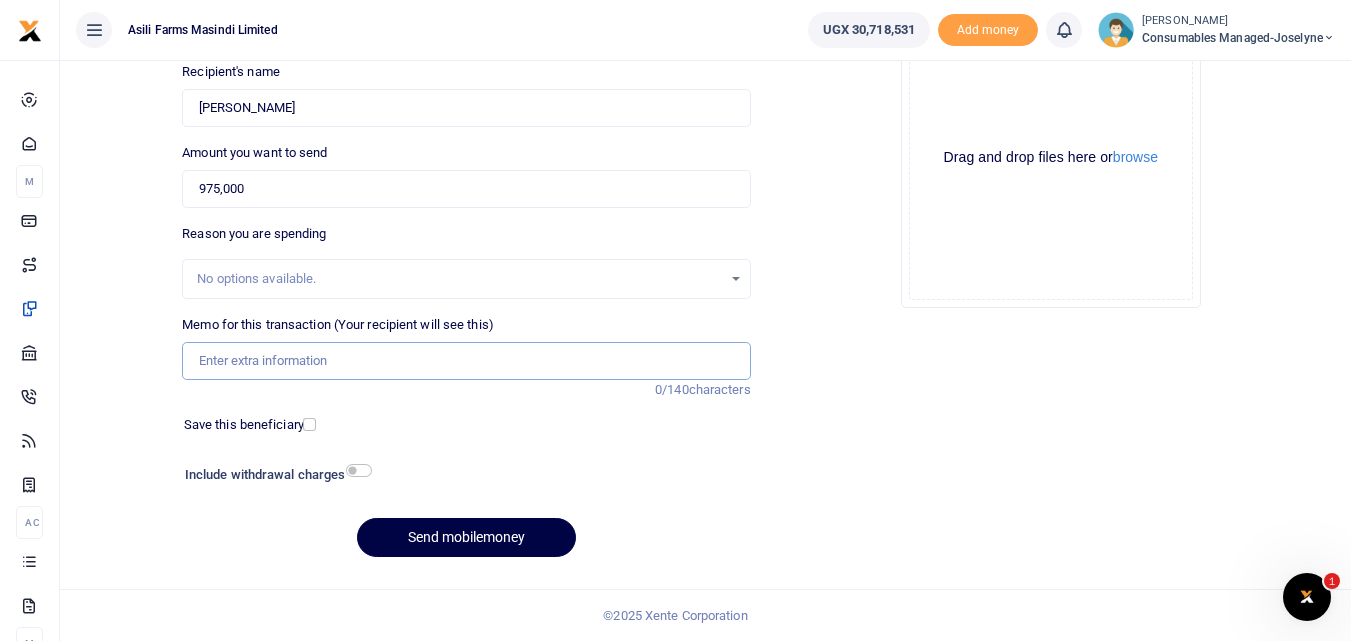 click on "Memo for this transaction (Your recipient will see this)" at bounding box center [466, 361] 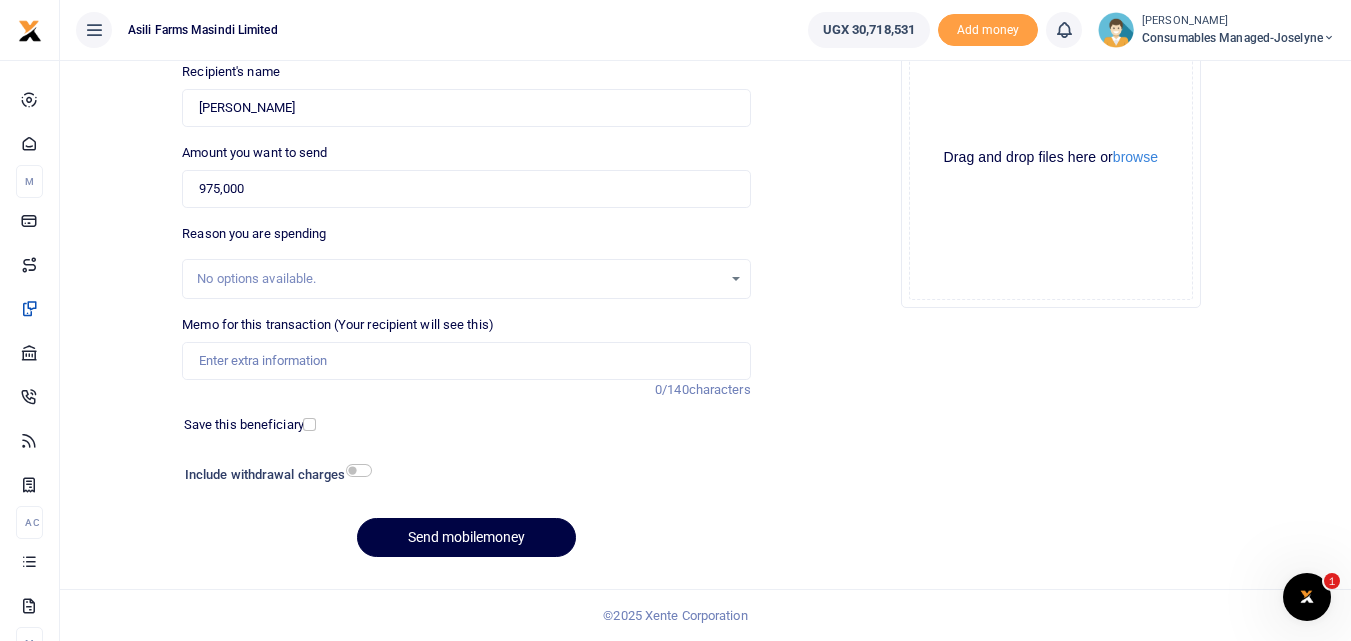 click on "Add supporting Documents
Such as invoices, receipts, notes
Drop your files here Drag and drop files here or  browse Powered by  Uppy" at bounding box center [1051, 261] 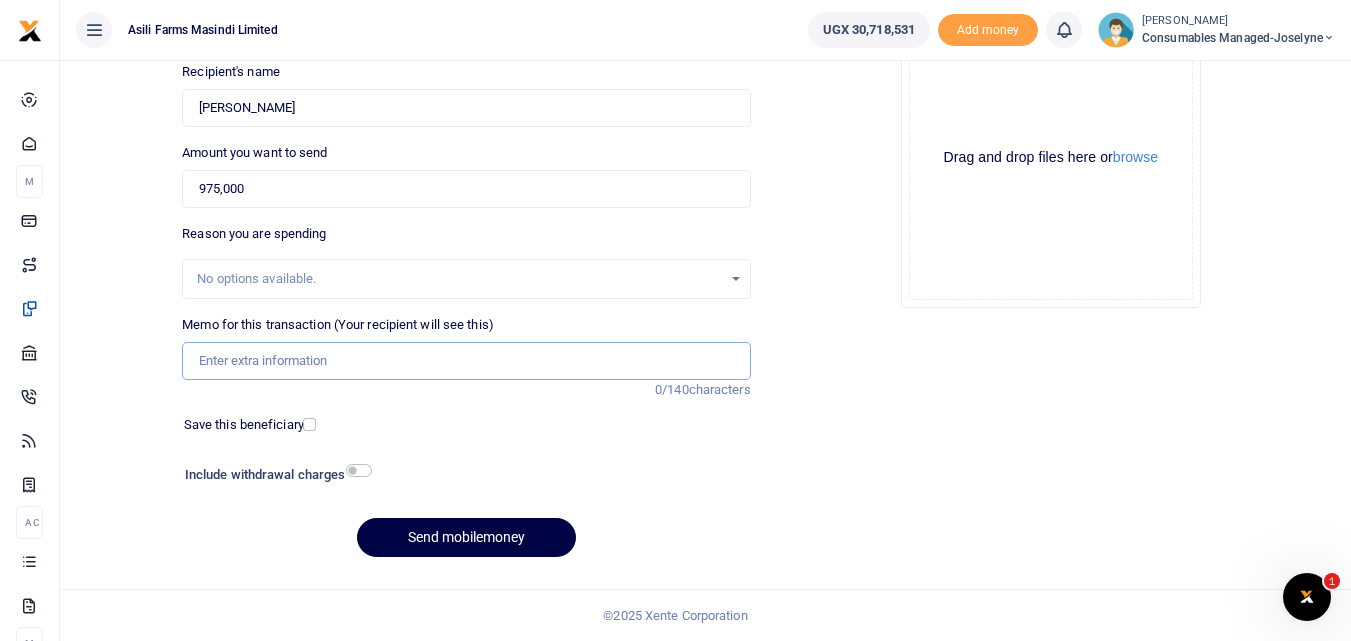 click on "Memo for this transaction (Your recipient will see this)" at bounding box center (466, 361) 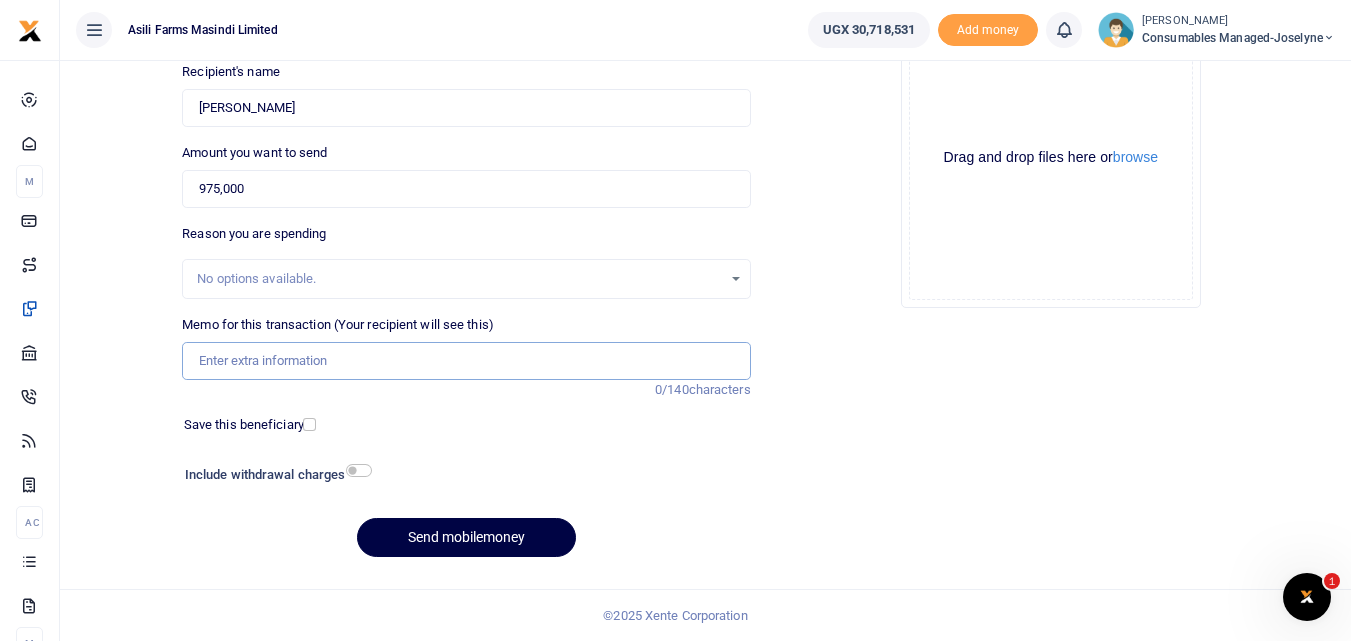 click on "Memo for this transaction (Your recipient will see this)" at bounding box center [466, 361] 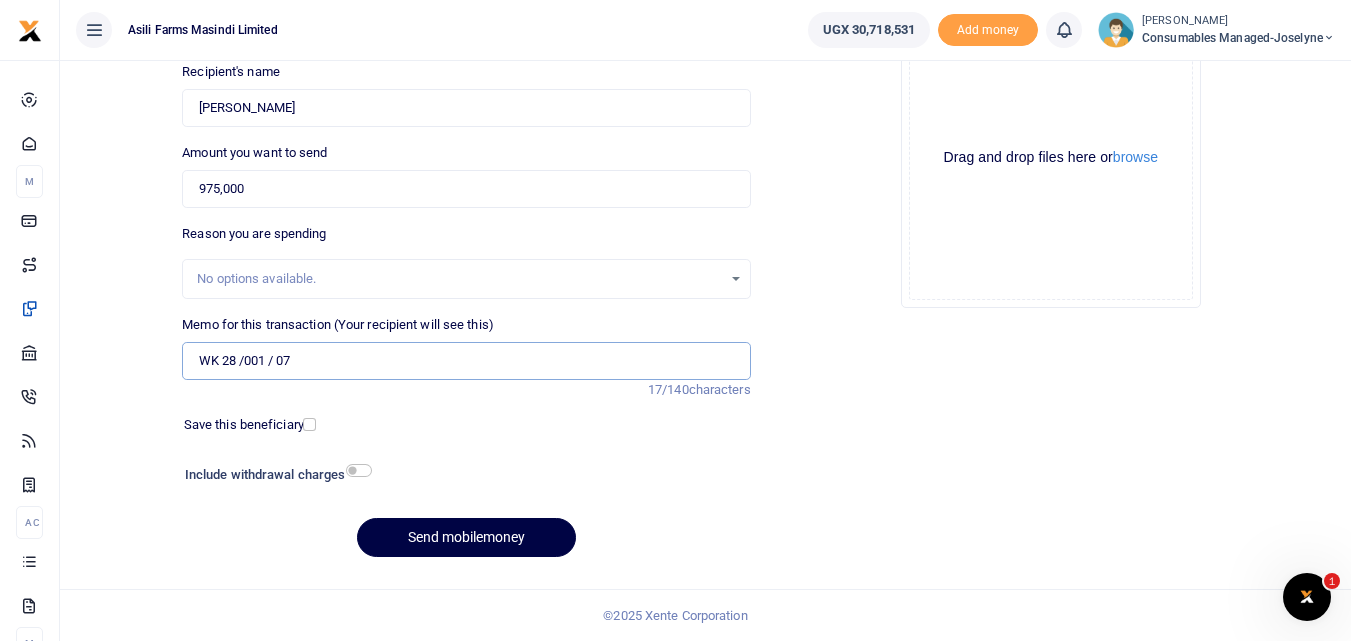 paste on "WK 29 /001 /13" 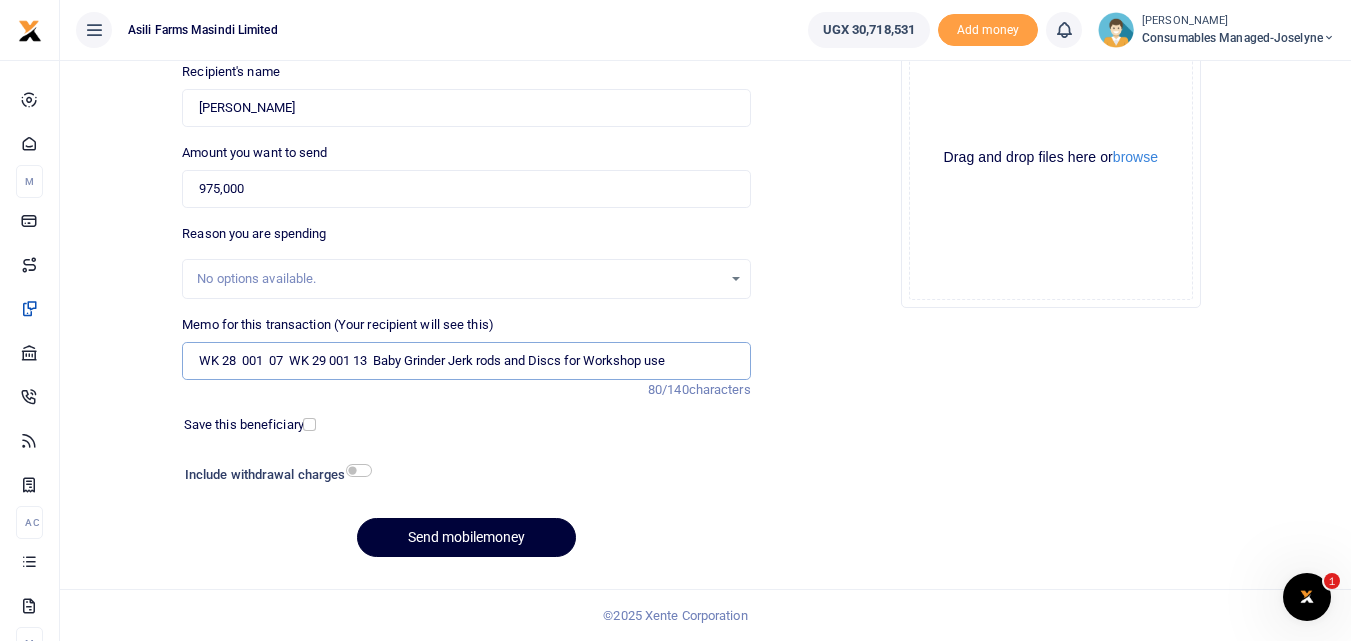 type on "WK 28  001  07  WK 29 001 13  Baby Grinder Jerk rods and Discs for Workshop use" 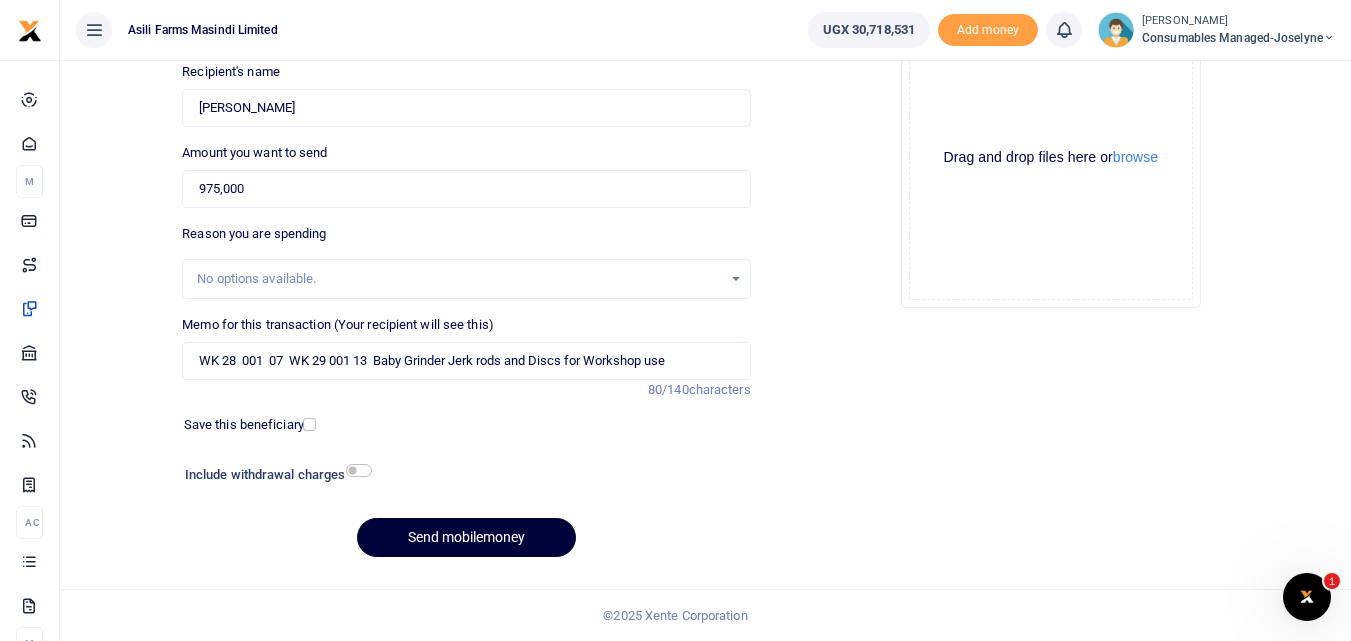 click on "Send mobilemoney" at bounding box center (466, 537) 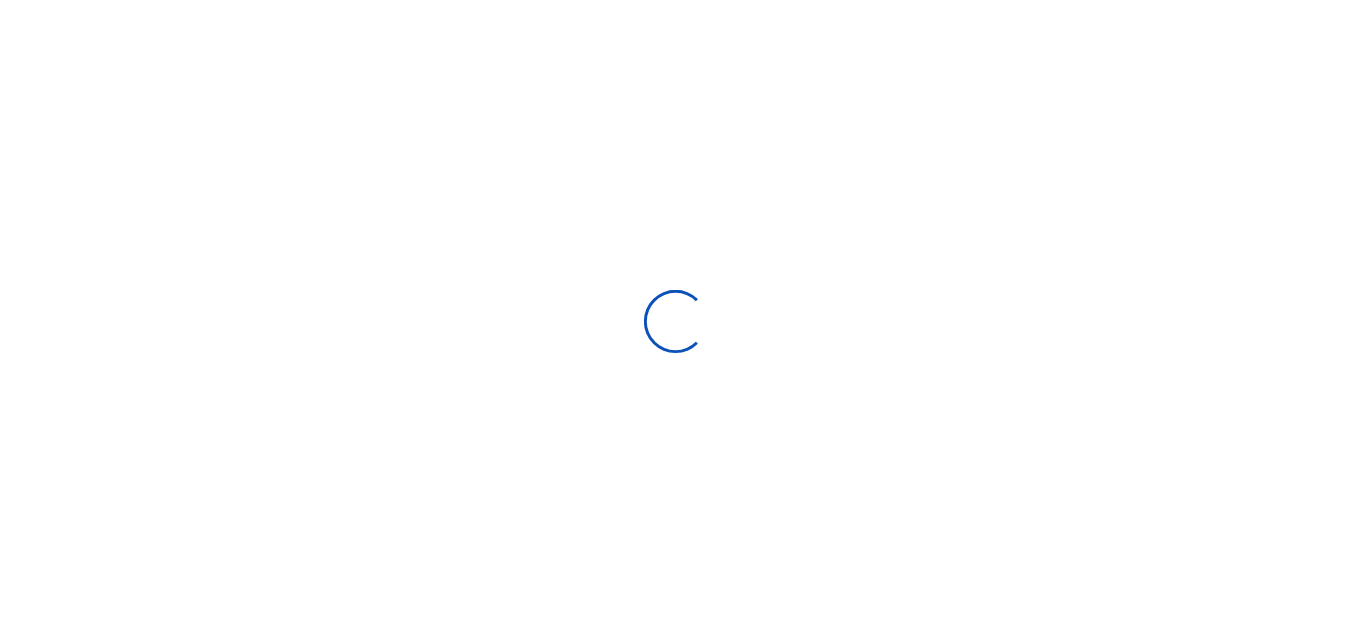 scroll, scrollTop: 225, scrollLeft: 0, axis: vertical 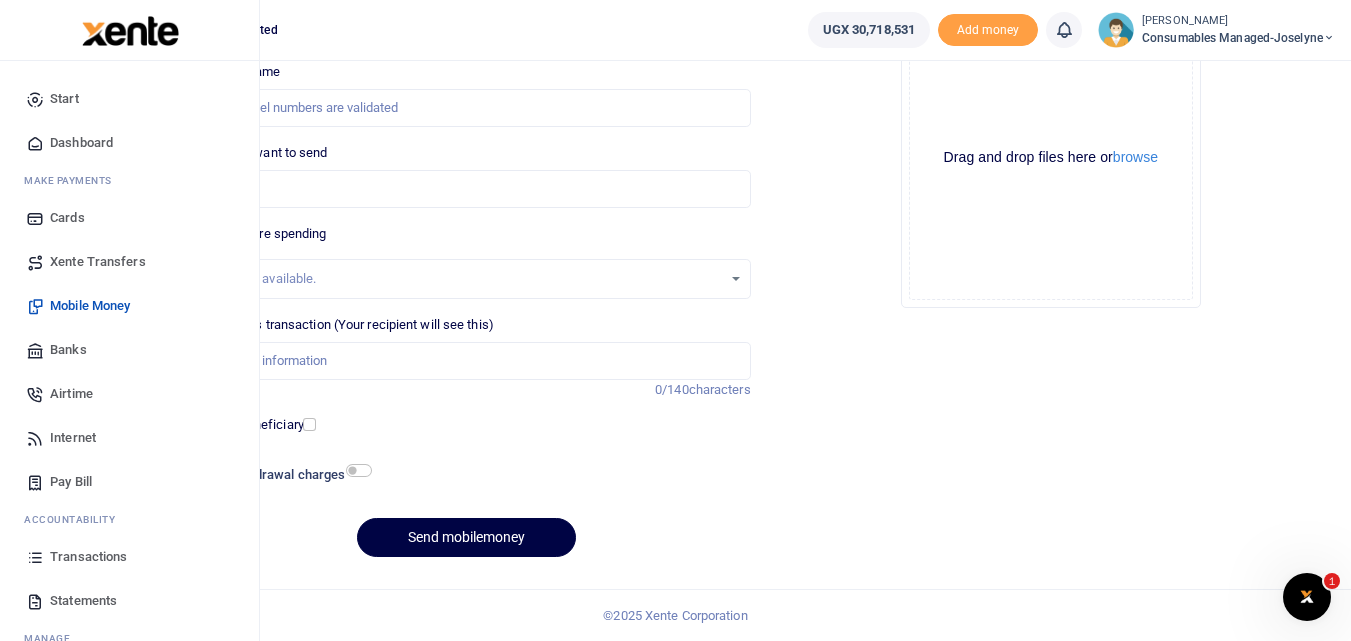 click at bounding box center (35, 557) 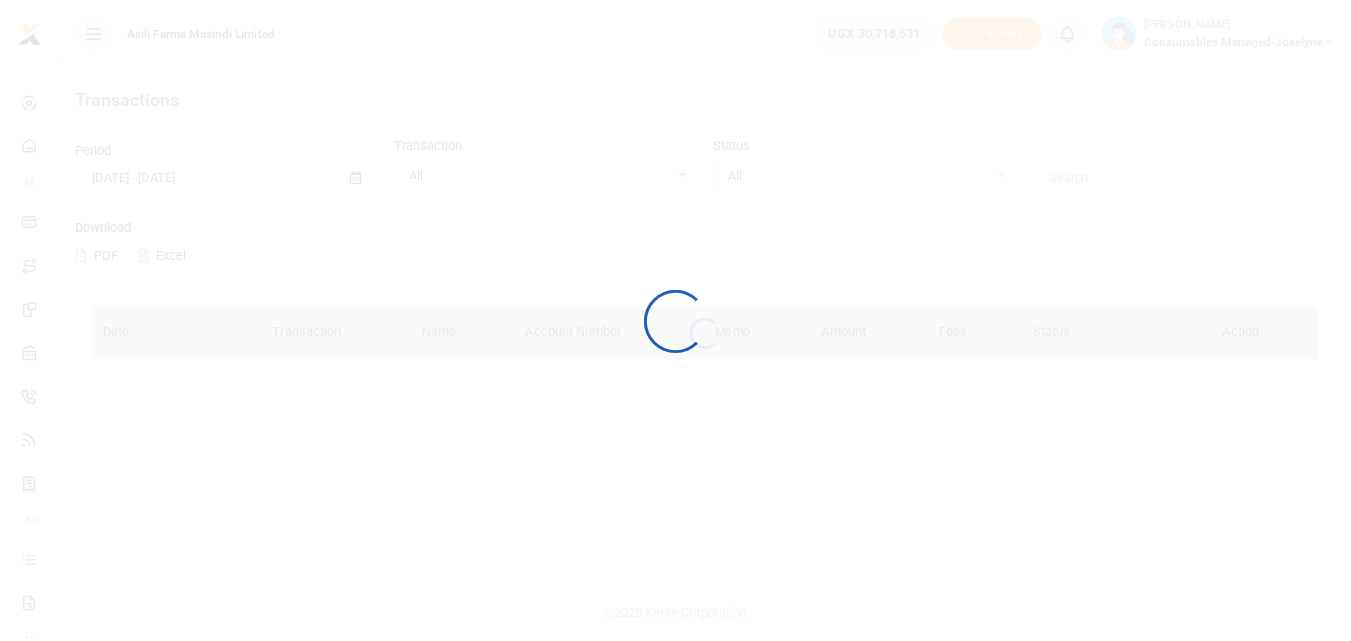 scroll, scrollTop: 0, scrollLeft: 0, axis: both 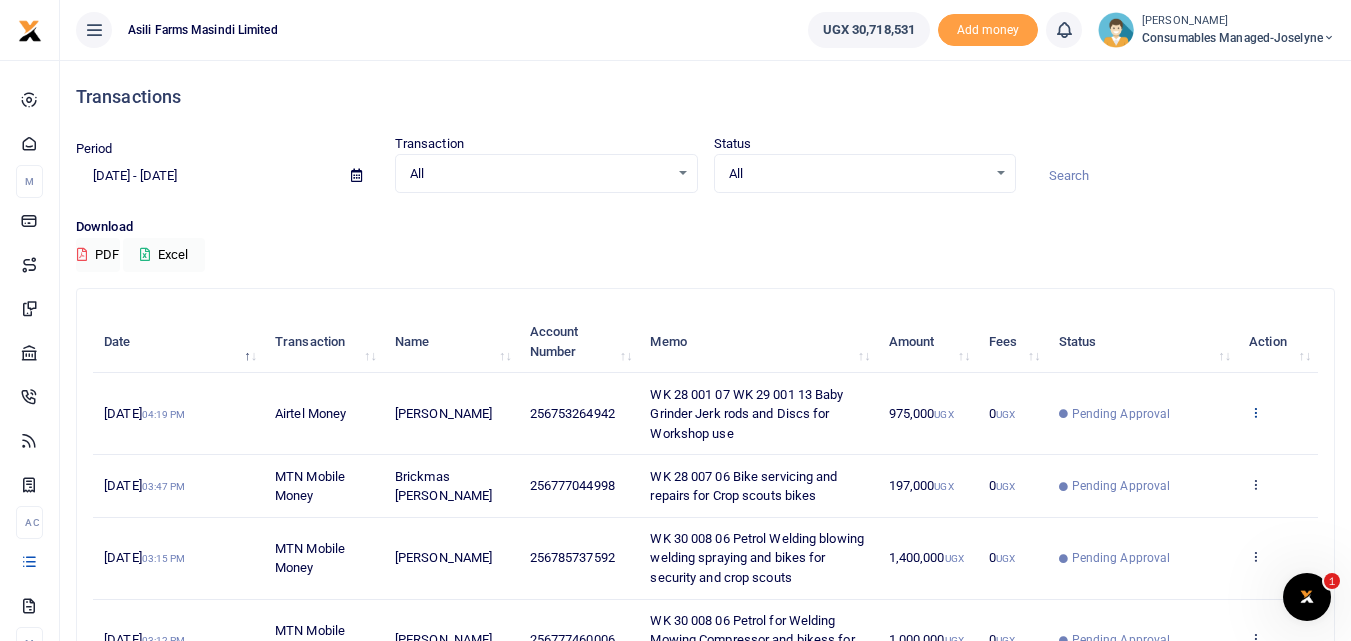 click at bounding box center (1255, 412) 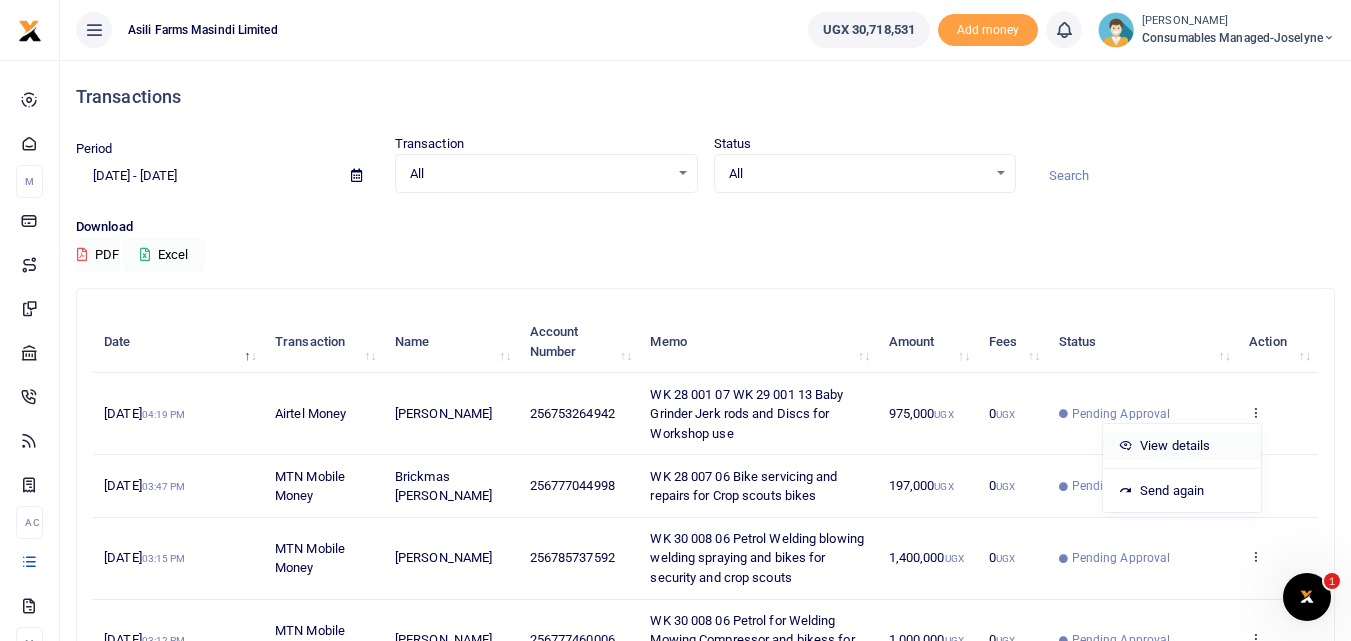 click on "View details" at bounding box center [1182, 446] 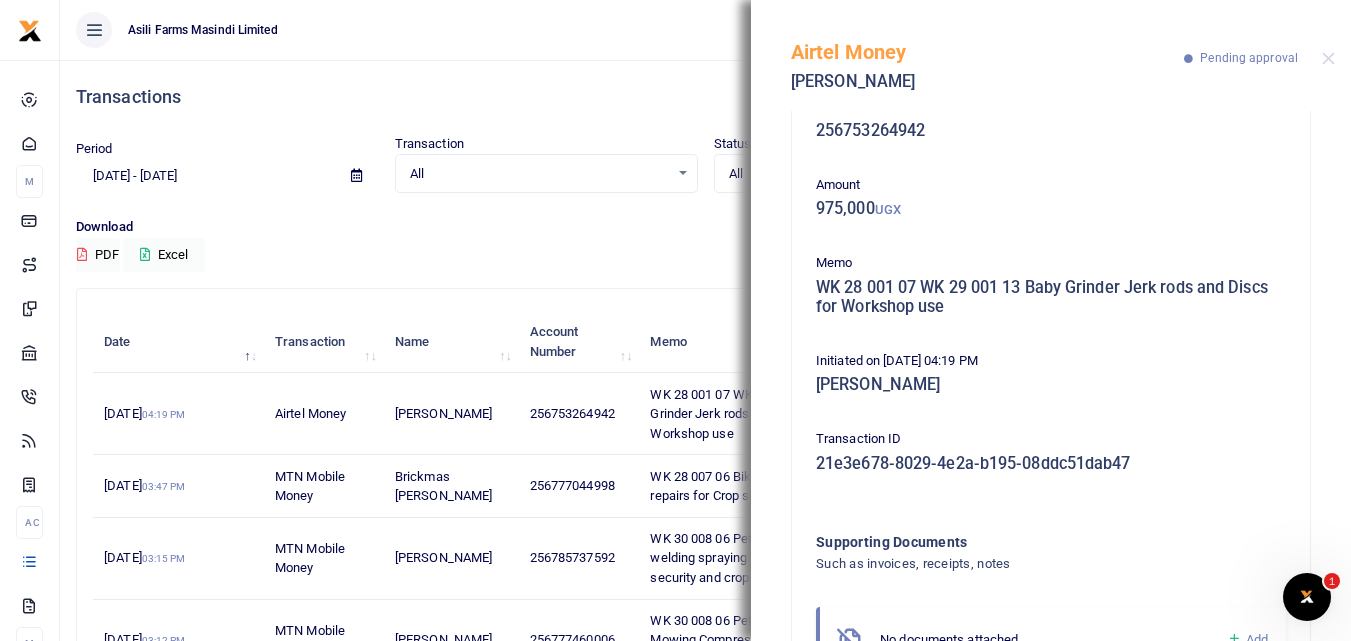 scroll, scrollTop: 139, scrollLeft: 0, axis: vertical 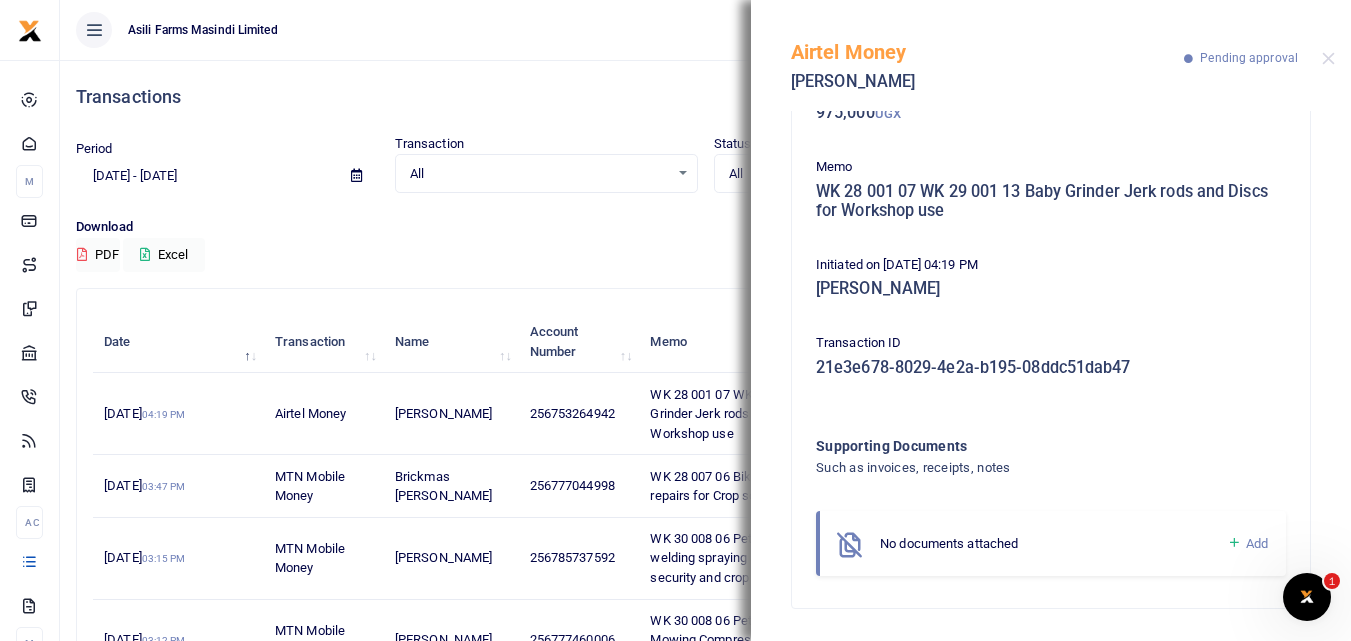 click at bounding box center (1234, 543) 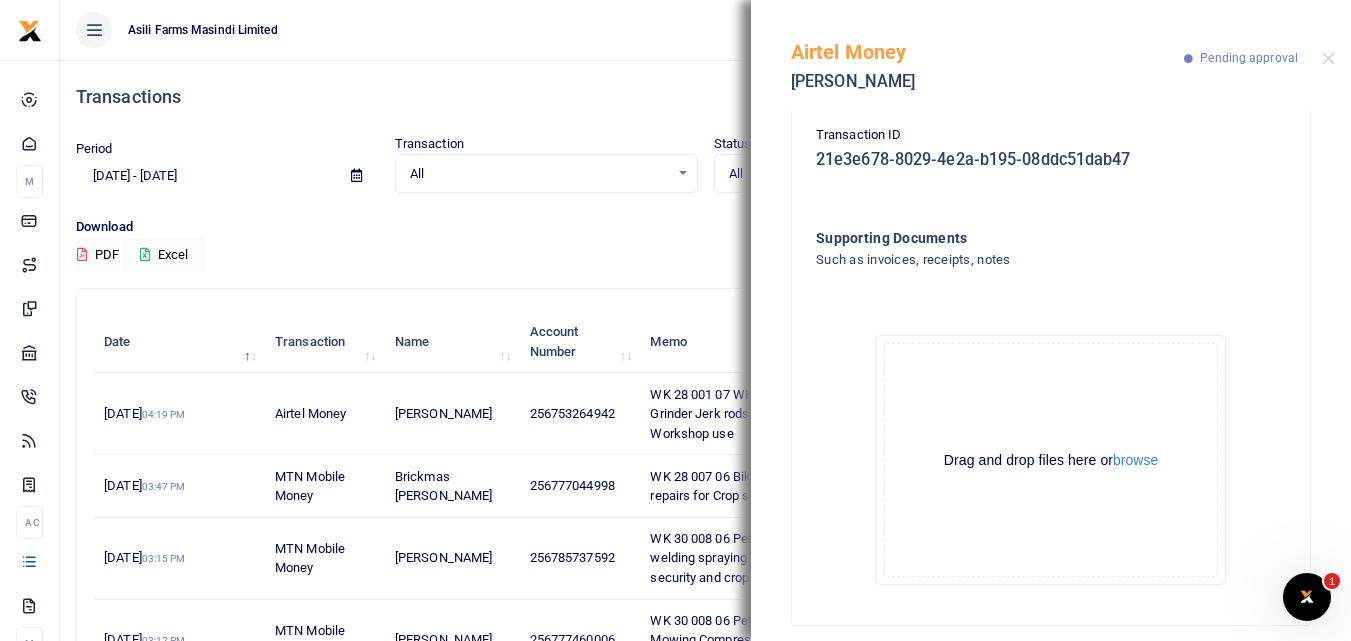 scroll, scrollTop: 351, scrollLeft: 0, axis: vertical 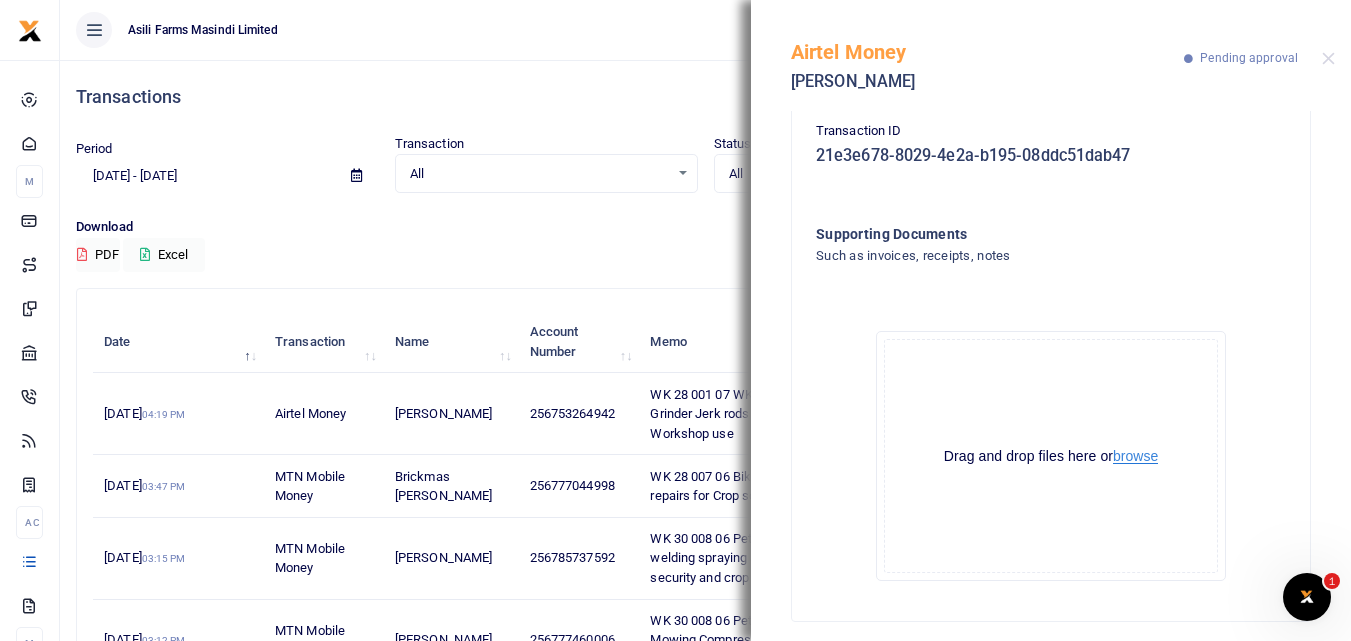 click on "browse" at bounding box center (1135, 456) 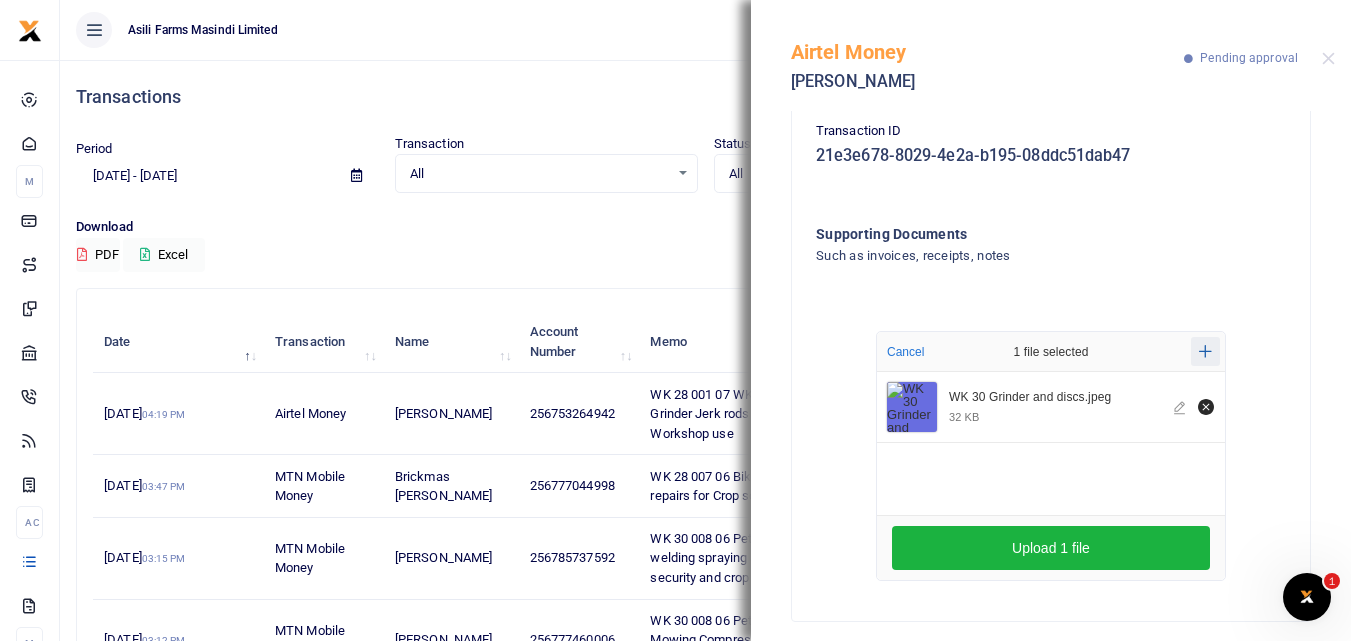 click 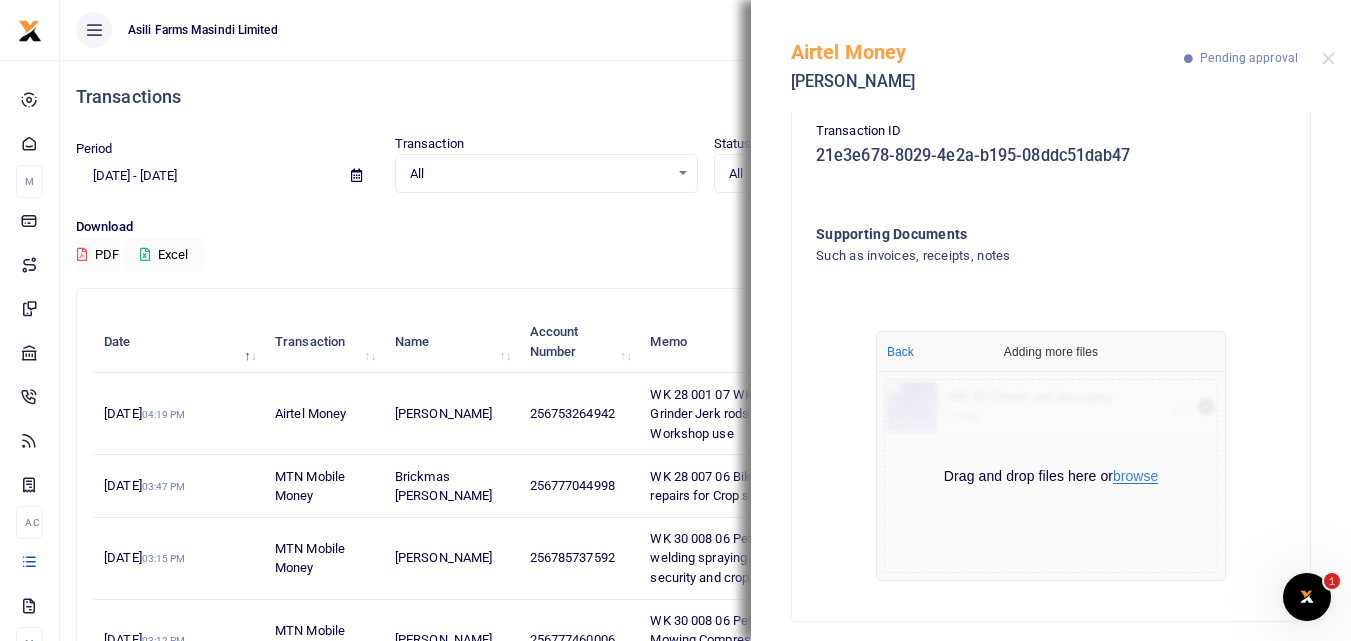 click on "browse" at bounding box center (1135, 476) 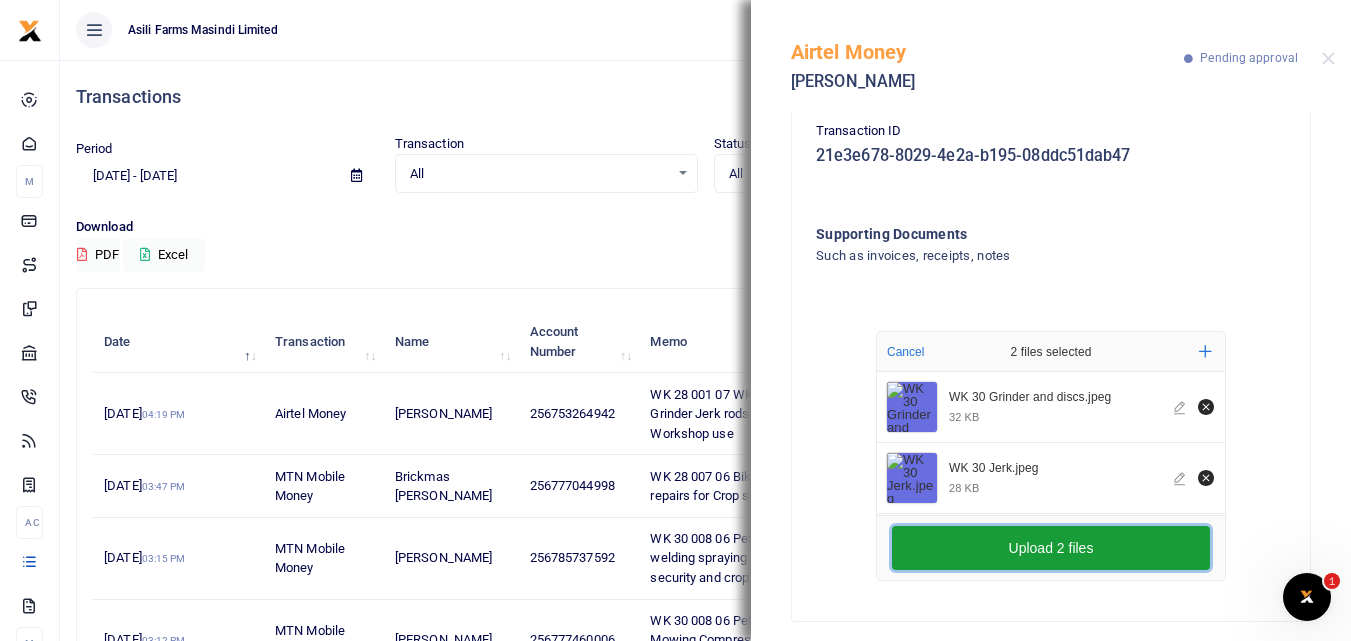 click on "Upload 2 files" at bounding box center (1051, 548) 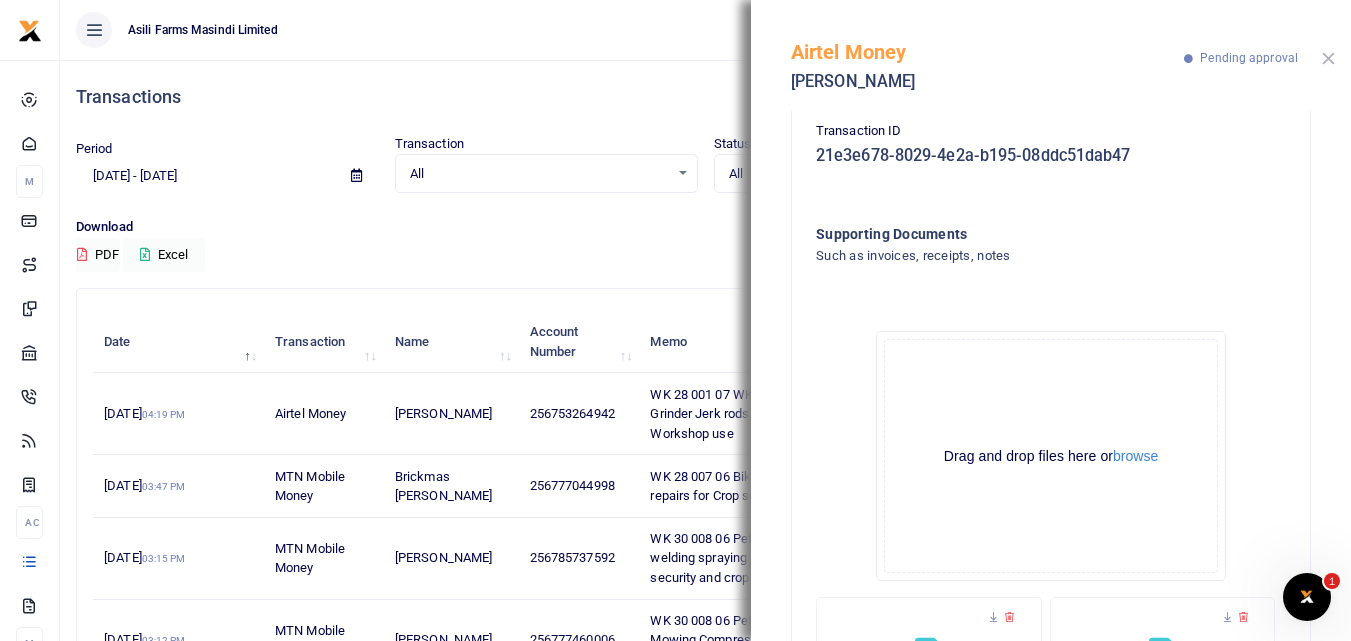click at bounding box center (1328, 58) 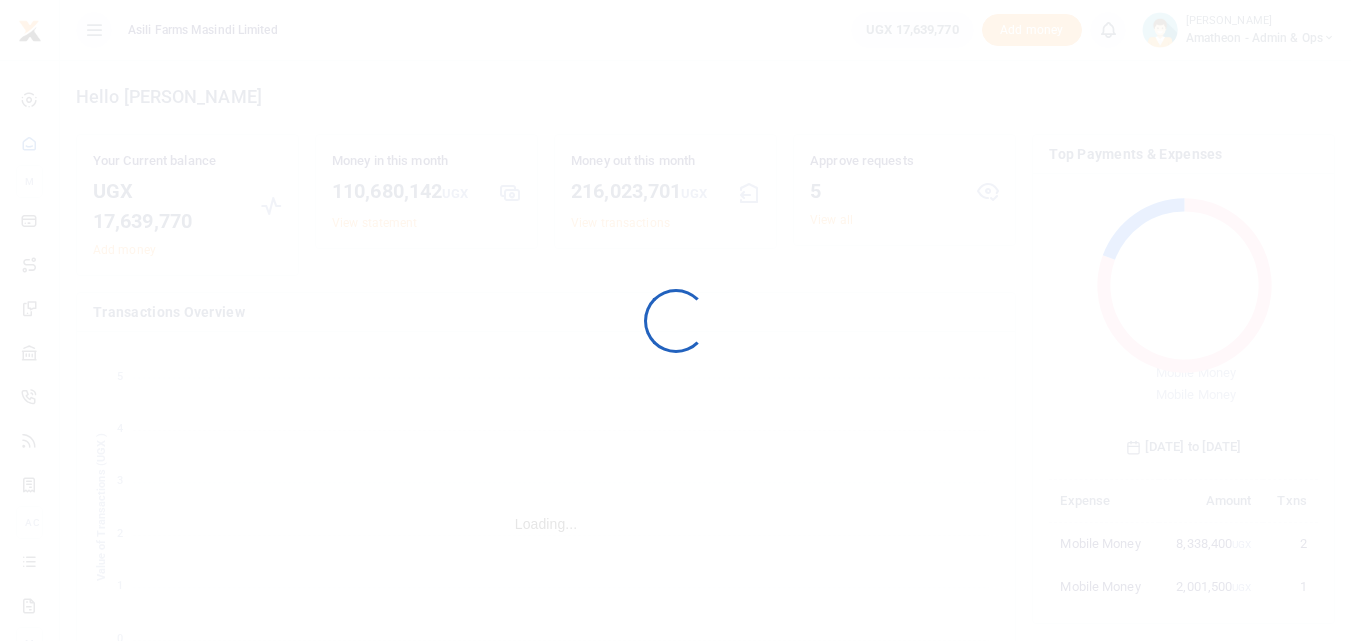 scroll, scrollTop: 0, scrollLeft: 0, axis: both 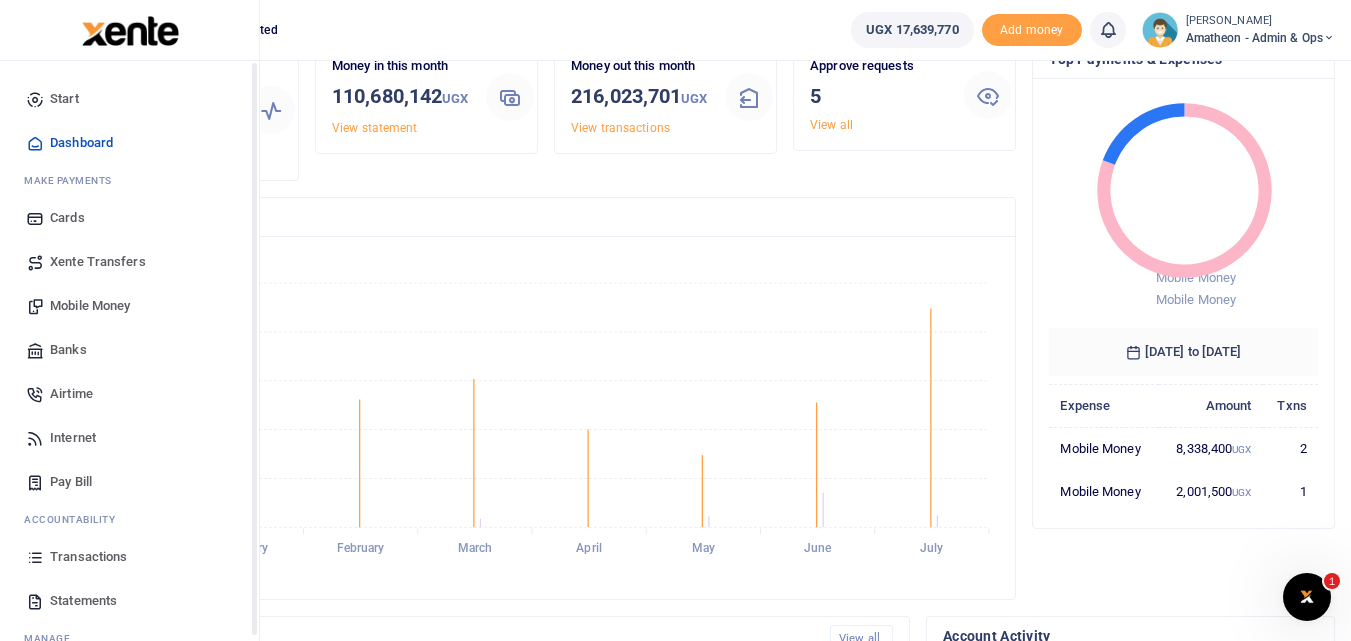 click at bounding box center (35, 557) 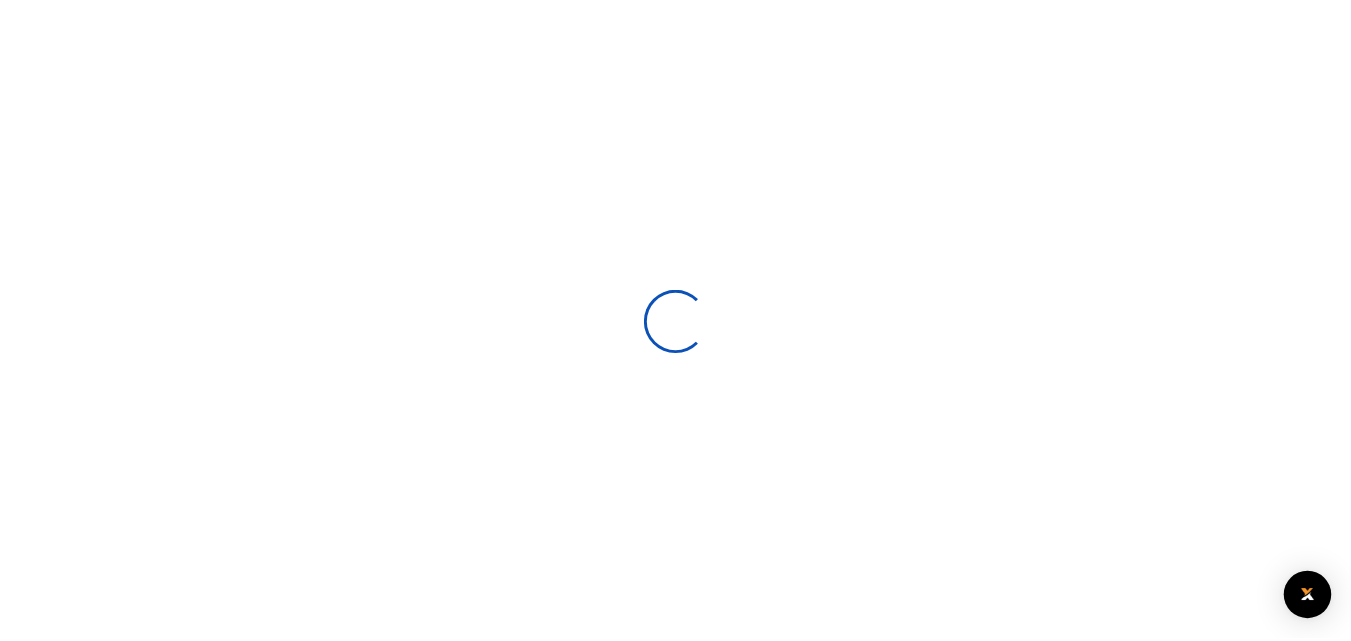 scroll, scrollTop: 0, scrollLeft: 0, axis: both 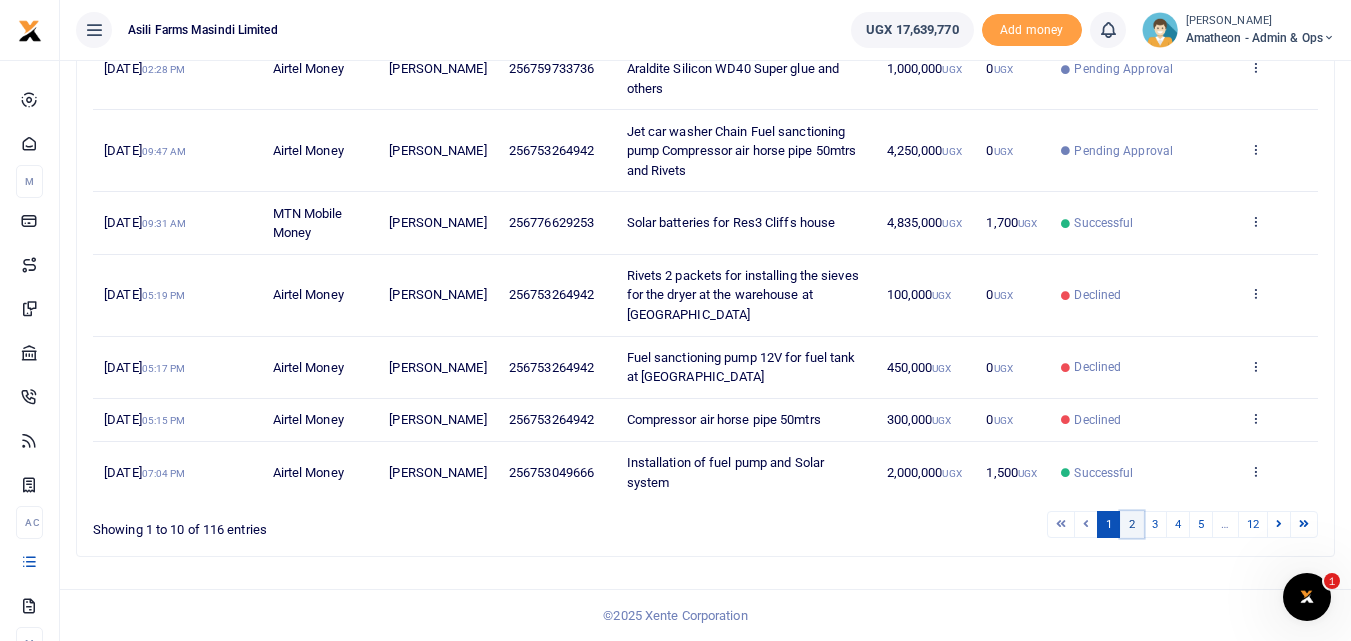 click on "2" at bounding box center [1132, 524] 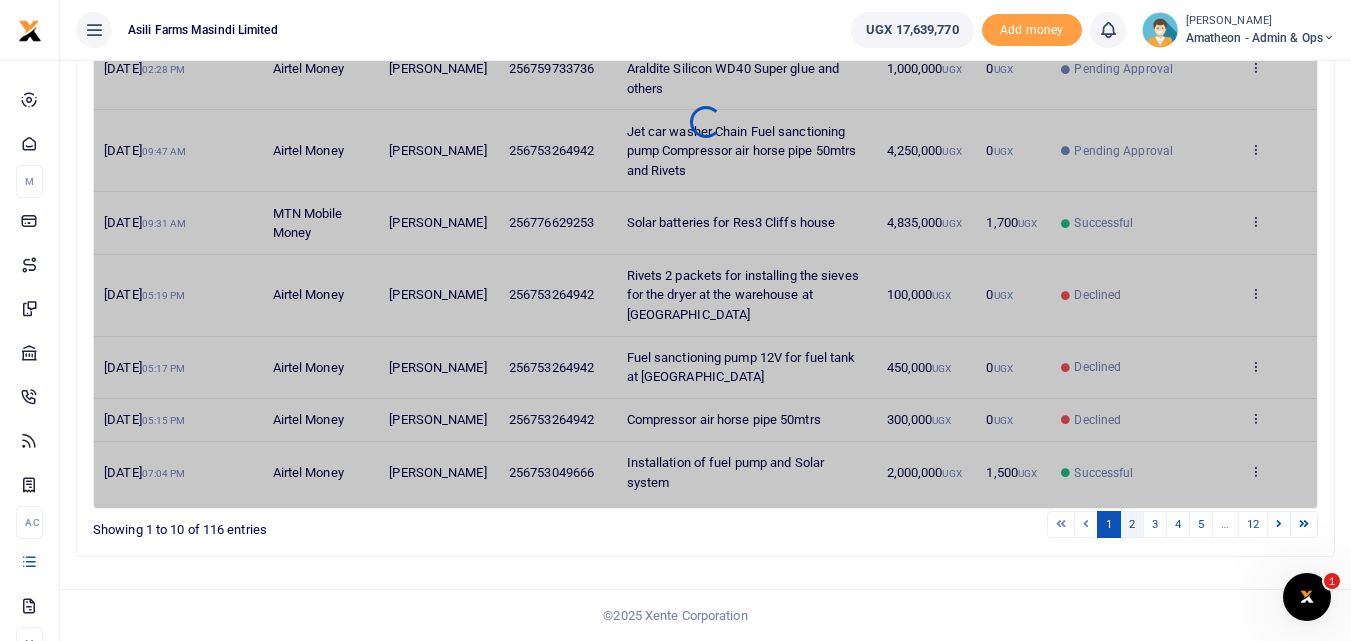 scroll, scrollTop: 493, scrollLeft: 0, axis: vertical 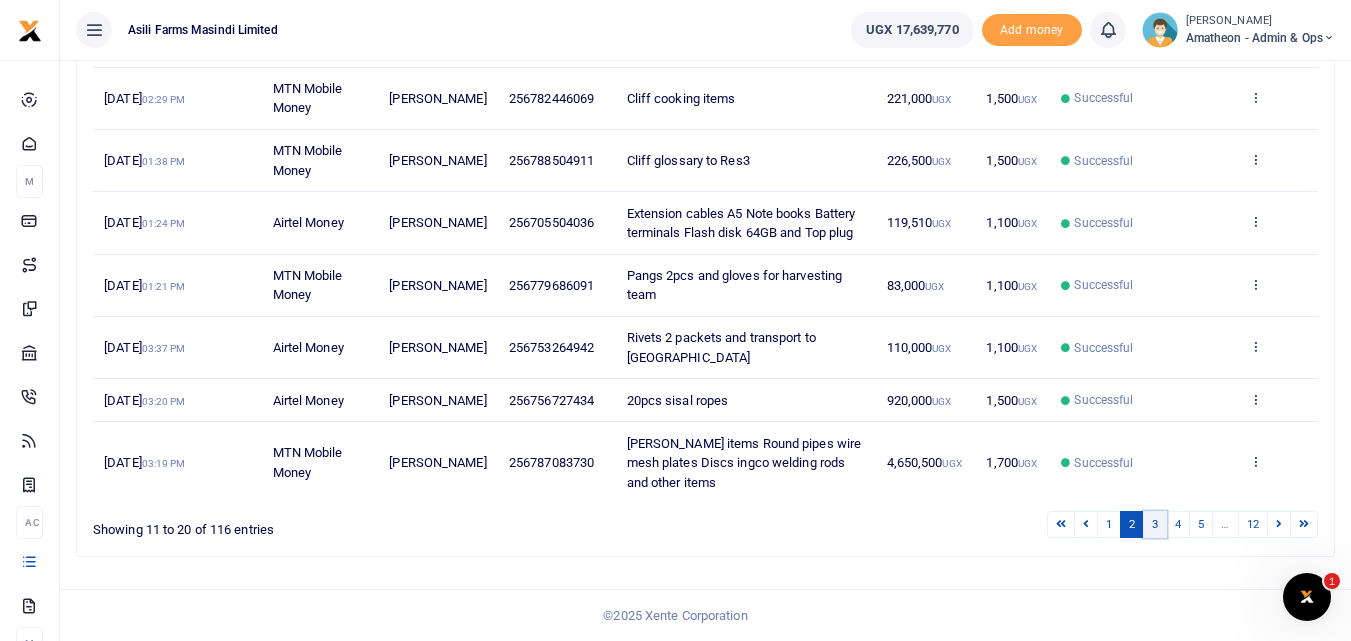 click on "3" at bounding box center [1155, 524] 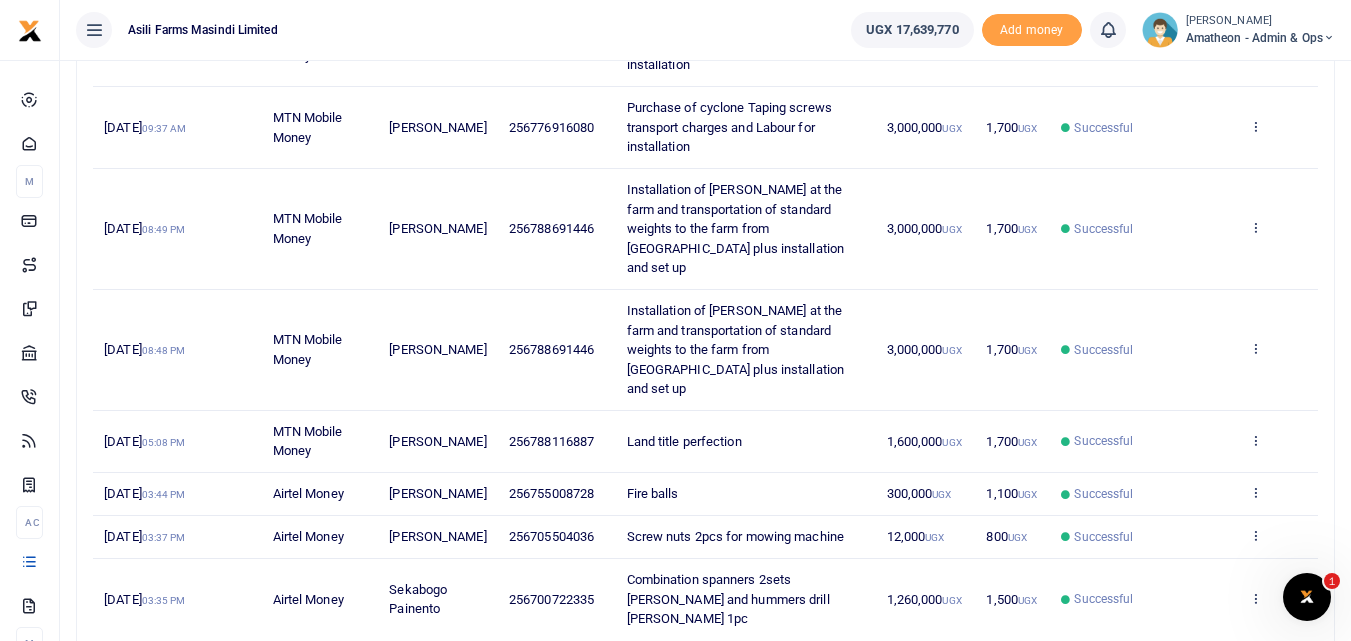 scroll, scrollTop: 495, scrollLeft: 0, axis: vertical 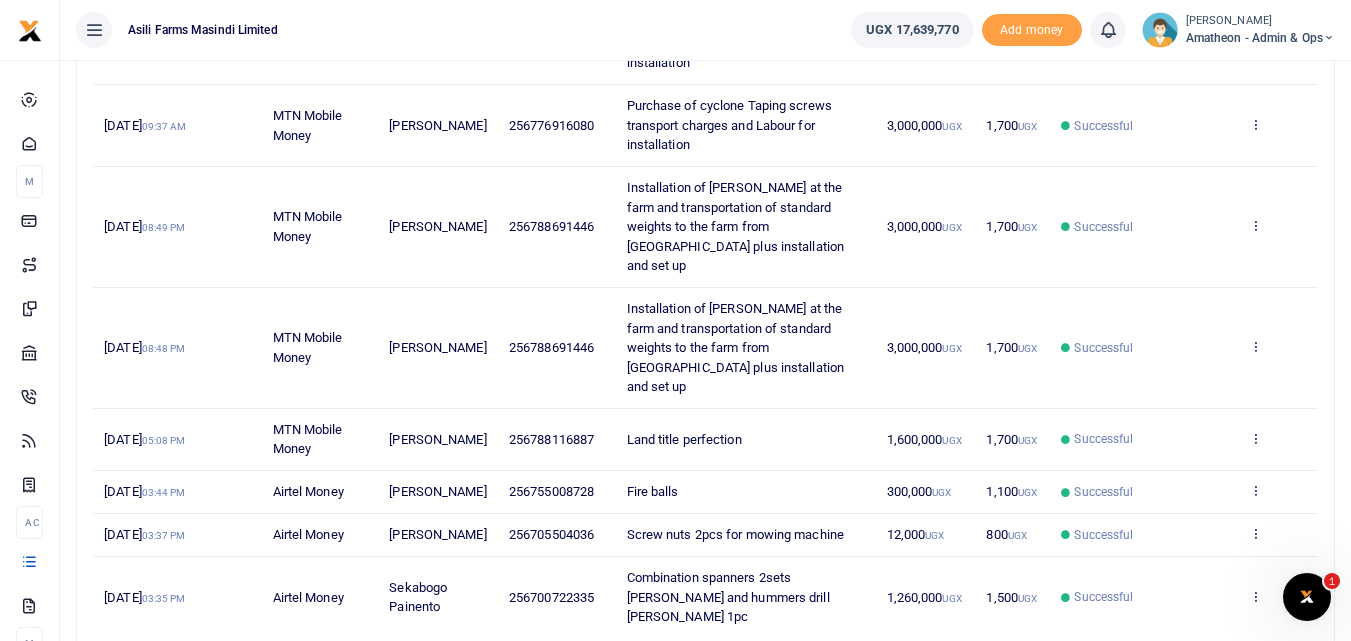 click on "4" at bounding box center [1178, 659] 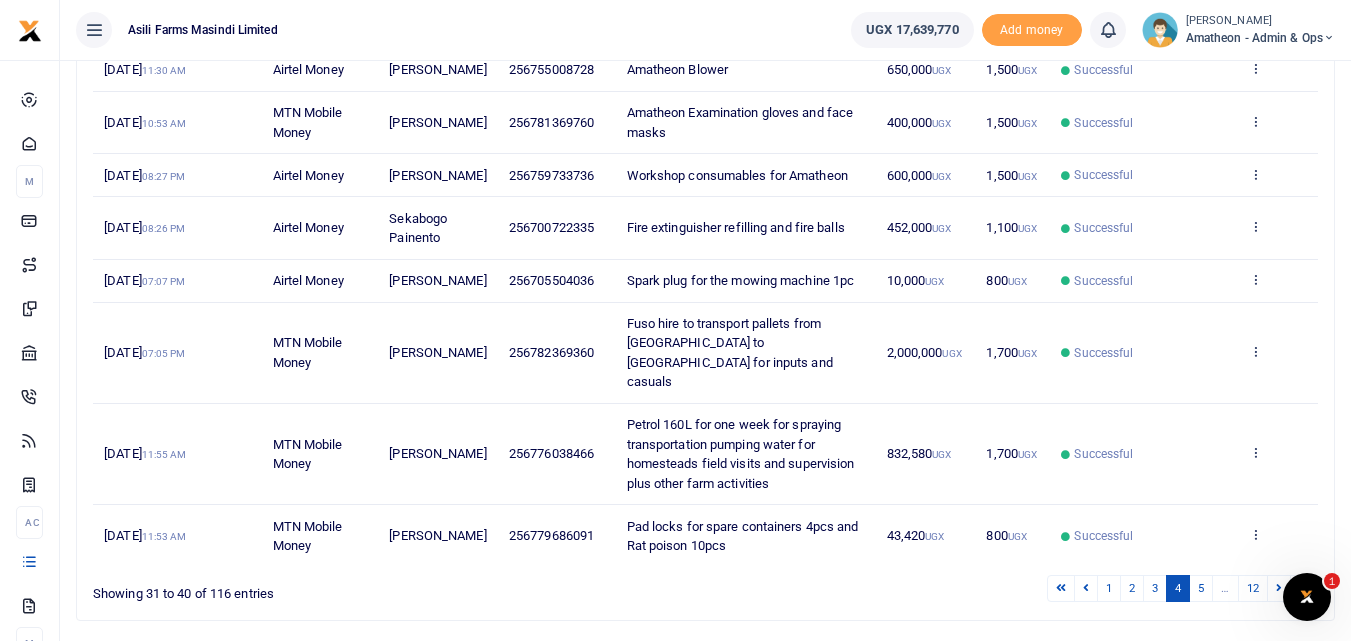 scroll, scrollTop: 453, scrollLeft: 0, axis: vertical 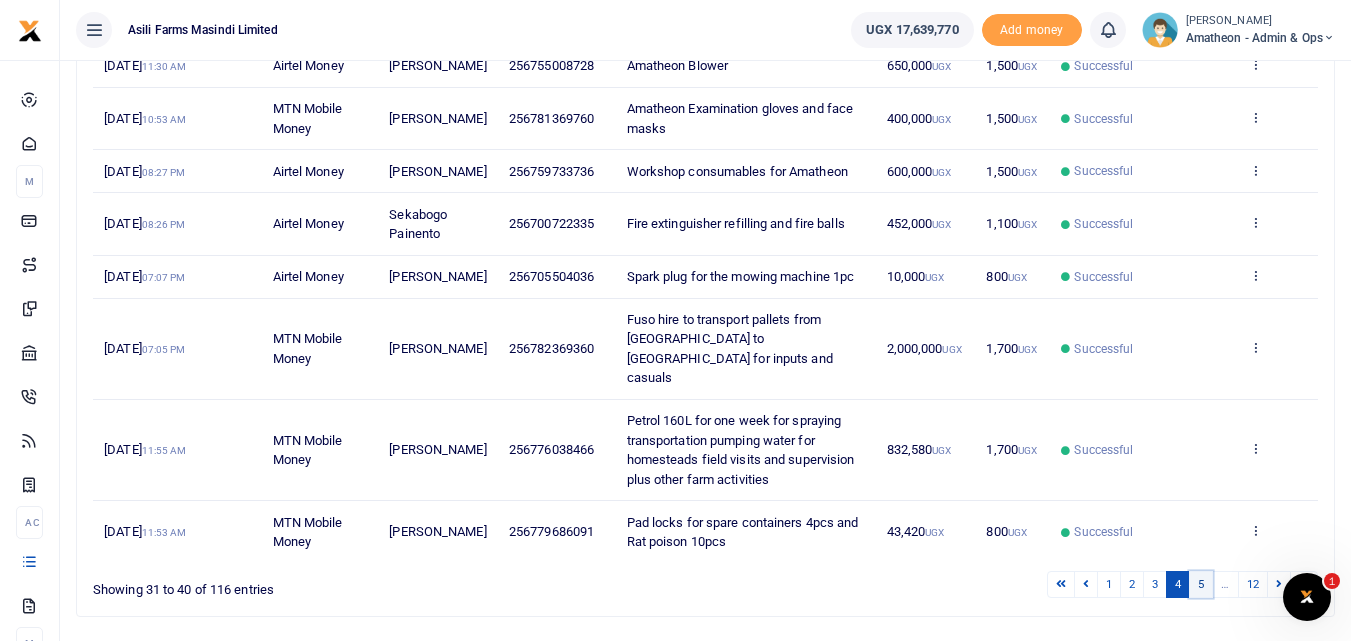 click on "5" at bounding box center [1201, 584] 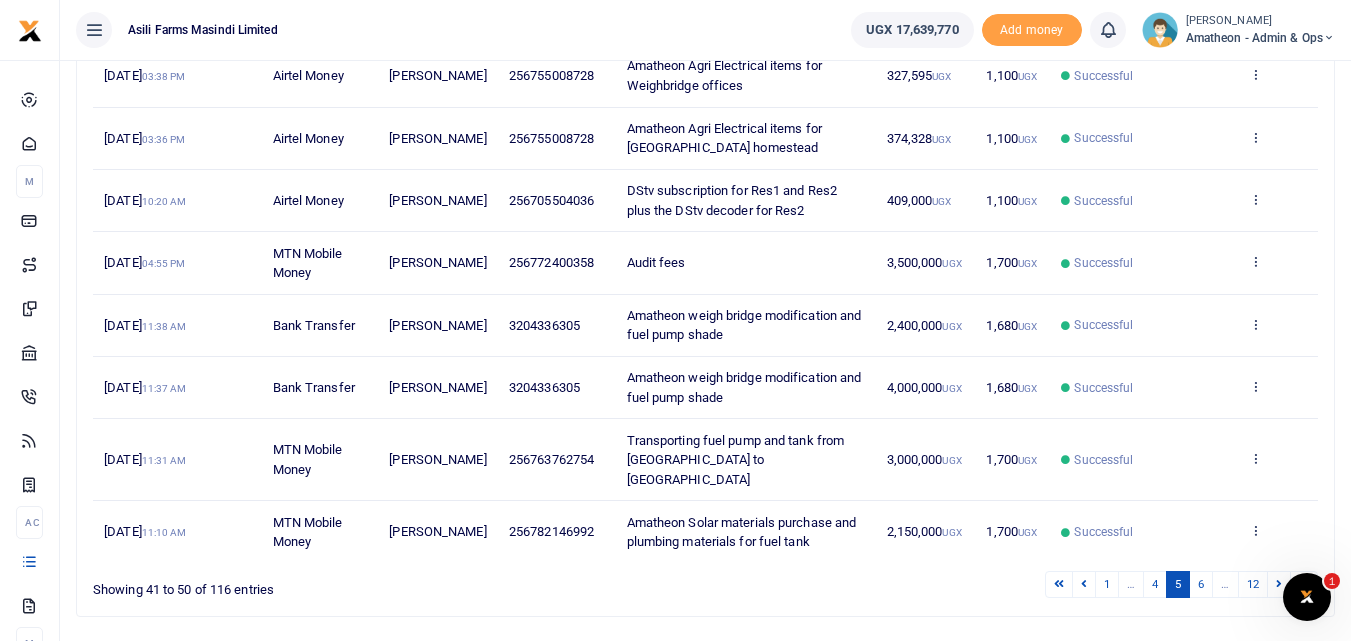 click on "…" at bounding box center [1131, 584] 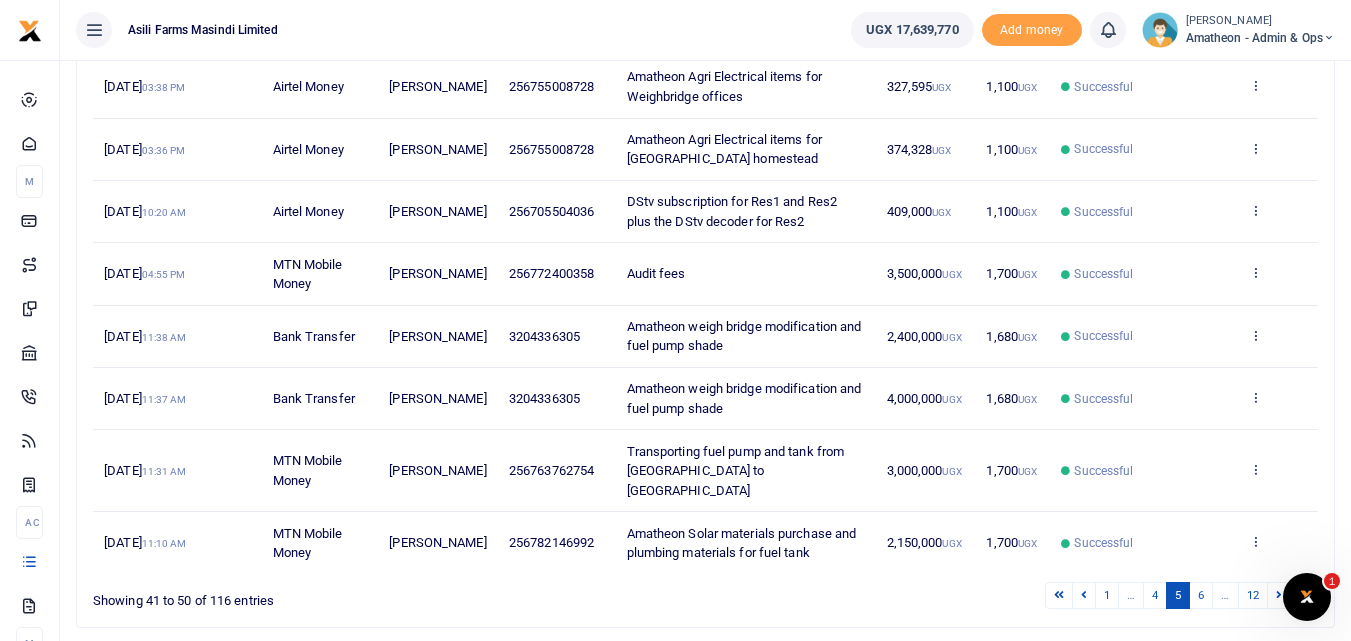 scroll, scrollTop: 445, scrollLeft: 0, axis: vertical 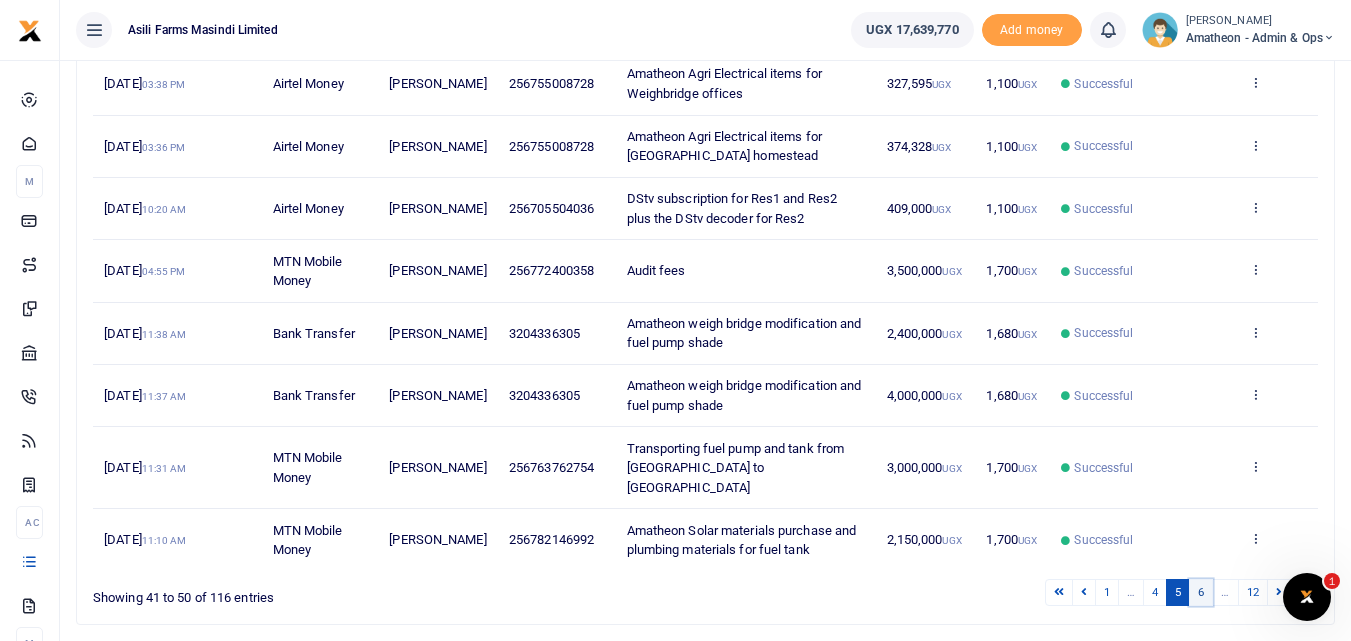 click on "6" at bounding box center (1201, 592) 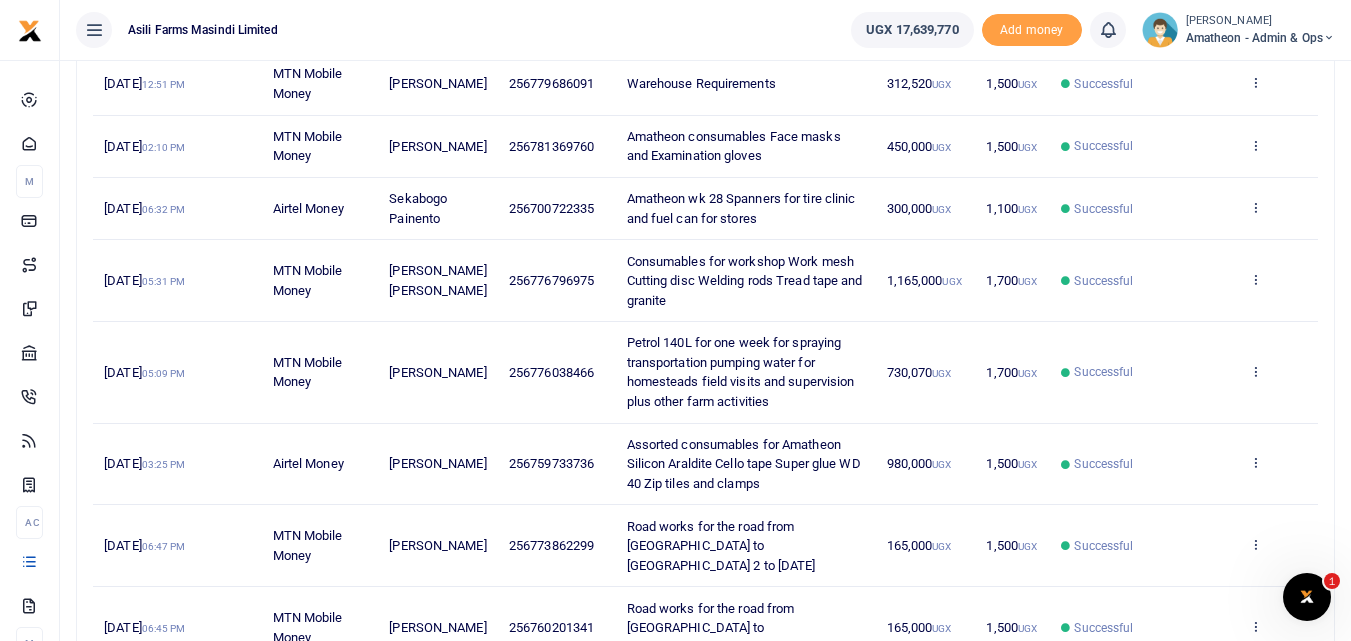scroll, scrollTop: 468, scrollLeft: 0, axis: vertical 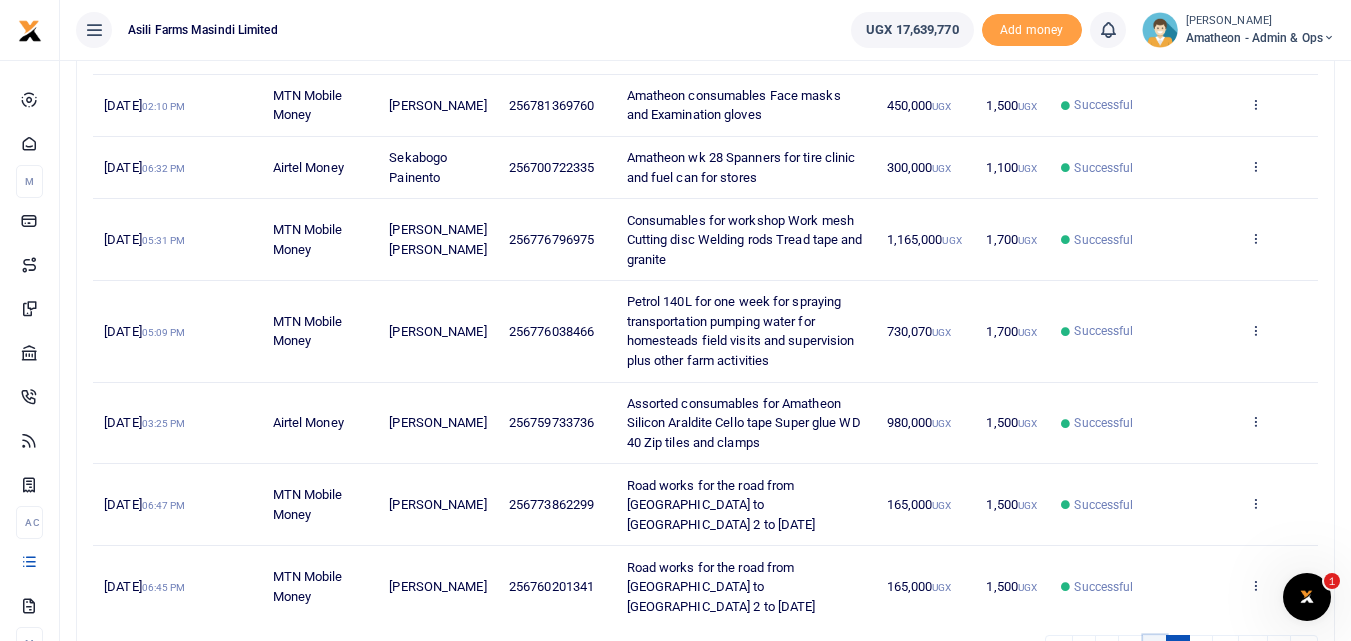click on "5" at bounding box center (1155, 648) 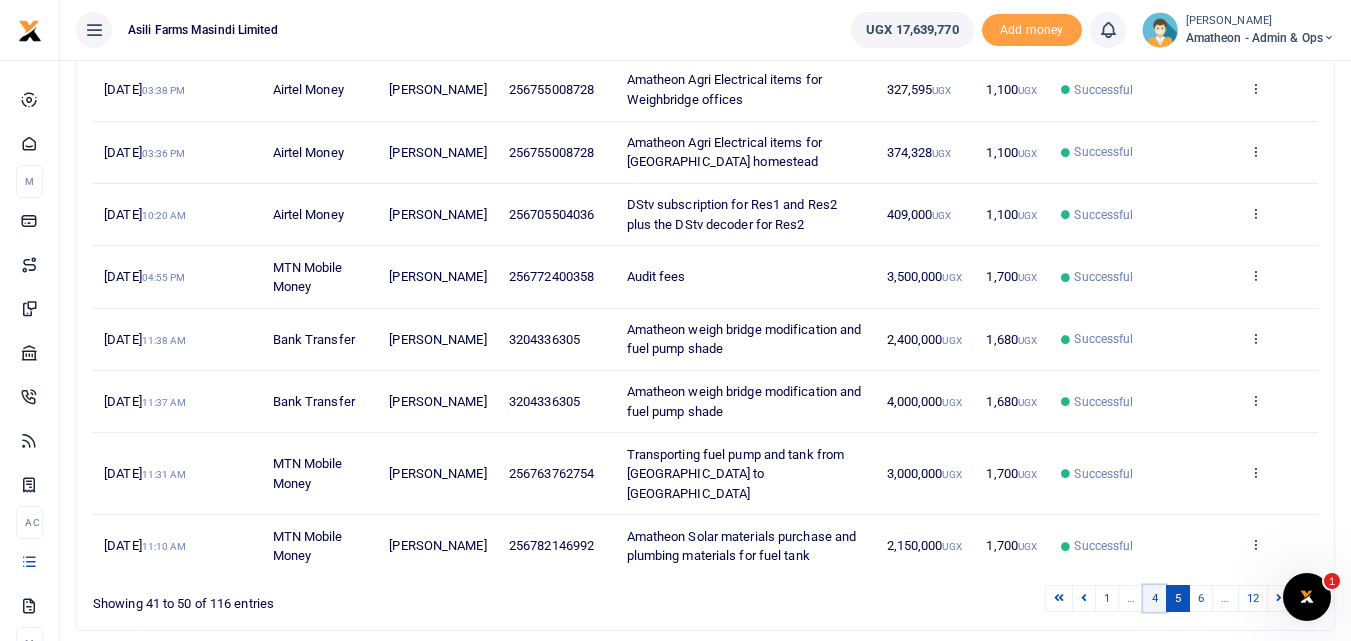 scroll, scrollTop: 513, scrollLeft: 0, axis: vertical 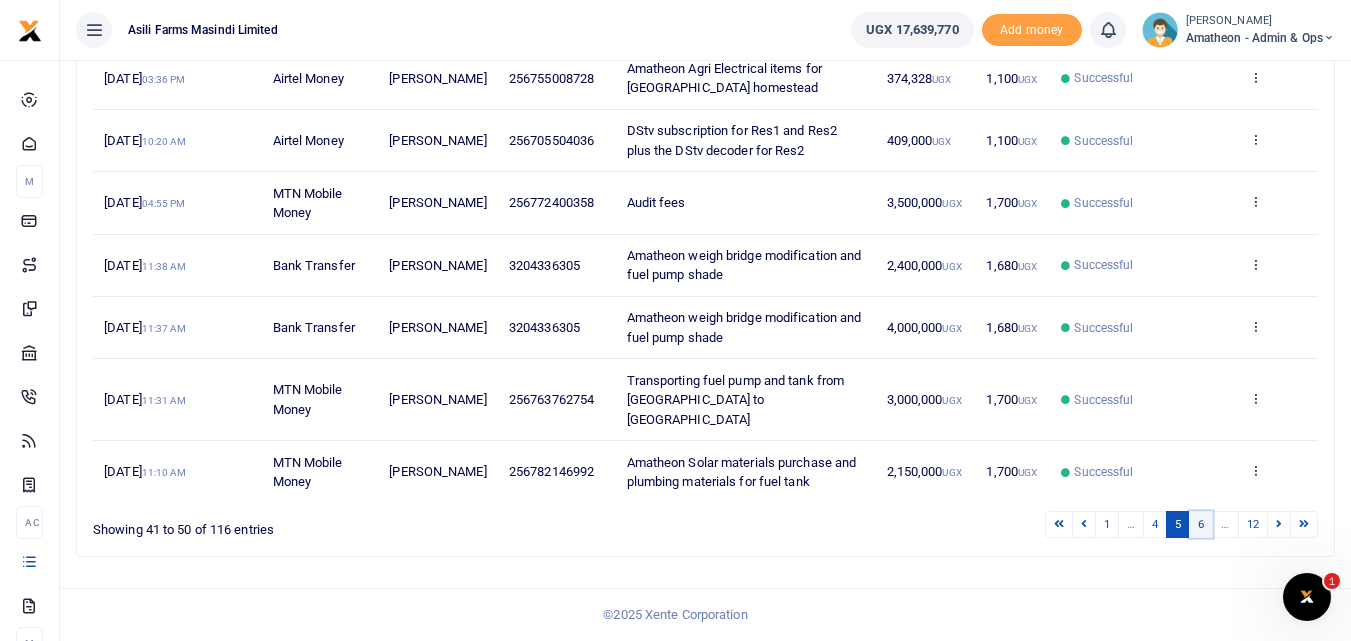 click on "6" at bounding box center (1201, 524) 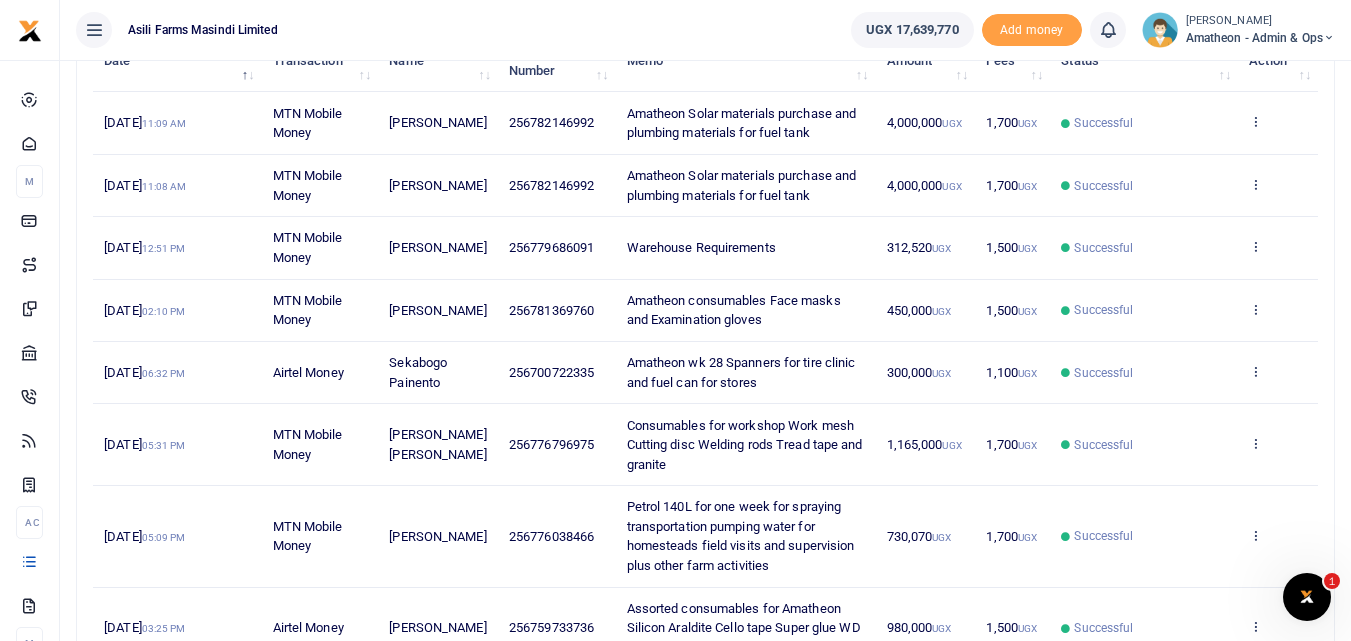 scroll, scrollTop: 279, scrollLeft: 0, axis: vertical 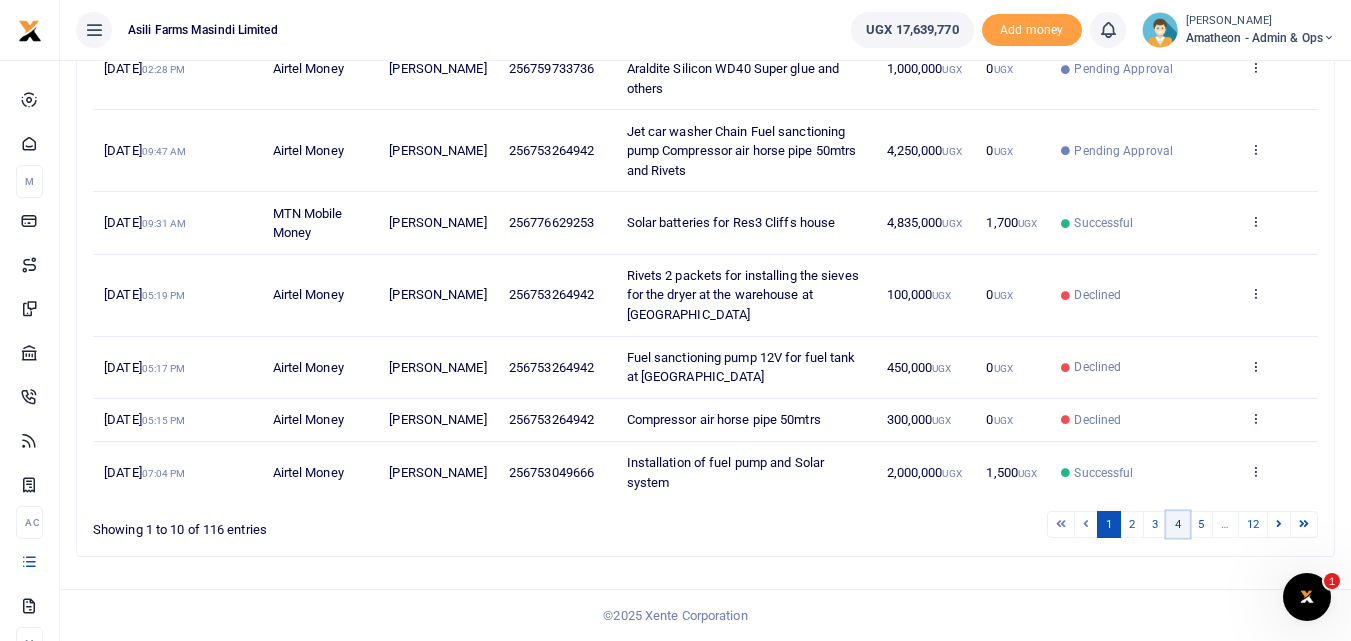 click on "4" at bounding box center (1178, 524) 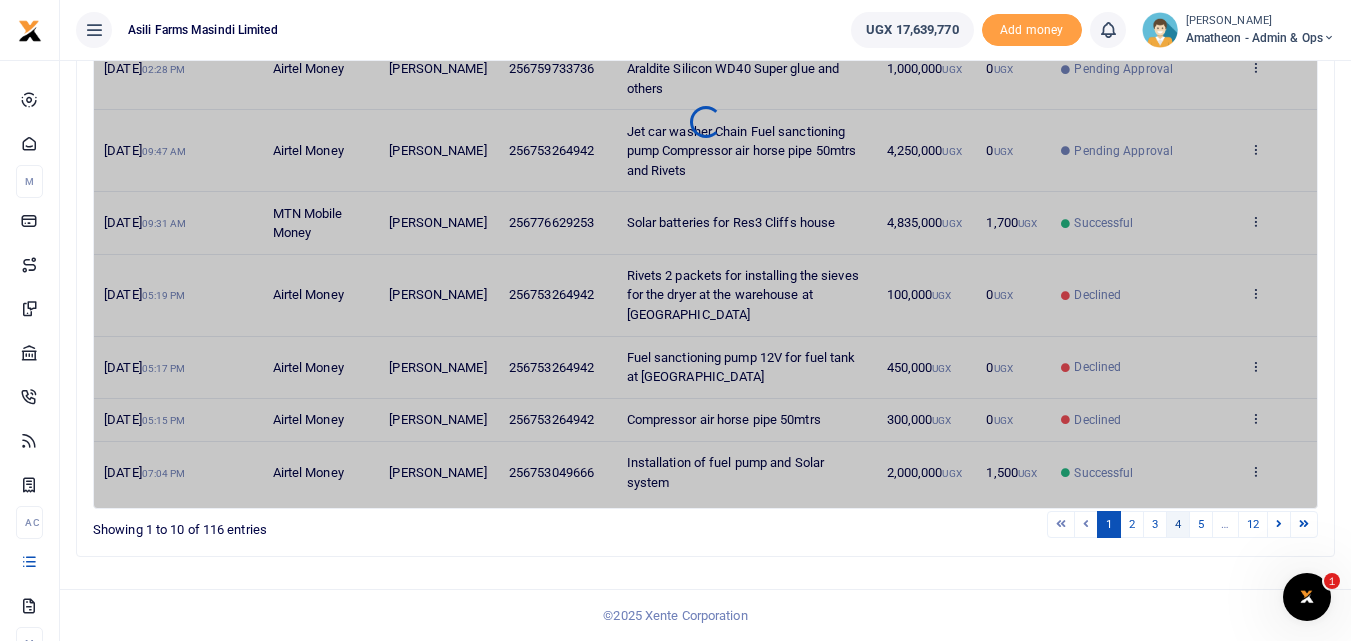 scroll, scrollTop: 513, scrollLeft: 0, axis: vertical 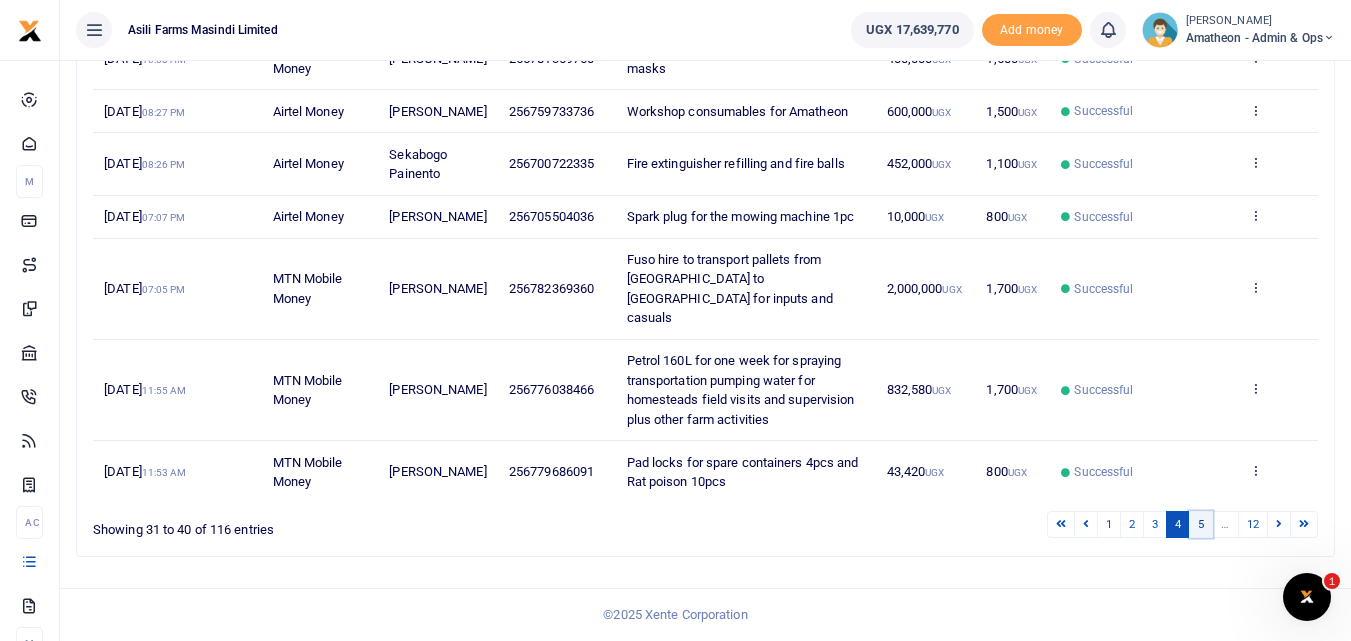 click on "5" at bounding box center (1201, 524) 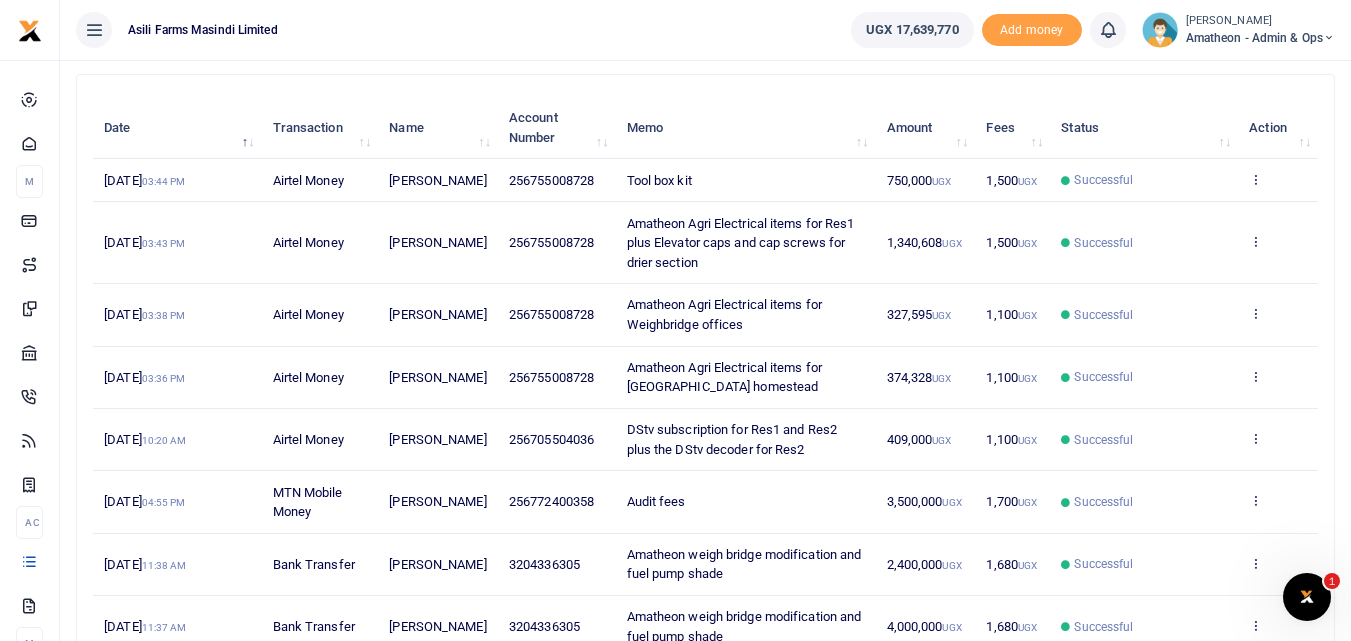 scroll, scrollTop: 513, scrollLeft: 0, axis: vertical 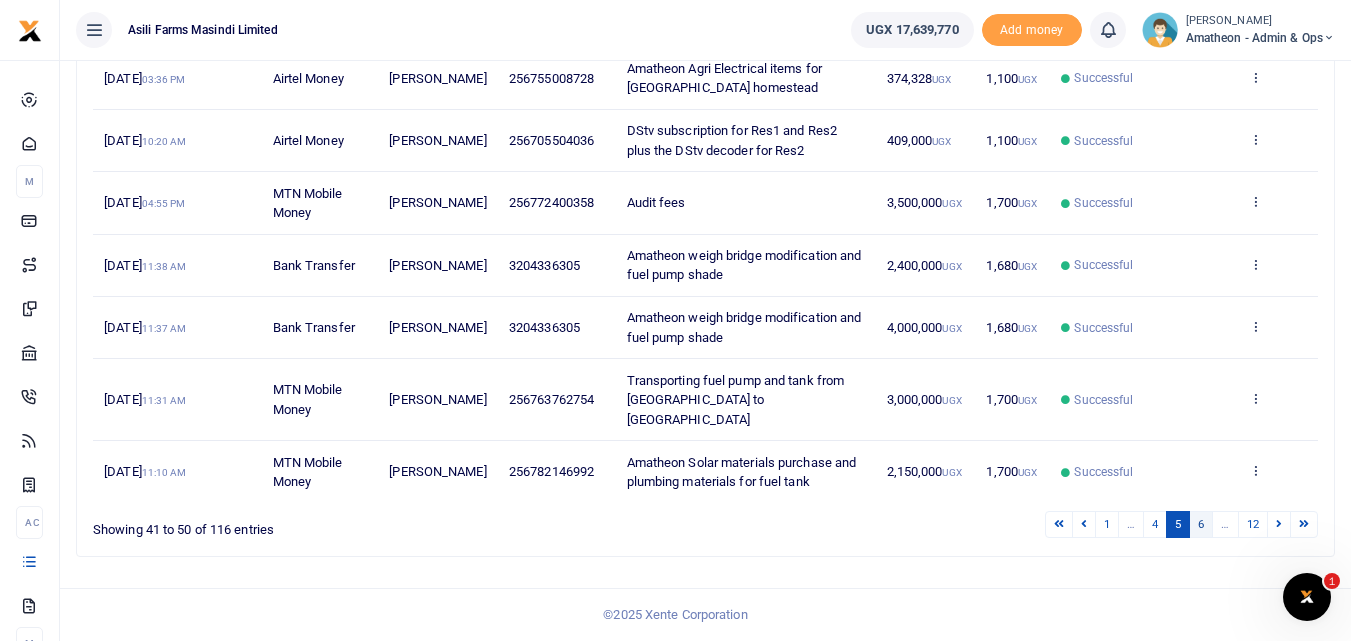 click on "6" at bounding box center [1201, 524] 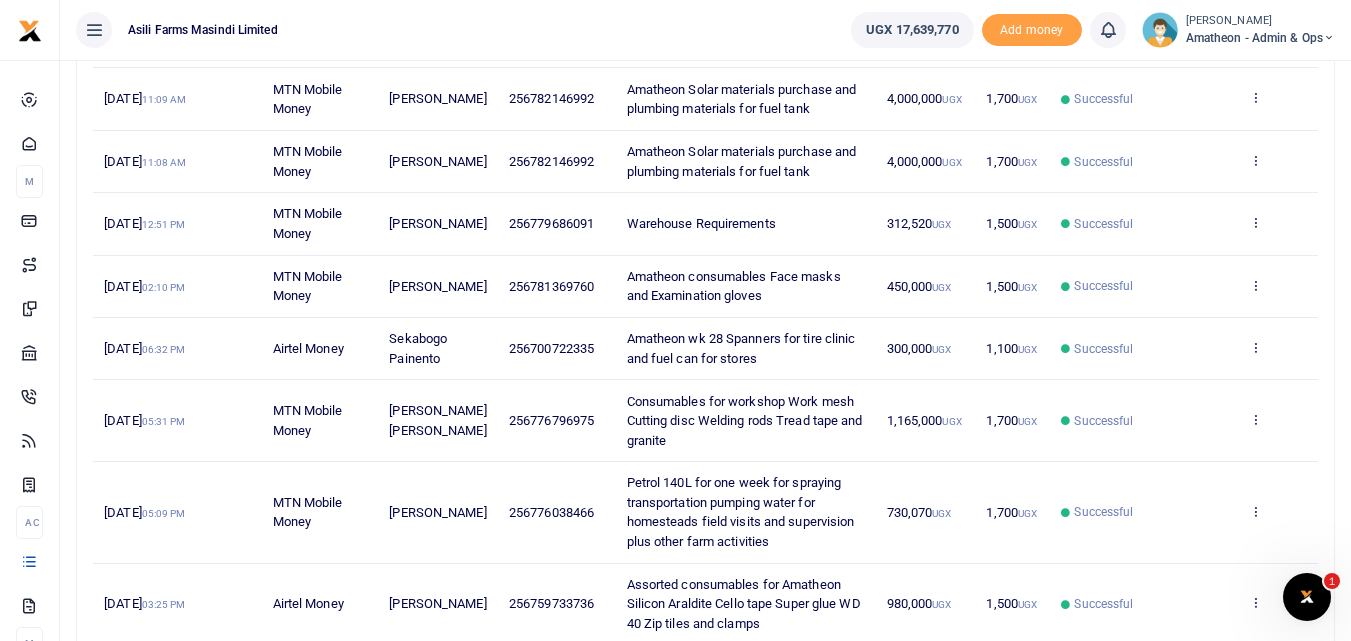 scroll, scrollTop: 303, scrollLeft: 0, axis: vertical 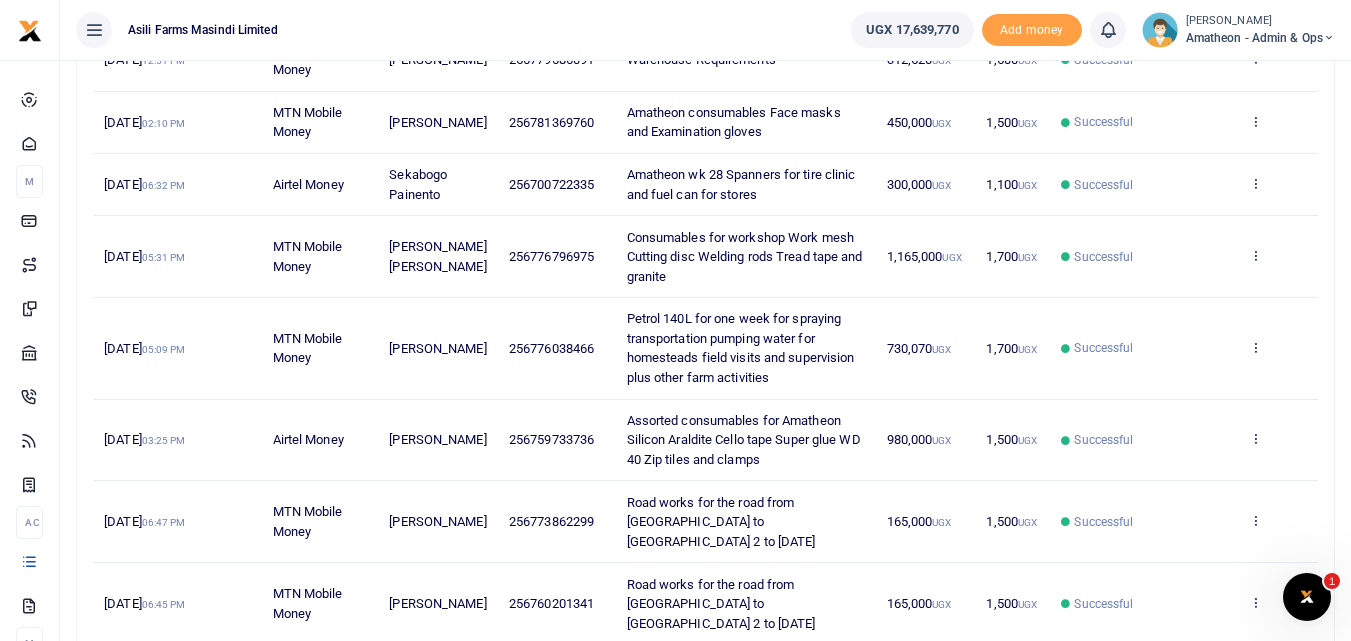 click on "5" at bounding box center (1155, 665) 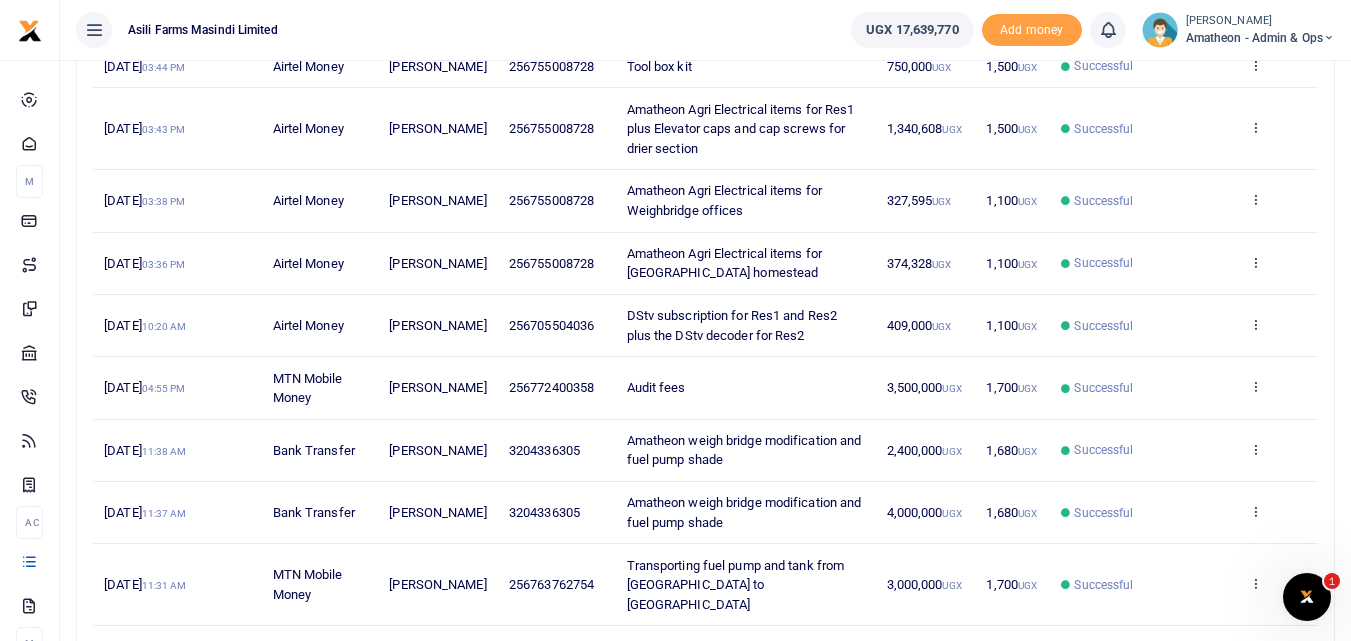 scroll, scrollTop: 324, scrollLeft: 0, axis: vertical 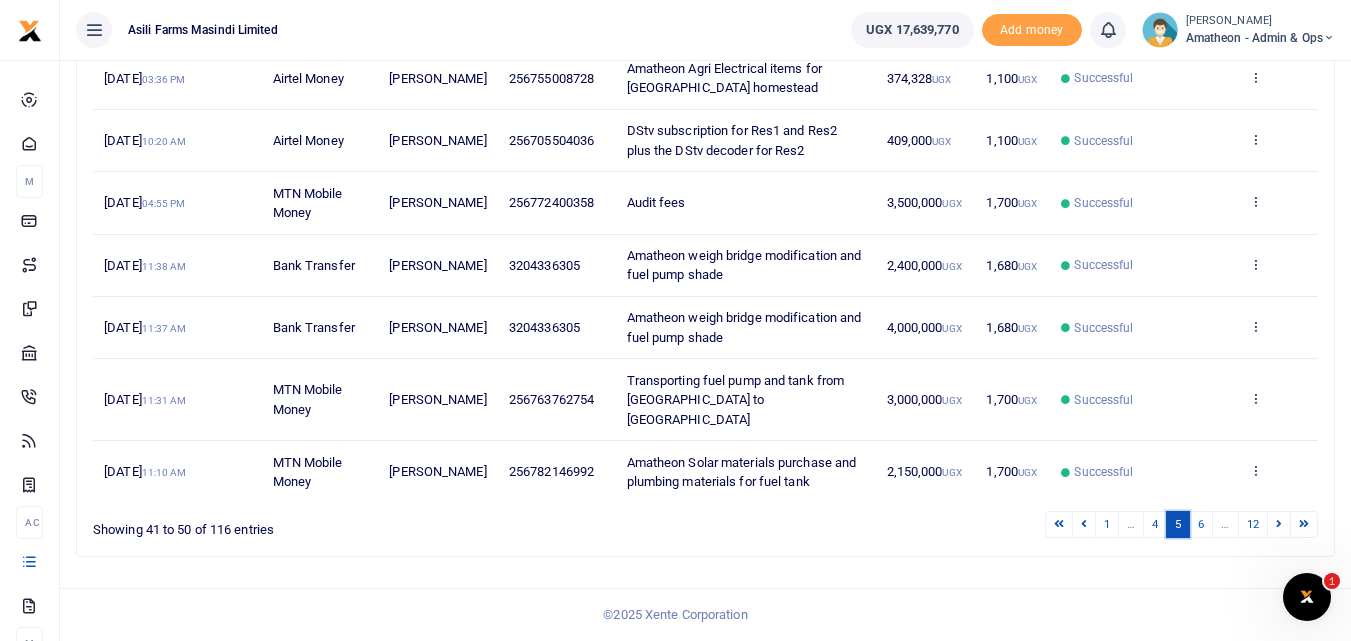 click on "5" at bounding box center (1178, 524) 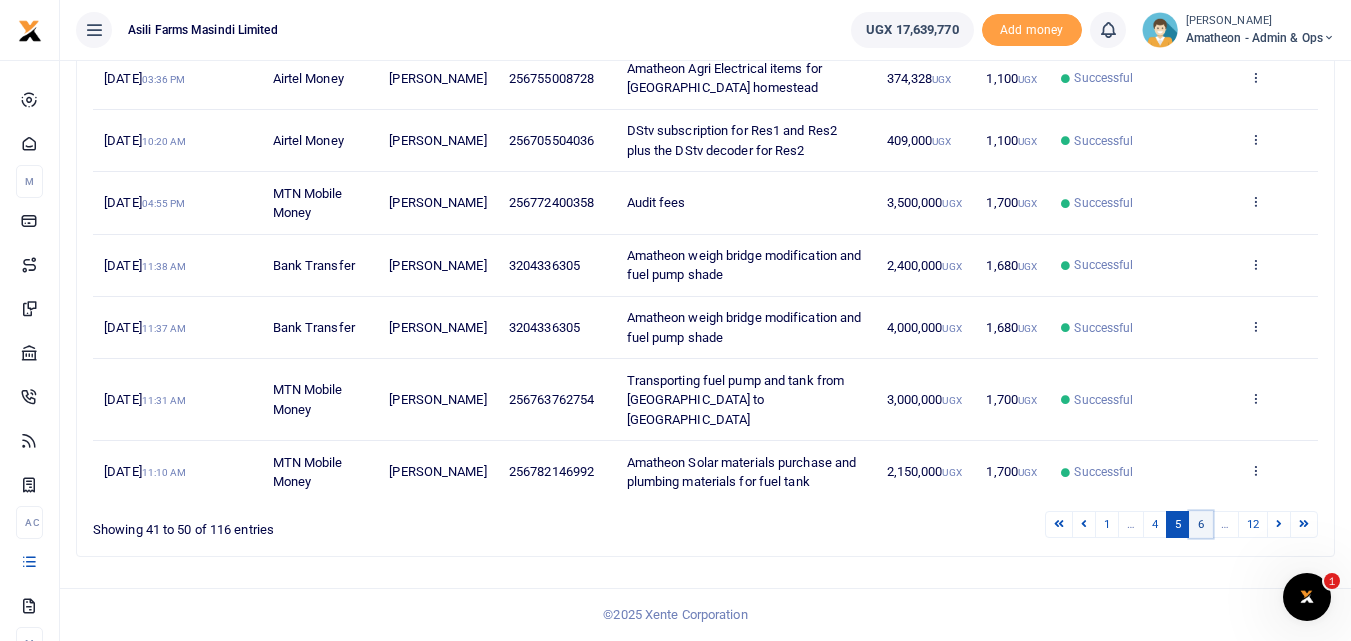 click on "6" at bounding box center (1201, 524) 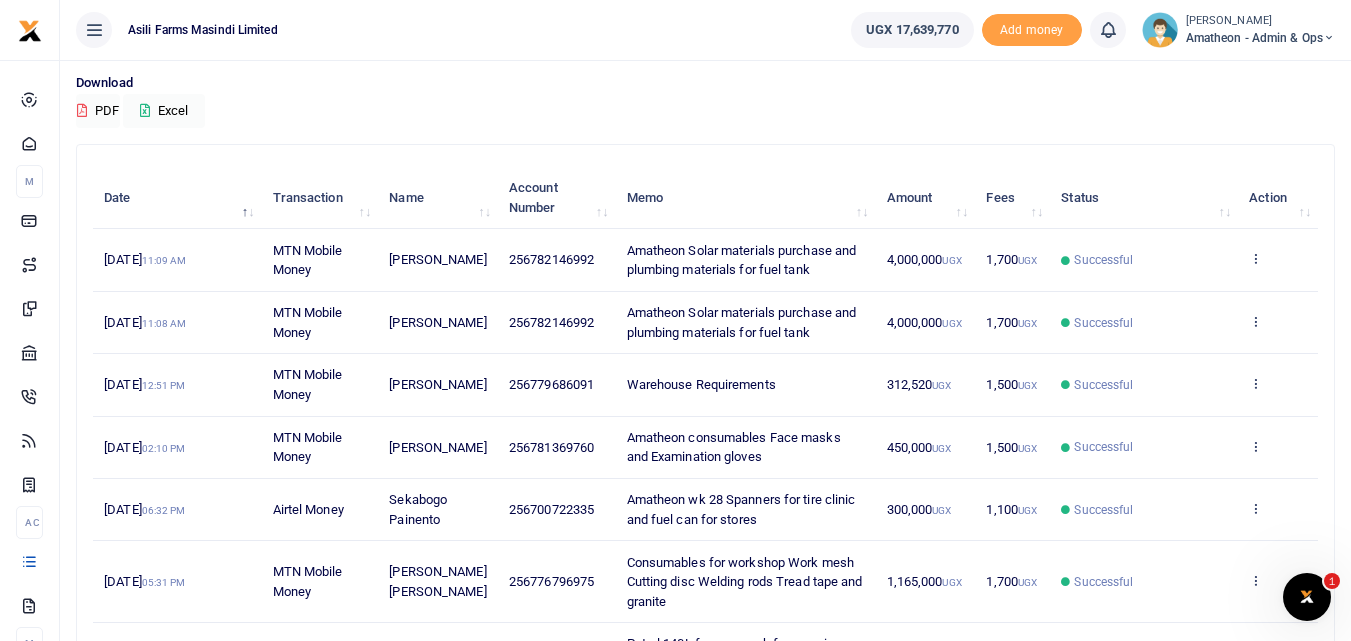 scroll, scrollTop: 146, scrollLeft: 0, axis: vertical 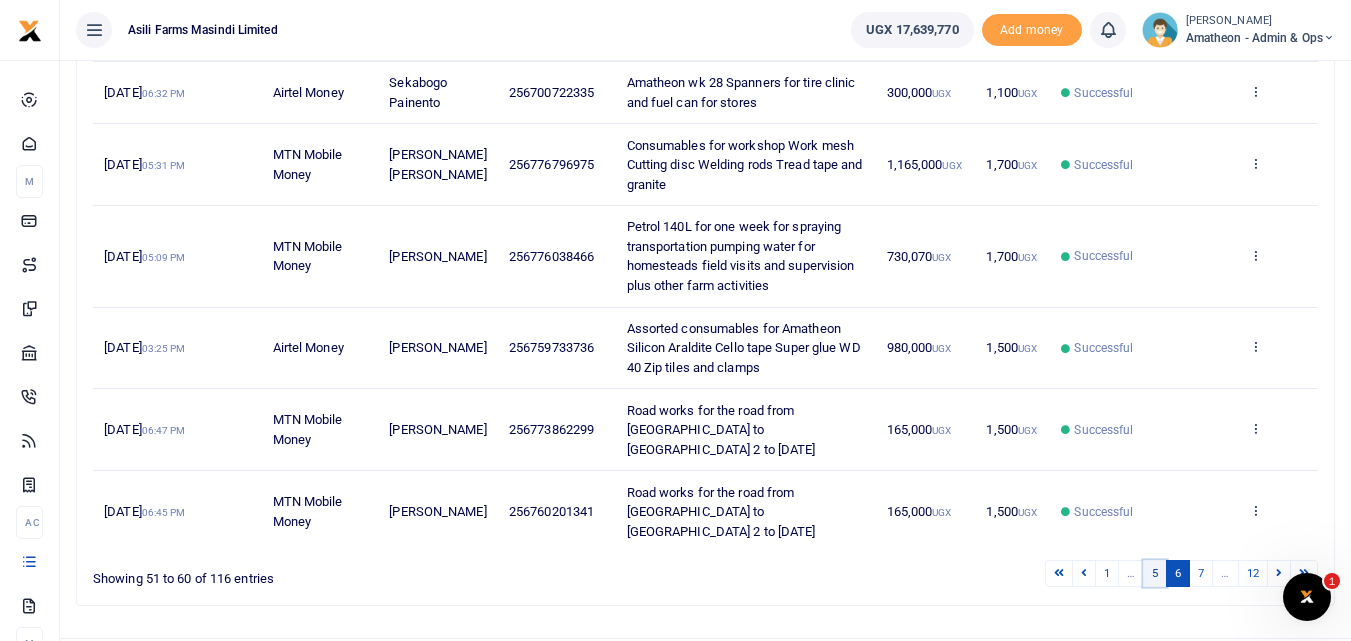 click on "5" at bounding box center (1155, 573) 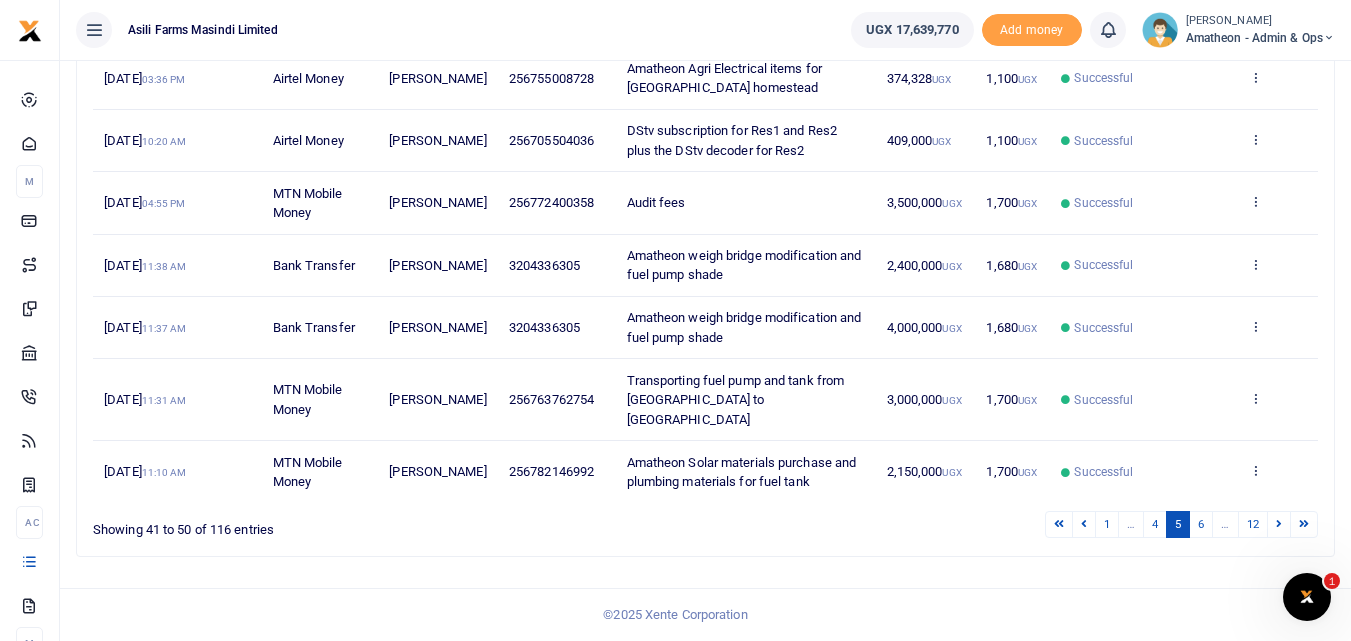 scroll, scrollTop: 513, scrollLeft: 0, axis: vertical 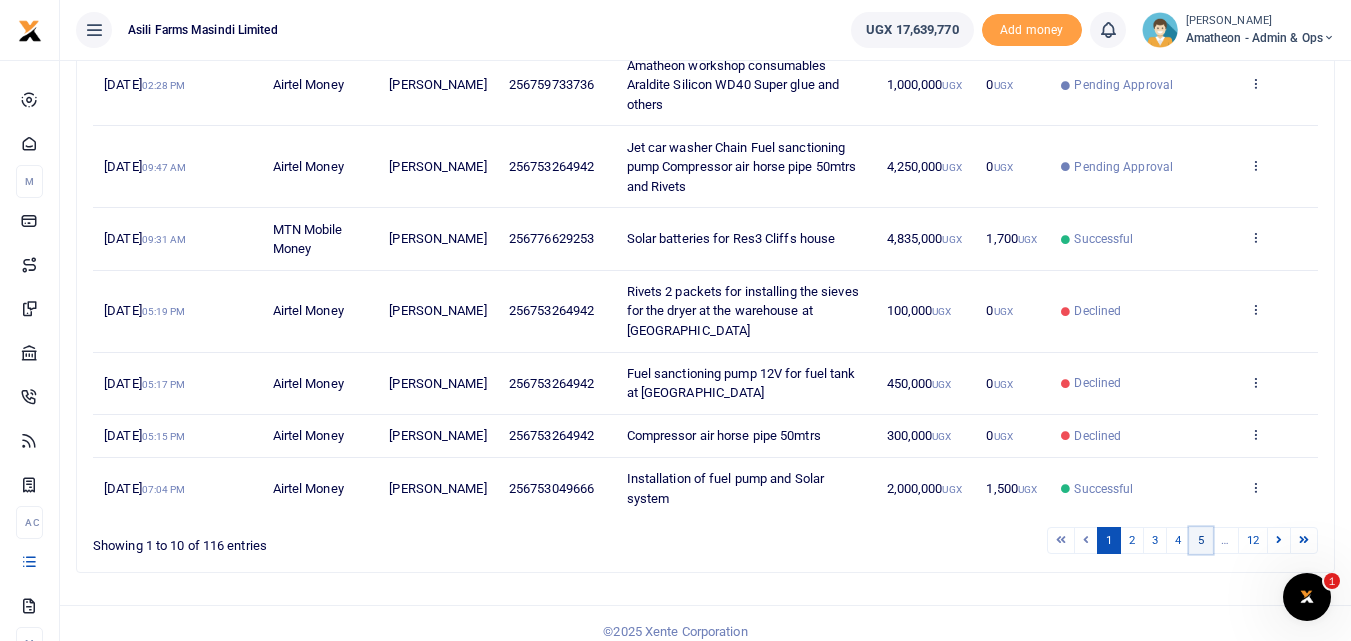 click on "5" at bounding box center (1201, 540) 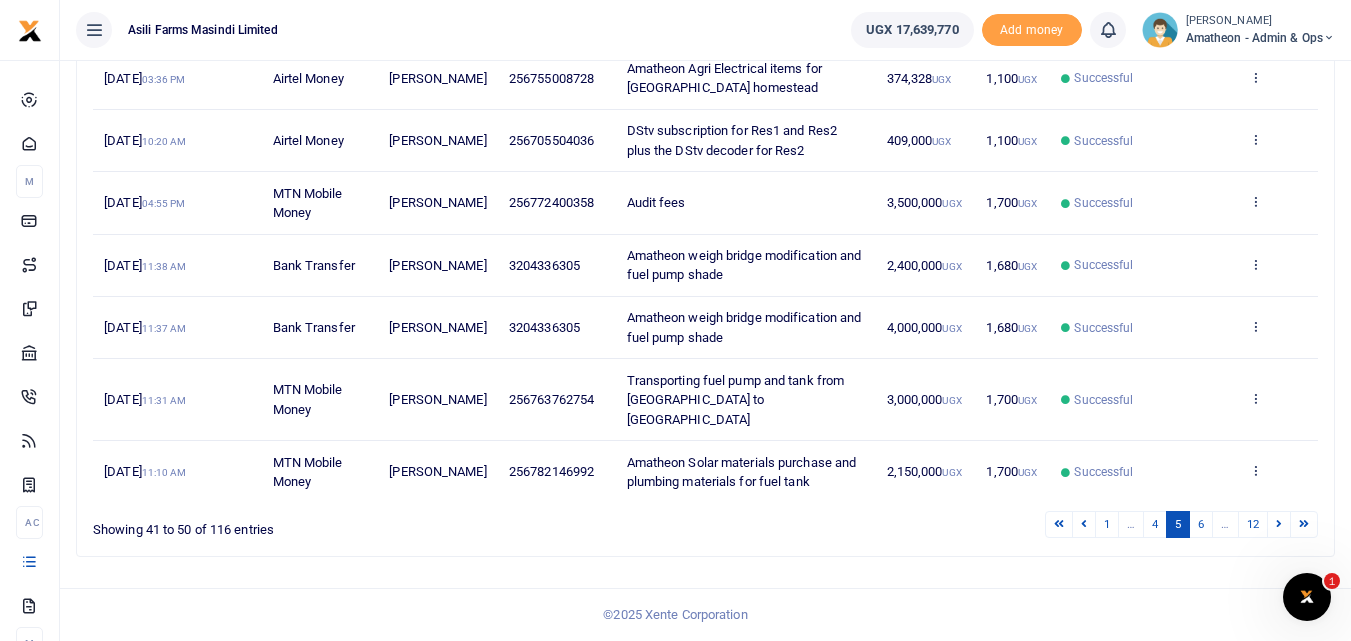 scroll, scrollTop: 513, scrollLeft: 0, axis: vertical 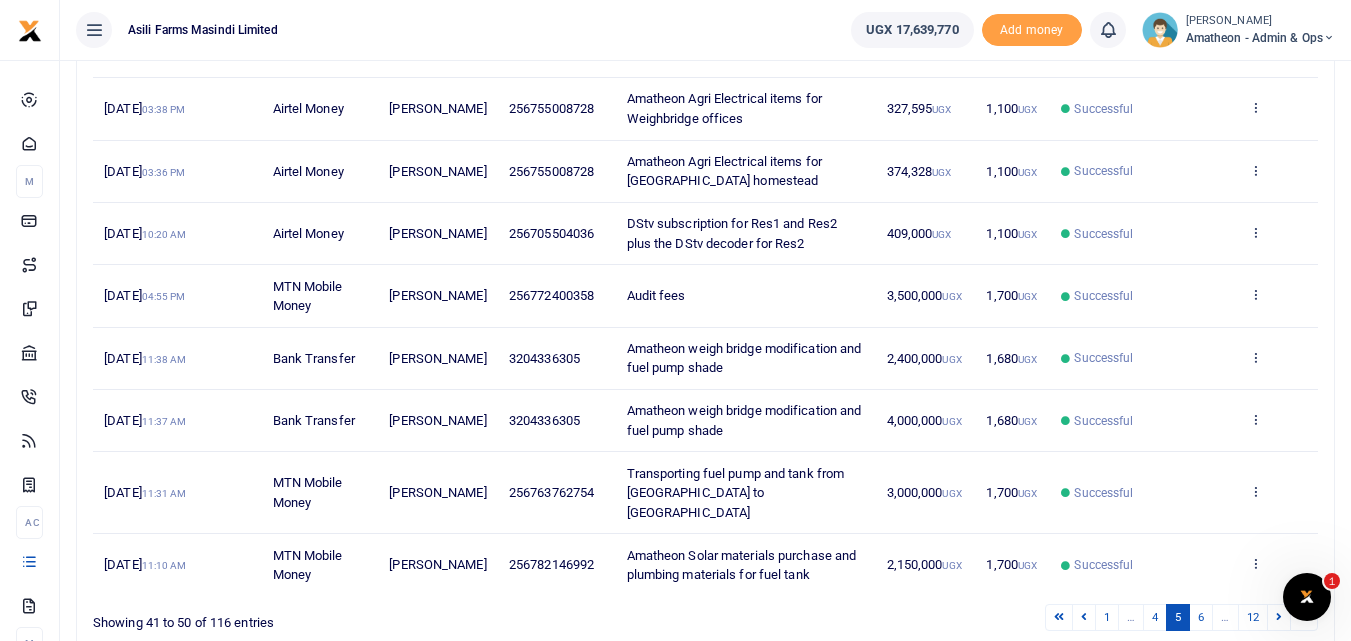 click on "Amatheon weigh bridge modification and fuel pump shade" at bounding box center [744, 420] 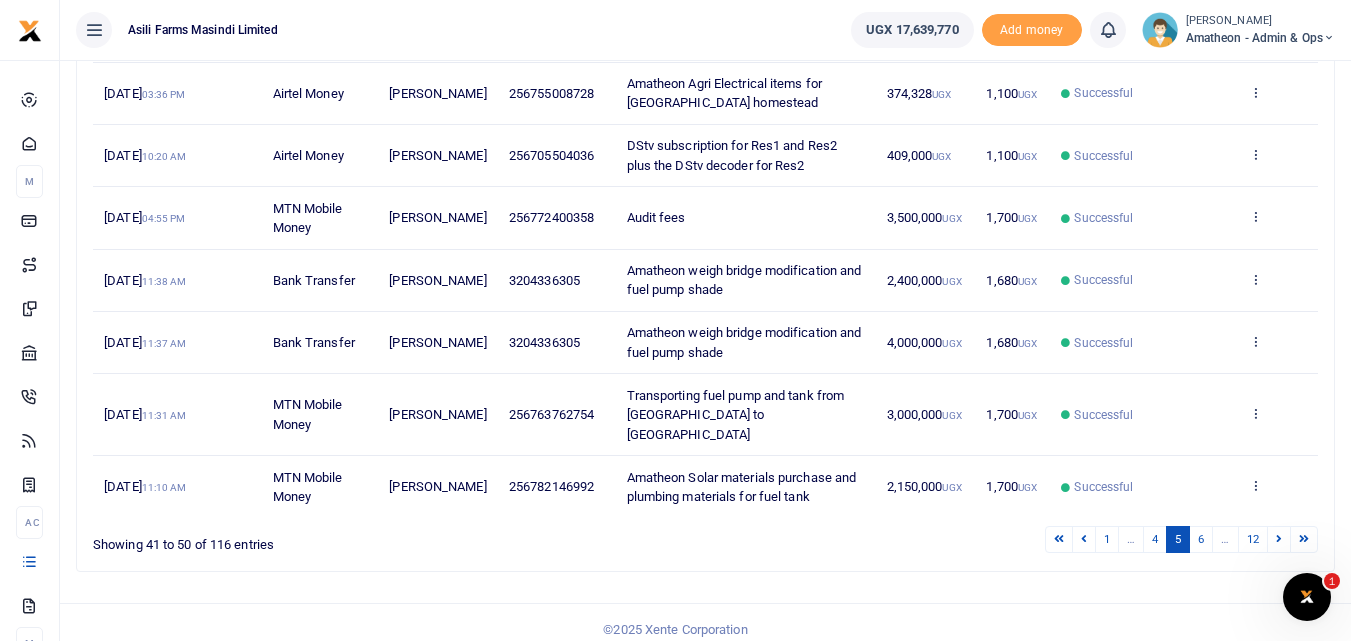 scroll, scrollTop: 513, scrollLeft: 0, axis: vertical 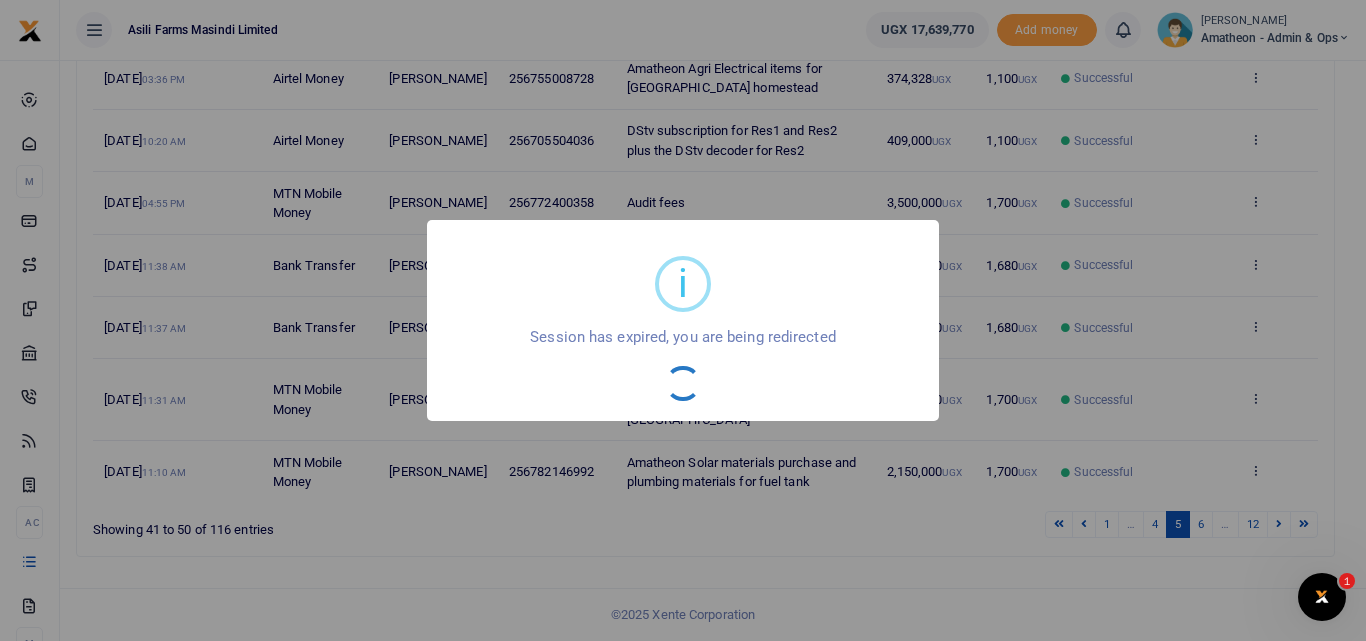 drag, startPoint x: 1359, startPoint y: 269, endPoint x: 1353, endPoint y: 358, distance: 89.20202 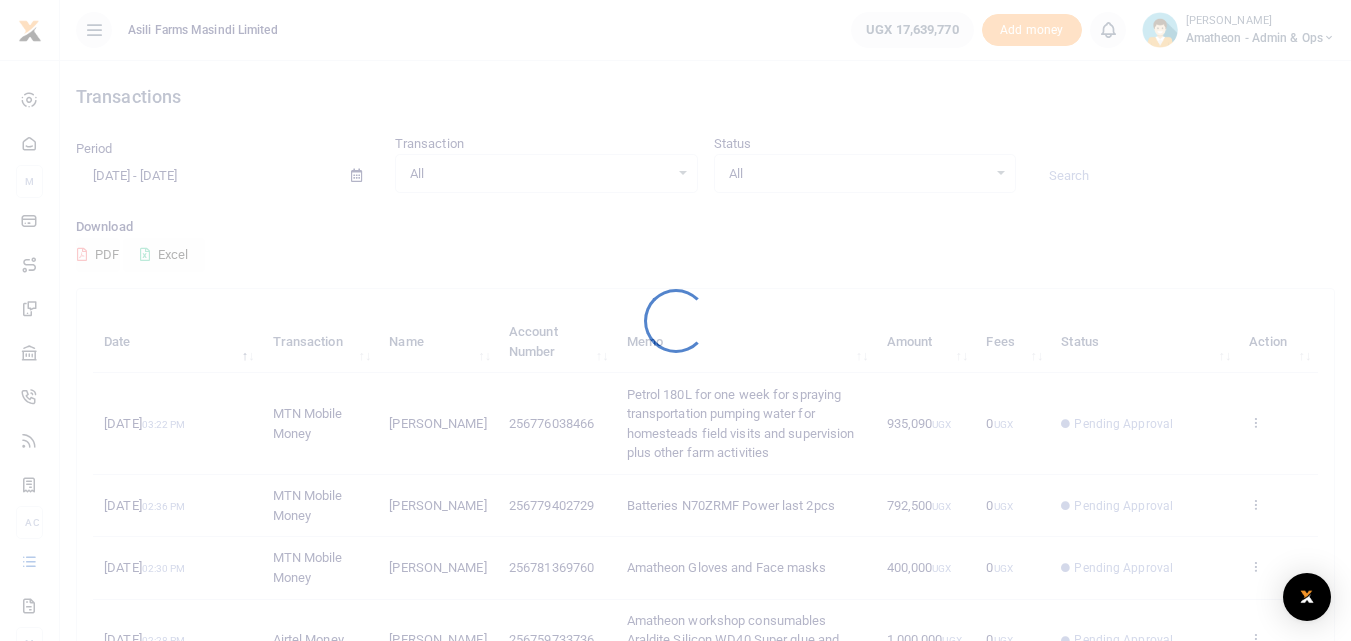 scroll, scrollTop: 0, scrollLeft: 0, axis: both 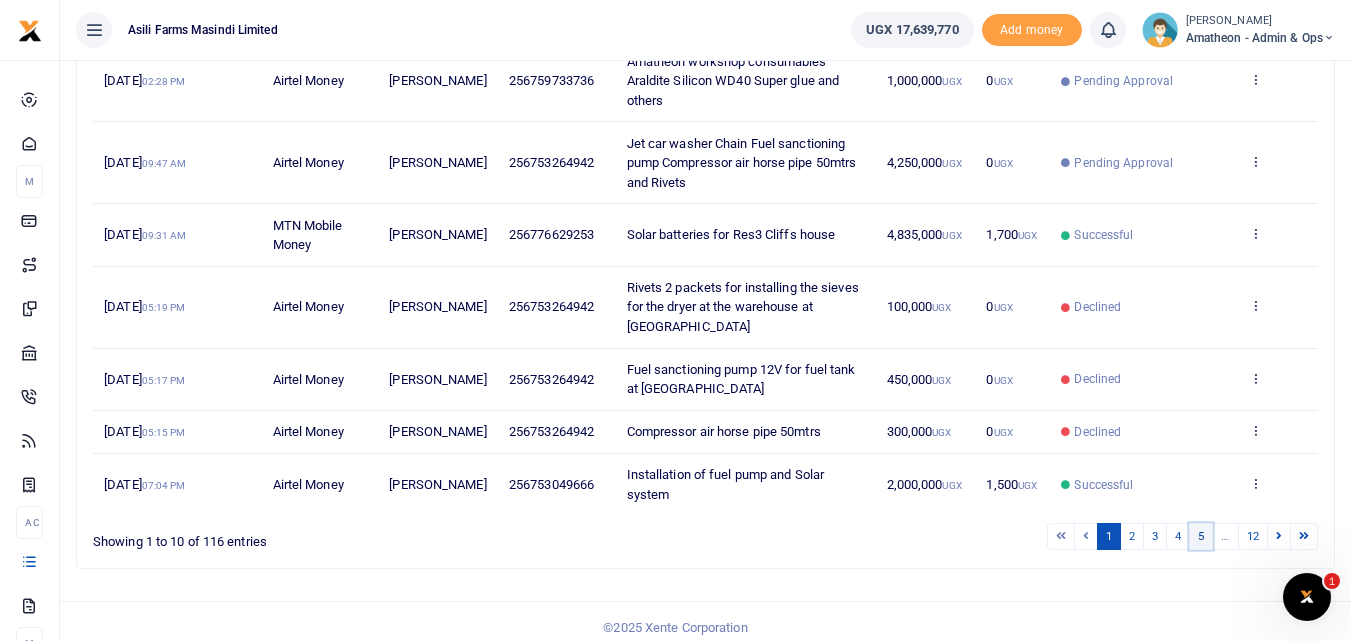 click on "5" at bounding box center (1201, 536) 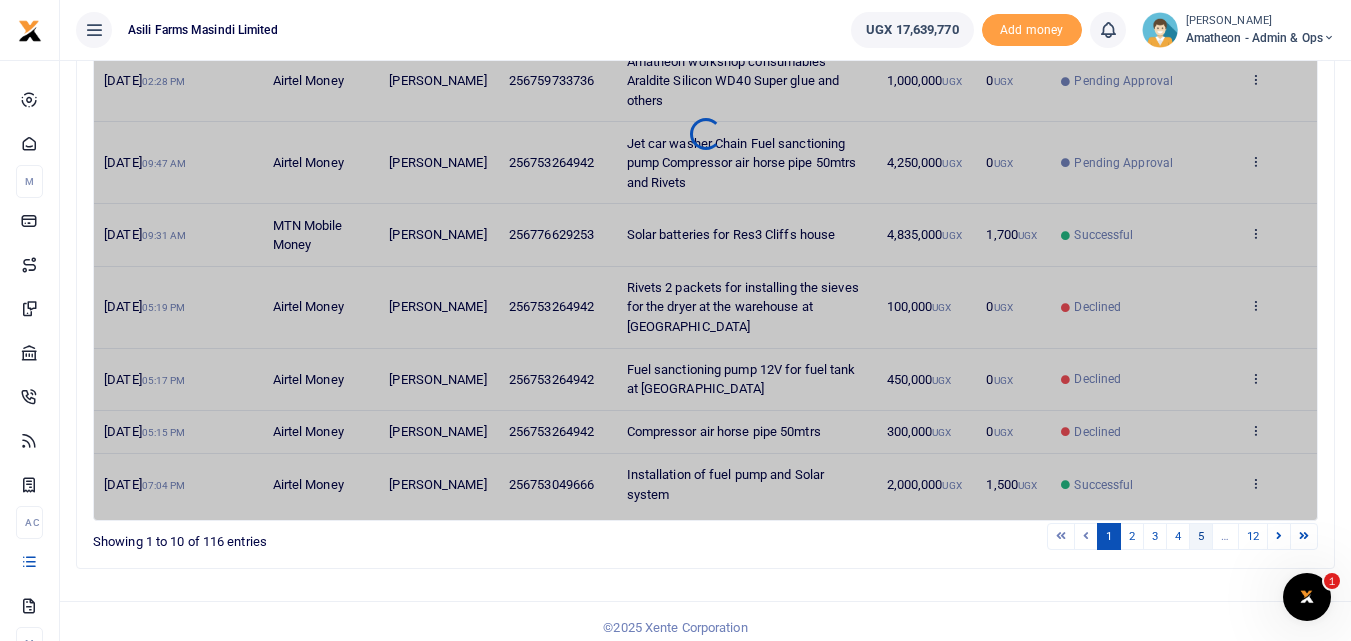 scroll, scrollTop: 513, scrollLeft: 0, axis: vertical 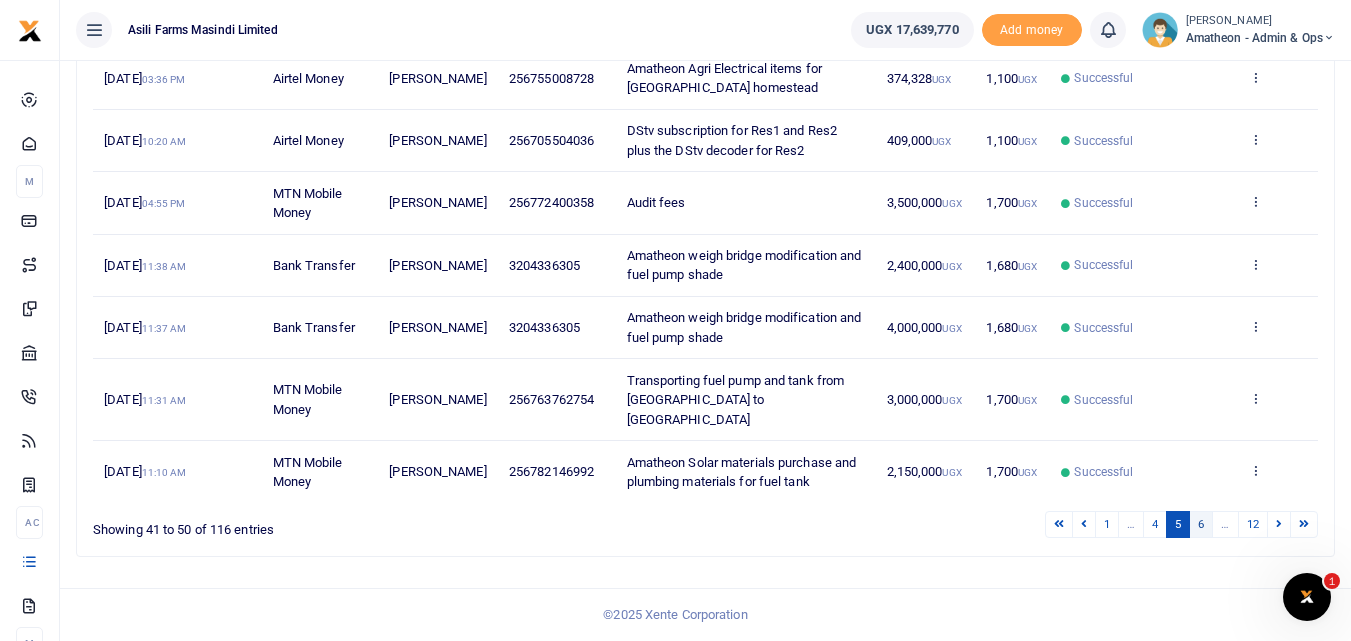 click on "6" at bounding box center [1201, 524] 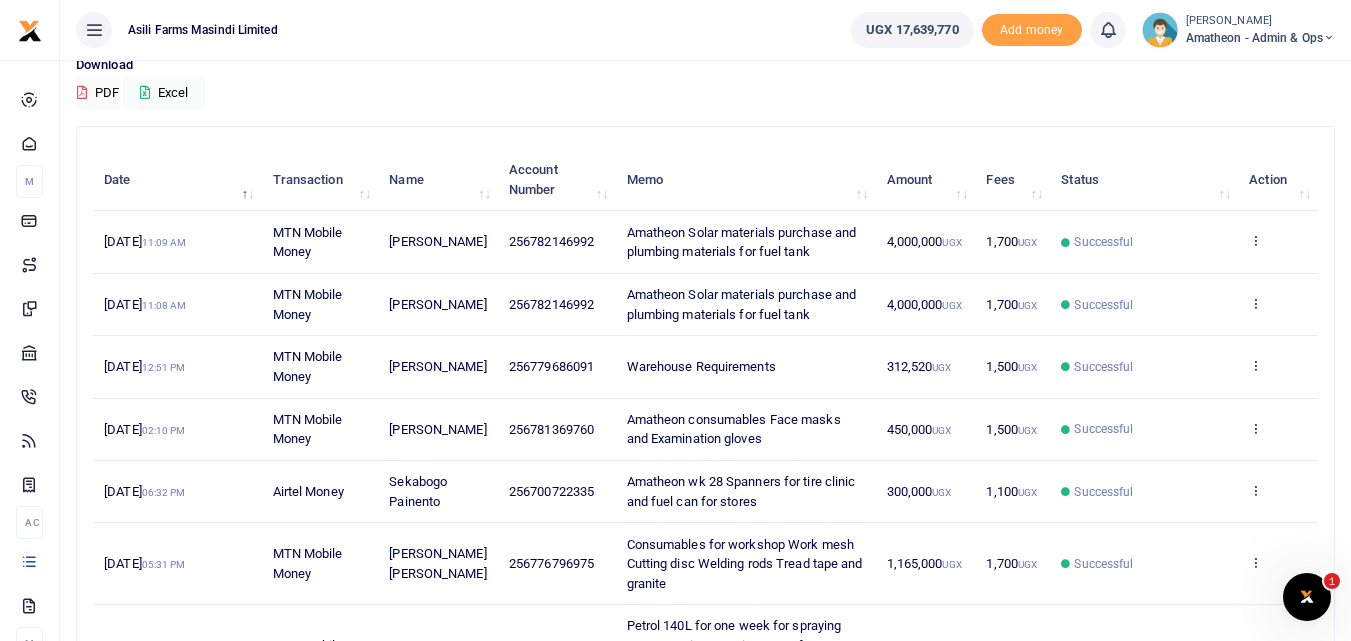 scroll, scrollTop: 150, scrollLeft: 0, axis: vertical 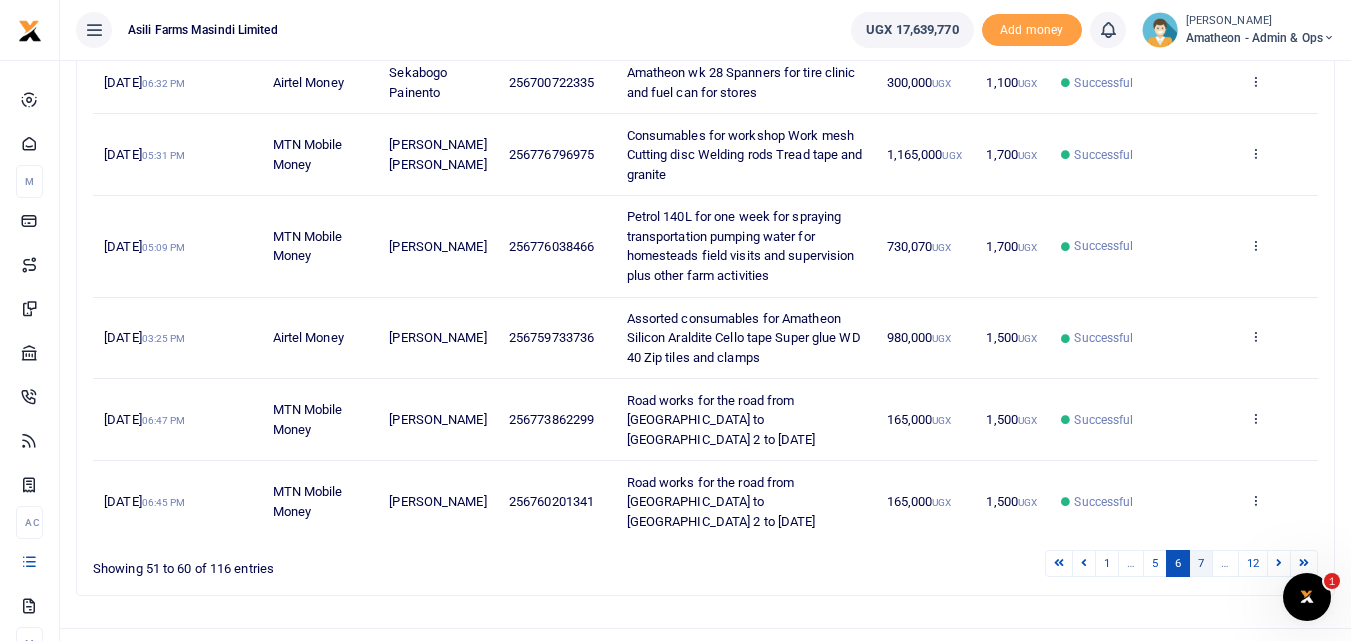 click on "7" at bounding box center [1201, 563] 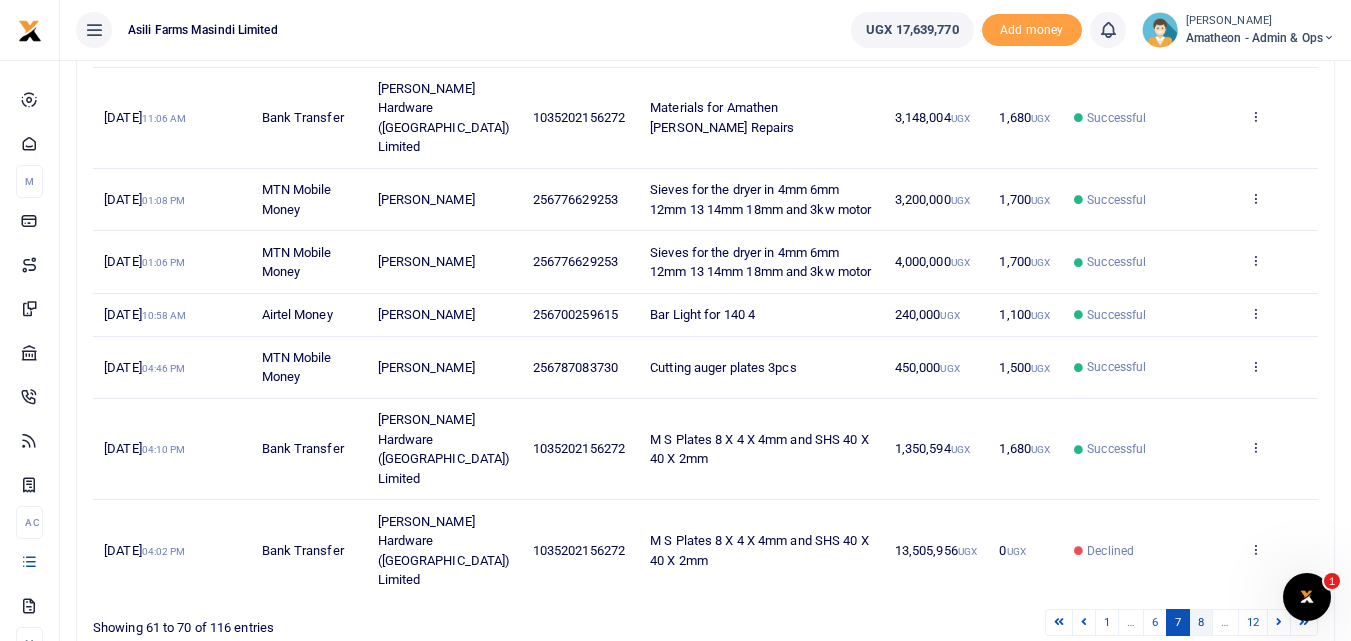 click on "8" at bounding box center [1201, 622] 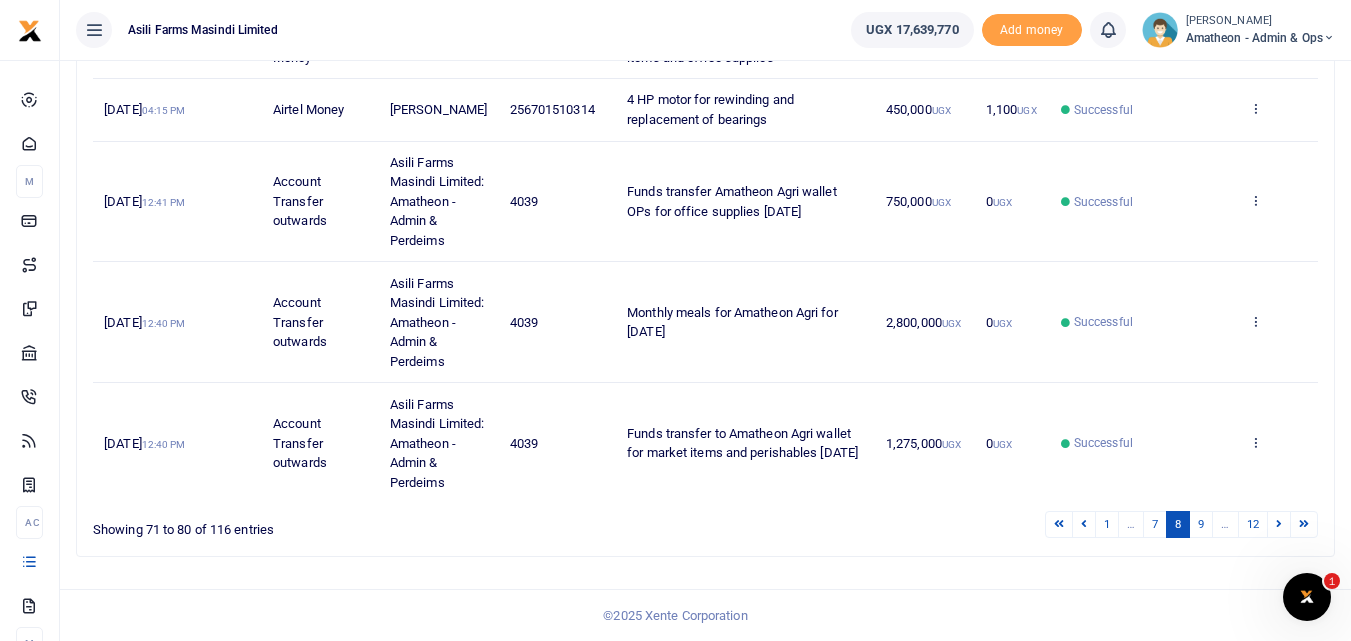 scroll, scrollTop: 669, scrollLeft: 0, axis: vertical 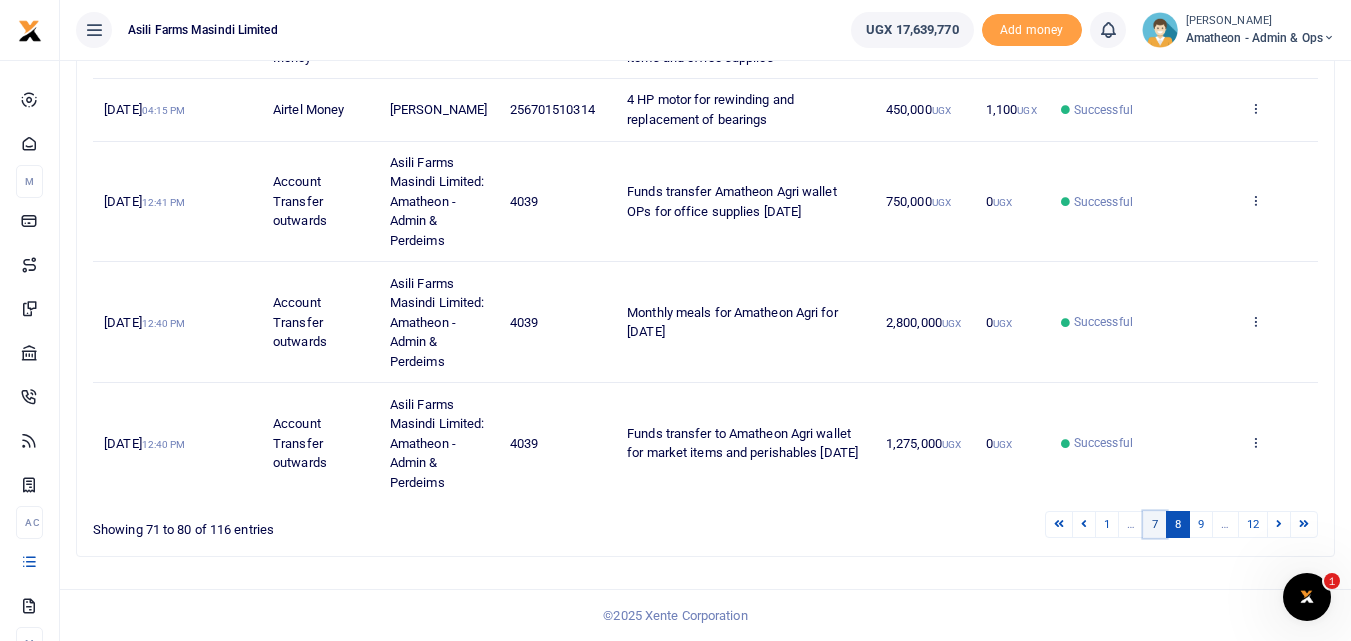 click on "7" at bounding box center (1155, 524) 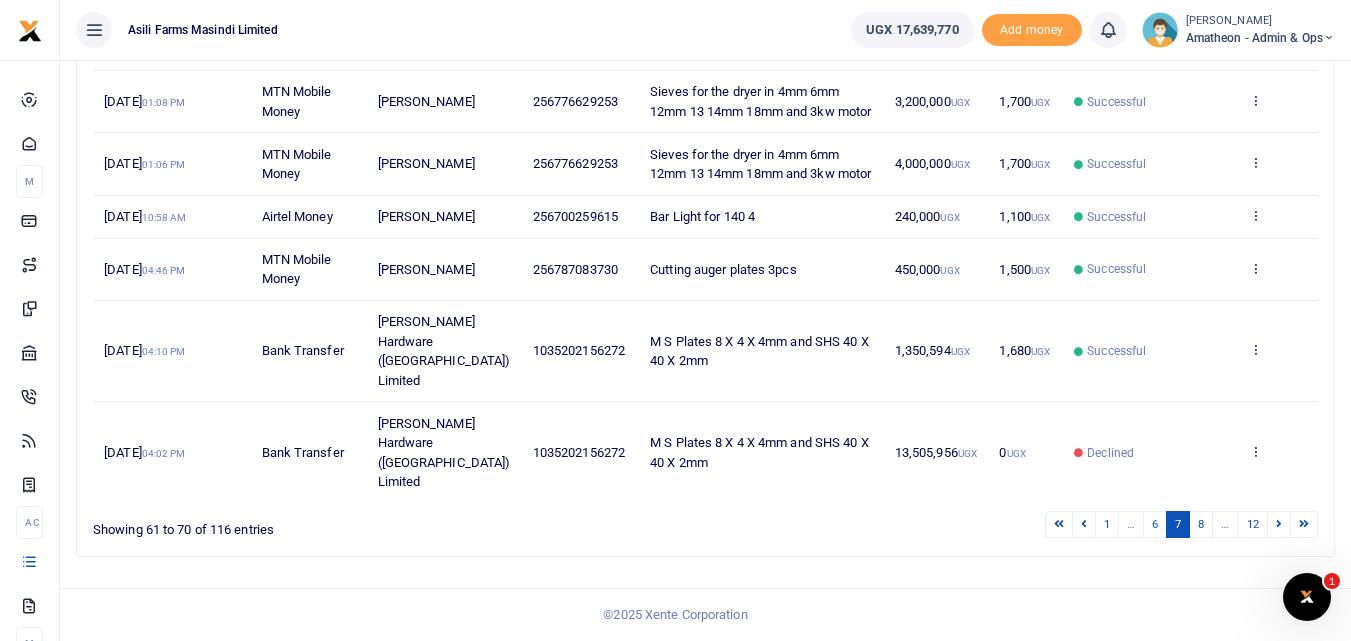 scroll, scrollTop: 610, scrollLeft: 0, axis: vertical 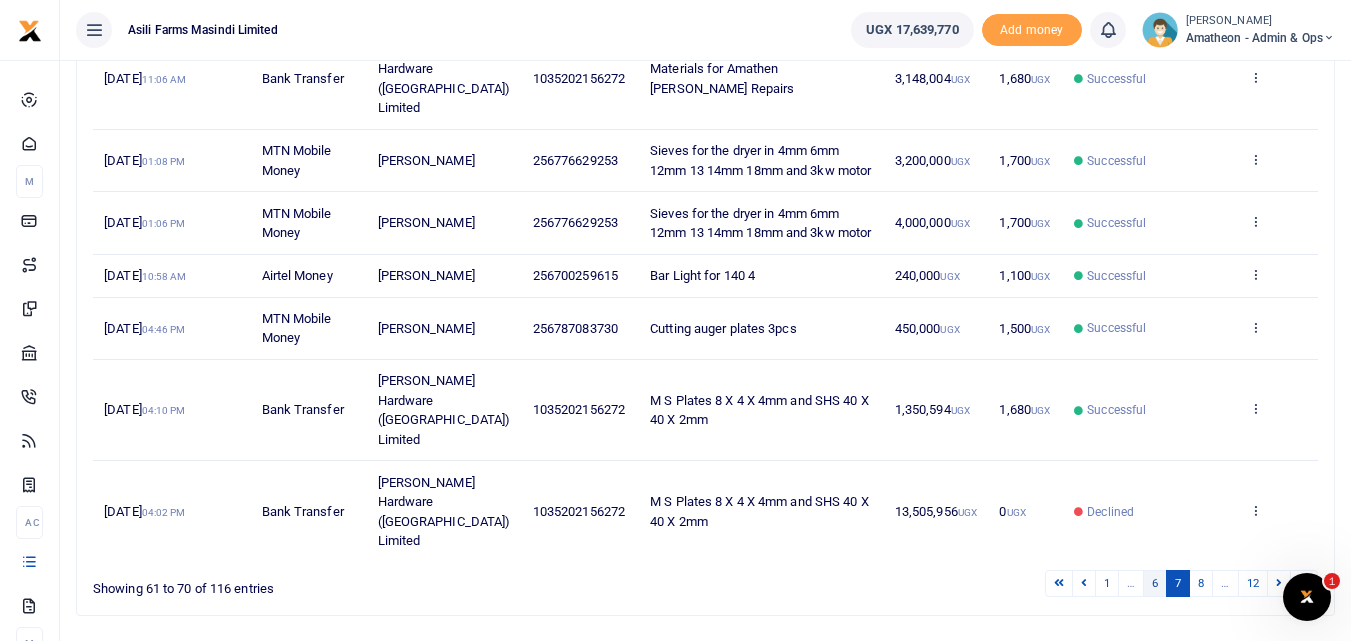 click on "6" at bounding box center [1155, 583] 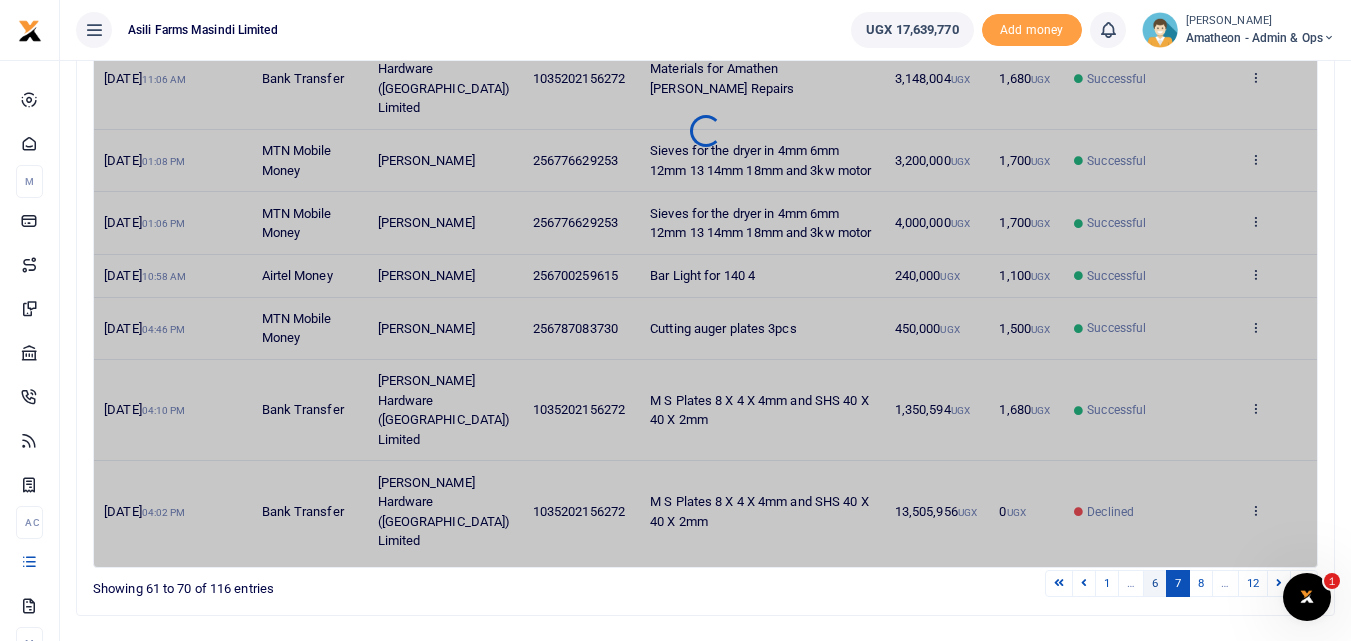 scroll, scrollTop: 571, scrollLeft: 0, axis: vertical 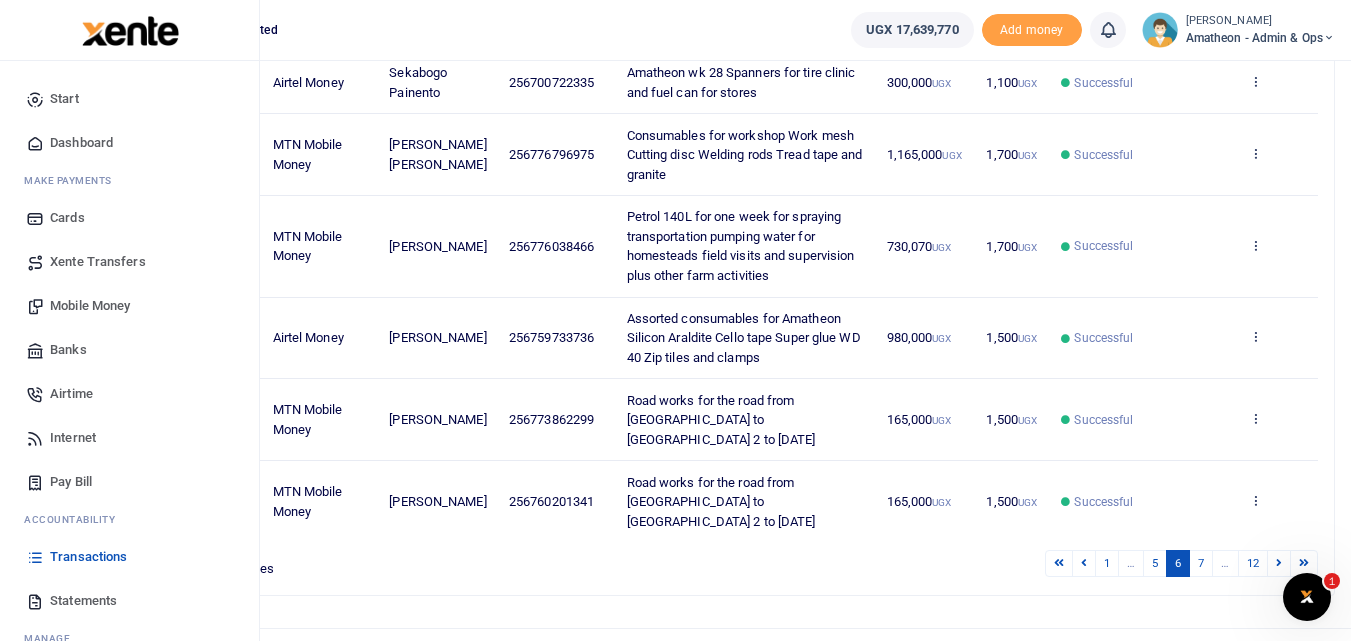 click on "Statements" at bounding box center [83, 601] 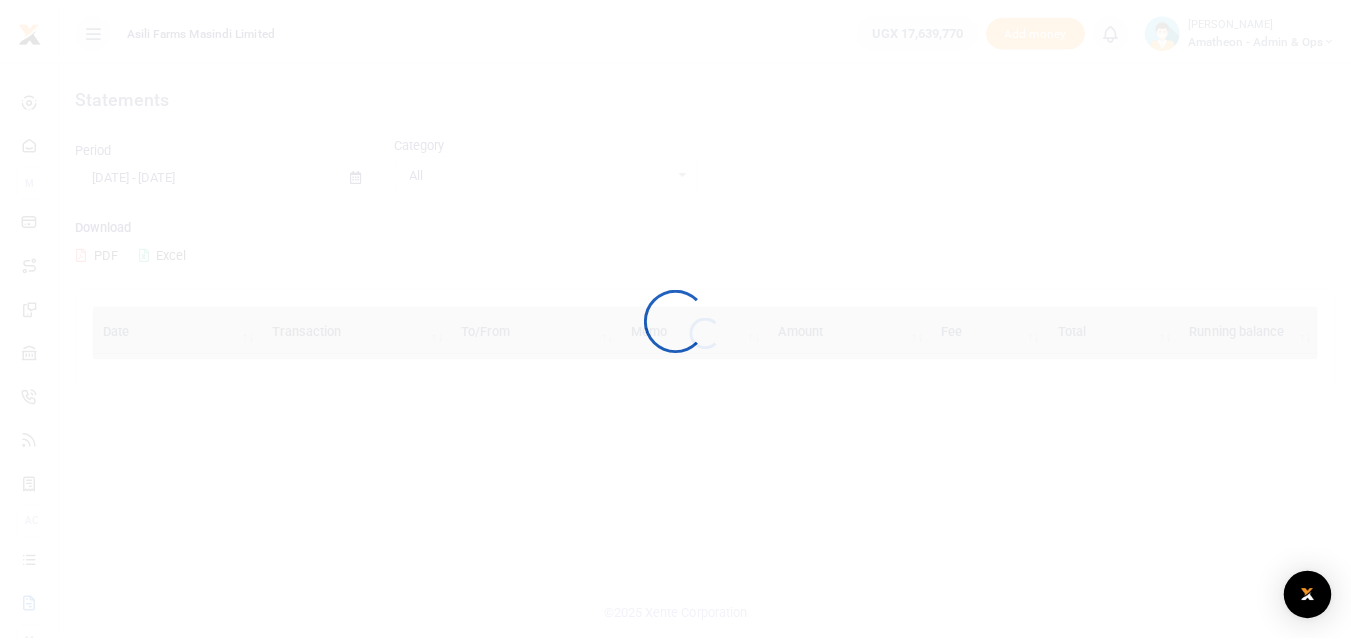 scroll, scrollTop: 0, scrollLeft: 0, axis: both 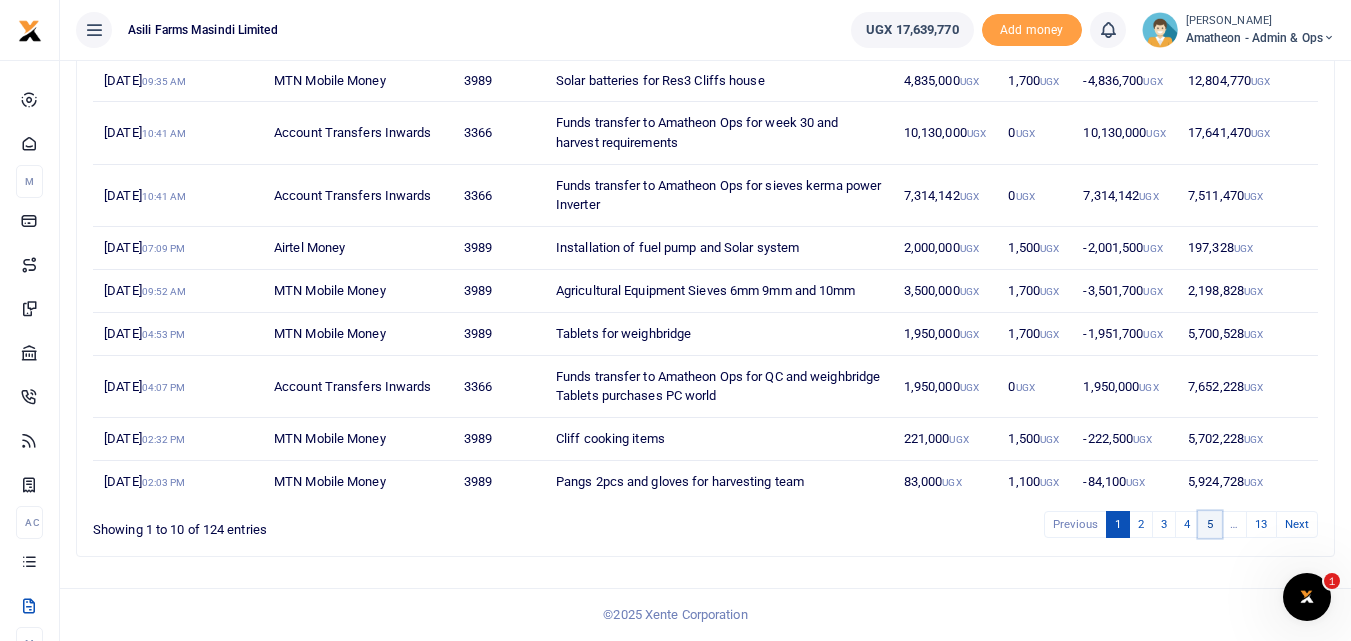 click on "5" at bounding box center (1210, 524) 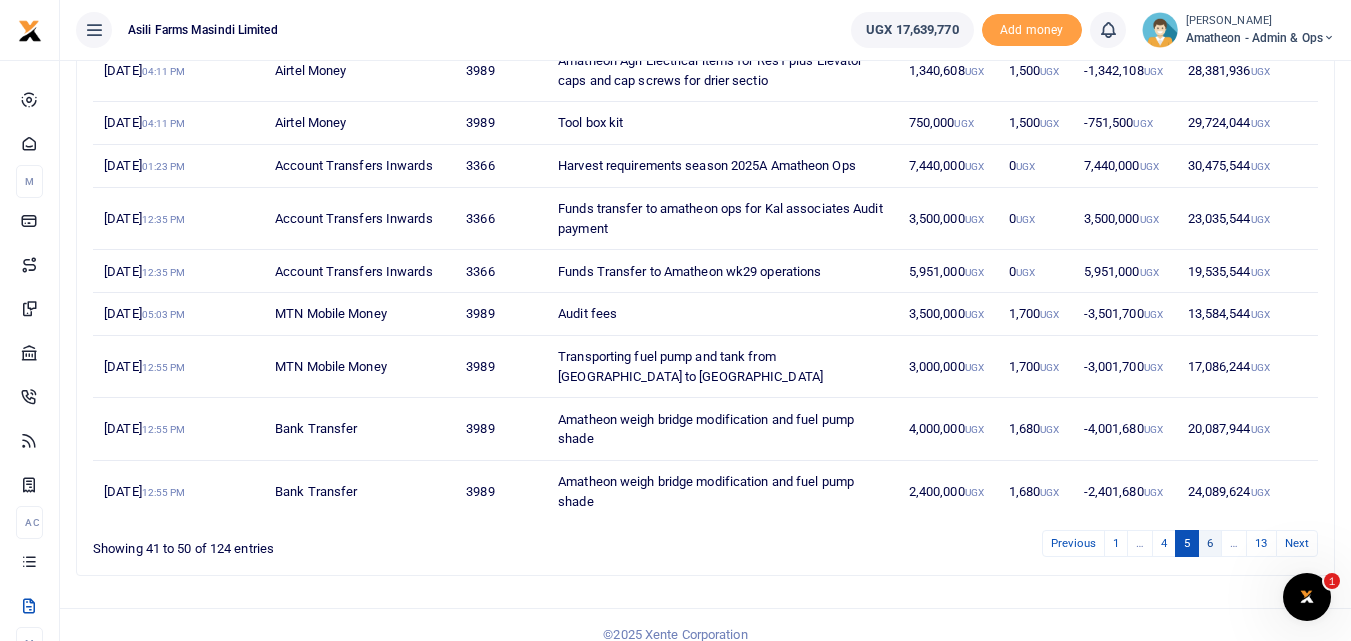 click on "6" at bounding box center [1210, 543] 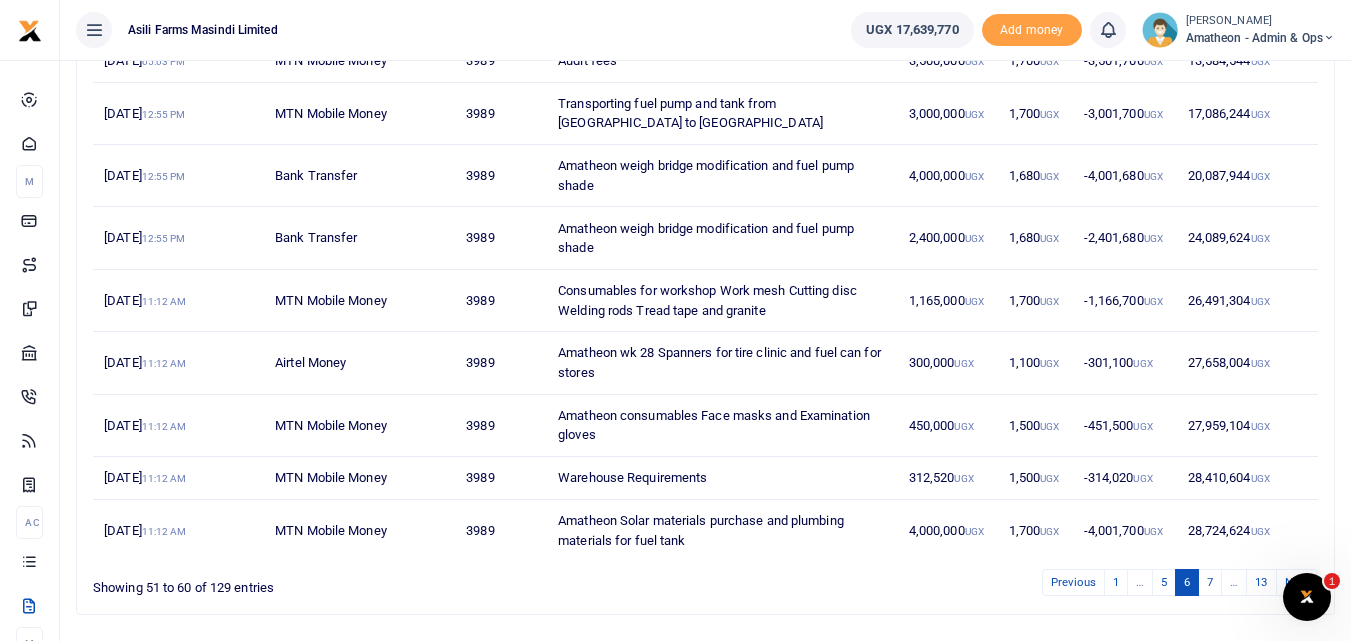 scroll, scrollTop: 415, scrollLeft: 0, axis: vertical 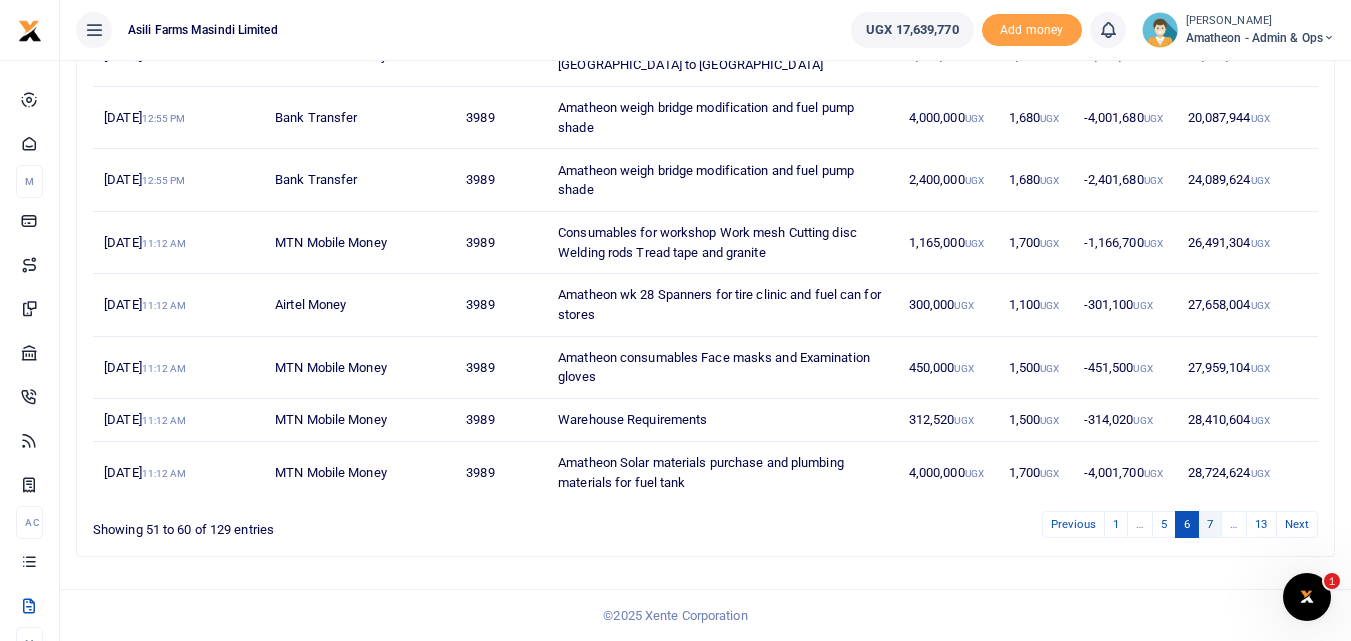 click on "7" at bounding box center (1210, 524) 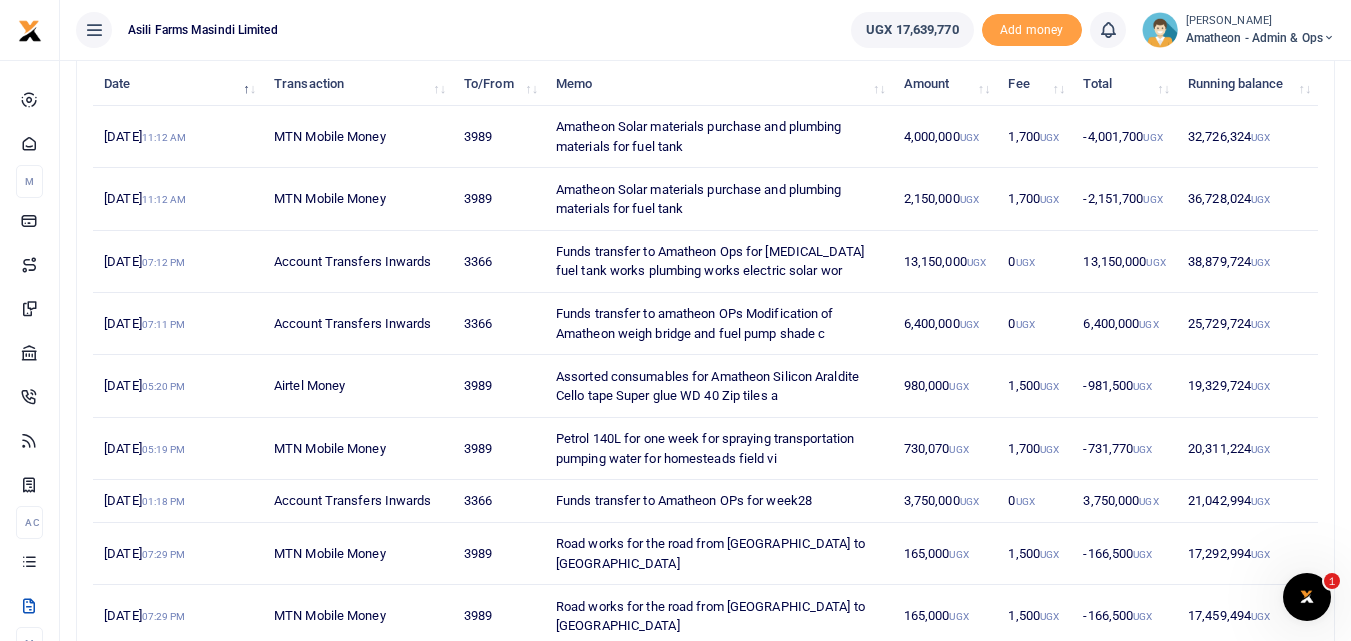 scroll, scrollTop: 246, scrollLeft: 0, axis: vertical 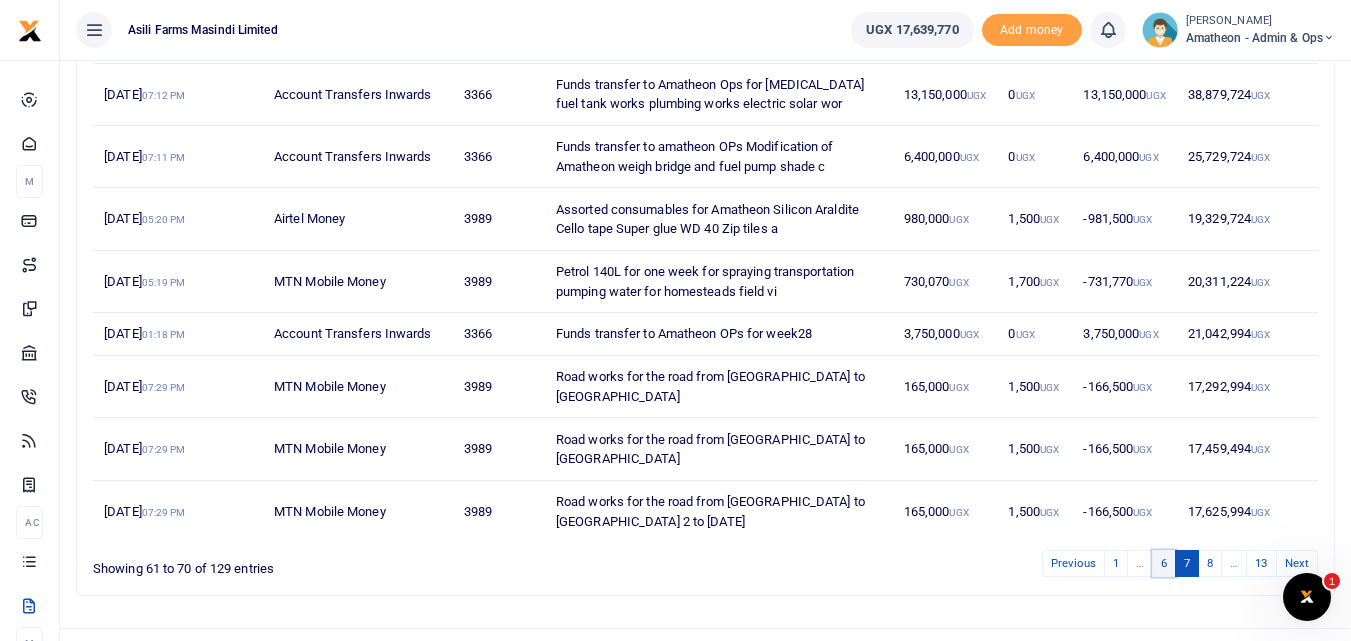 click on "6" at bounding box center [1164, 563] 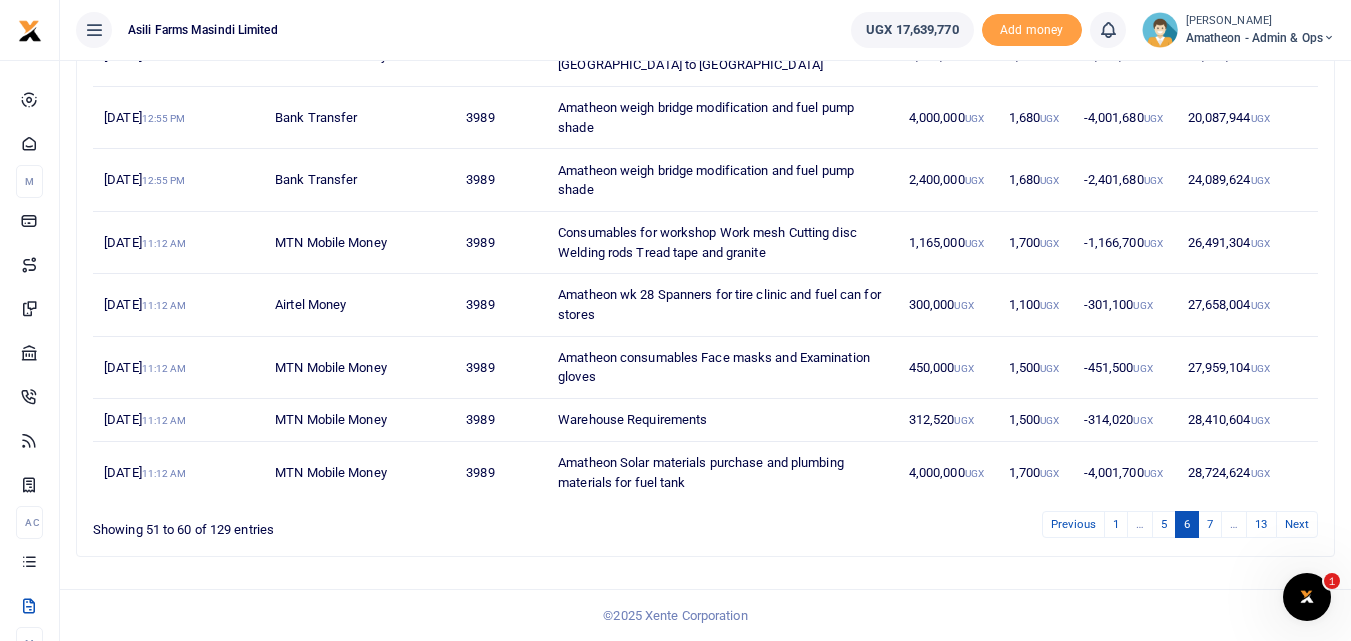 scroll, scrollTop: 108, scrollLeft: 0, axis: vertical 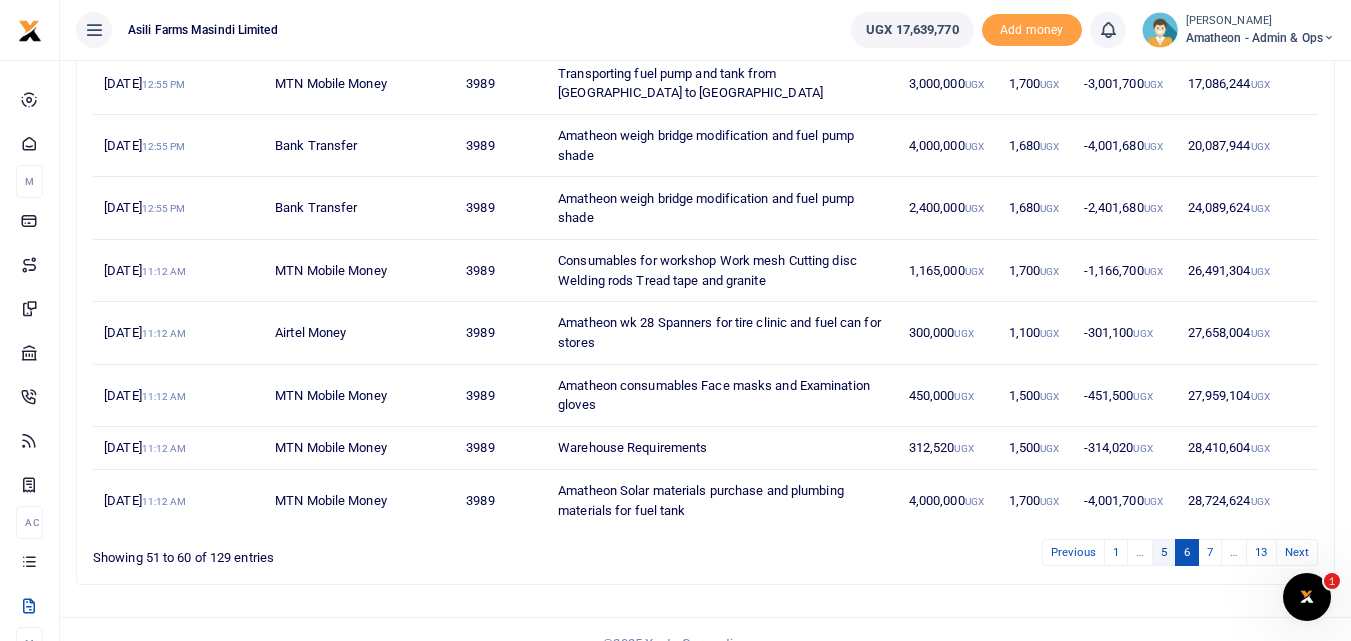 click on "5" at bounding box center (1164, 552) 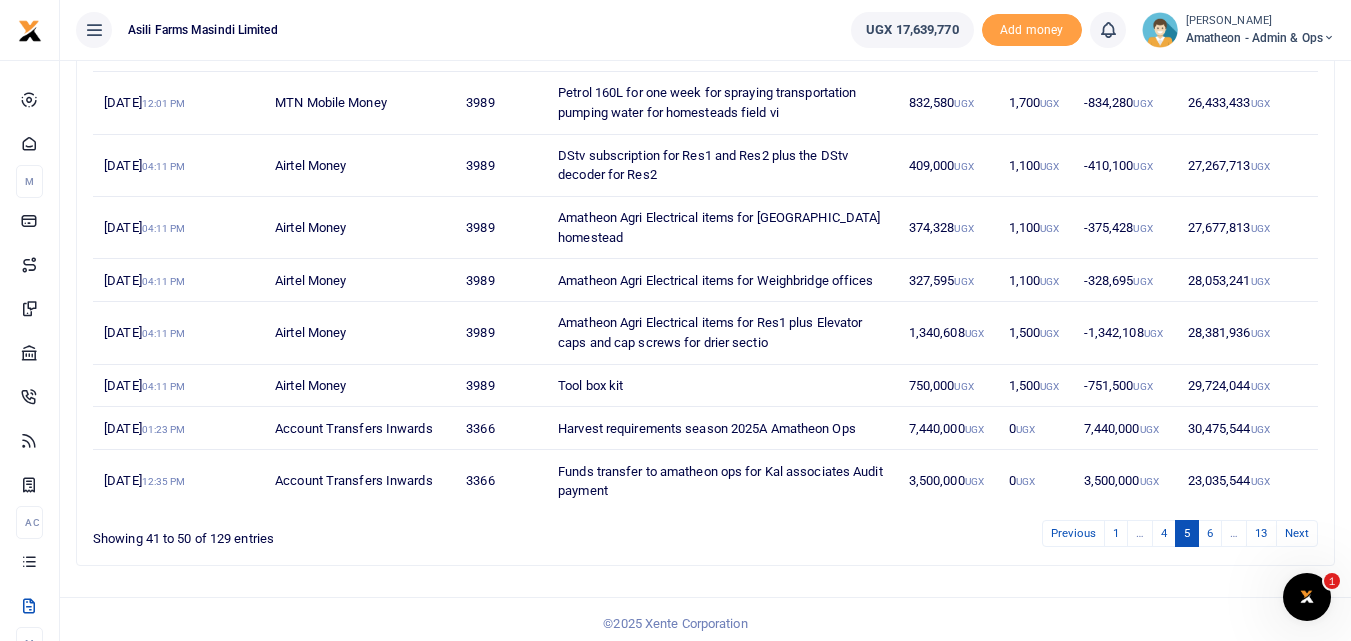 scroll, scrollTop: 376, scrollLeft: 0, axis: vertical 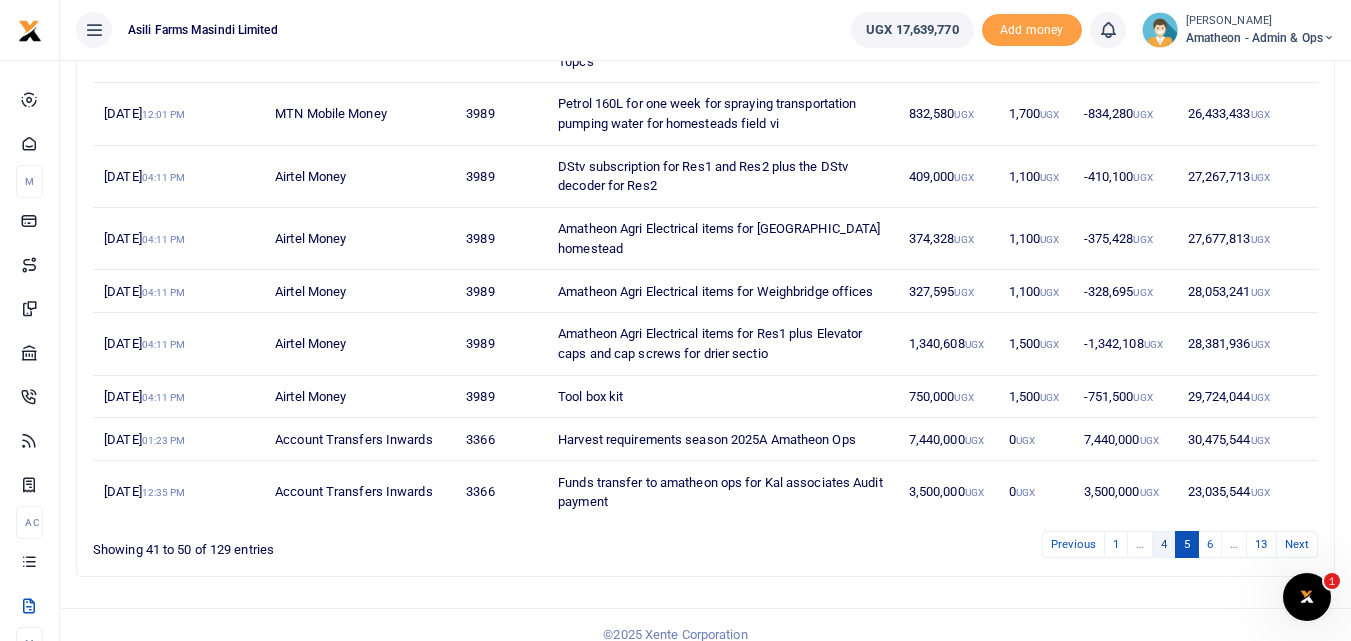 click on "4" at bounding box center [1164, 544] 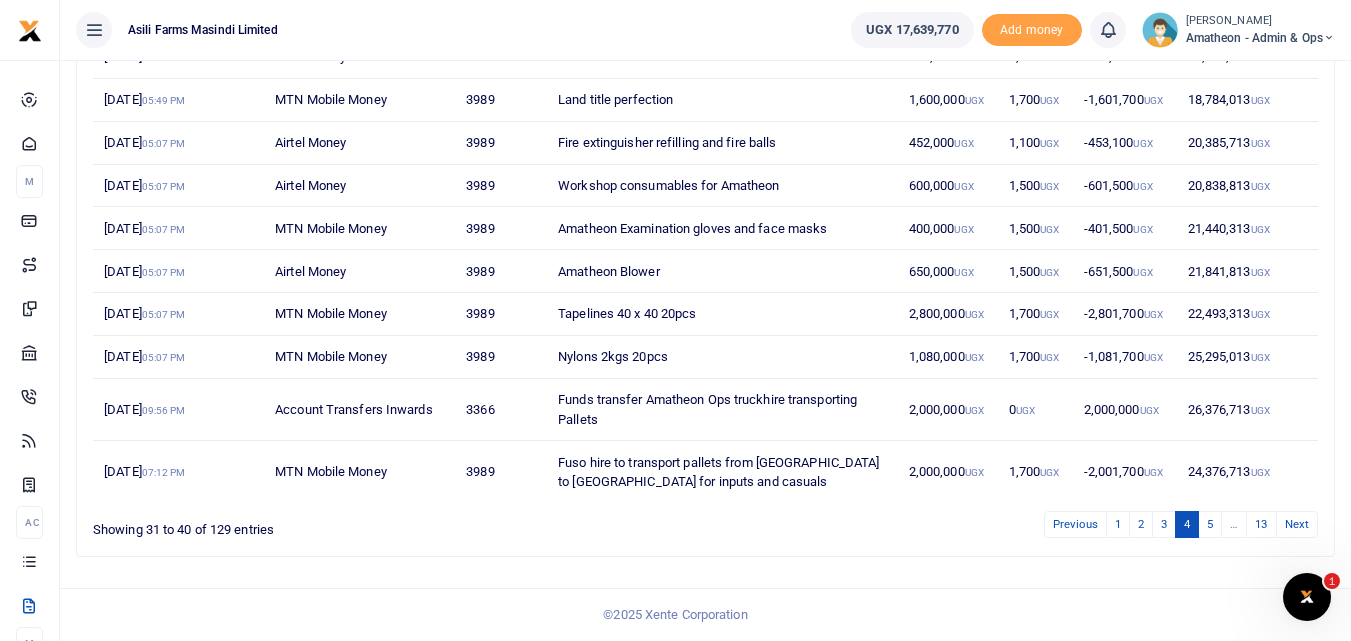 scroll, scrollTop: 318, scrollLeft: 0, axis: vertical 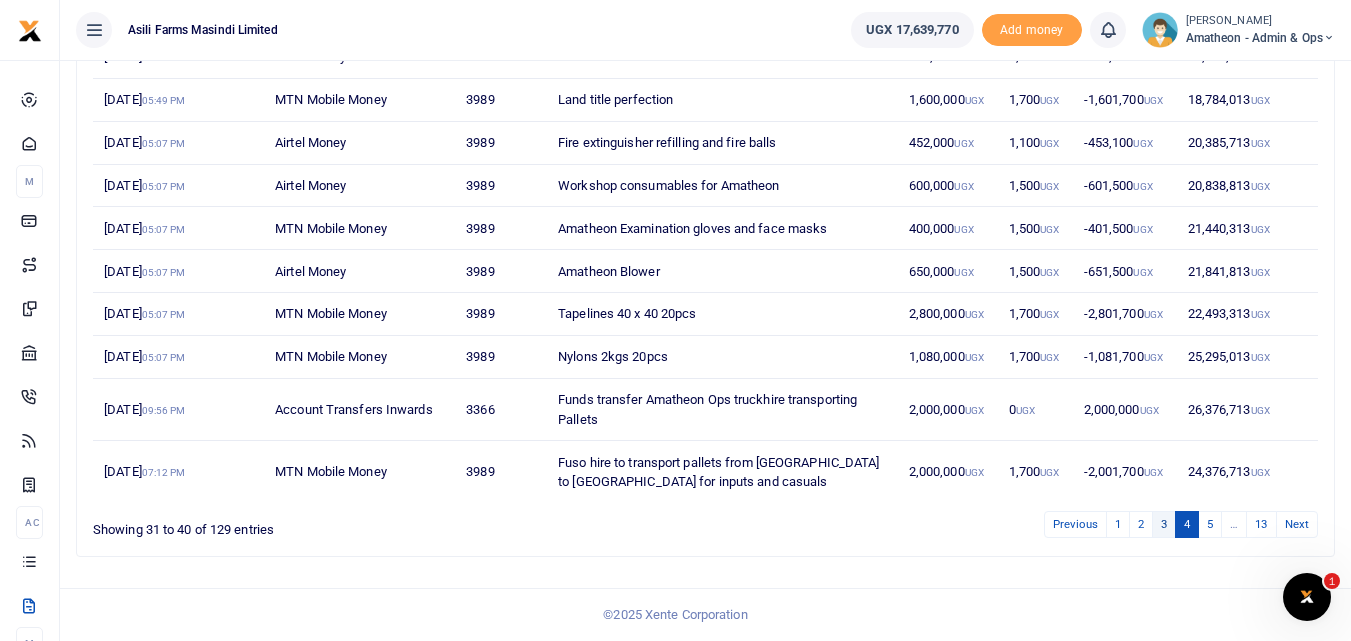 click on "3" at bounding box center (1164, 524) 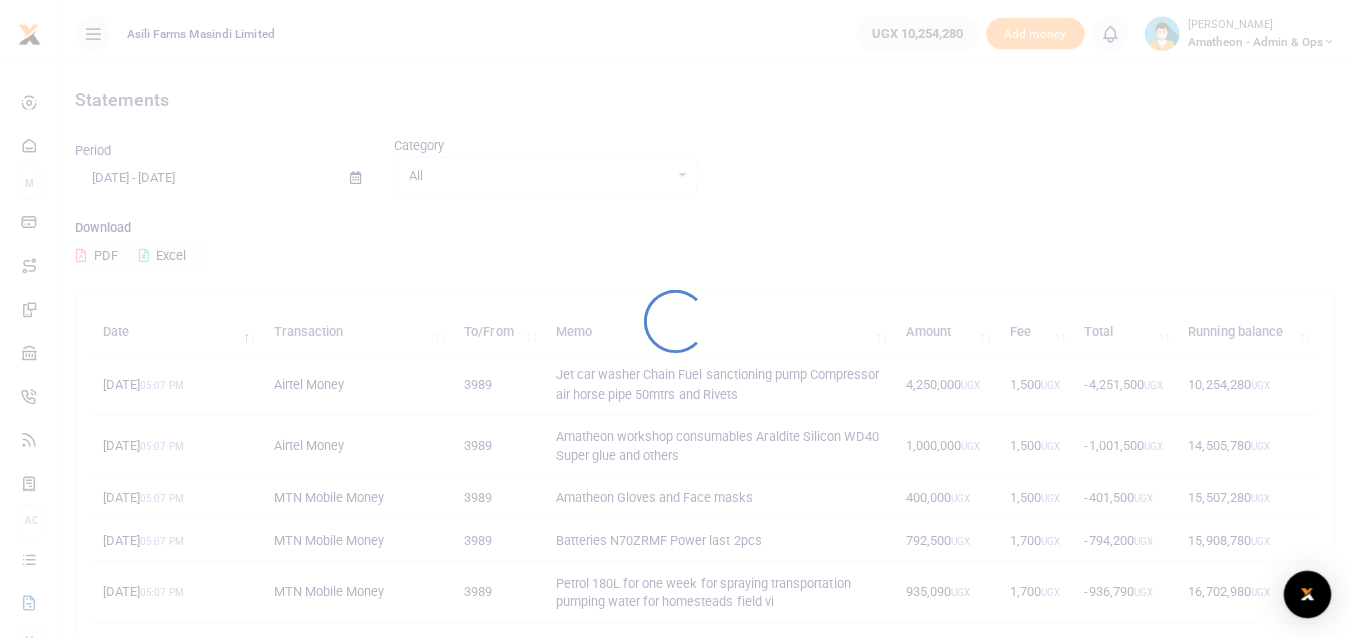 scroll, scrollTop: 0, scrollLeft: 0, axis: both 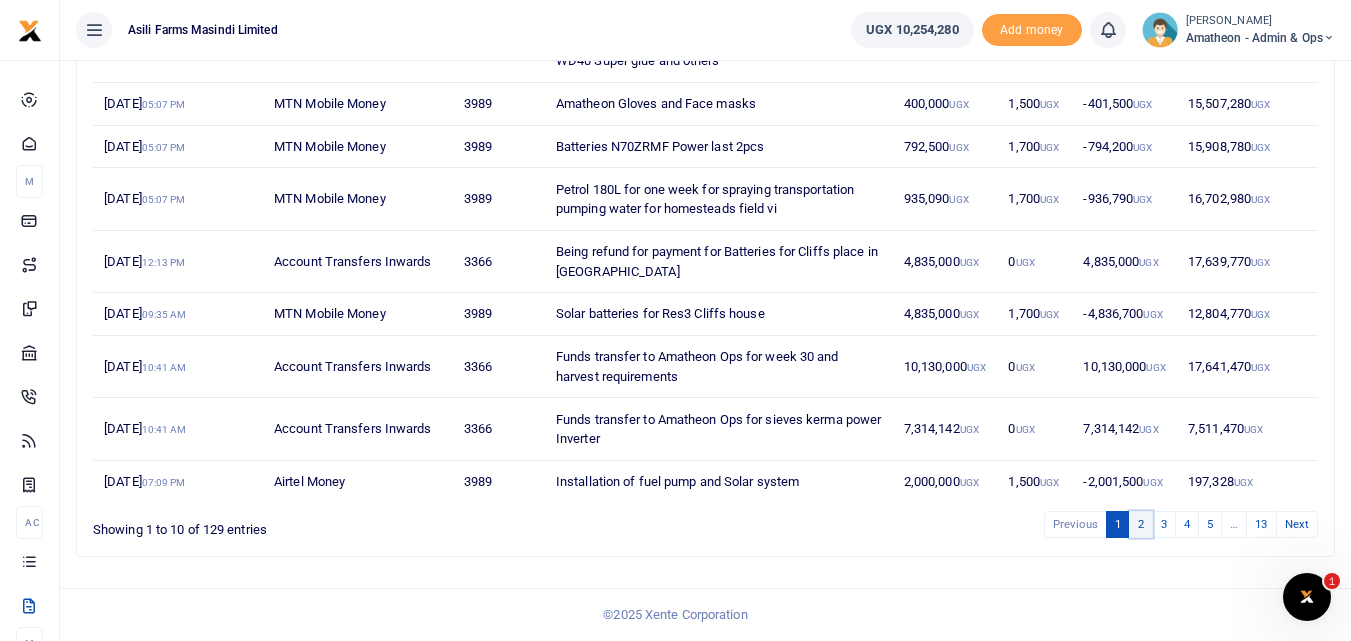 click on "2" at bounding box center (1141, 524) 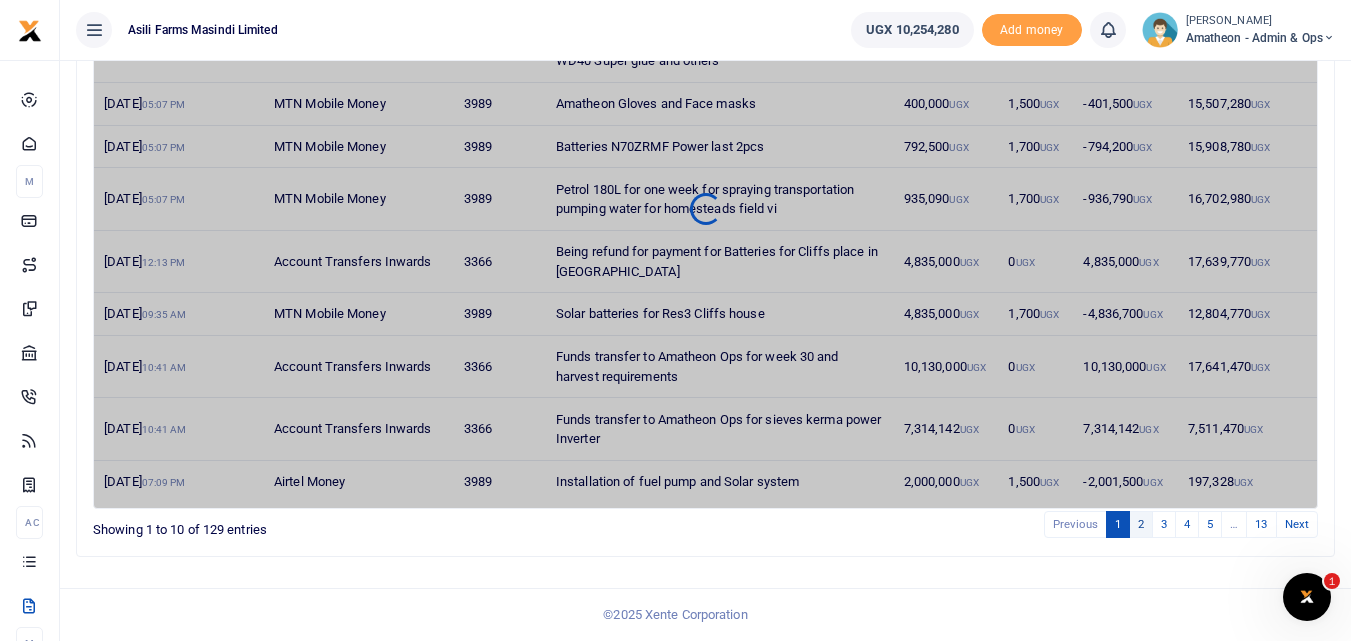 scroll, scrollTop: 337, scrollLeft: 0, axis: vertical 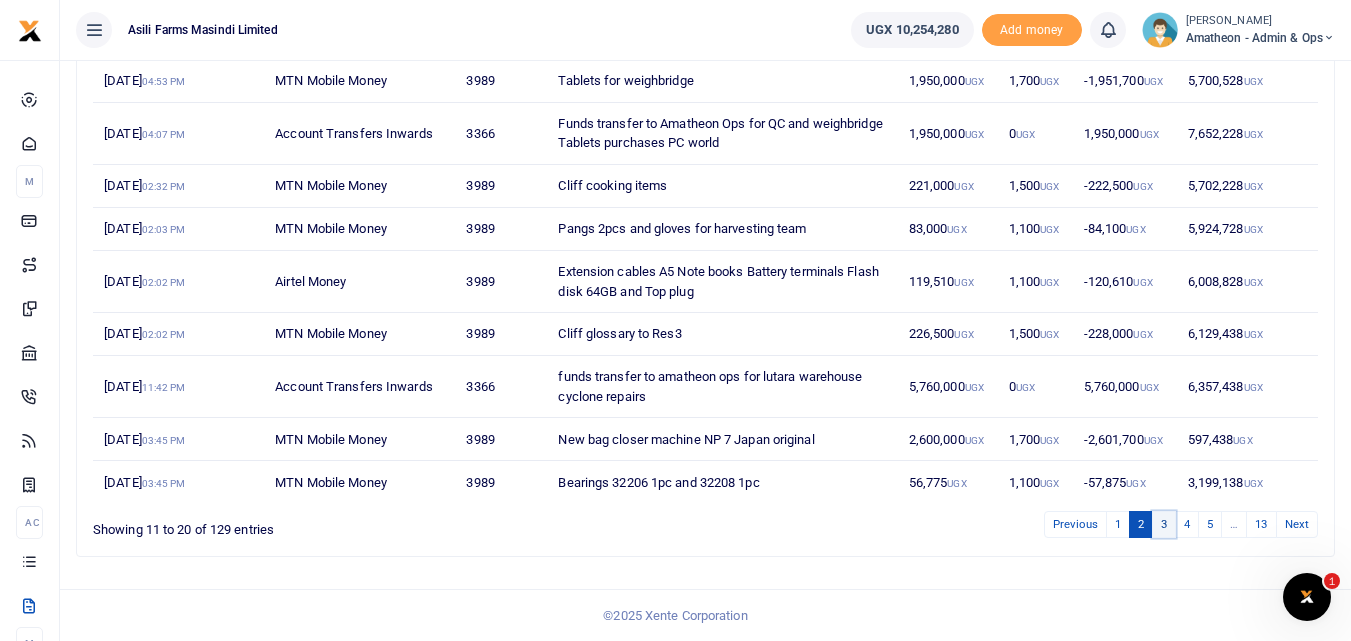 click on "3" at bounding box center [1164, 524] 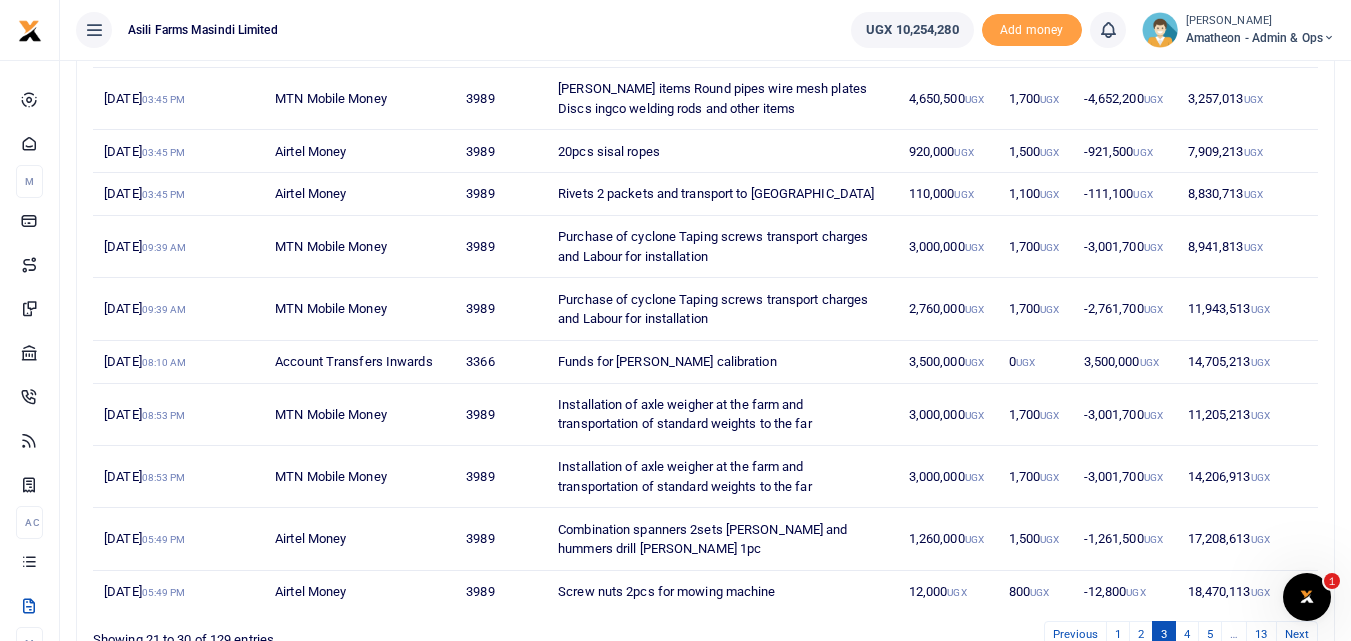 scroll, scrollTop: 284, scrollLeft: 0, axis: vertical 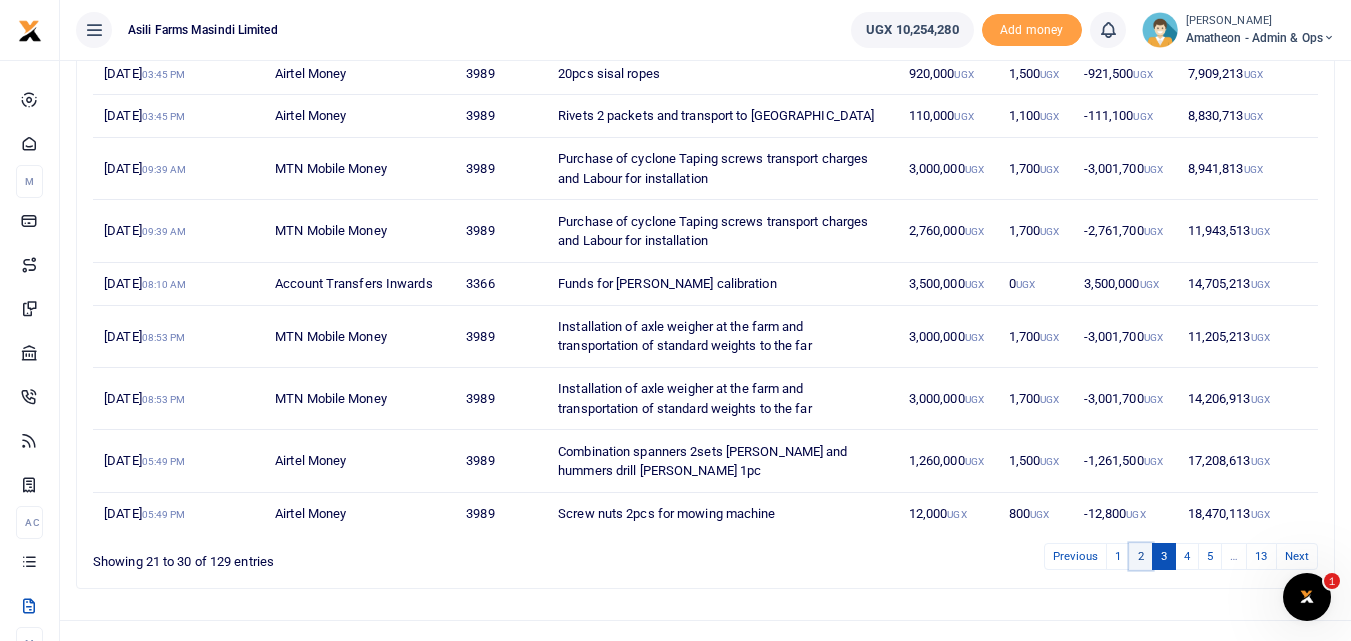 click on "2" at bounding box center (1141, 556) 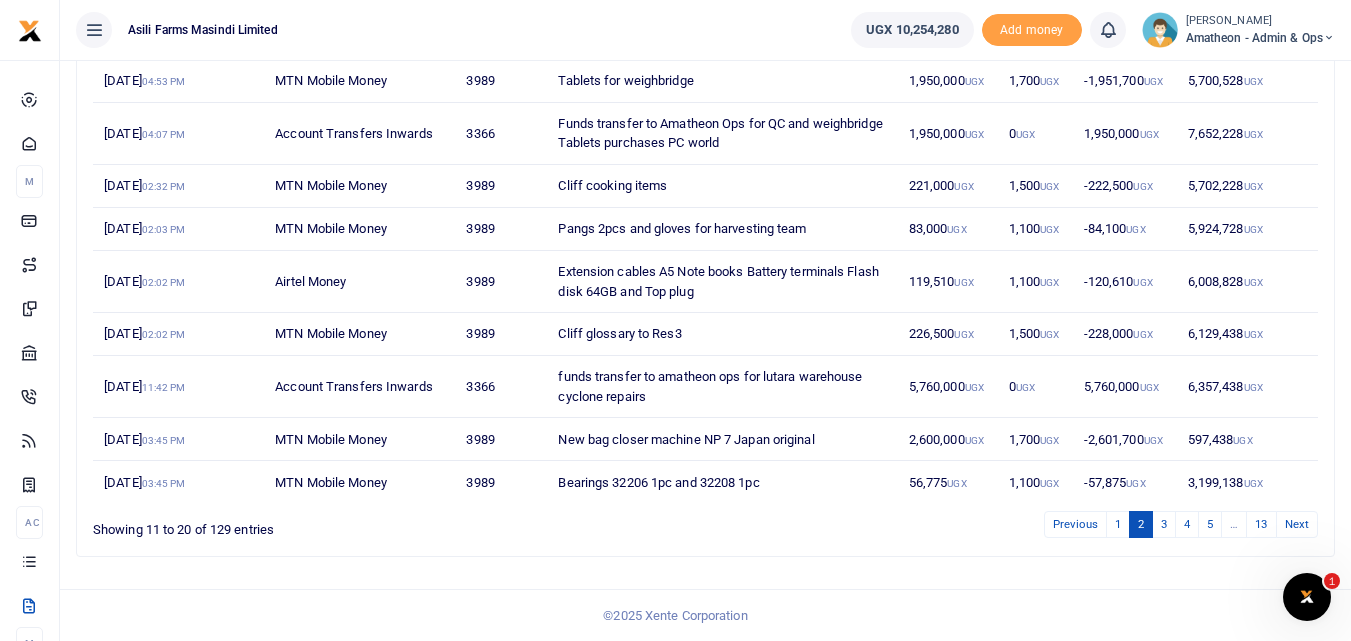 scroll, scrollTop: 337, scrollLeft: 0, axis: vertical 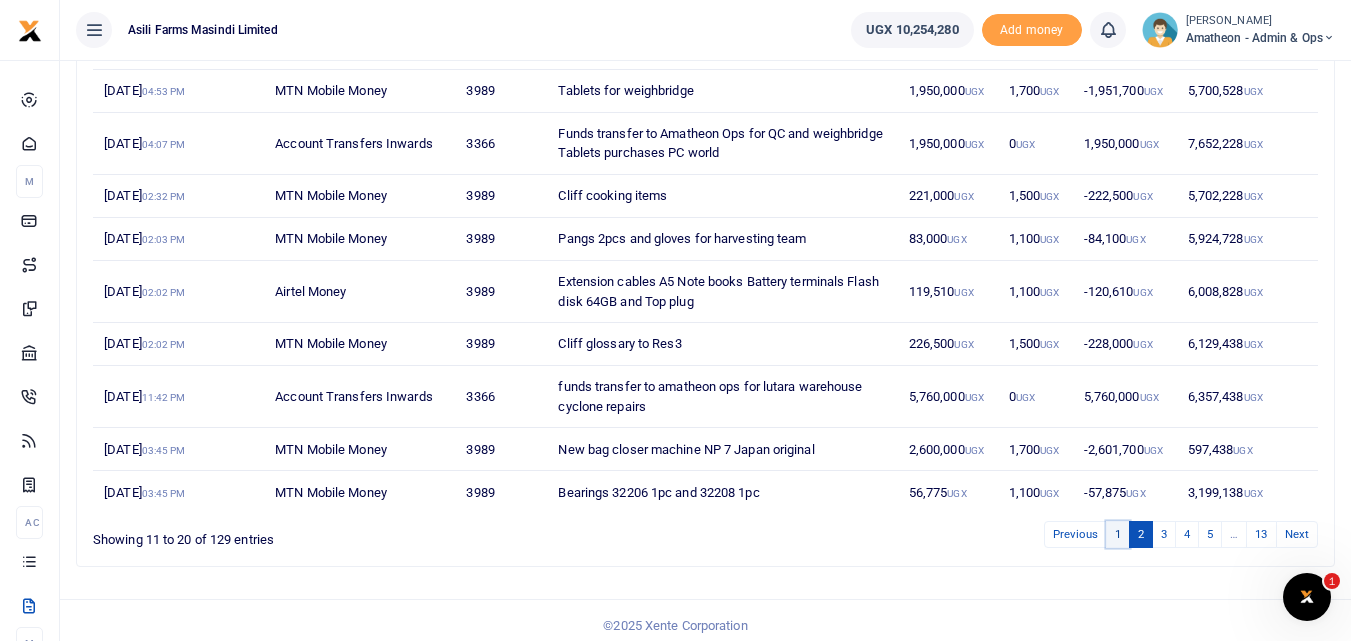 click on "1" at bounding box center [1118, 534] 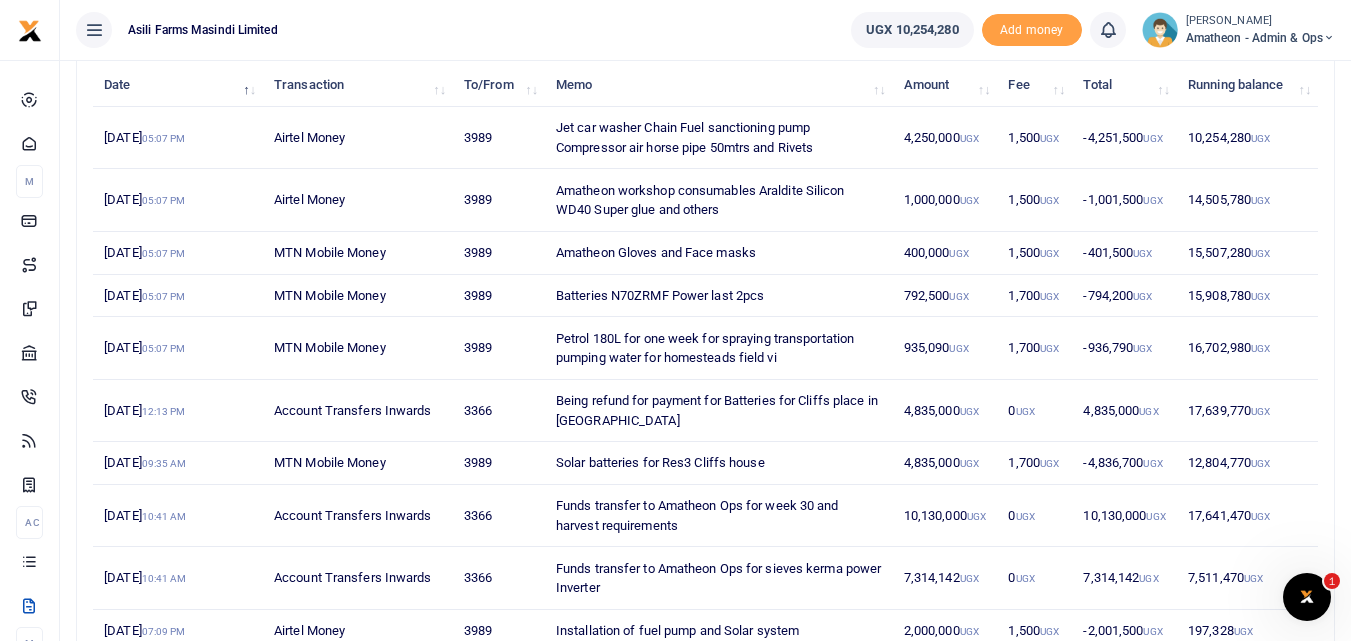 scroll, scrollTop: 245, scrollLeft: 0, axis: vertical 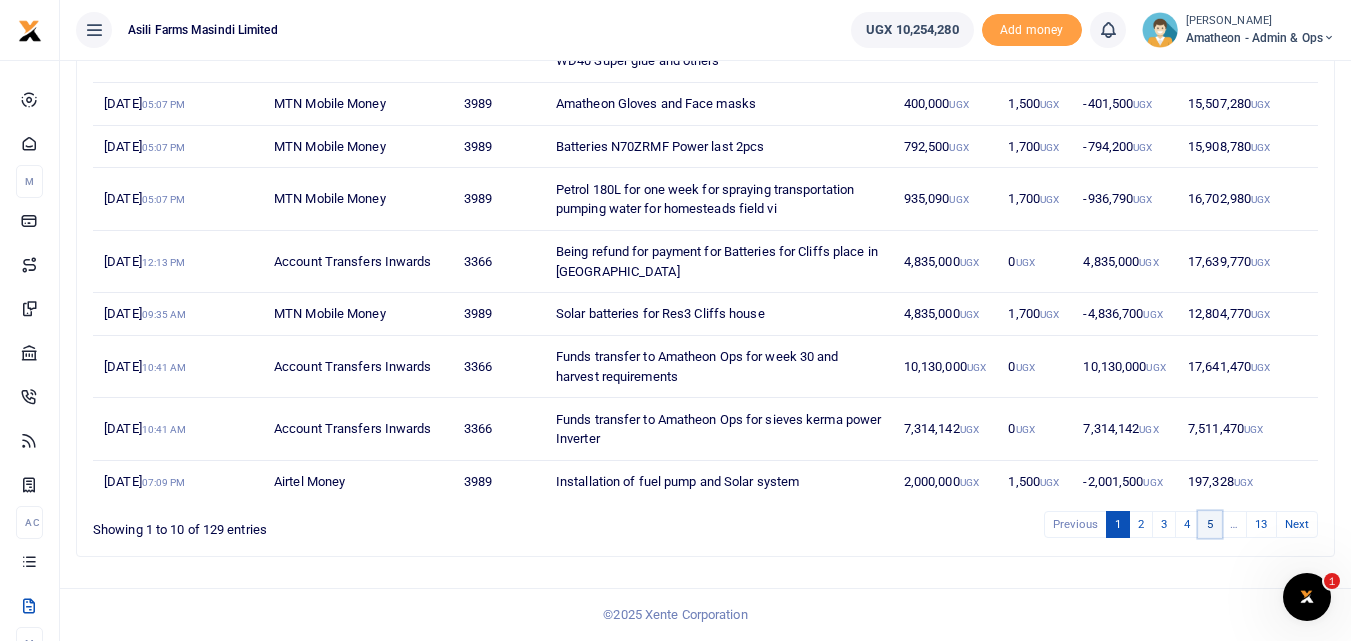 click on "5" at bounding box center (1210, 524) 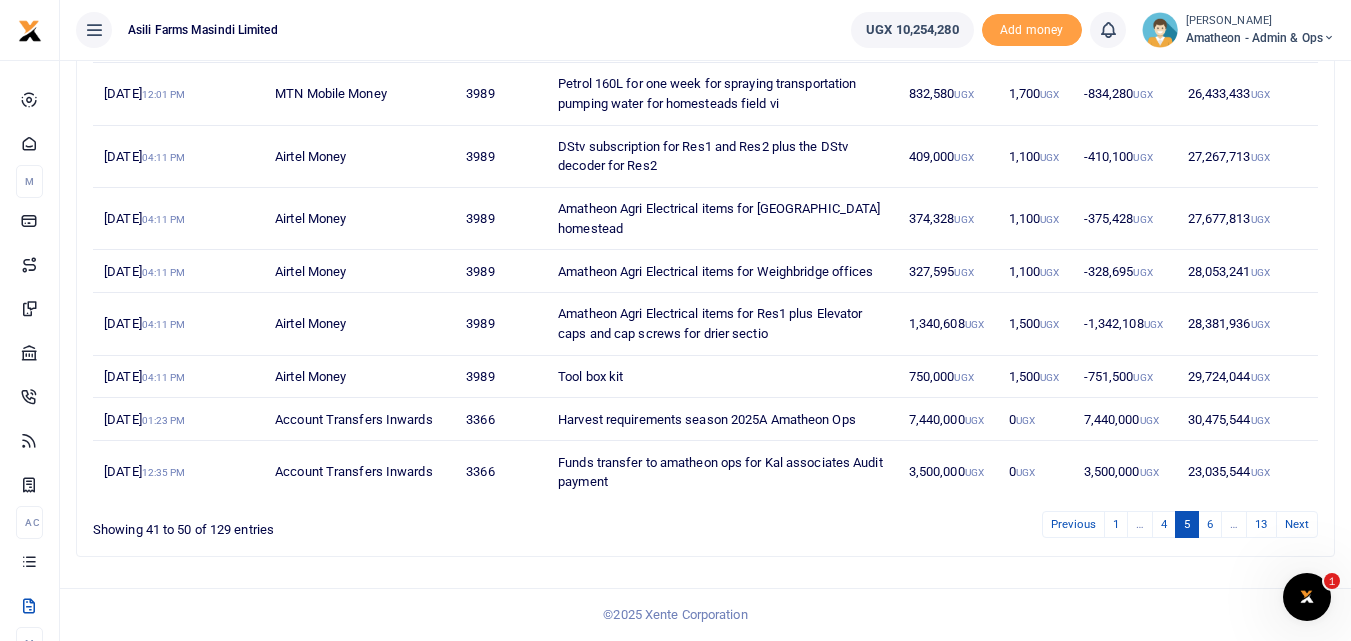 scroll, scrollTop: 376, scrollLeft: 0, axis: vertical 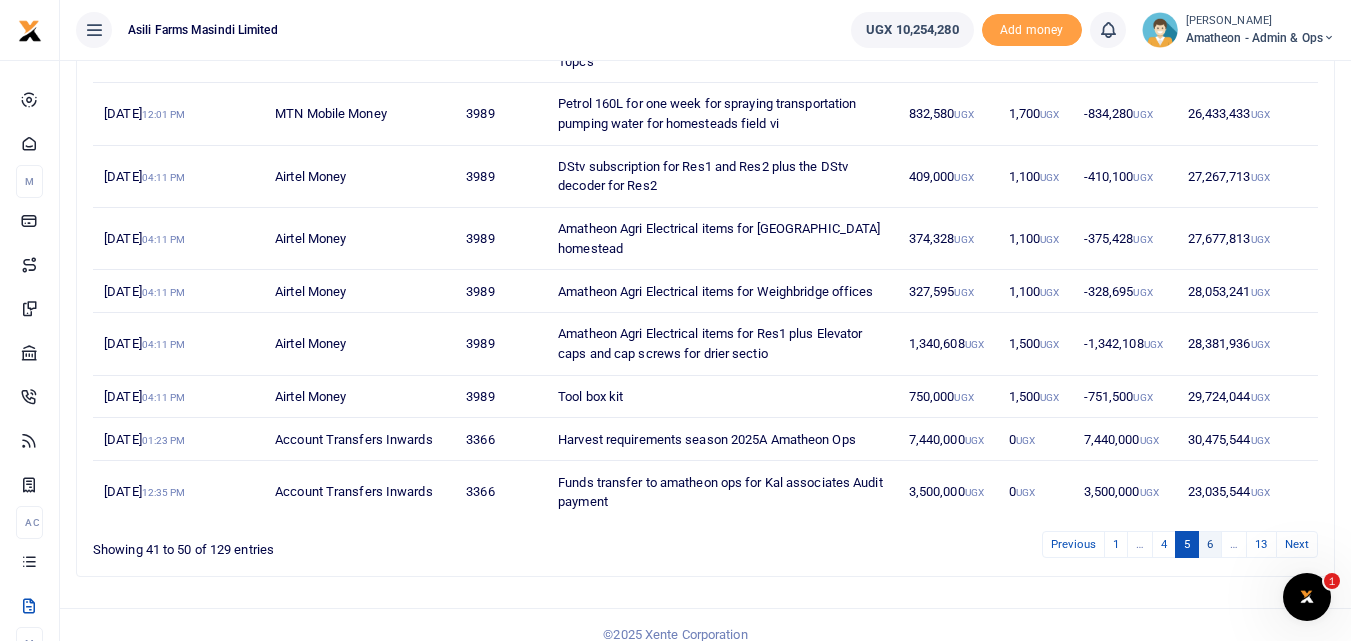 click on "6" at bounding box center [1210, 544] 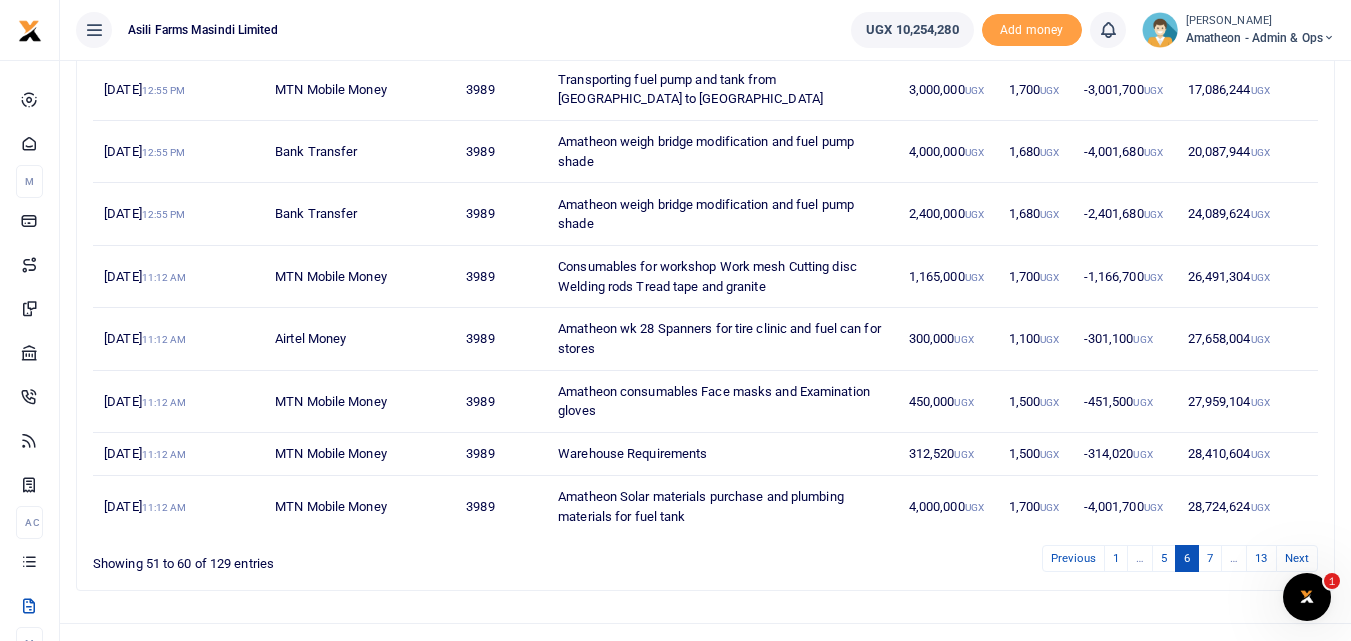 scroll, scrollTop: 385, scrollLeft: 0, axis: vertical 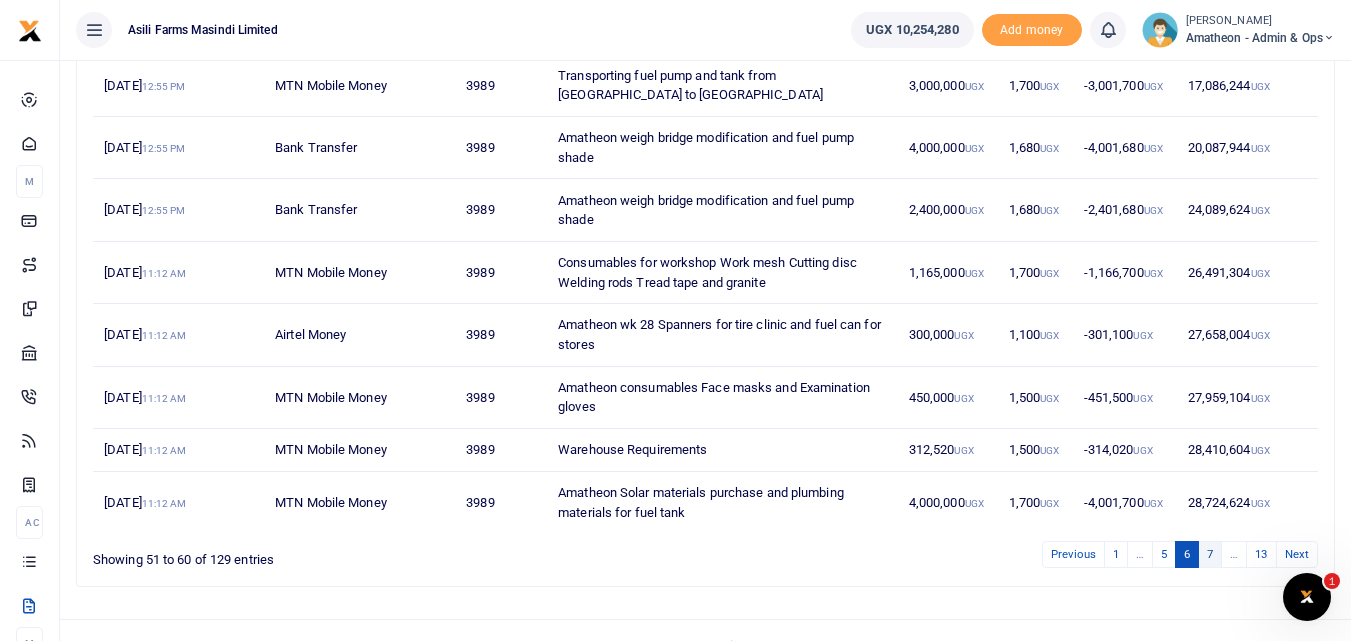 click on "7" at bounding box center [1210, 554] 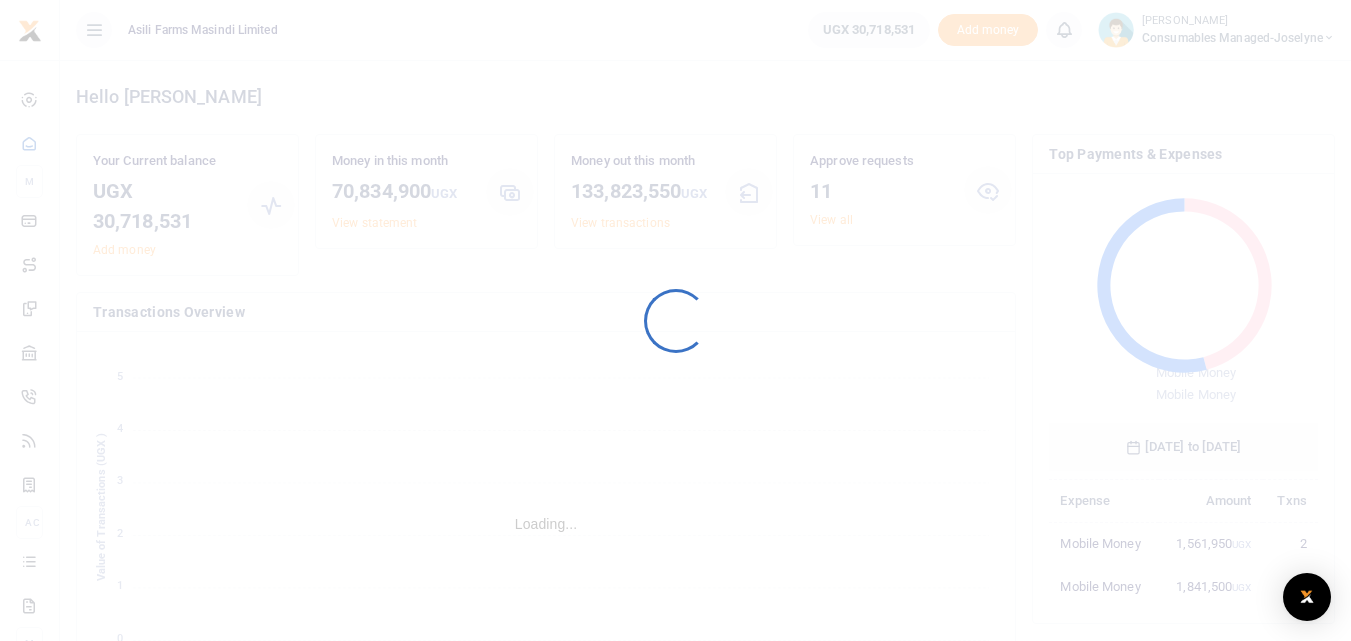 scroll, scrollTop: 0, scrollLeft: 0, axis: both 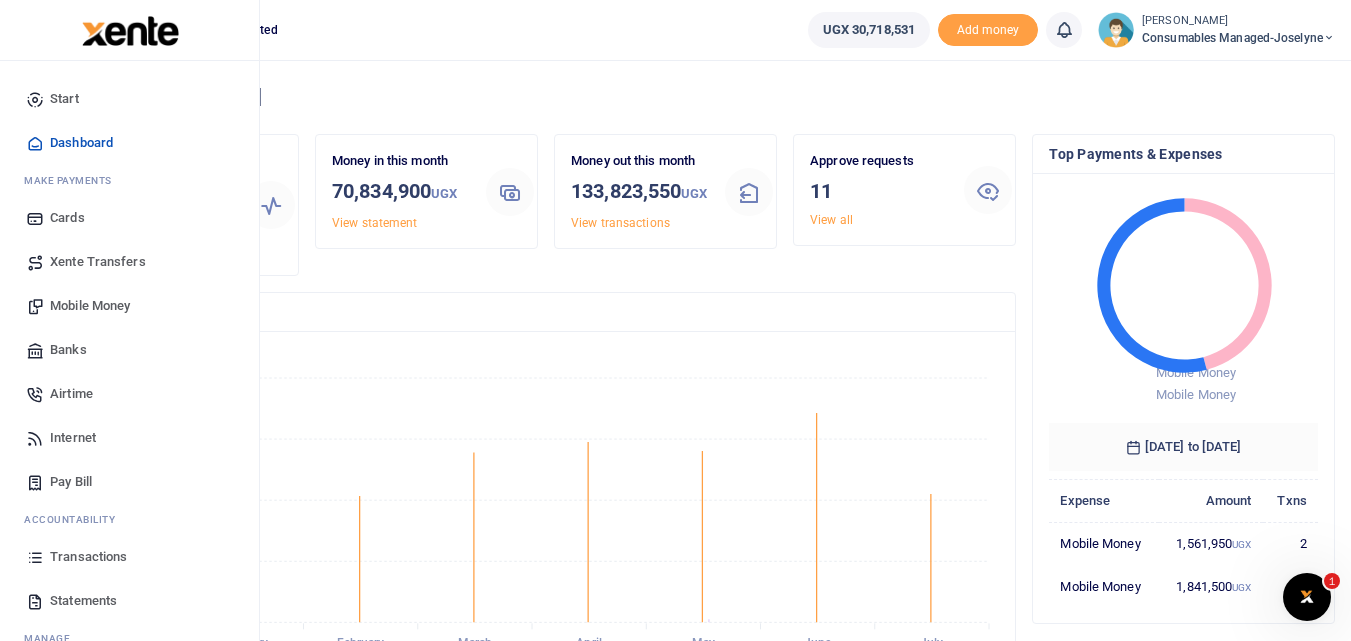 click on "Transactions" at bounding box center [129, 557] 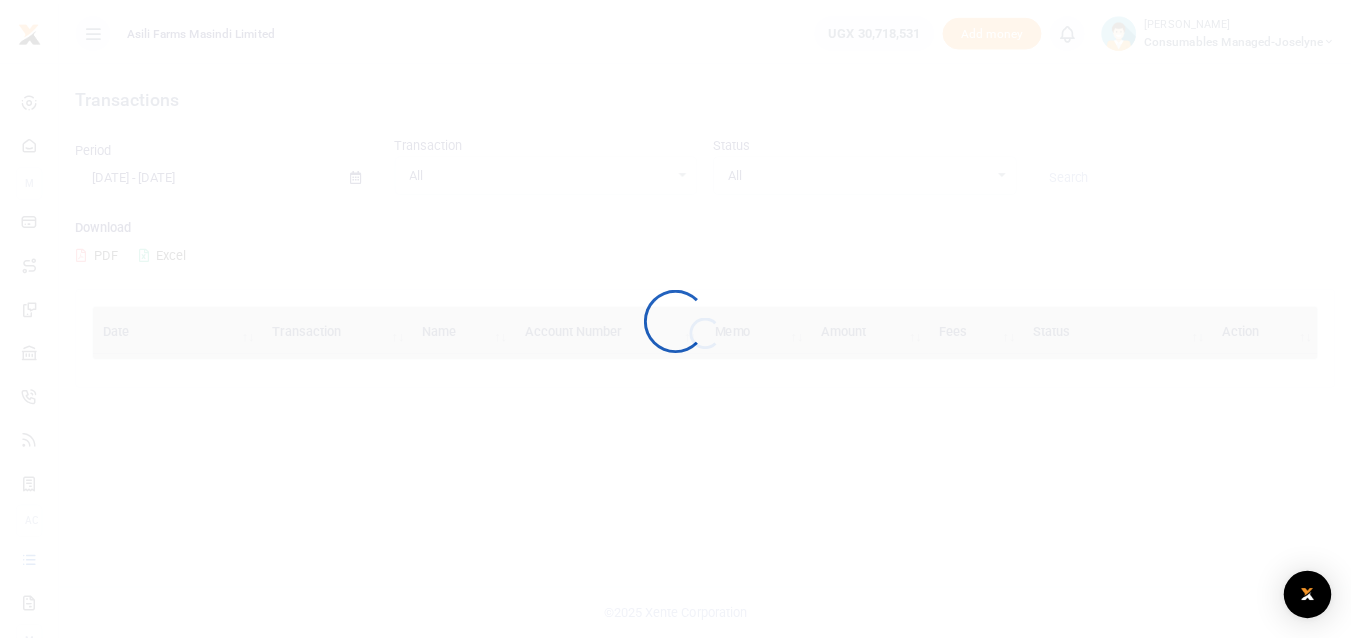 scroll, scrollTop: 0, scrollLeft: 0, axis: both 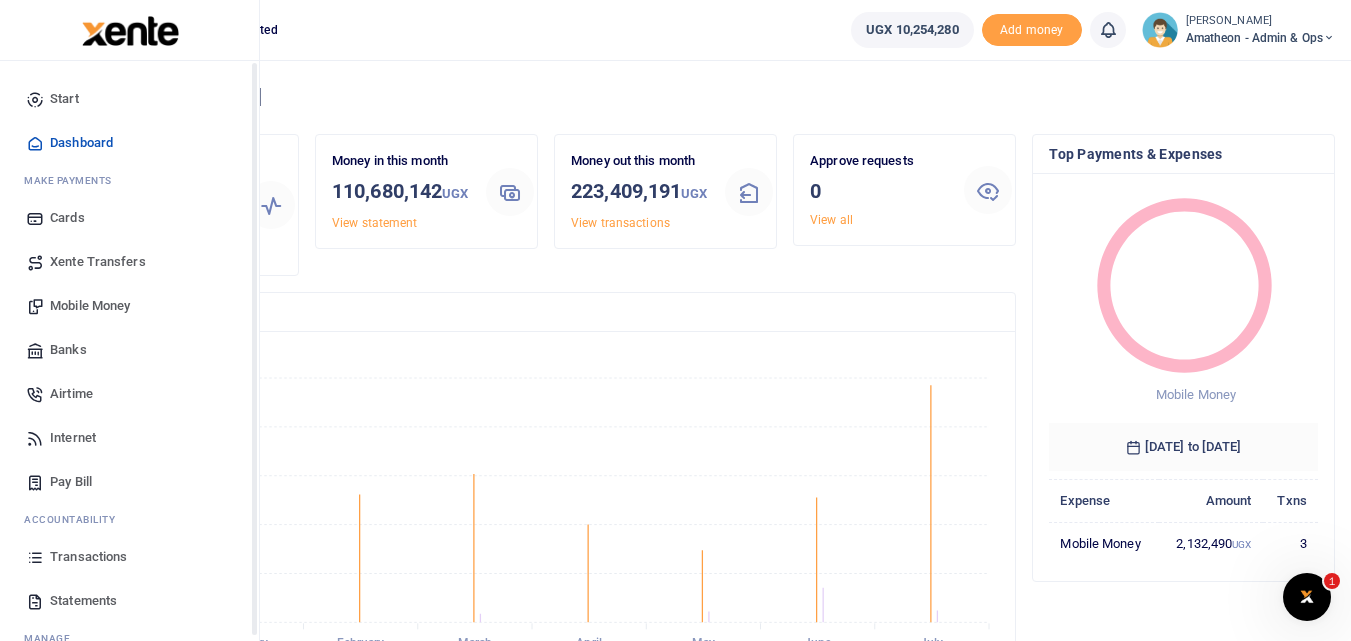 click at bounding box center [35, 557] 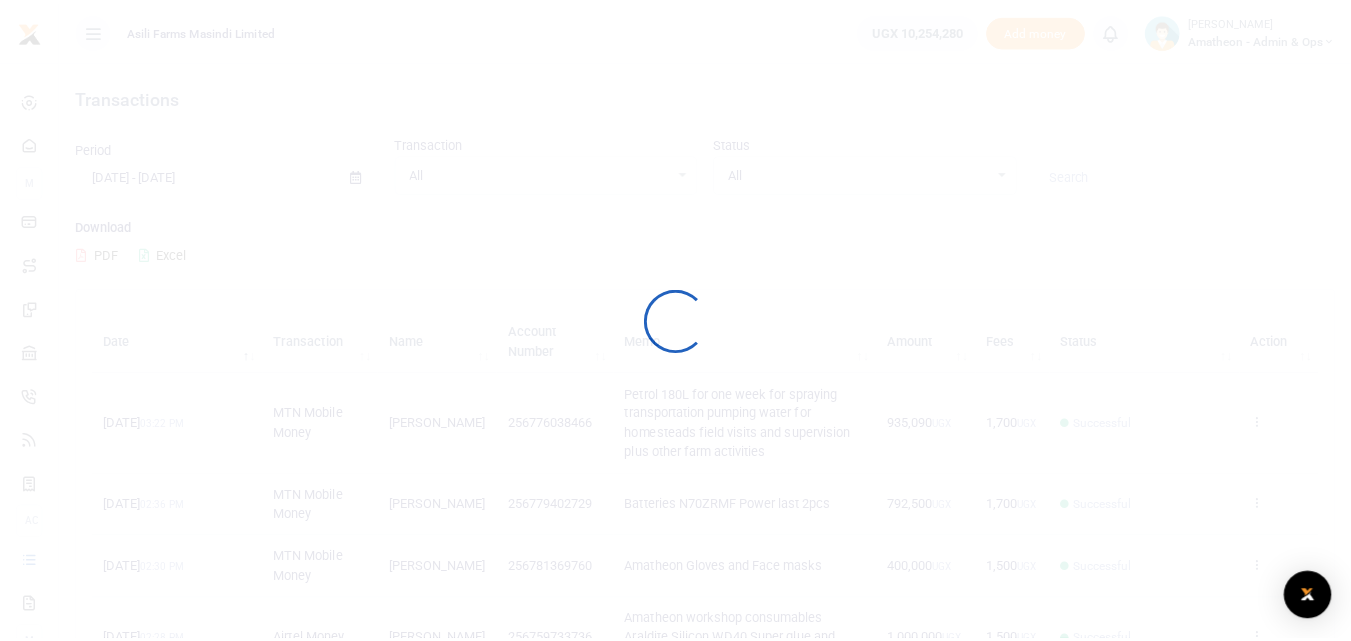 scroll, scrollTop: 0, scrollLeft: 0, axis: both 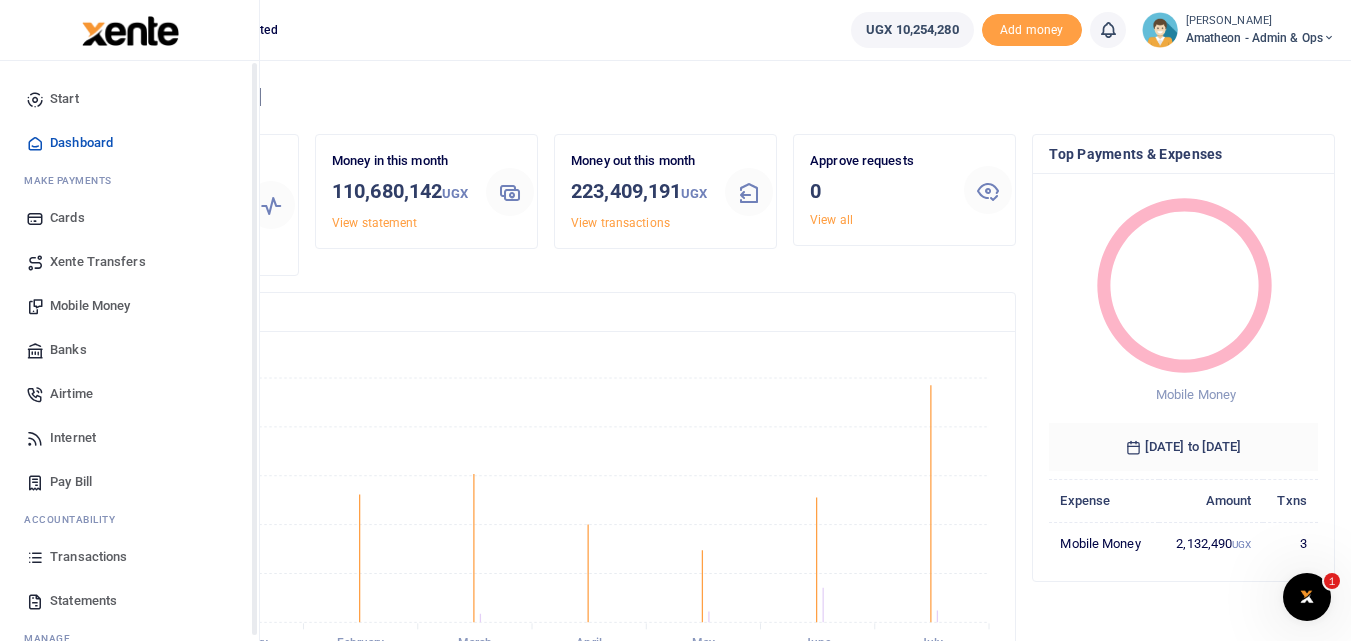 click at bounding box center [35, 557] 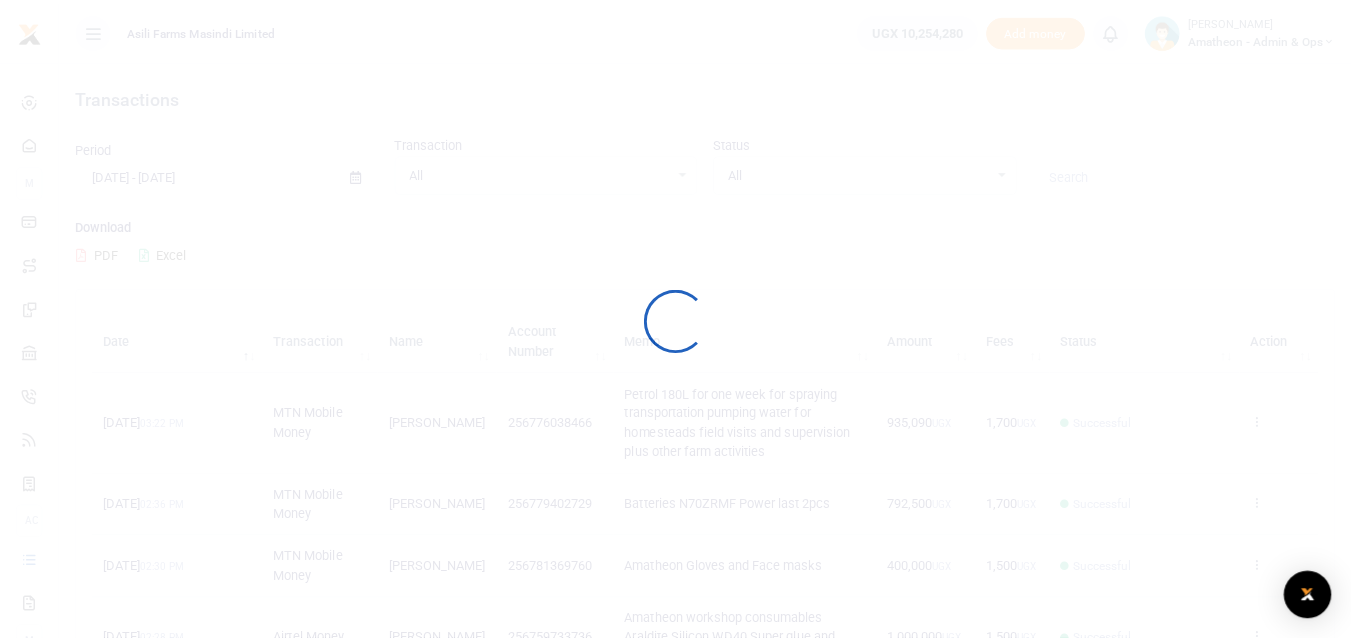 scroll, scrollTop: 0, scrollLeft: 0, axis: both 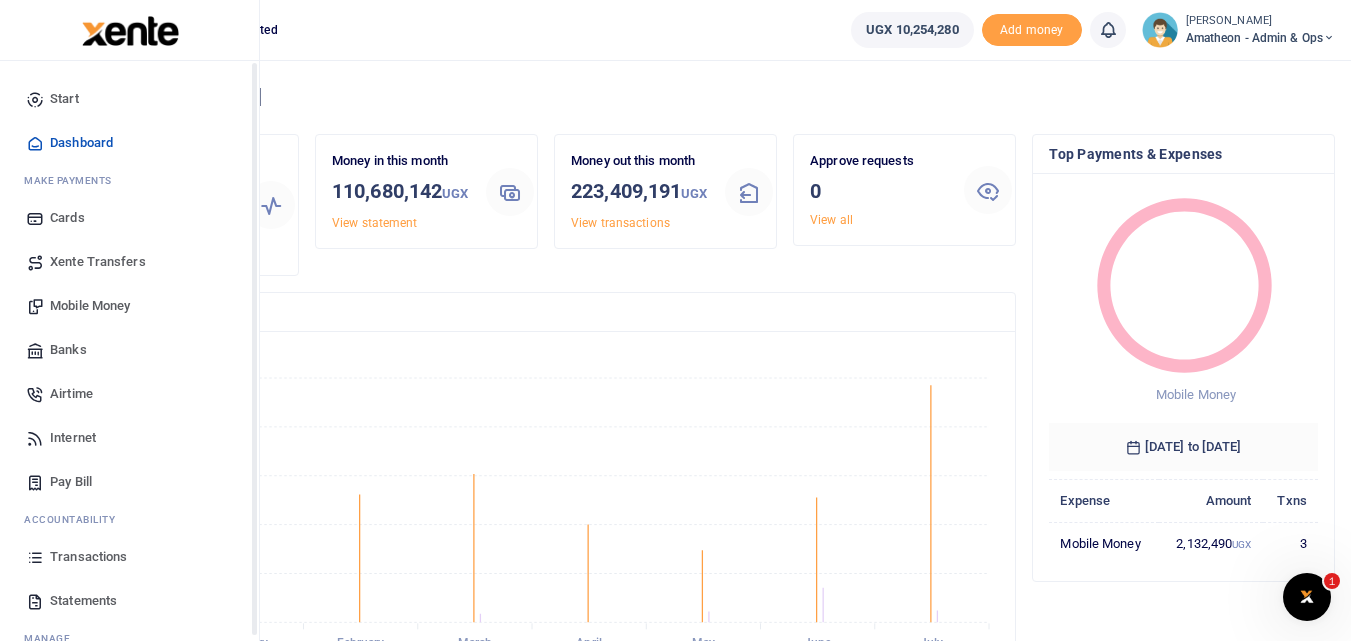 click at bounding box center [35, 557] 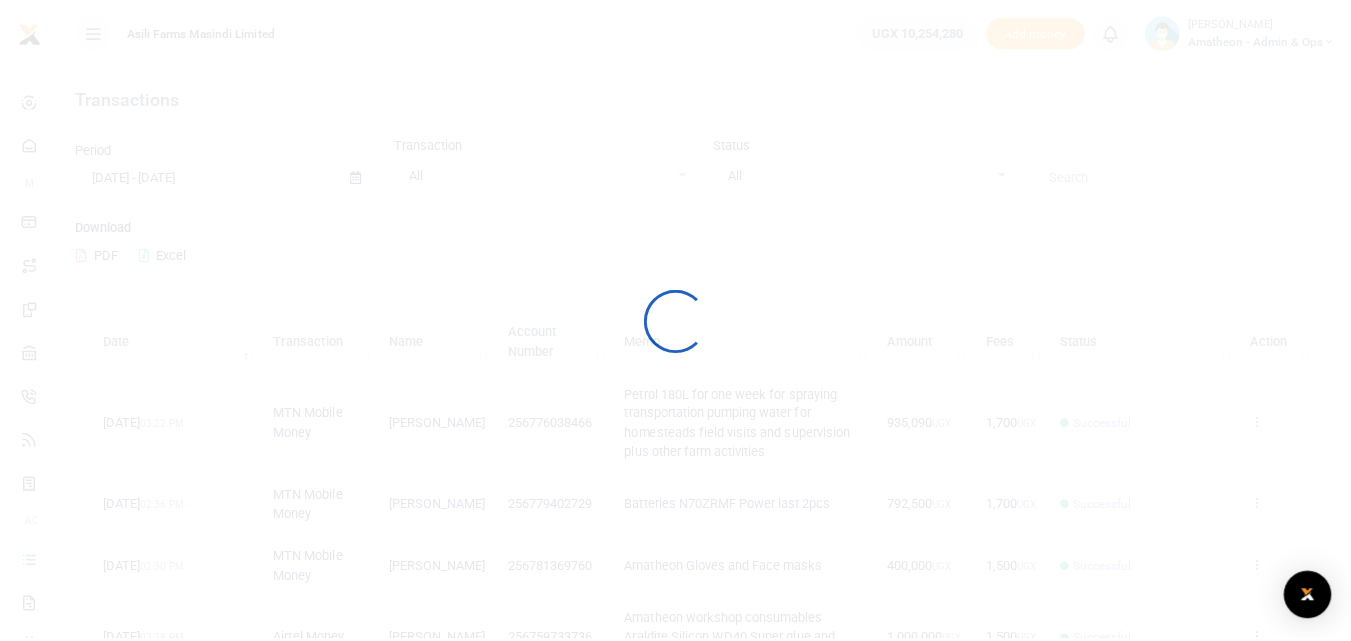 scroll, scrollTop: 0, scrollLeft: 0, axis: both 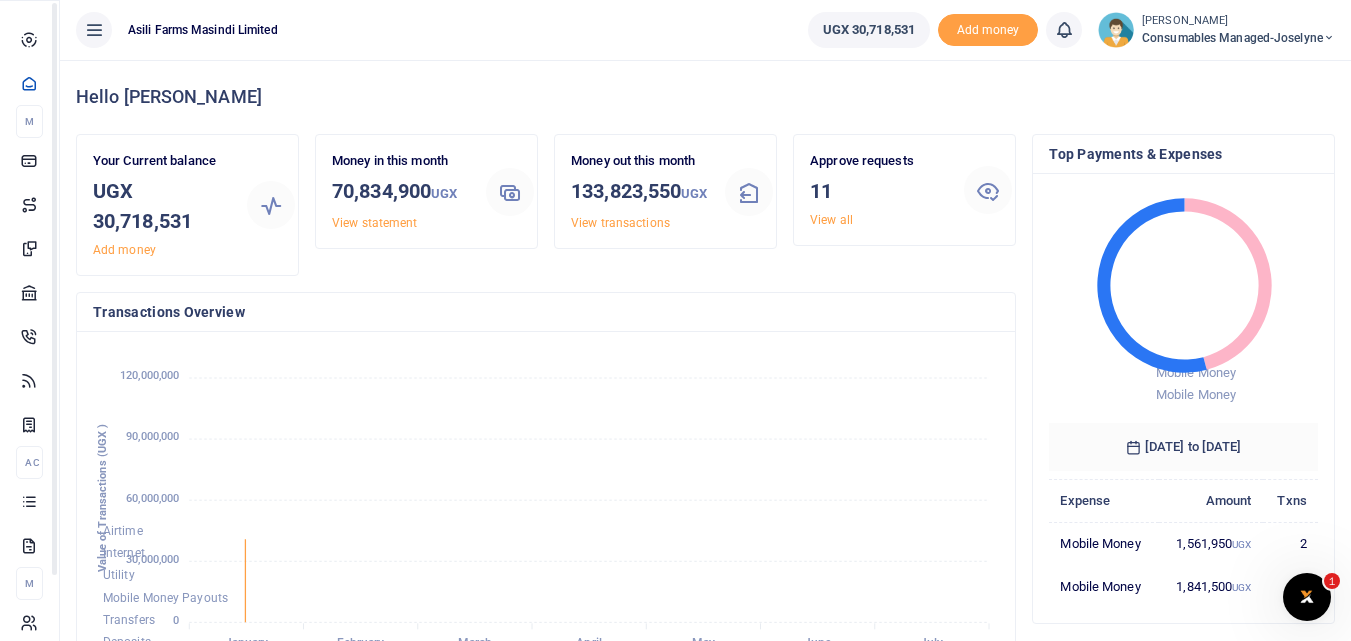 click at bounding box center (29, 501) 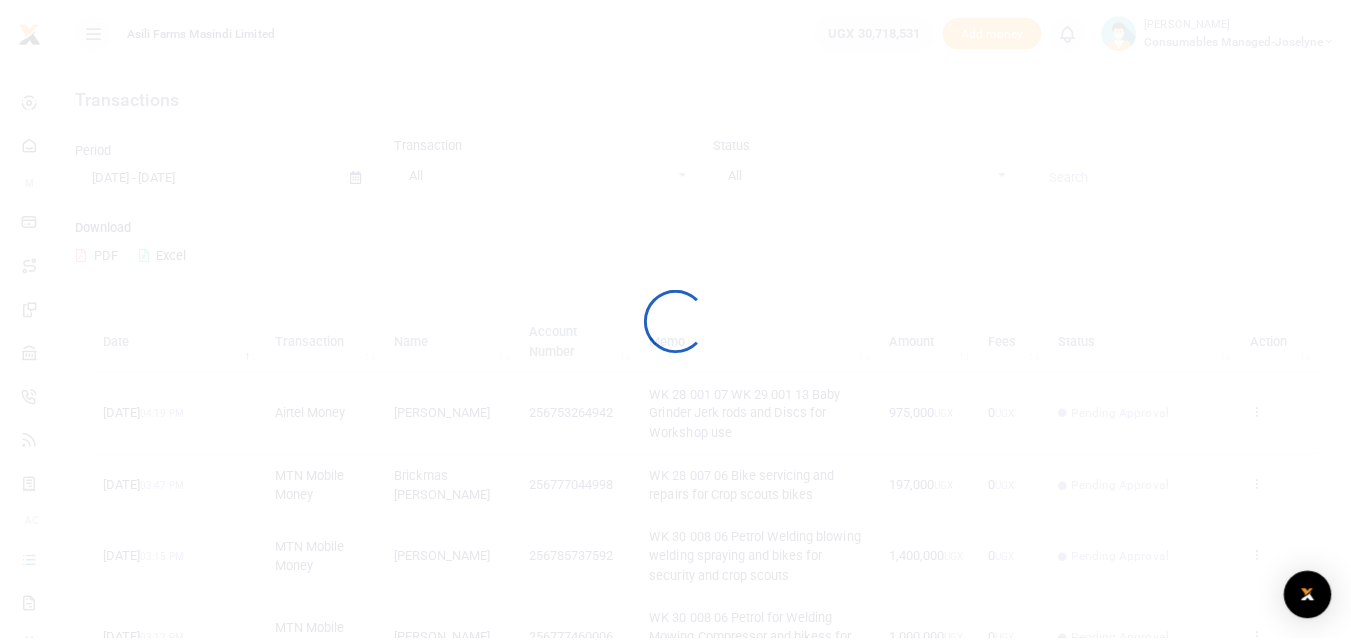 scroll, scrollTop: 0, scrollLeft: 0, axis: both 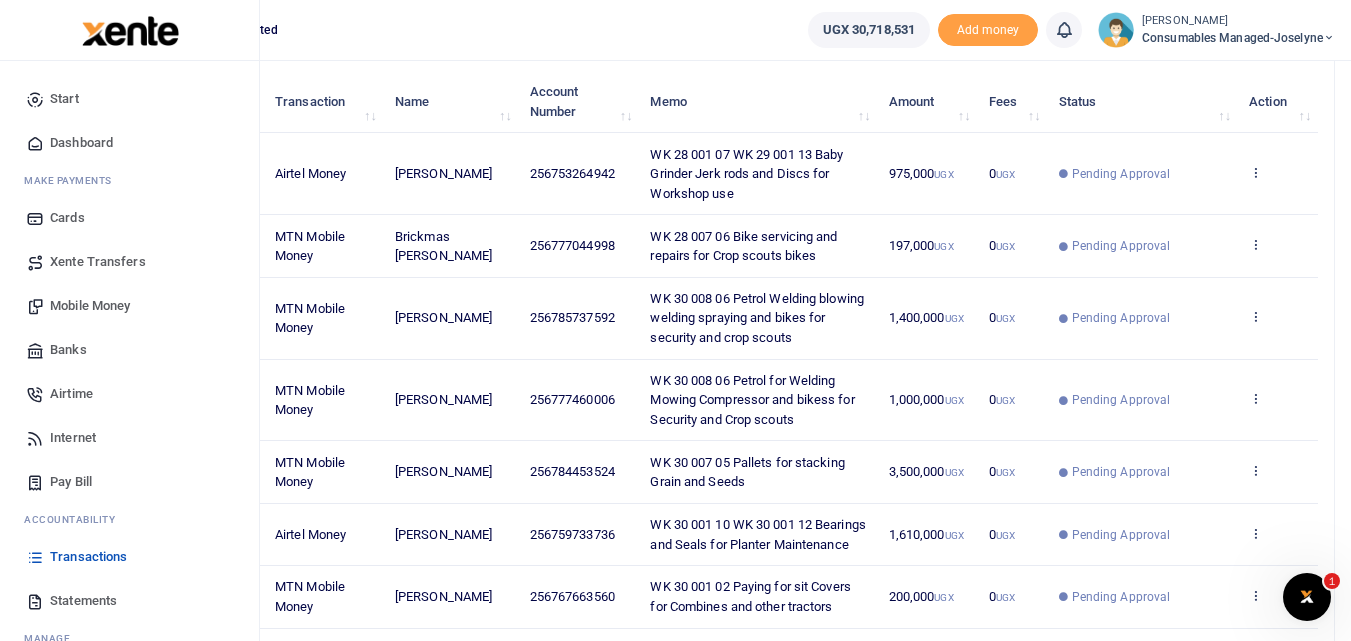 click on "Mobile Money" at bounding box center (90, 306) 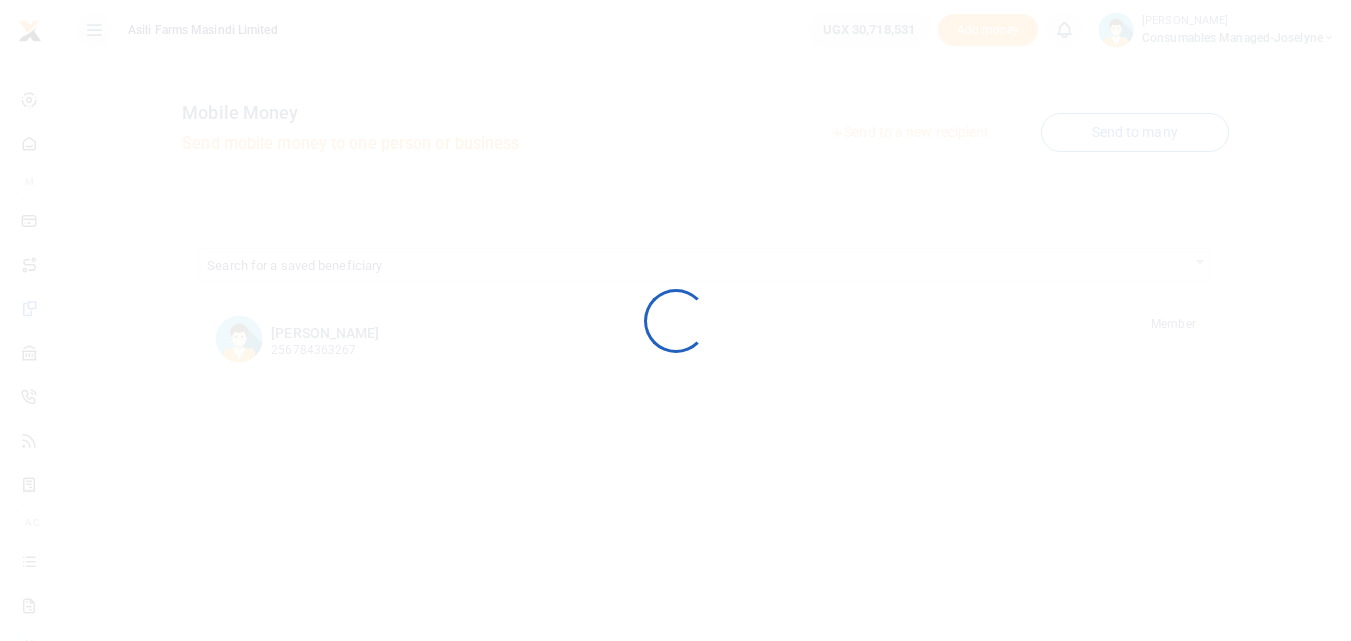 scroll, scrollTop: 0, scrollLeft: 0, axis: both 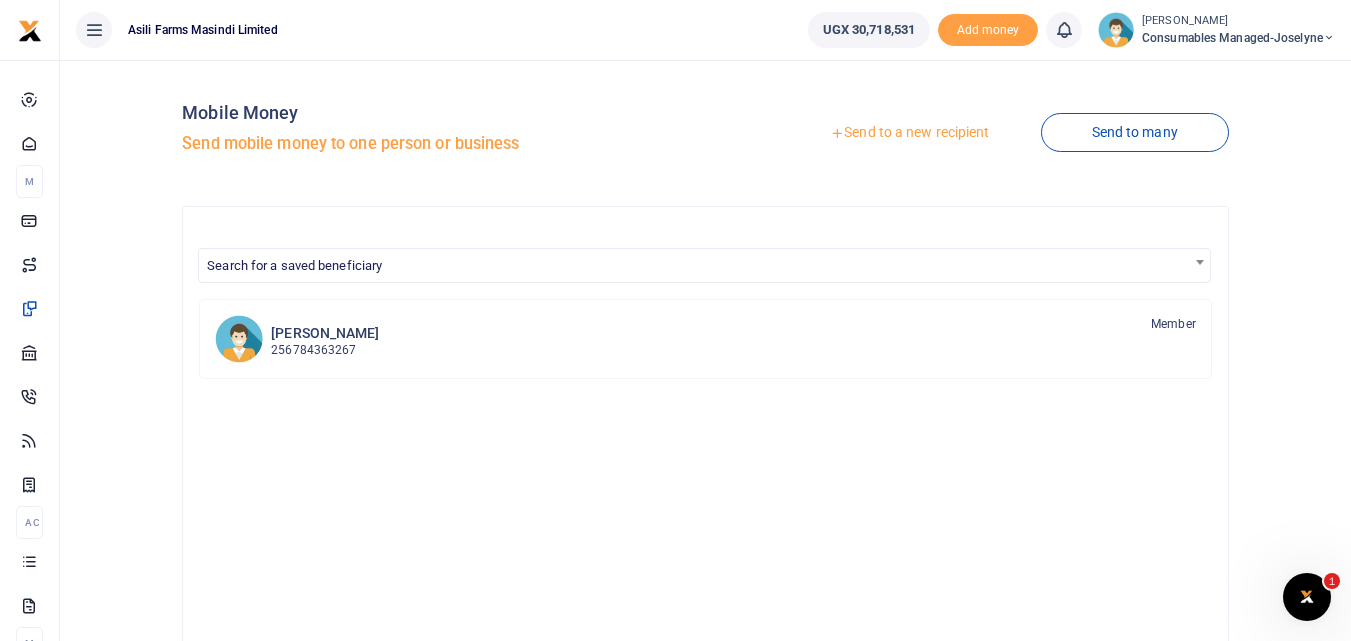 click on "Send to a new recipient" at bounding box center [909, 133] 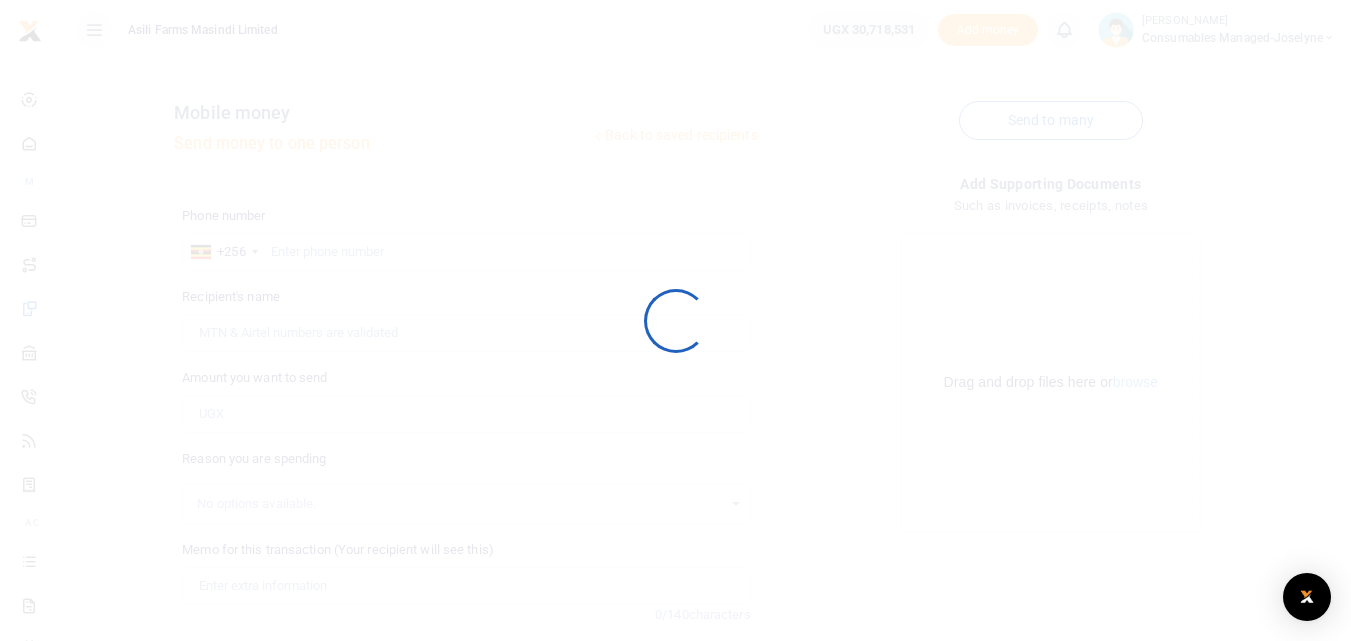 scroll, scrollTop: 0, scrollLeft: 0, axis: both 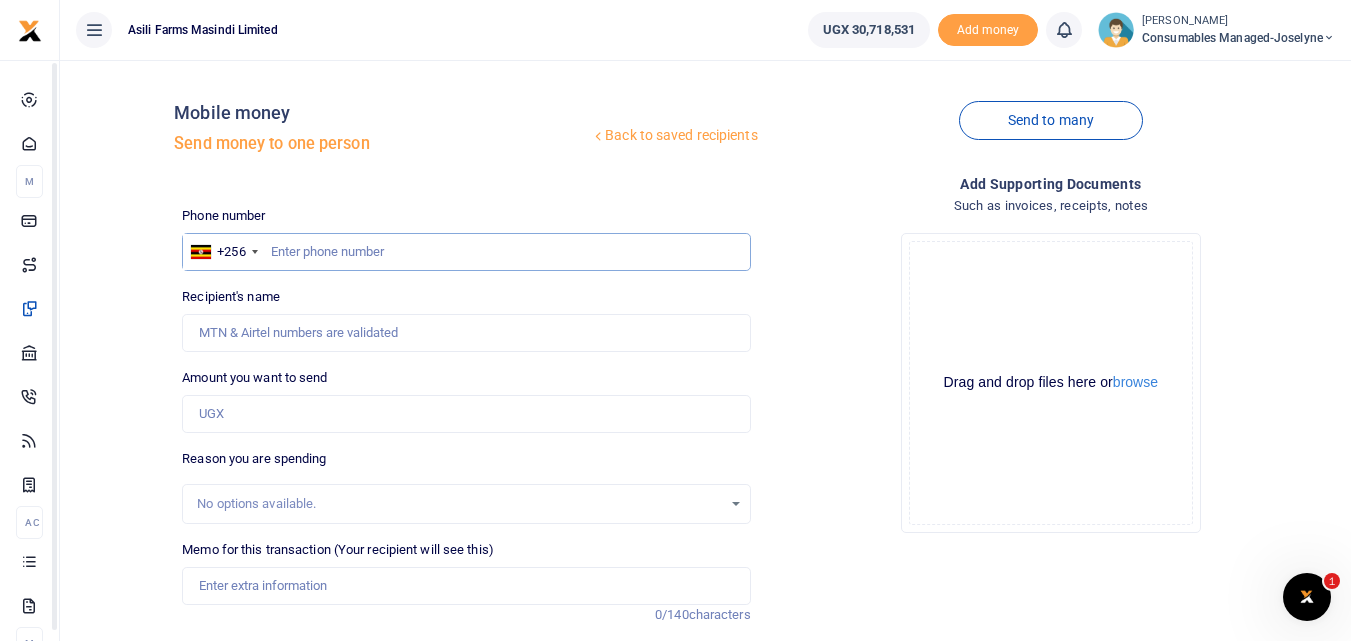click at bounding box center (466, 252) 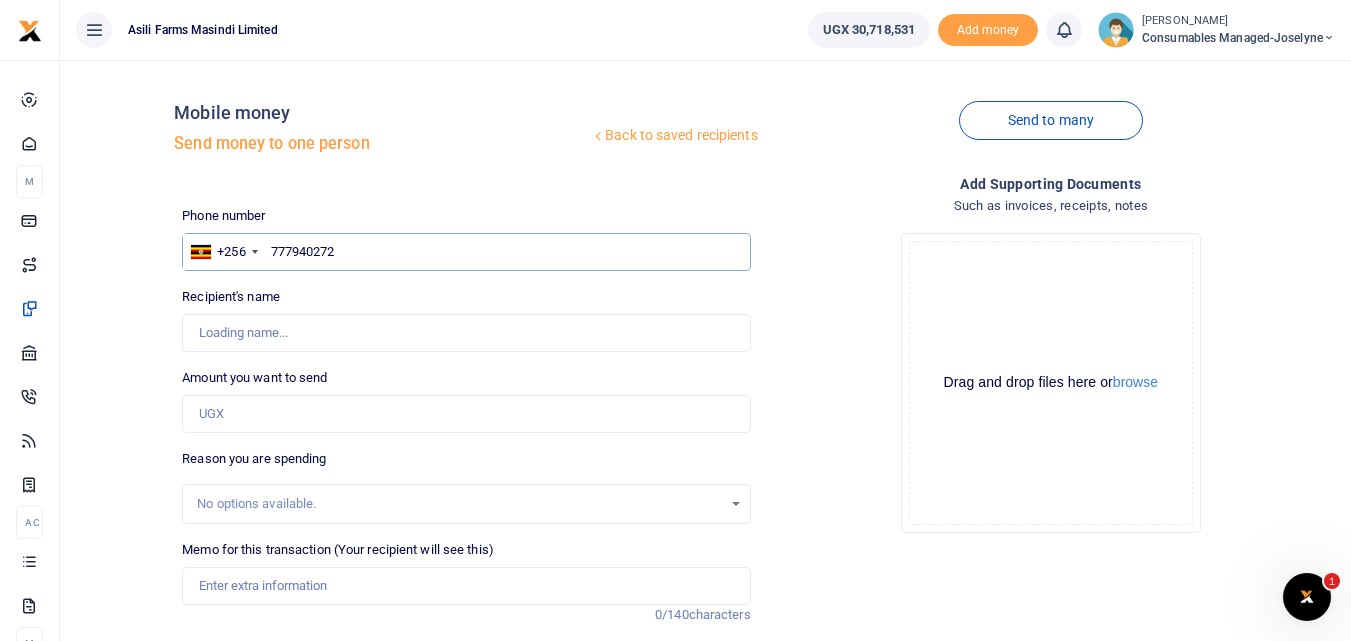 type on "7779402729" 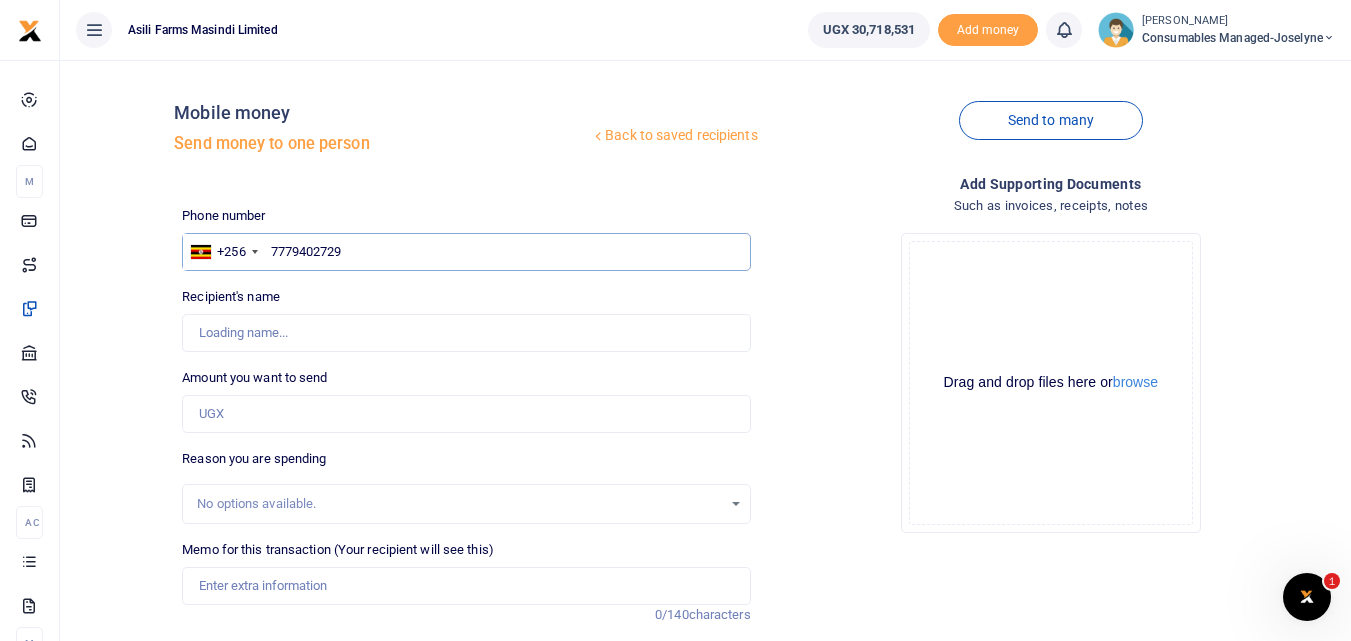 type on "[PERSON_NAME]" 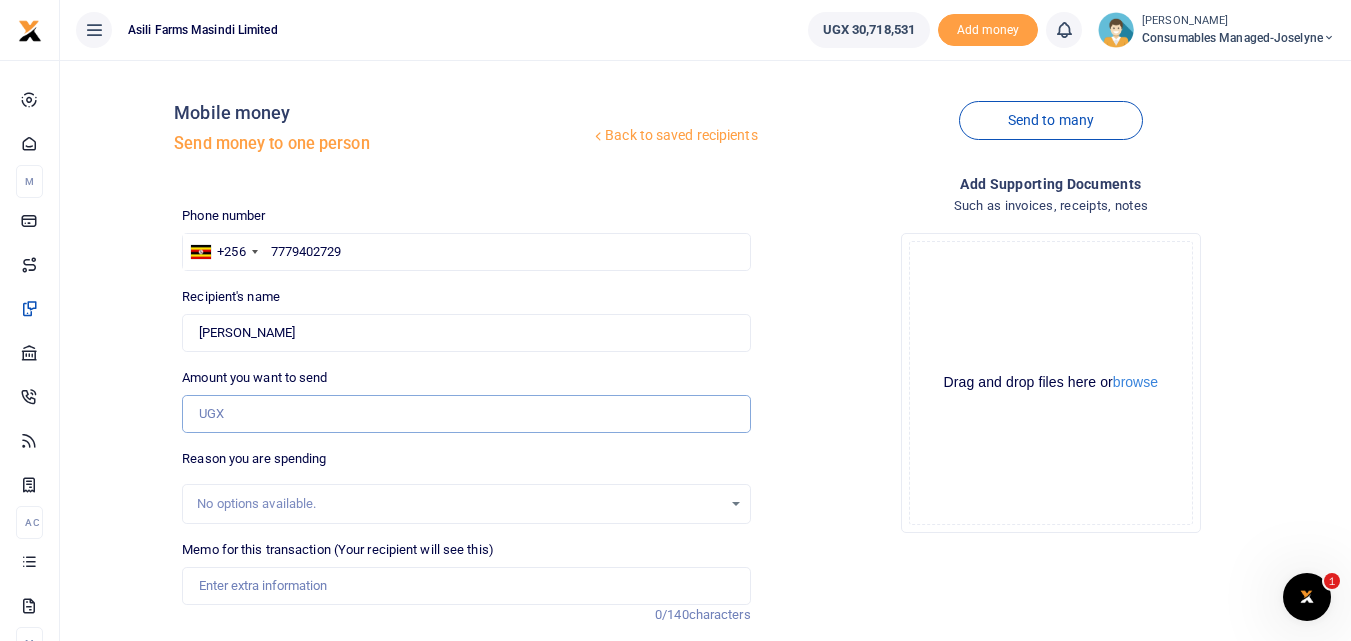 click on "Amount you want to send" at bounding box center [466, 414] 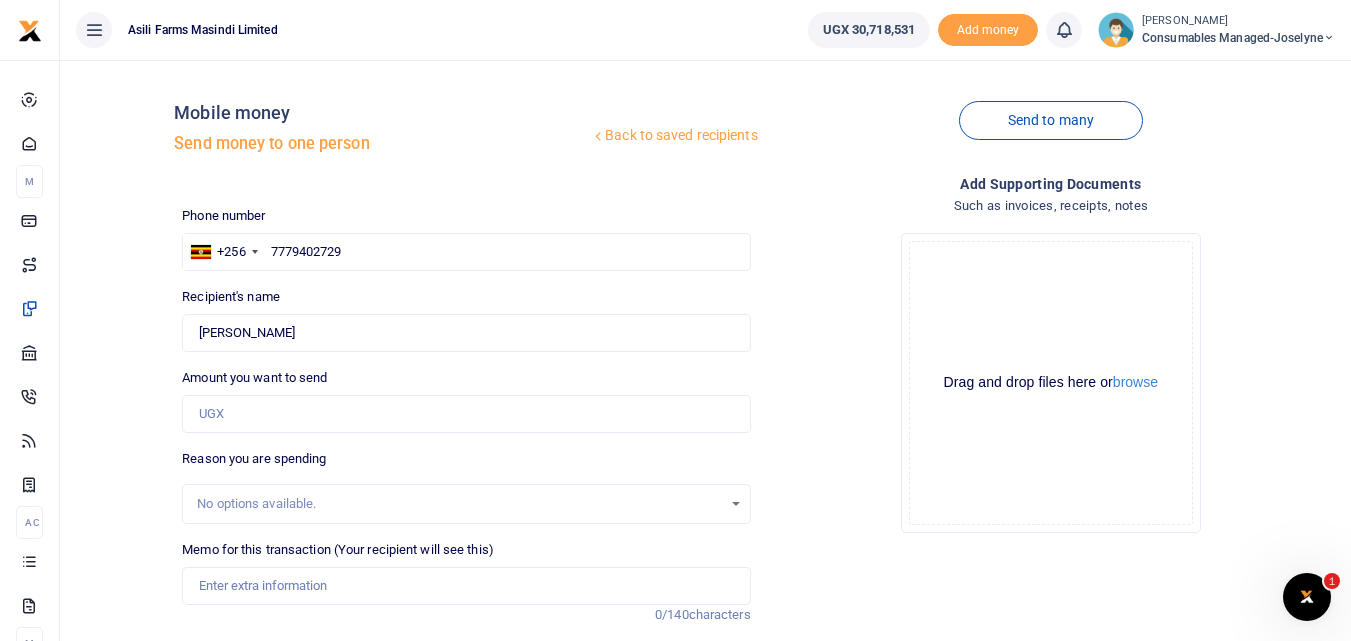 click on "Phone number
+256 Uganda +256 7779402729
Phone is required." at bounding box center [466, 238] 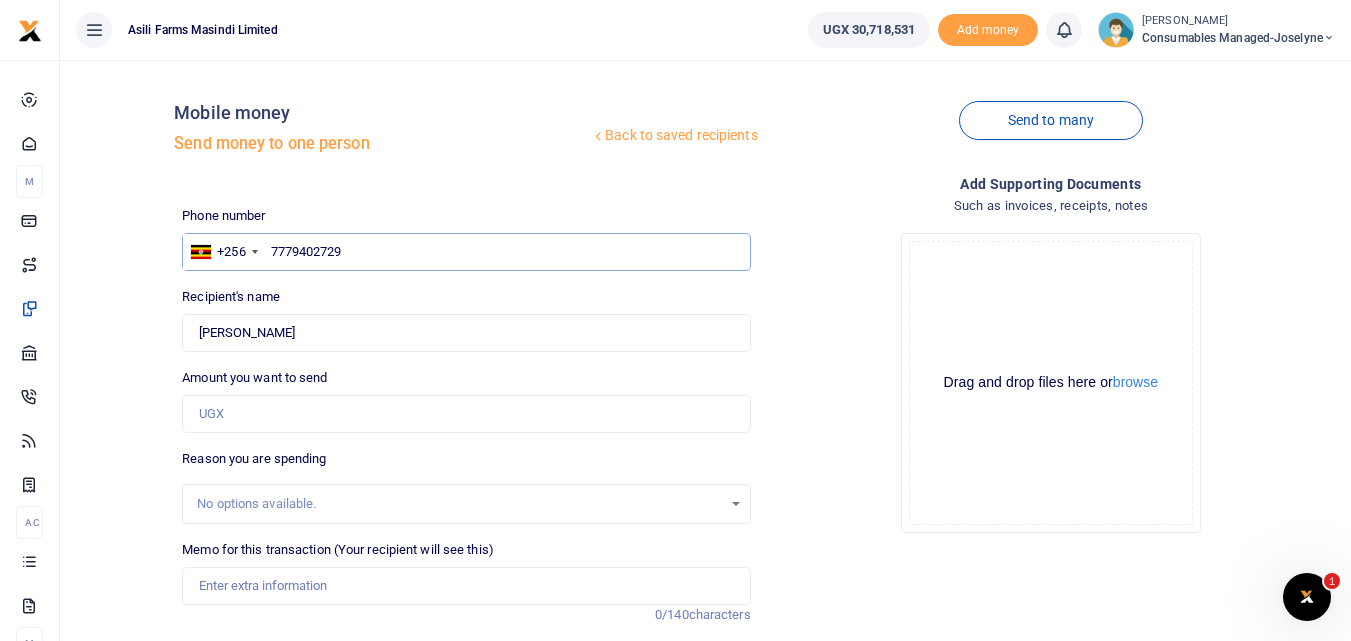 click on "7779402729" at bounding box center [466, 252] 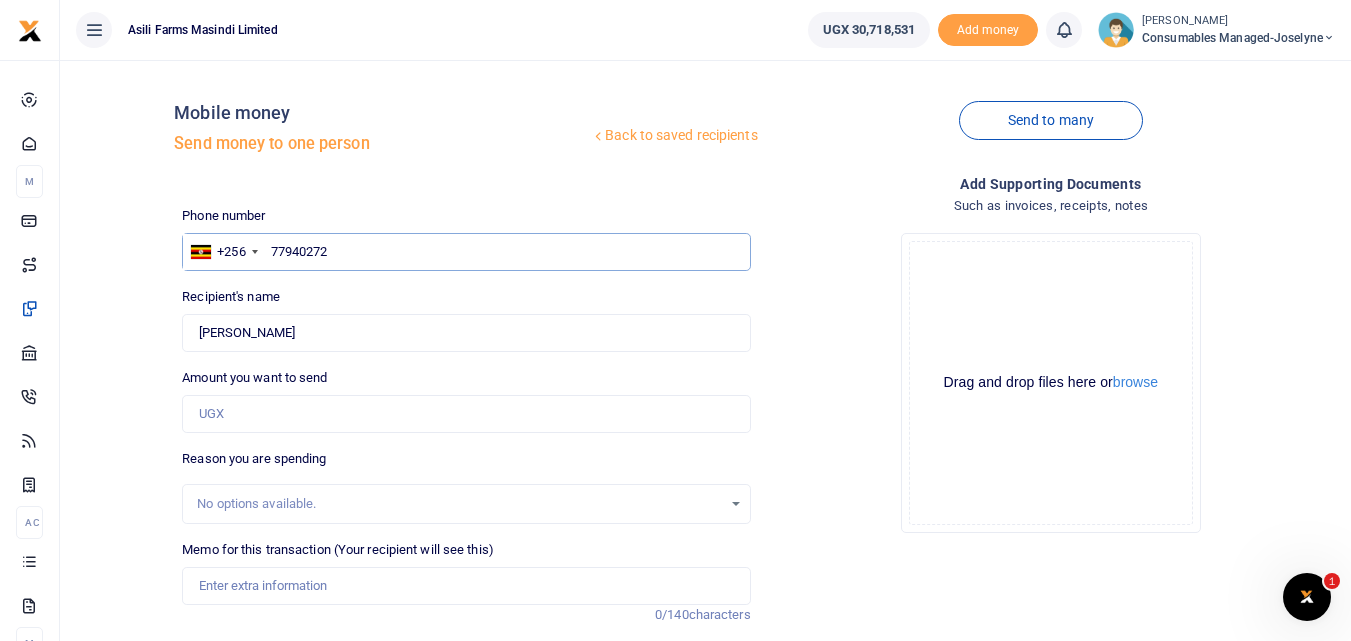 type on "779402729" 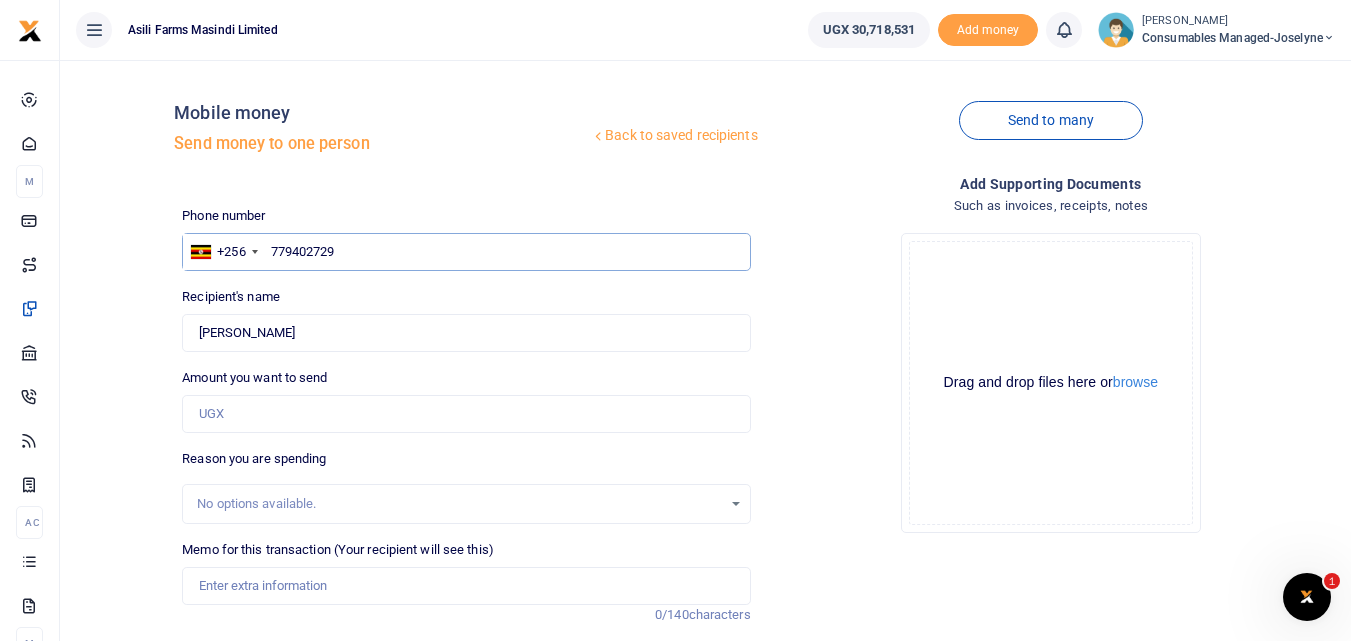 type on "Juliet Auma" 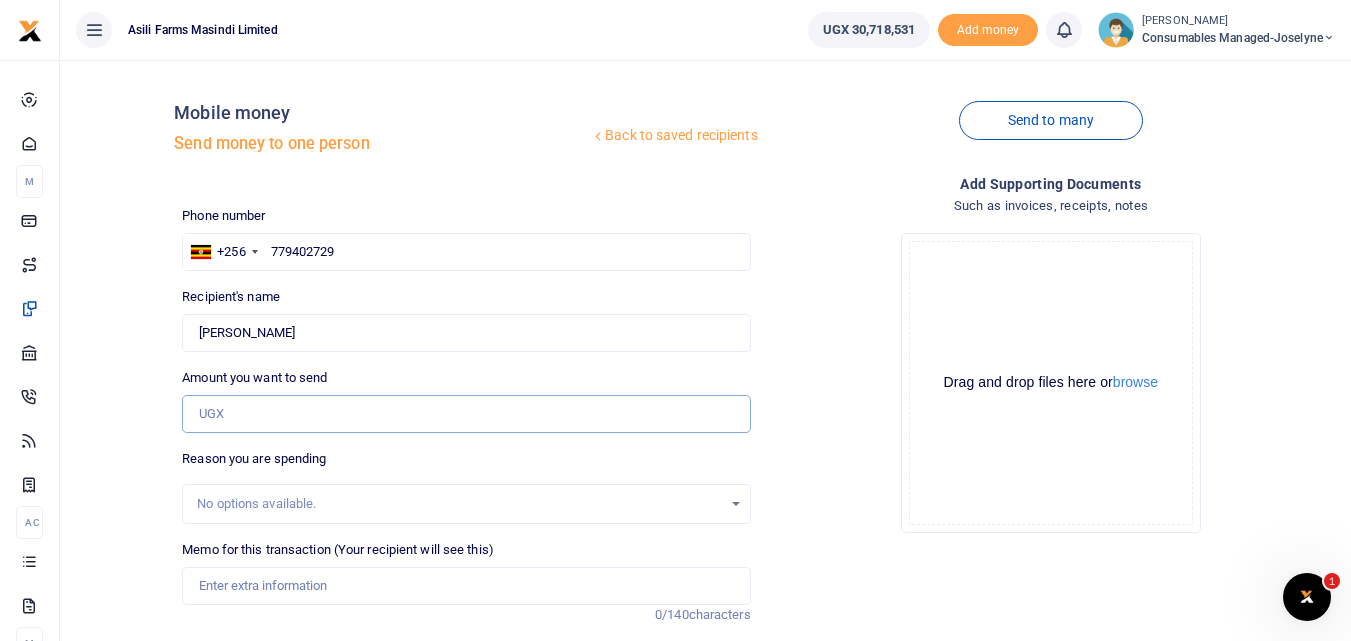 click on "Amount you want to send" at bounding box center [466, 414] 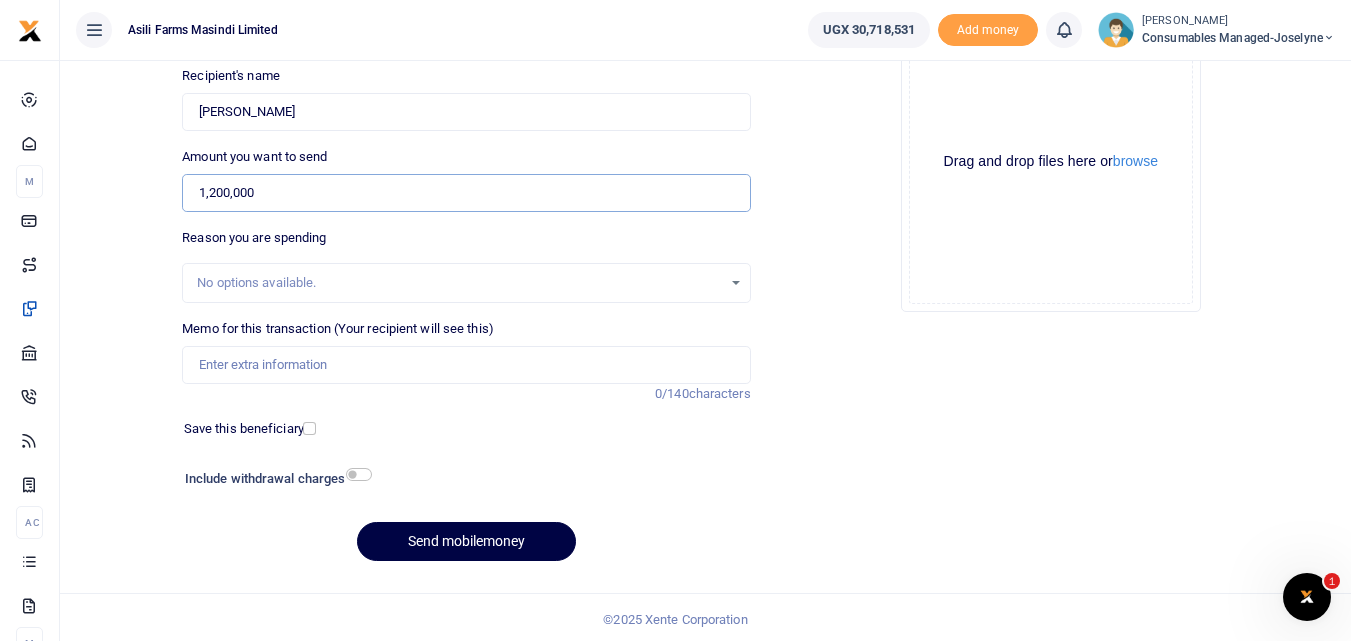 scroll, scrollTop: 225, scrollLeft: 0, axis: vertical 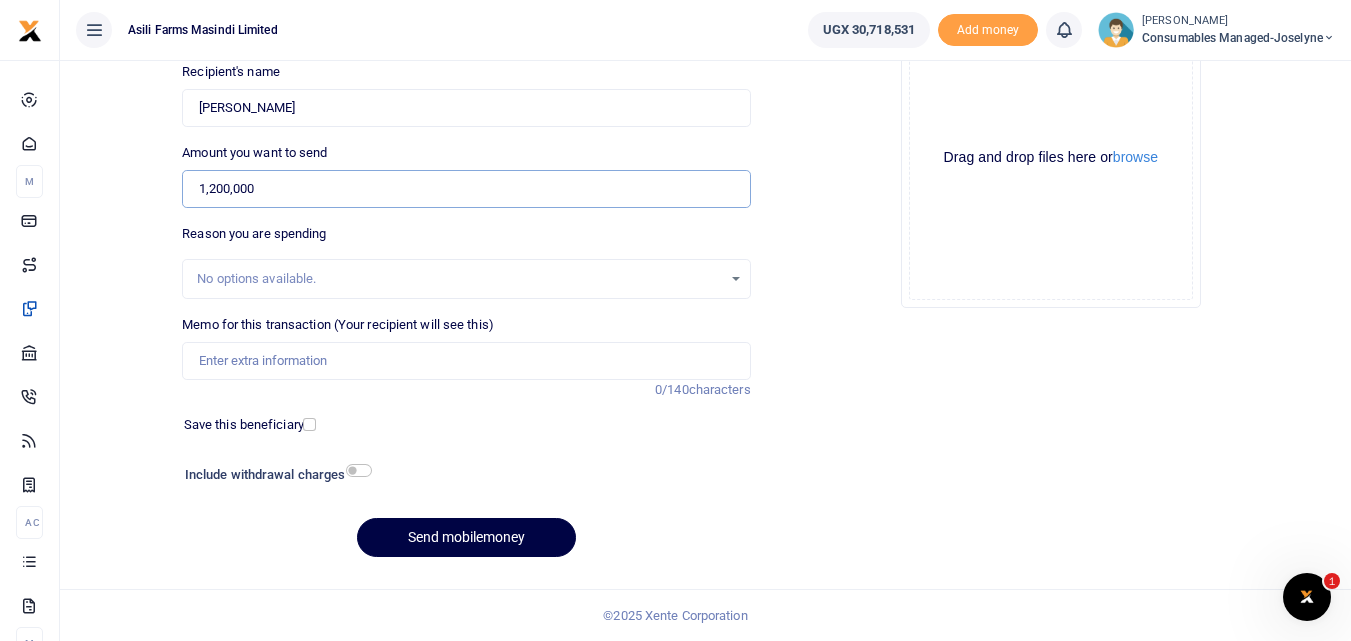 type on "1,200,000" 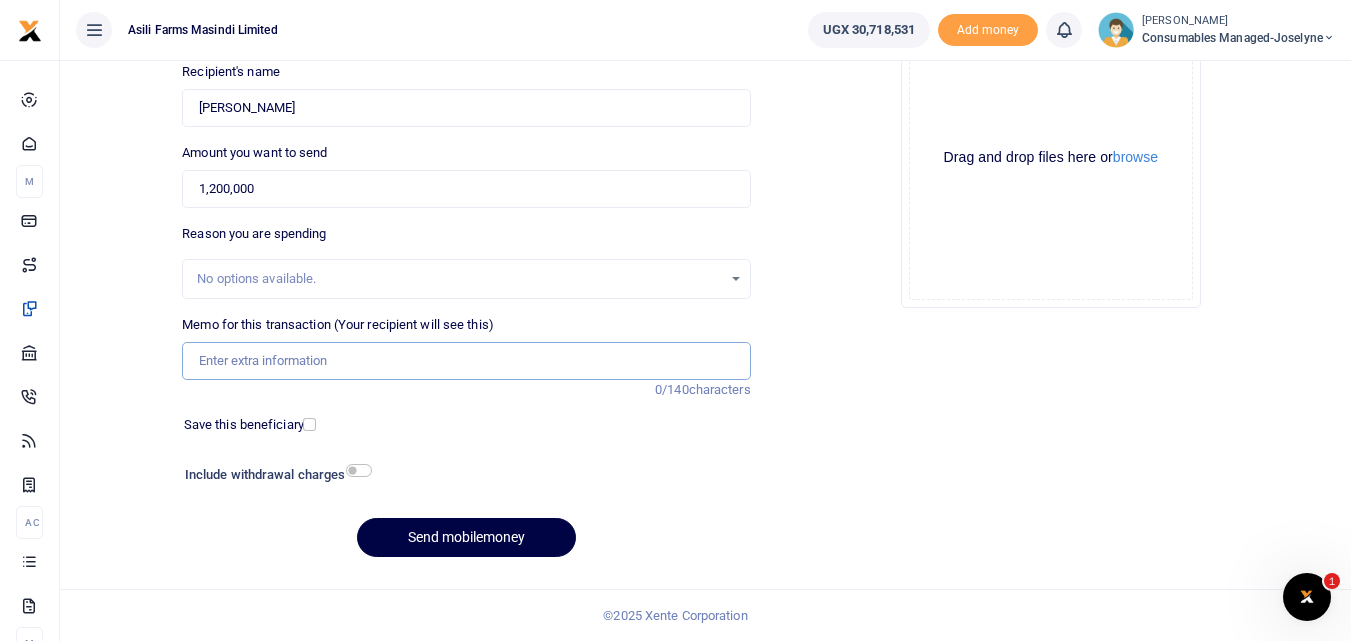 click on "Memo for this transaction (Your recipient will see this)" at bounding box center [466, 361] 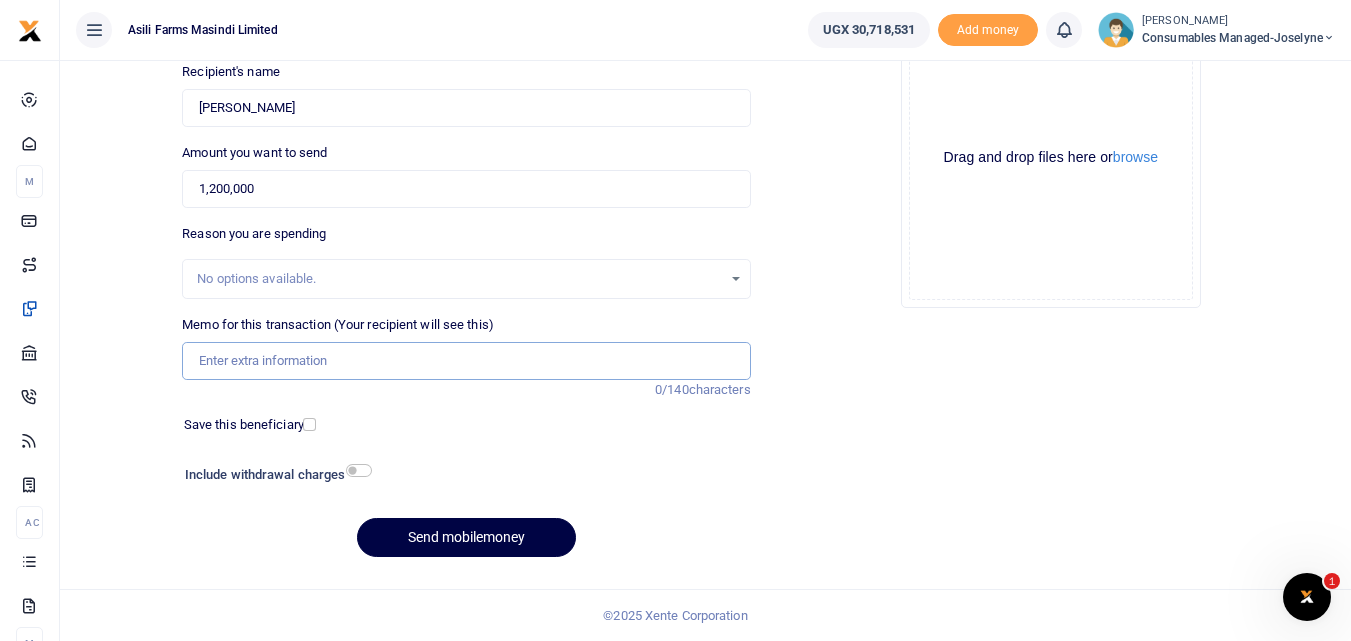 click on "Memo for this transaction (Your recipient will see this)" at bounding box center (466, 361) 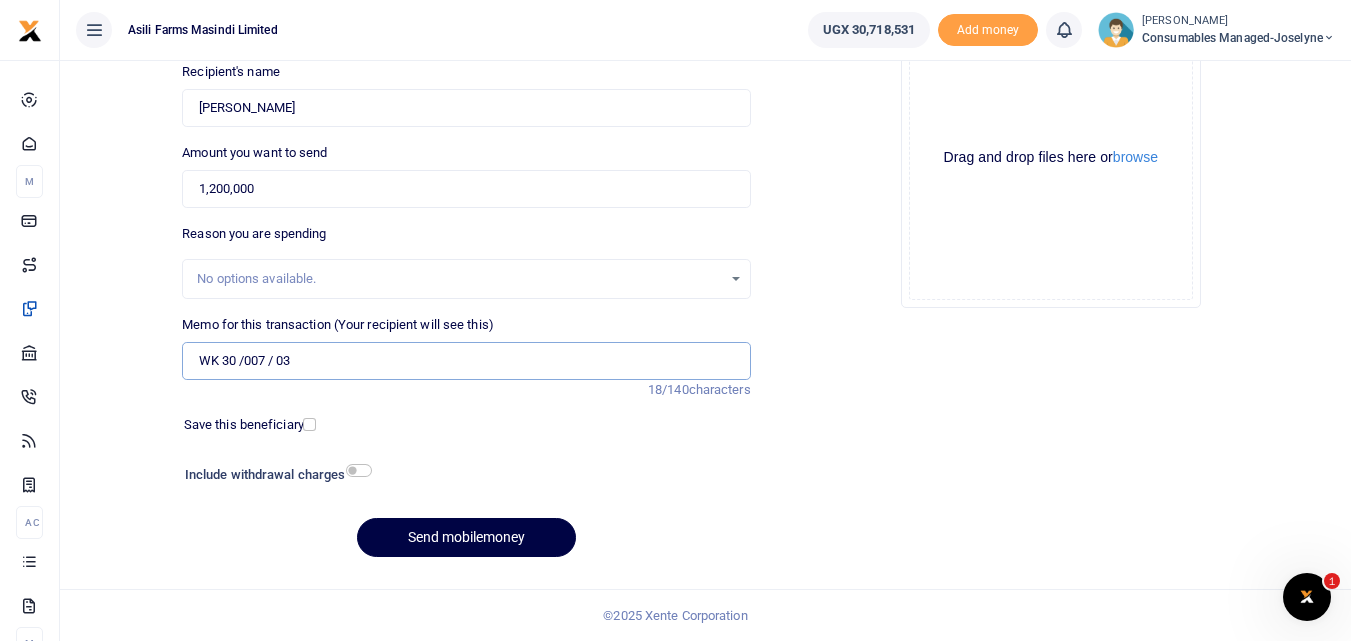 paste on "WK 30 /007 / 06" 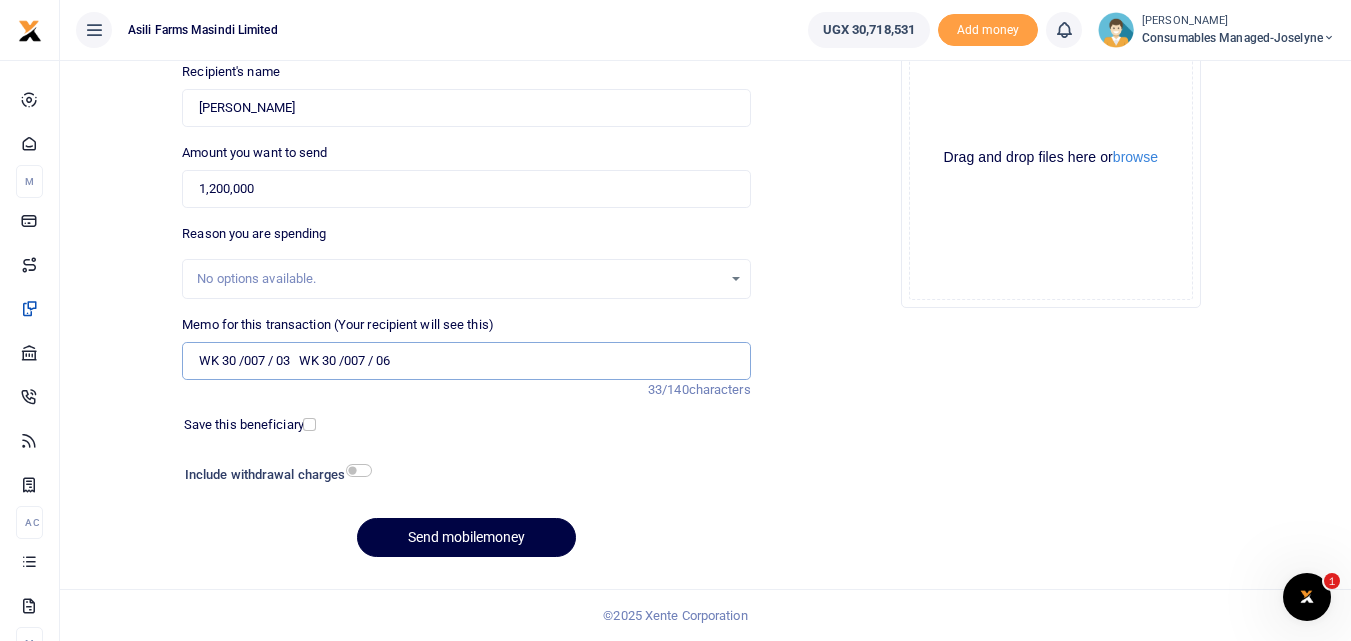 click on "WK 30 /007 / 03   WK 30 /007 / 06" at bounding box center [466, 361] 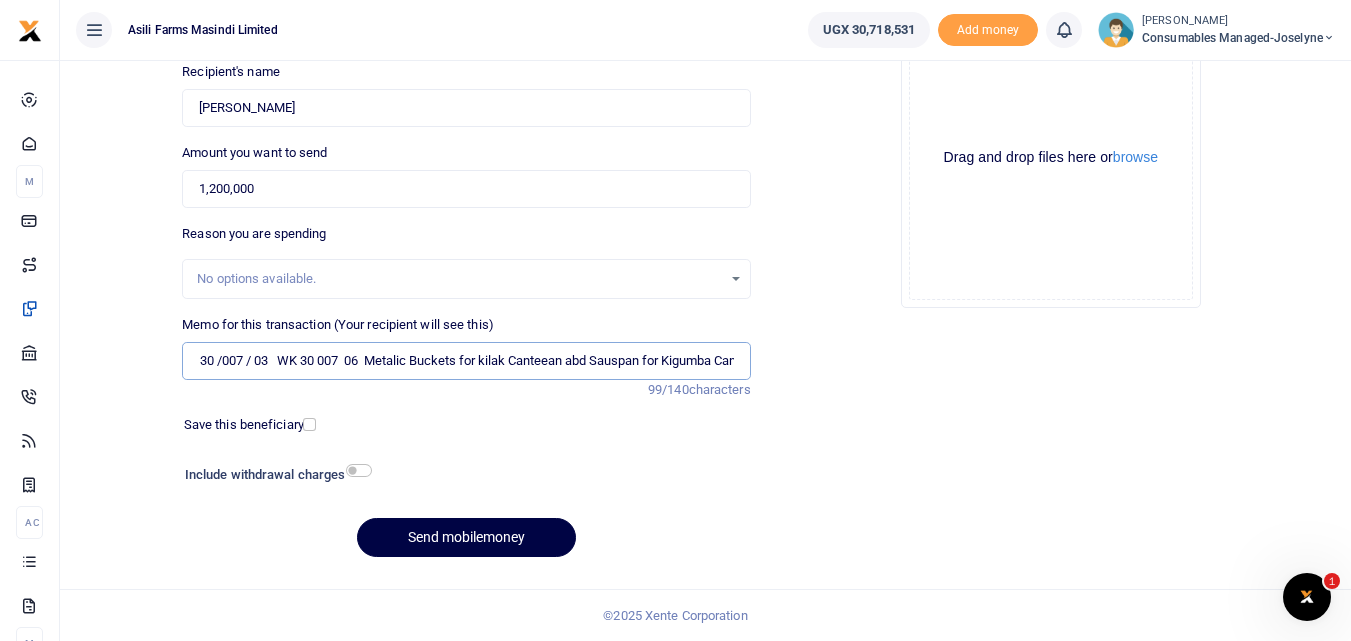 scroll, scrollTop: 0, scrollLeft: 0, axis: both 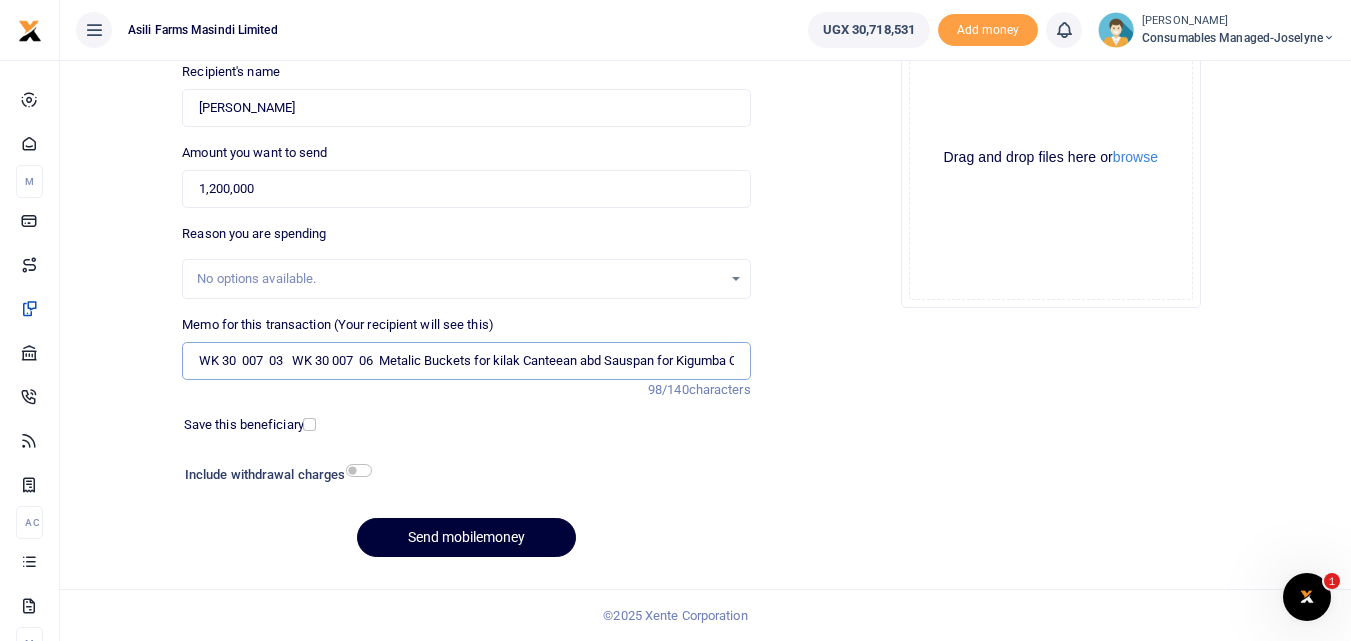 type on "WK 30  007  03   WK 30 007  06  Metalic Buckets for kilak Canteean abd Sauspan for Kigumba Cantean" 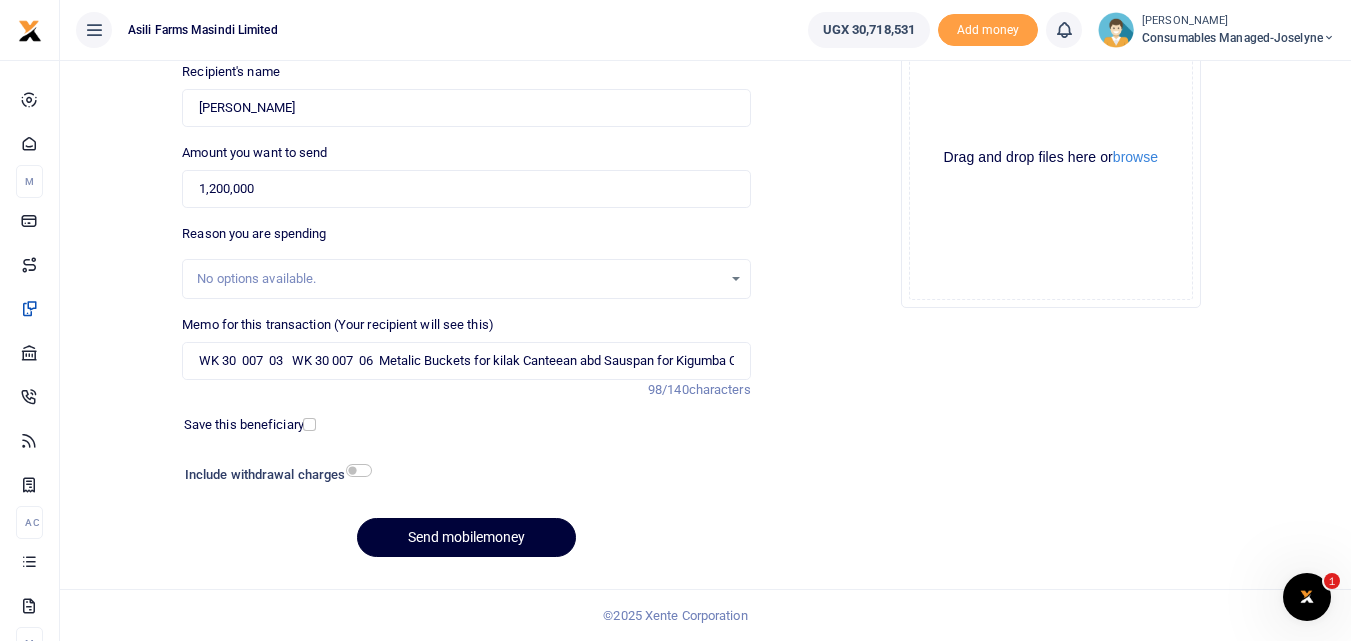 click on "Send mobilemoney" at bounding box center (466, 537) 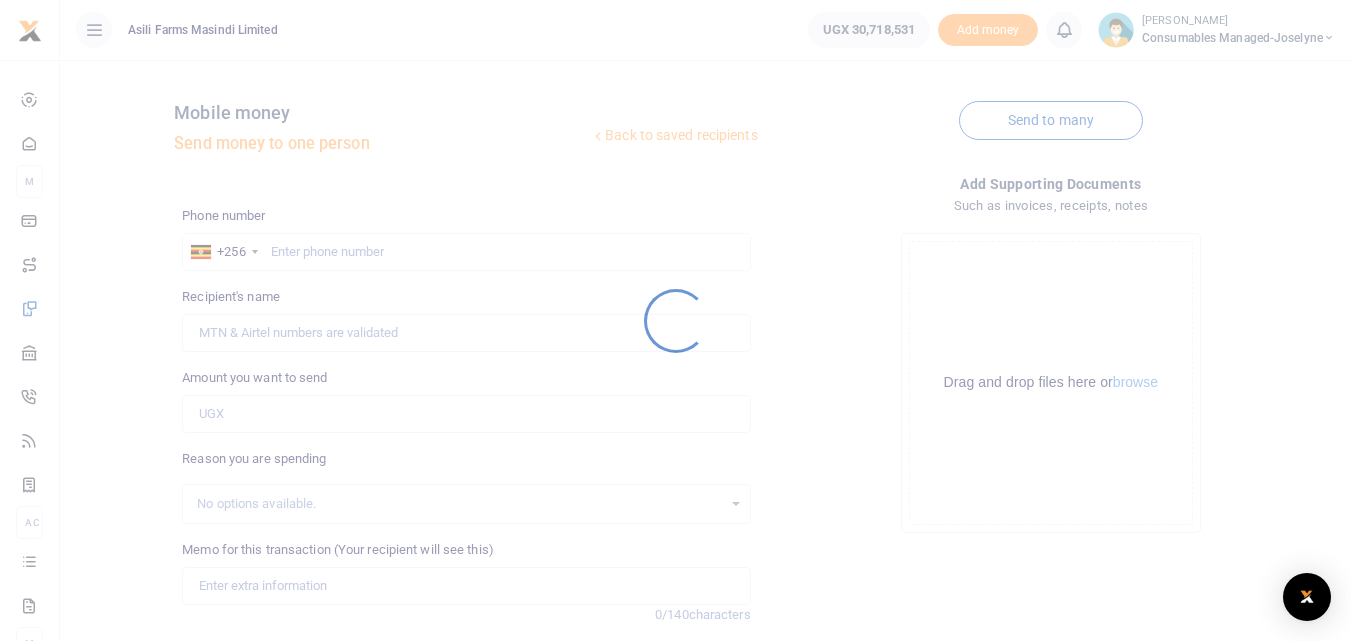 scroll, scrollTop: 225, scrollLeft: 0, axis: vertical 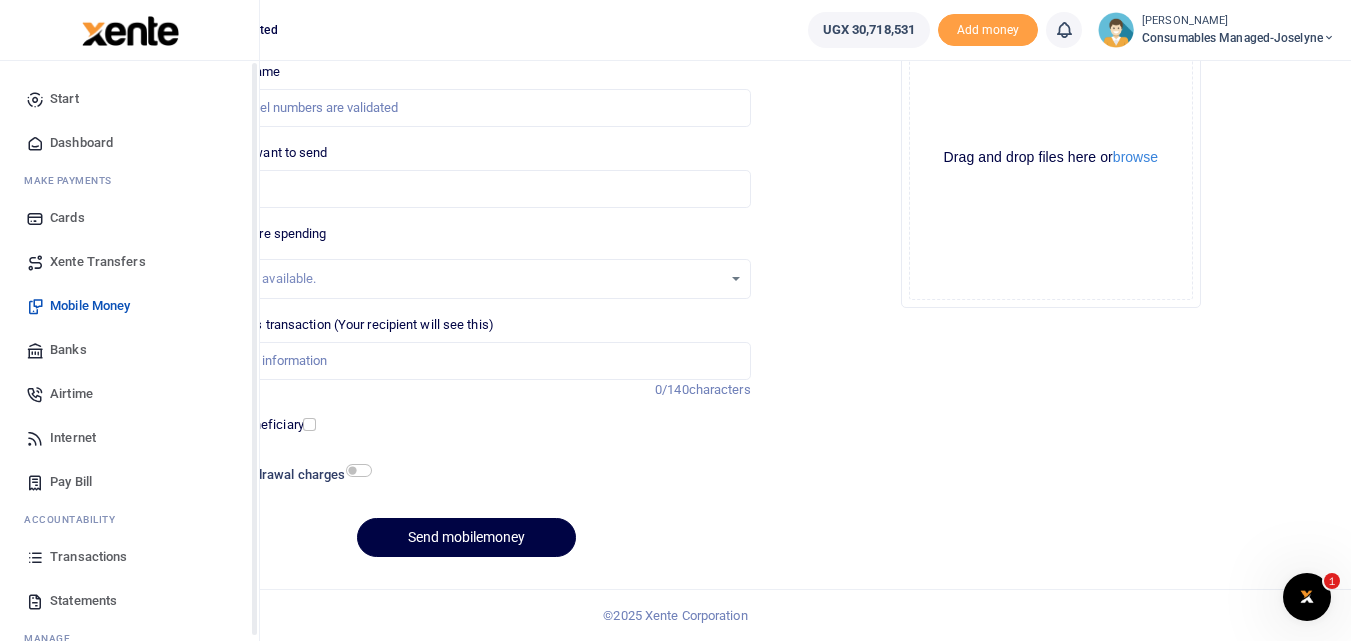 click at bounding box center (35, 557) 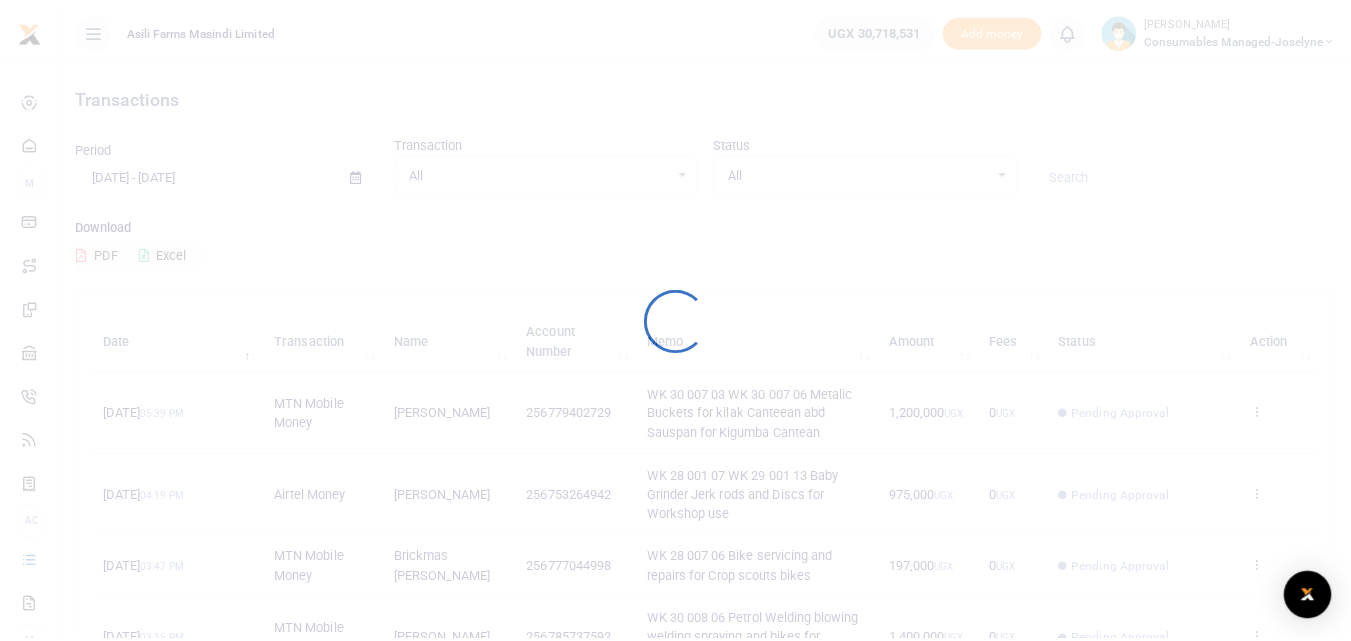 scroll, scrollTop: 0, scrollLeft: 0, axis: both 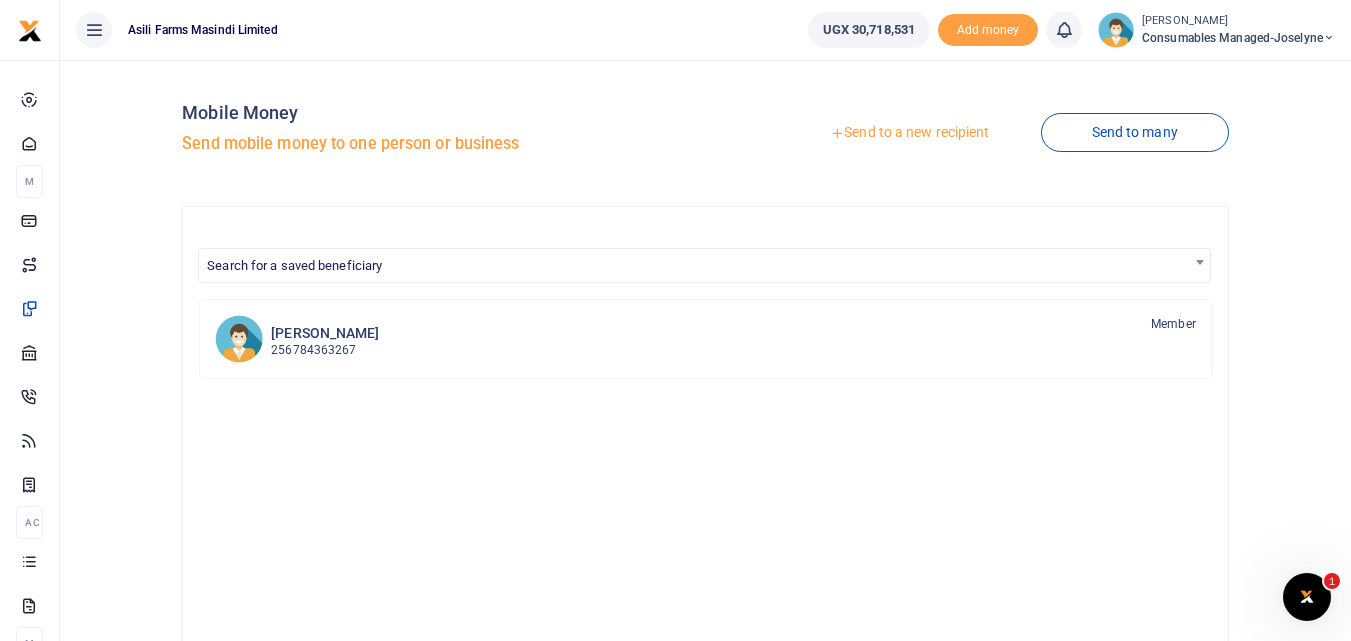 click on "Send to a new recipient" at bounding box center [909, 133] 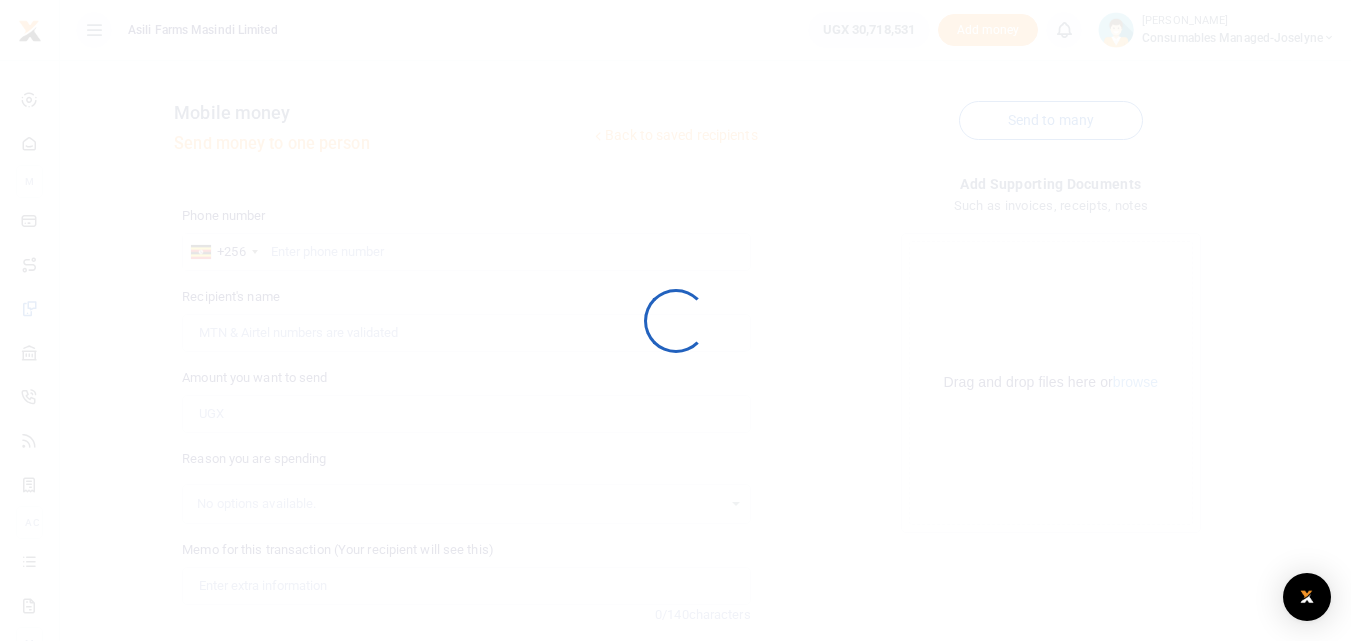 scroll, scrollTop: 0, scrollLeft: 0, axis: both 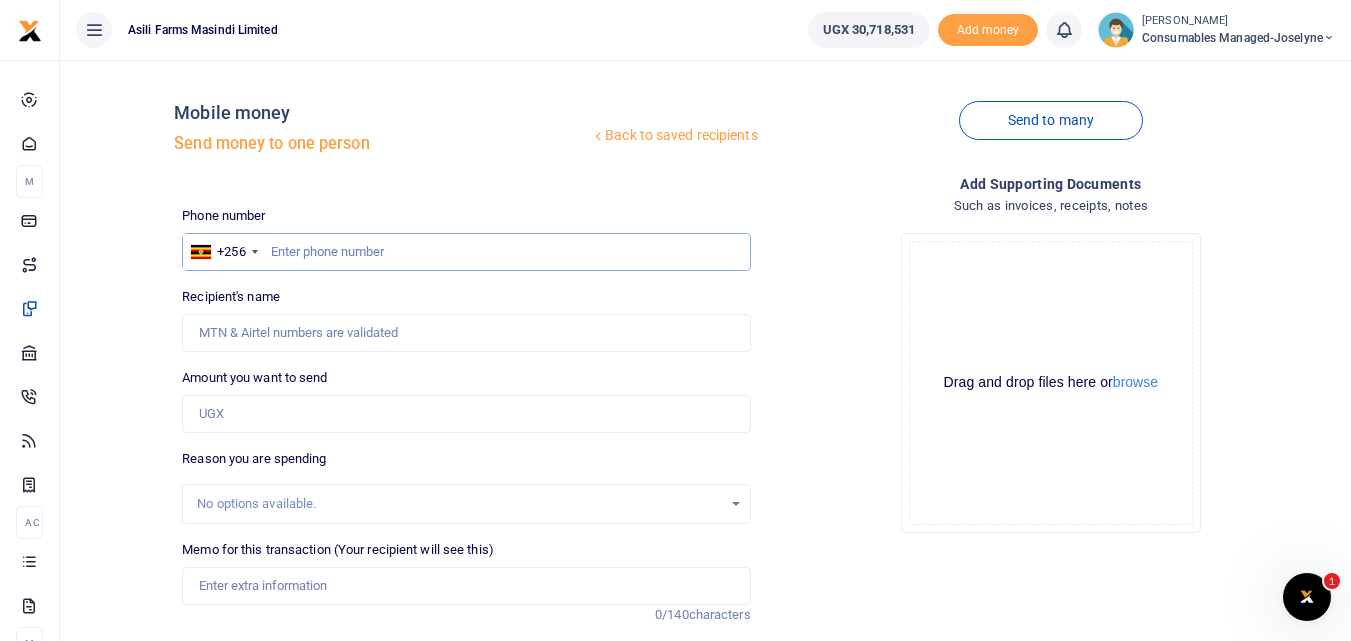 click at bounding box center (466, 252) 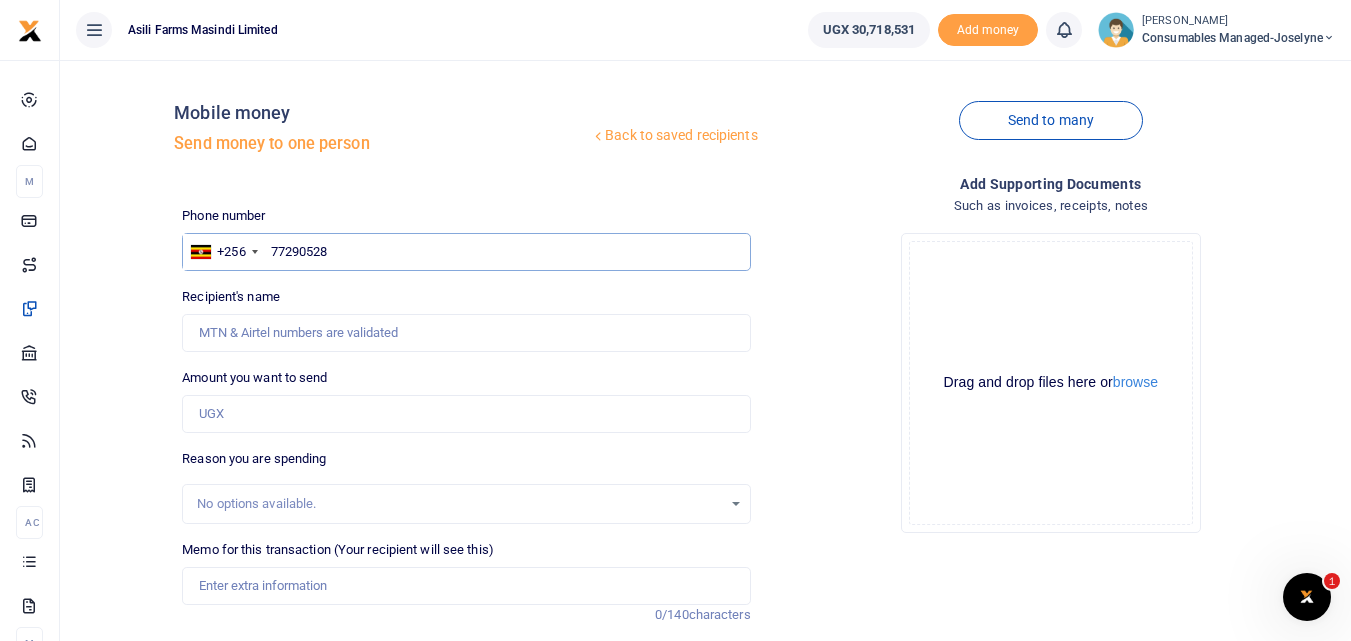 type on "772905281" 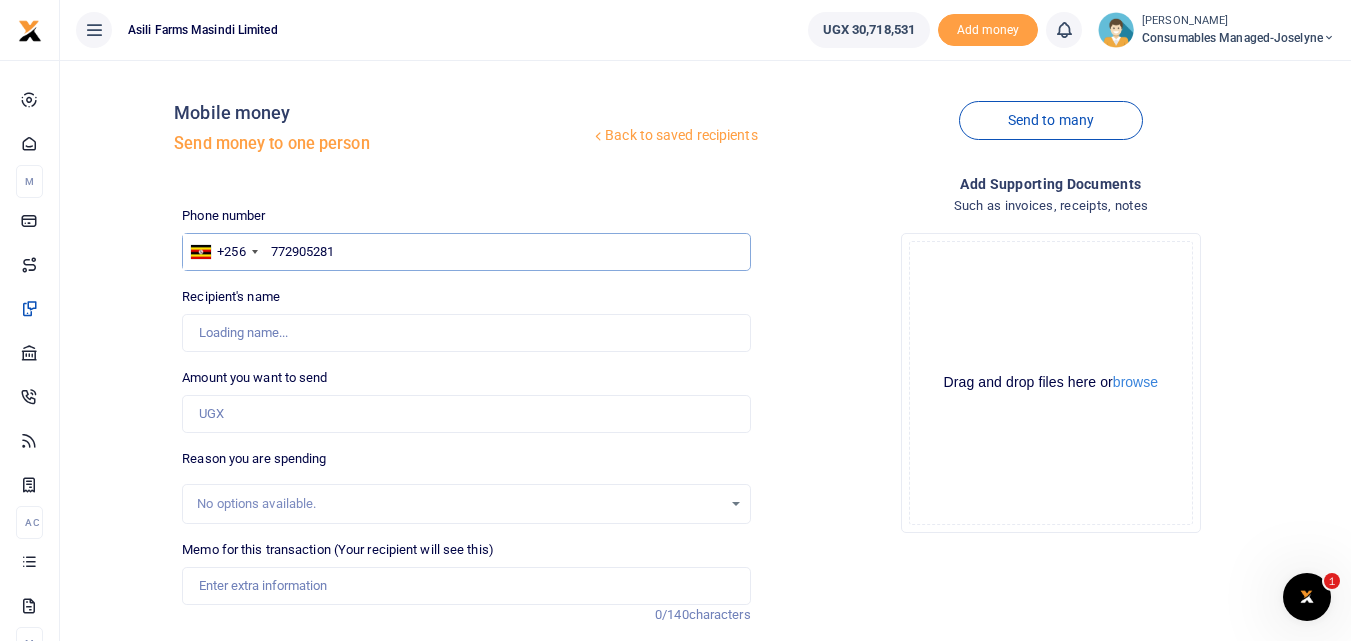 type on "Peter Mukyusa" 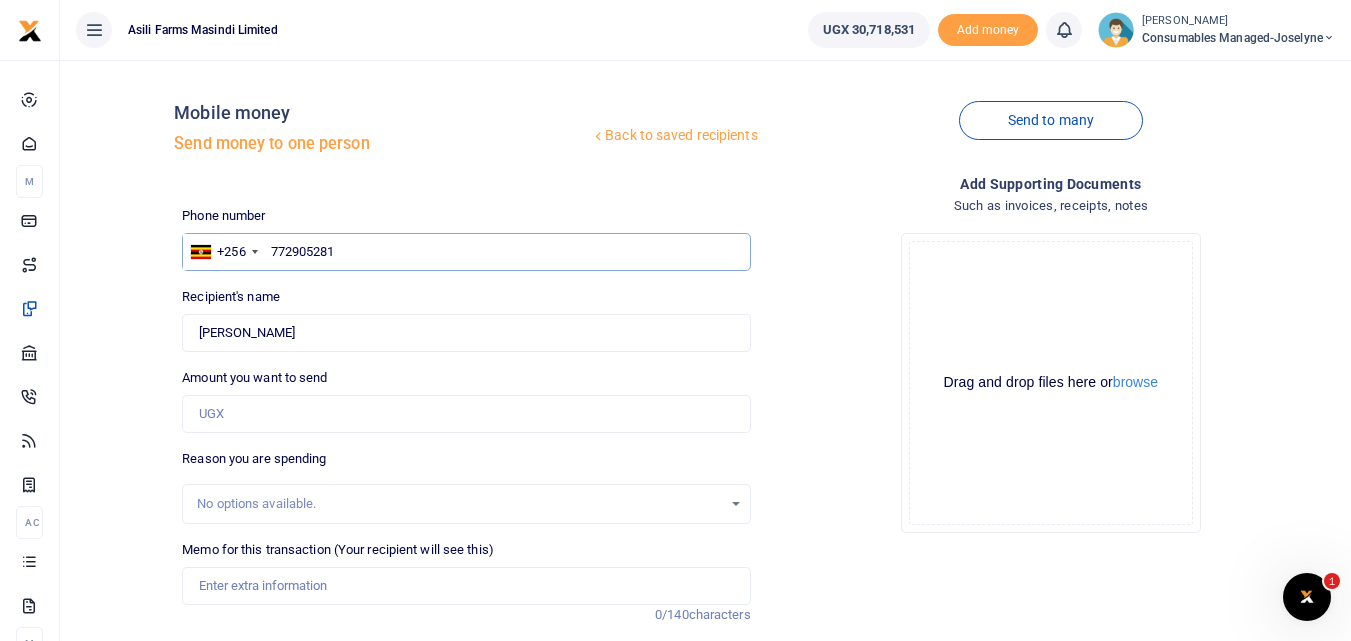 type on "772905281" 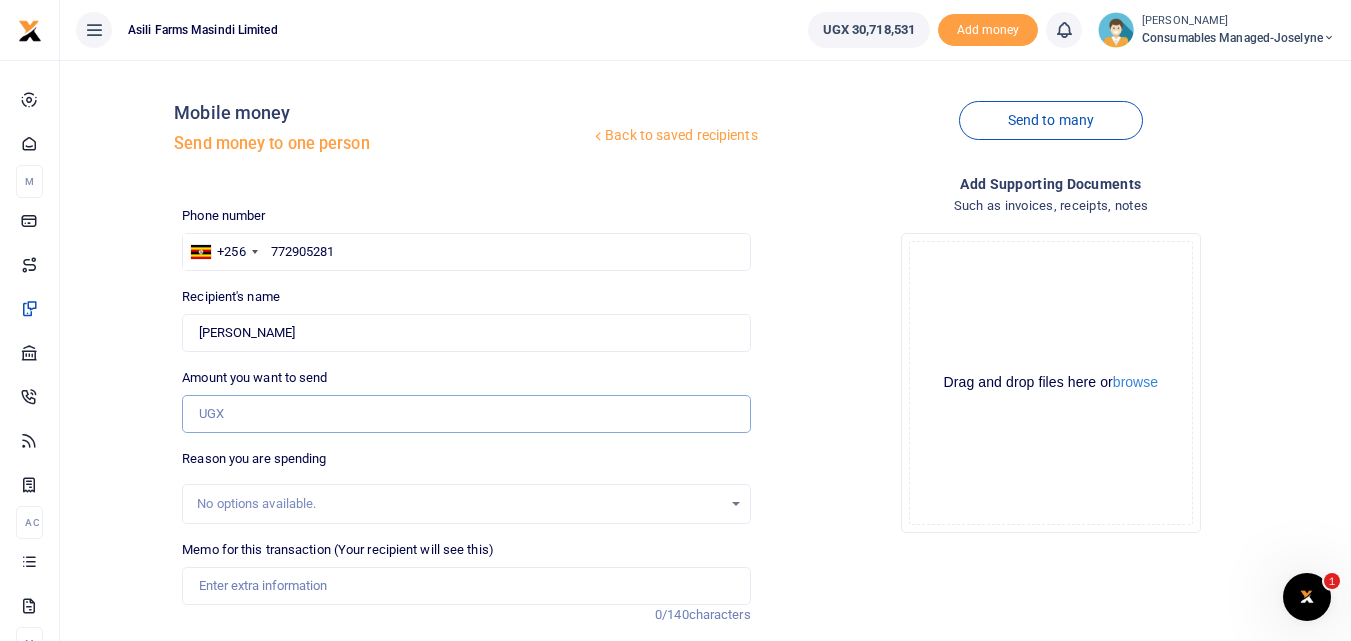 click on "Amount you want to send" at bounding box center [466, 414] 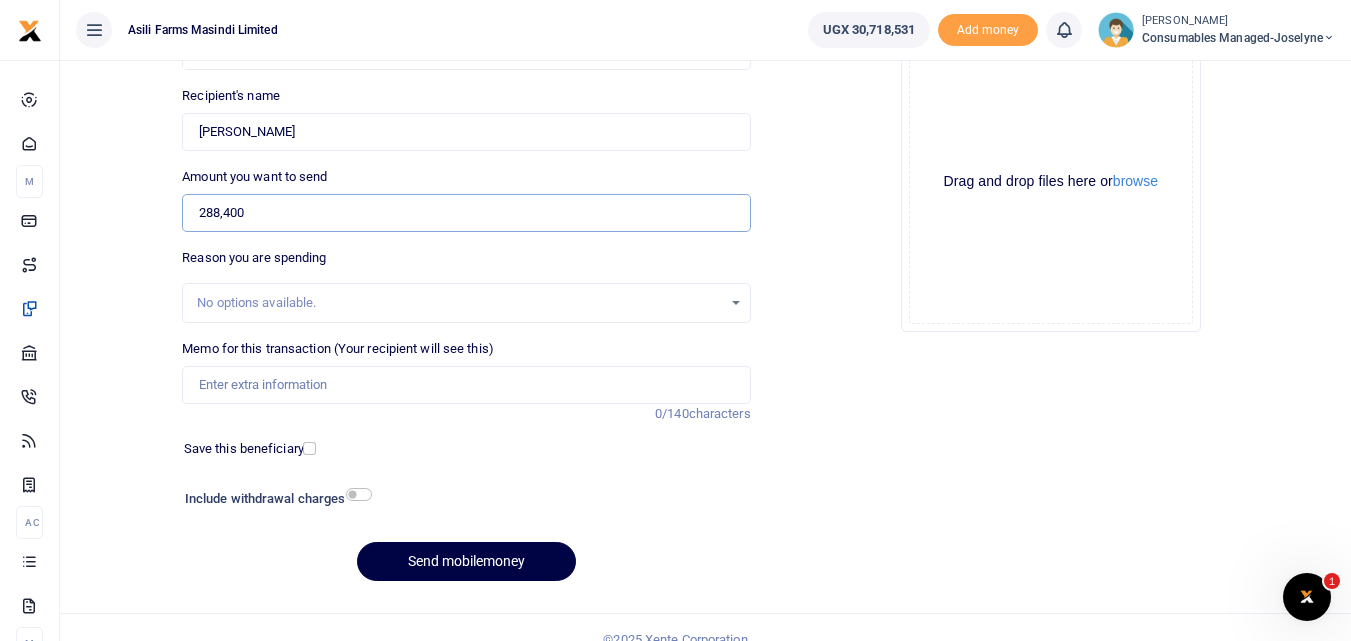 scroll, scrollTop: 209, scrollLeft: 0, axis: vertical 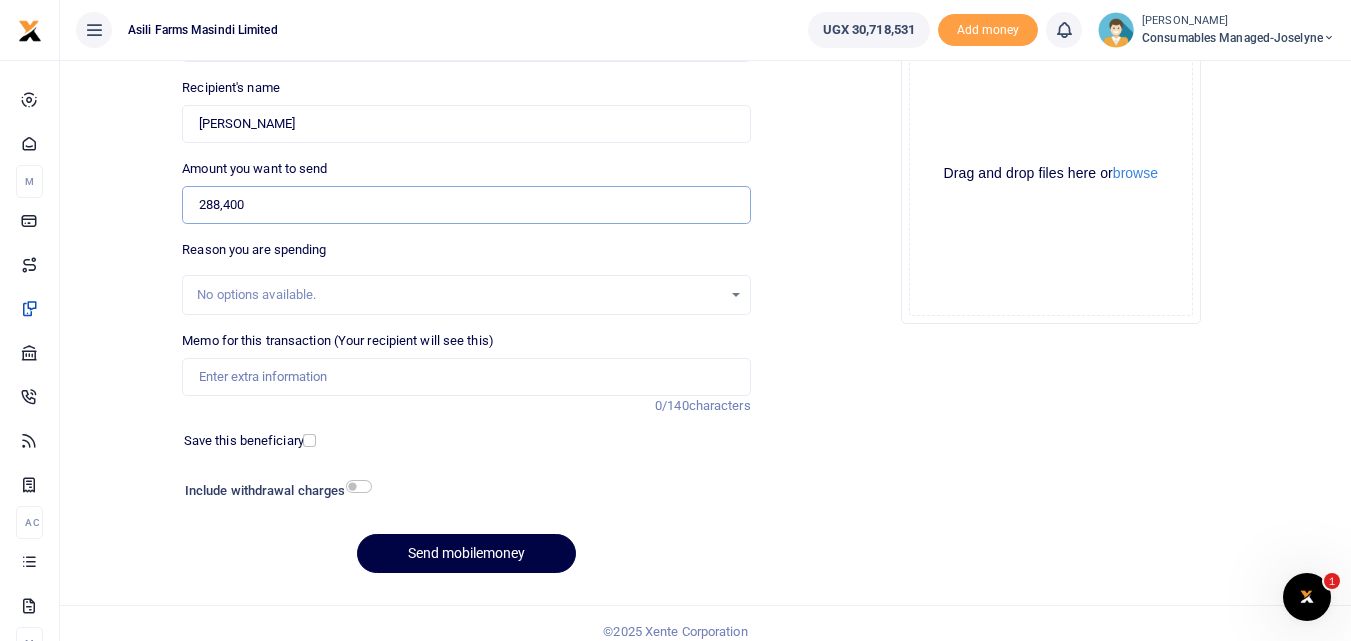 type on "288,400" 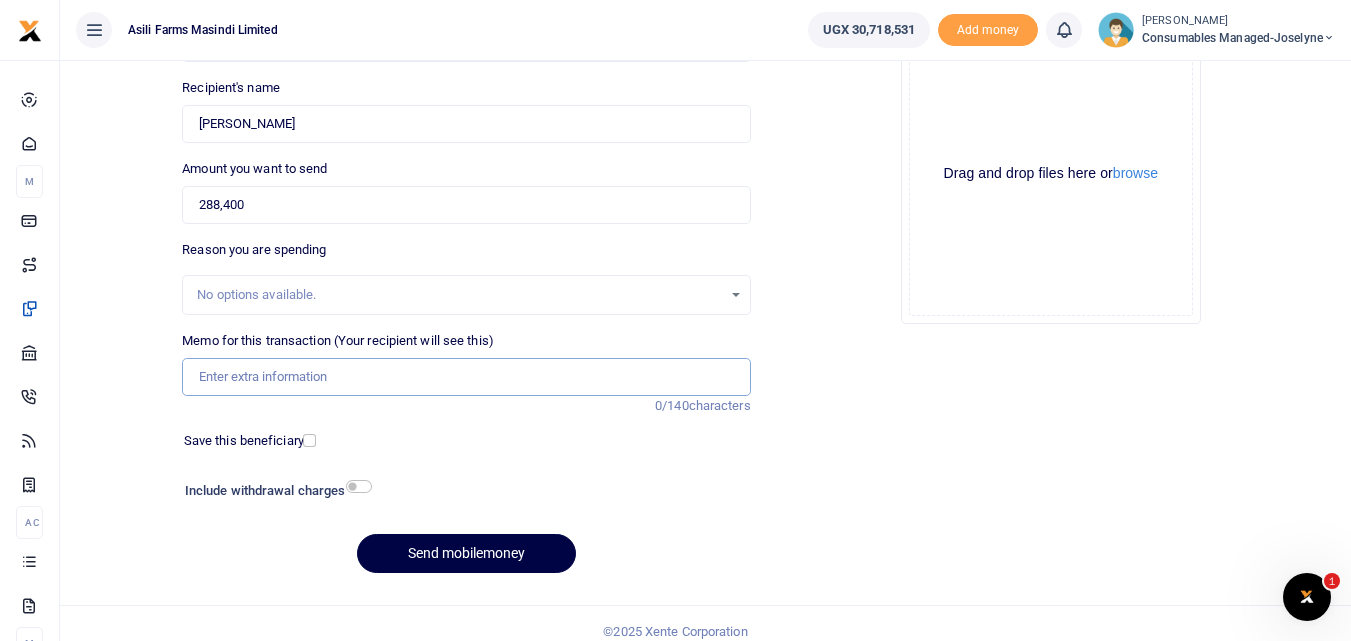 click on "Memo for this transaction (Your recipient will see this)" at bounding box center [466, 377] 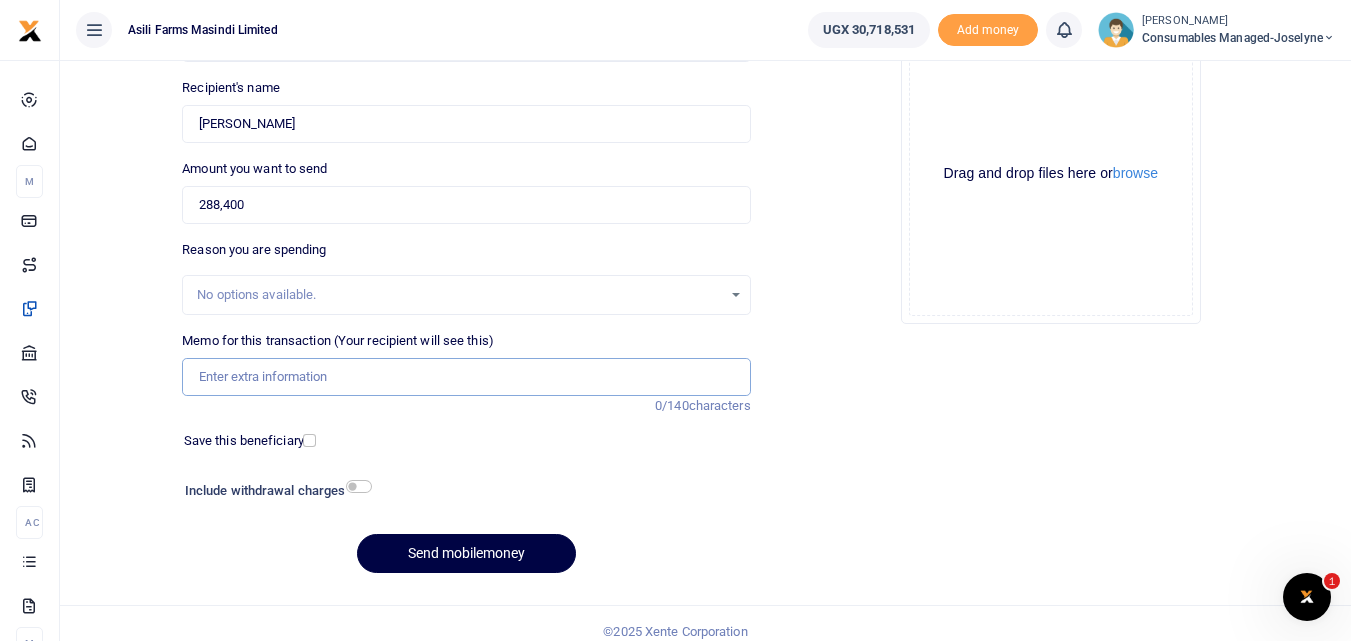 click on "Memo for this transaction (Your recipient will see this)" at bounding box center (466, 377) 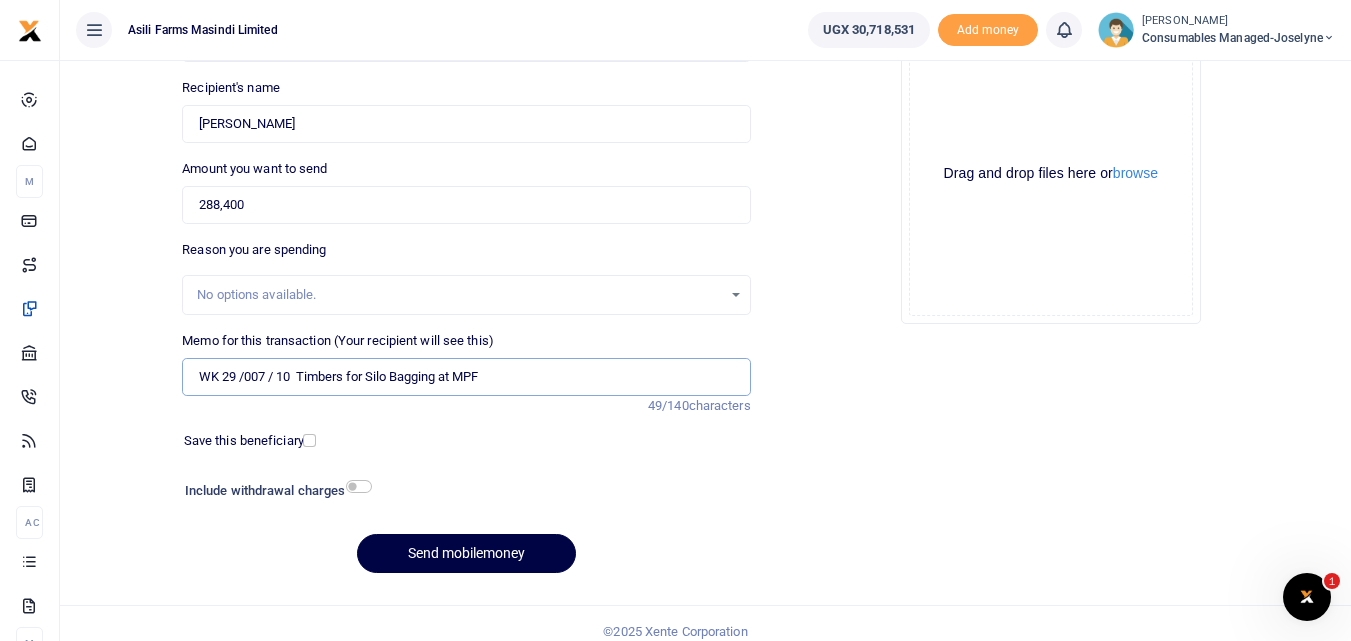 click on "WK 29 /007 / 10  Timbers for Silo Bagging at MPF" at bounding box center [466, 377] 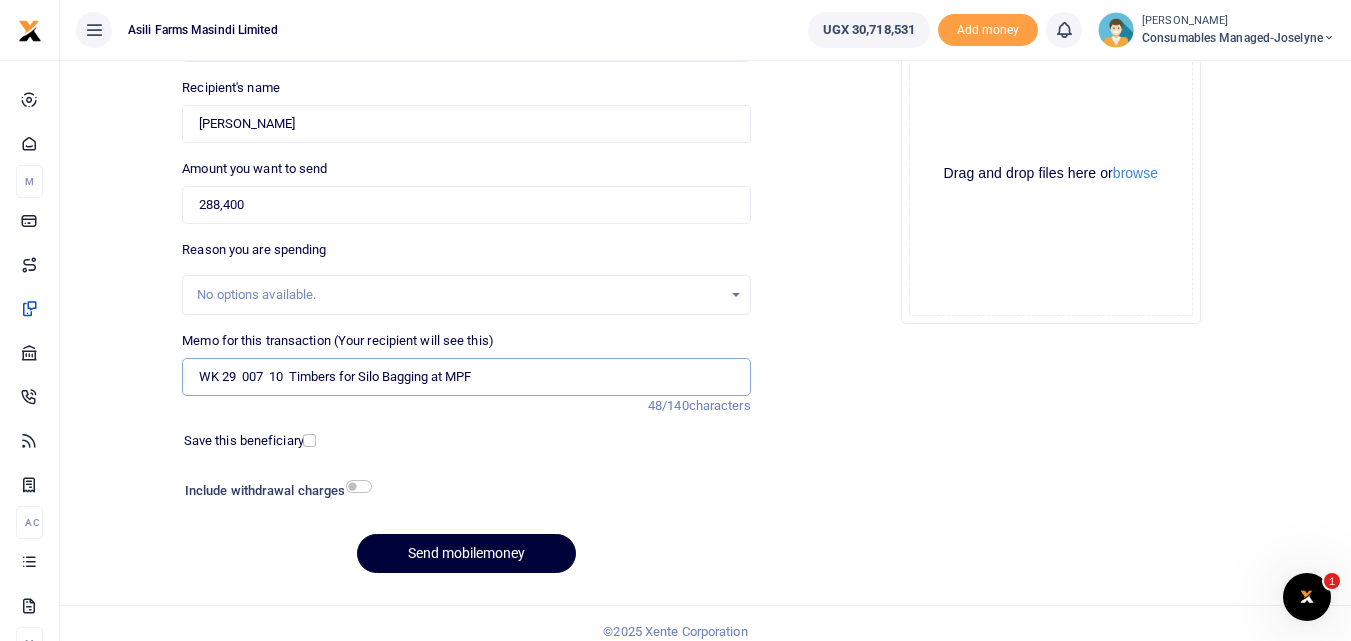 type on "WK 29  007  10  Timbers for Silo Bagging at MPF" 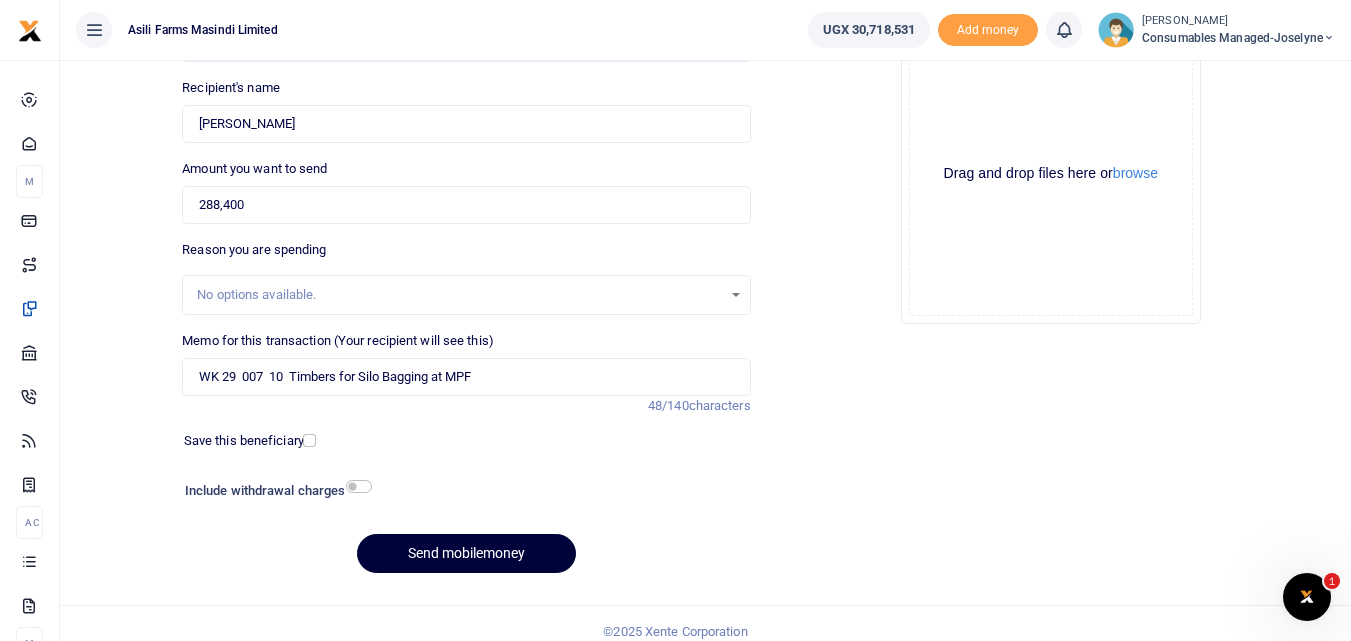 click on "Send mobilemoney" at bounding box center (466, 553) 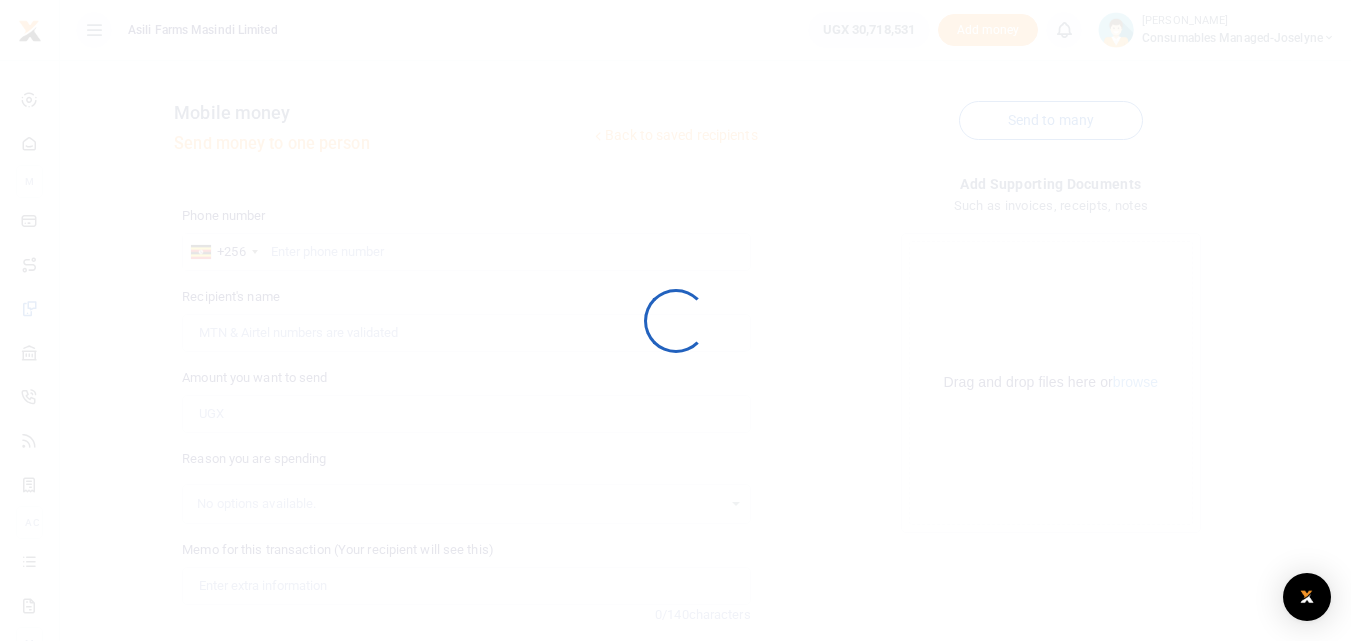 scroll, scrollTop: 207, scrollLeft: 0, axis: vertical 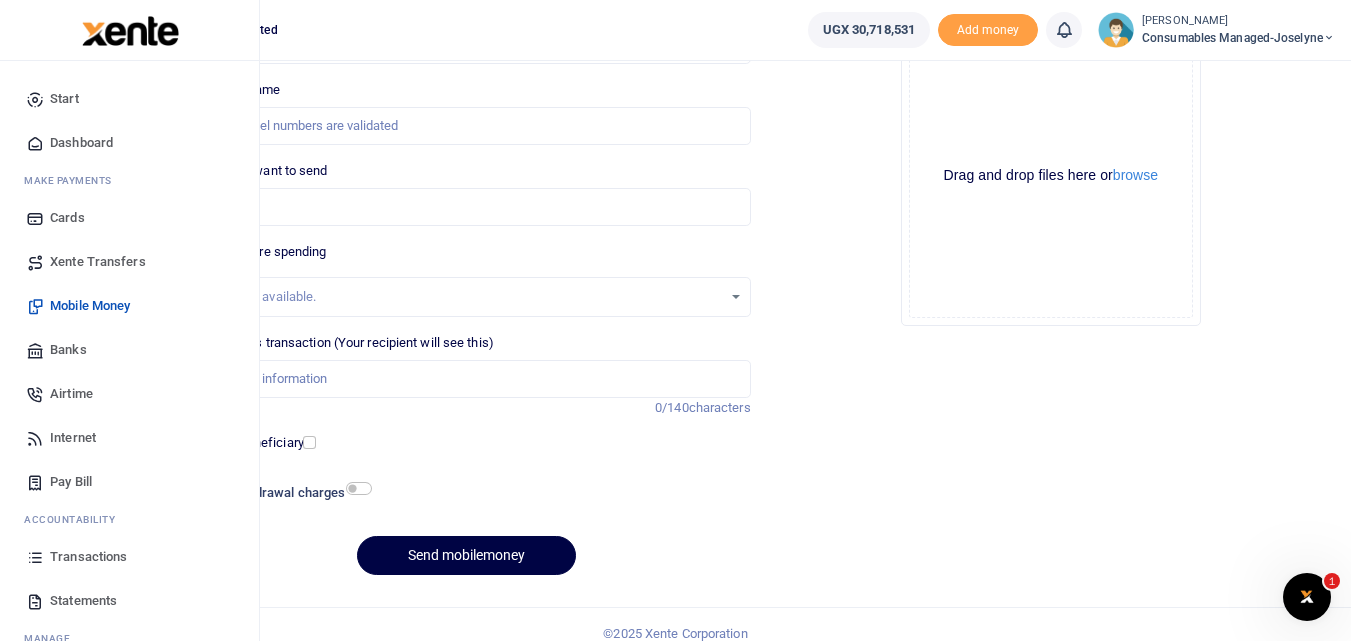 click at bounding box center (35, 557) 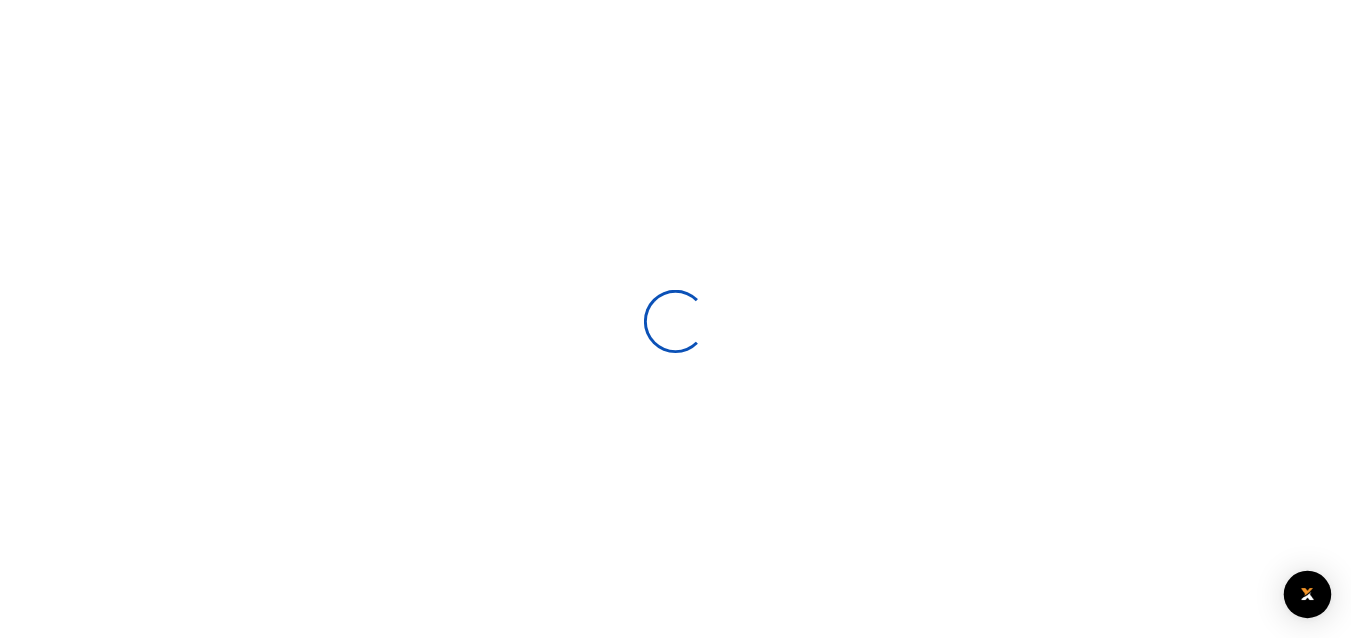 scroll, scrollTop: 0, scrollLeft: 0, axis: both 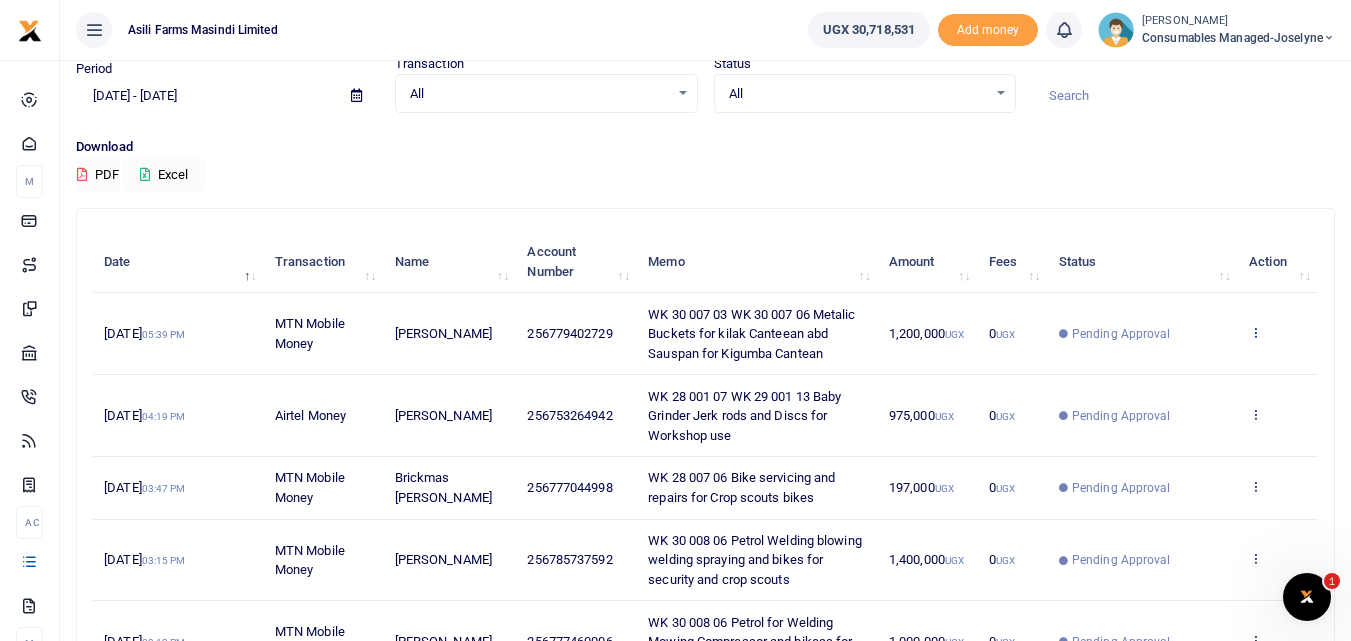 click at bounding box center (1255, 332) 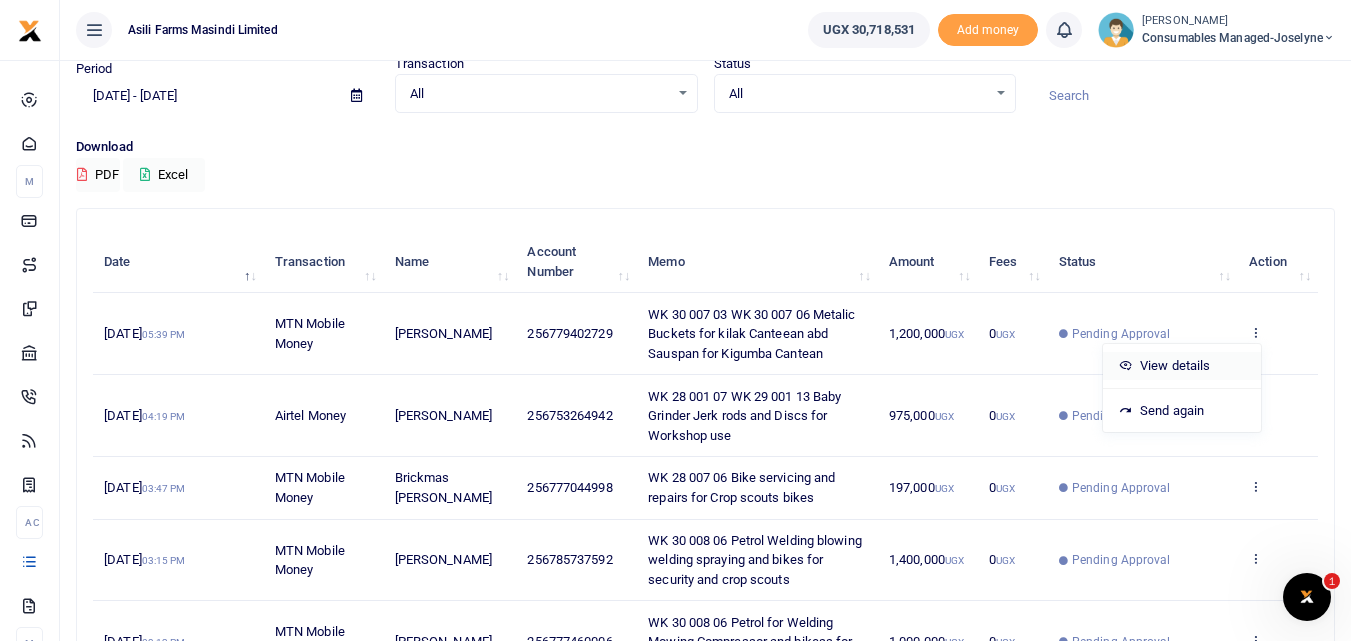click on "View details" at bounding box center [1182, 366] 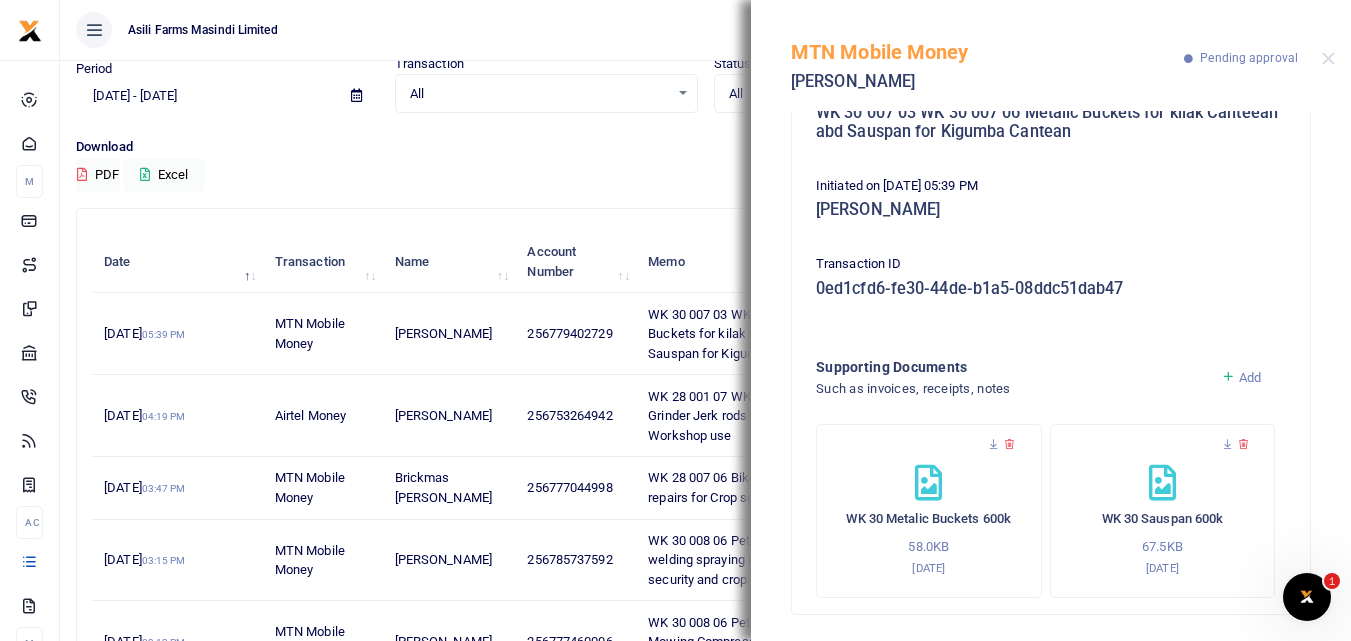 scroll, scrollTop: 215, scrollLeft: 0, axis: vertical 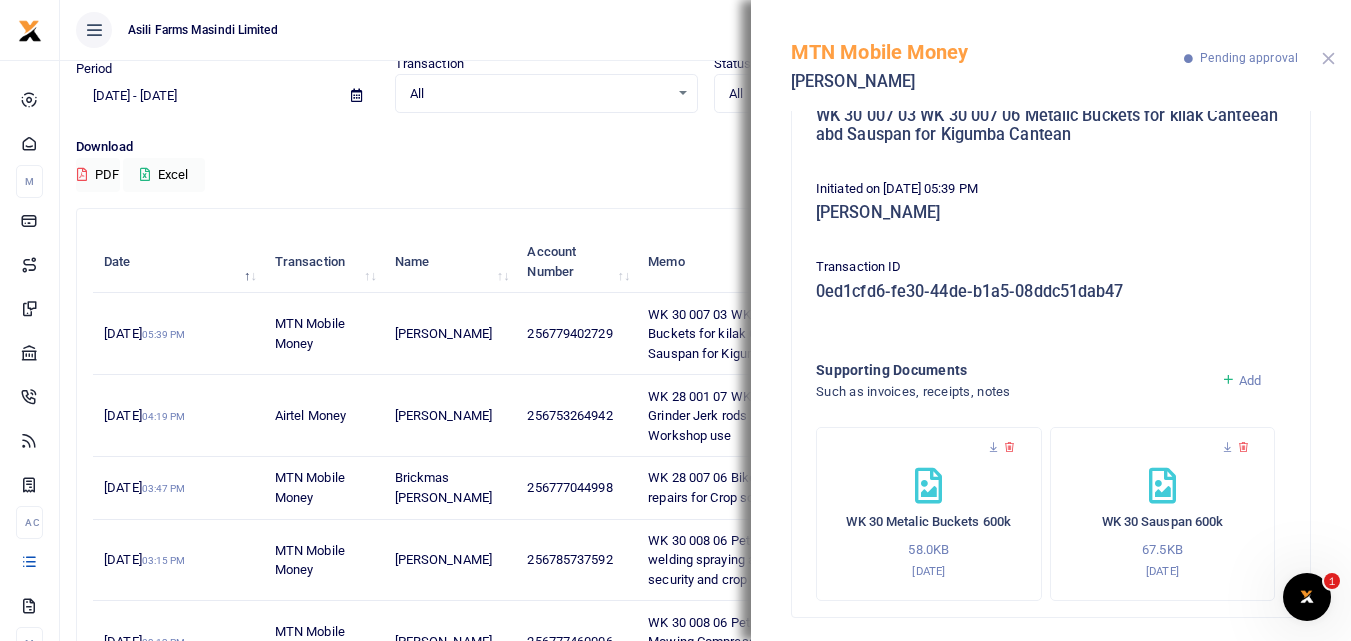 click at bounding box center (1328, 58) 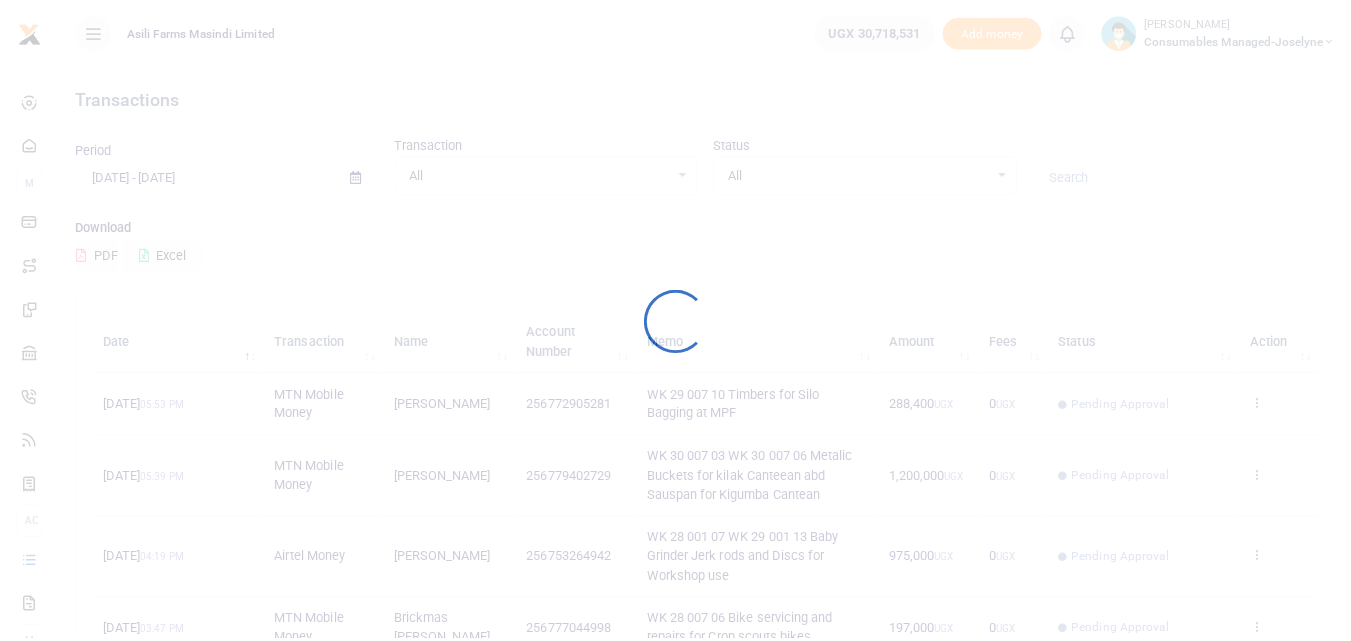 scroll, scrollTop: 0, scrollLeft: 0, axis: both 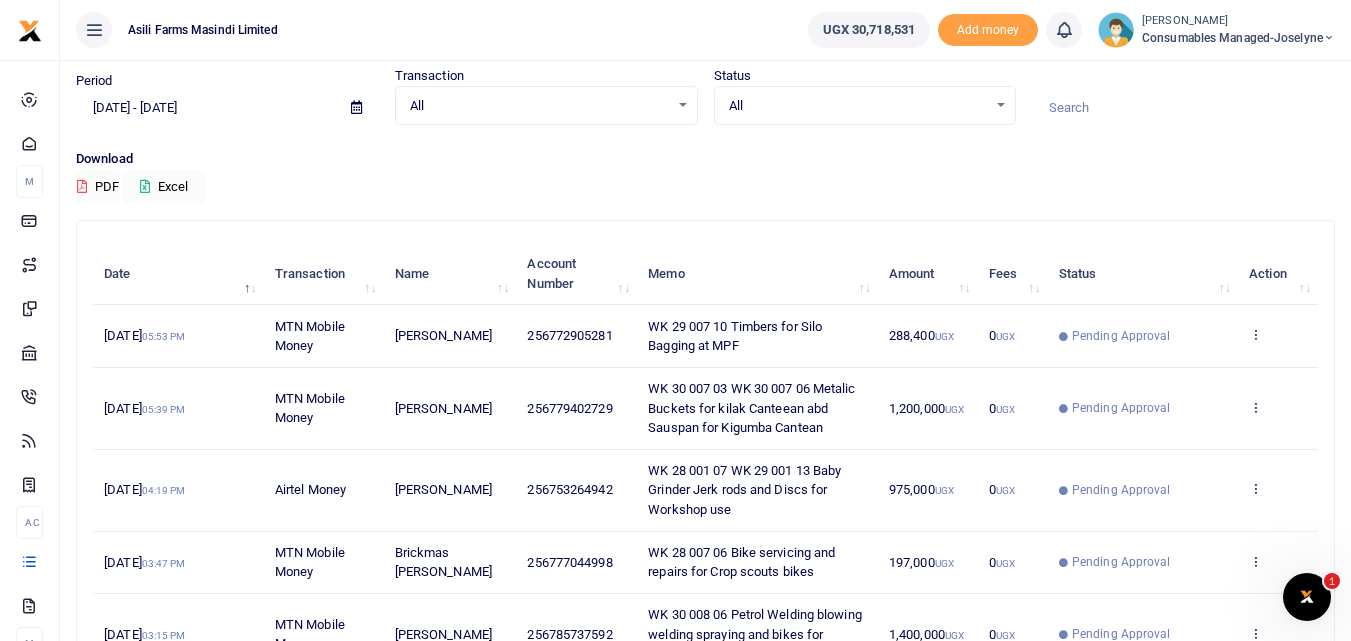click on "View details
Send again" at bounding box center (1278, 336) 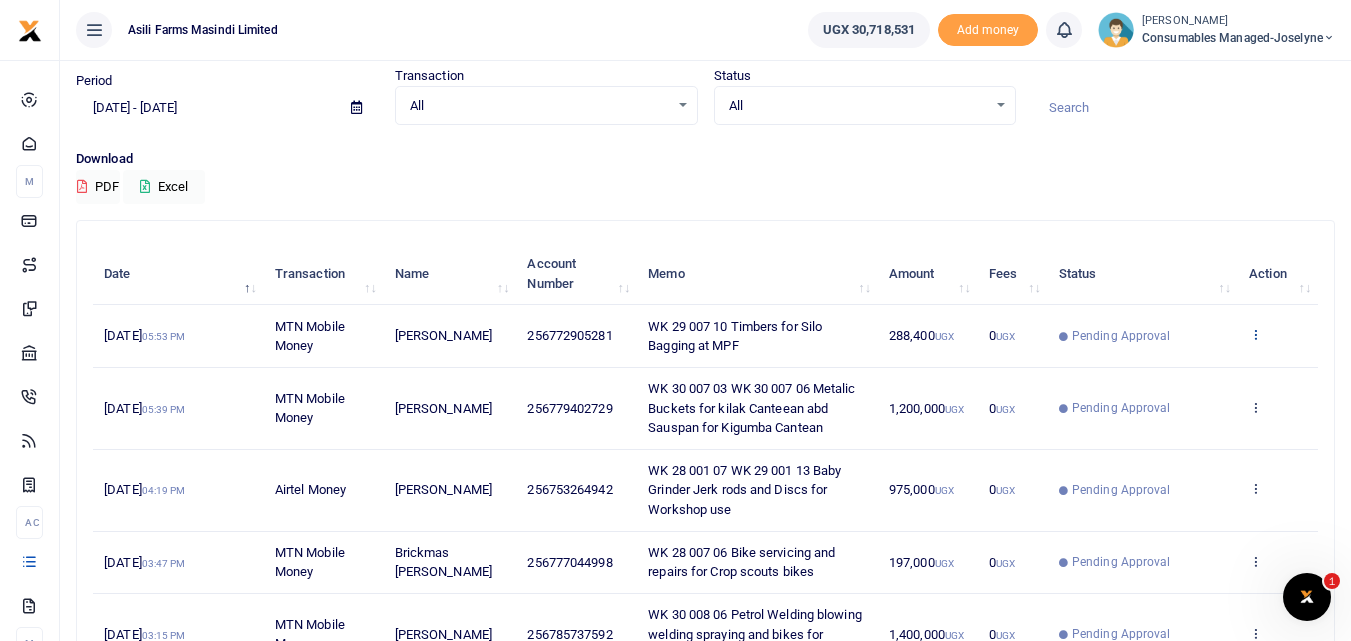 click at bounding box center [1255, 334] 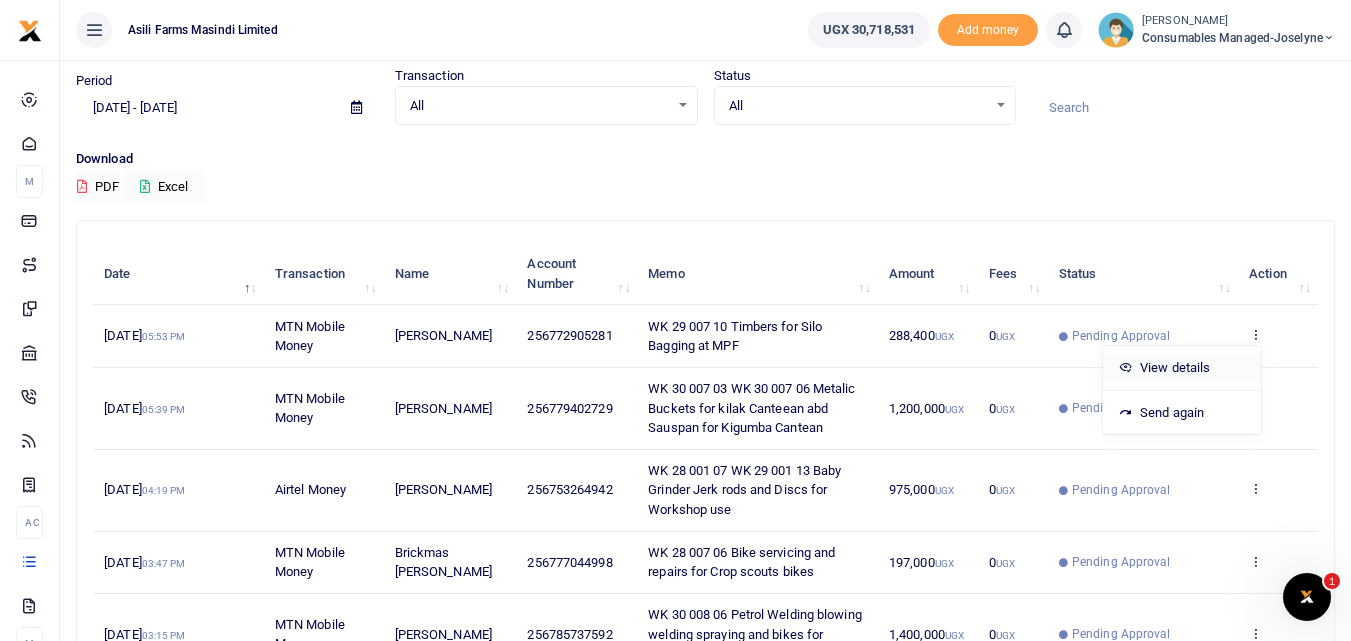 click on "View details" at bounding box center [1182, 368] 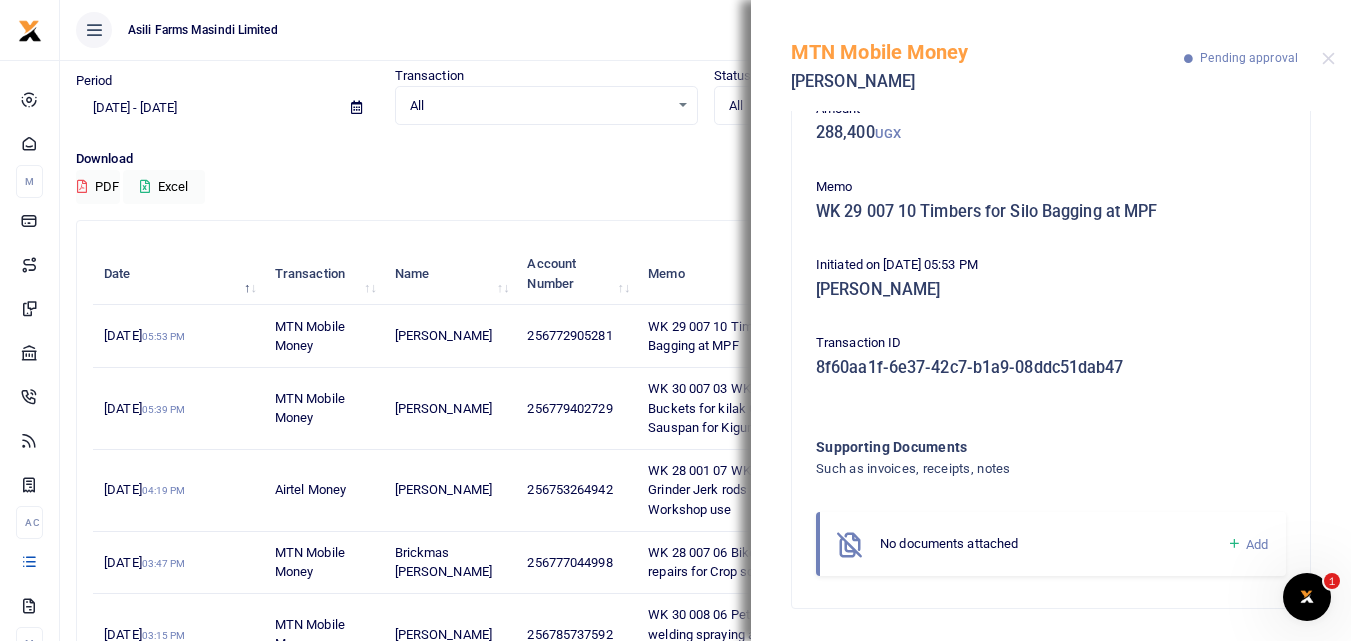 scroll, scrollTop: 0, scrollLeft: 0, axis: both 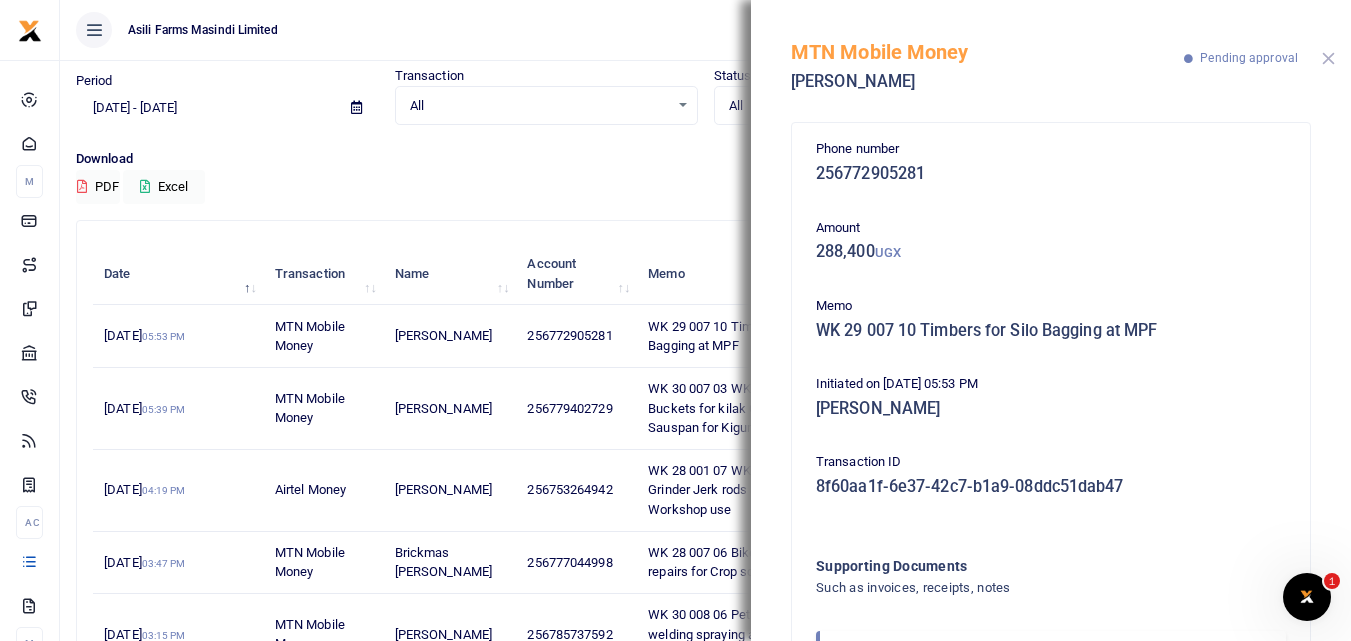 click at bounding box center (1328, 58) 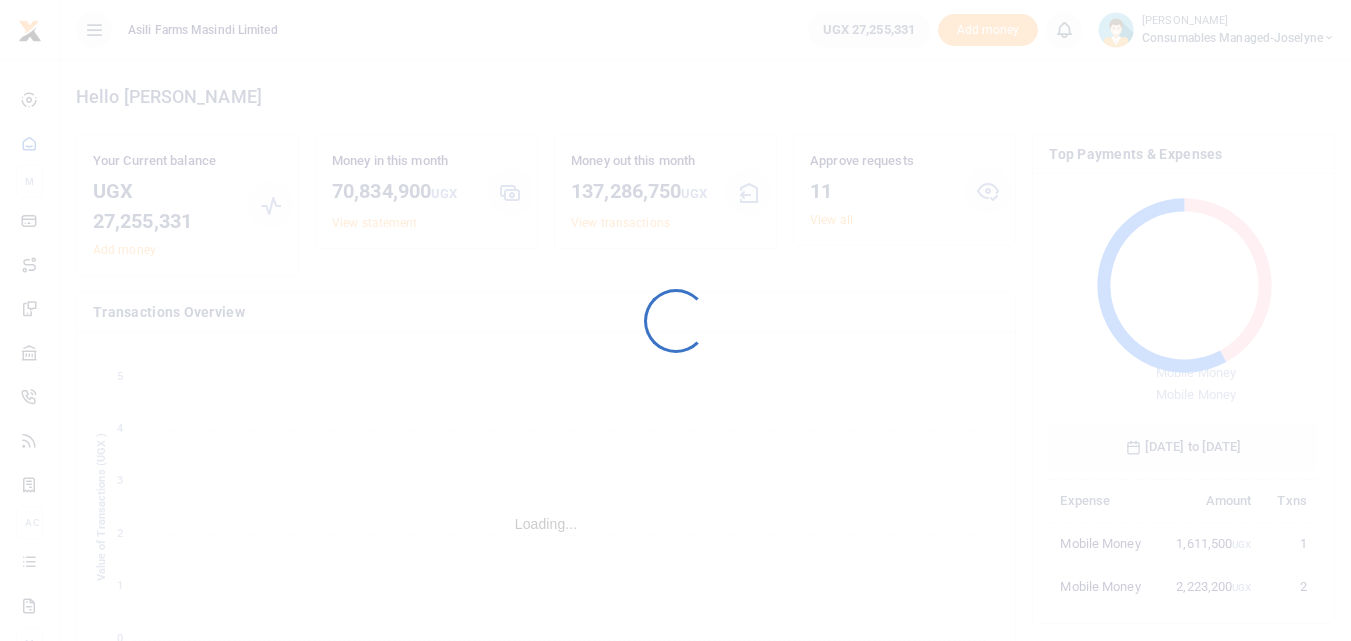 scroll, scrollTop: 0, scrollLeft: 0, axis: both 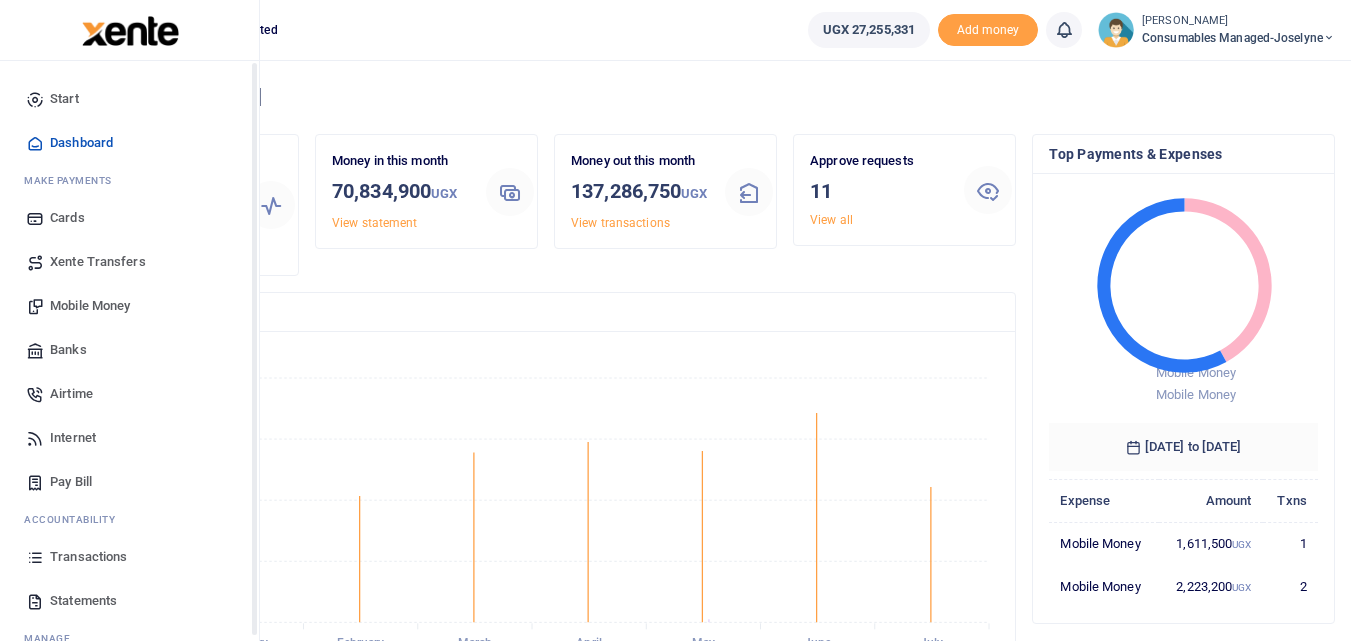 click at bounding box center (35, 557) 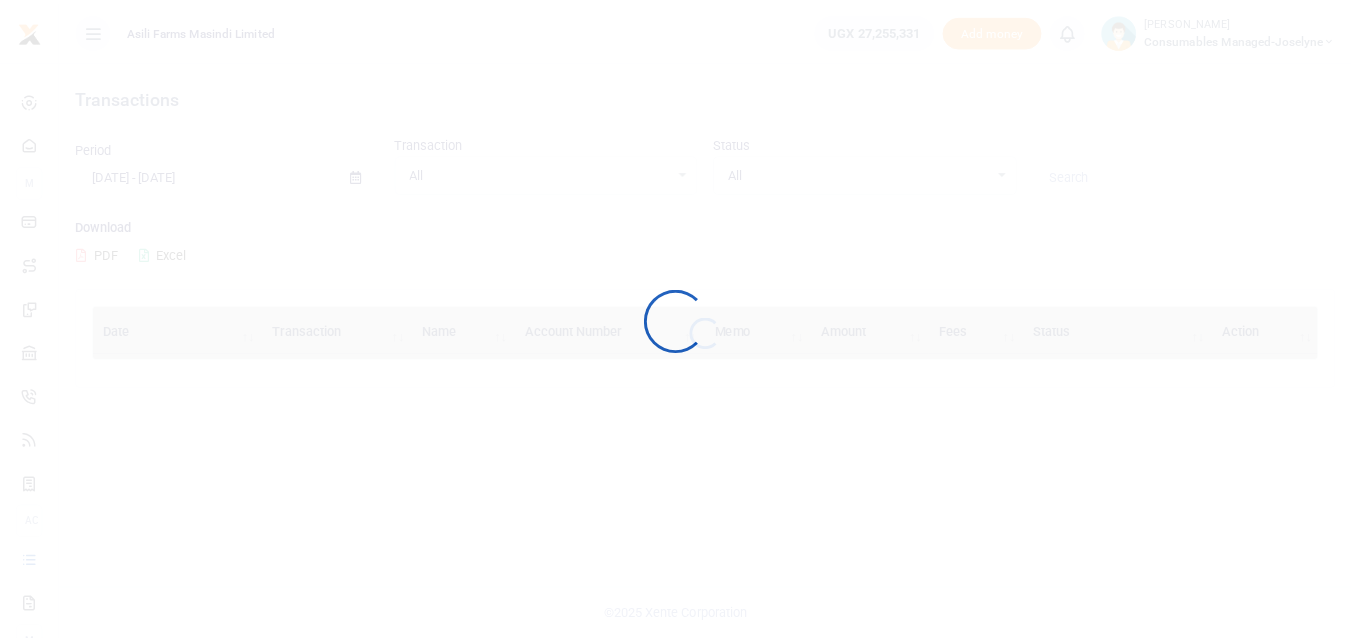 scroll, scrollTop: 0, scrollLeft: 0, axis: both 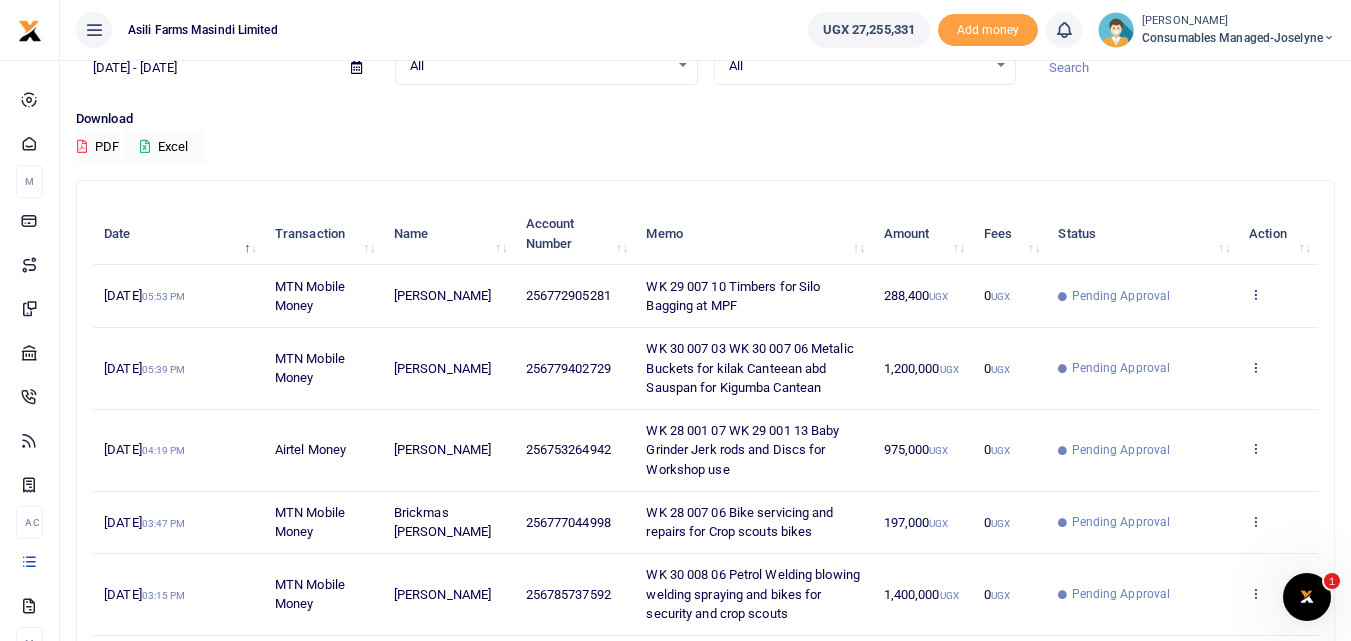 click at bounding box center (1255, 294) 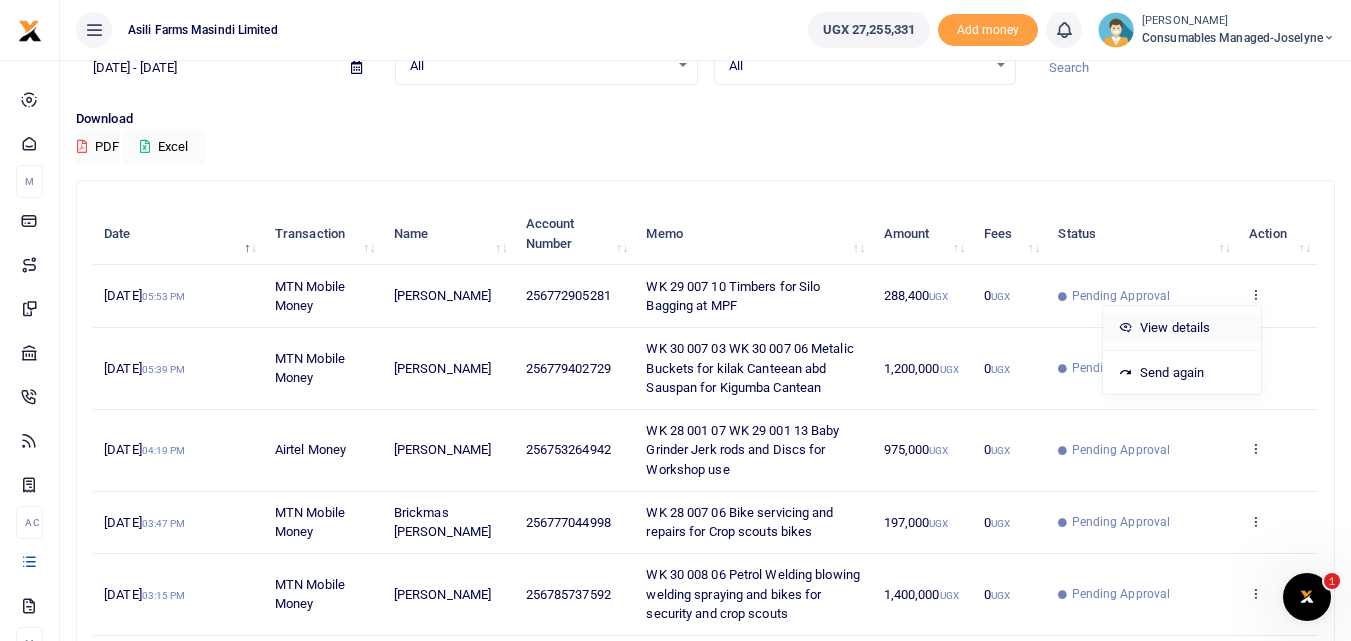 click on "View details" at bounding box center (1182, 328) 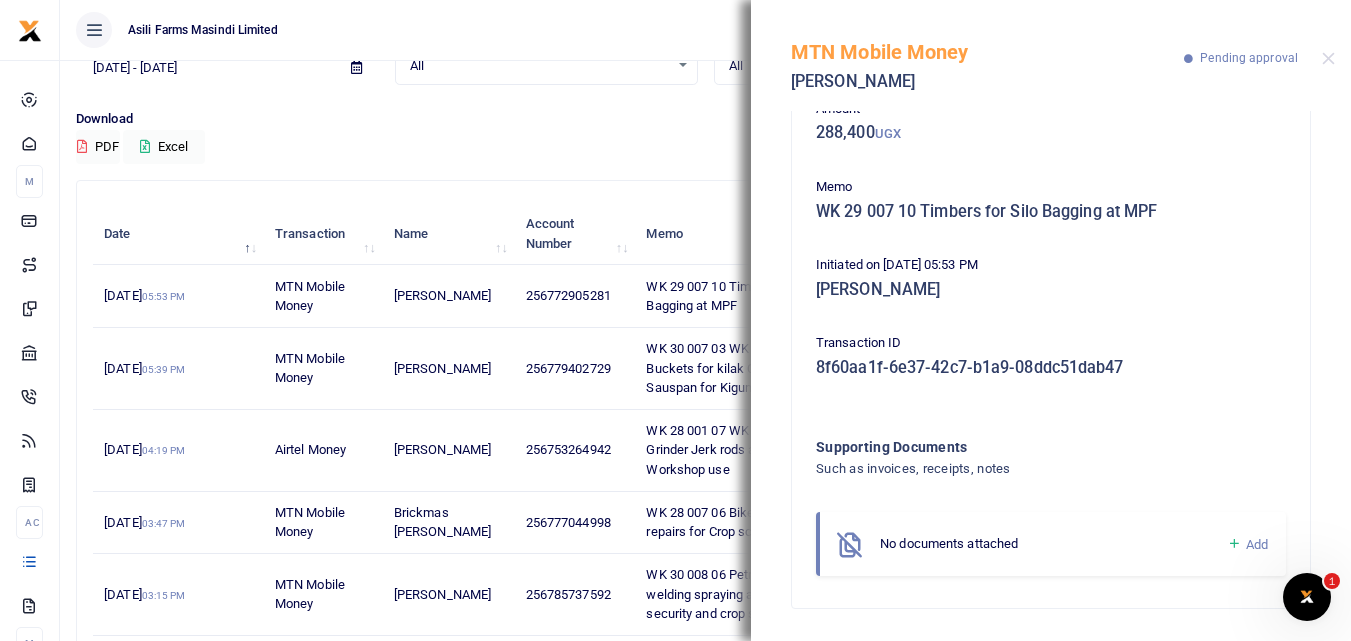 scroll, scrollTop: 0, scrollLeft: 0, axis: both 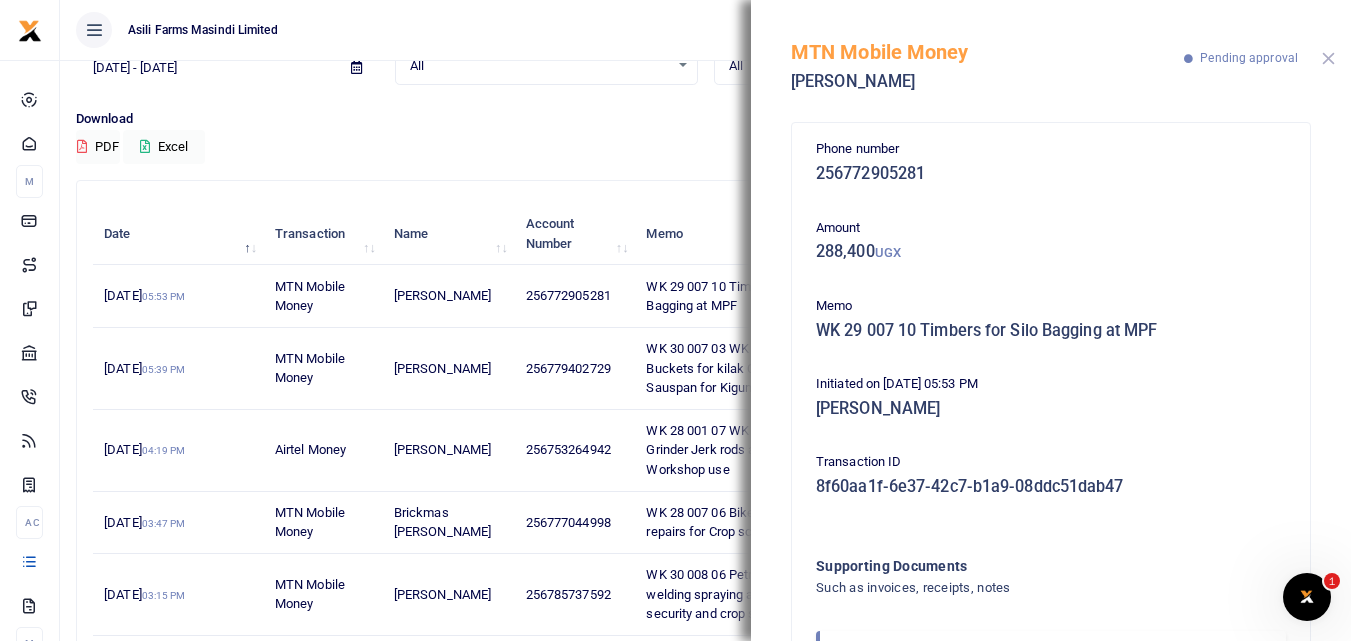 click at bounding box center [1328, 58] 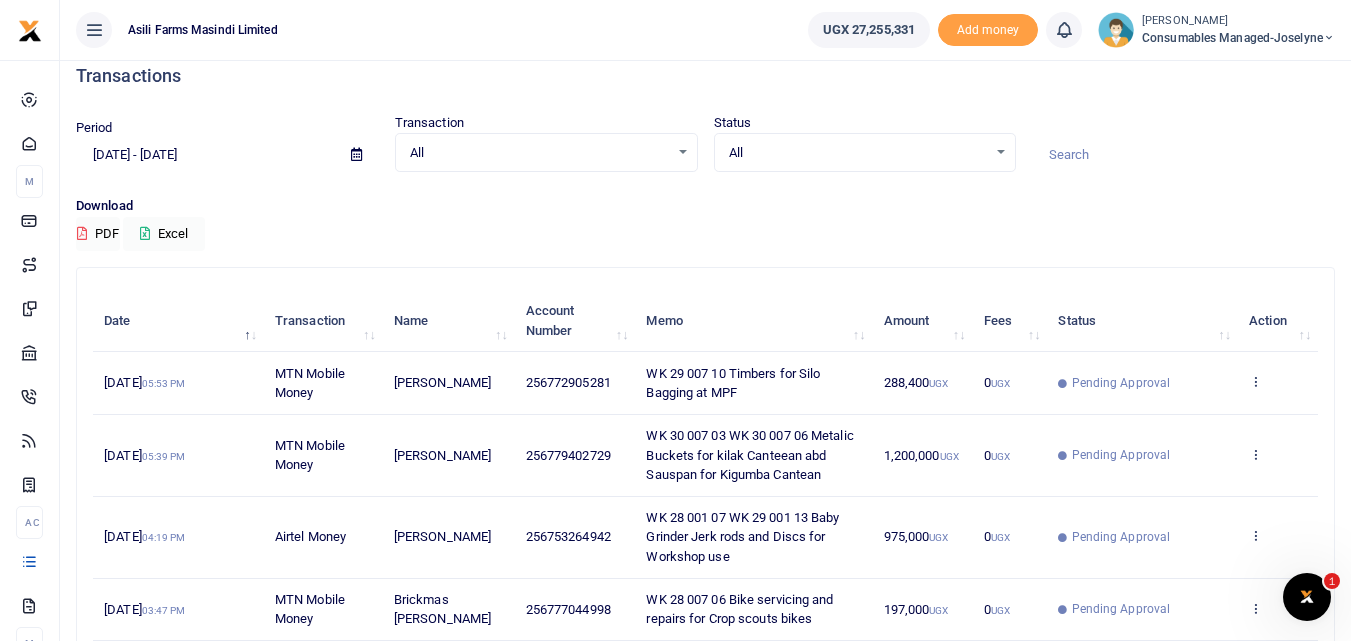 scroll, scrollTop: 0, scrollLeft: 0, axis: both 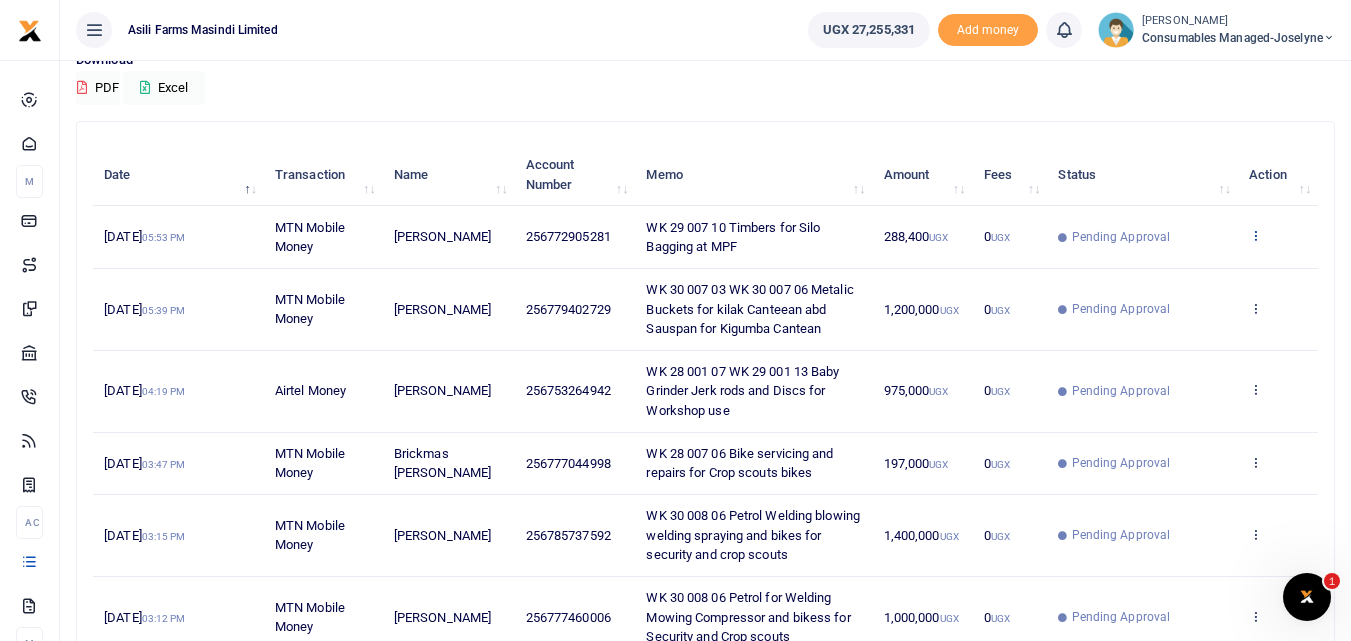 click at bounding box center [1255, 235] 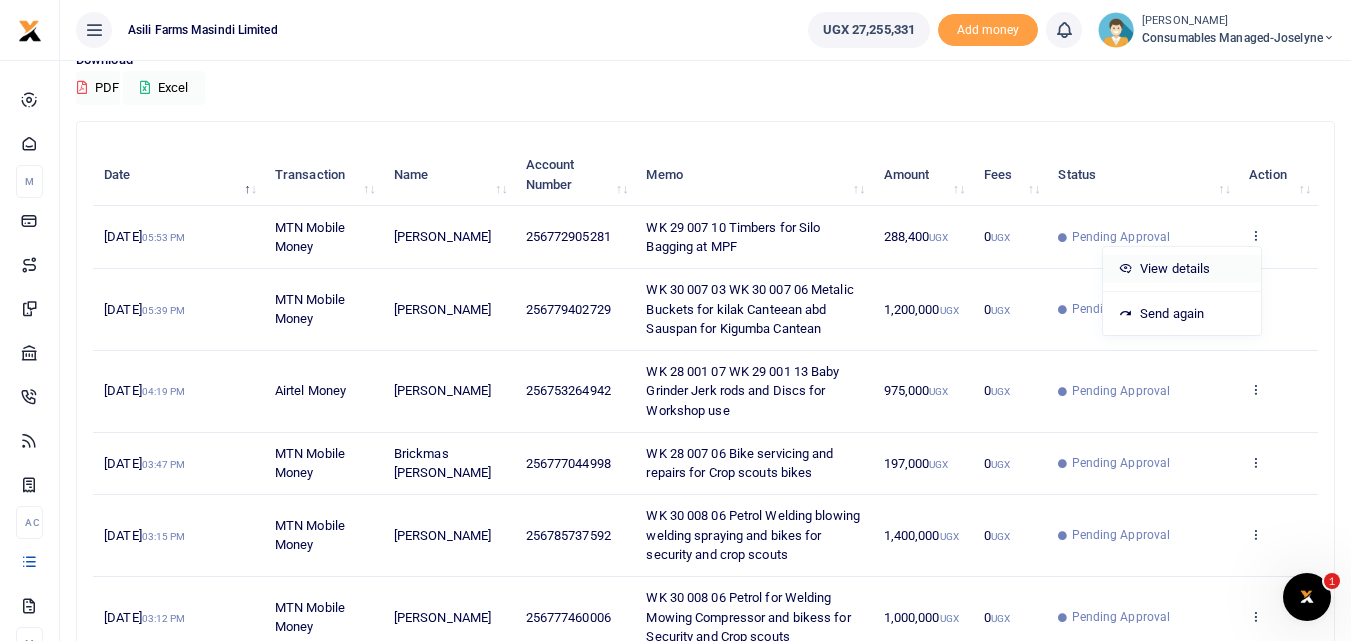 click on "View details" at bounding box center (1182, 269) 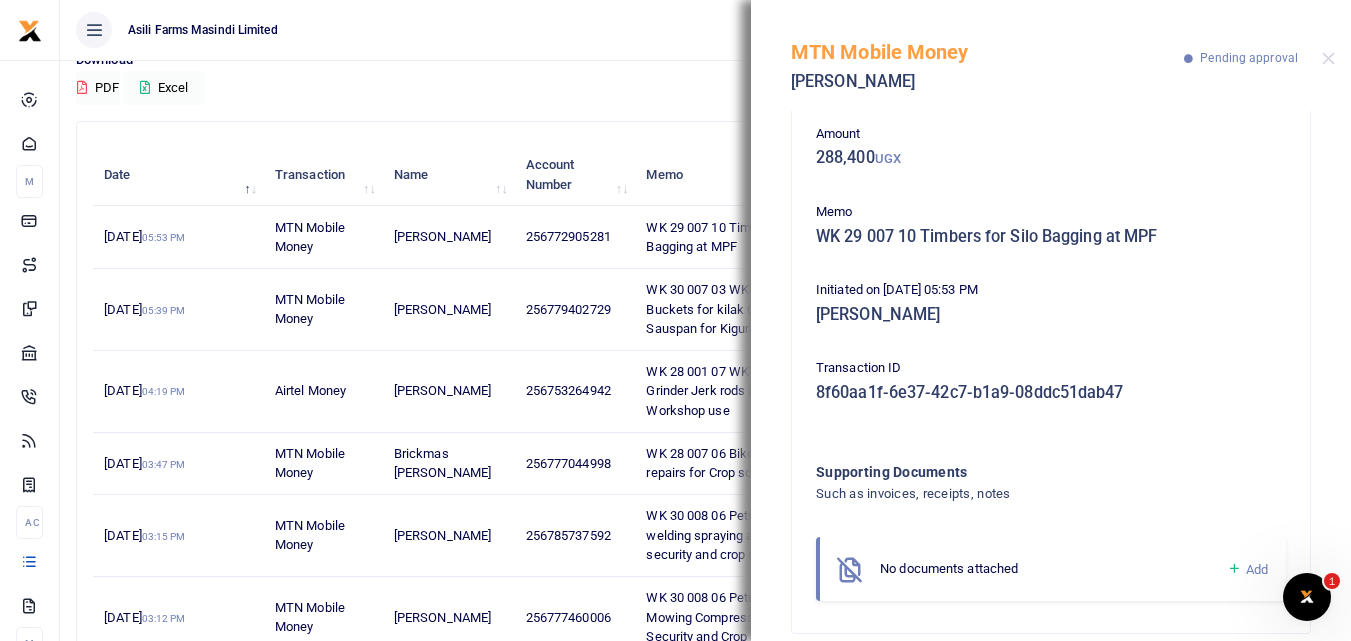 scroll, scrollTop: 119, scrollLeft: 0, axis: vertical 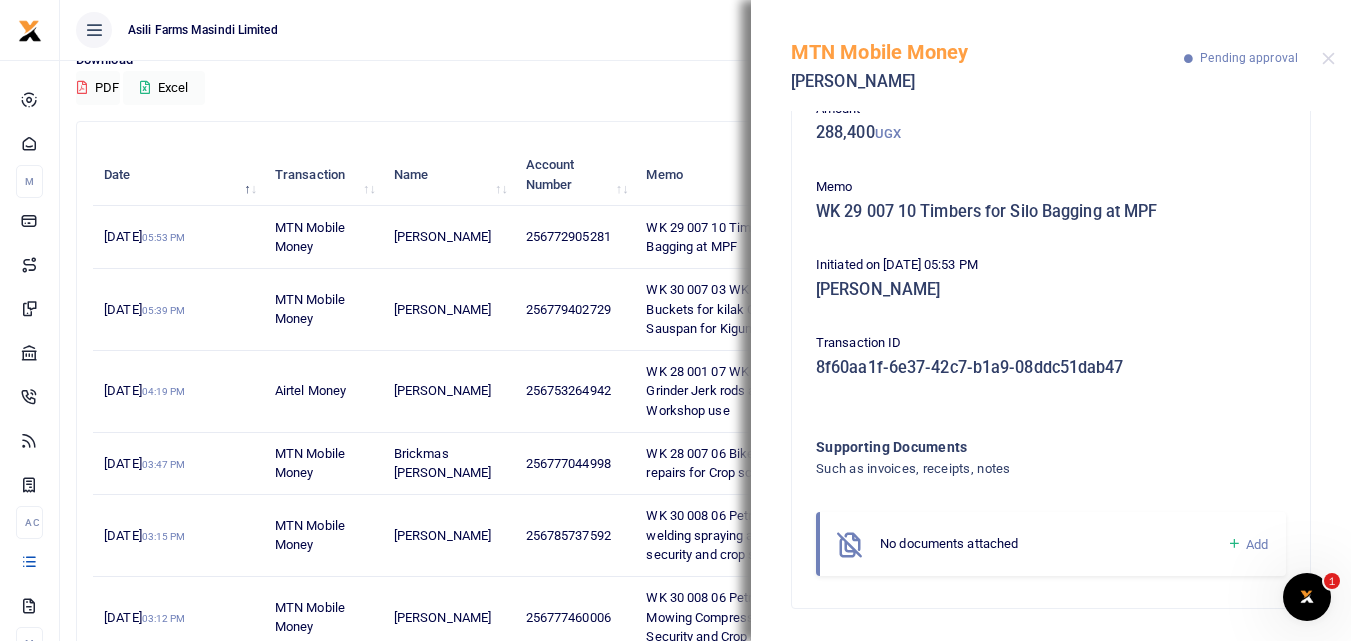 click at bounding box center [1234, 544] 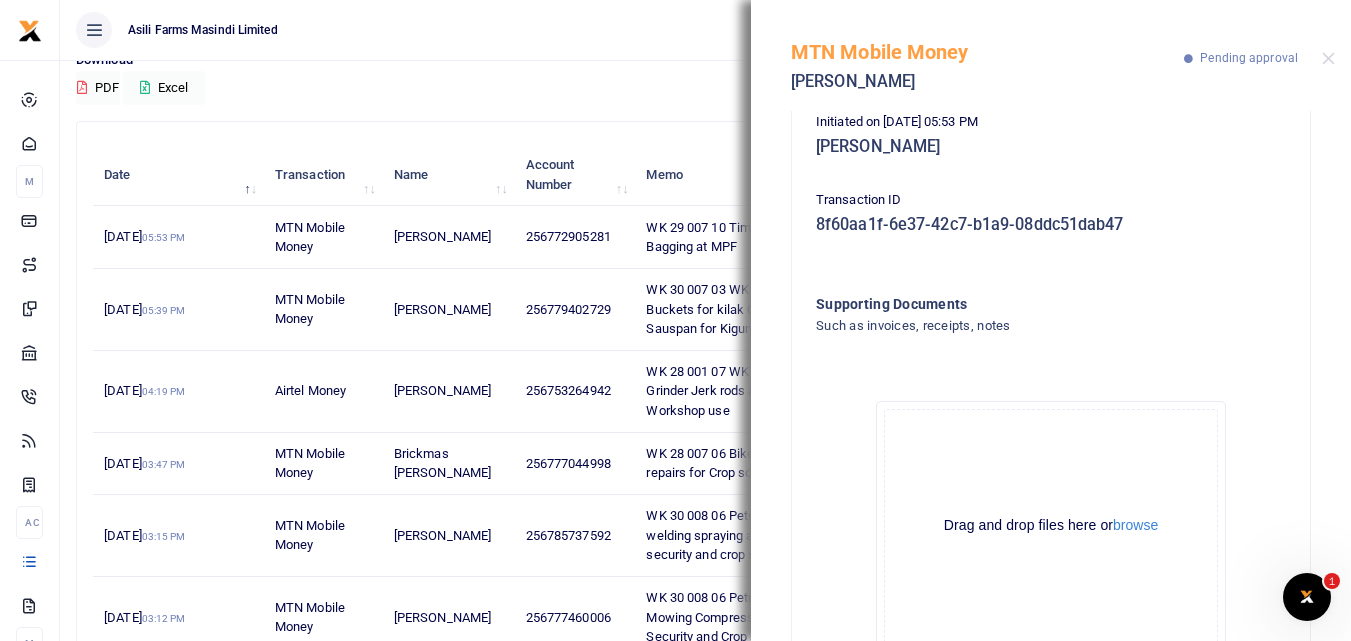 scroll, scrollTop: 345, scrollLeft: 0, axis: vertical 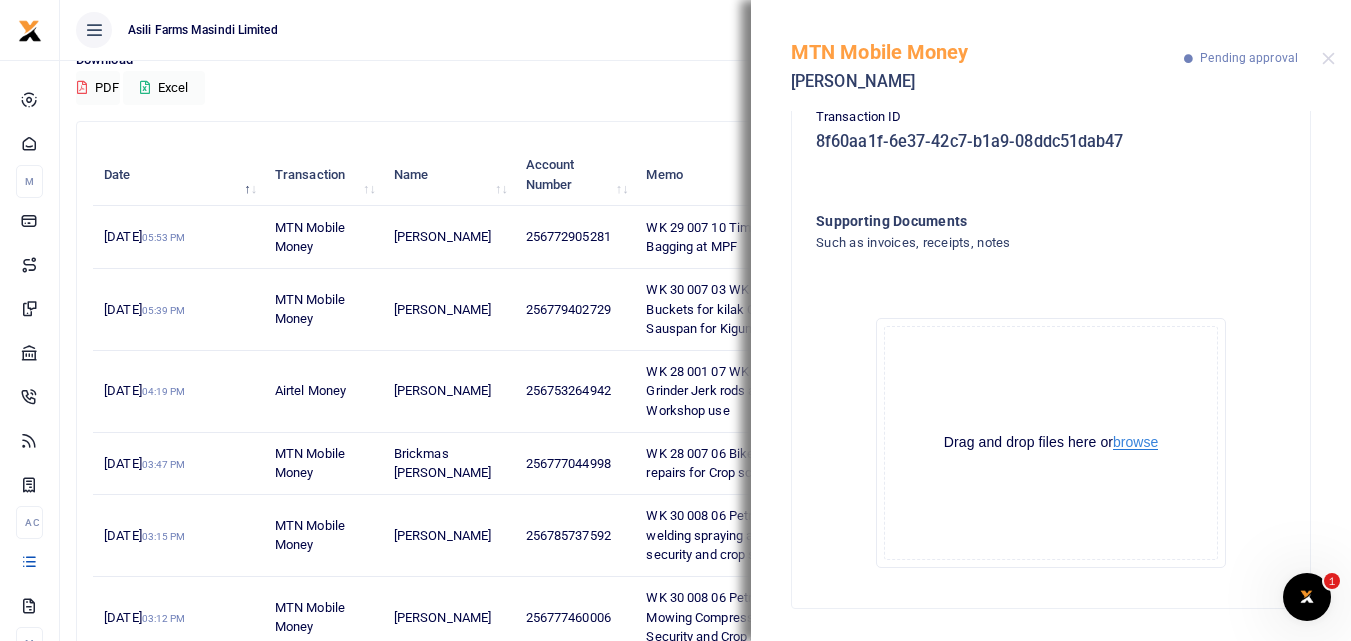 click on "browse" at bounding box center [1135, 442] 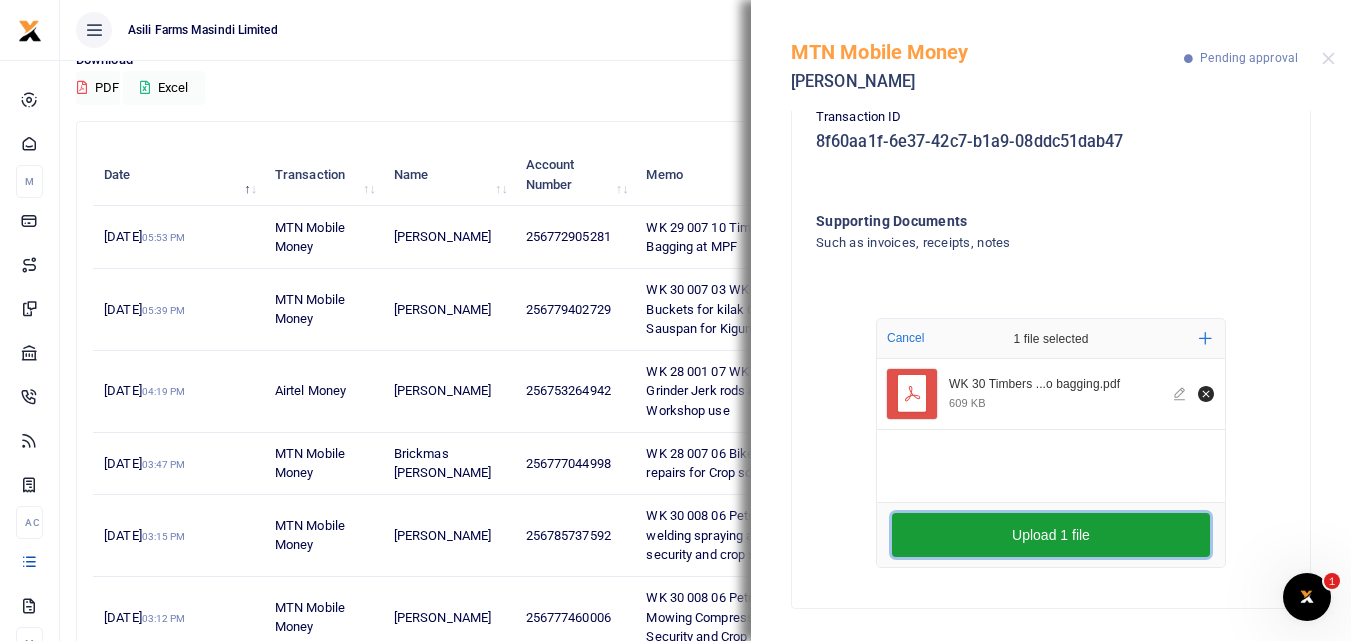 click on "Upload 1 file" at bounding box center (1051, 535) 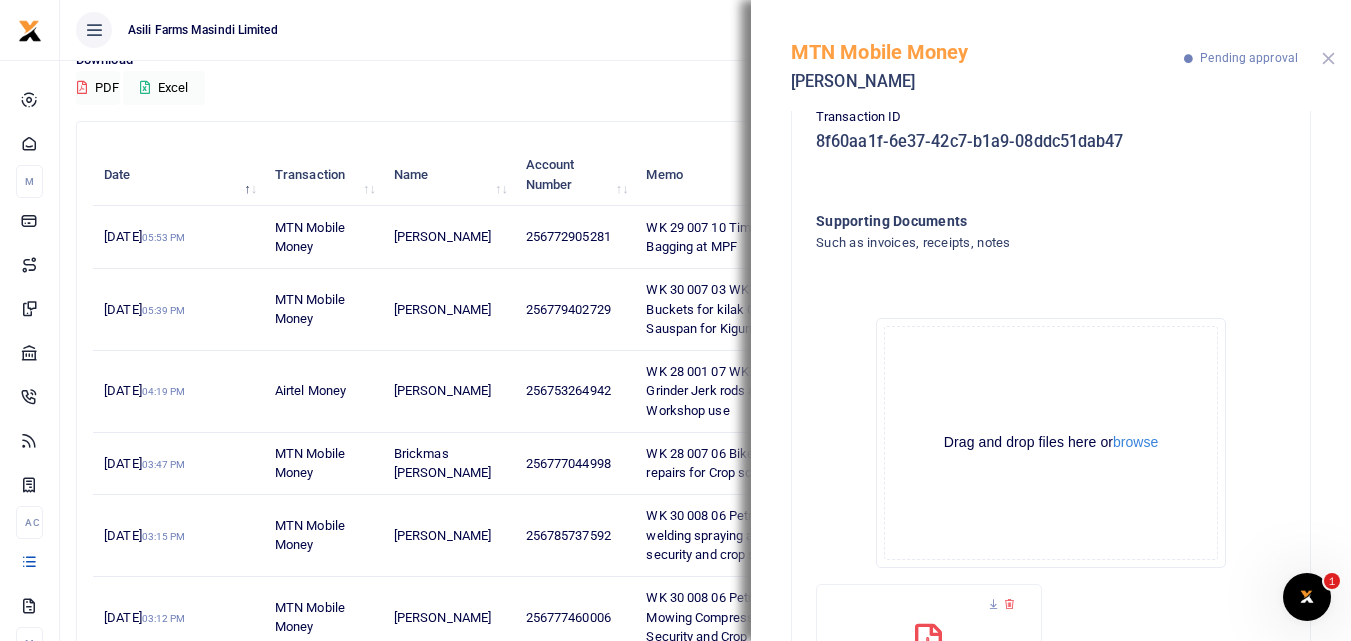 click at bounding box center [1328, 58] 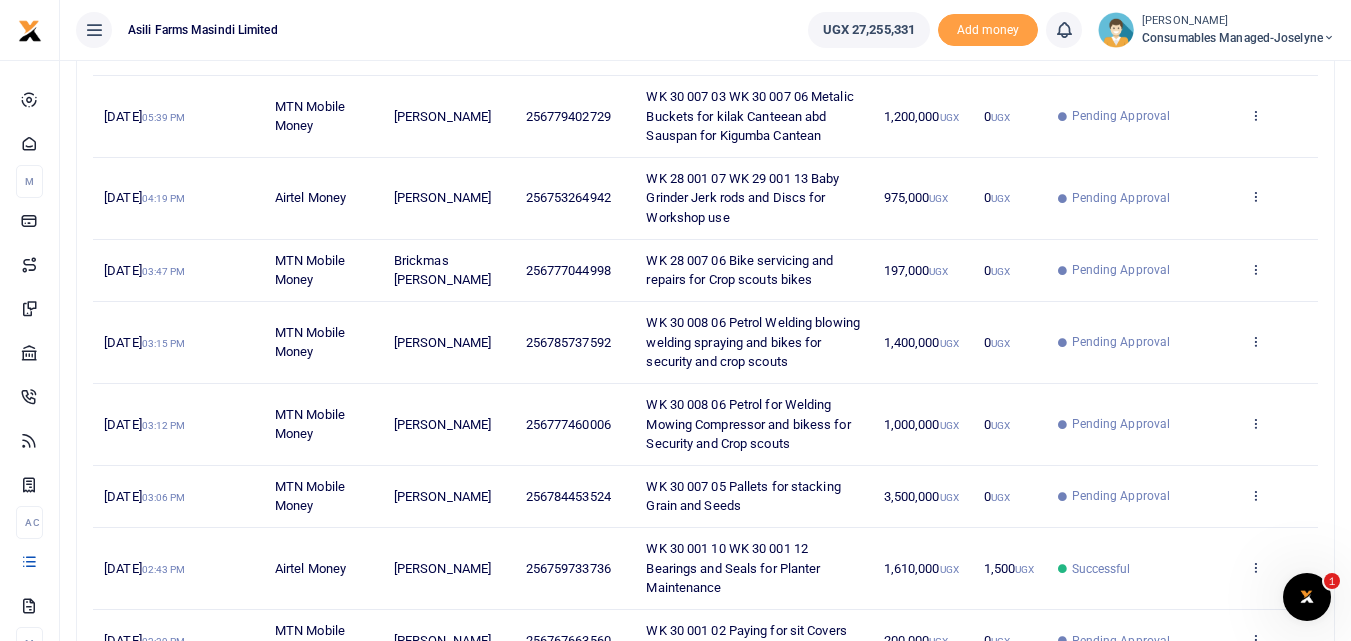 scroll, scrollTop: 190, scrollLeft: 0, axis: vertical 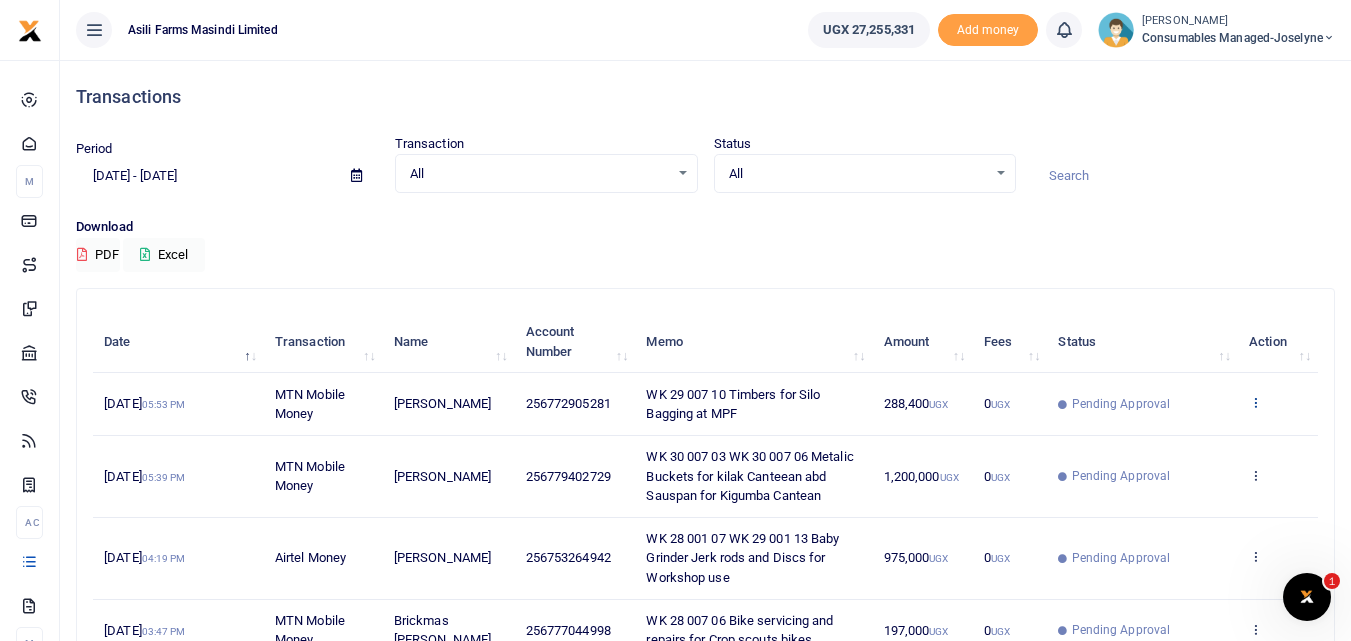 click at bounding box center (1255, 402) 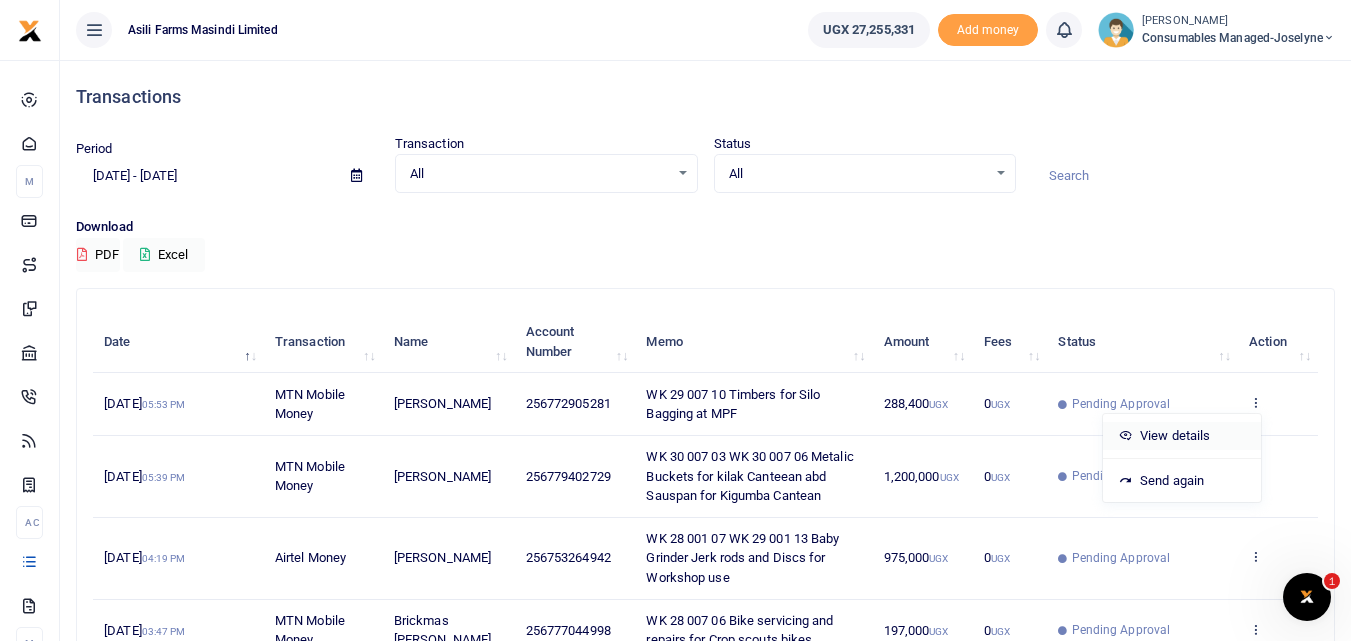 click on "View details" at bounding box center (1182, 436) 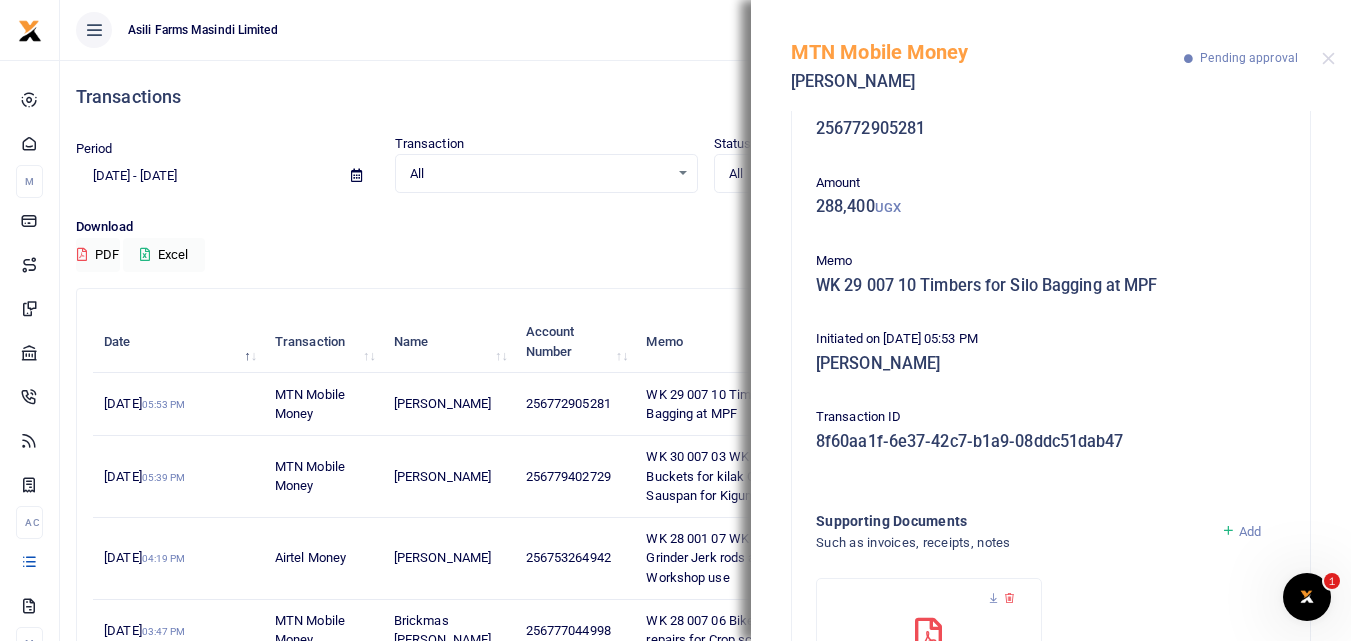 scroll, scrollTop: 42, scrollLeft: 0, axis: vertical 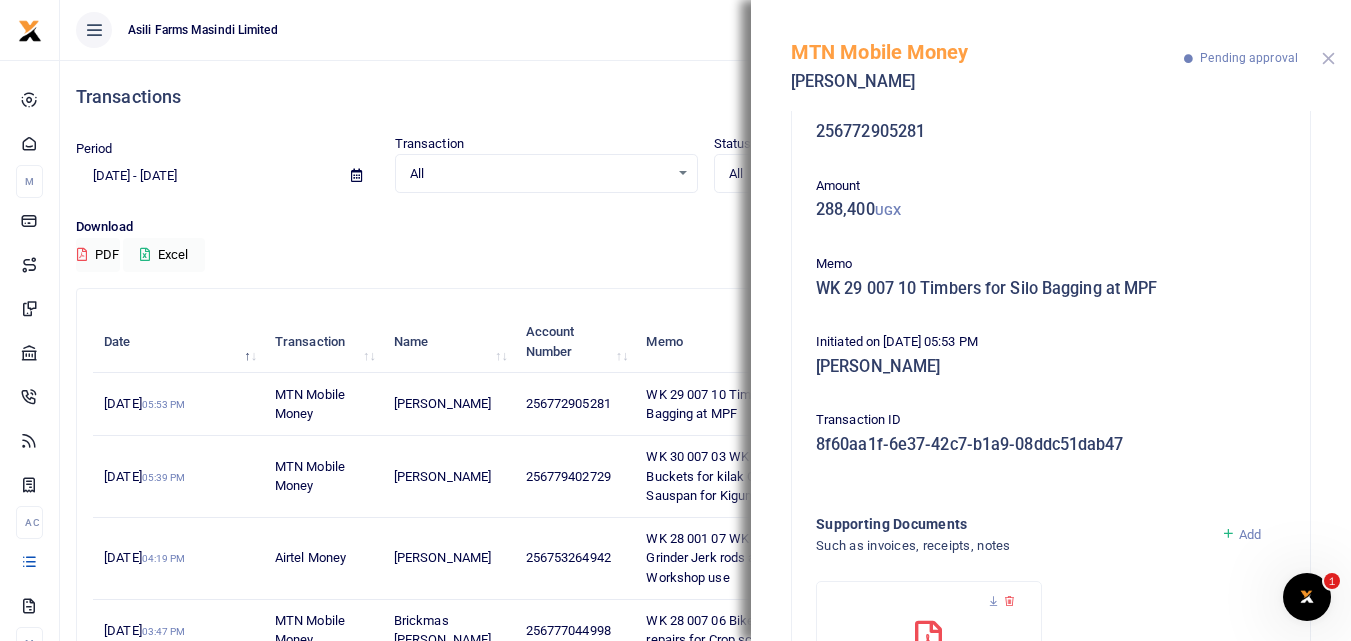 click at bounding box center (1328, 58) 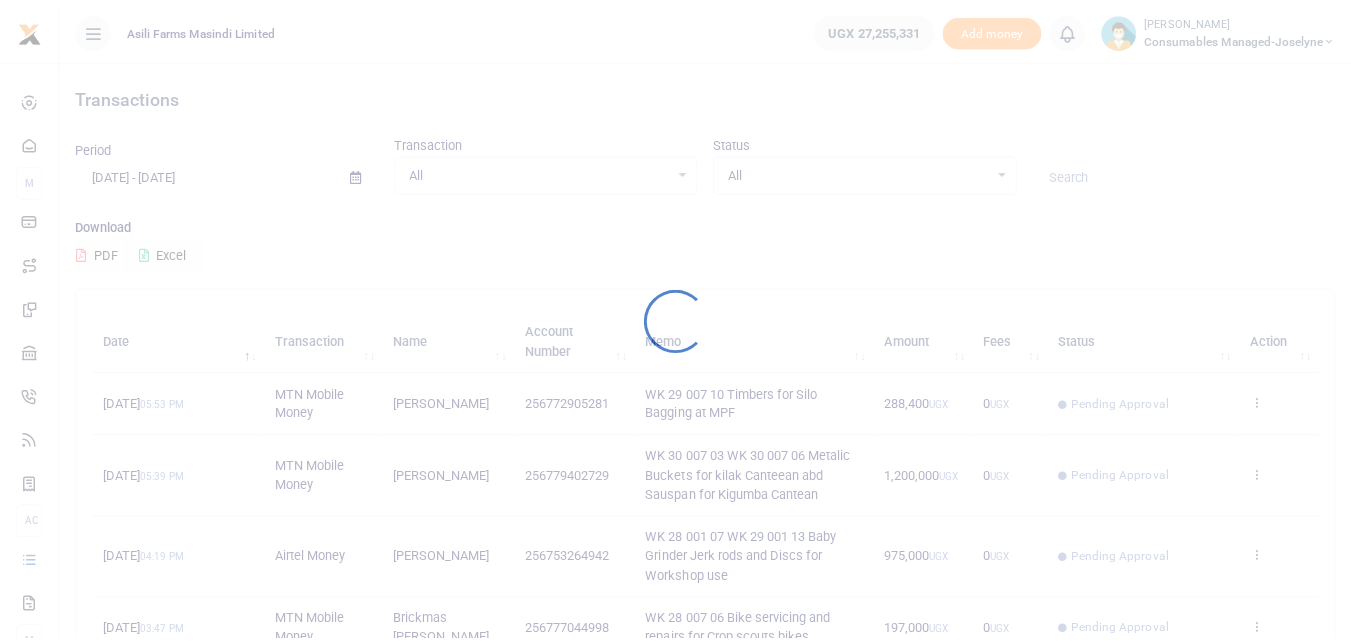 scroll, scrollTop: 0, scrollLeft: 0, axis: both 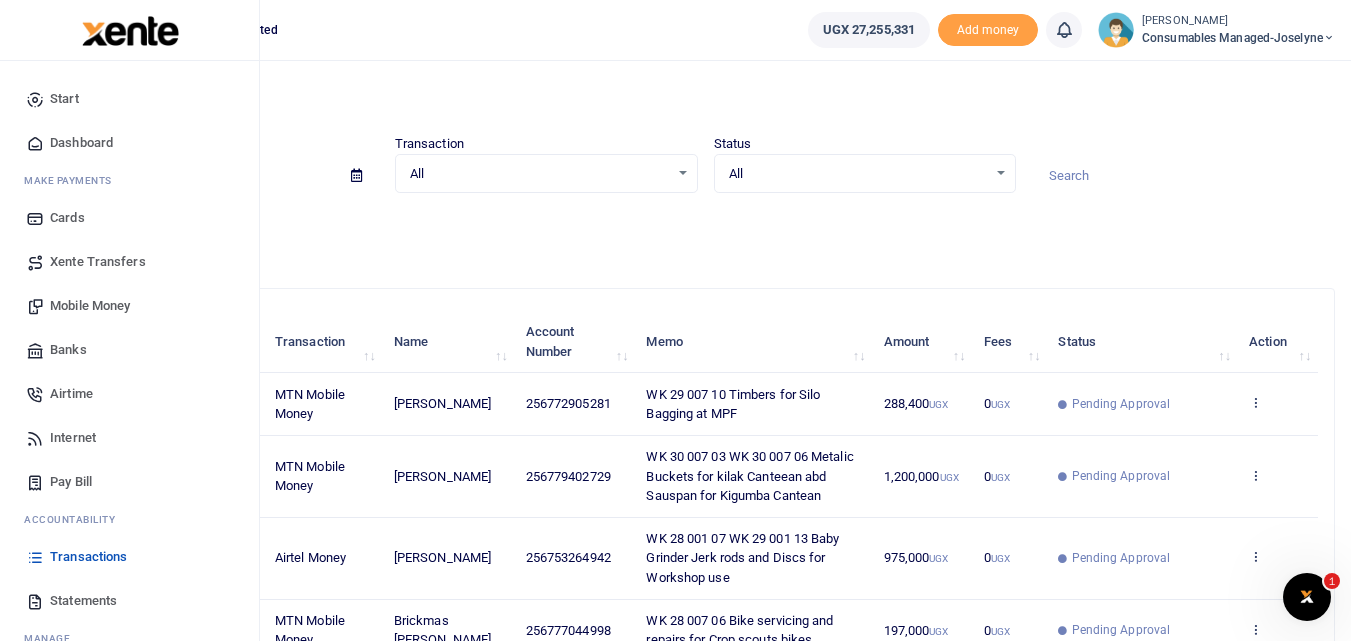 click on "Mobile Money" at bounding box center (90, 306) 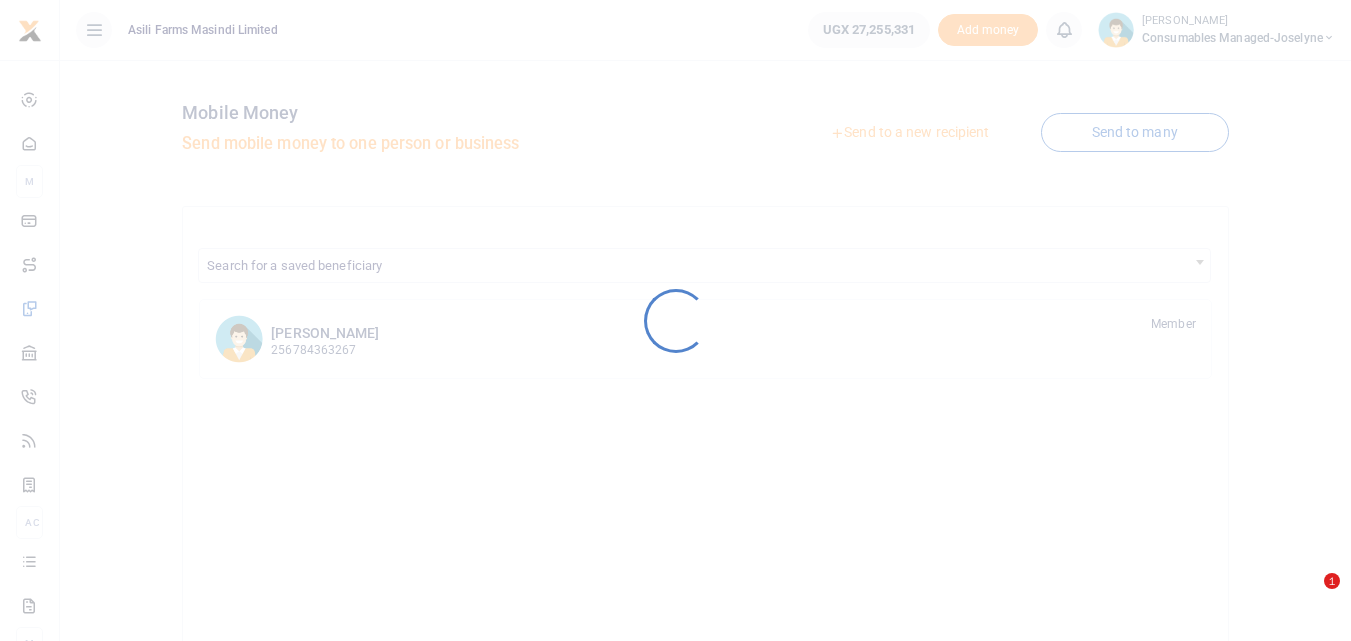 scroll, scrollTop: 0, scrollLeft: 0, axis: both 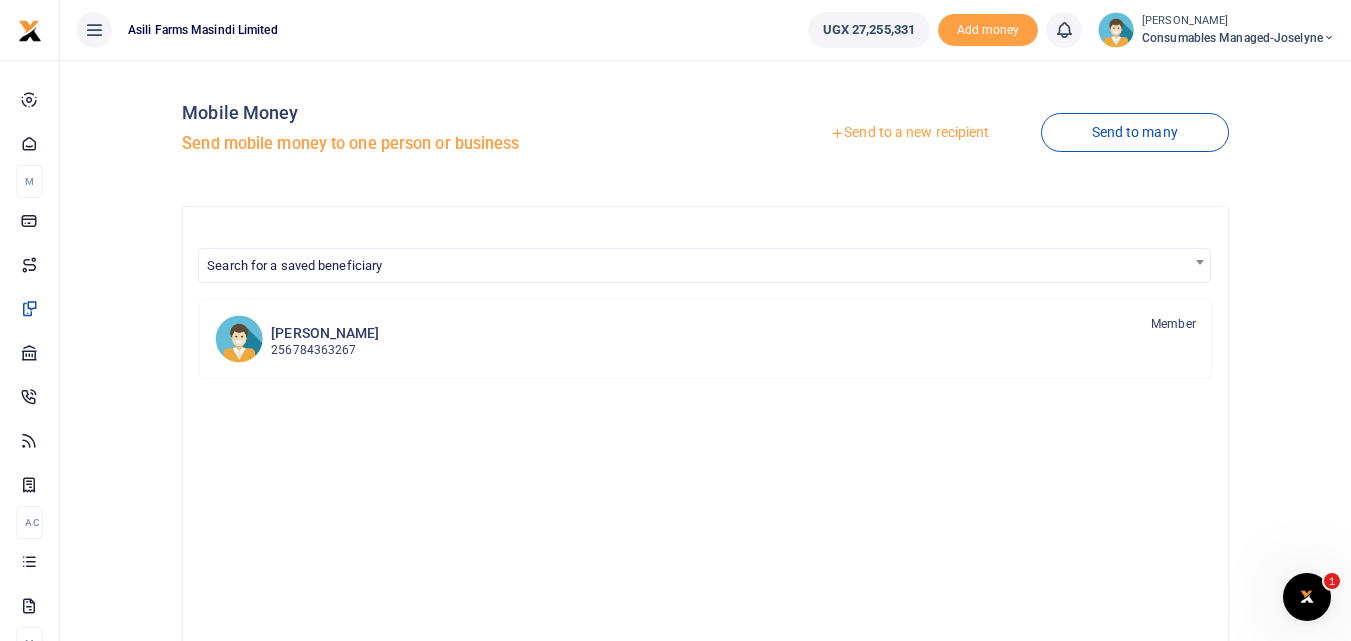 click on "Send to a new recipient" at bounding box center (909, 133) 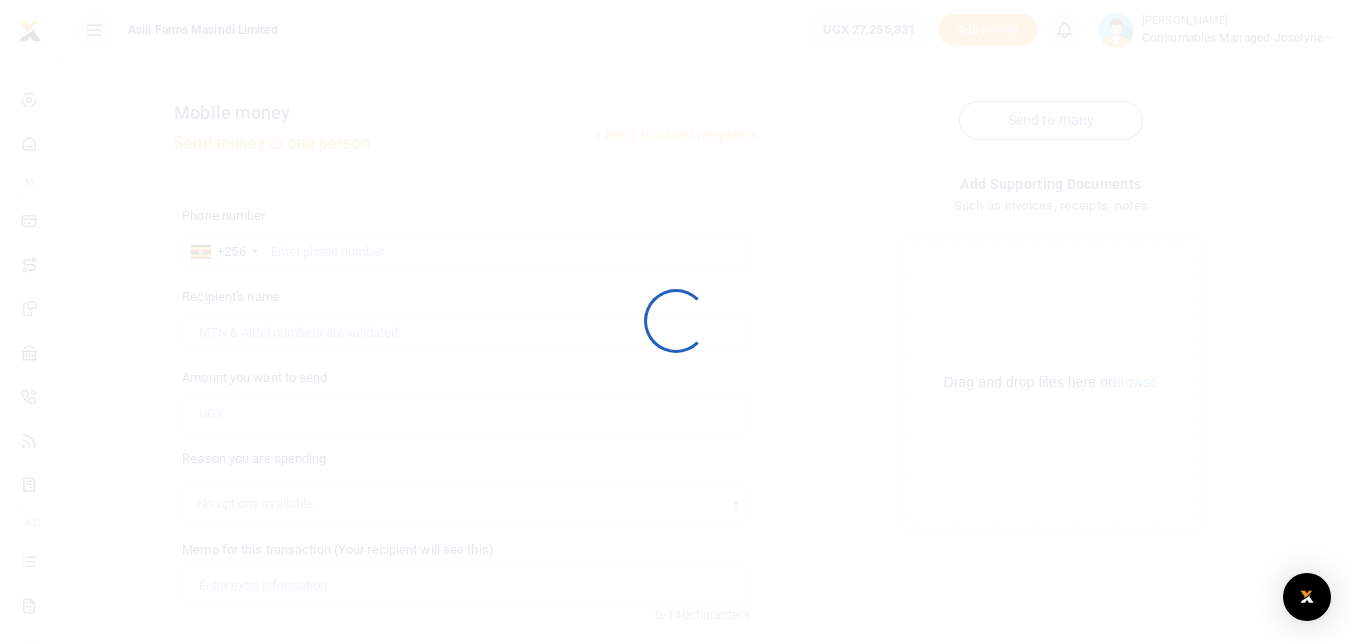 scroll, scrollTop: 0, scrollLeft: 0, axis: both 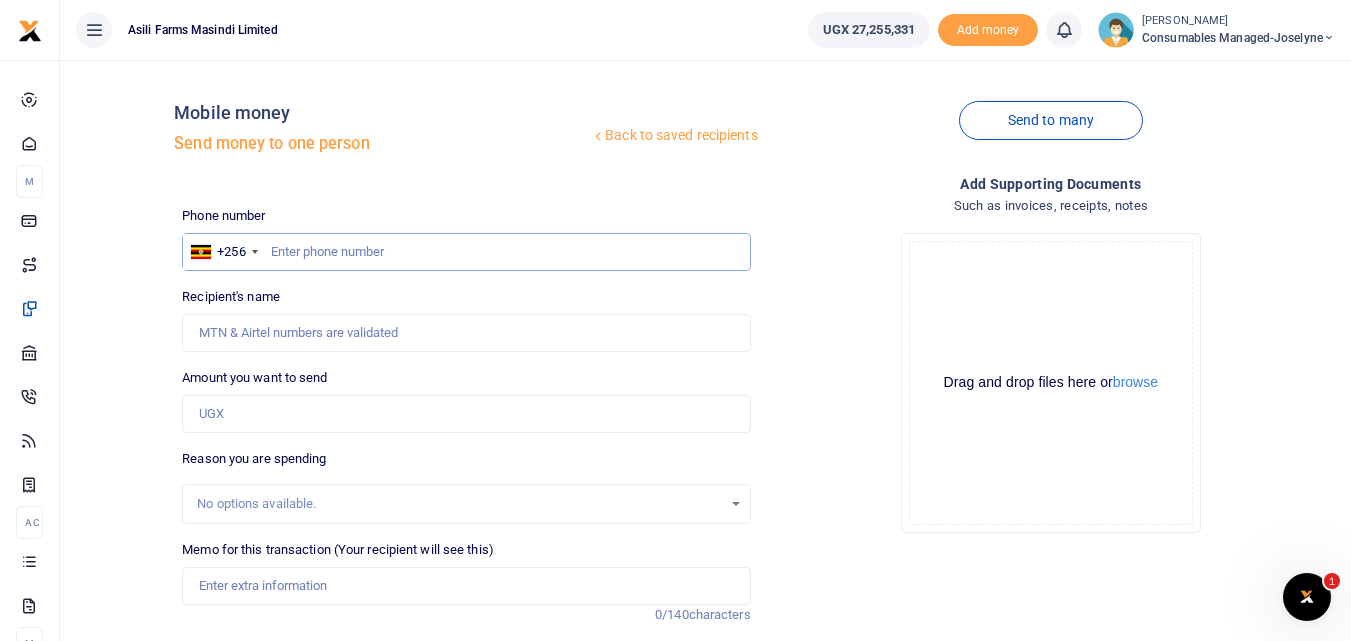 click at bounding box center [466, 252] 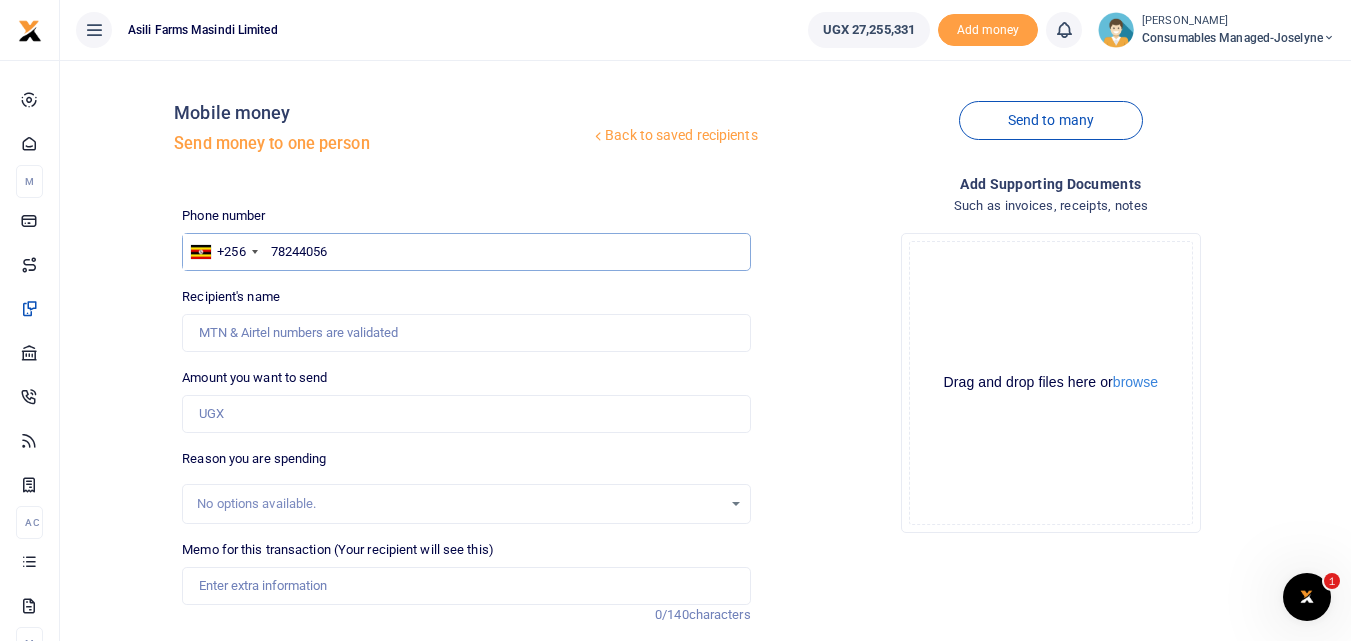 type on "782440560" 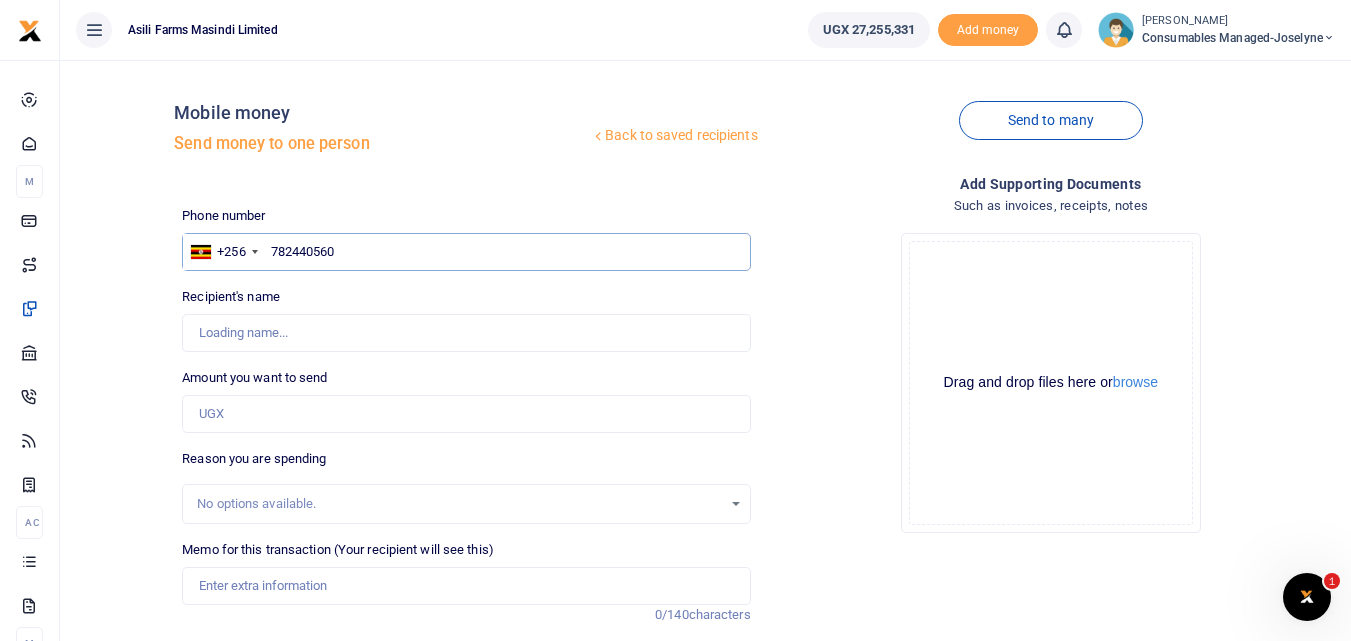type on "[PERSON_NAME]" 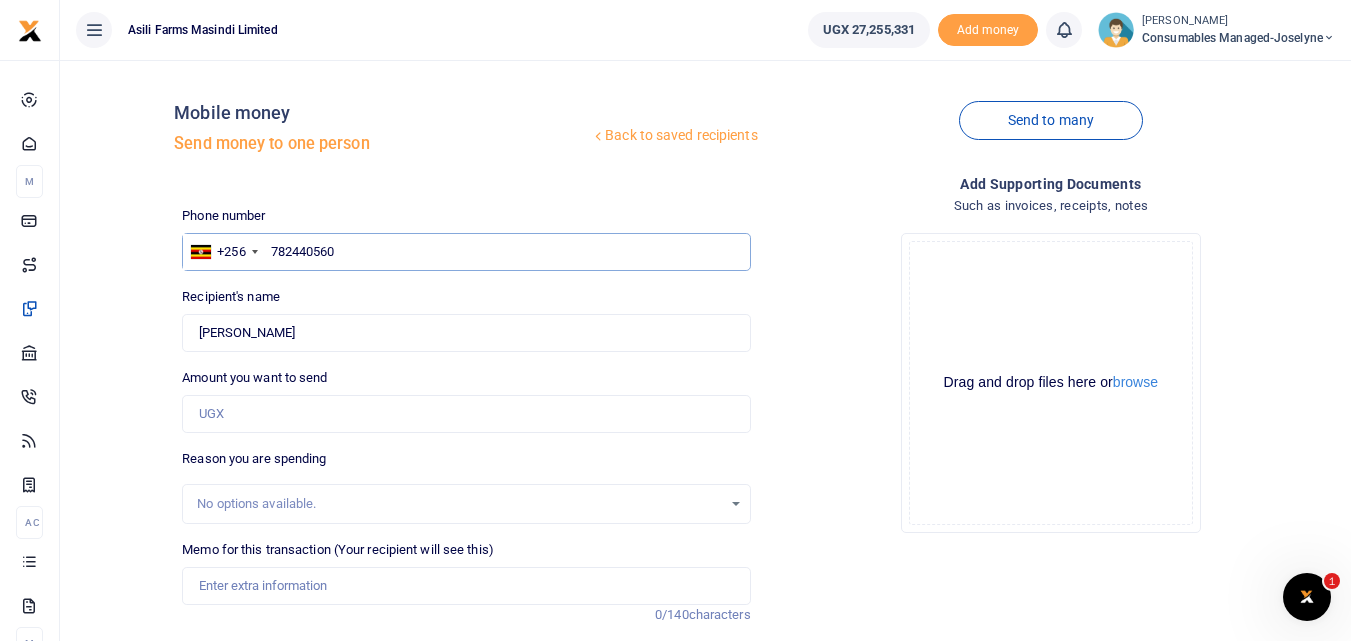 type on "782440560" 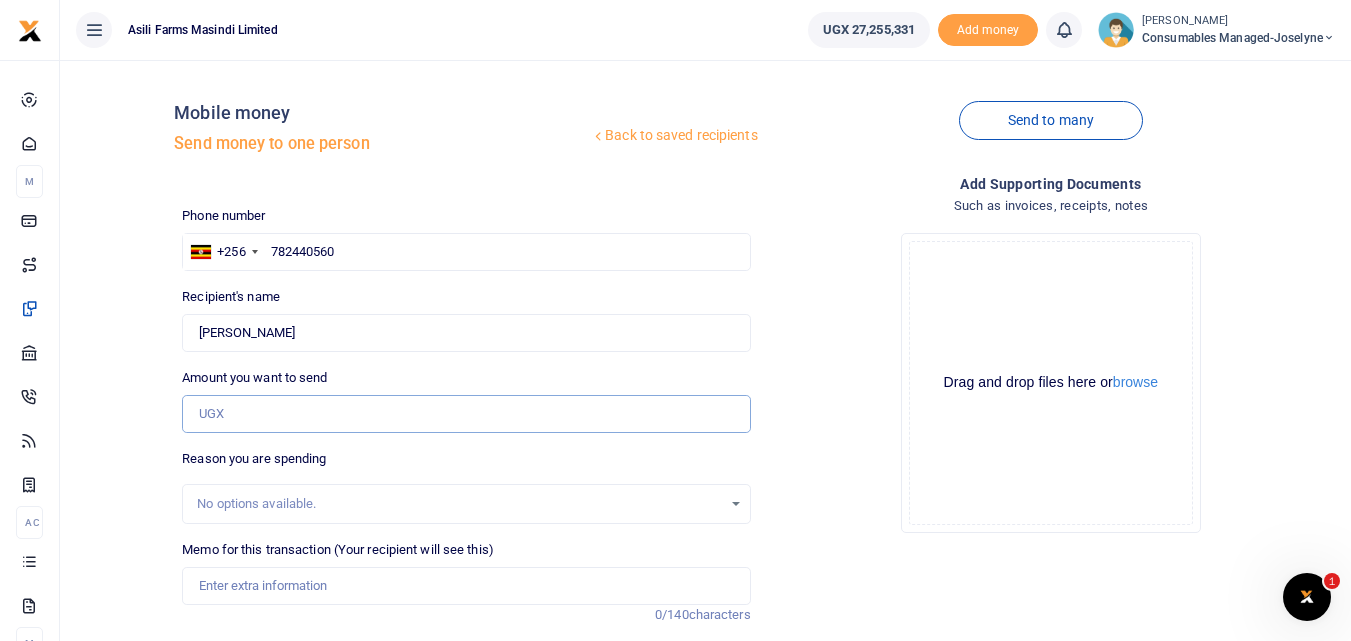 click on "Amount you want to send" at bounding box center [466, 414] 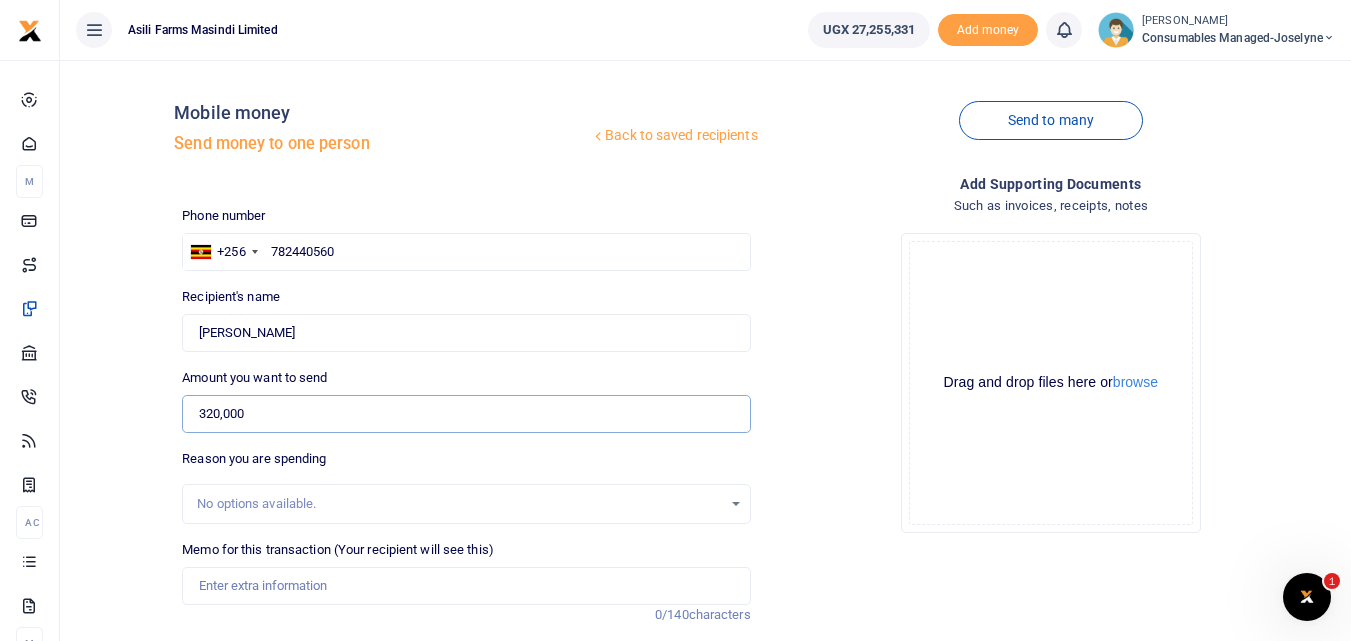 type on "320,000" 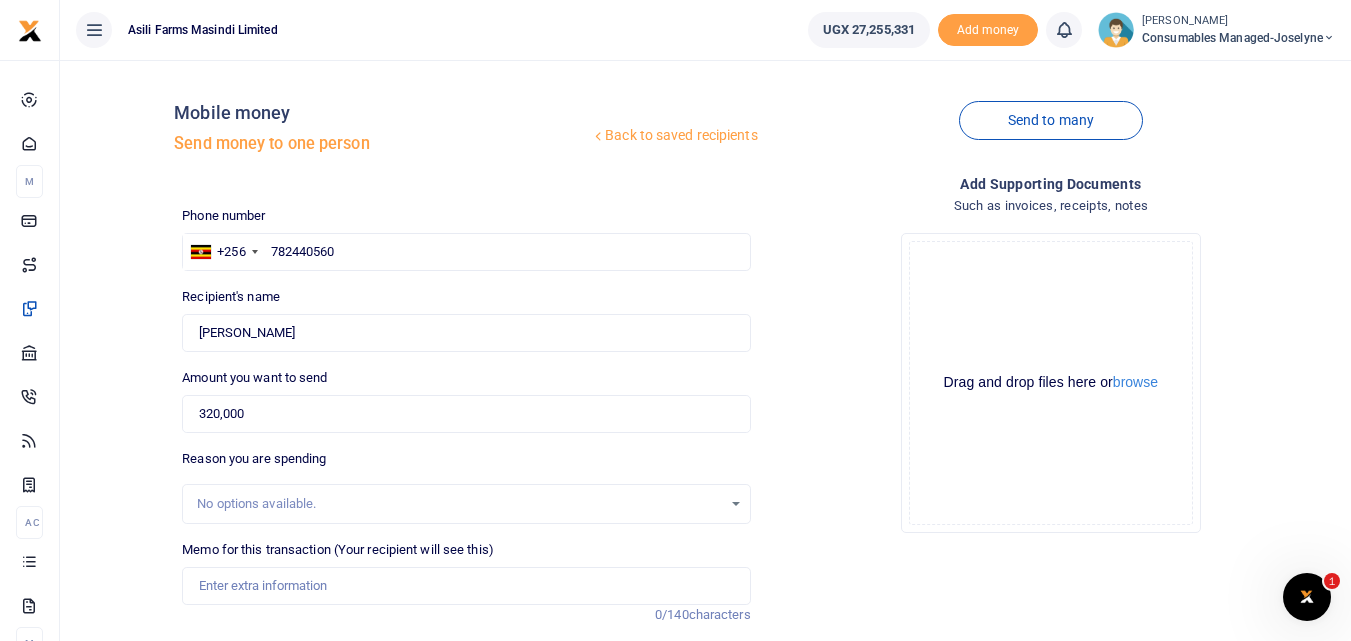 drag, startPoint x: 1349, startPoint y: 246, endPoint x: 1365, endPoint y: 255, distance: 18.35756 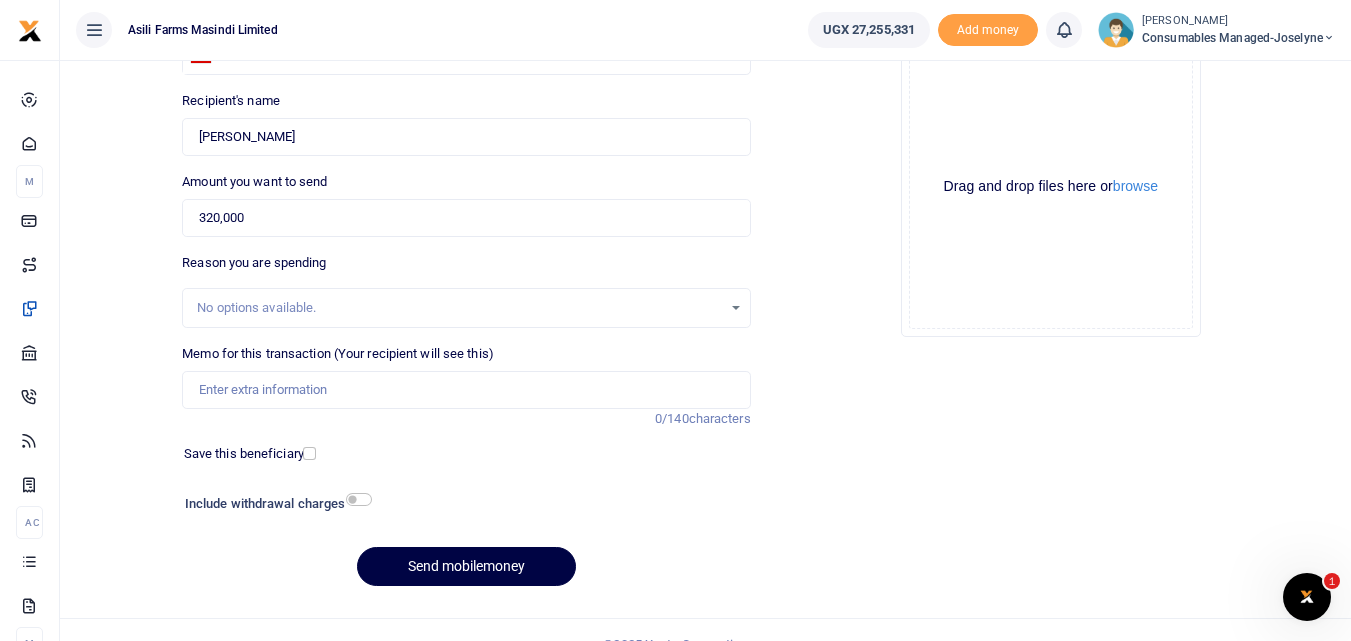 scroll, scrollTop: 204, scrollLeft: 0, axis: vertical 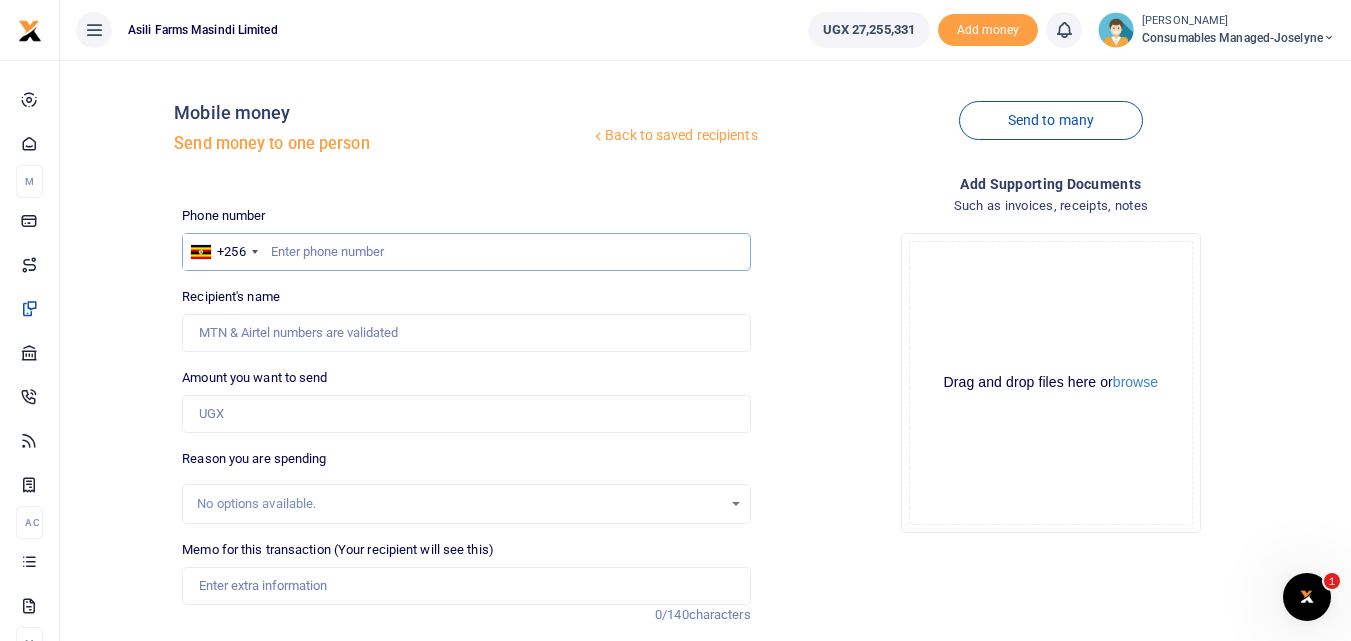 click at bounding box center [466, 252] 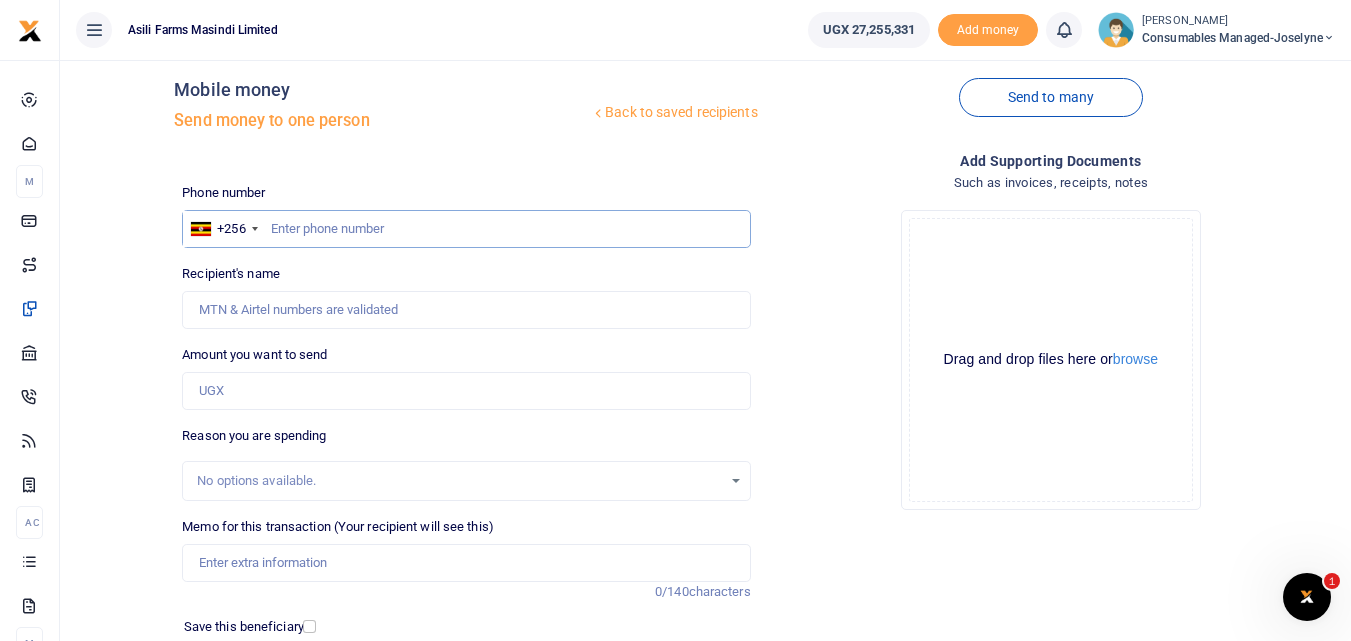 scroll, scrollTop: 0, scrollLeft: 0, axis: both 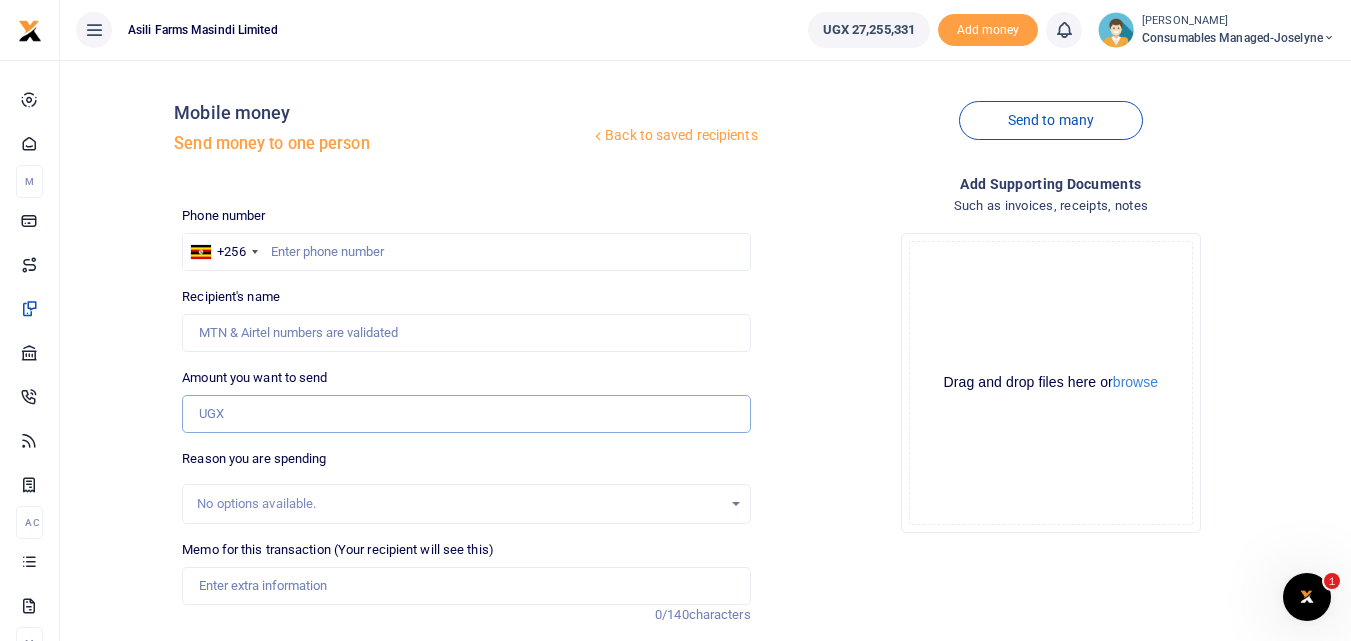 click on "Amount you want to send" at bounding box center (466, 414) 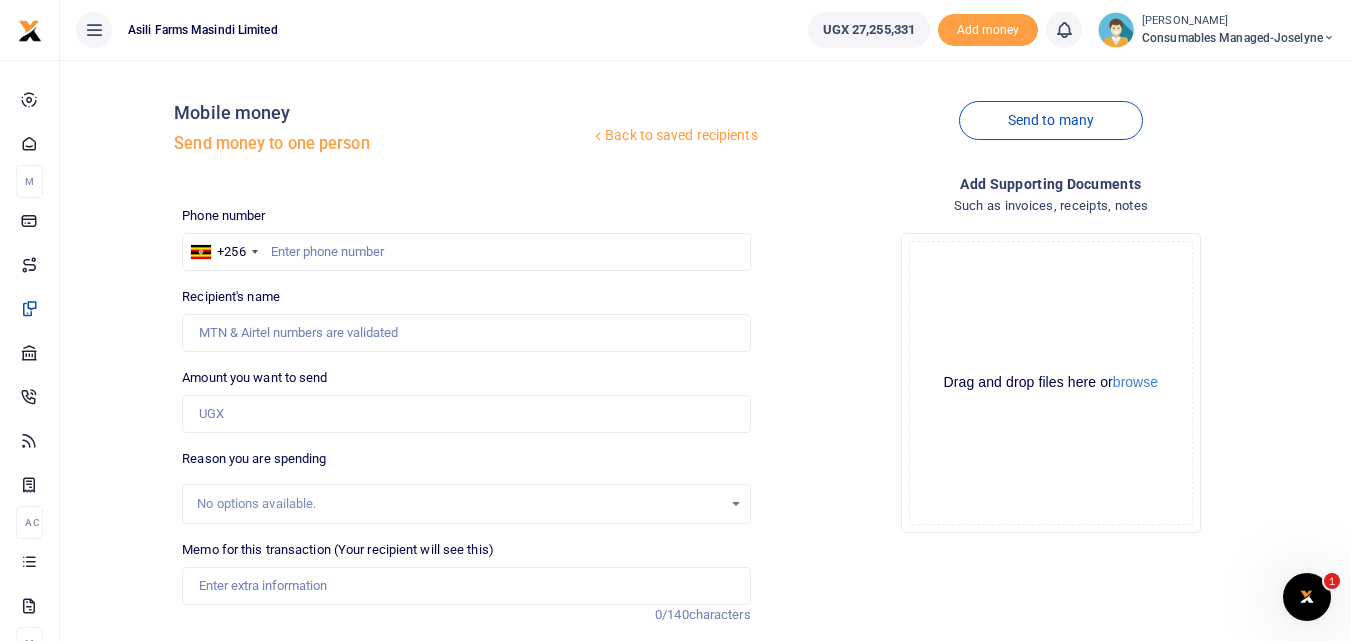 click on "Recipient's name
Name is required." at bounding box center [466, 319] 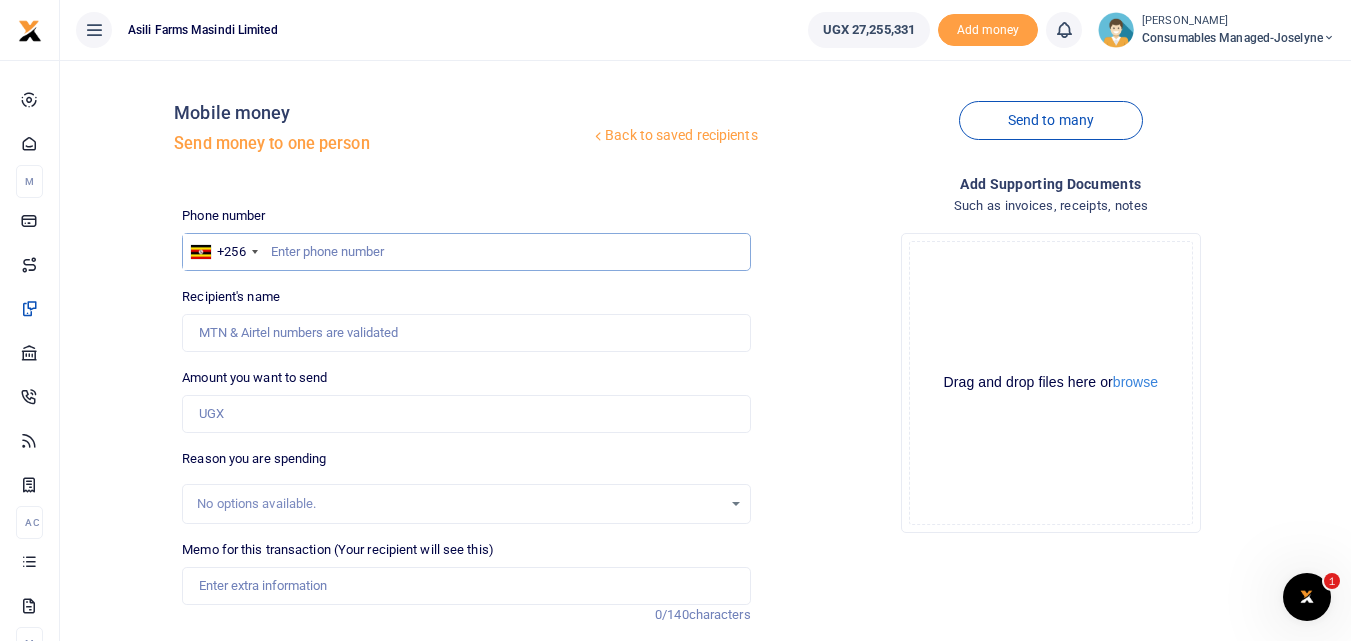 click at bounding box center (466, 252) 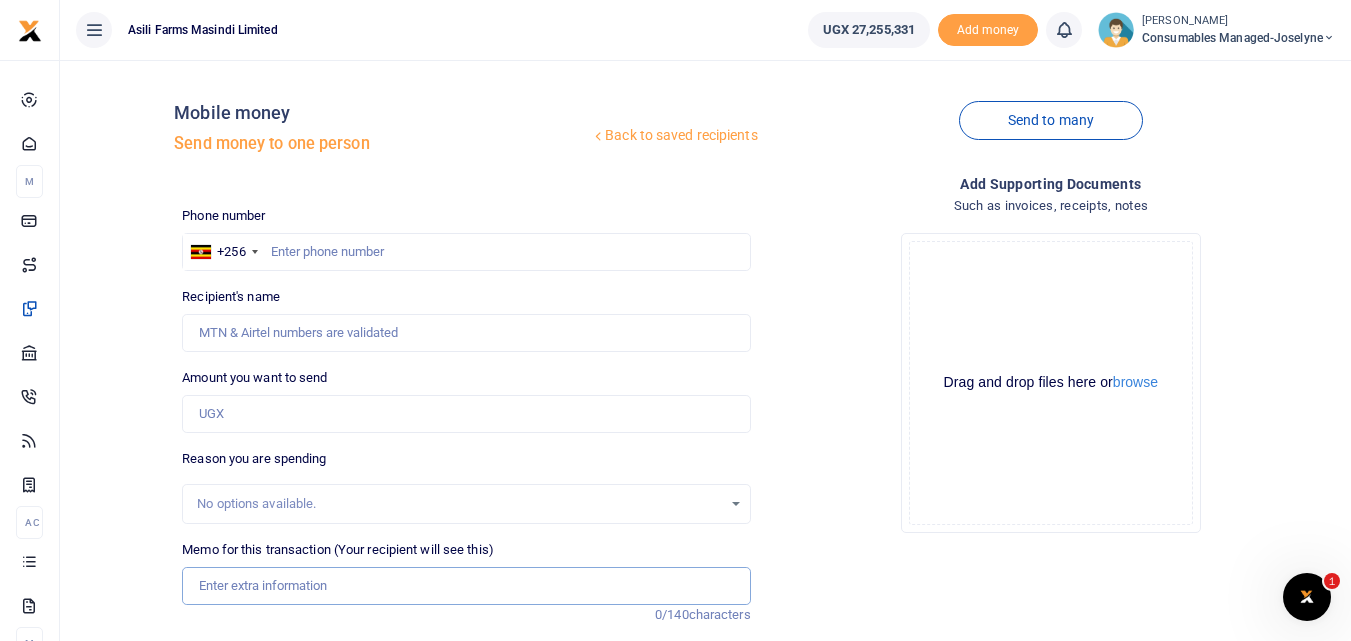 click on "Memo for this transaction (Your recipient will see this)" at bounding box center (466, 586) 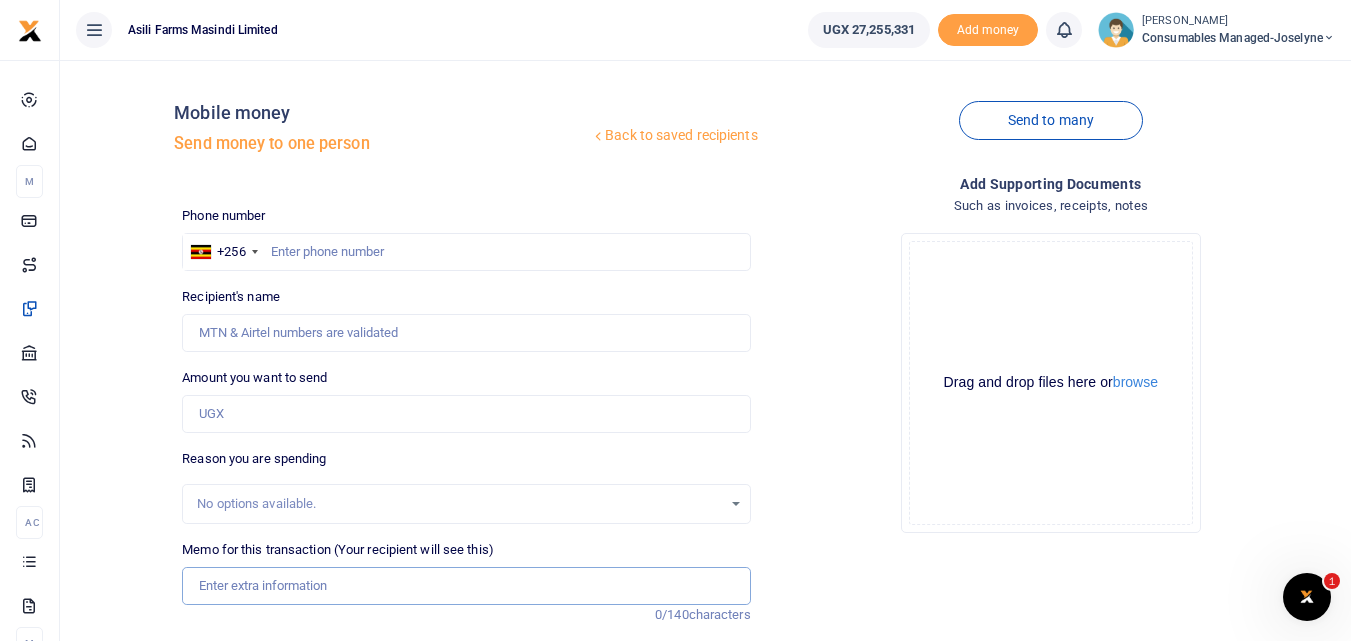 paste on "WK 27 /002 / 05" 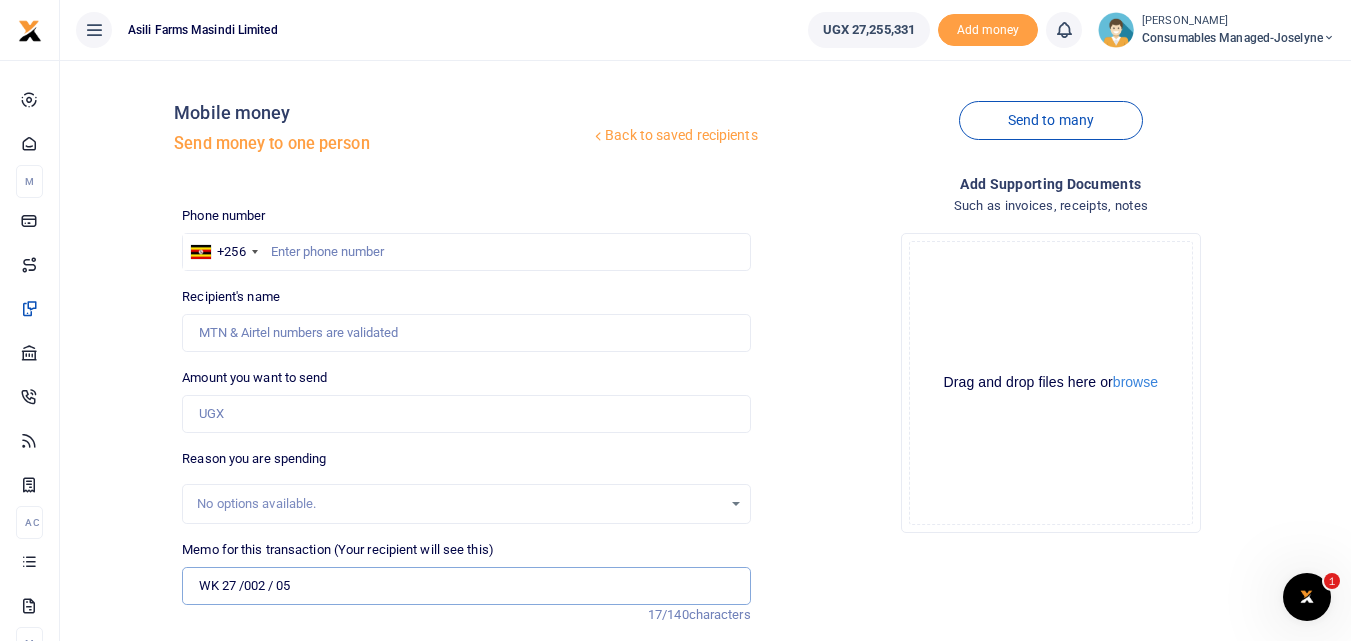 click on "WK 27 /002 / 05" at bounding box center [466, 586] 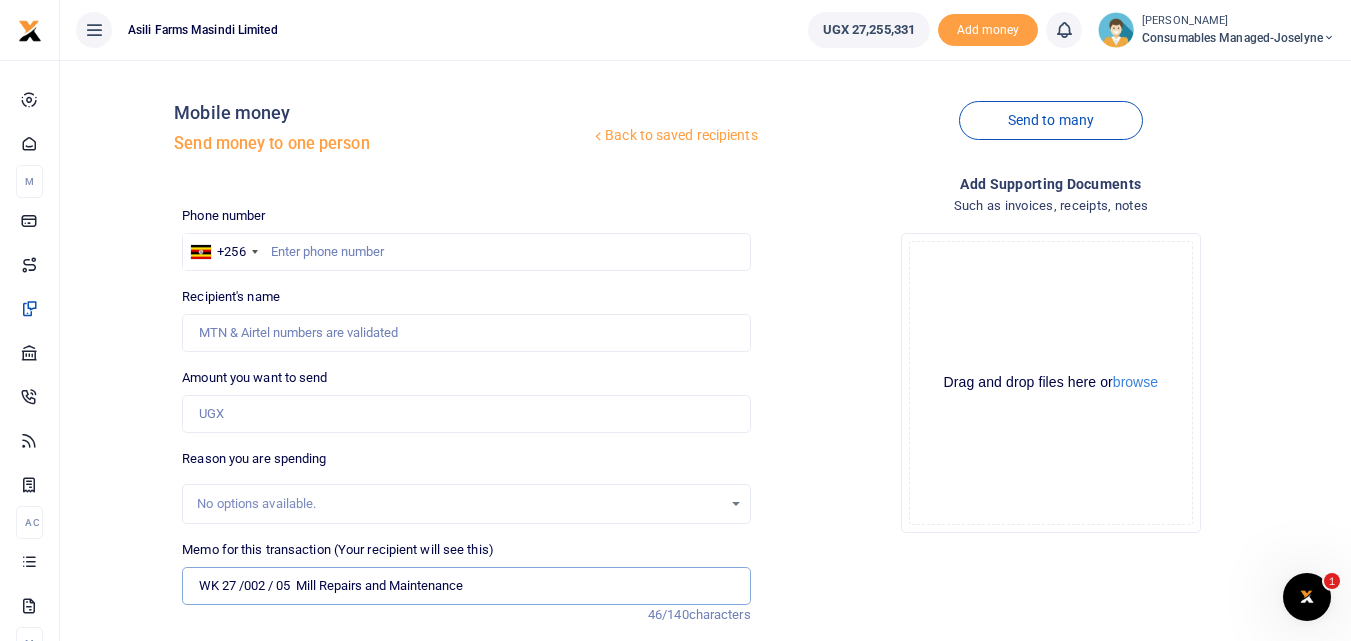 type on "WK 27 /002 / 05  Mill Repairs and Maintenance" 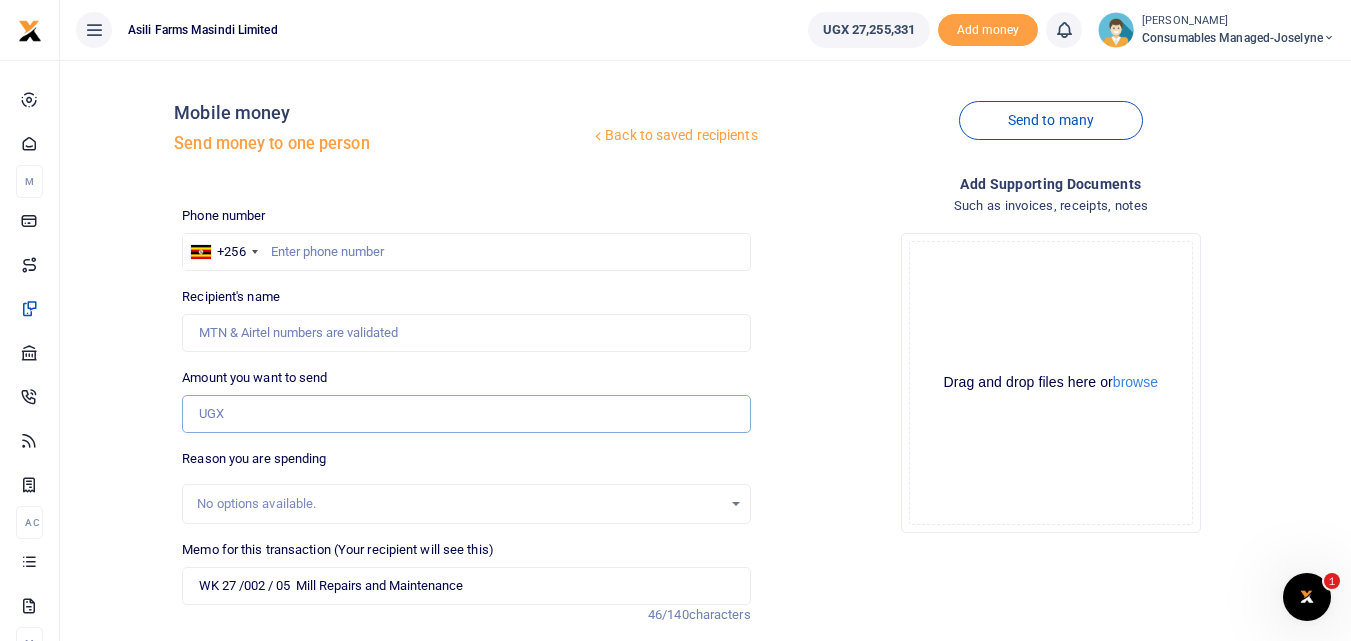 click on "Amount you want to send" at bounding box center [466, 414] 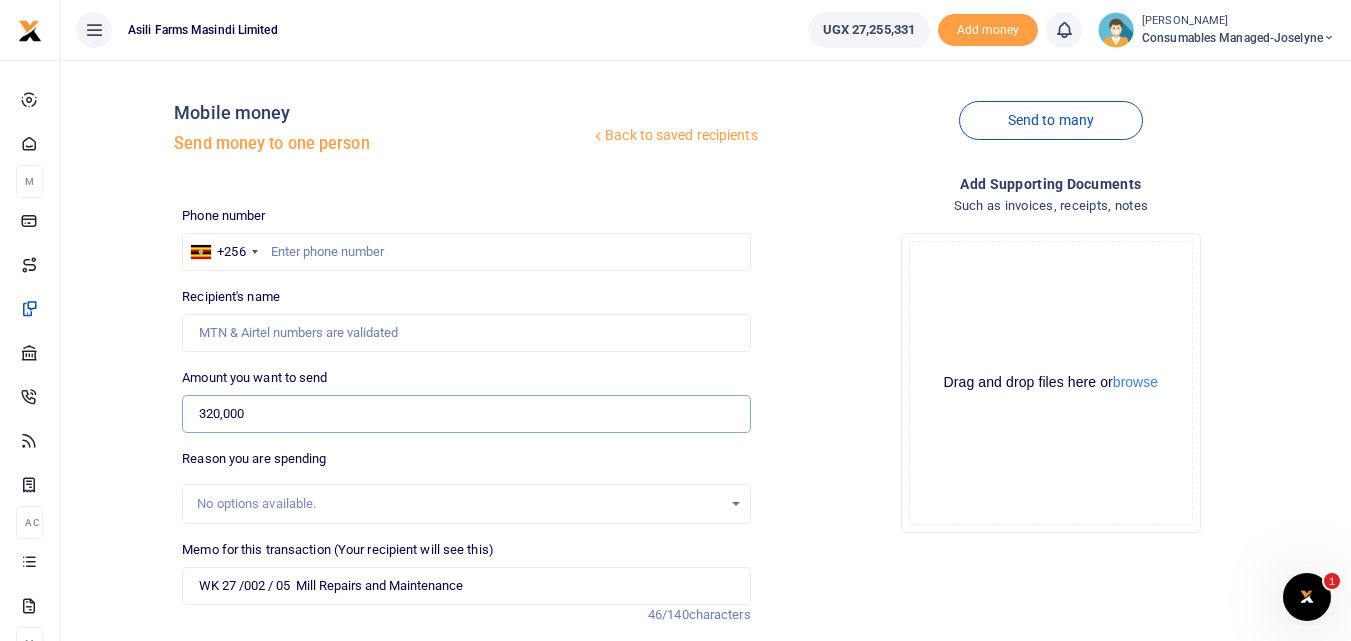 type on "320,000" 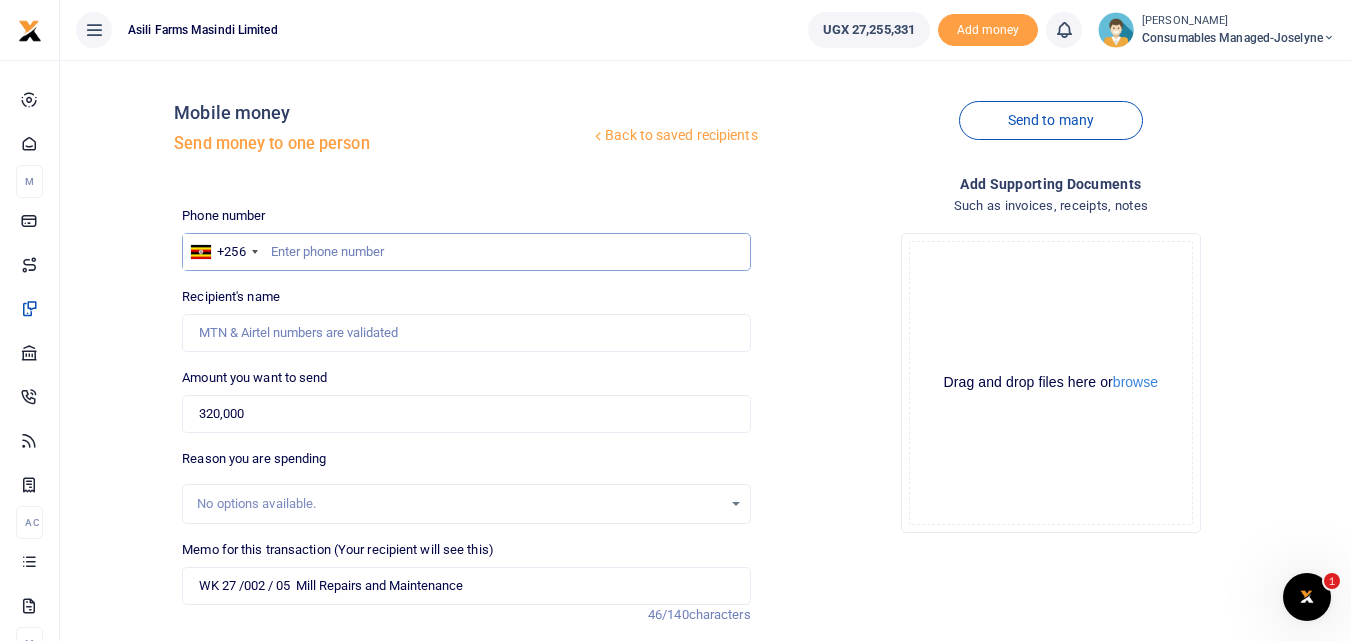 click at bounding box center [466, 252] 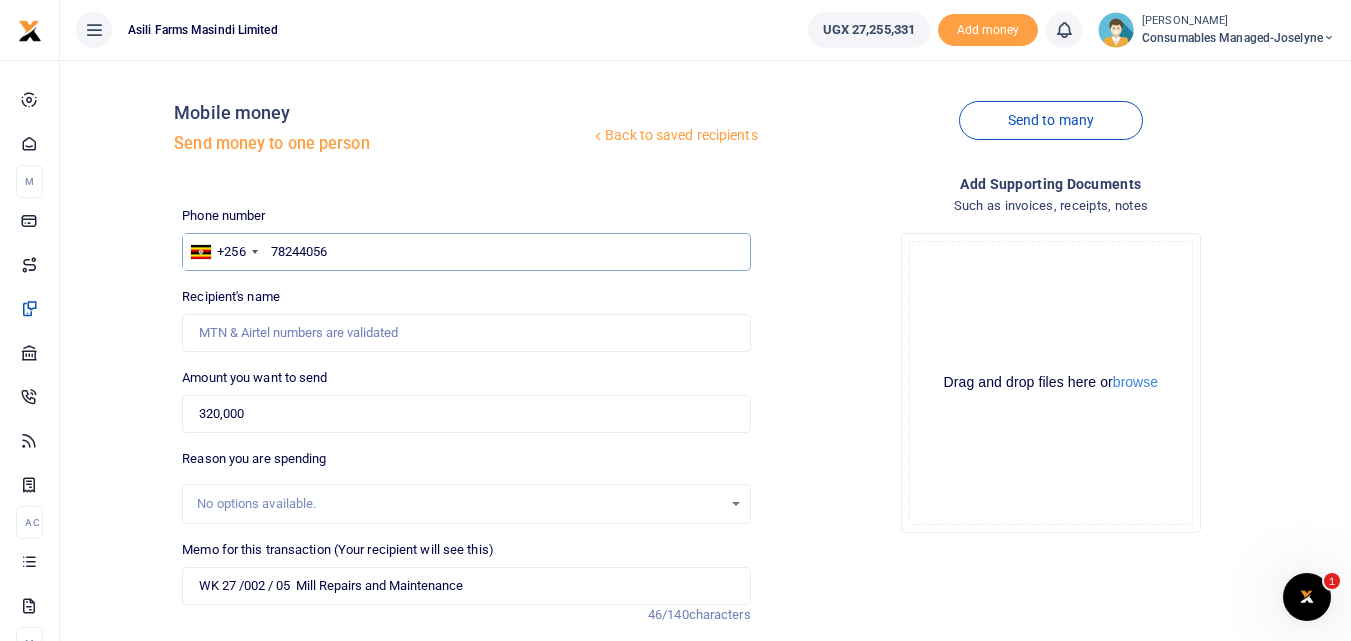 type on "782440560" 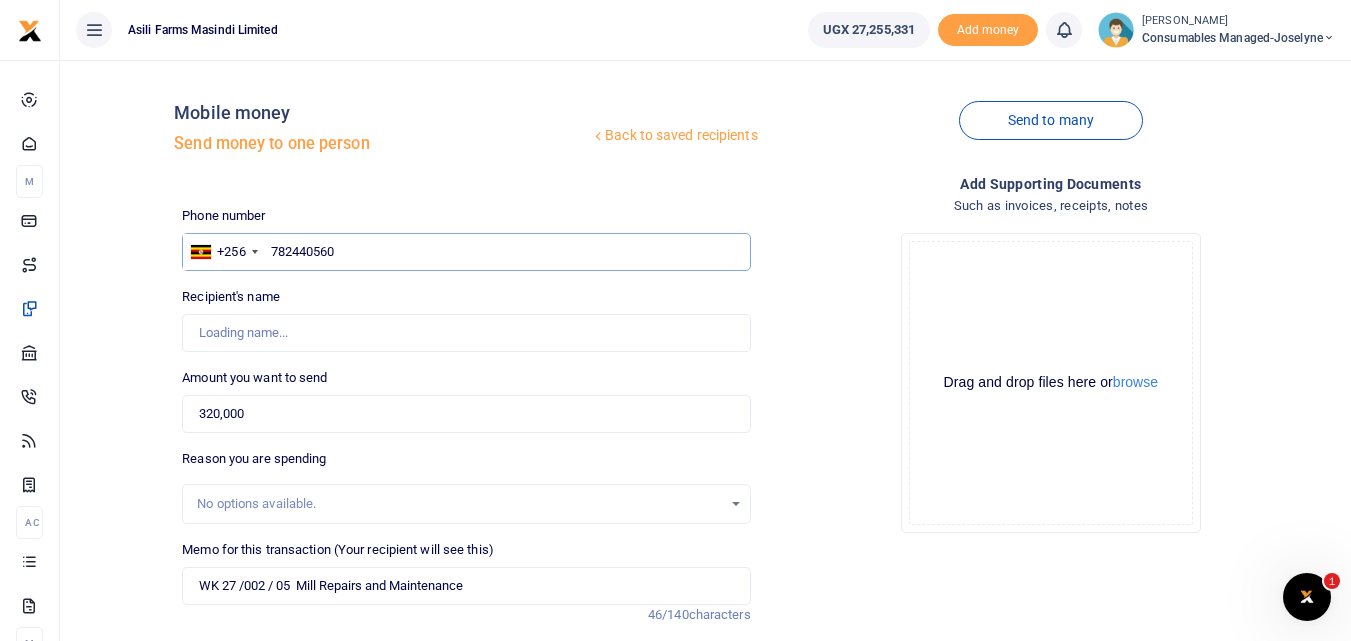 type on "[PERSON_NAME]" 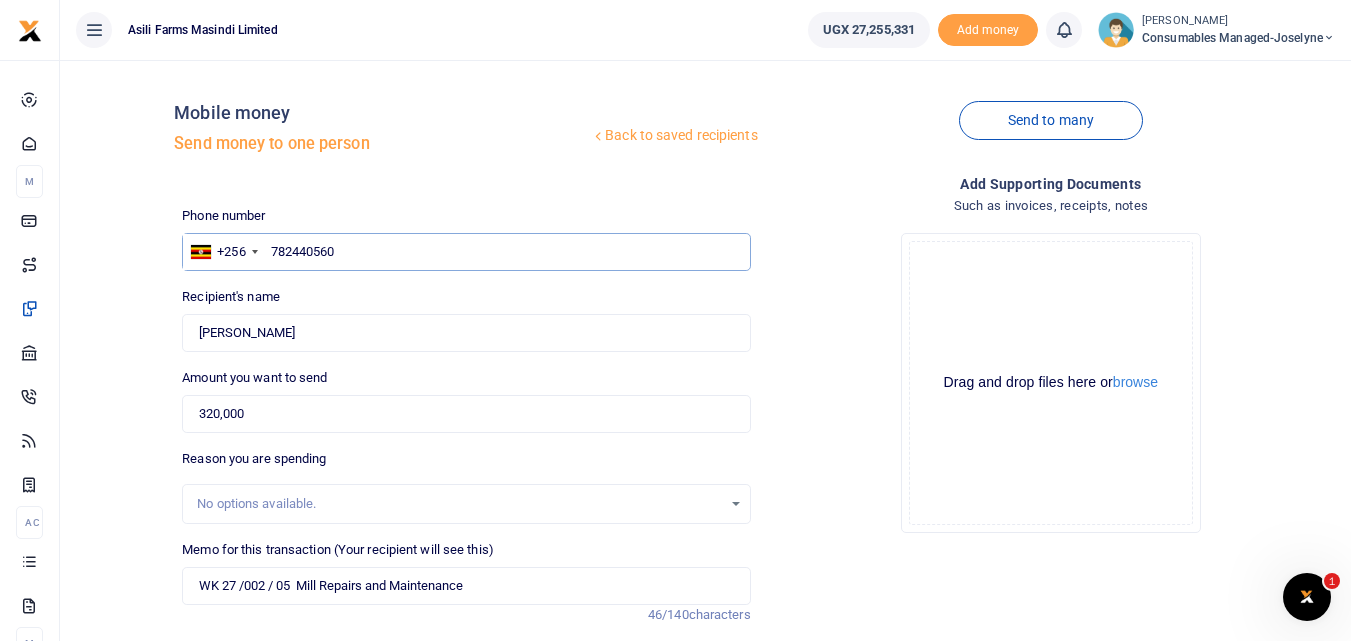 type on "782440560" 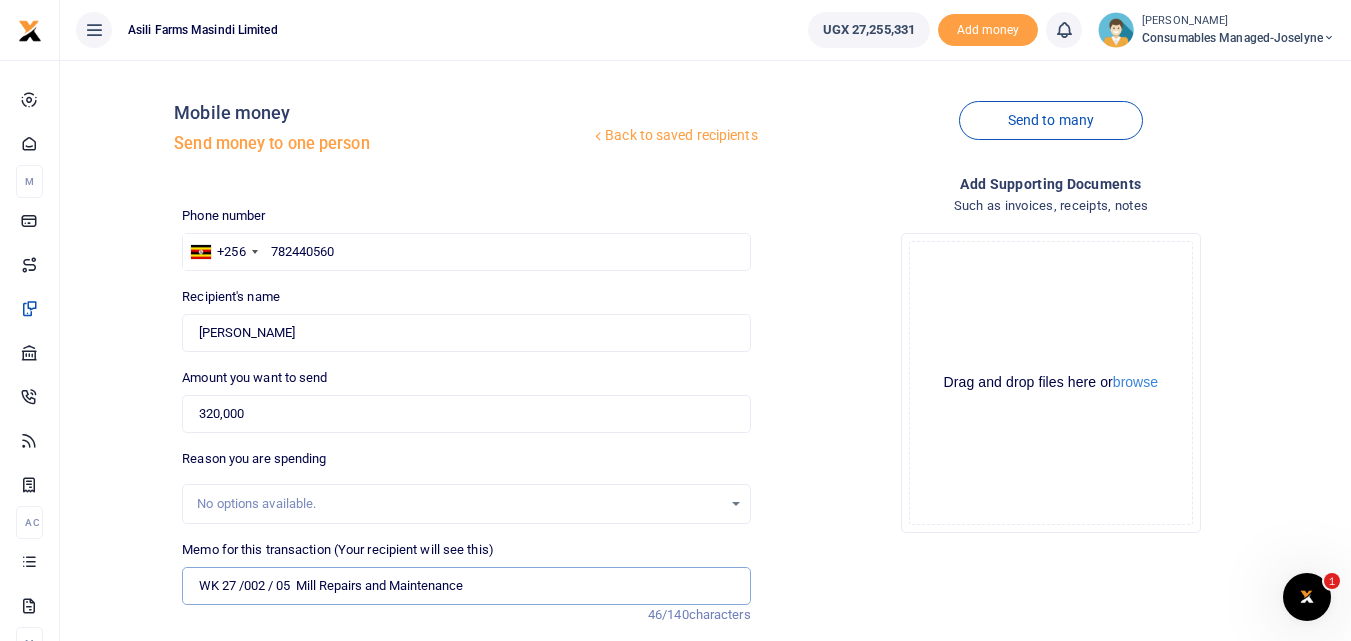 click on "WK 27 /002 / 05  Mill Repairs and Maintenance" at bounding box center (466, 586) 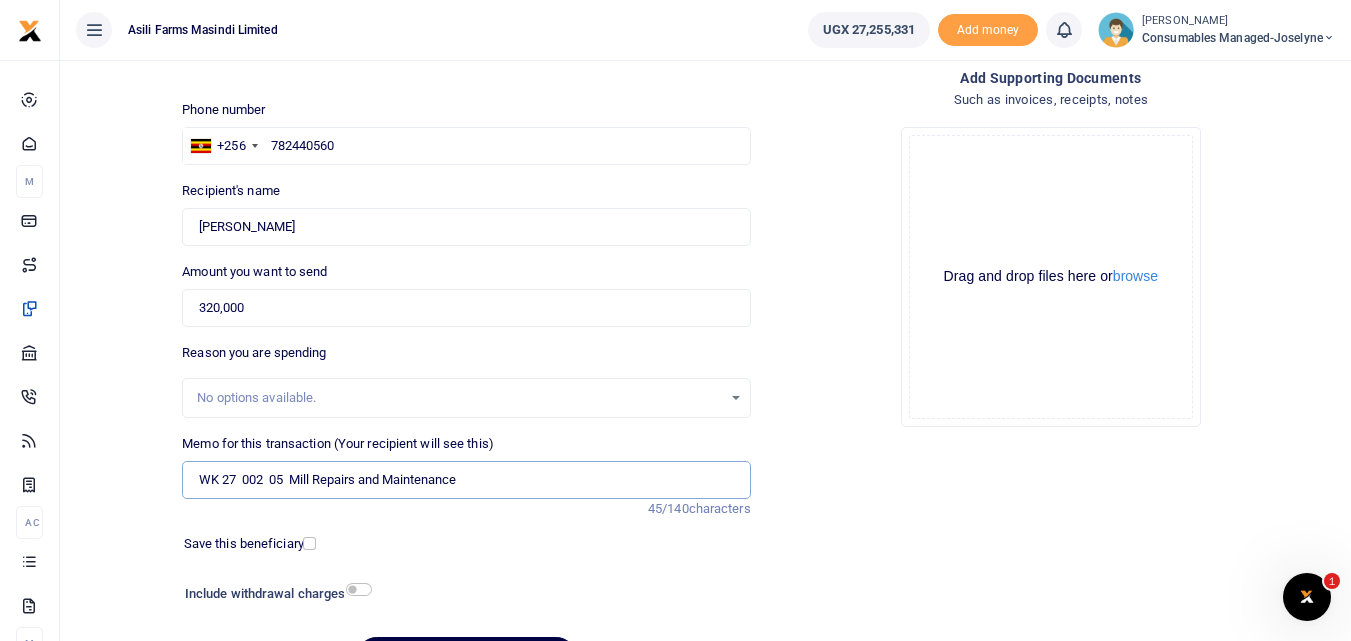 scroll, scrollTop: 196, scrollLeft: 0, axis: vertical 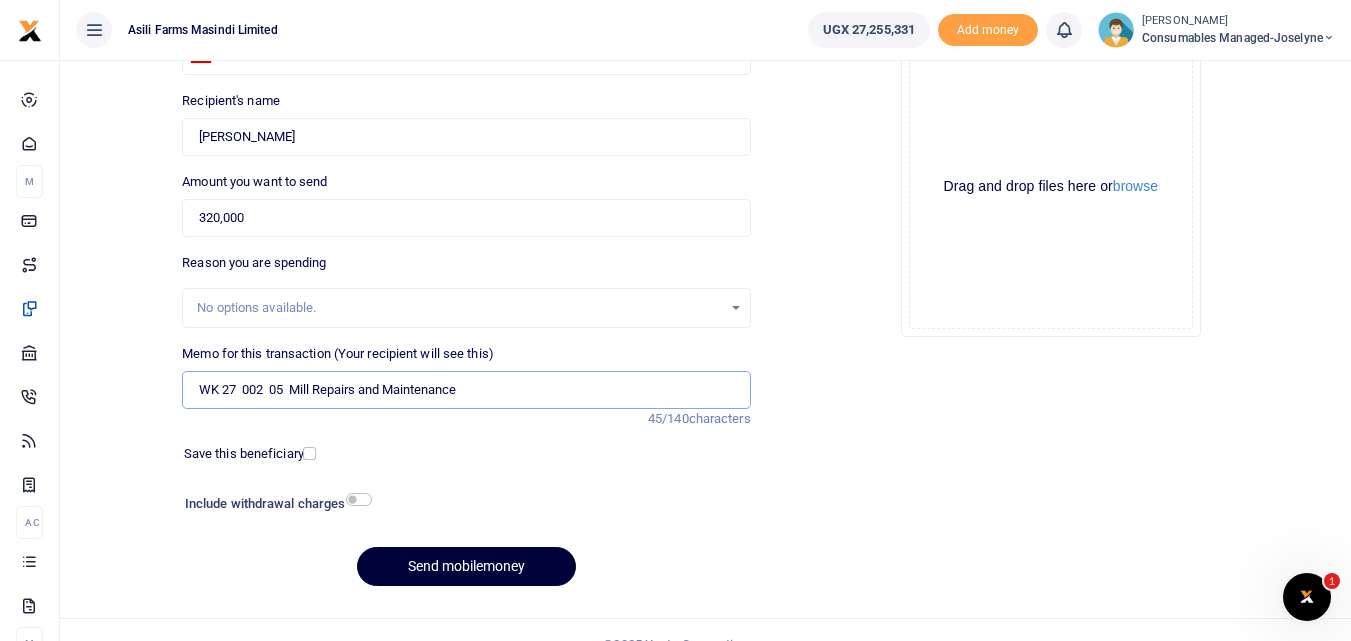 type on "WK 27  002  05  Mill Repairs and Maintenance" 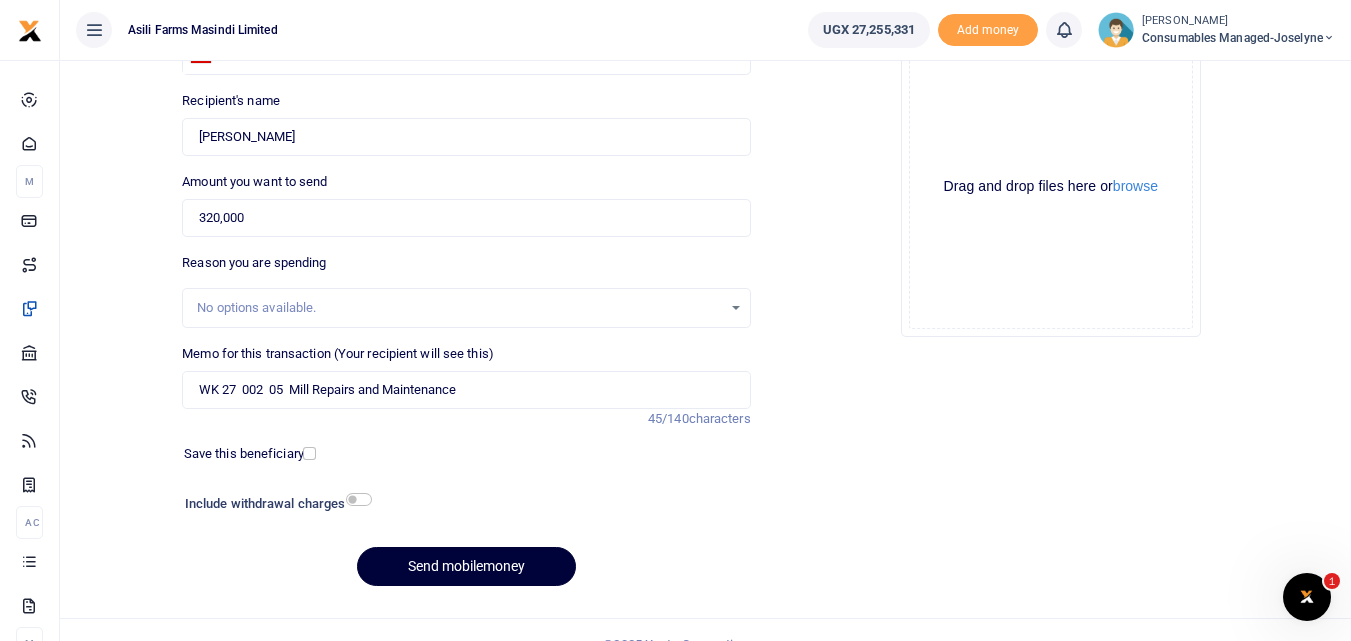 click on "Send mobilemoney" at bounding box center [466, 566] 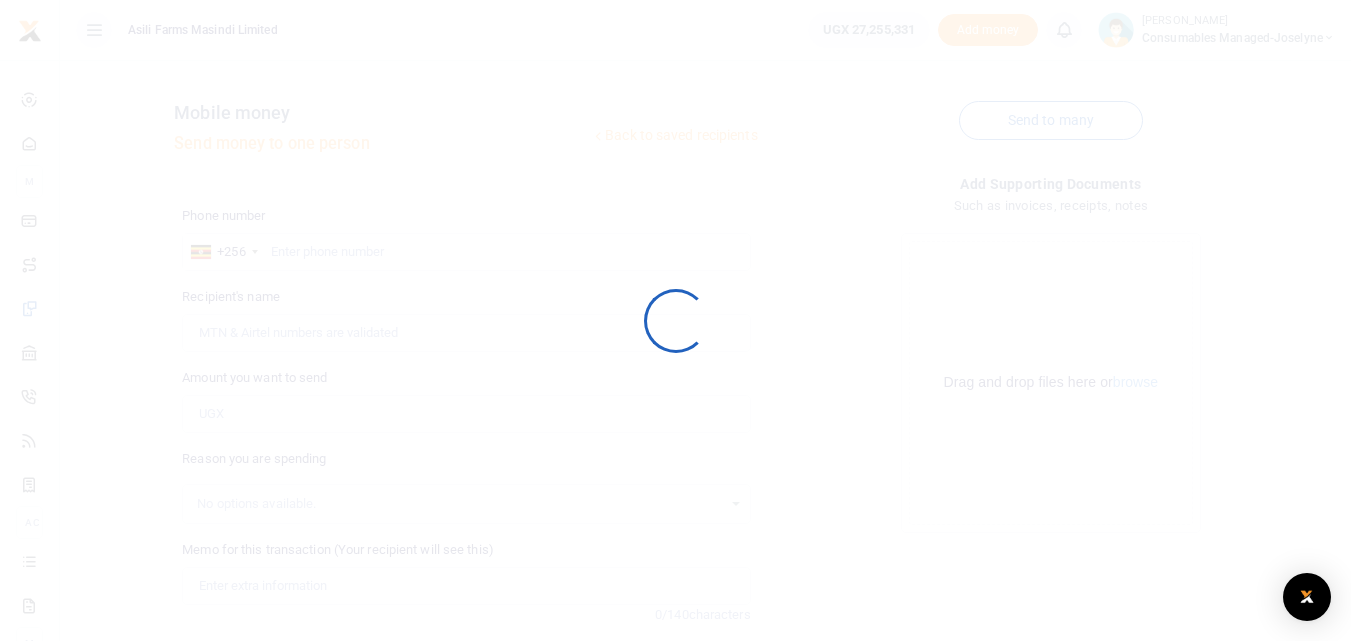 scroll, scrollTop: 196, scrollLeft: 0, axis: vertical 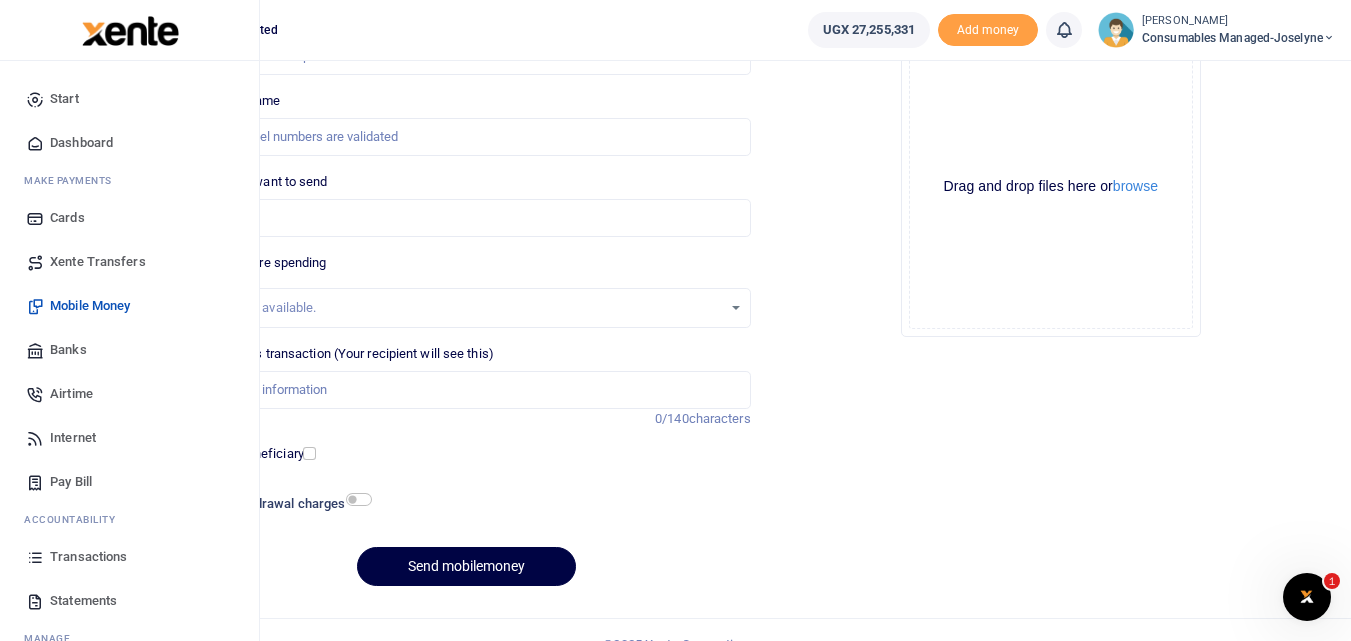 click at bounding box center [35, 557] 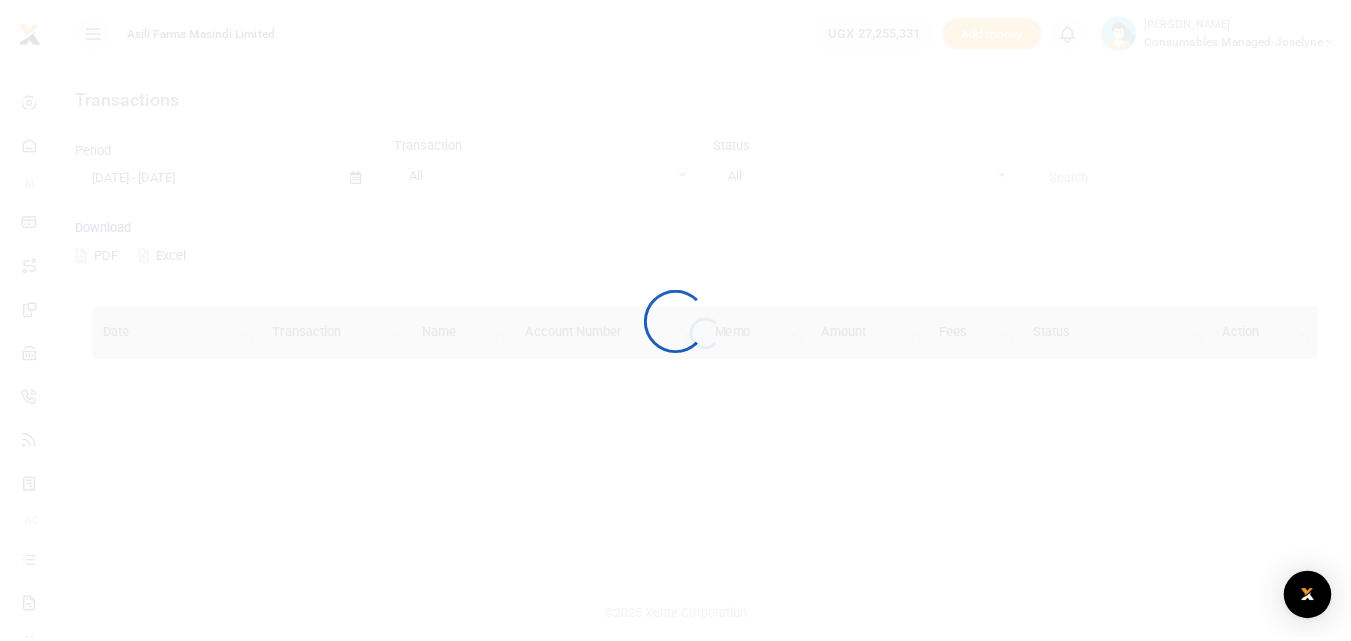 scroll, scrollTop: 0, scrollLeft: 0, axis: both 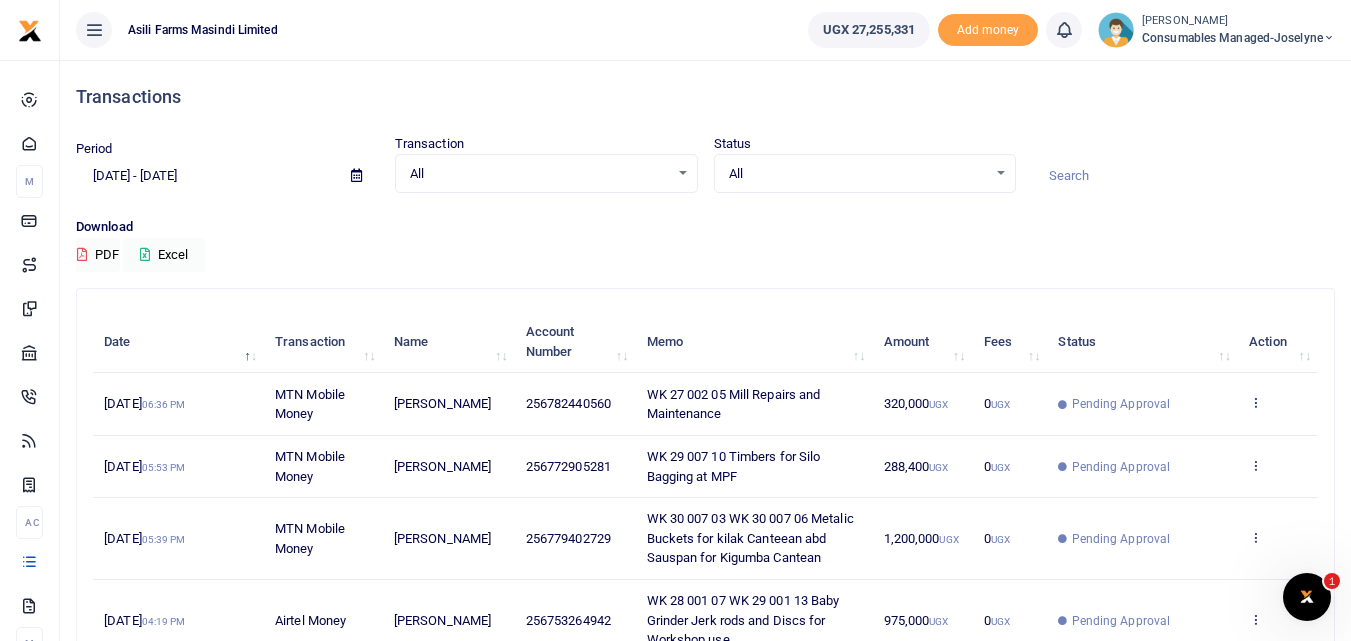 click at bounding box center (1255, 402) 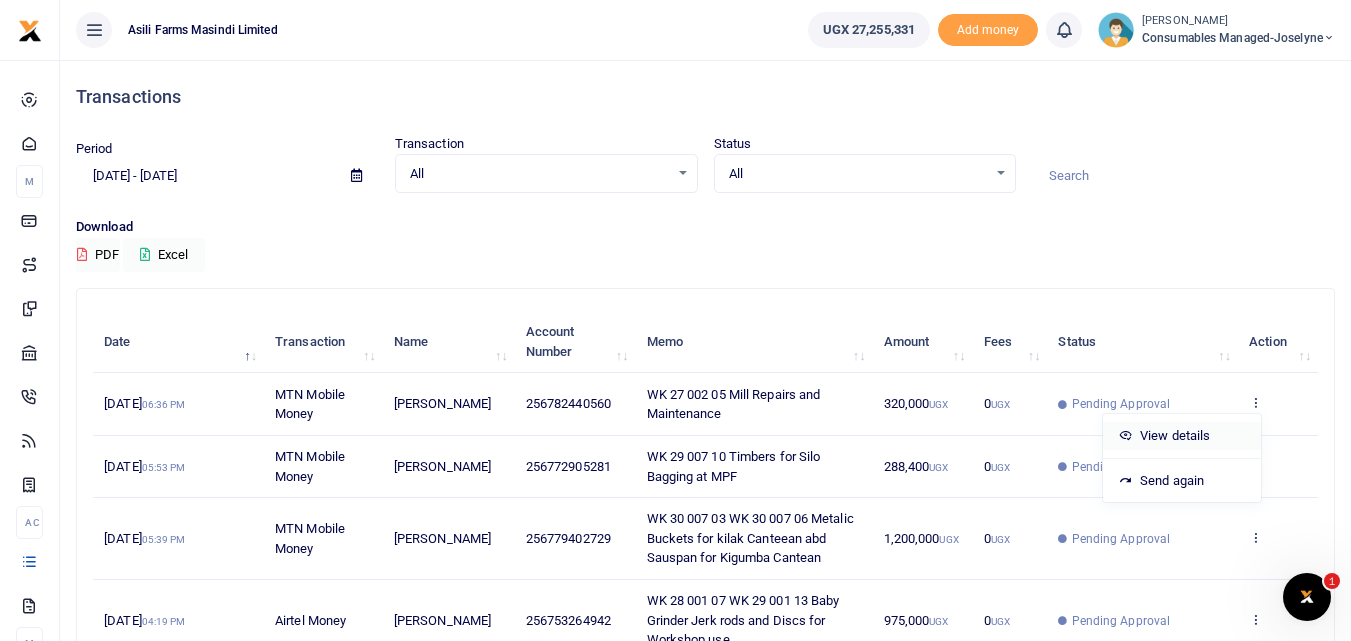 click on "View details" at bounding box center (1182, 436) 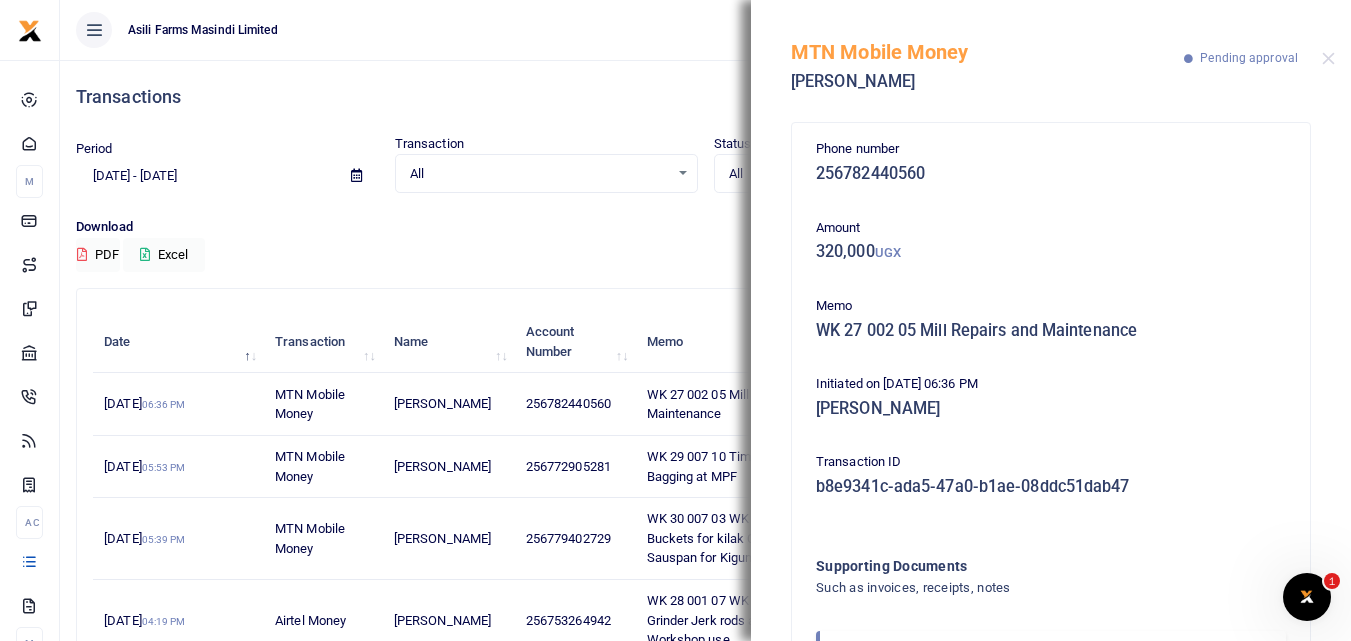 scroll, scrollTop: 119, scrollLeft: 0, axis: vertical 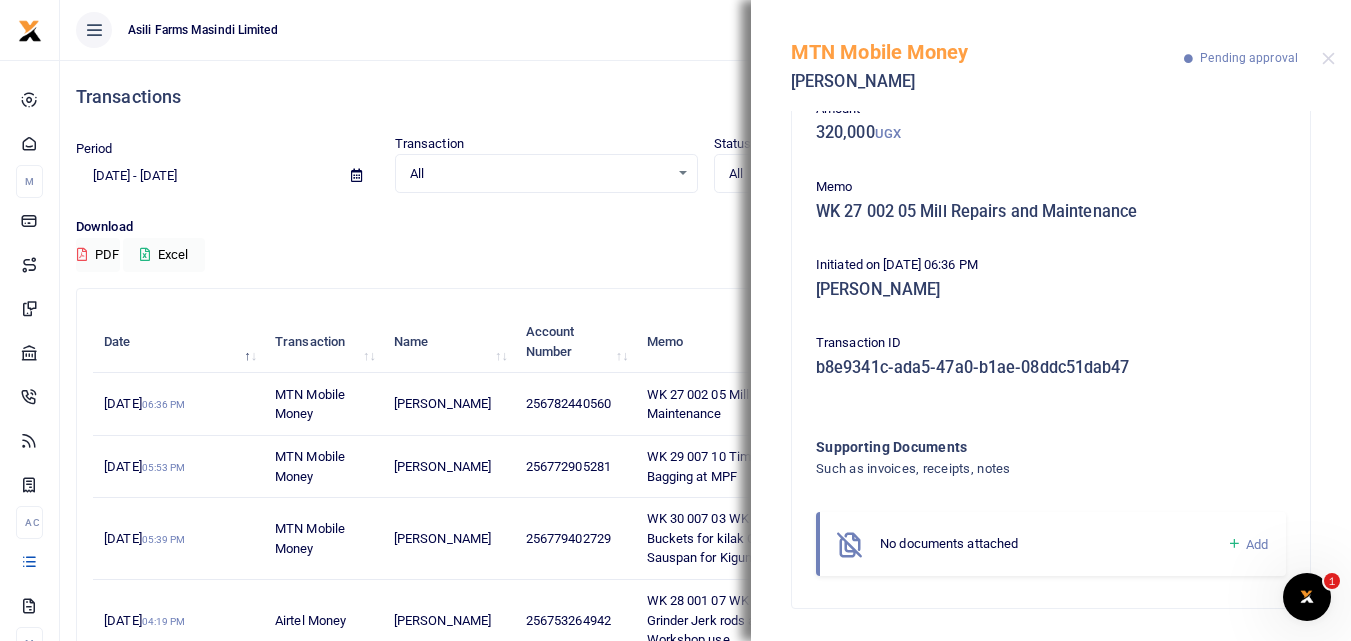 click at bounding box center [1234, 544] 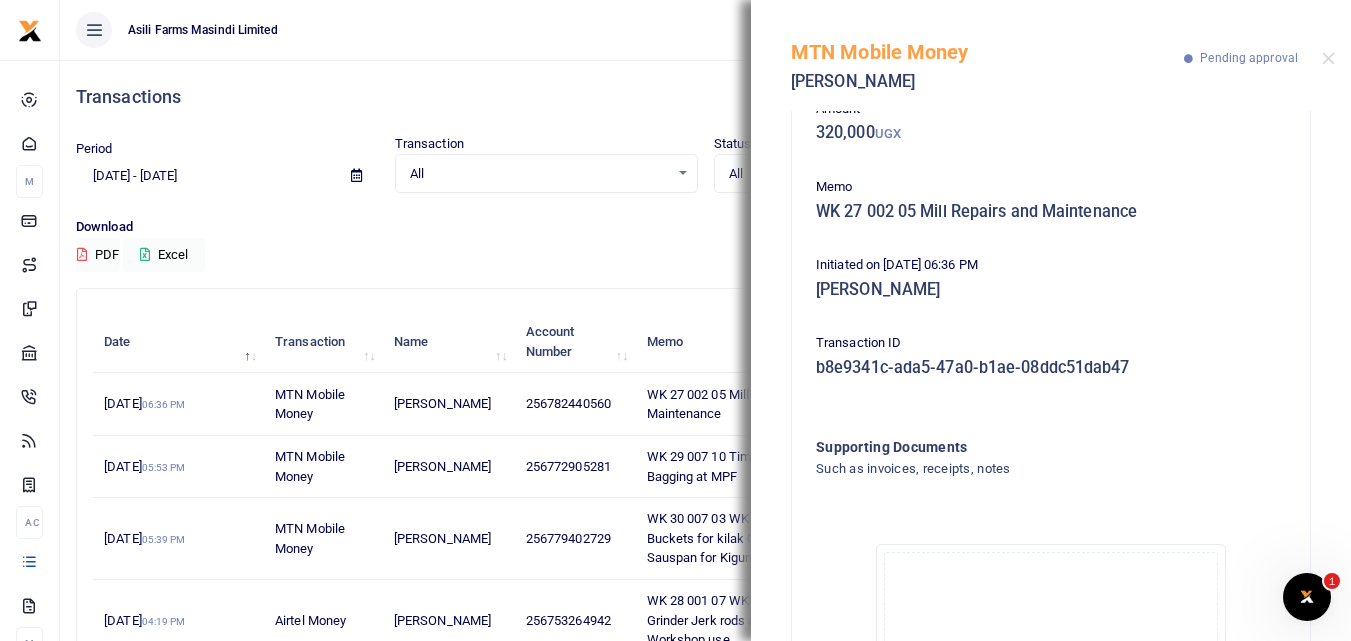 scroll, scrollTop: 345, scrollLeft: 0, axis: vertical 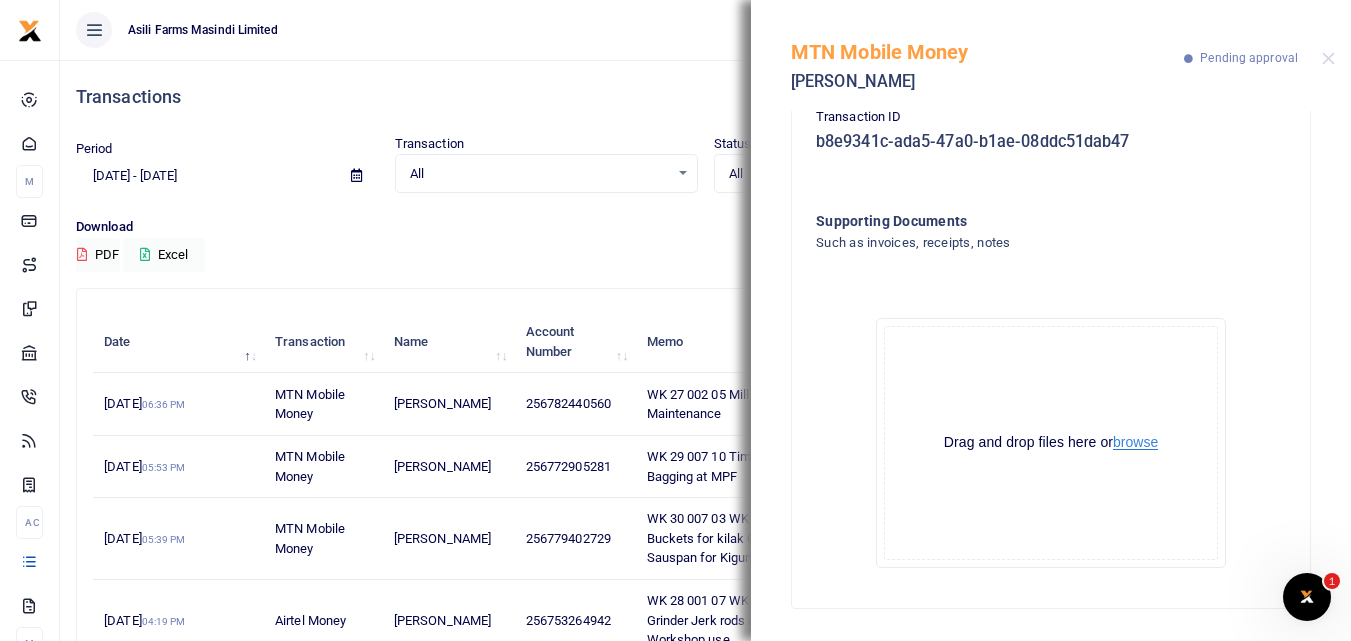 click on "browse" at bounding box center [1135, 442] 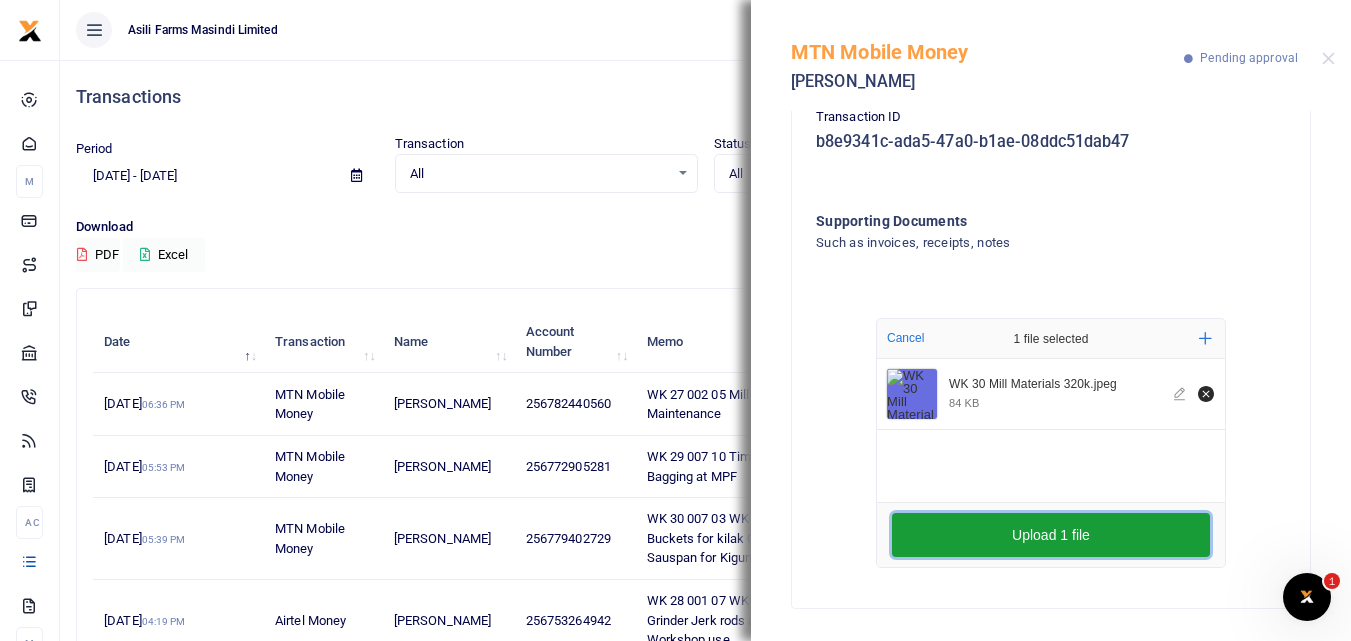 click on "Upload 1 file" at bounding box center (1051, 535) 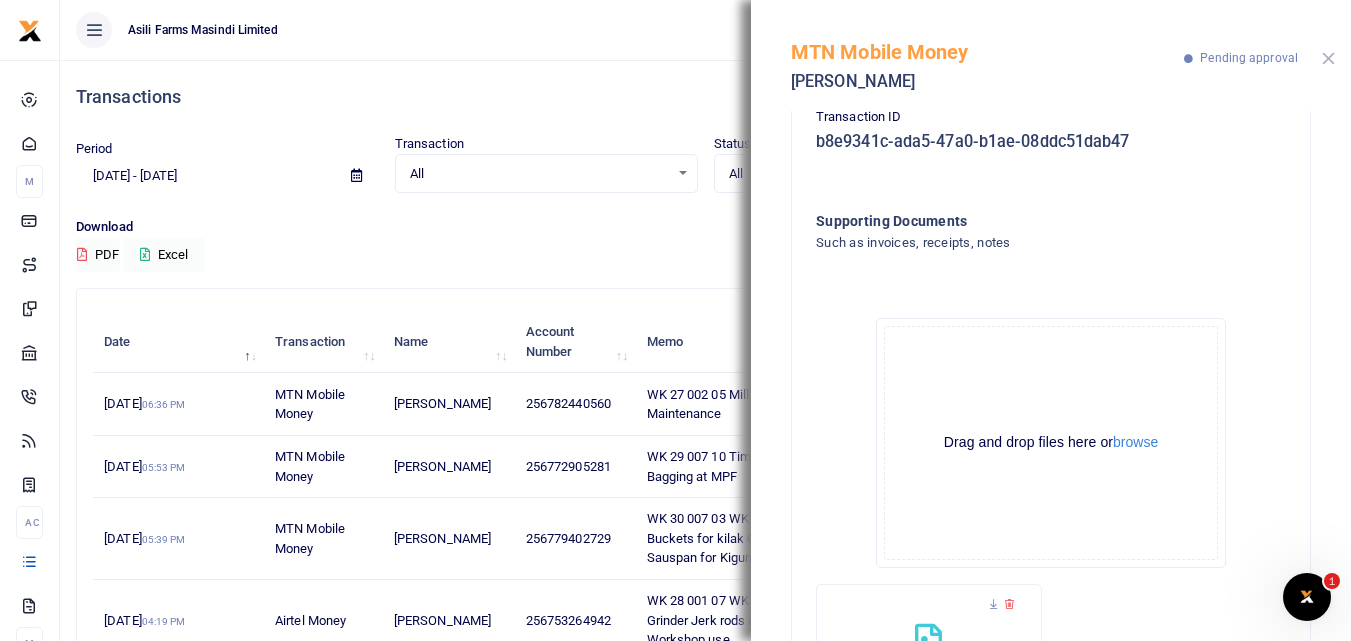 click at bounding box center (1328, 58) 